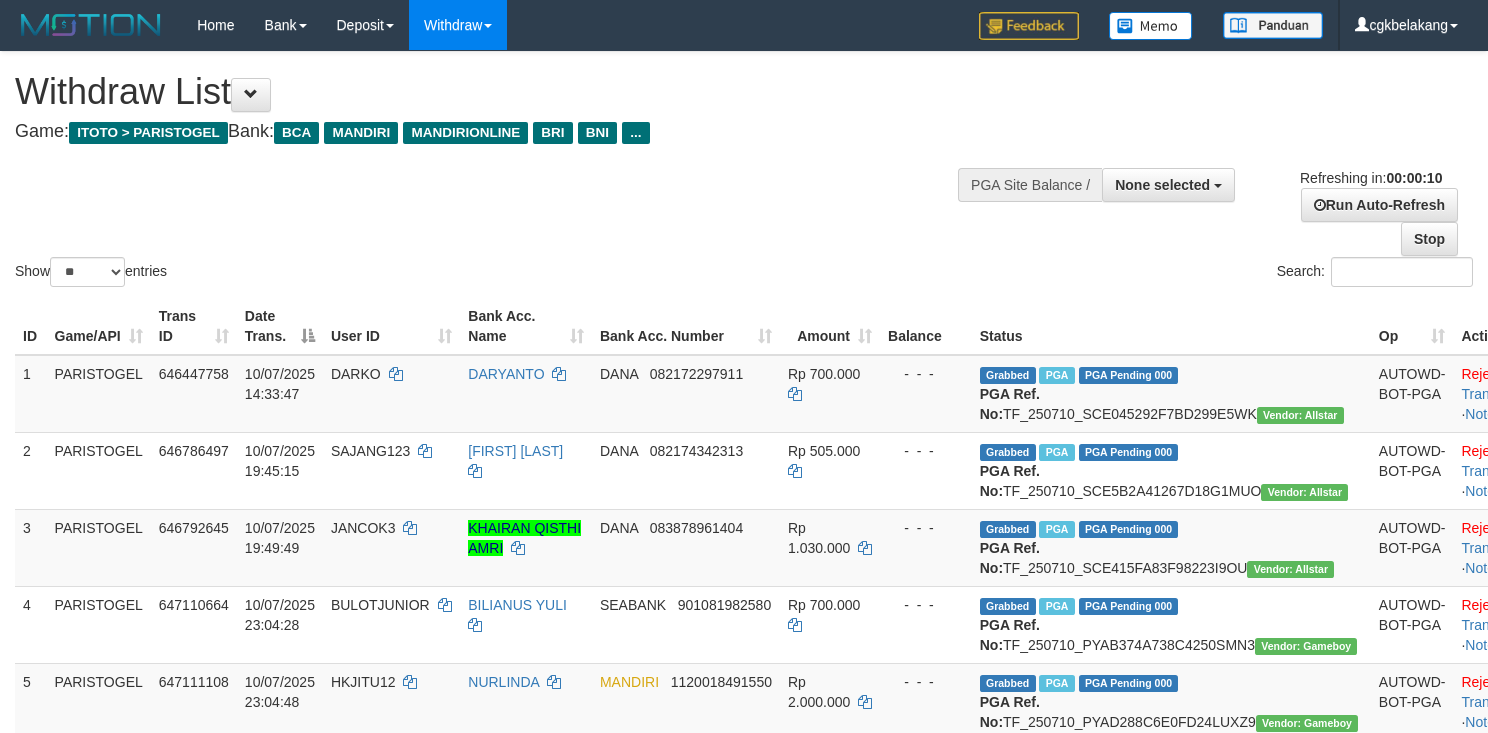 select 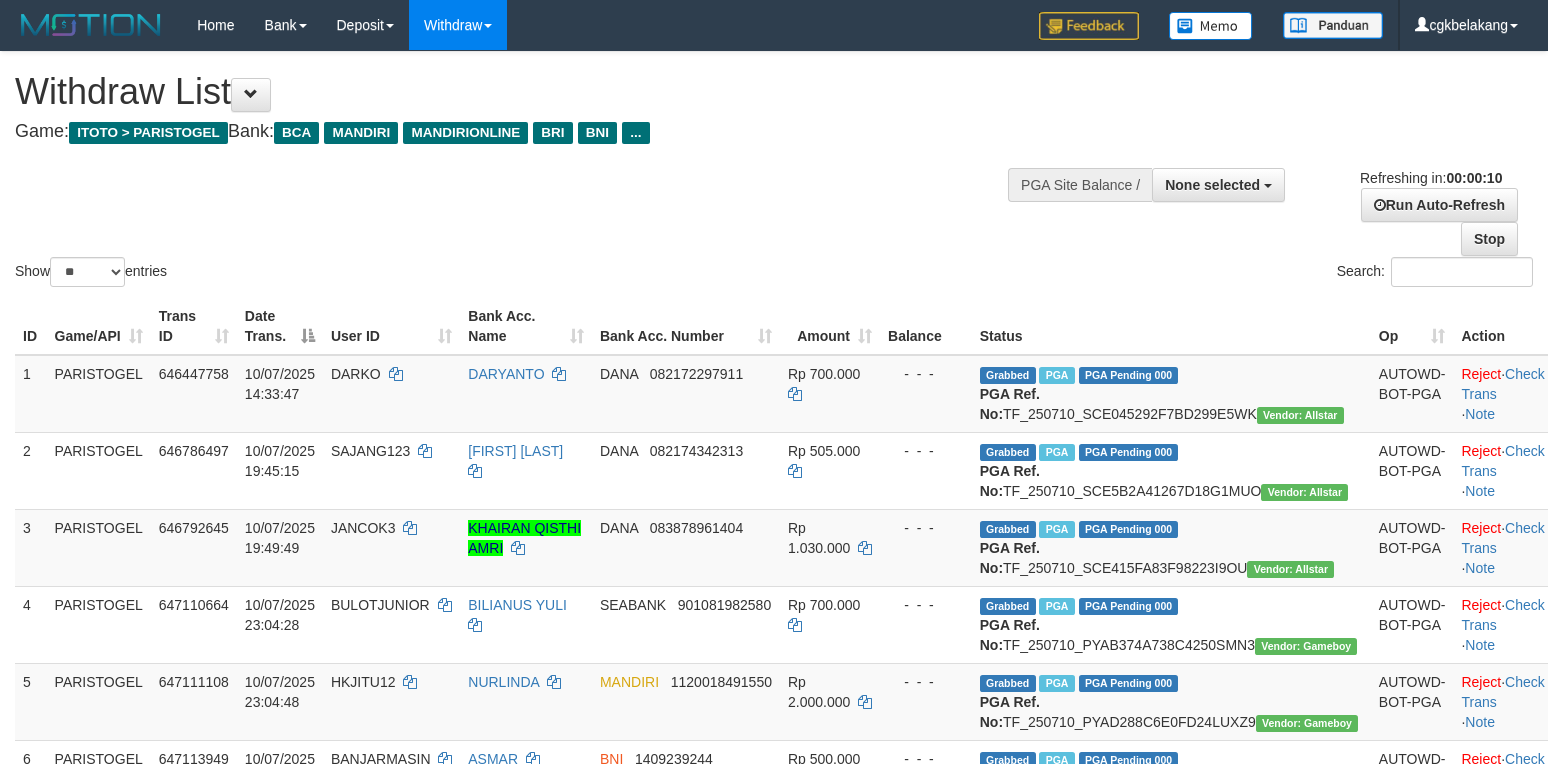 select 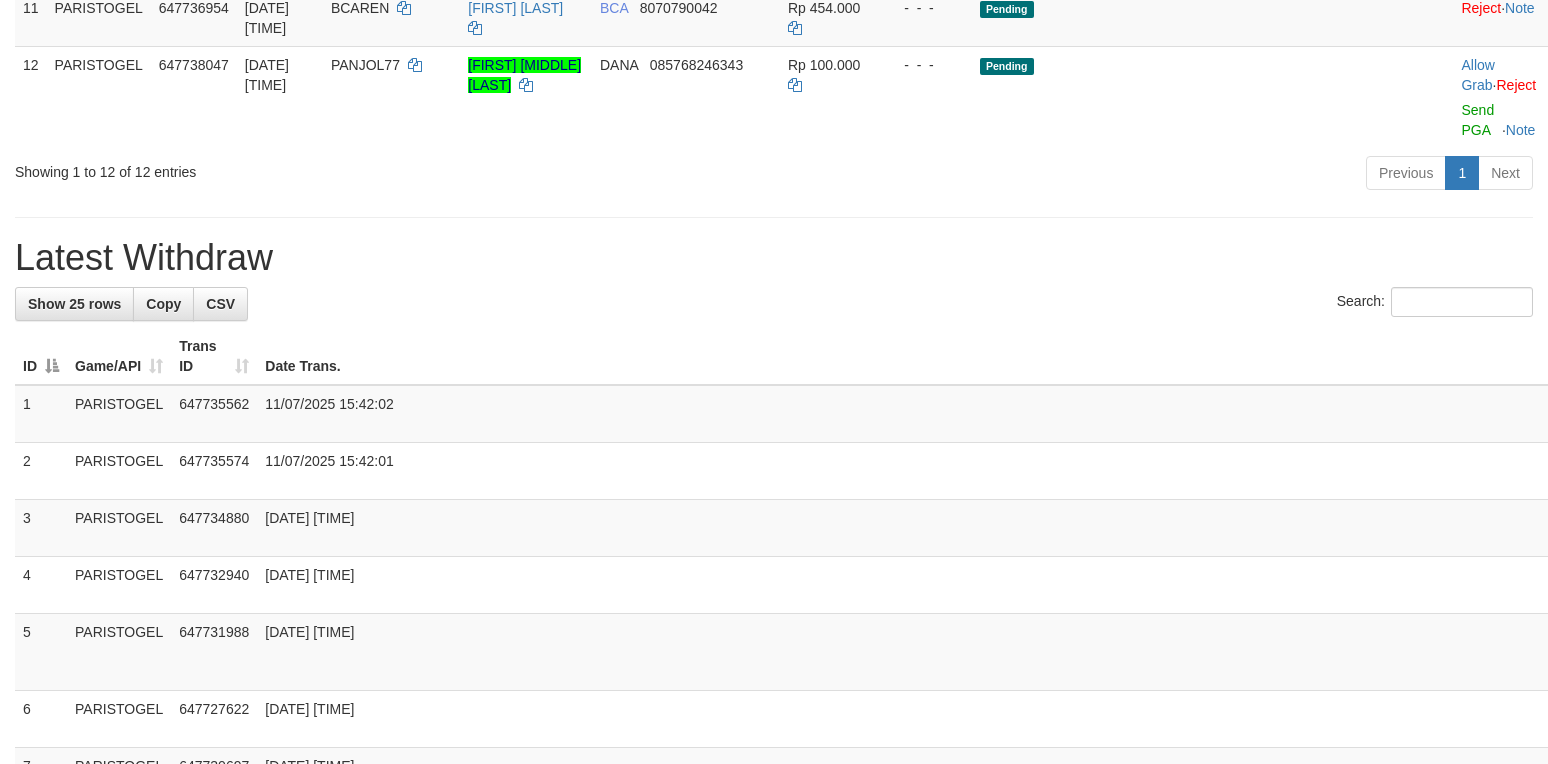 scroll, scrollTop: 1066, scrollLeft: 0, axis: vertical 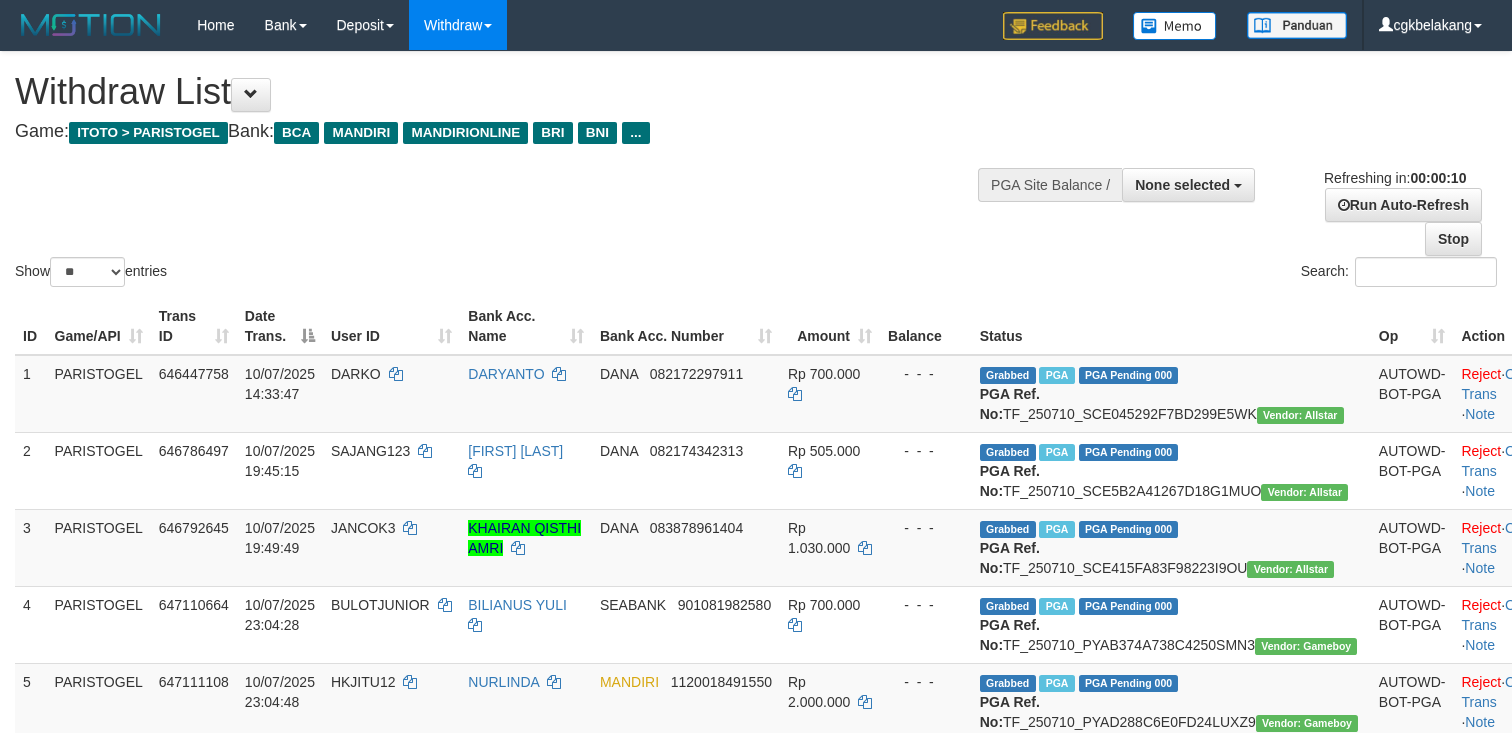 select 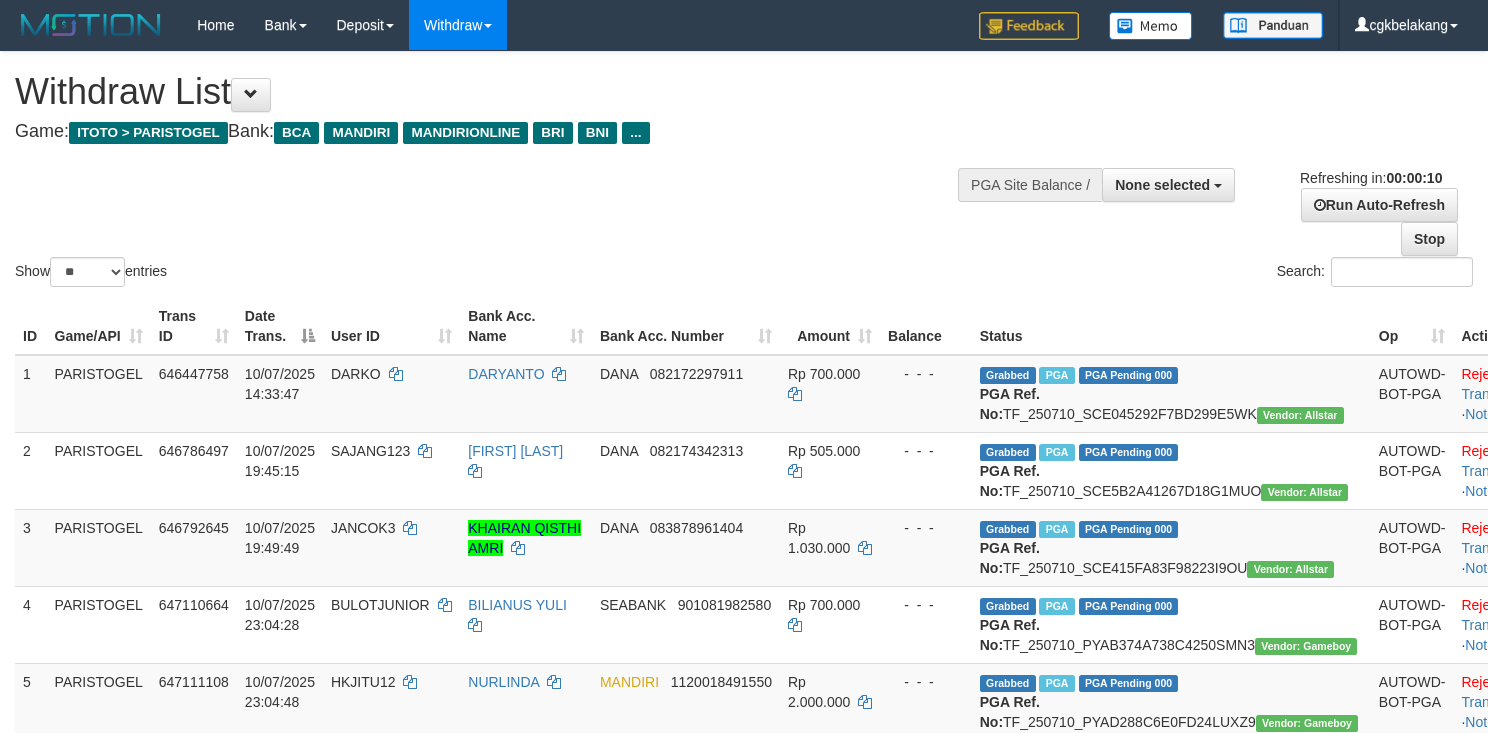 select 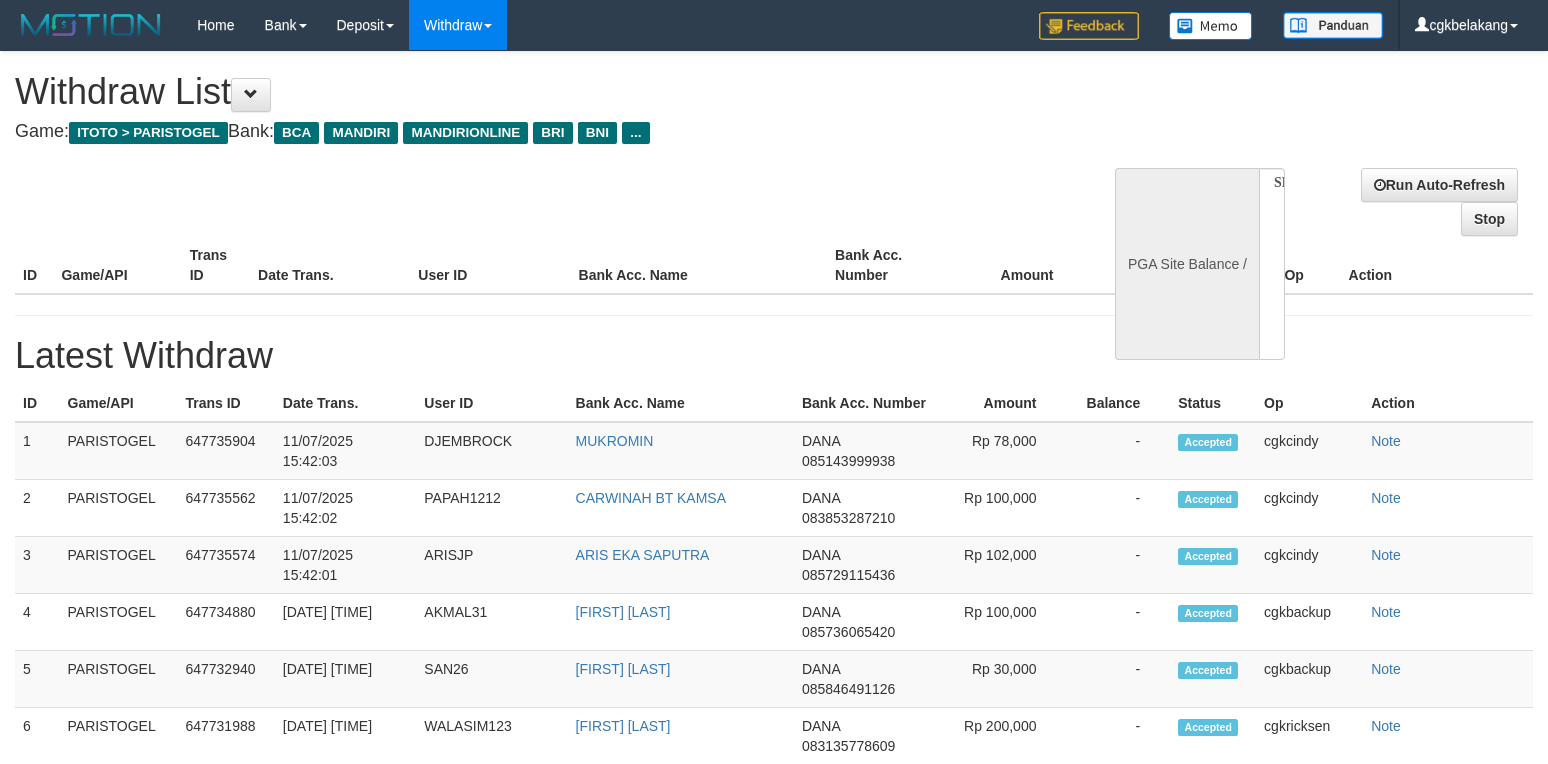 select 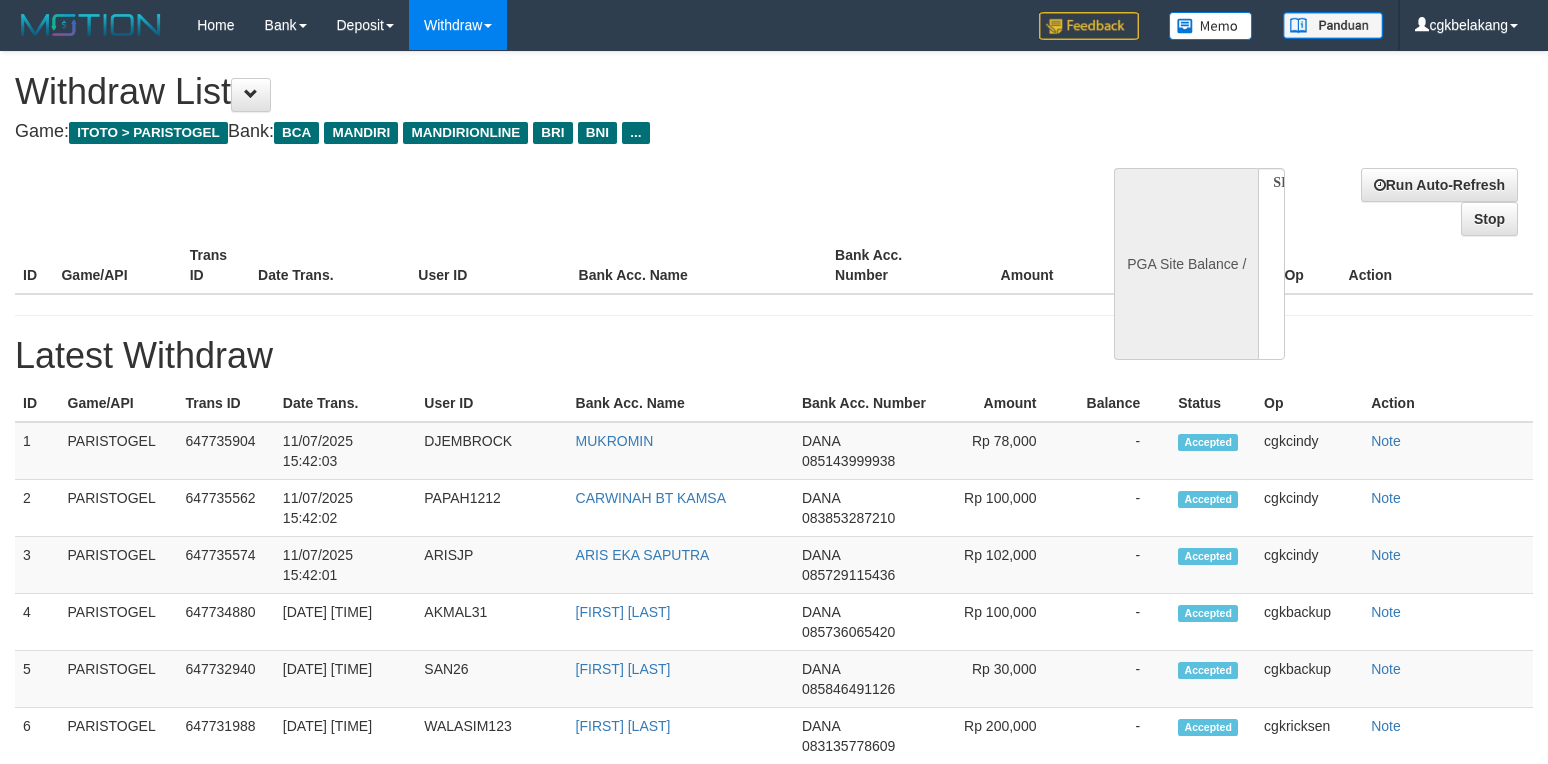 scroll, scrollTop: 0, scrollLeft: 0, axis: both 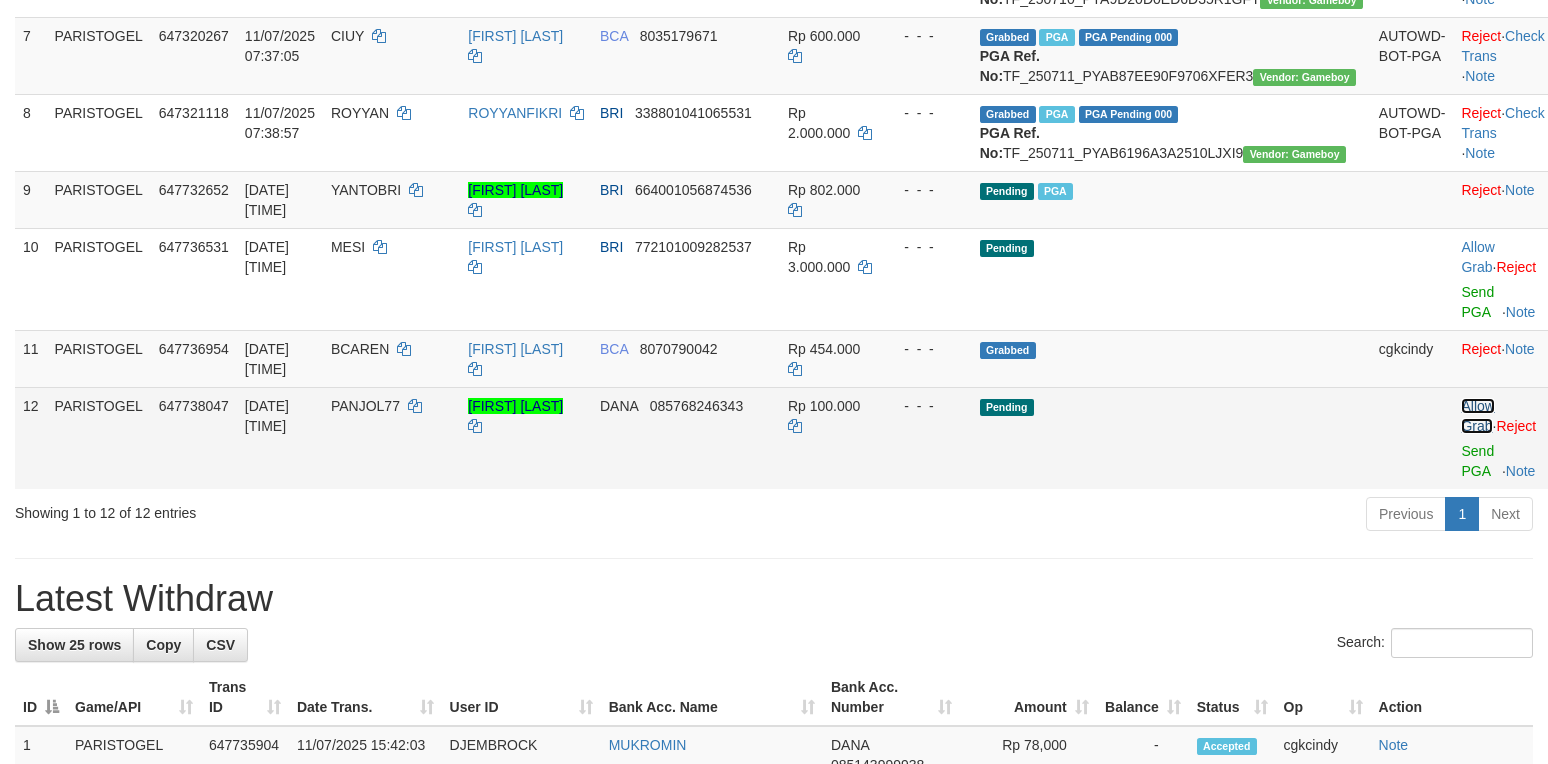 click on "Allow Grab" at bounding box center (1477, 416) 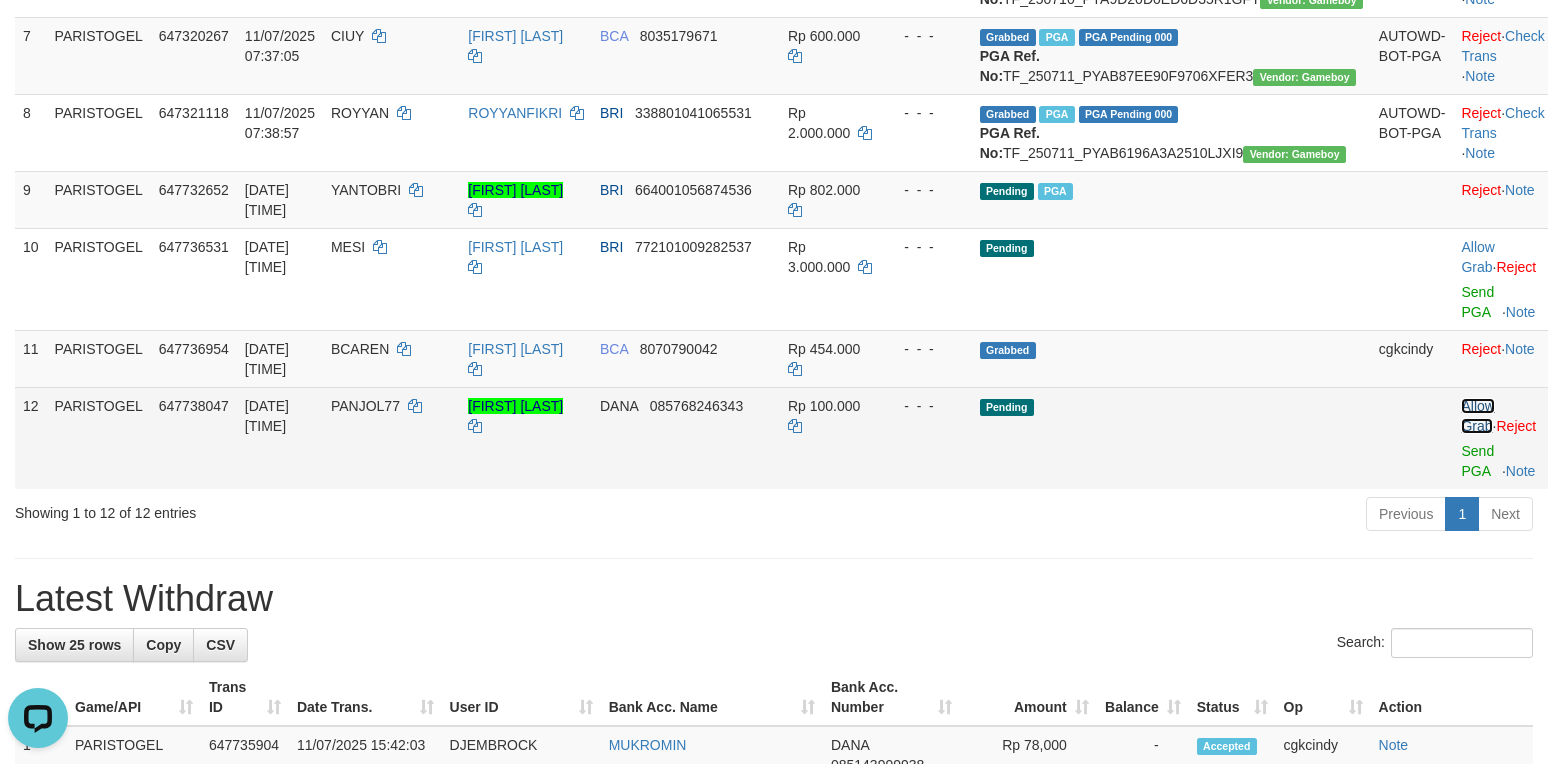 scroll, scrollTop: 0, scrollLeft: 0, axis: both 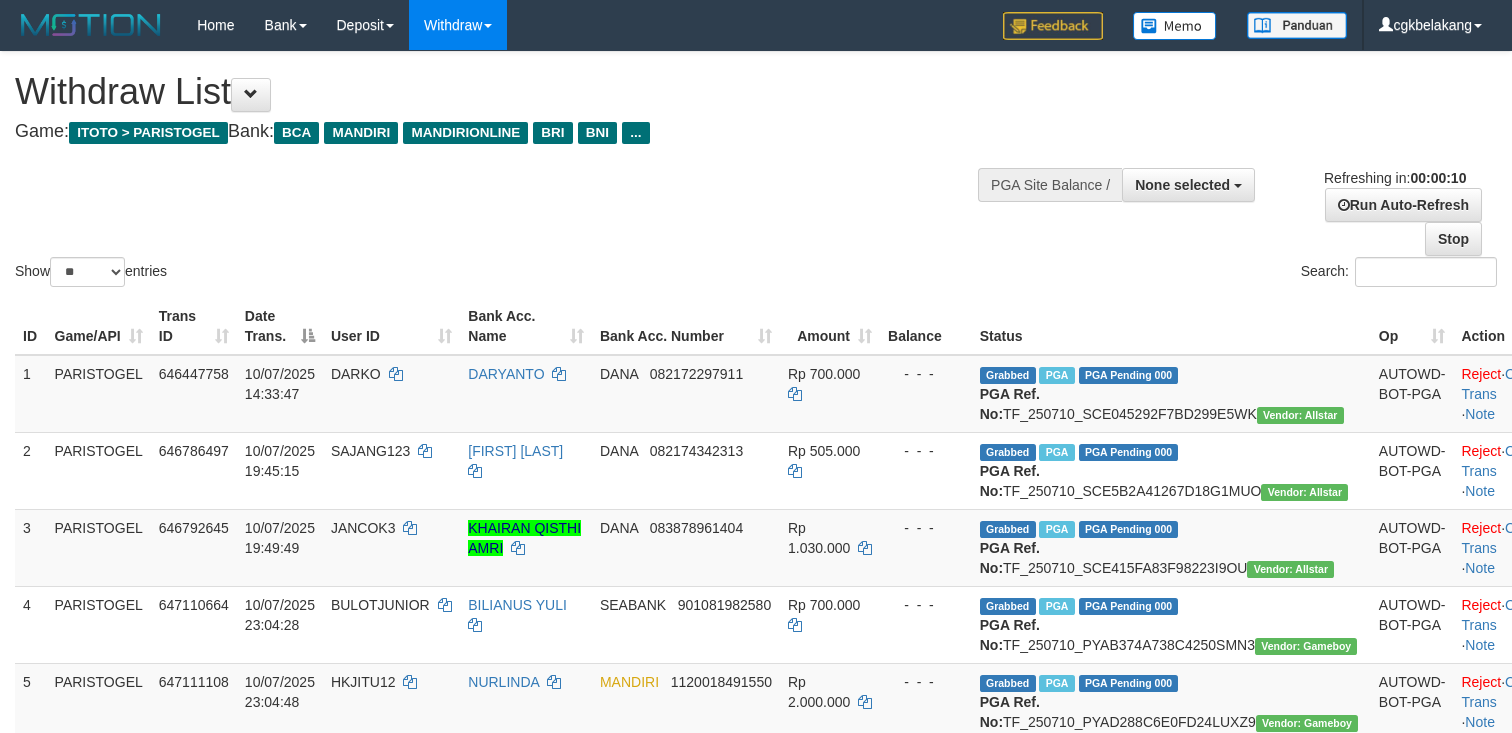 select 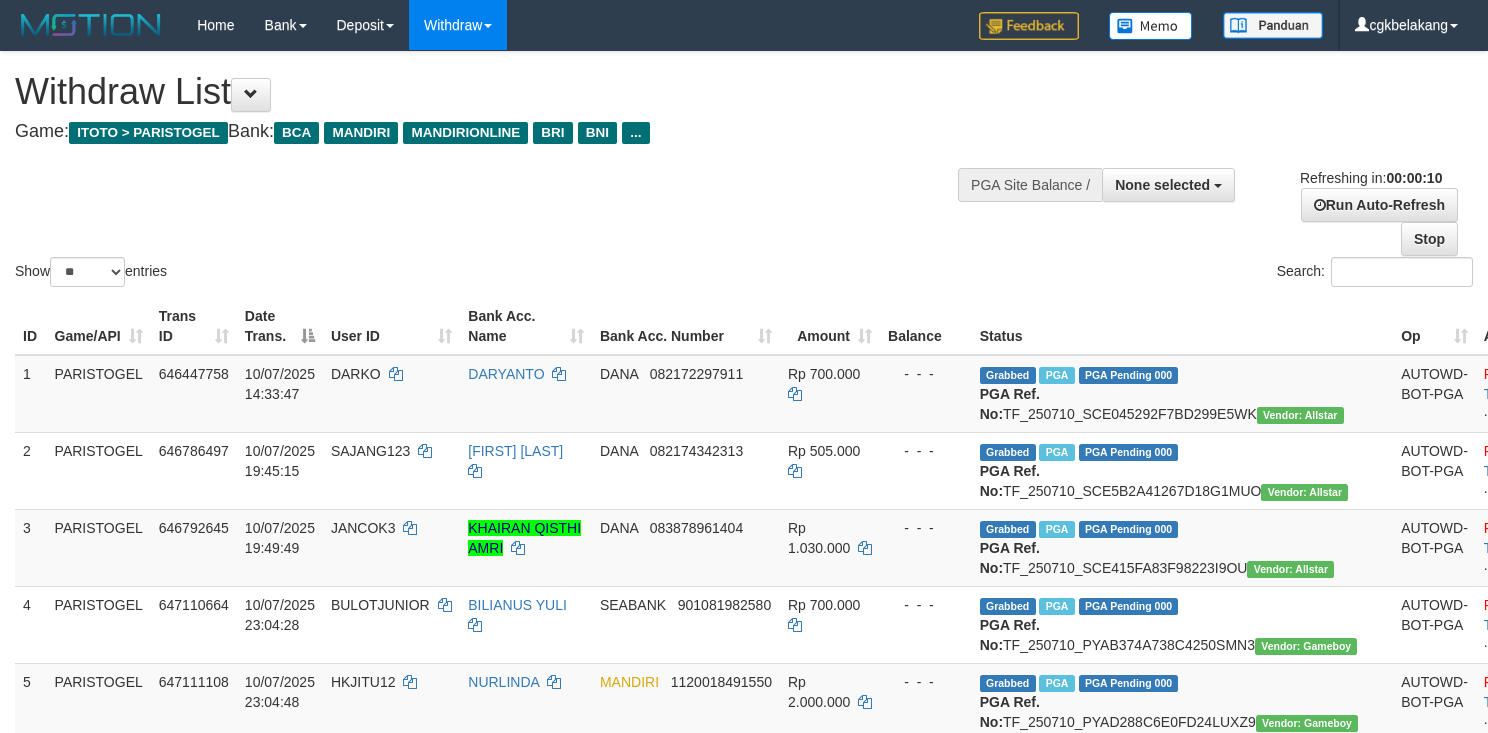 select 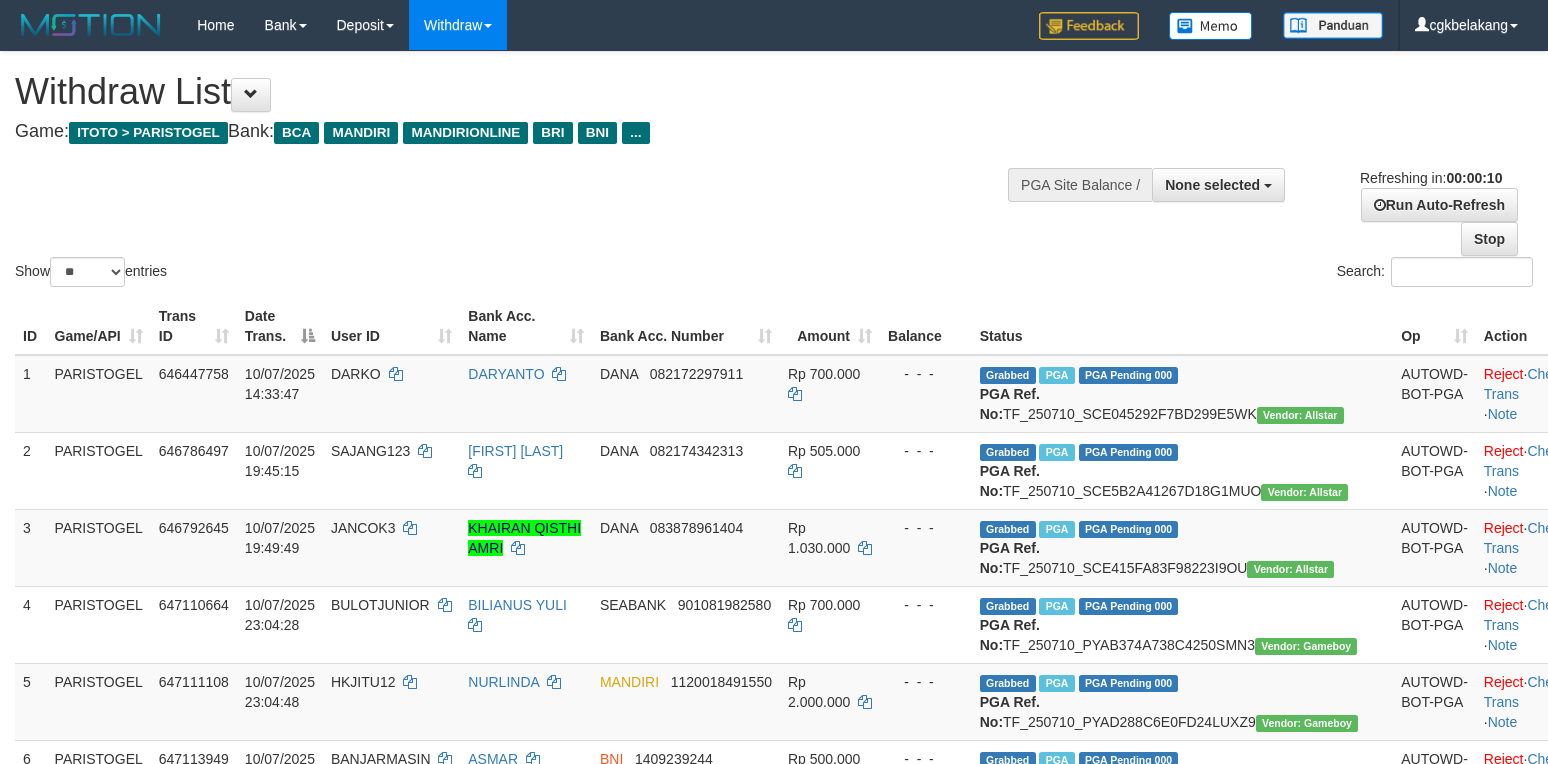 select 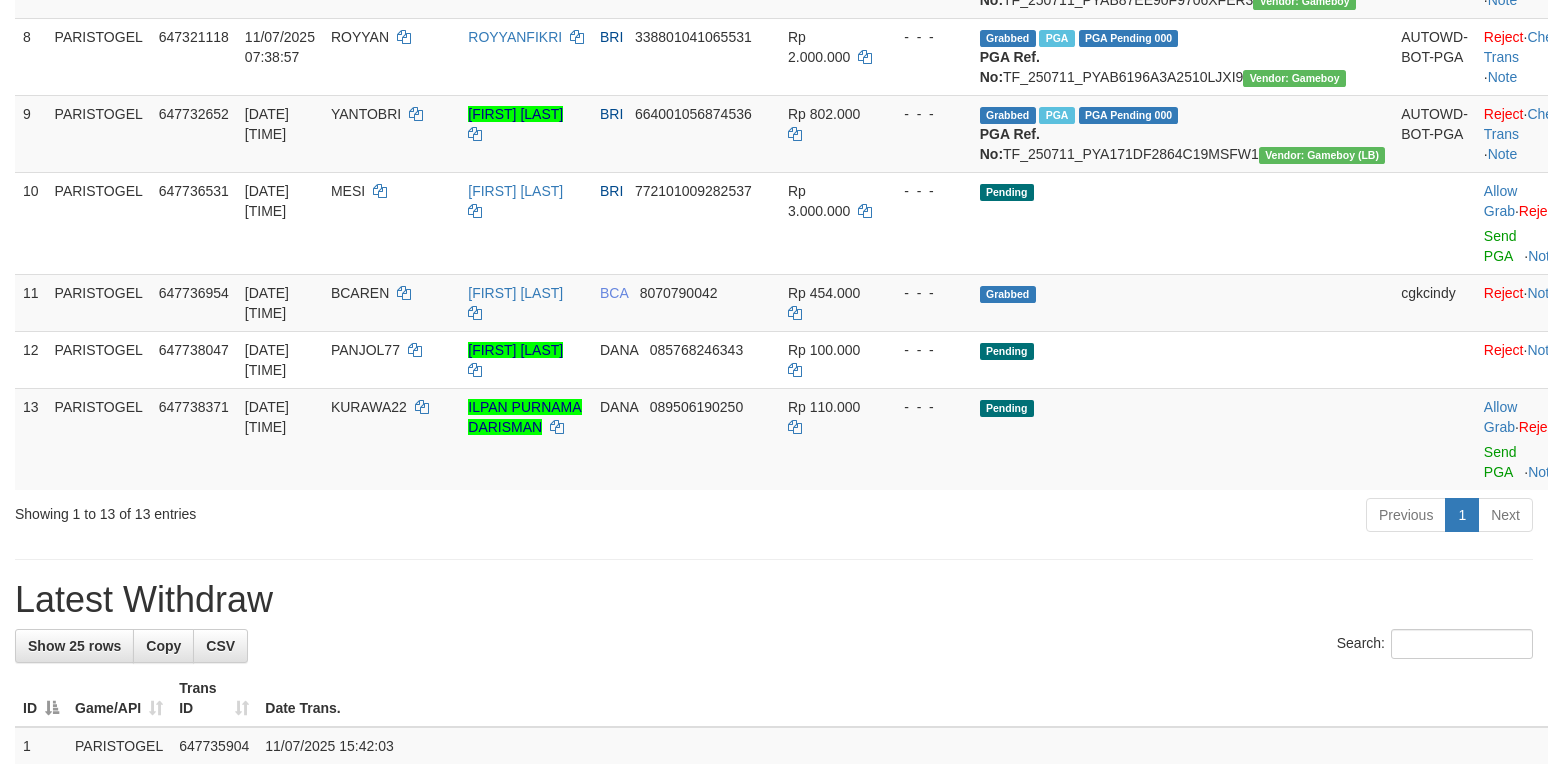 scroll, scrollTop: 800, scrollLeft: 0, axis: vertical 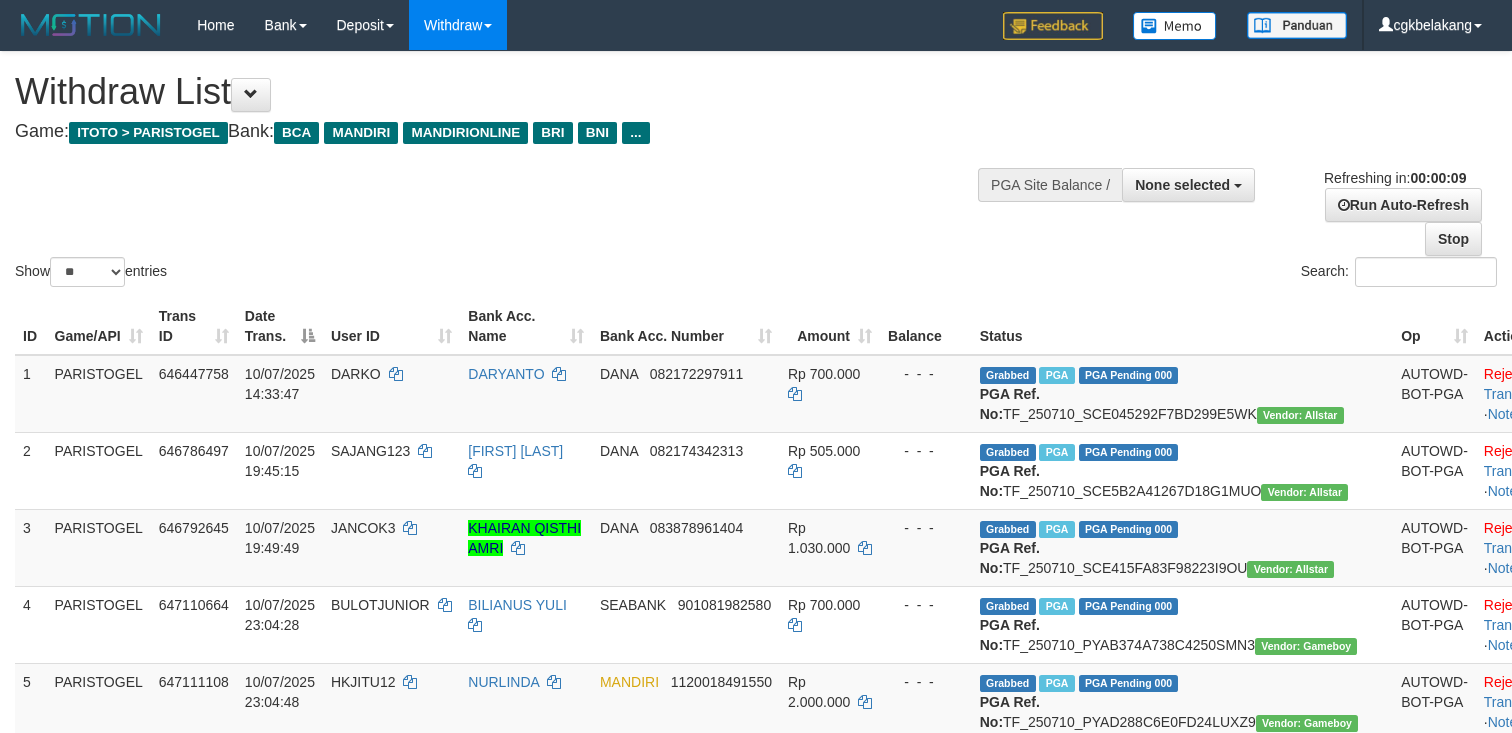select 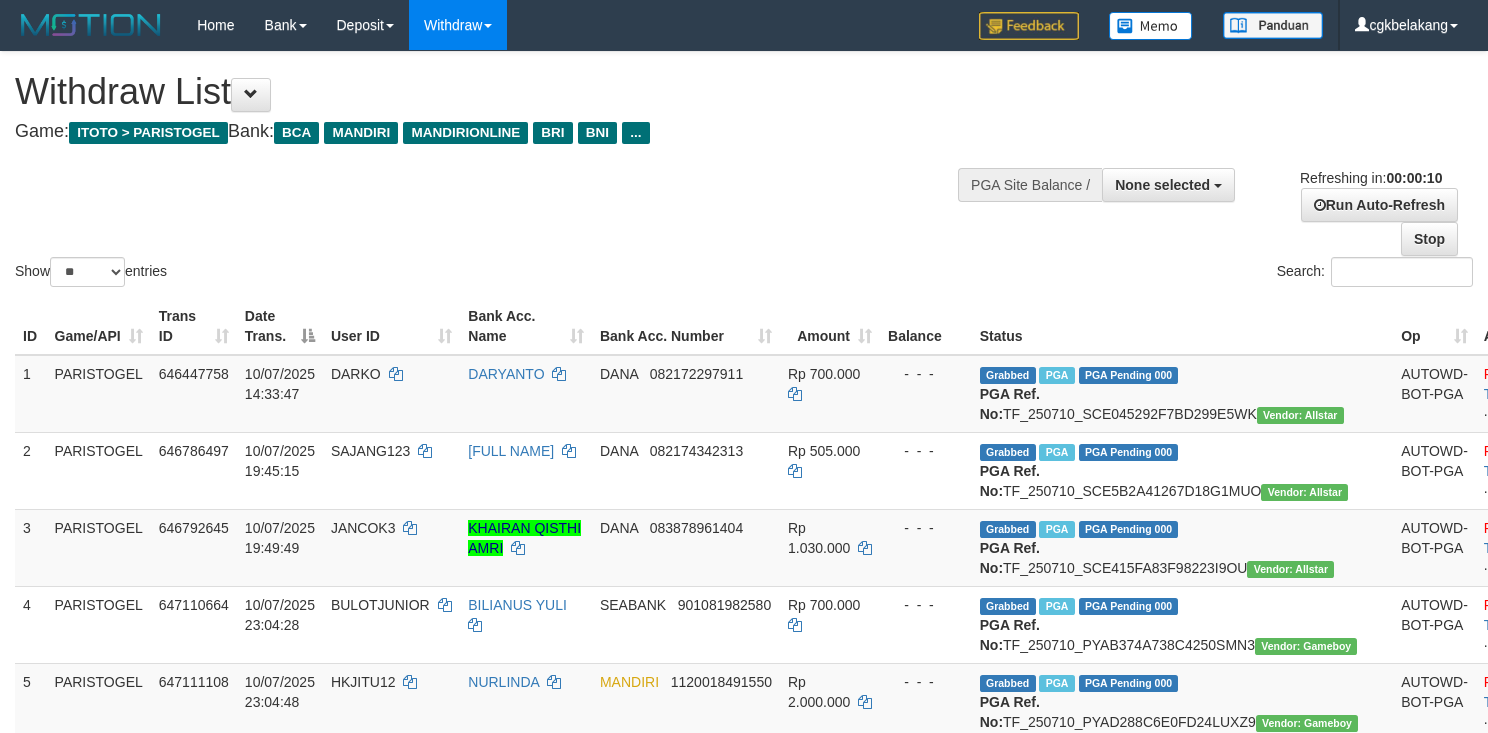 select 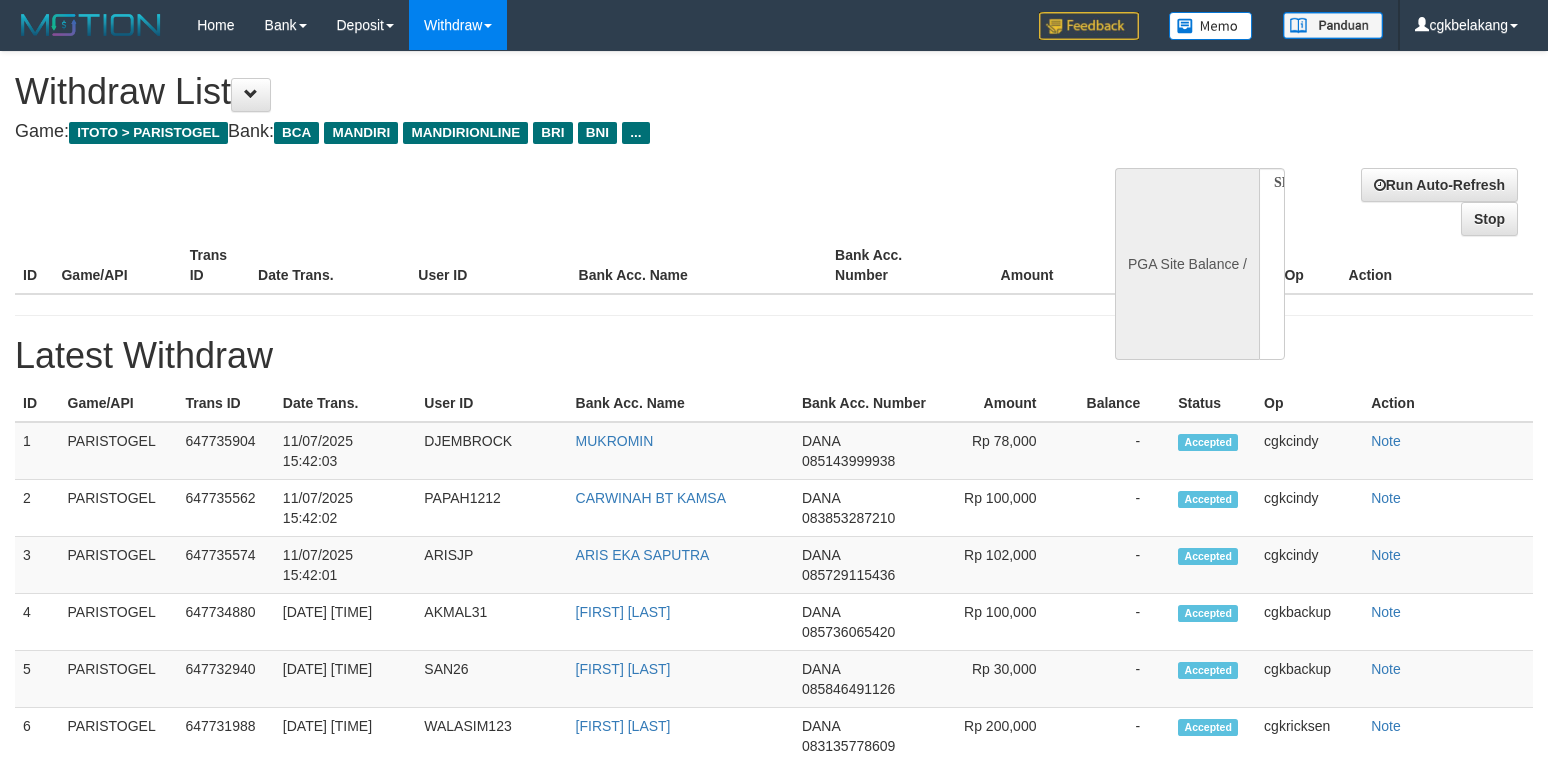 select 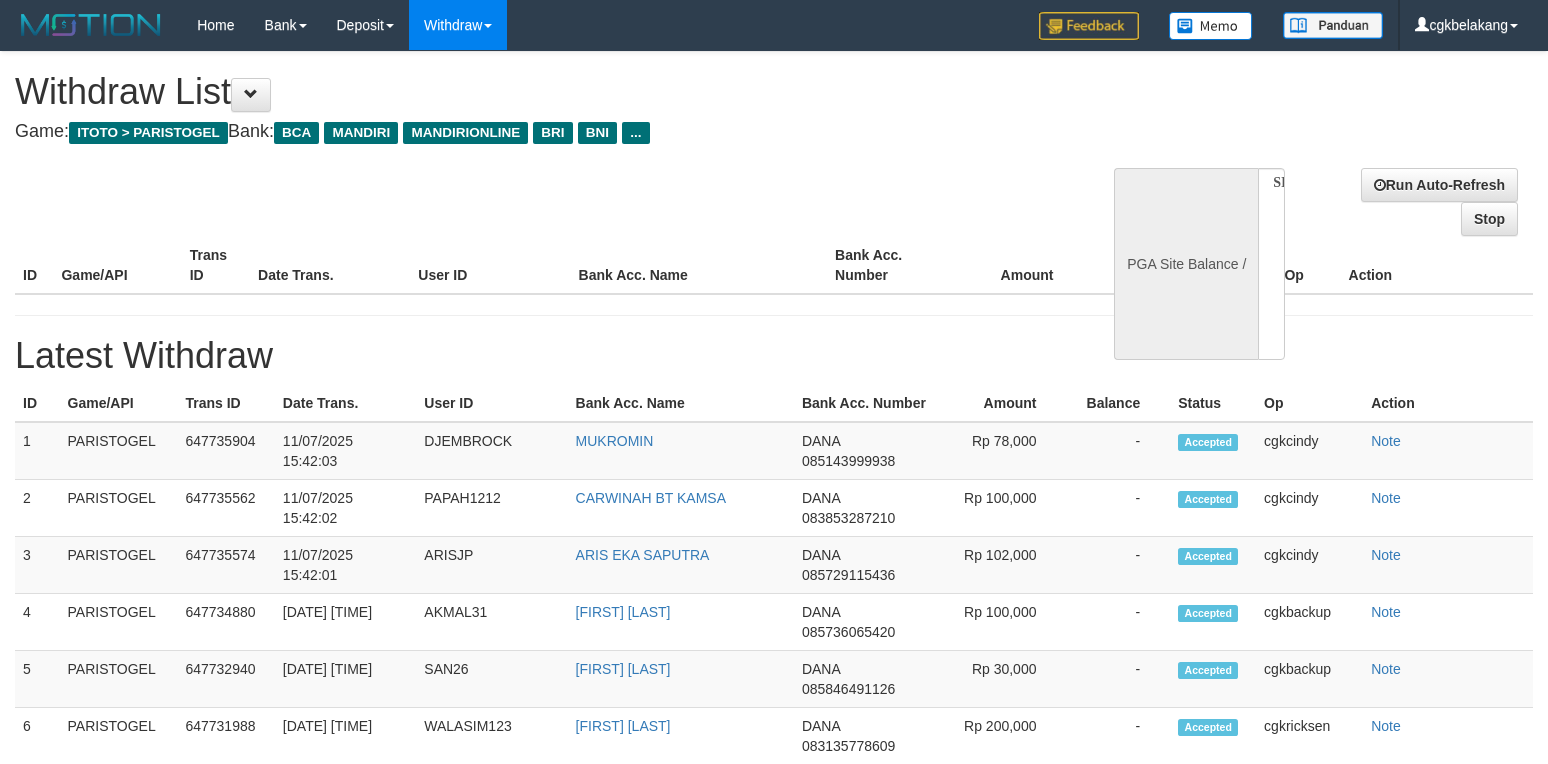 scroll, scrollTop: 0, scrollLeft: 0, axis: both 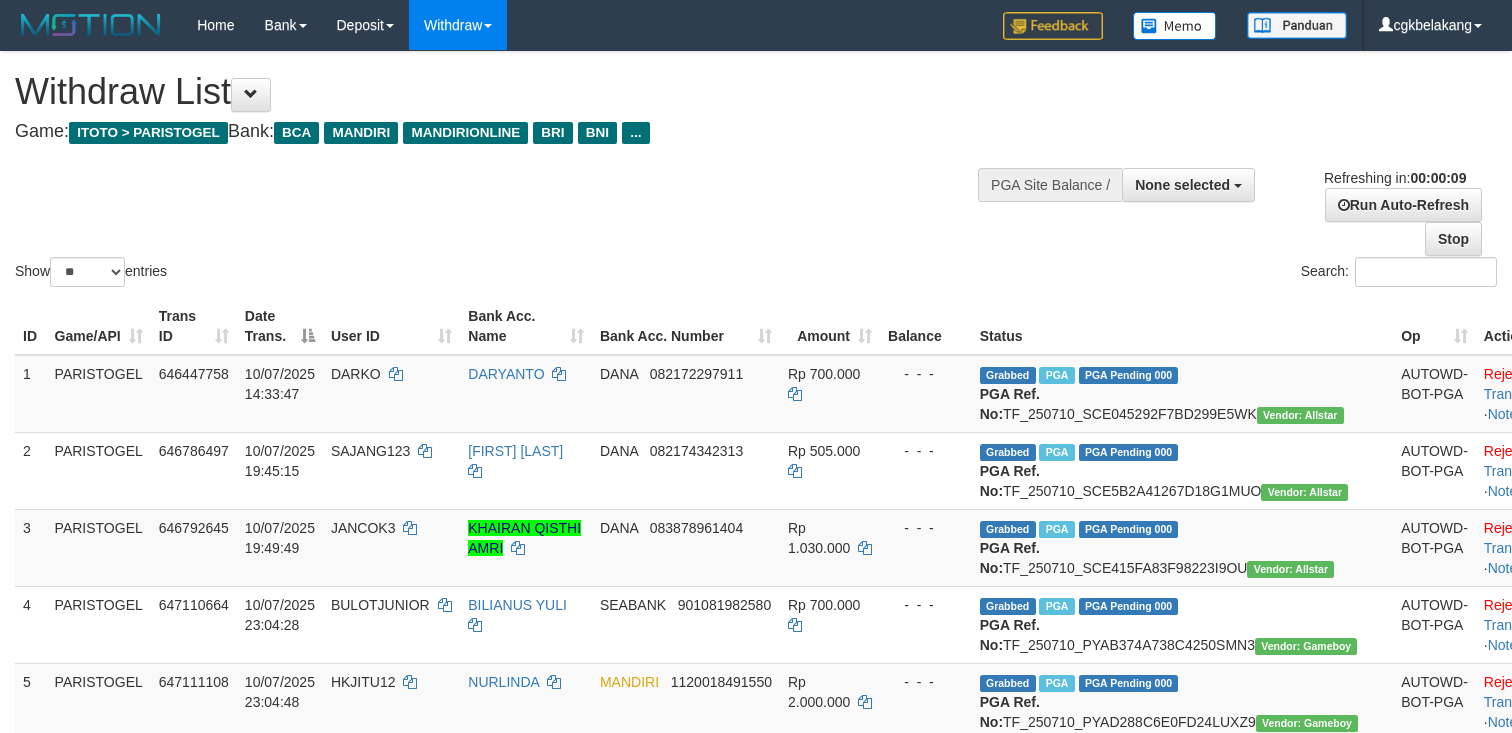 select 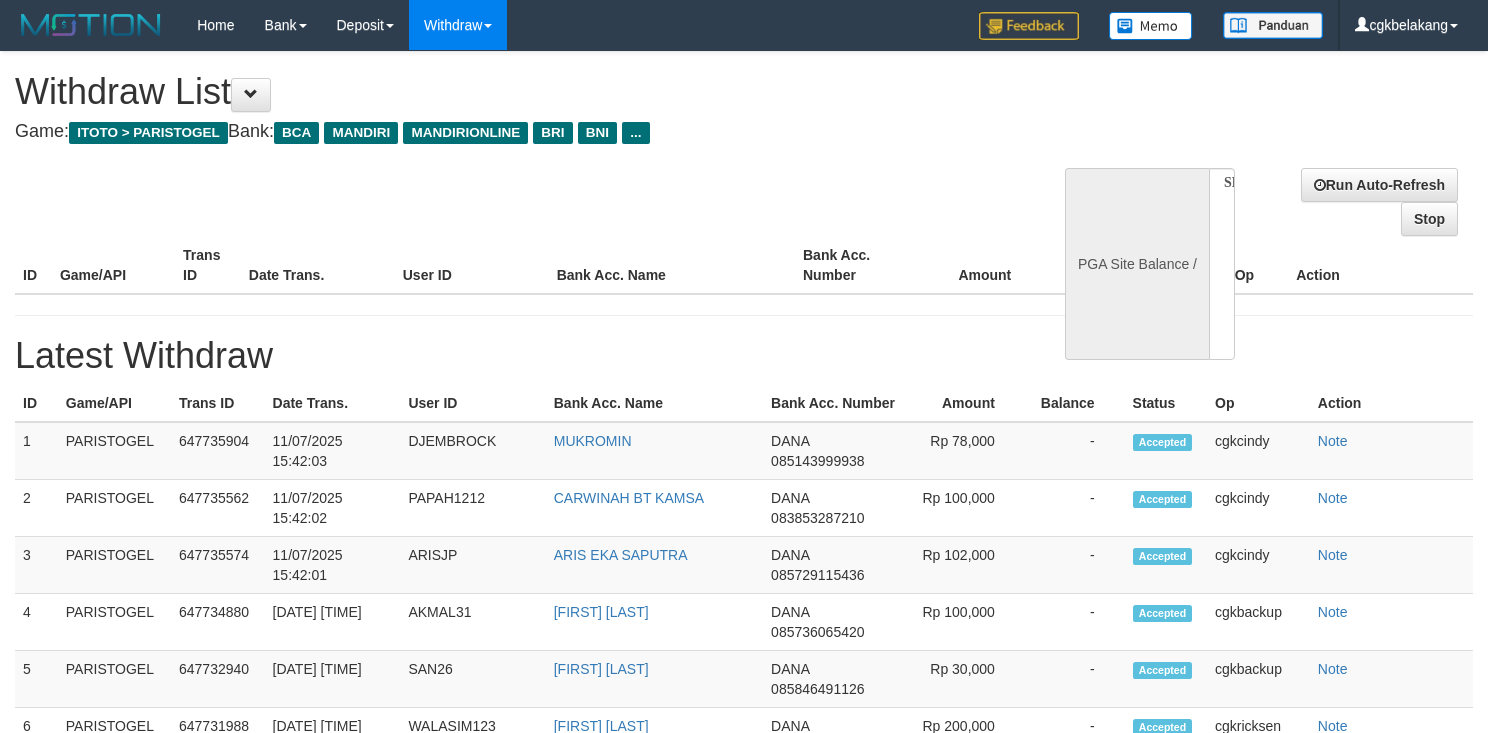select 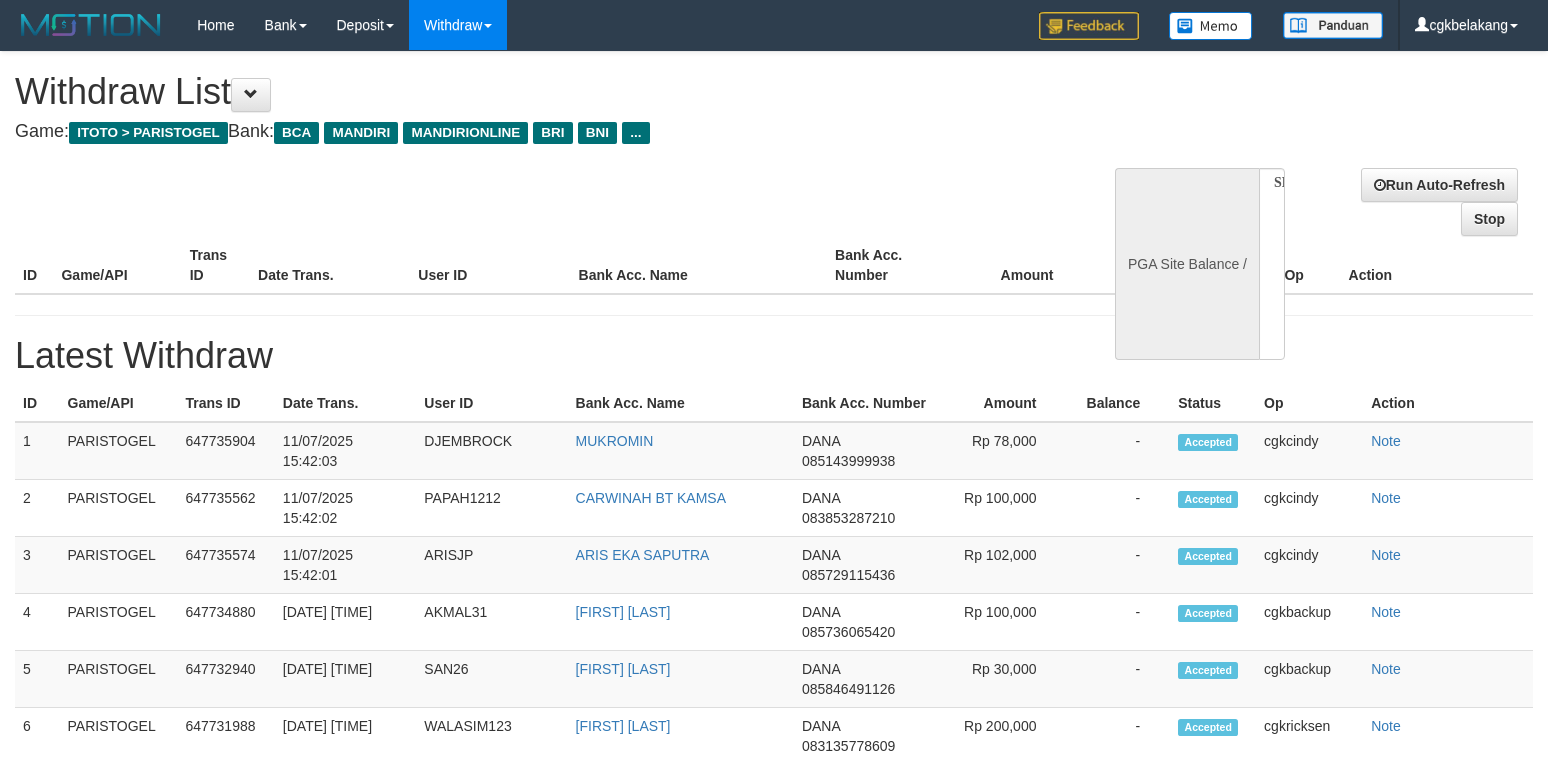 select 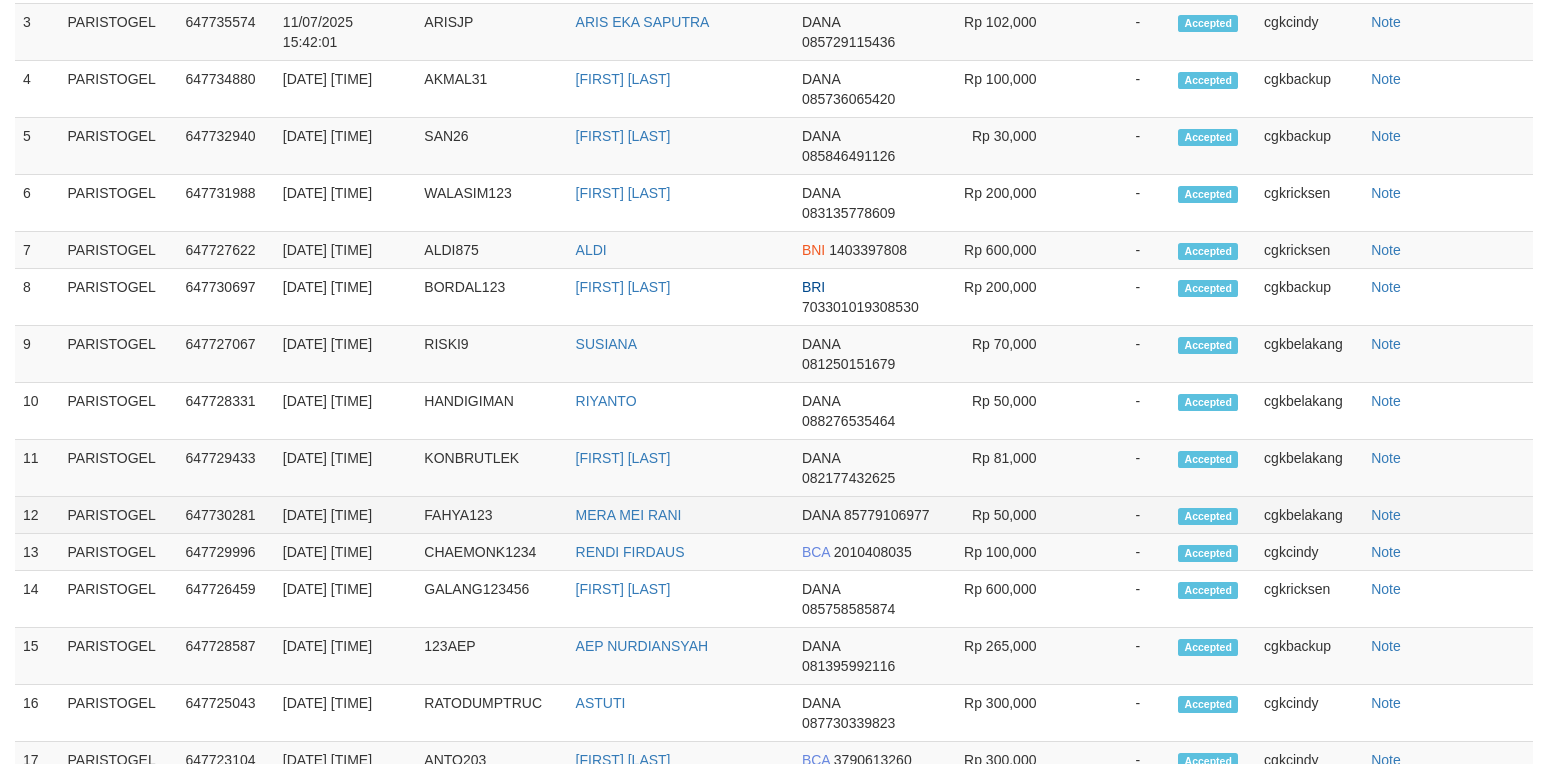 scroll, scrollTop: 609, scrollLeft: 0, axis: vertical 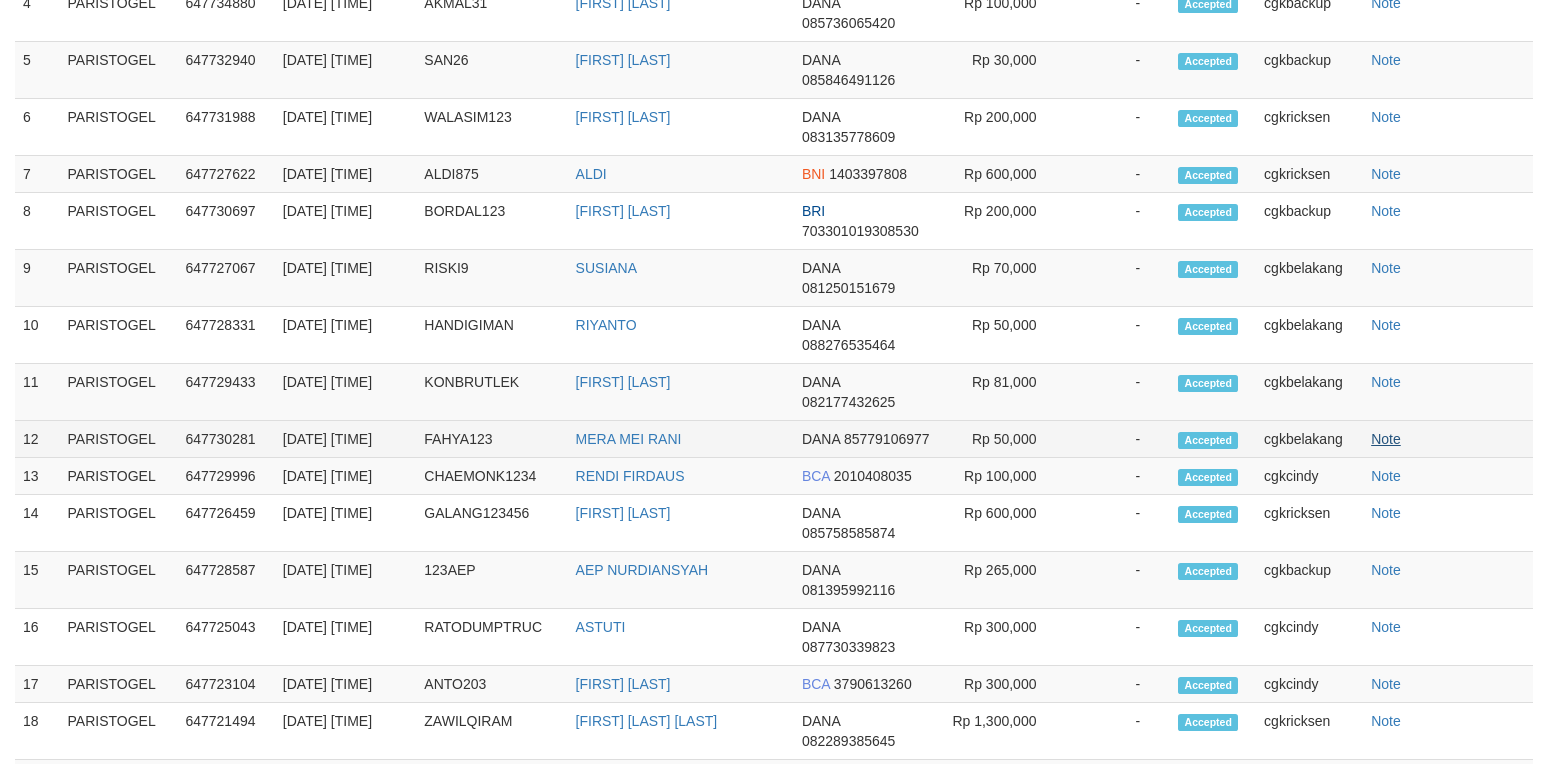 select on "**" 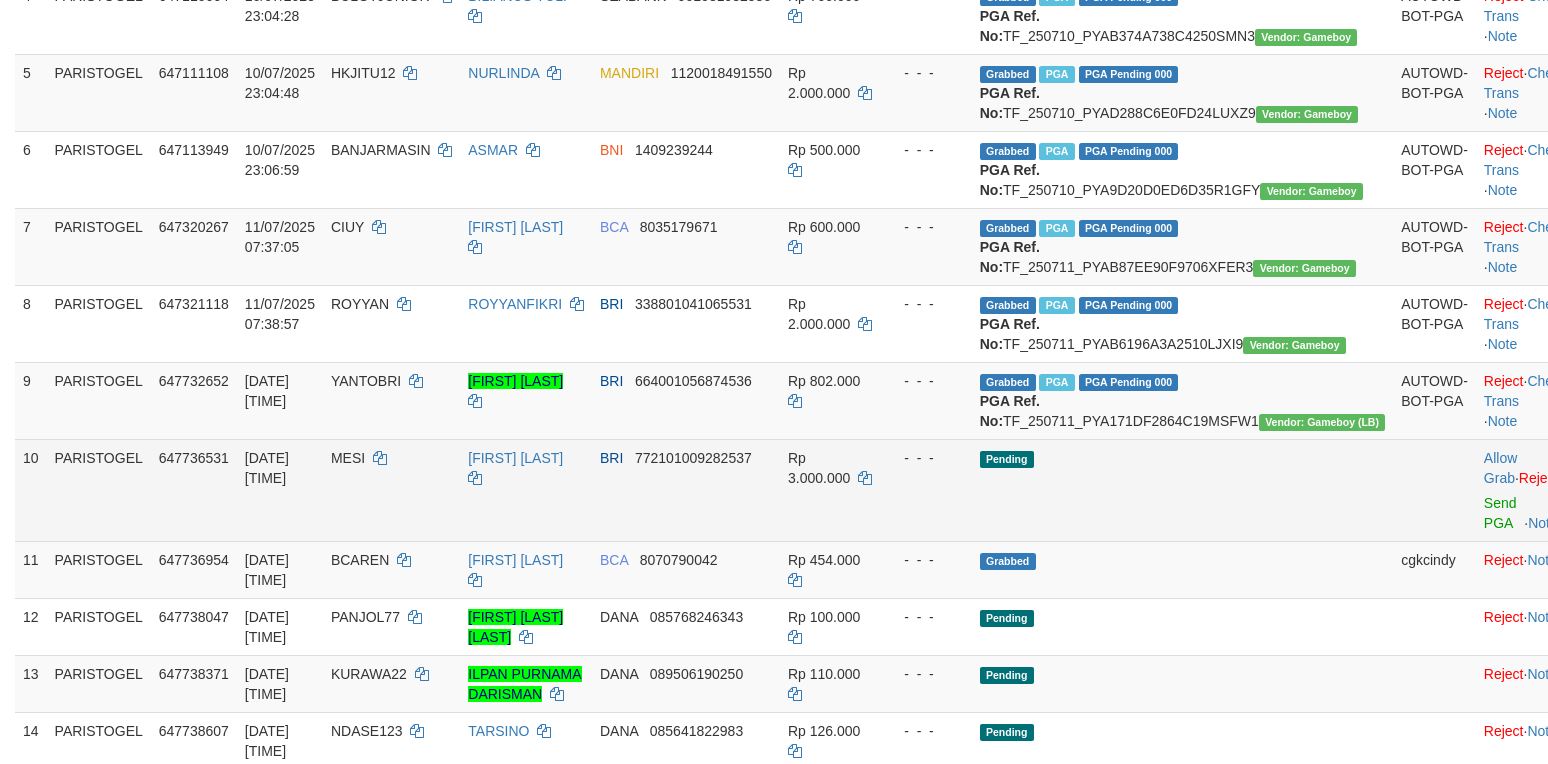 scroll, scrollTop: 533, scrollLeft: 0, axis: vertical 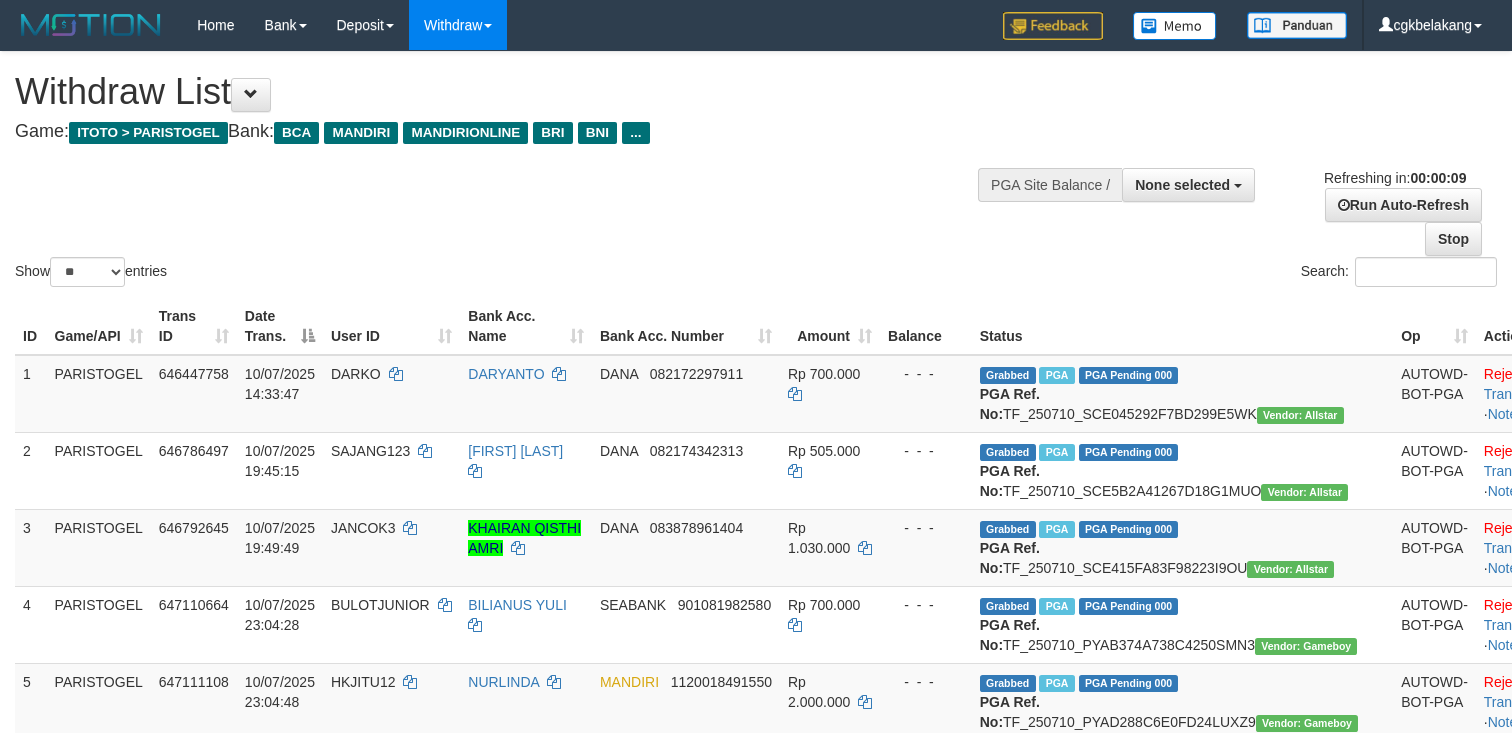 select 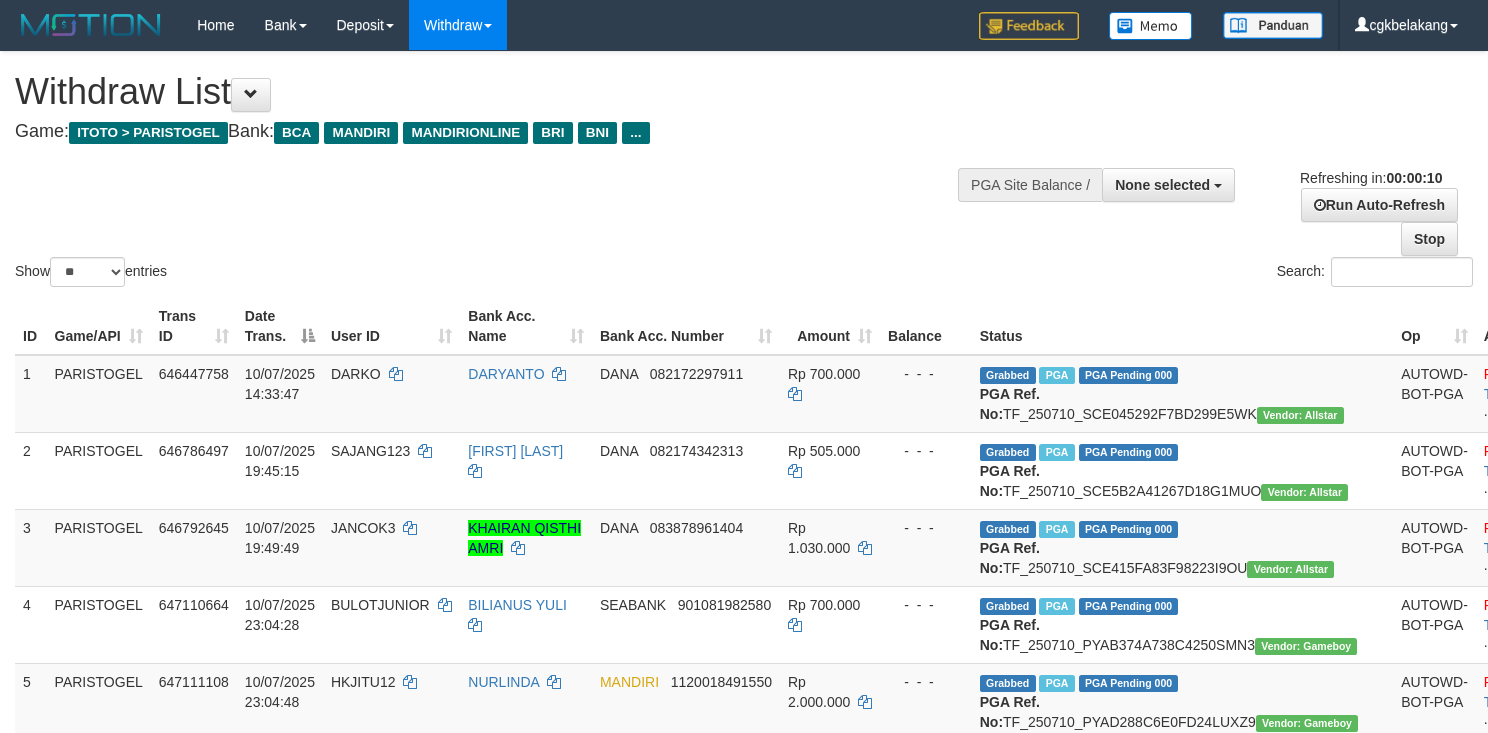 select 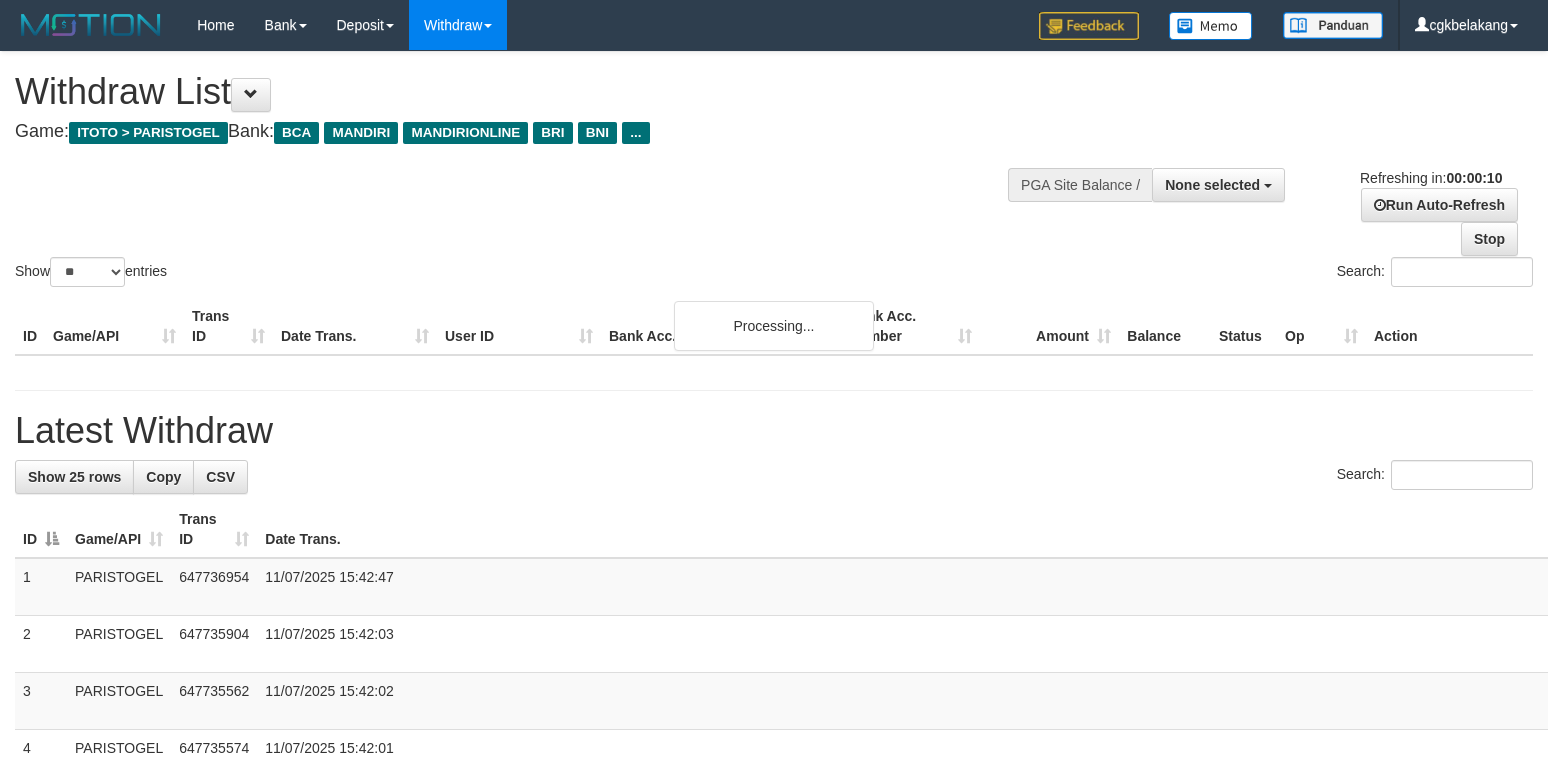 select 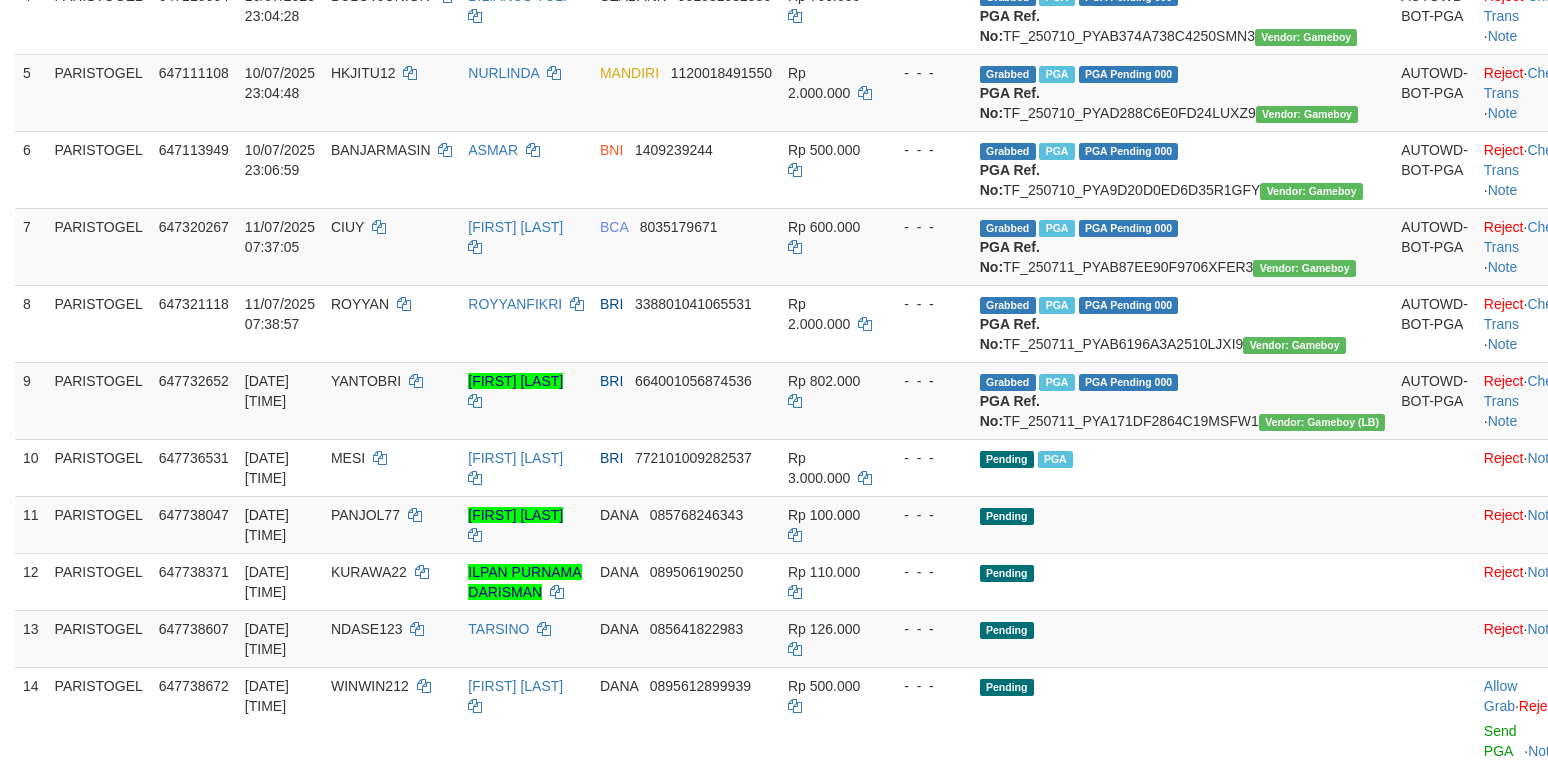 scroll, scrollTop: 533, scrollLeft: 0, axis: vertical 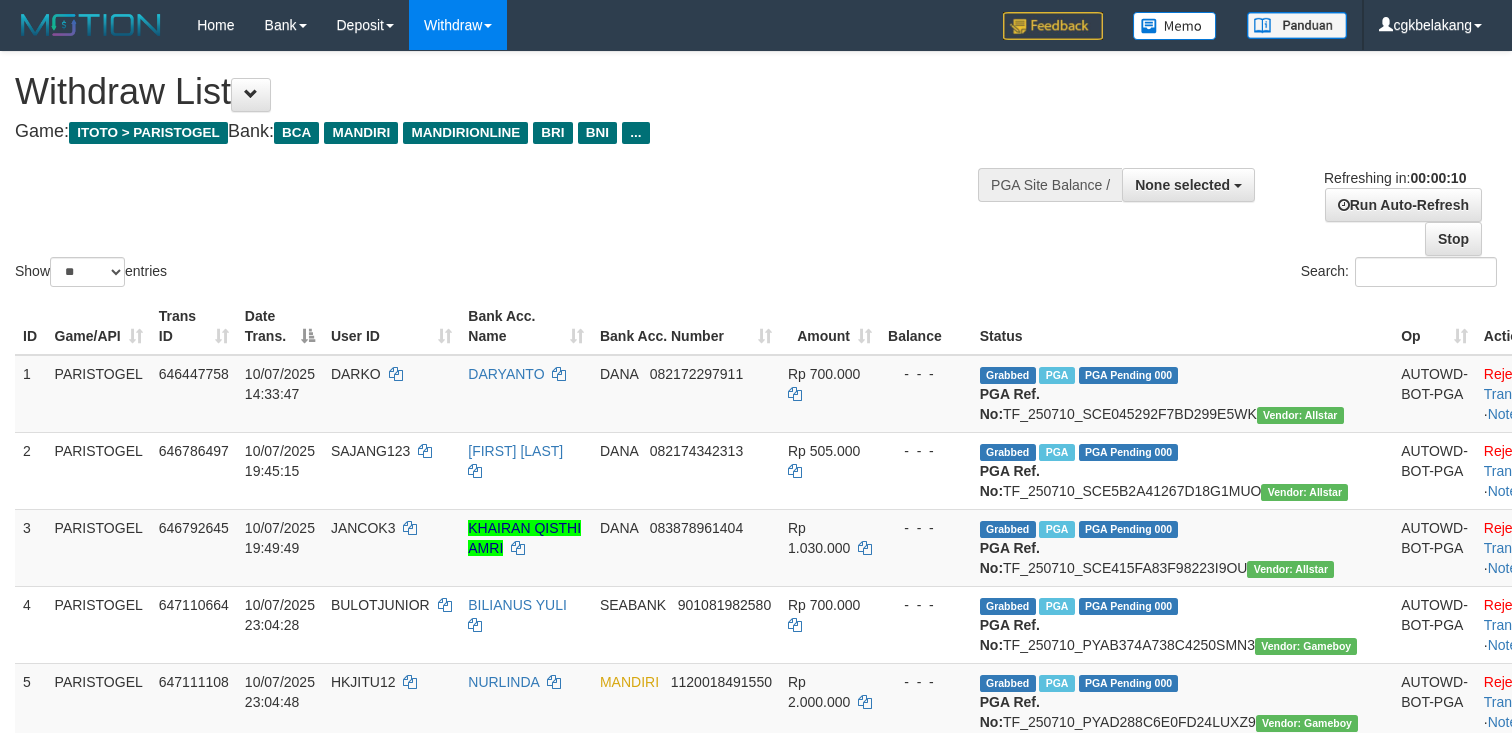 select 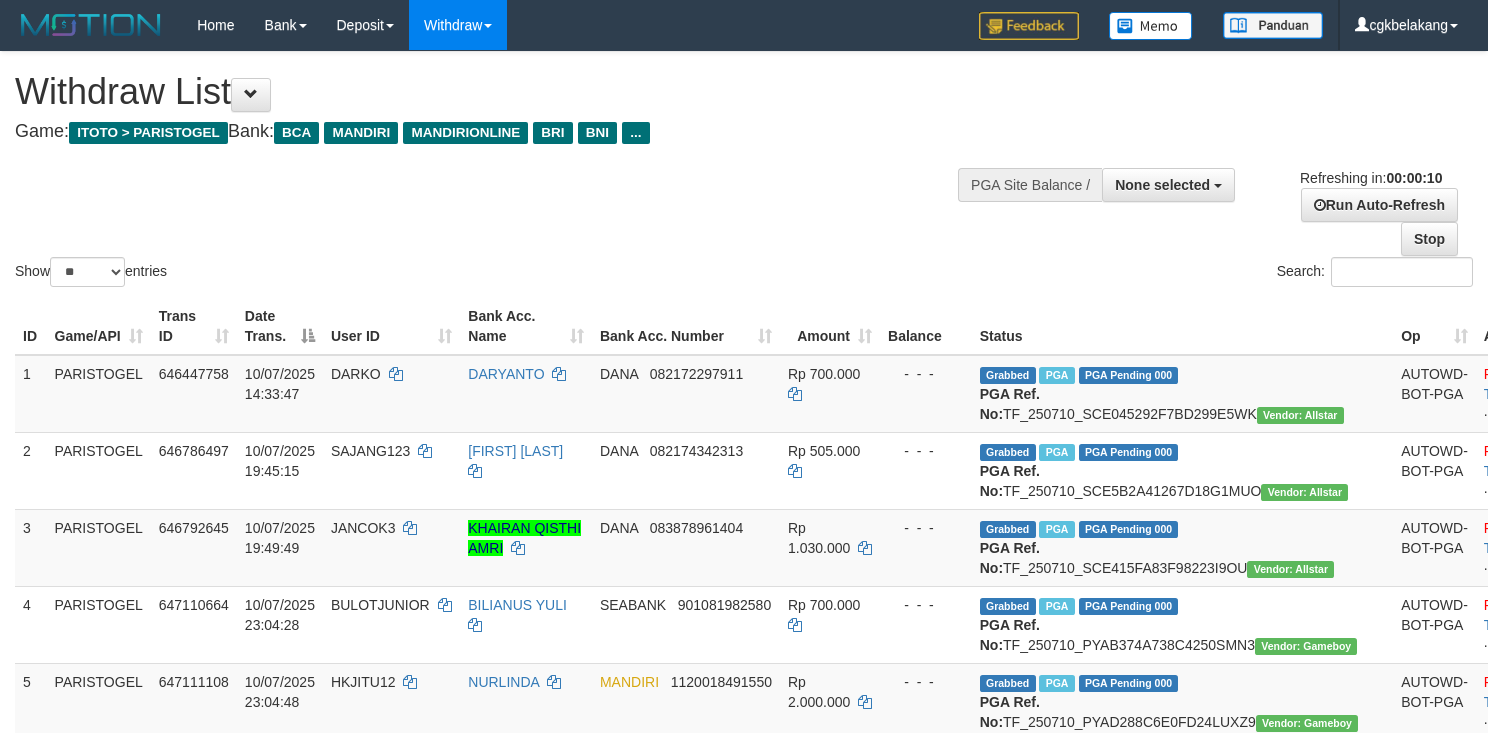 select 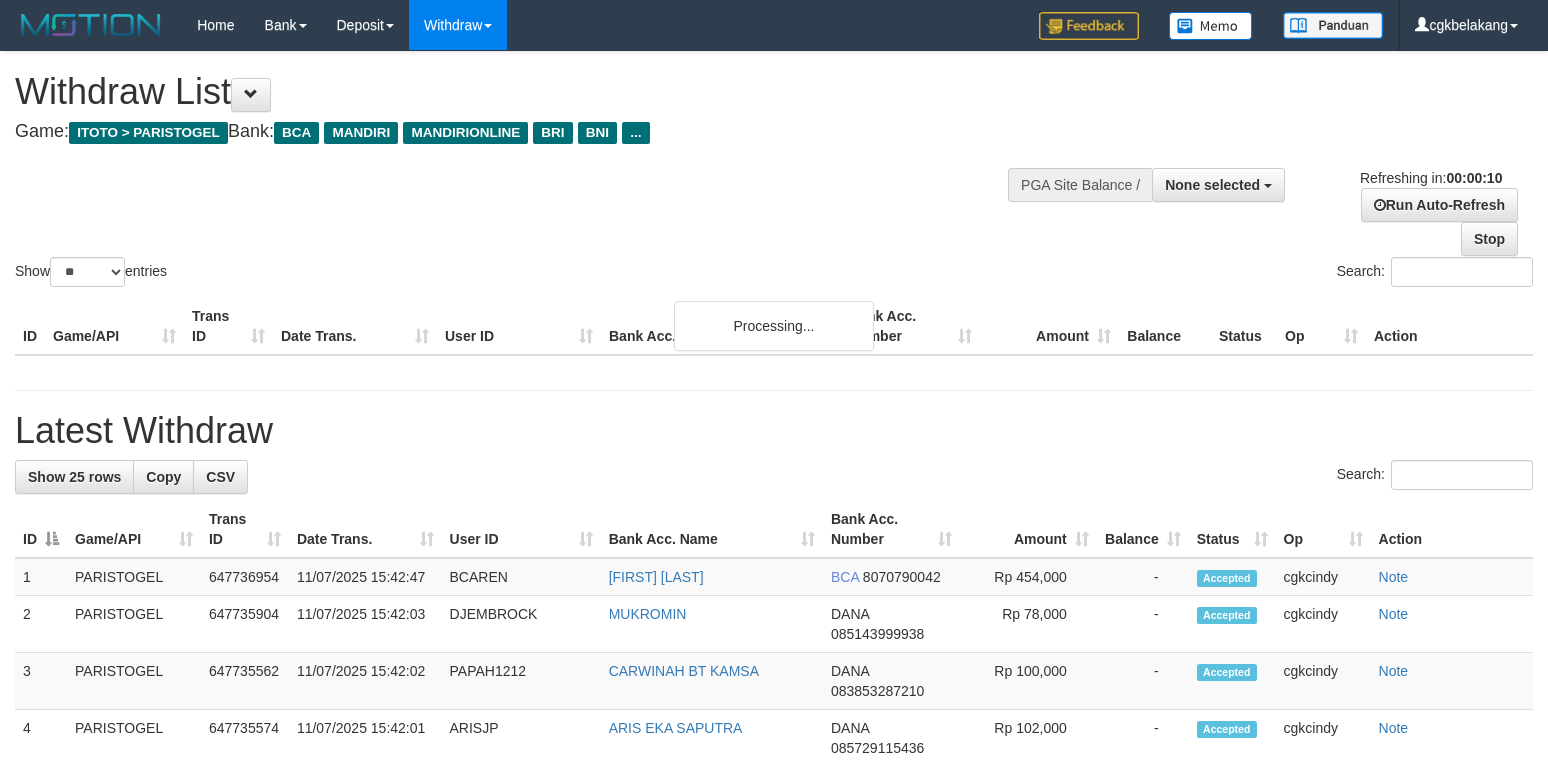 select 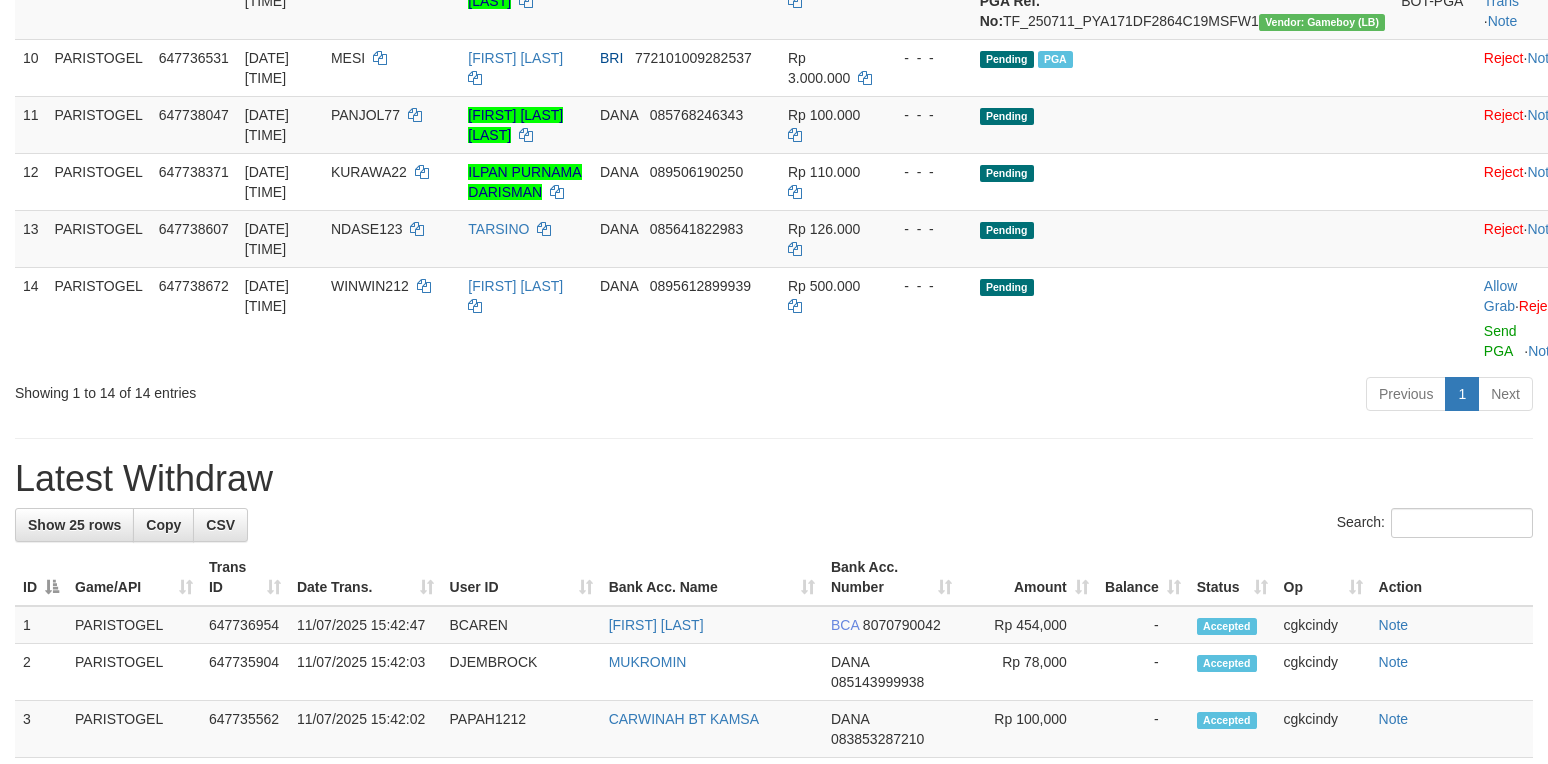 scroll, scrollTop: 933, scrollLeft: 0, axis: vertical 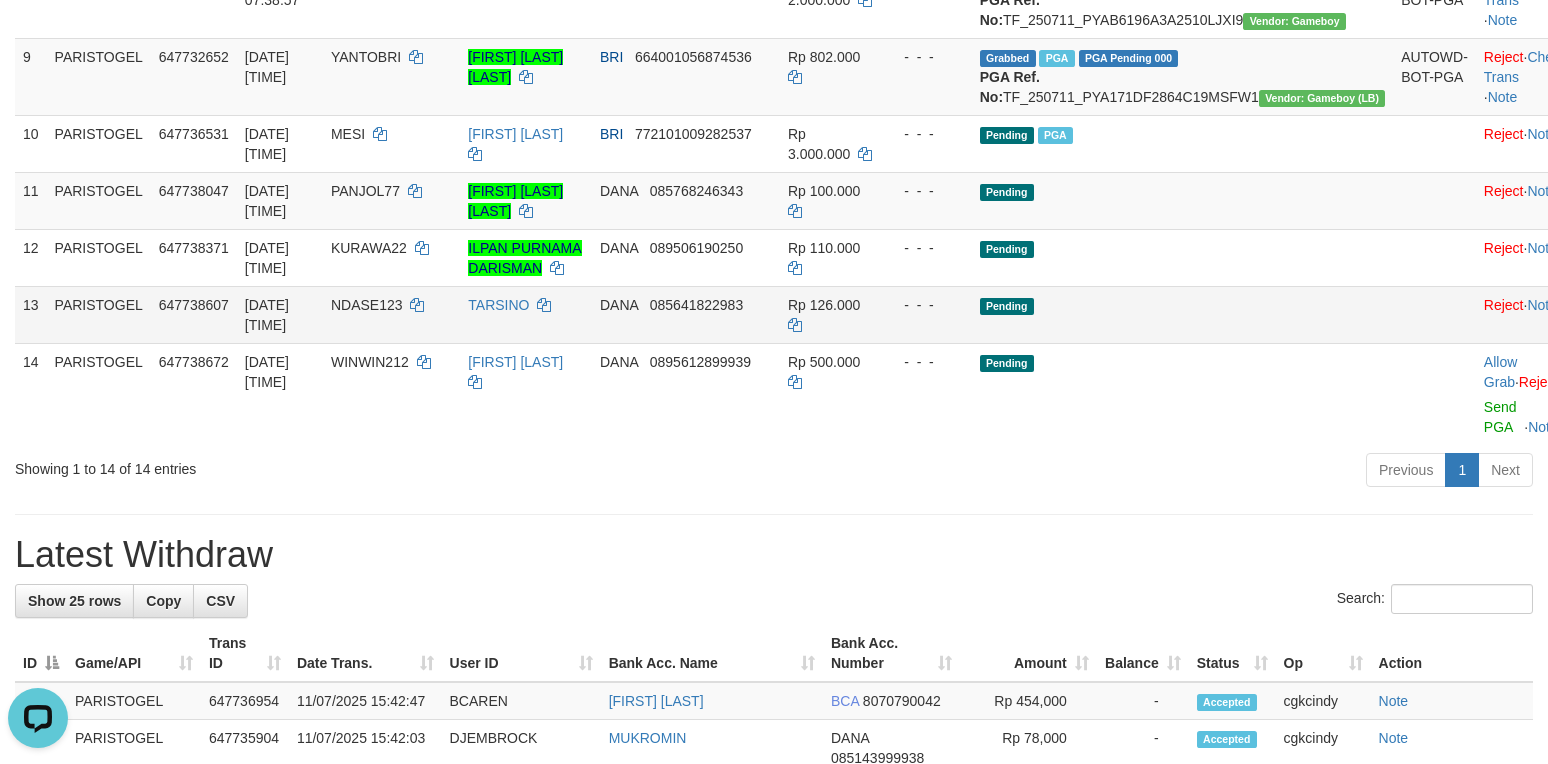 click on "Pending" at bounding box center (1182, 314) 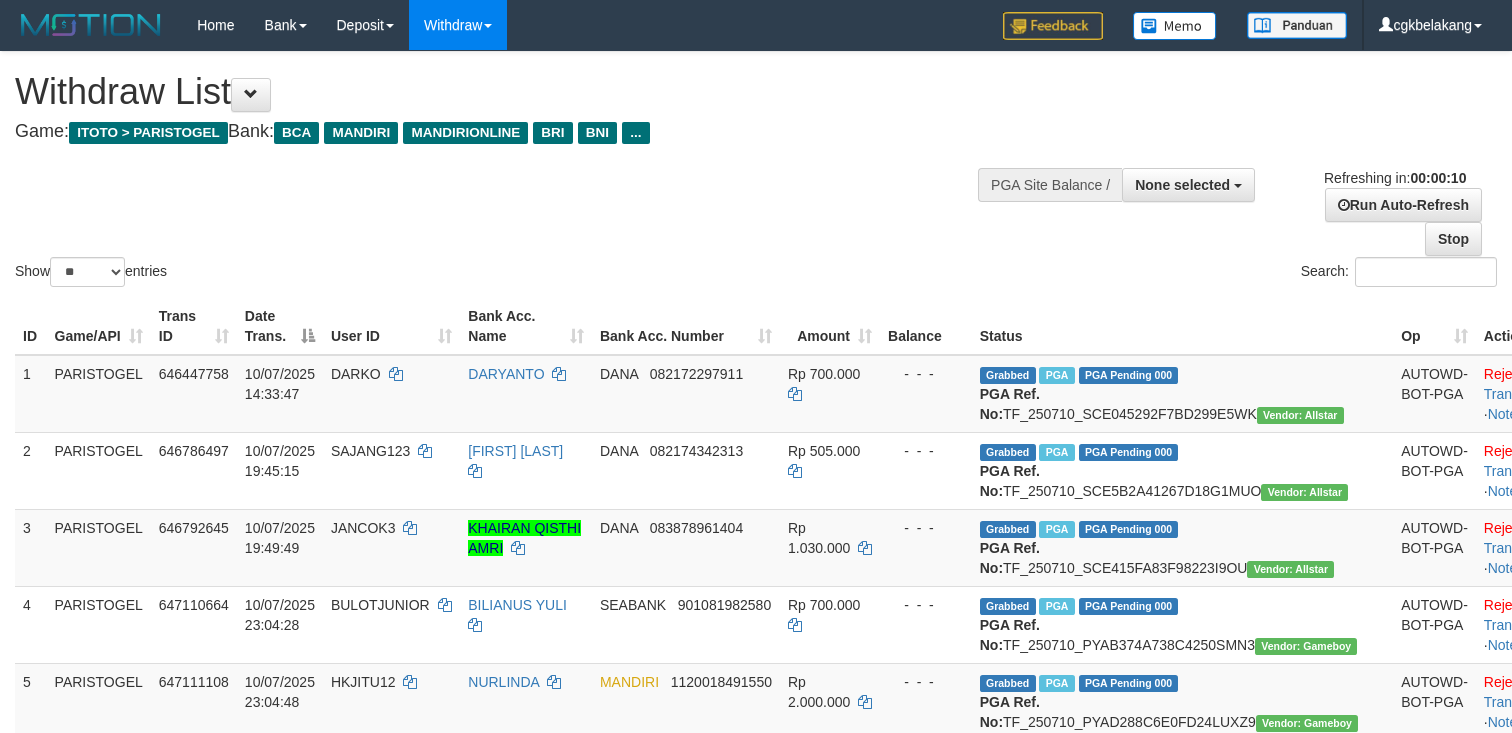 select 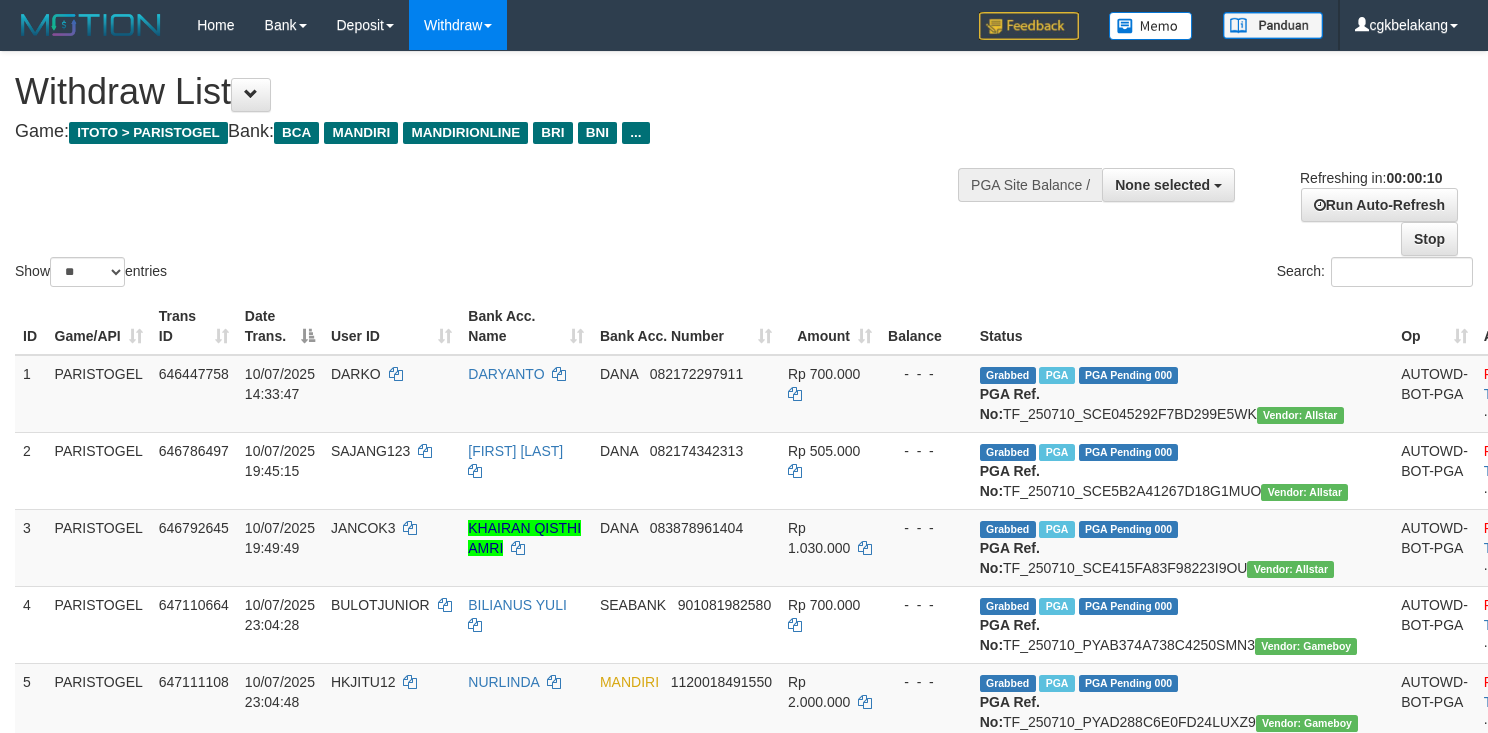 select 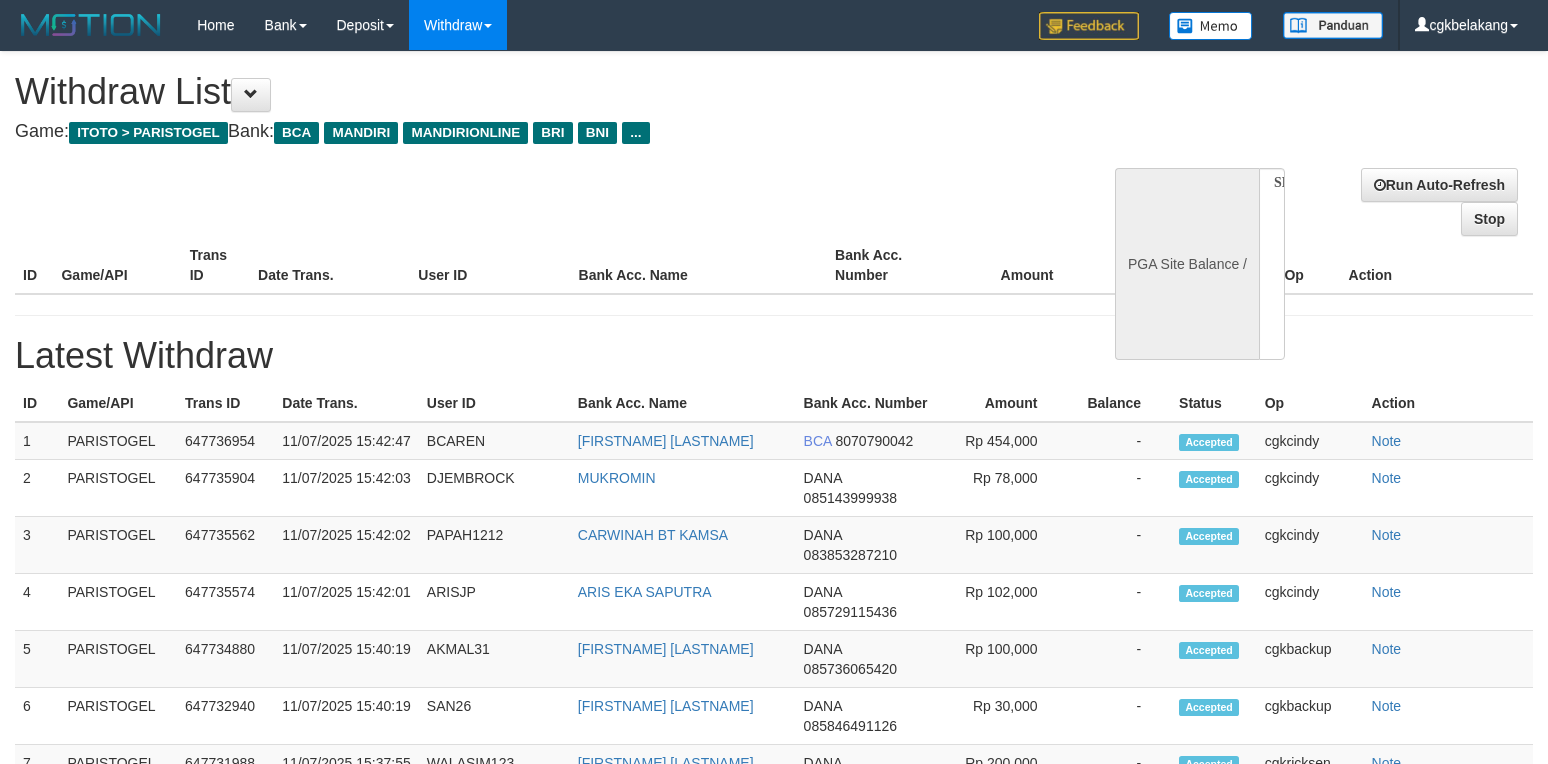 select 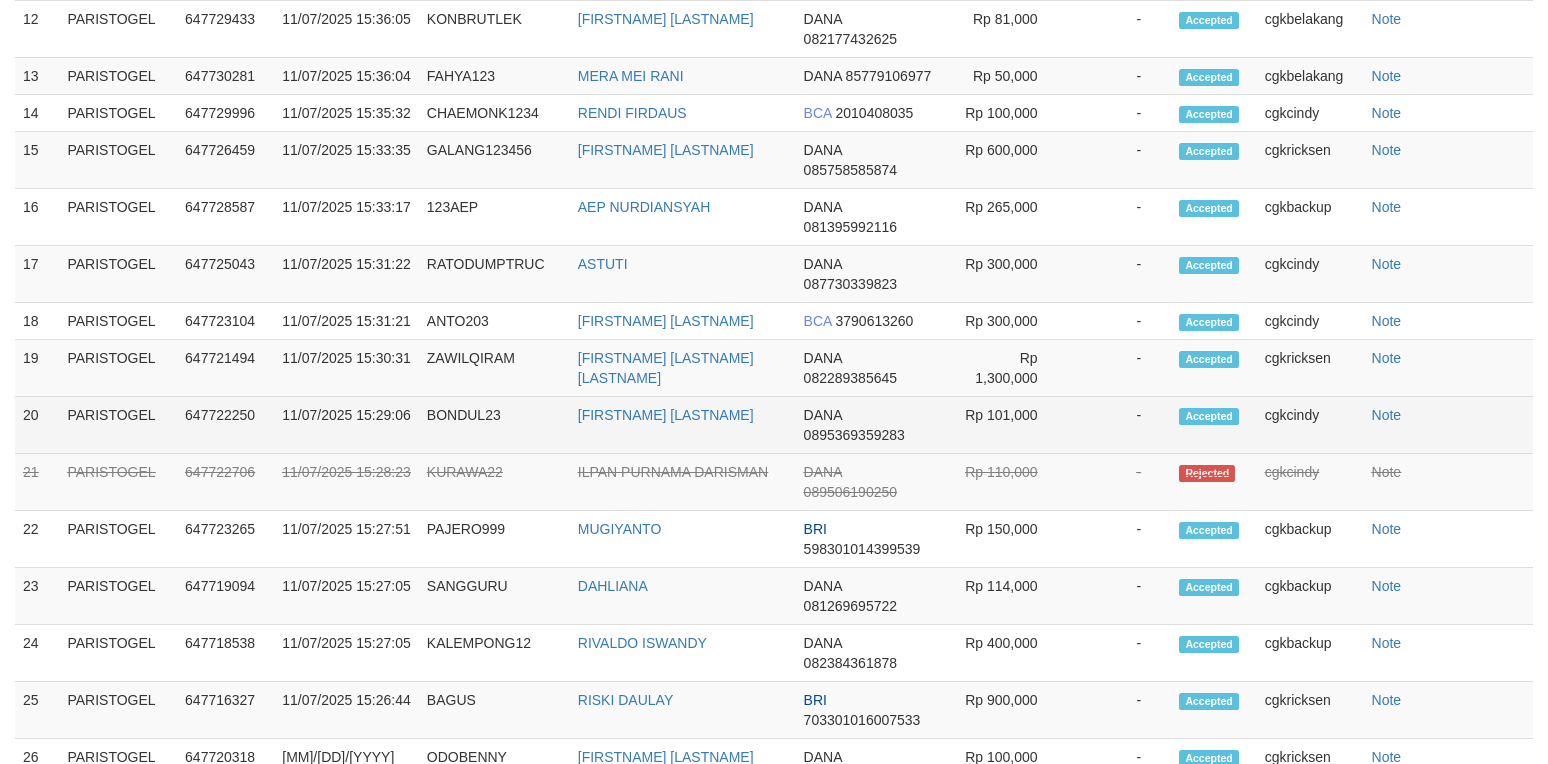 select on "**" 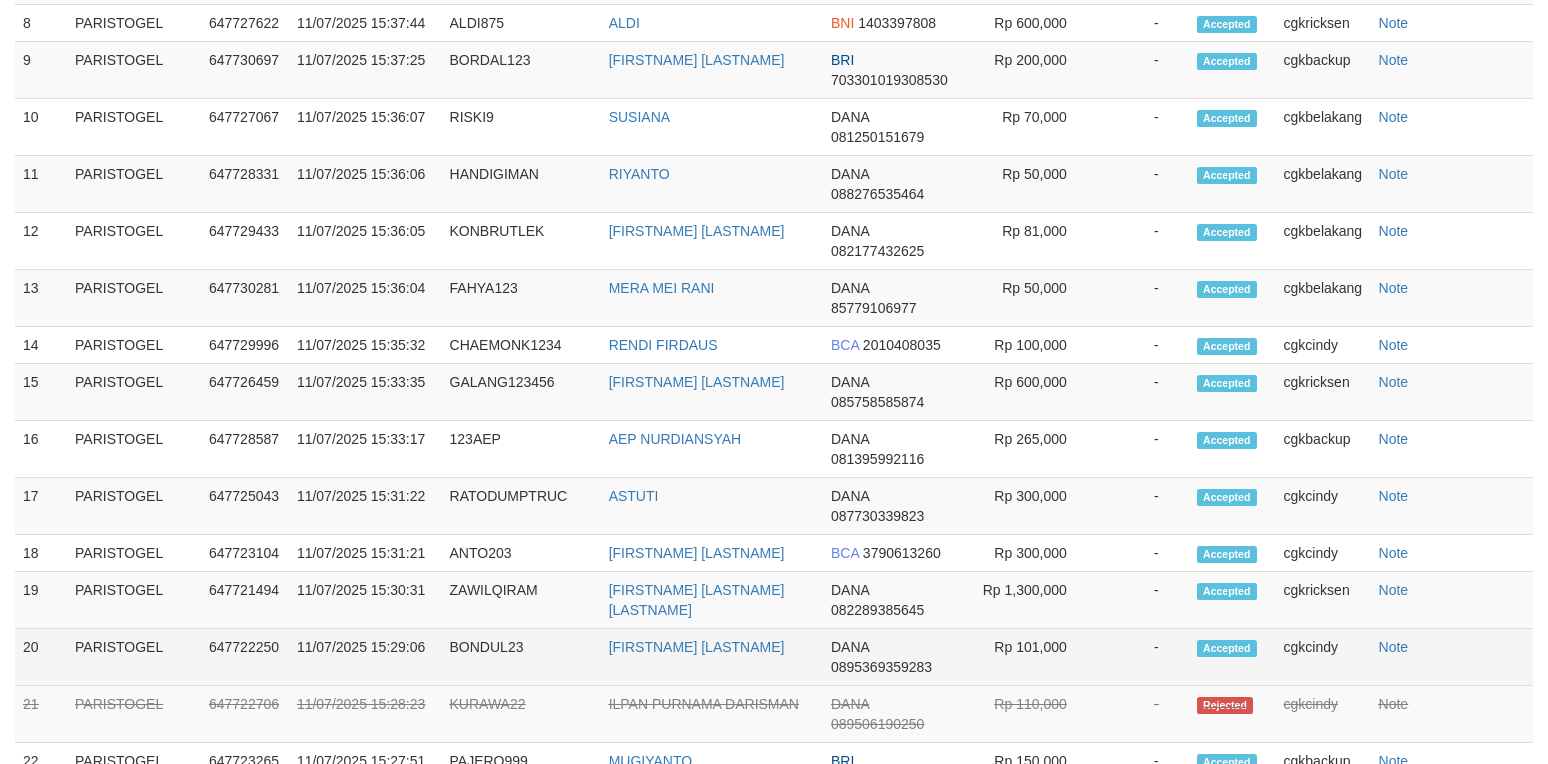 scroll, scrollTop: 2176, scrollLeft: 0, axis: vertical 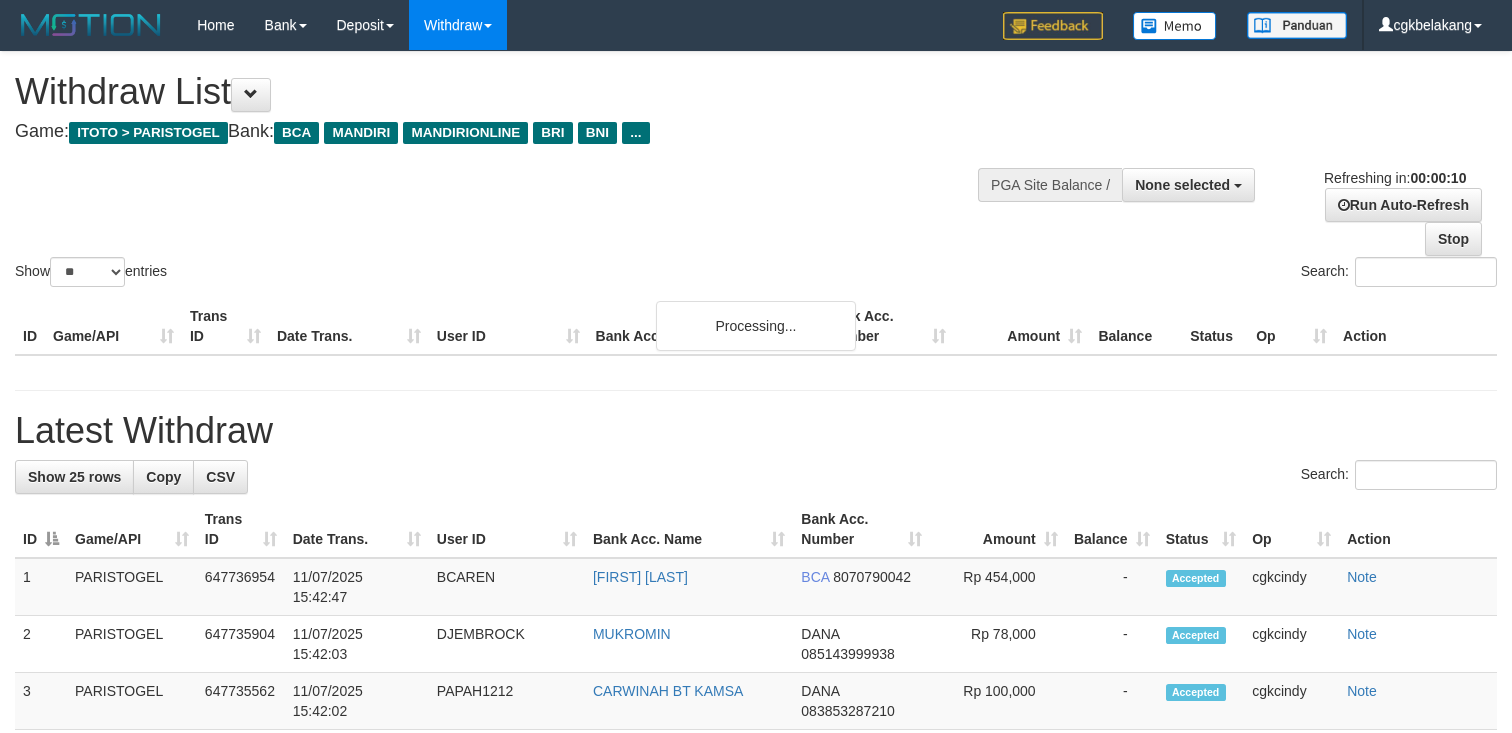select 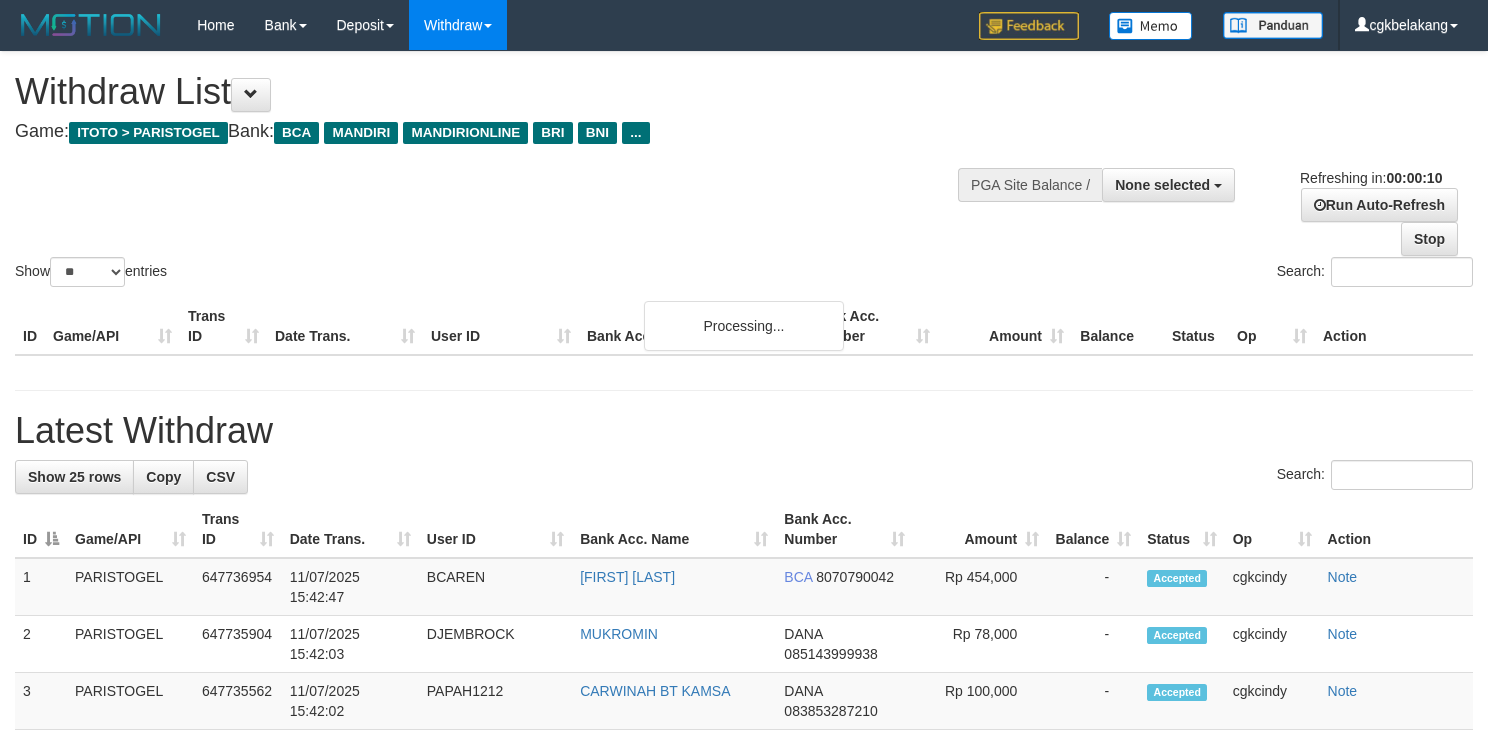 select 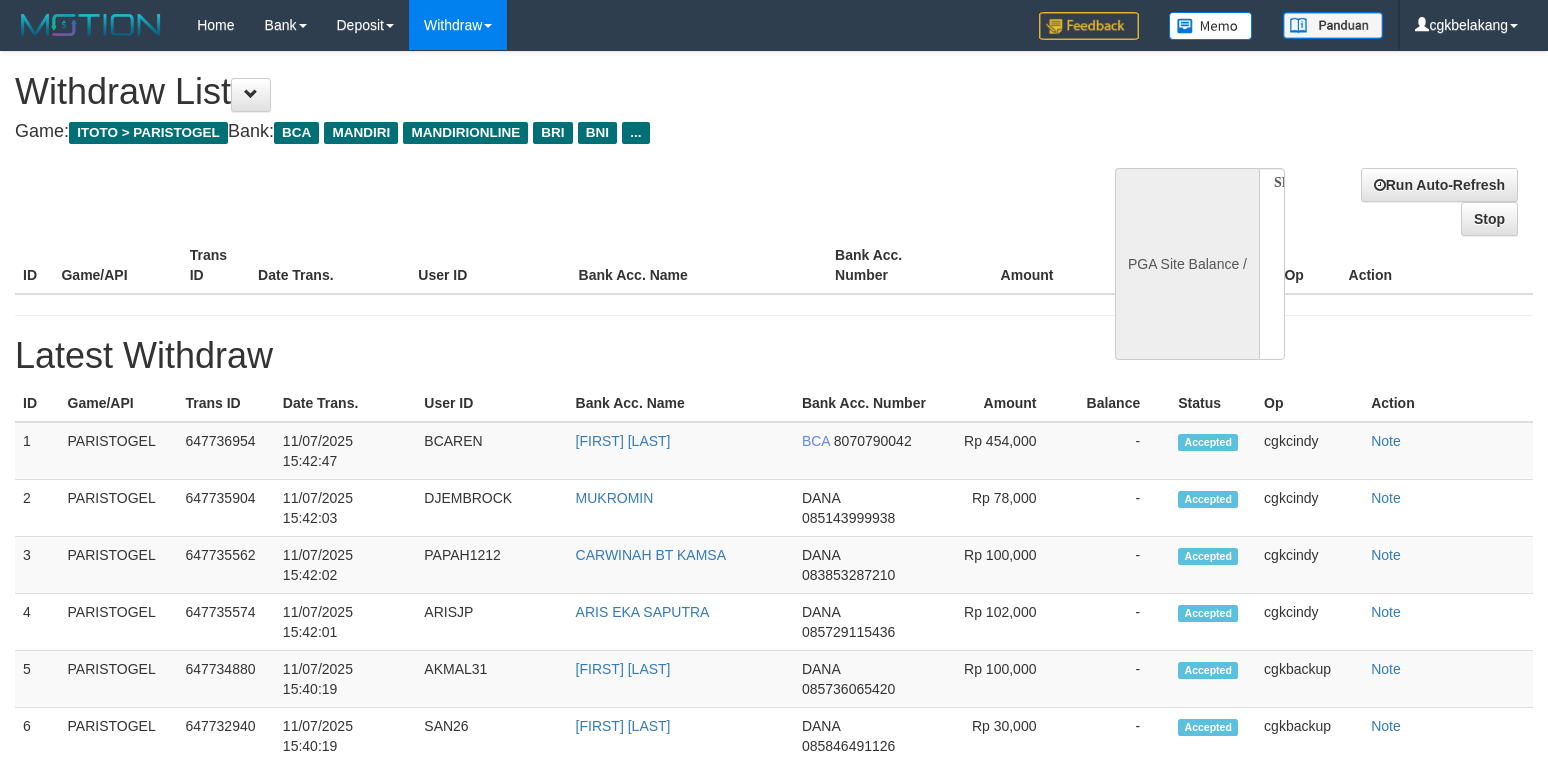 select 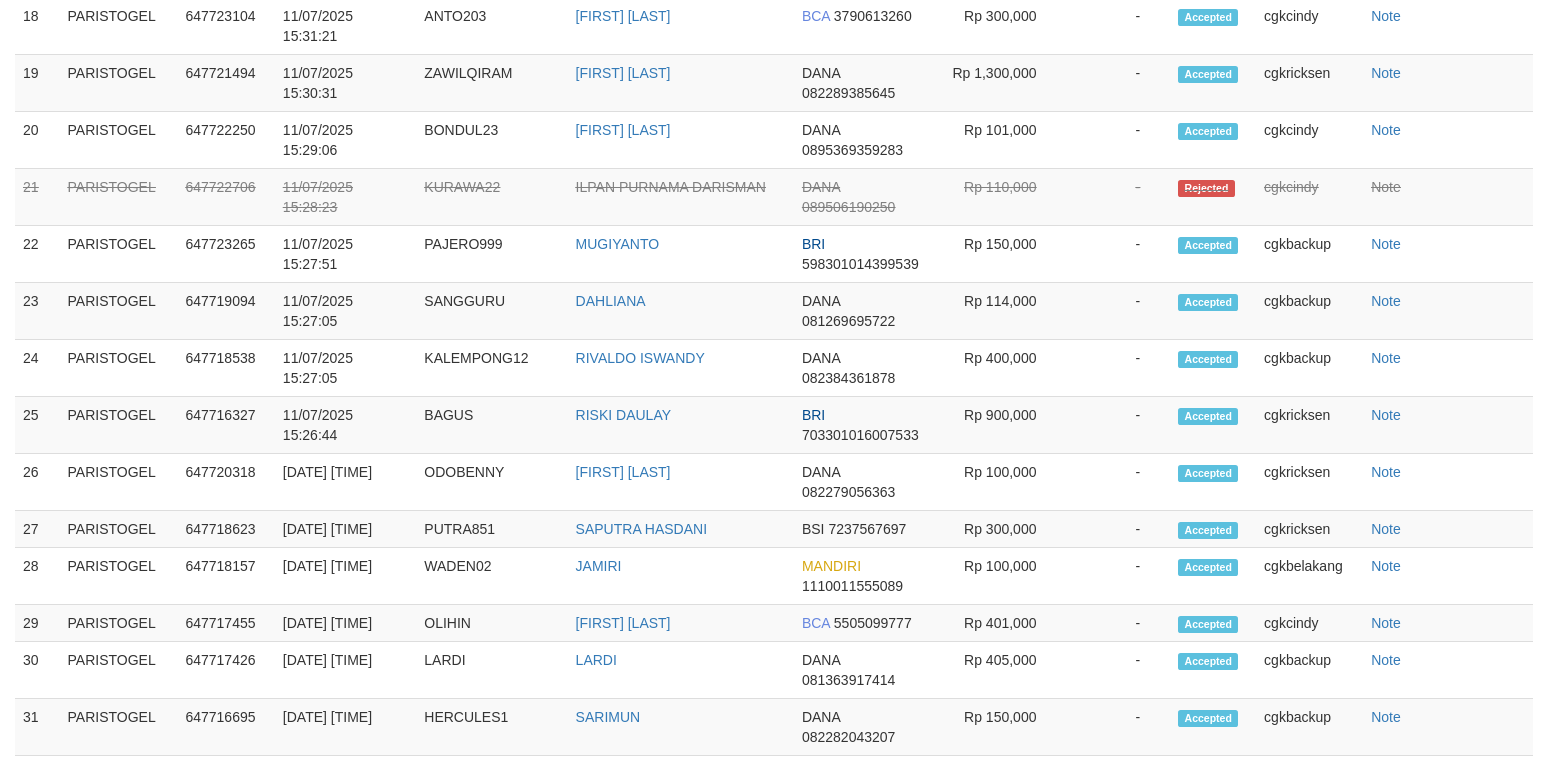 select on "**" 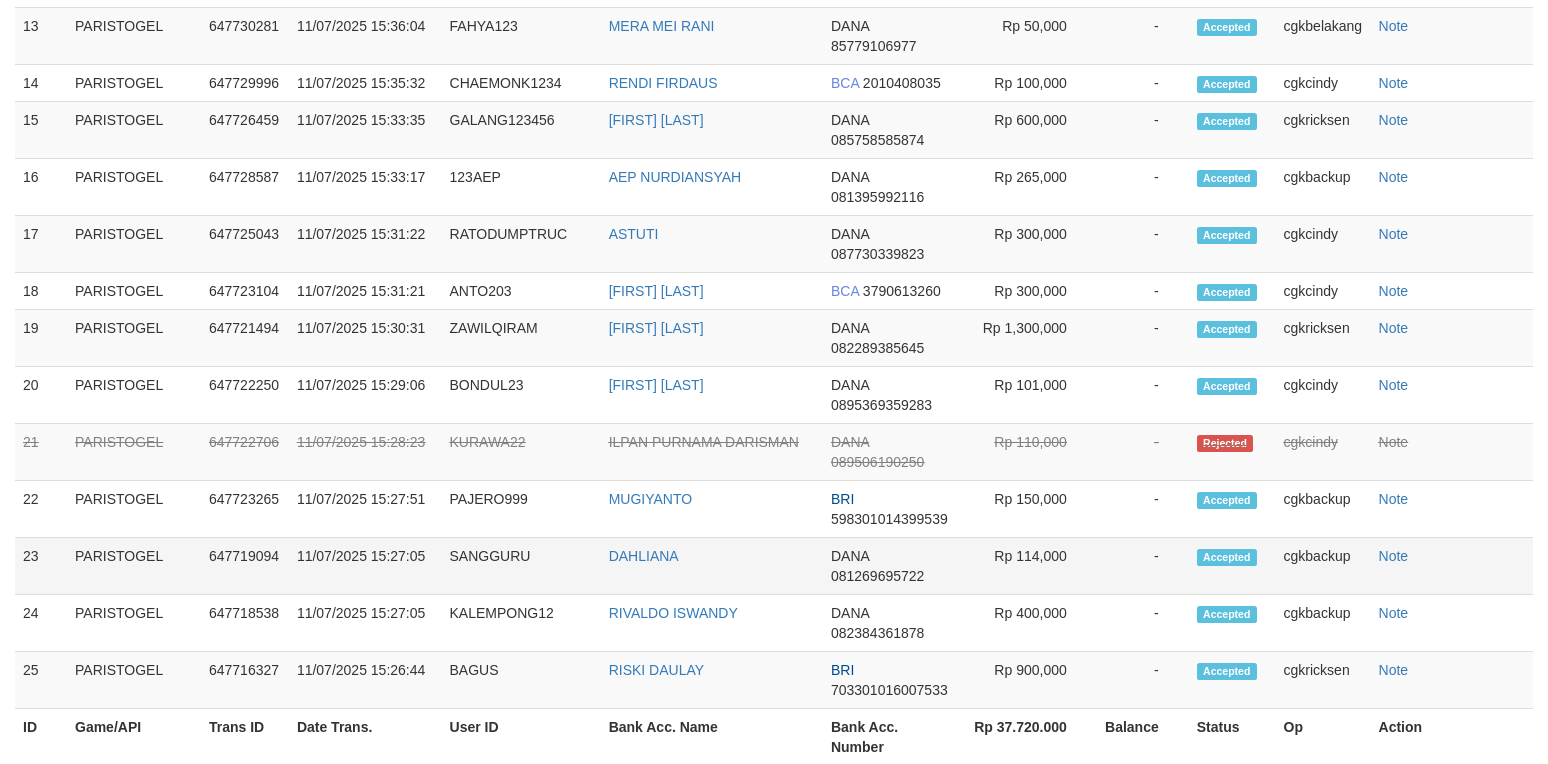 scroll, scrollTop: 2176, scrollLeft: 0, axis: vertical 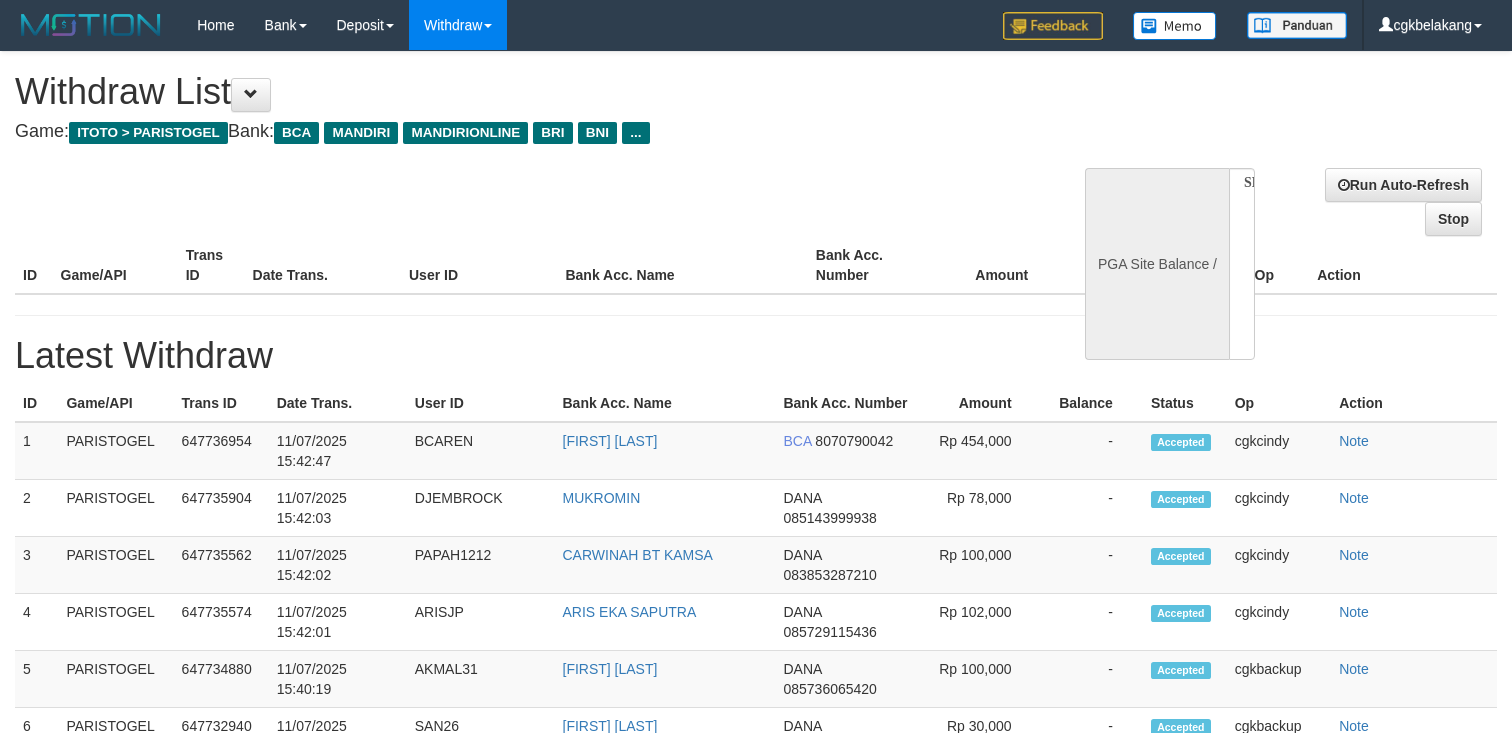select 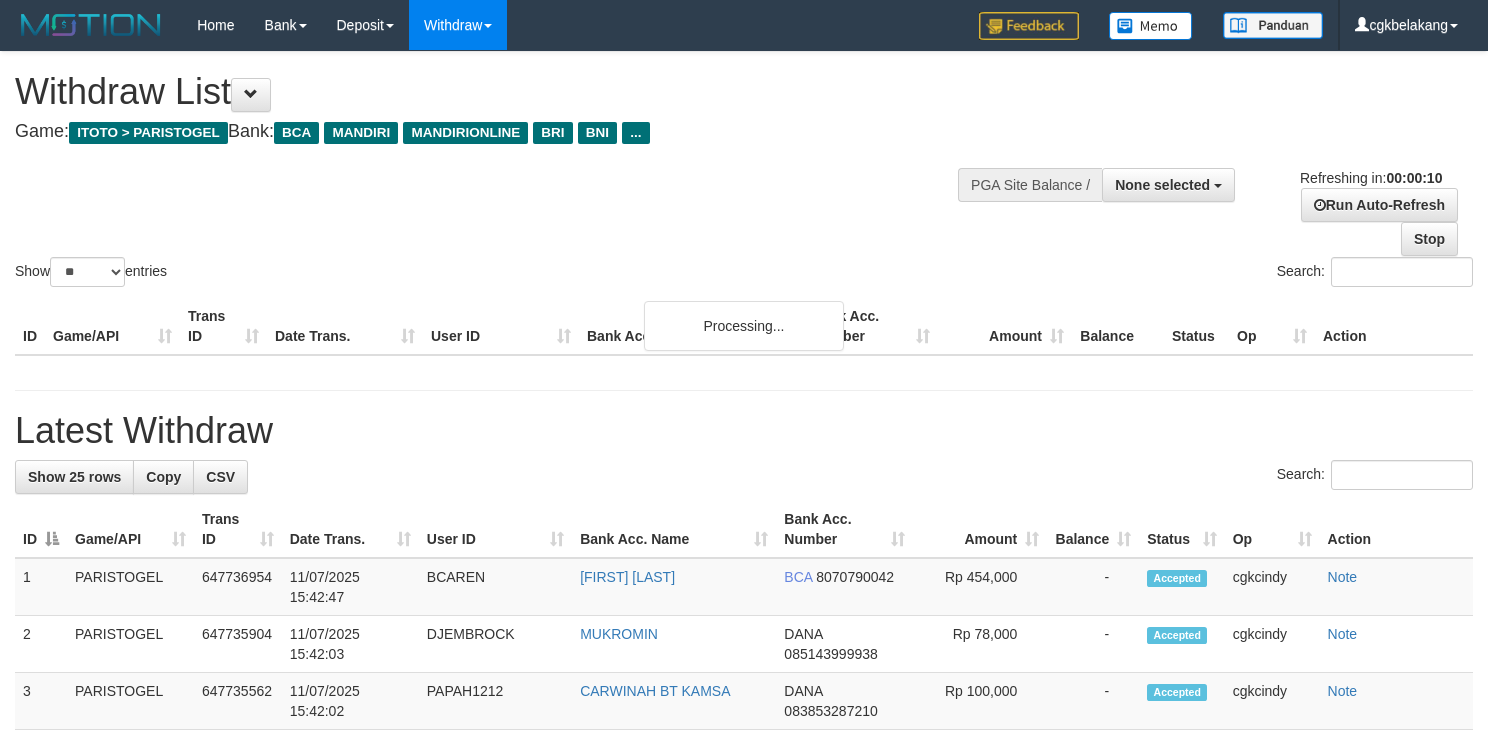 select 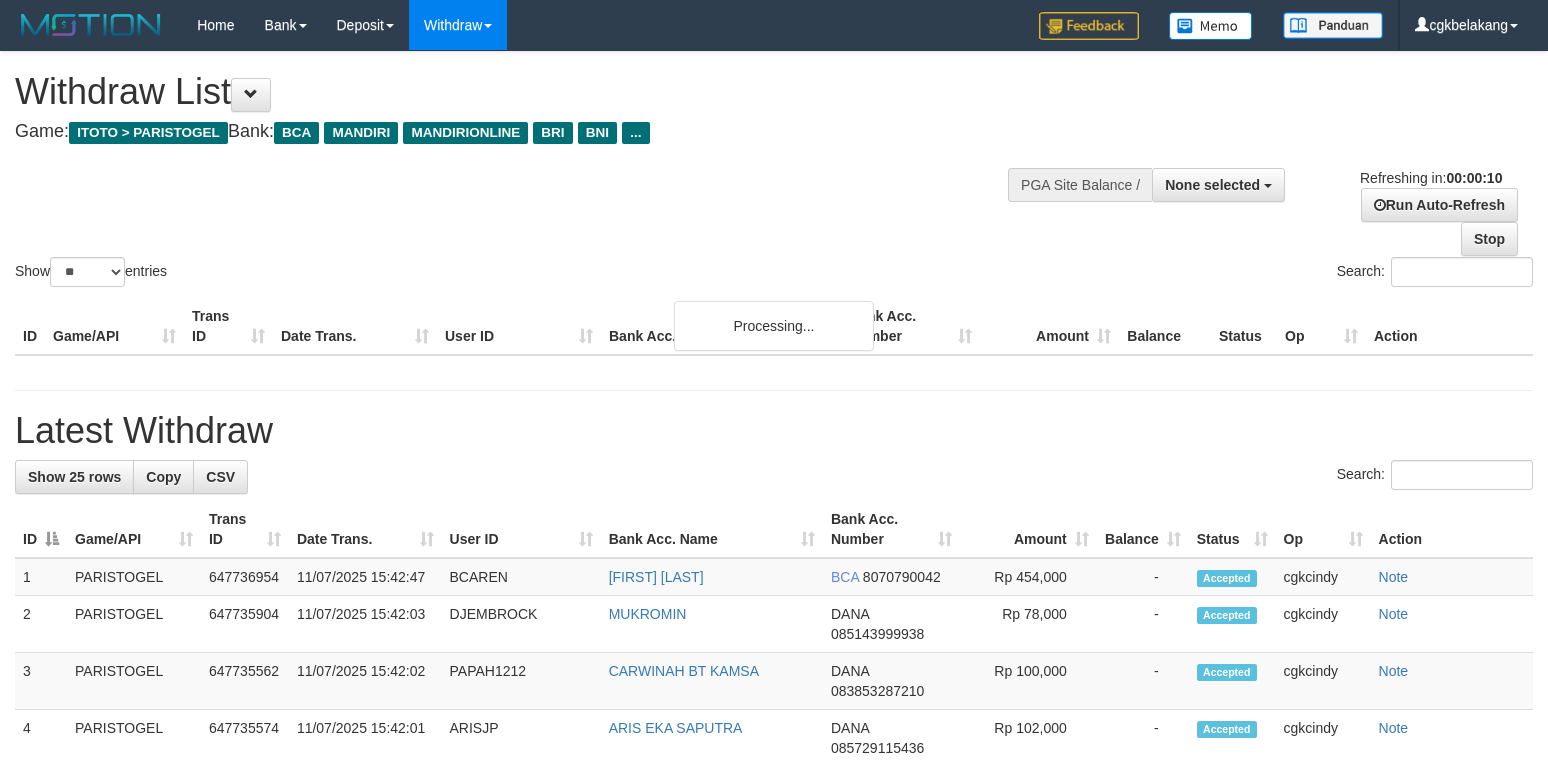 select 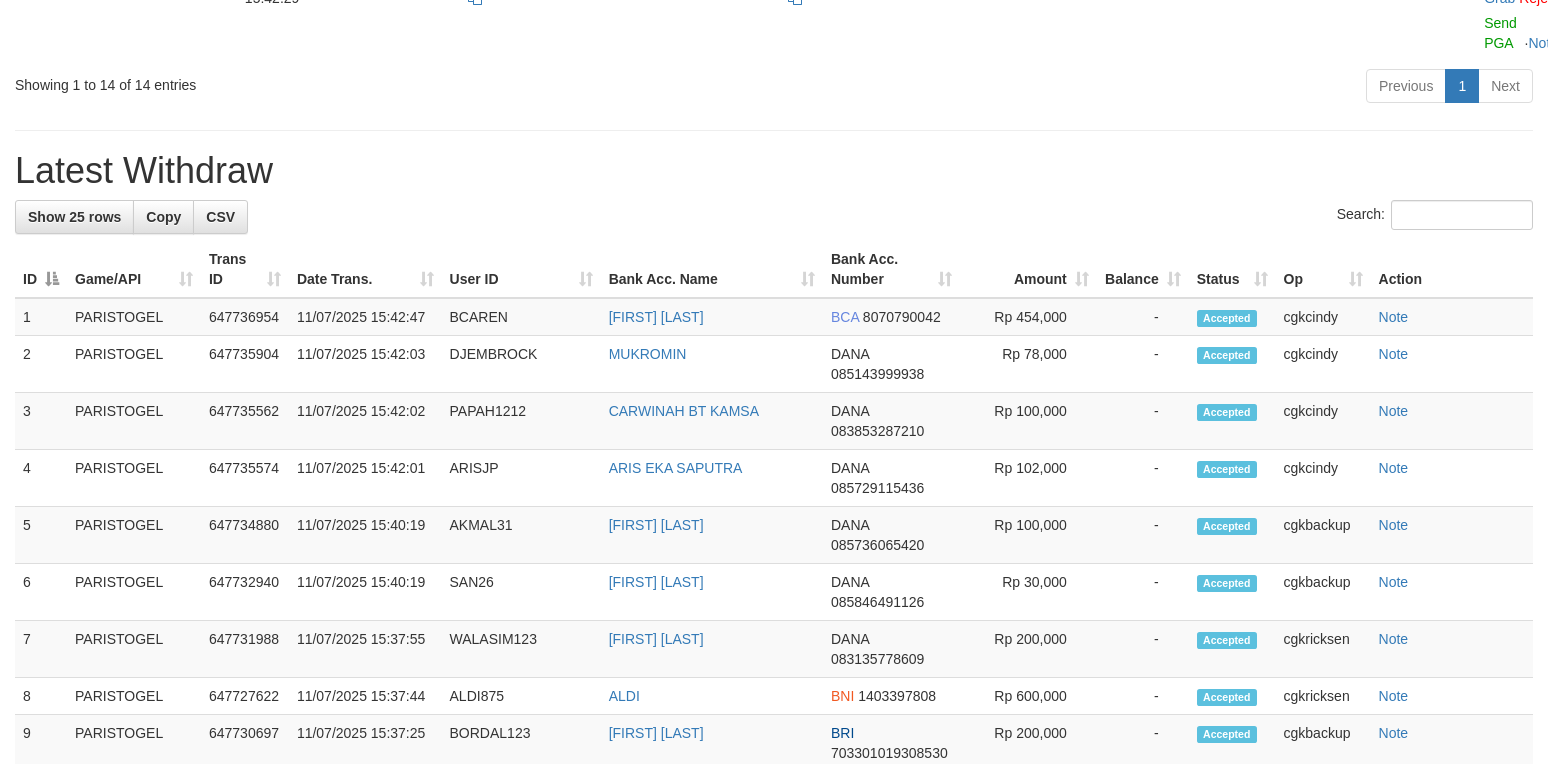 scroll, scrollTop: 1242, scrollLeft: 0, axis: vertical 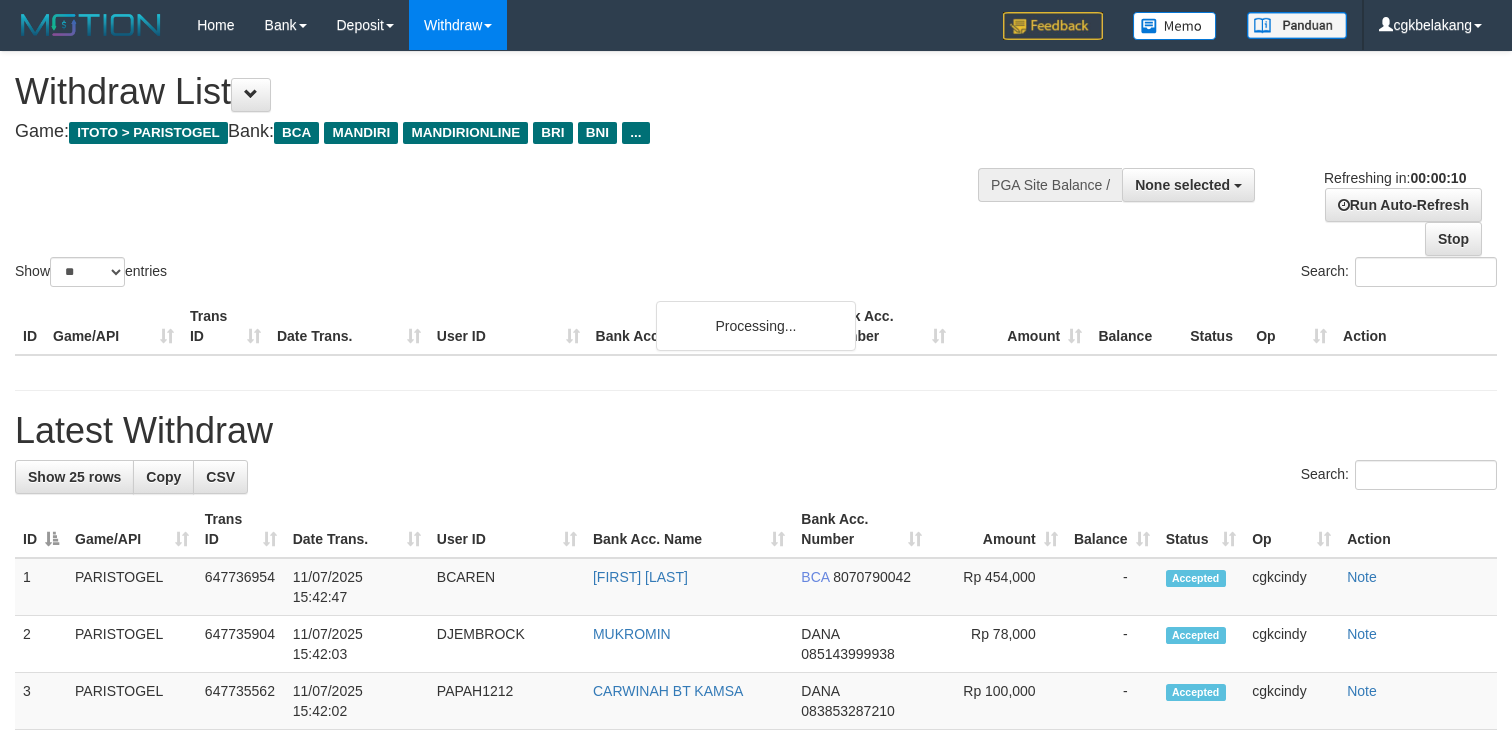 select 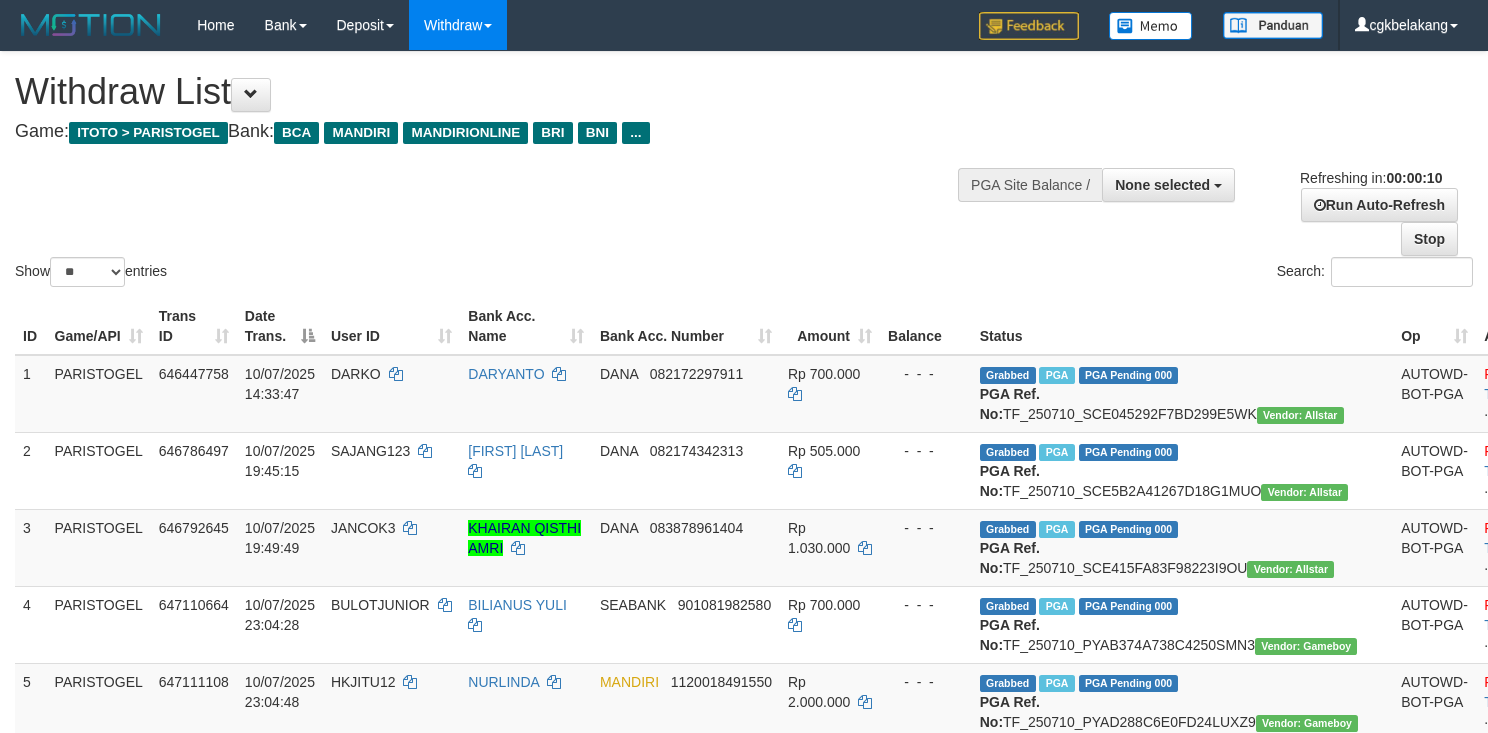 select 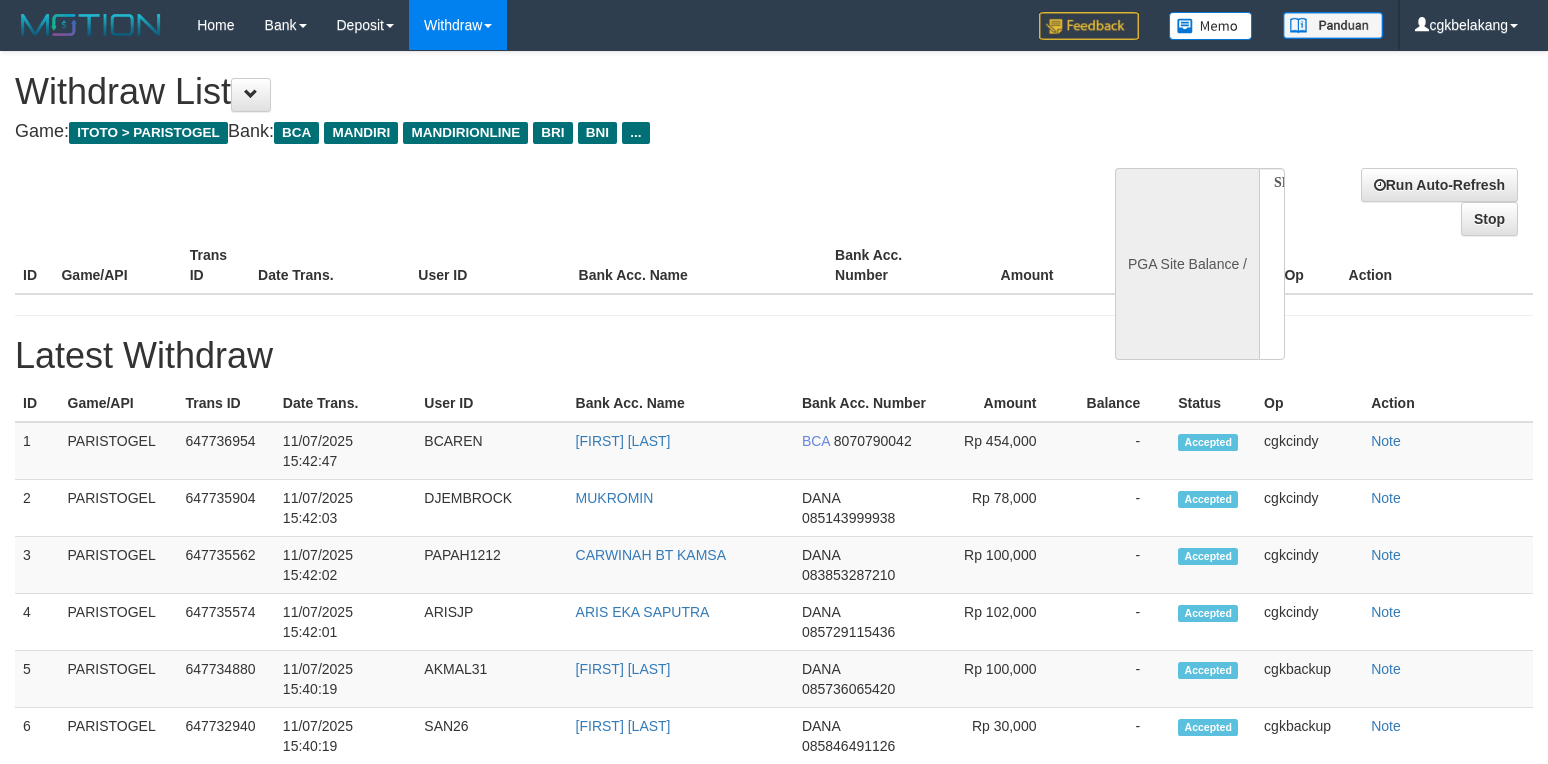 select 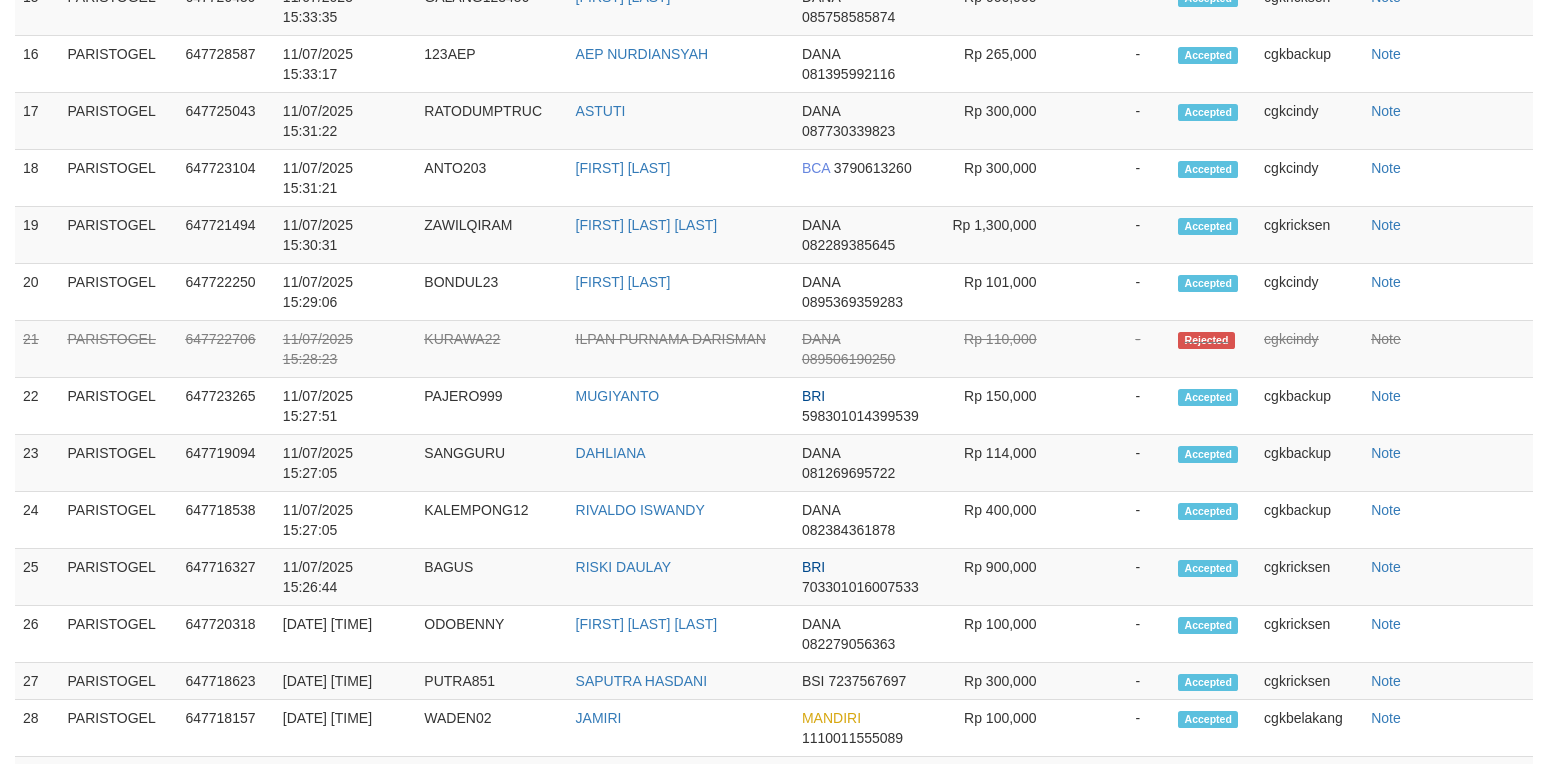 scroll, scrollTop: 1317, scrollLeft: 0, axis: vertical 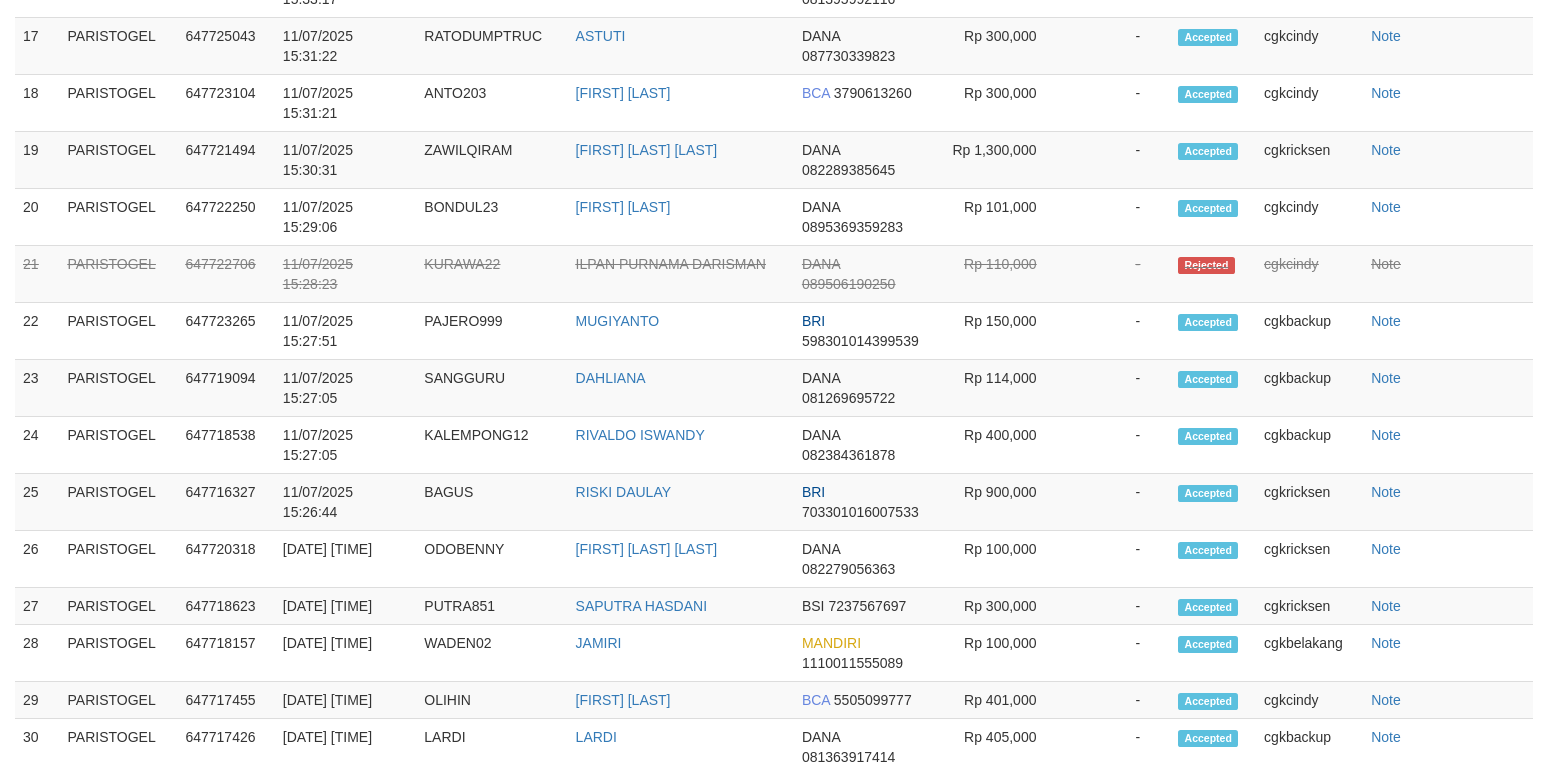 select on "**" 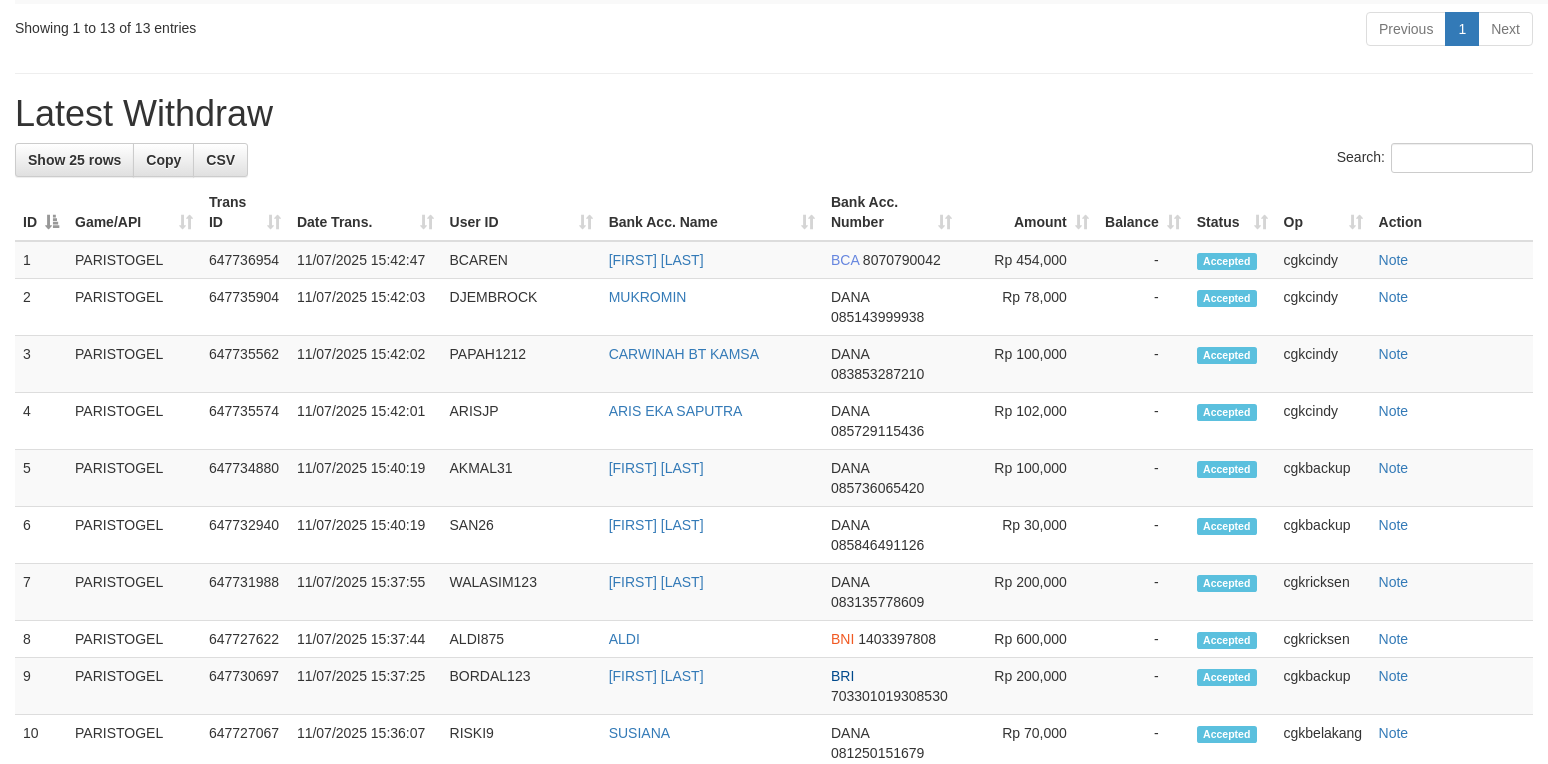 scroll, scrollTop: 1242, scrollLeft: 0, axis: vertical 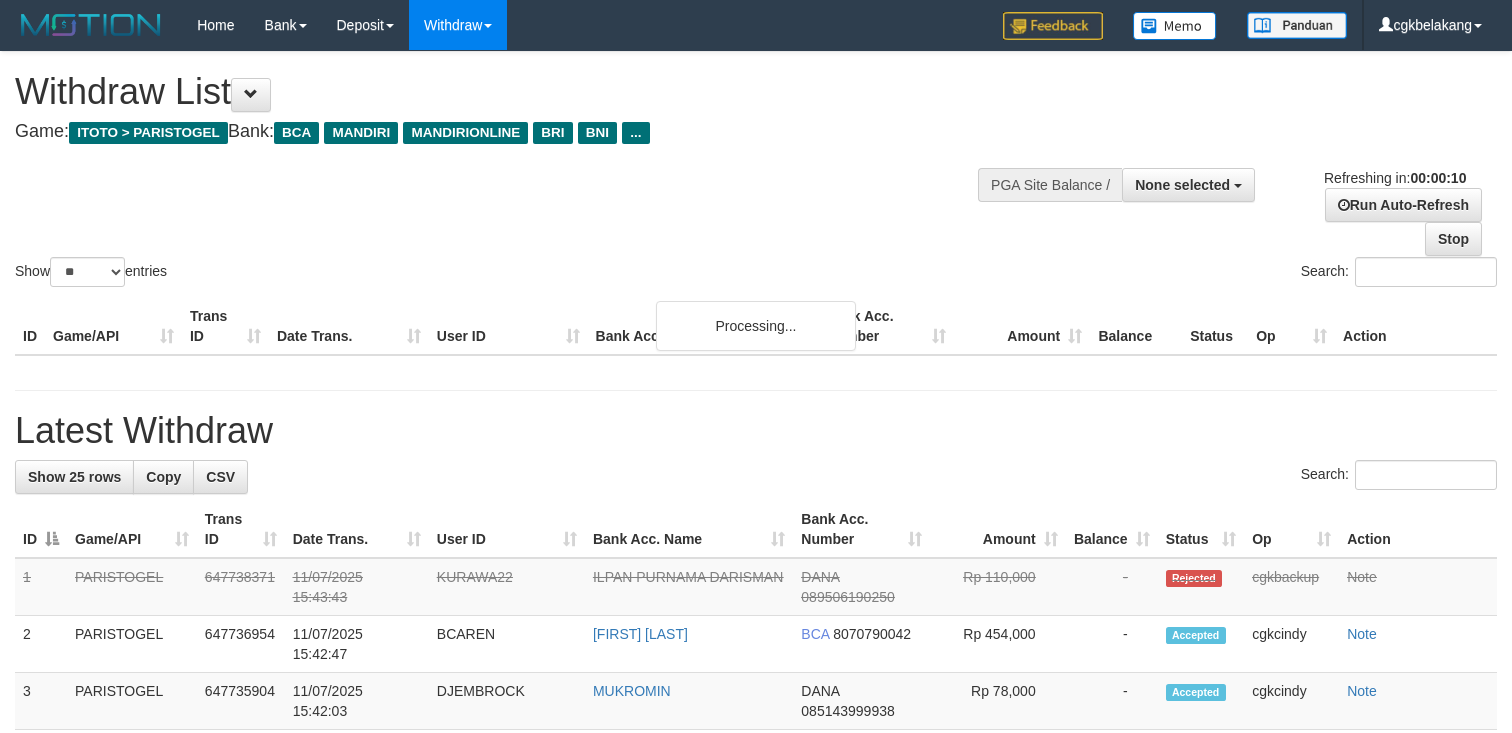 select 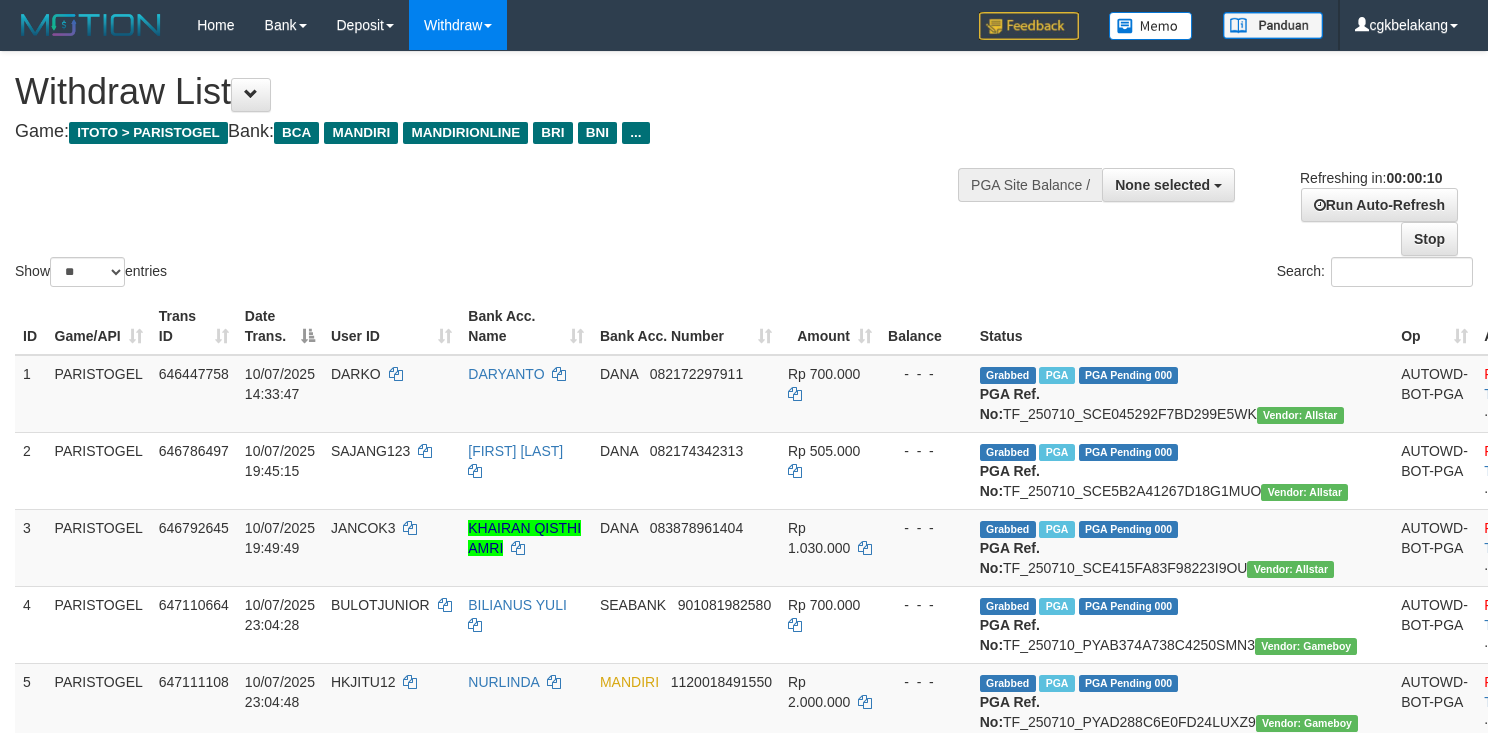 select 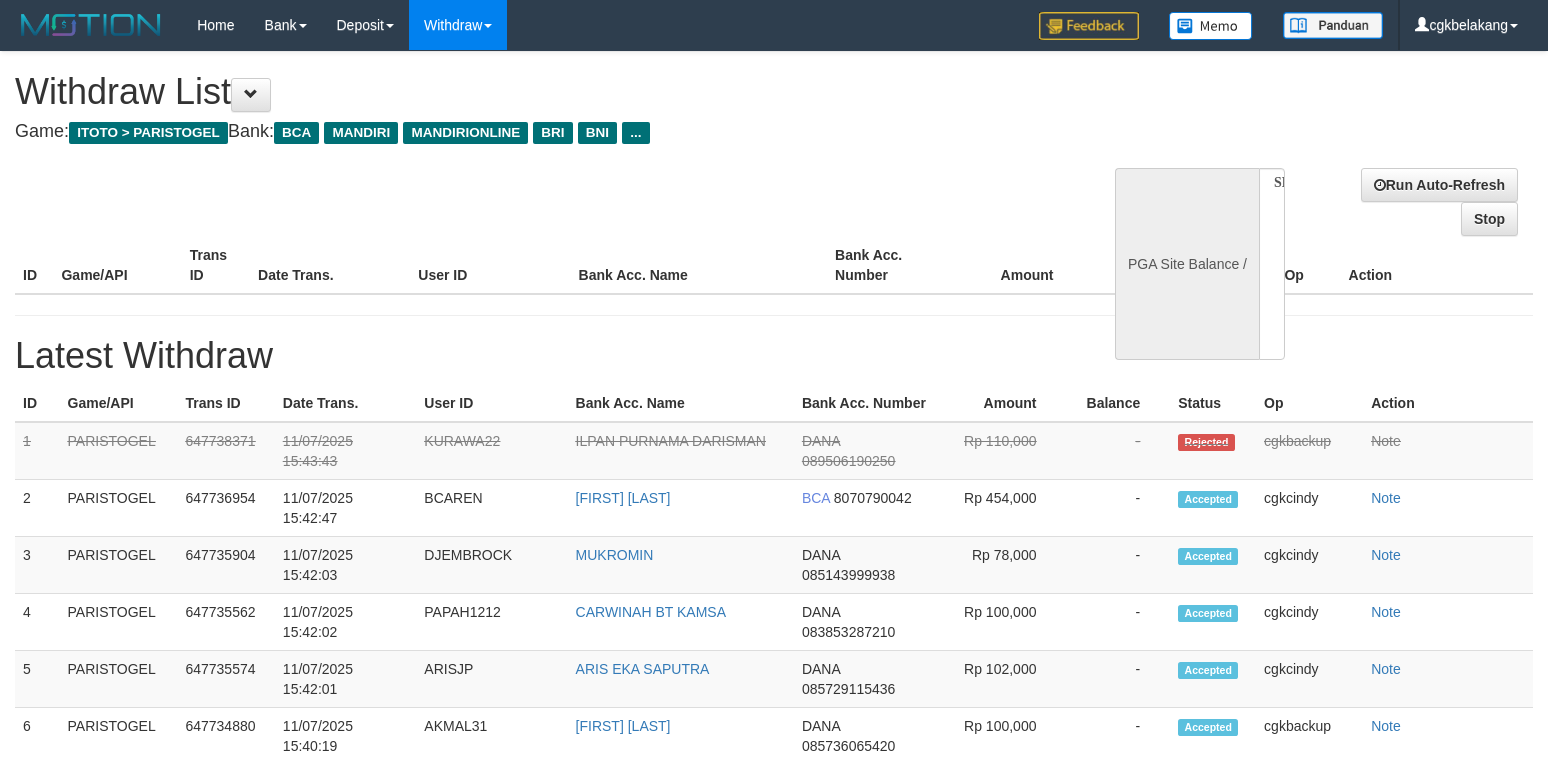 select 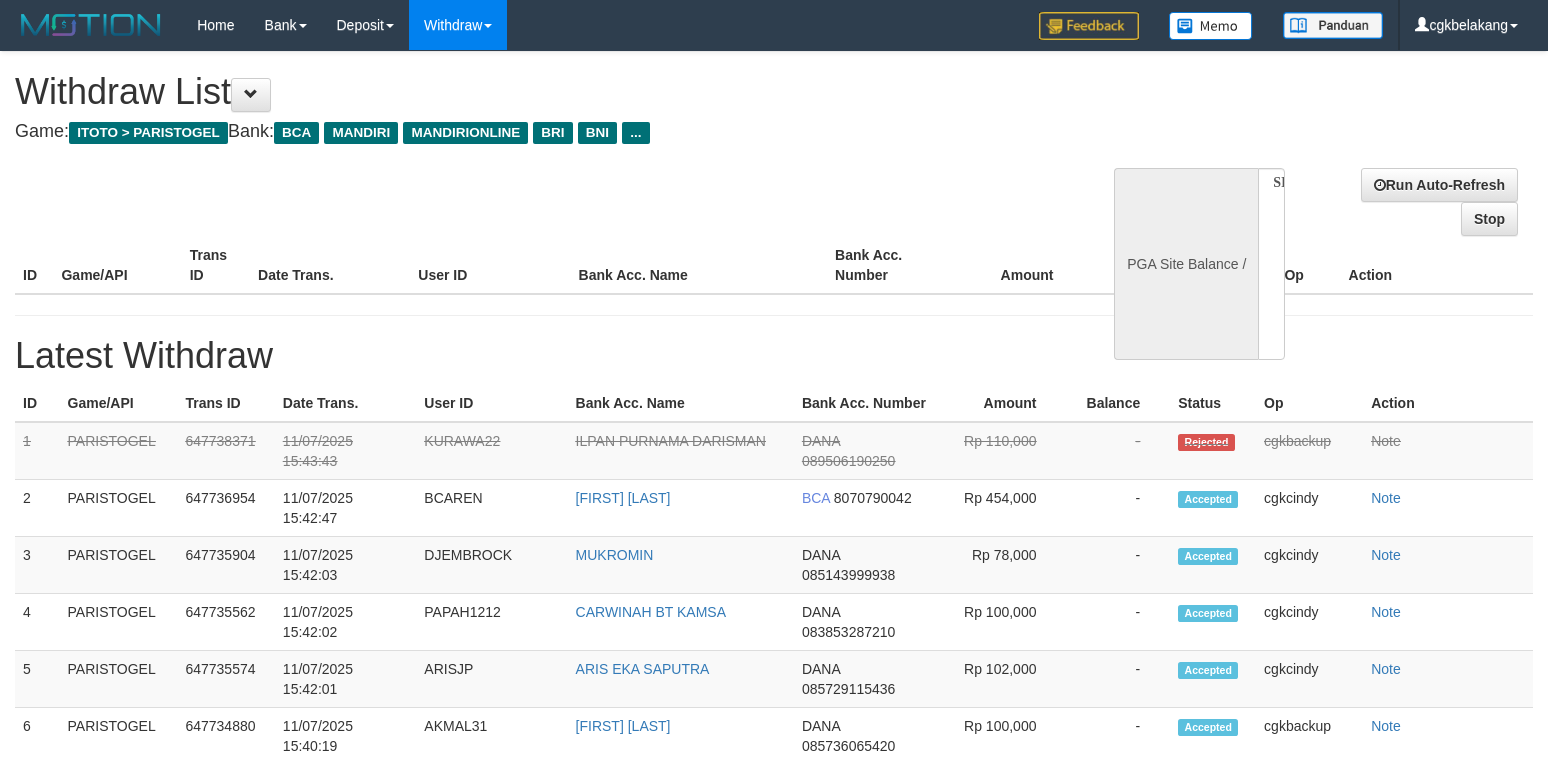 scroll, scrollTop: 1242, scrollLeft: 0, axis: vertical 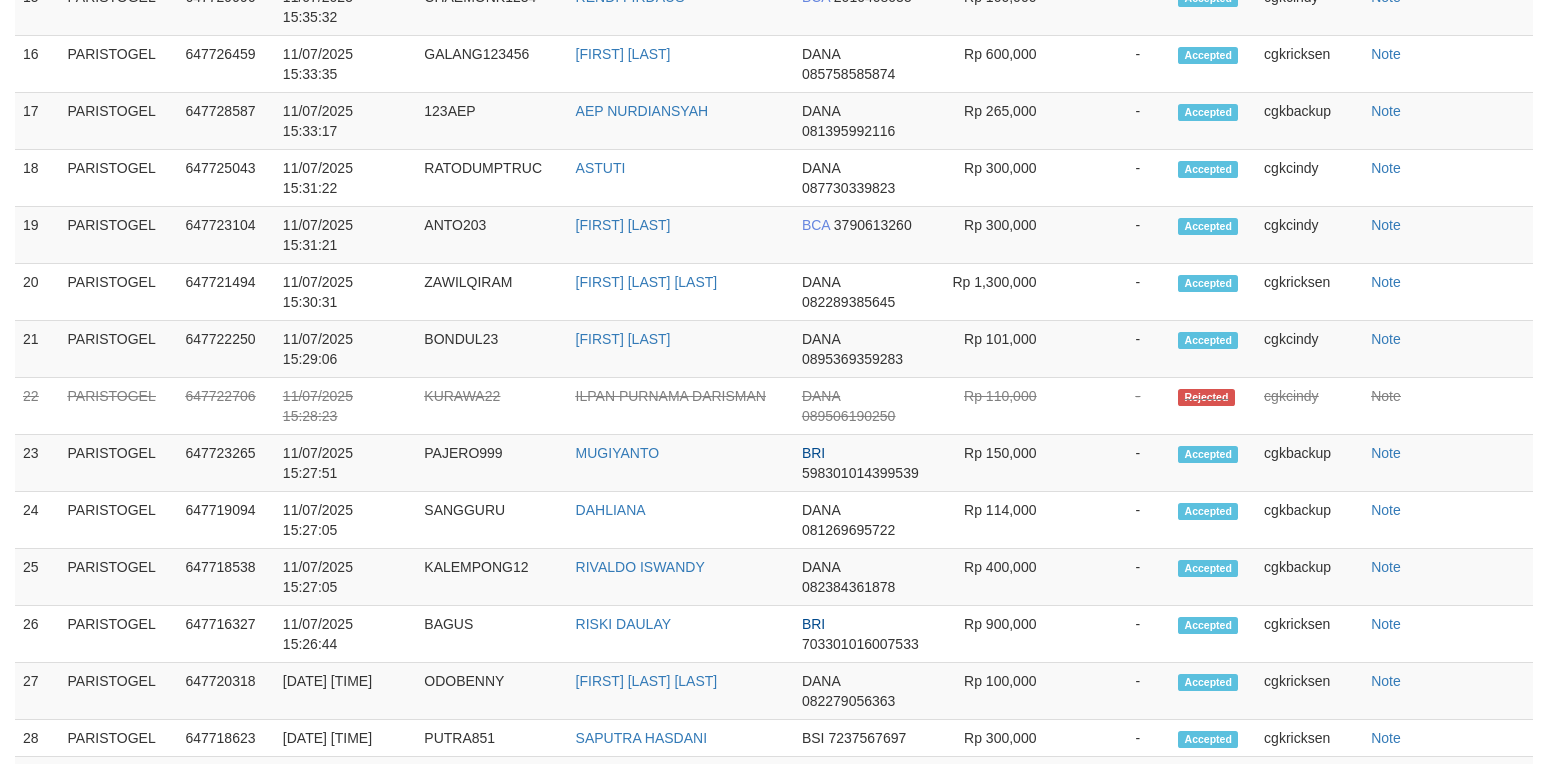 select on "**" 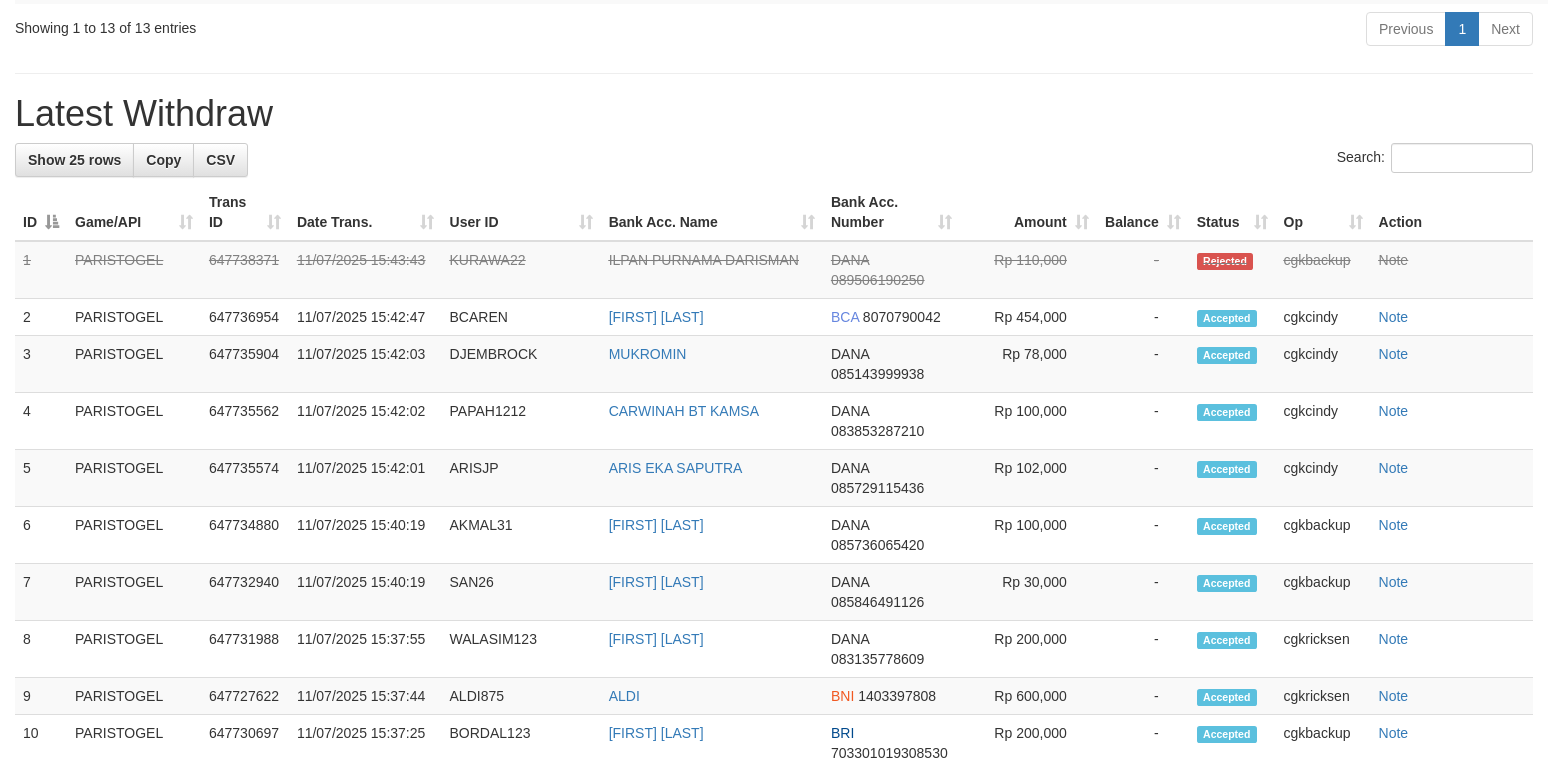 scroll, scrollTop: 1242, scrollLeft: 0, axis: vertical 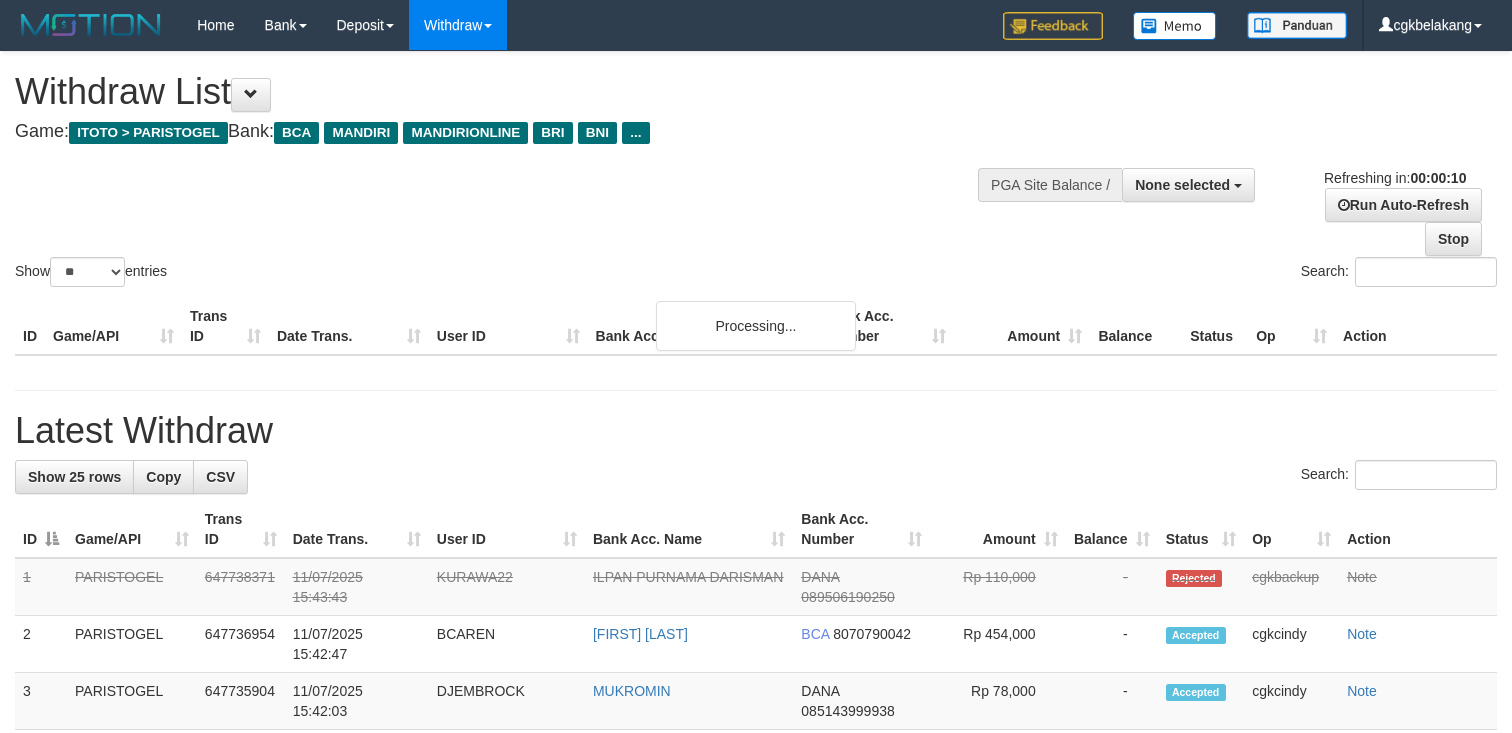 select 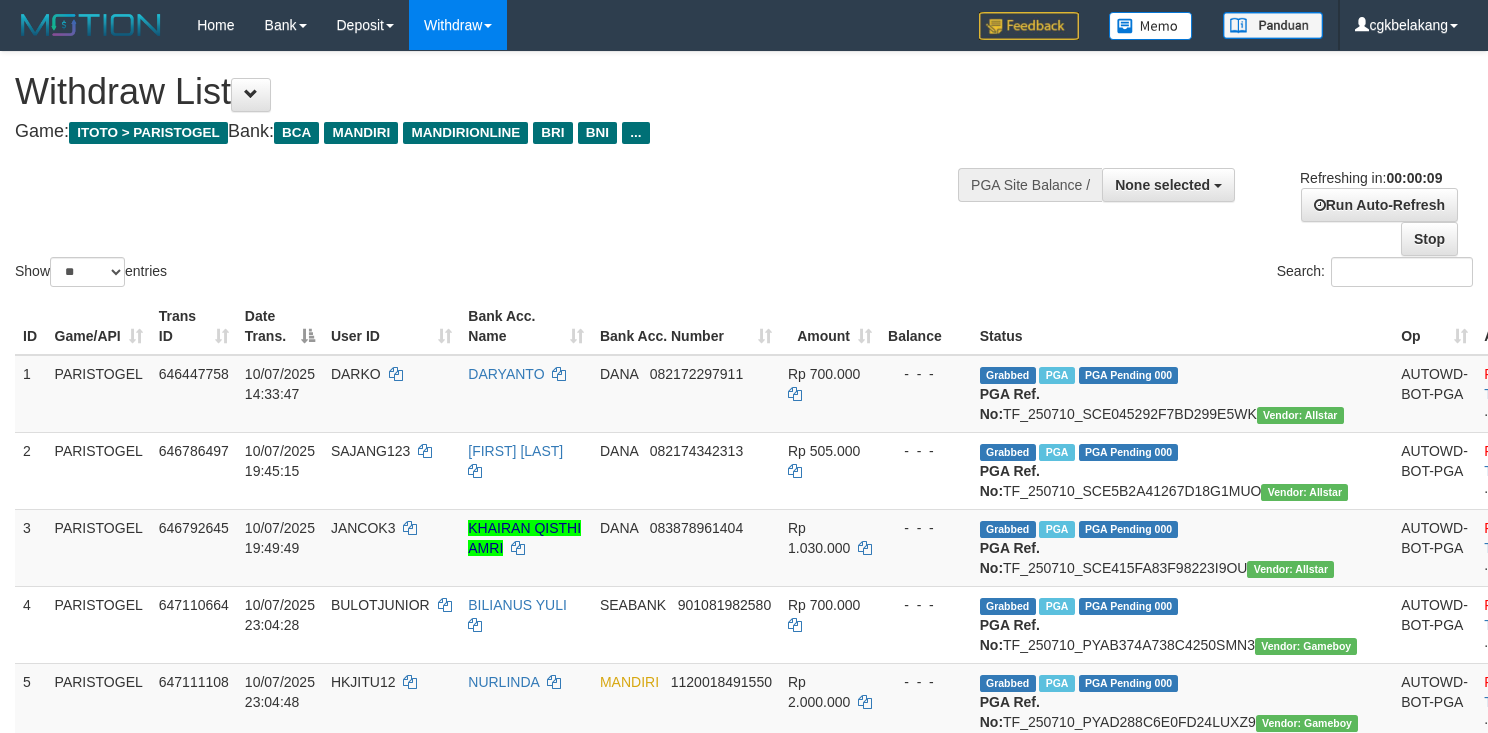 select 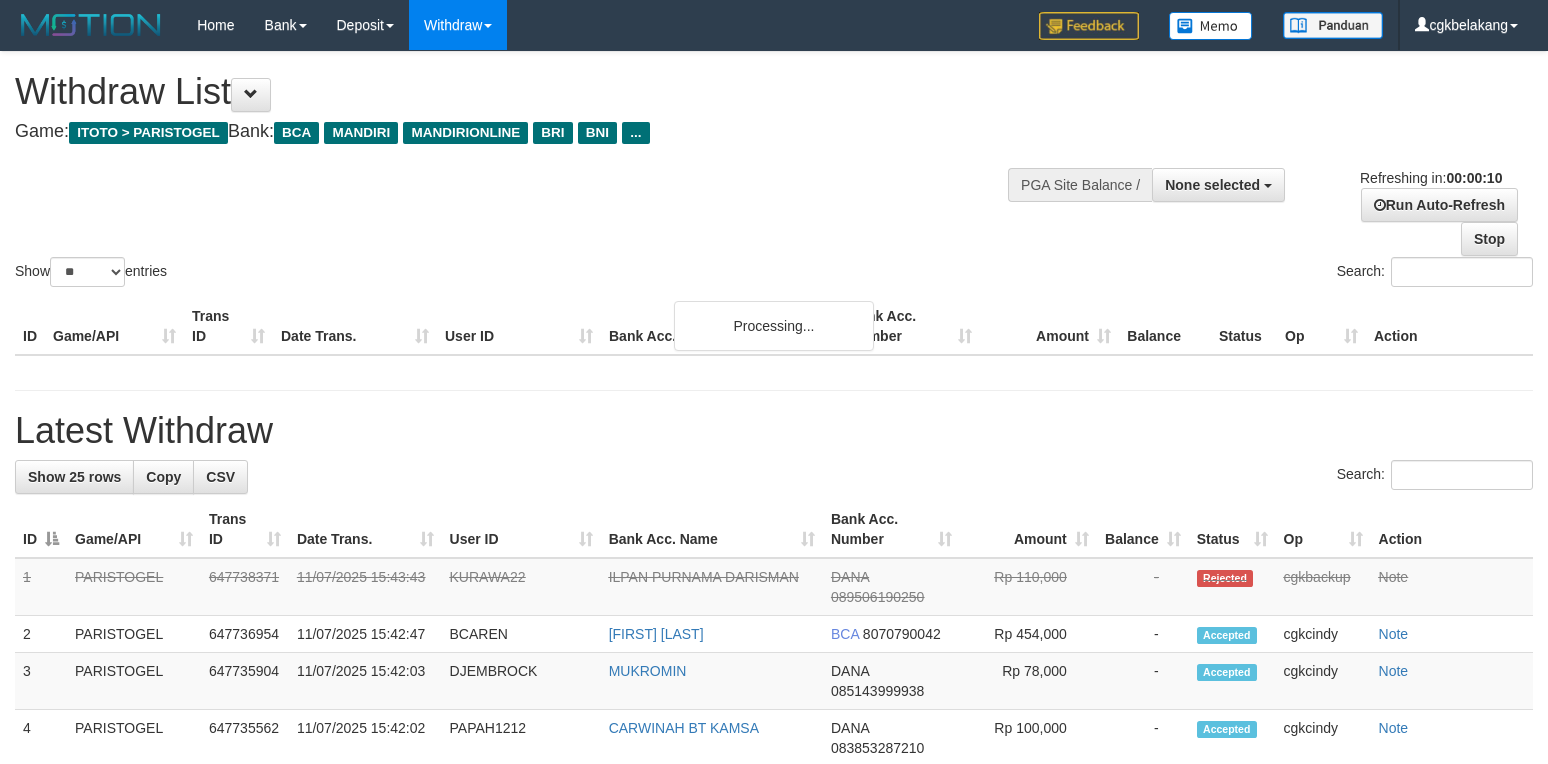 select 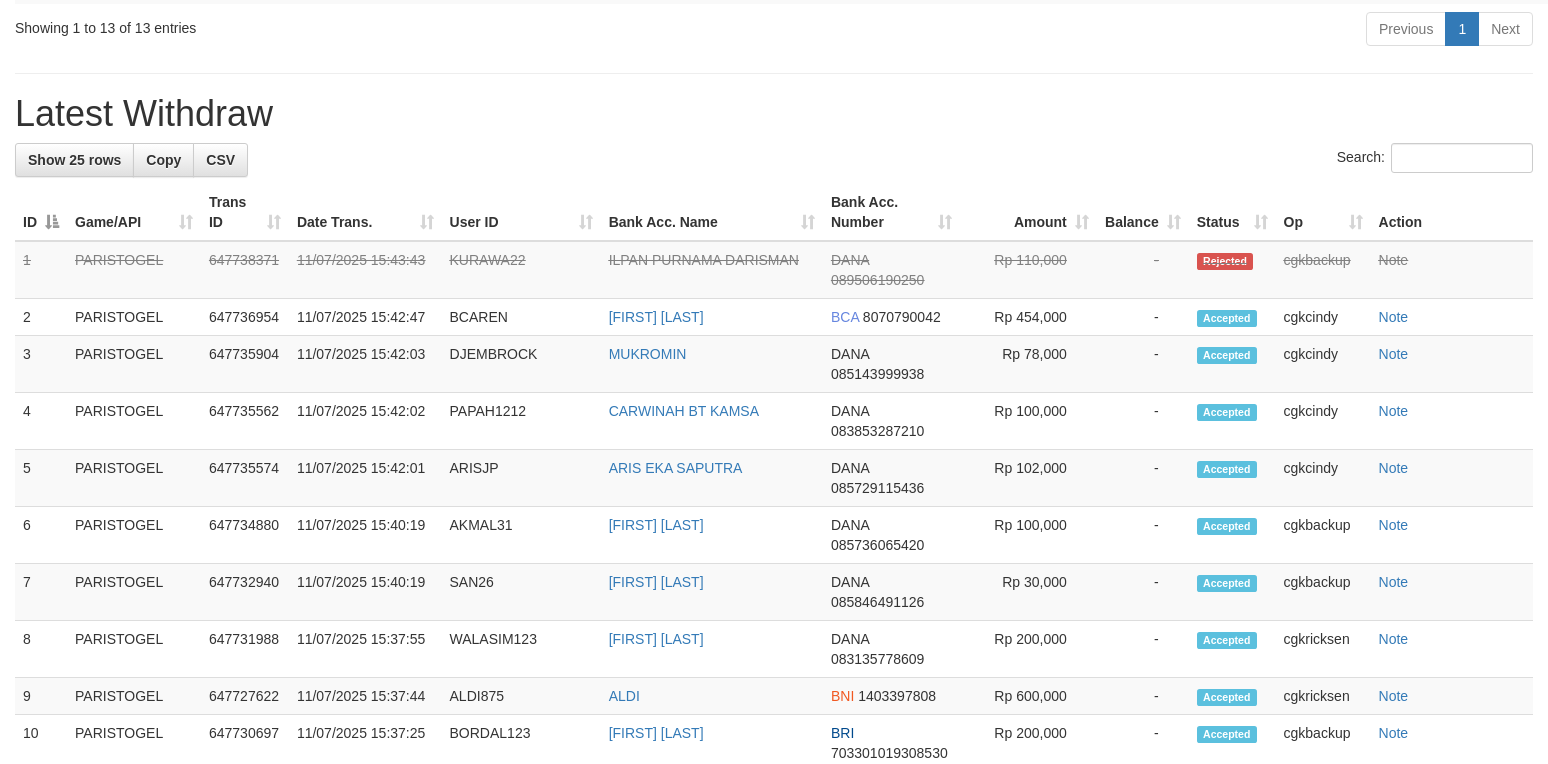 scroll, scrollTop: 1242, scrollLeft: 0, axis: vertical 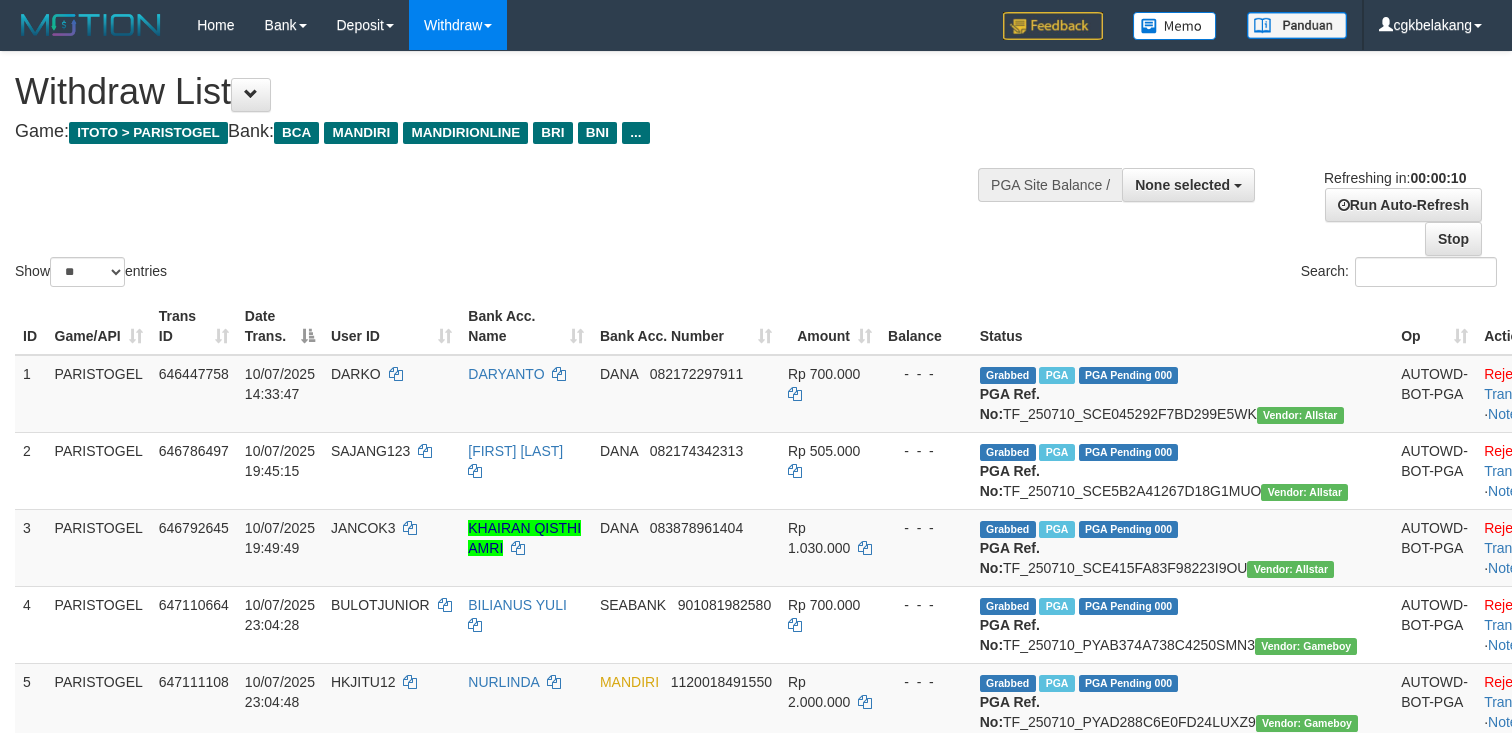 select 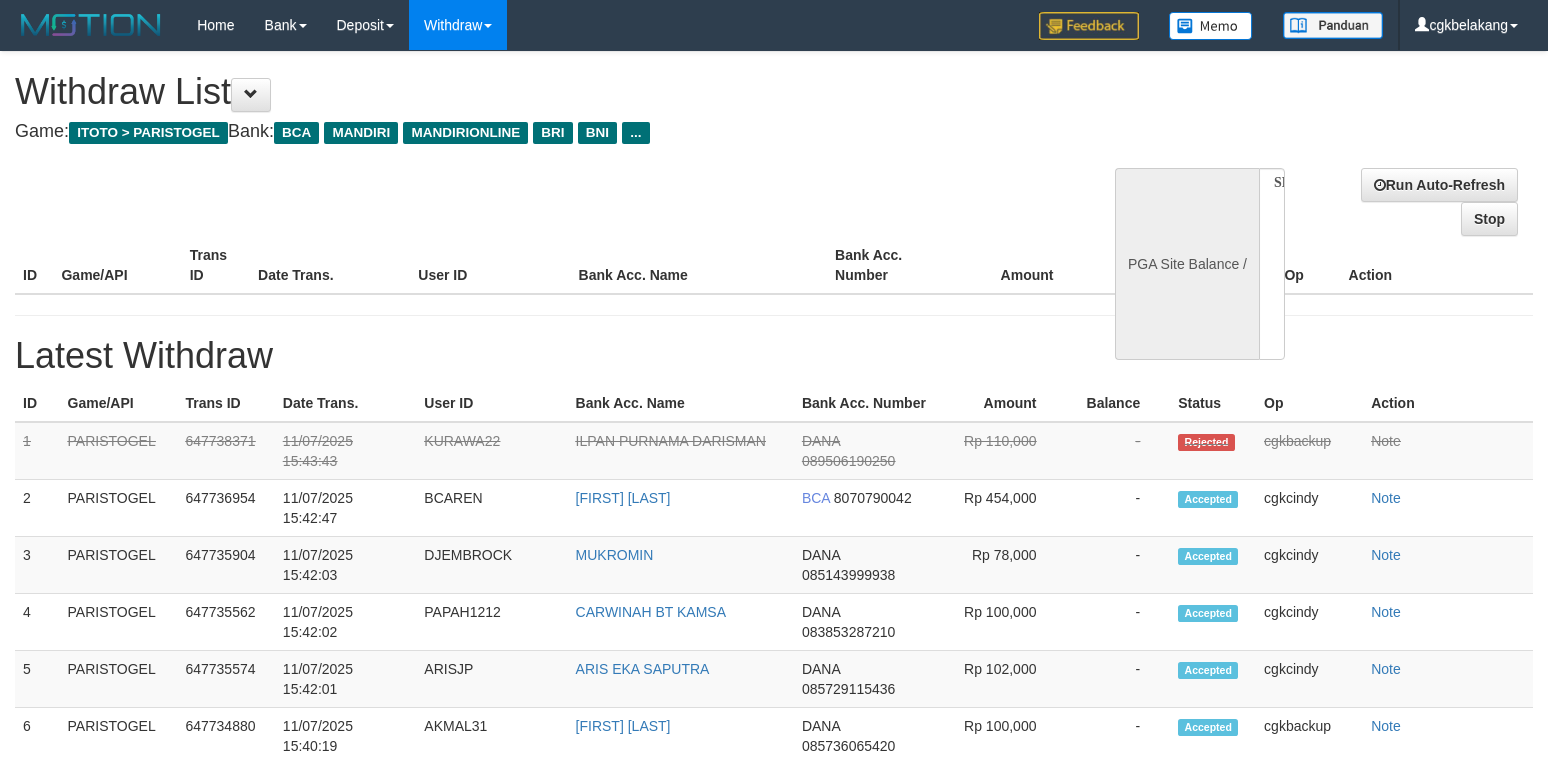 select 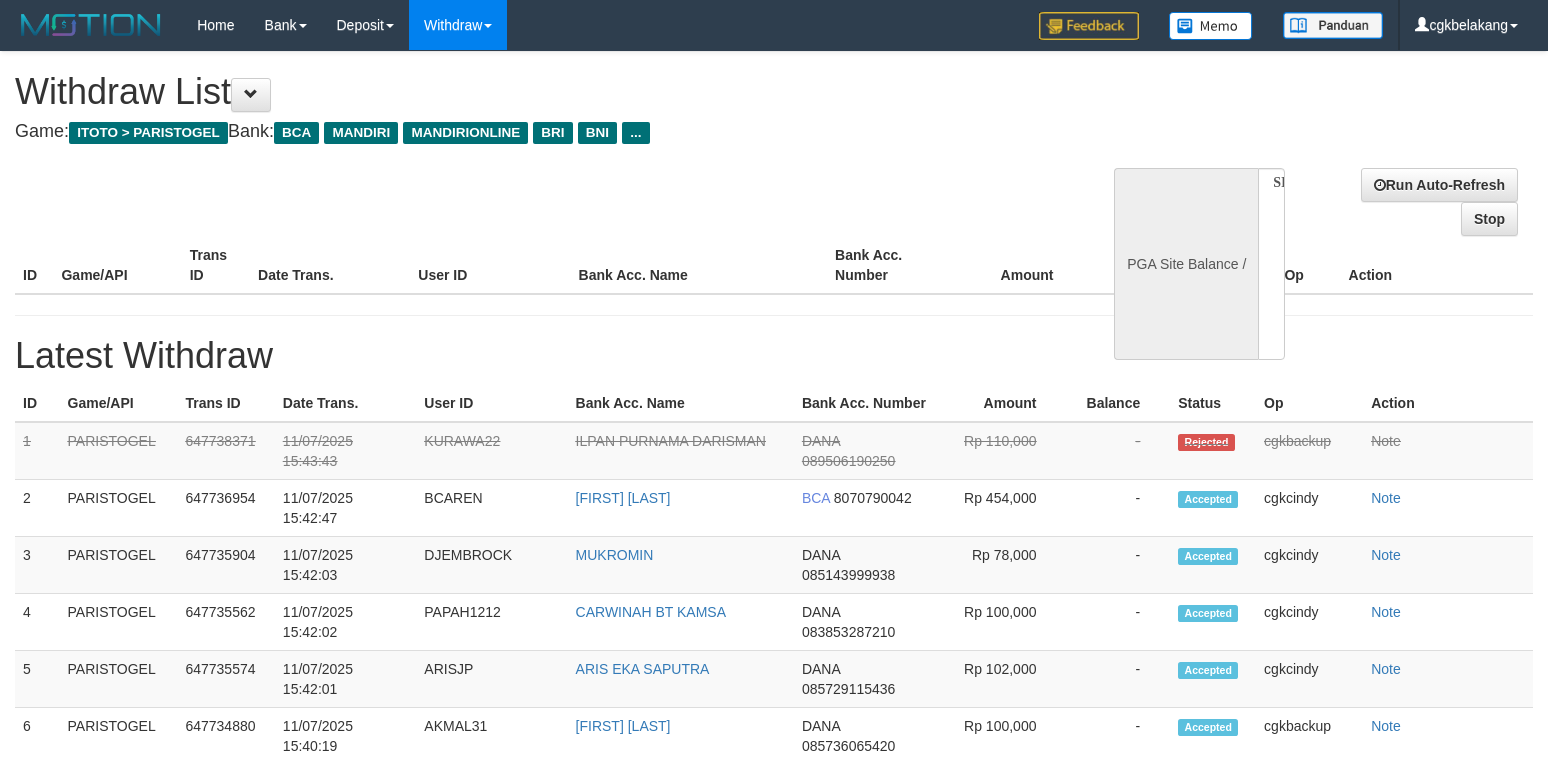scroll, scrollTop: 0, scrollLeft: 0, axis: both 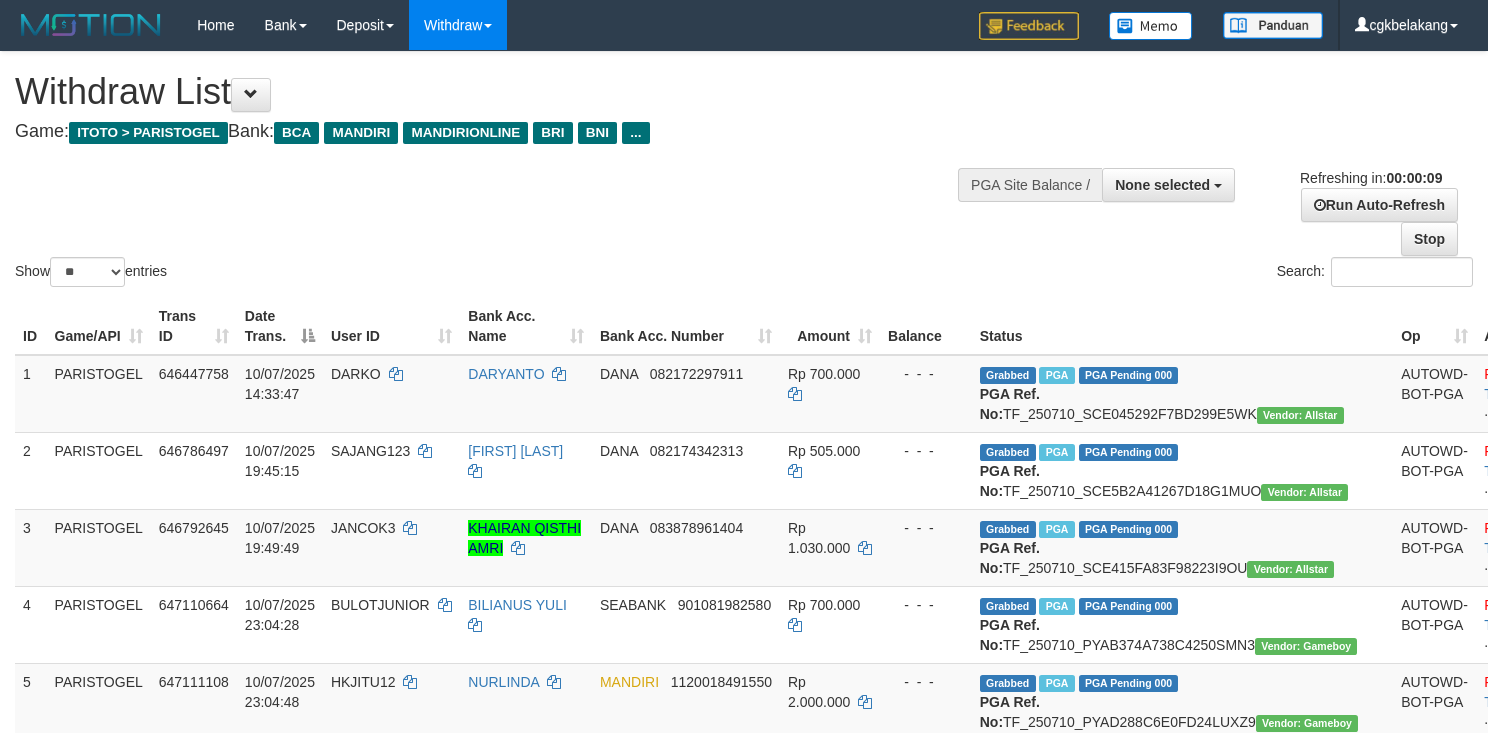 select 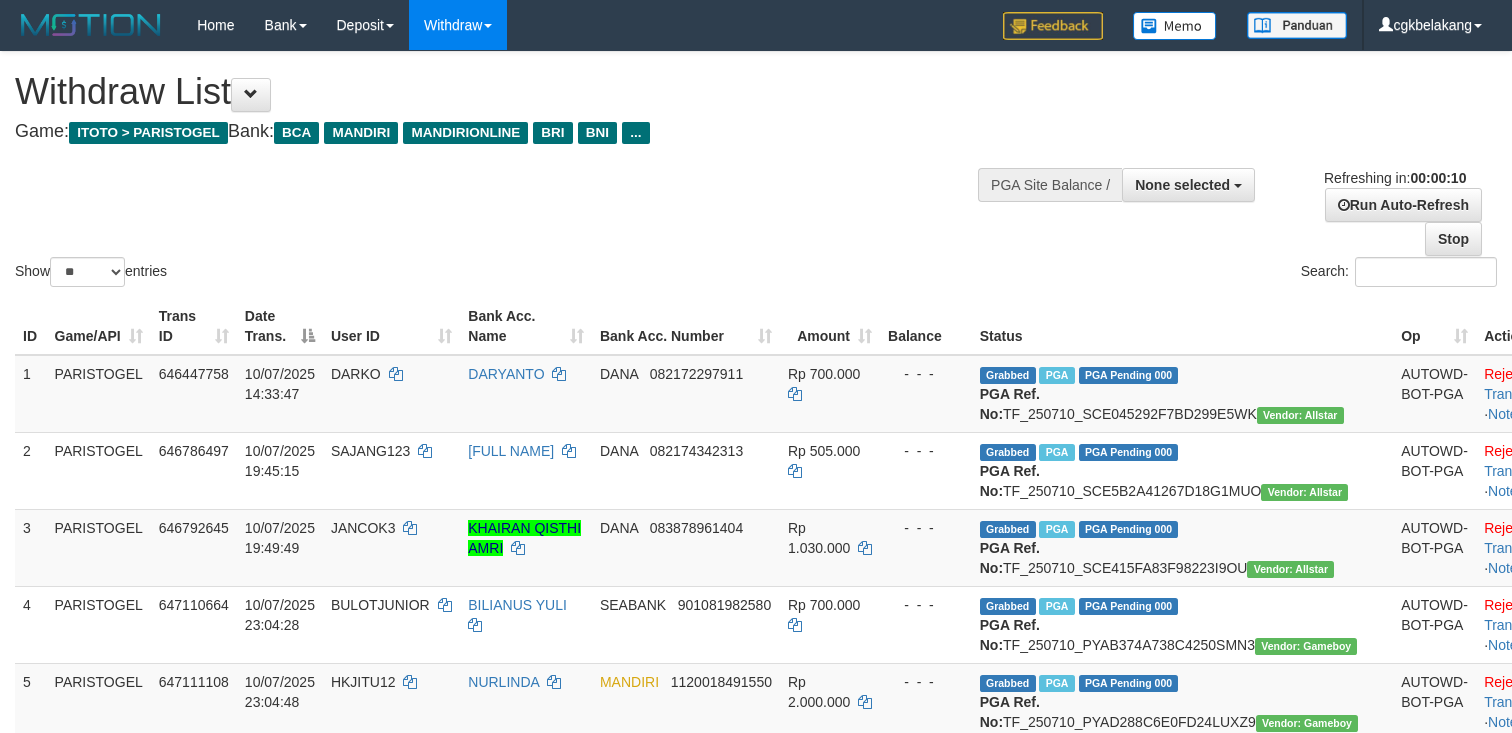 select 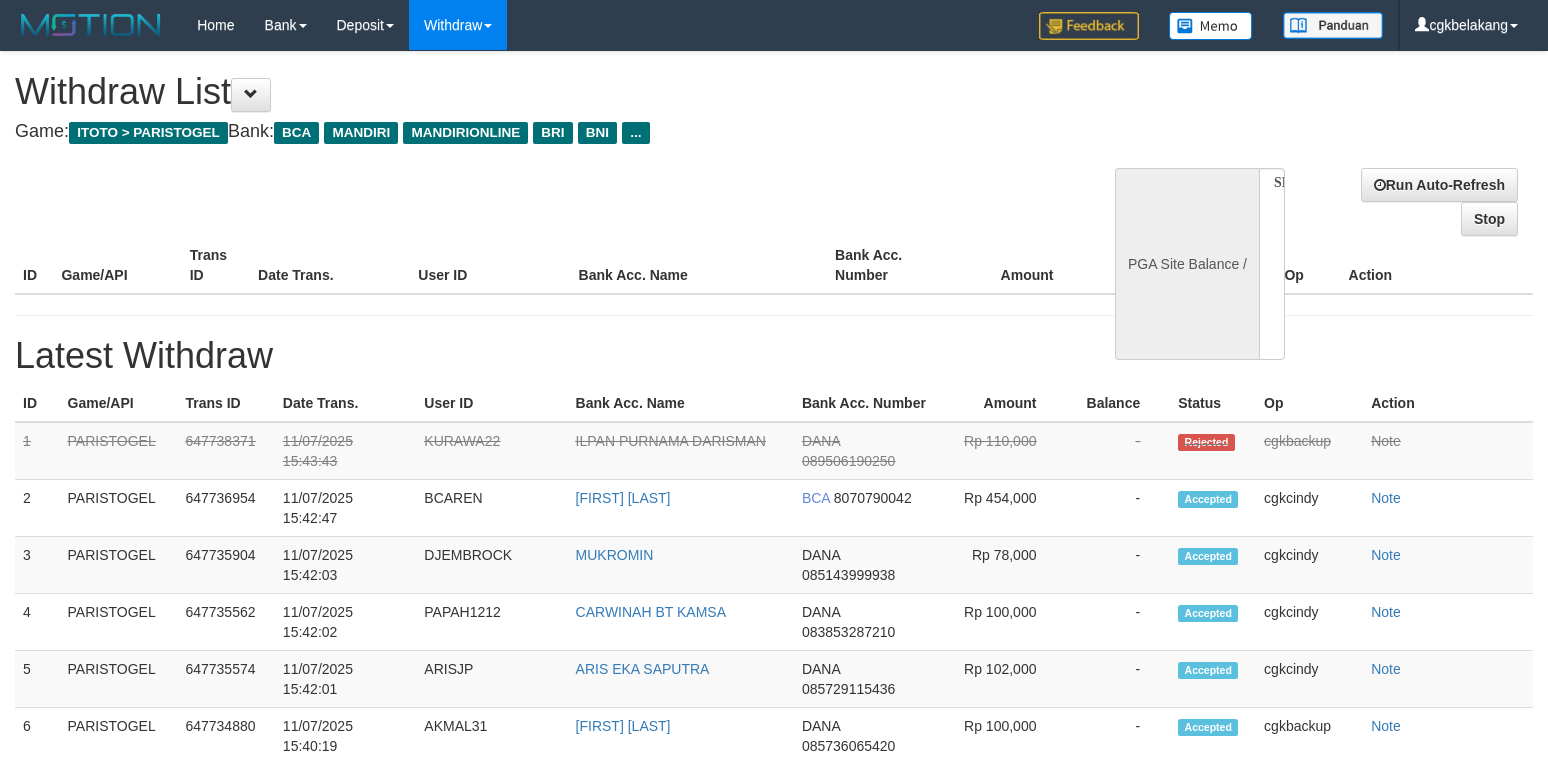 select 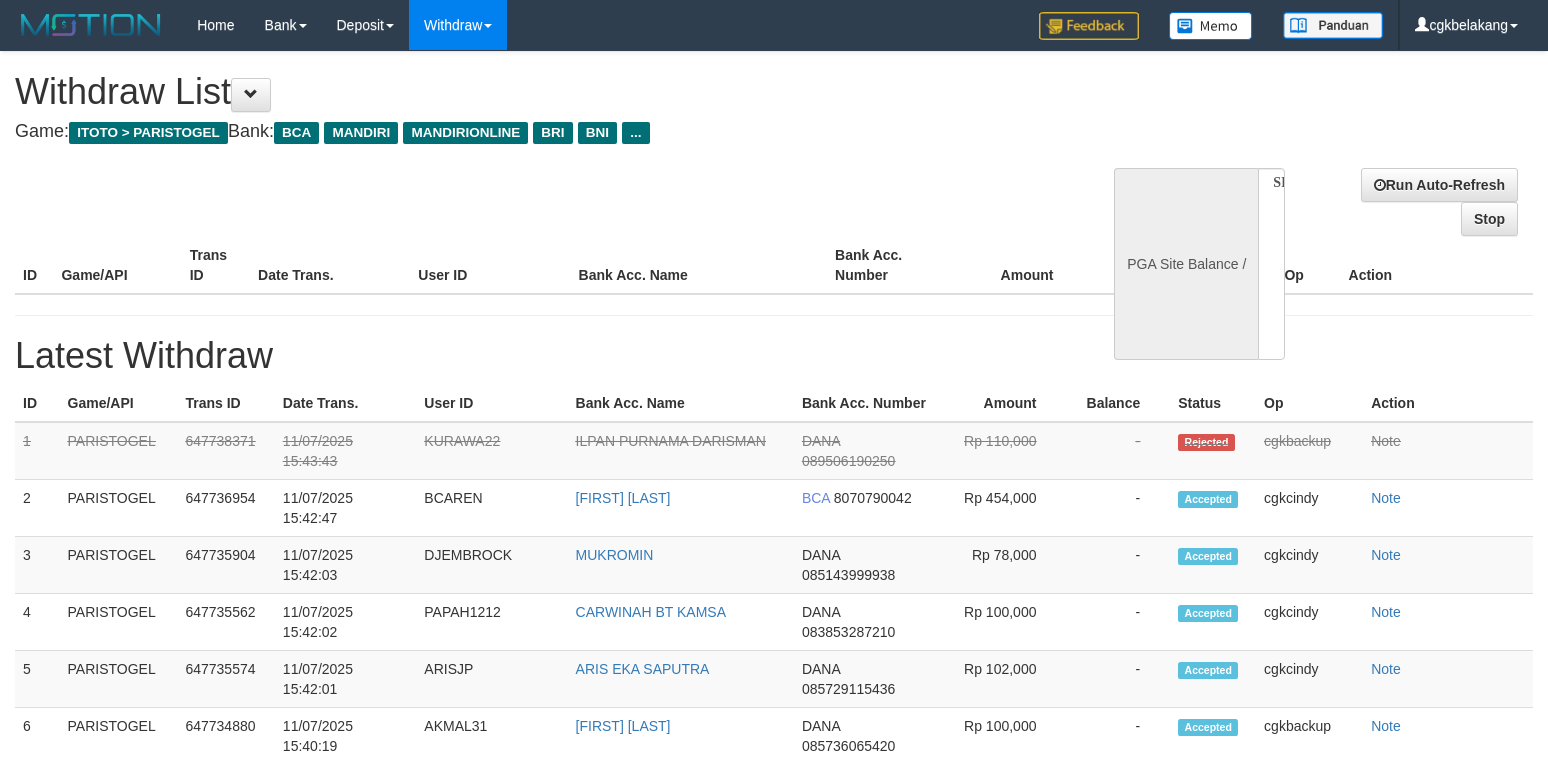 scroll, scrollTop: 0, scrollLeft: 0, axis: both 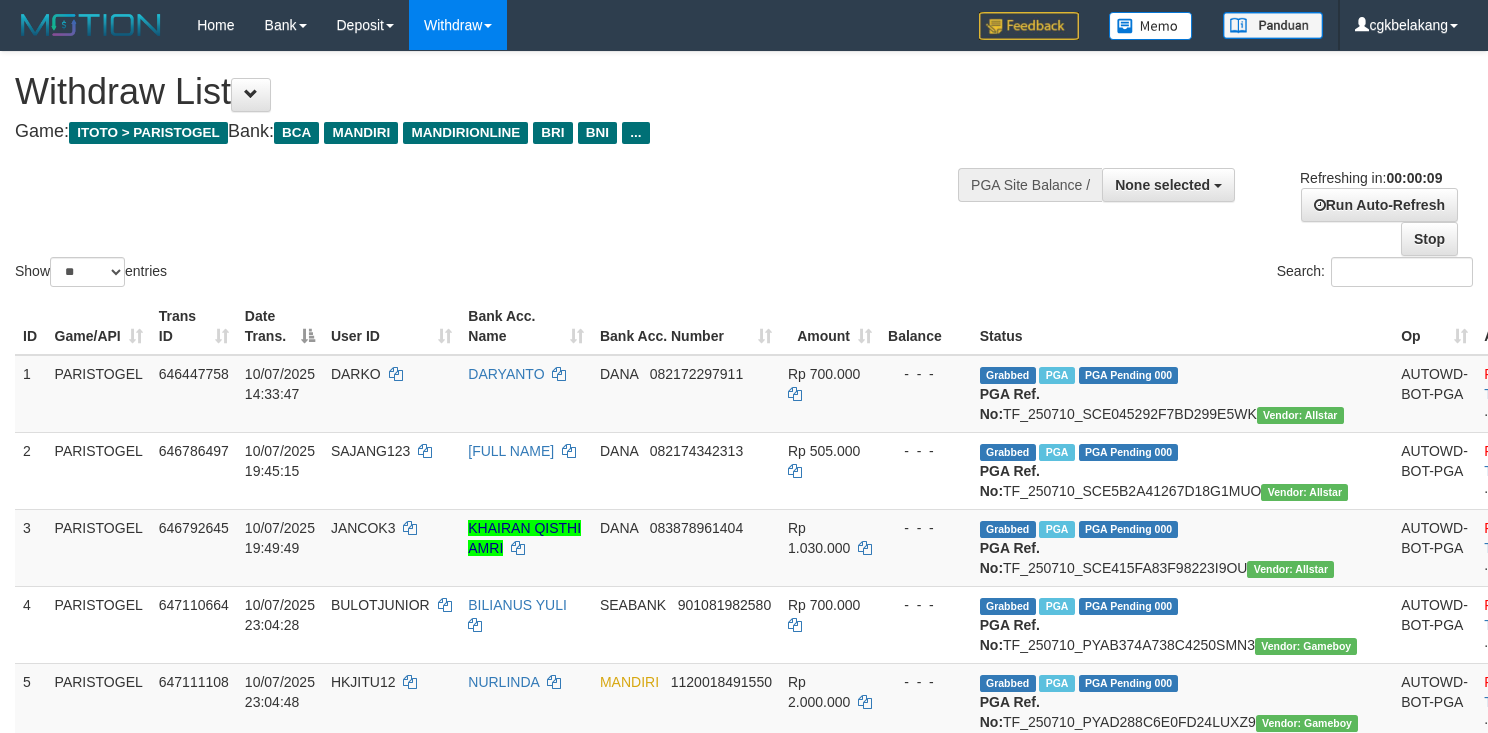 select 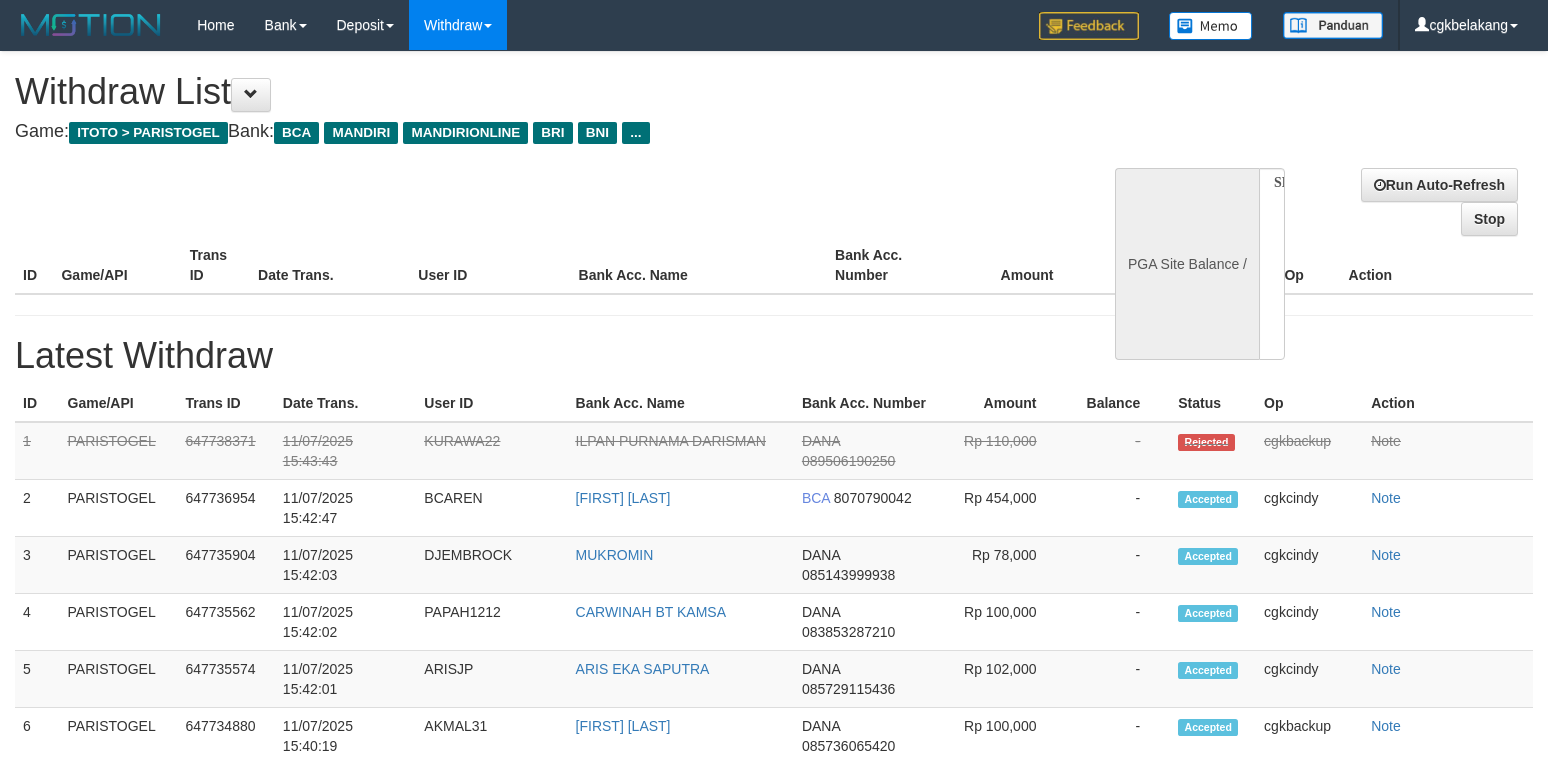 select 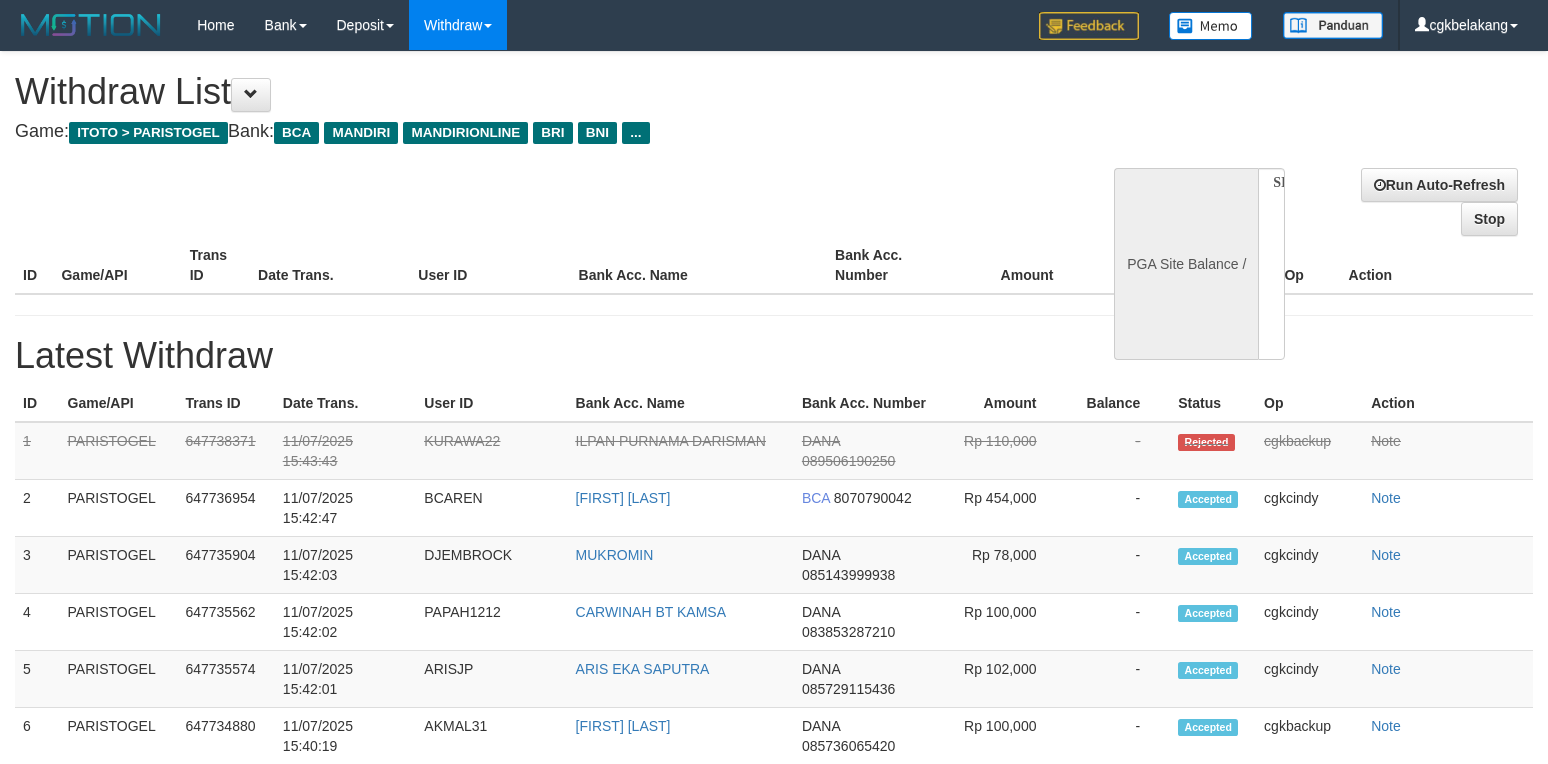 select on "**" 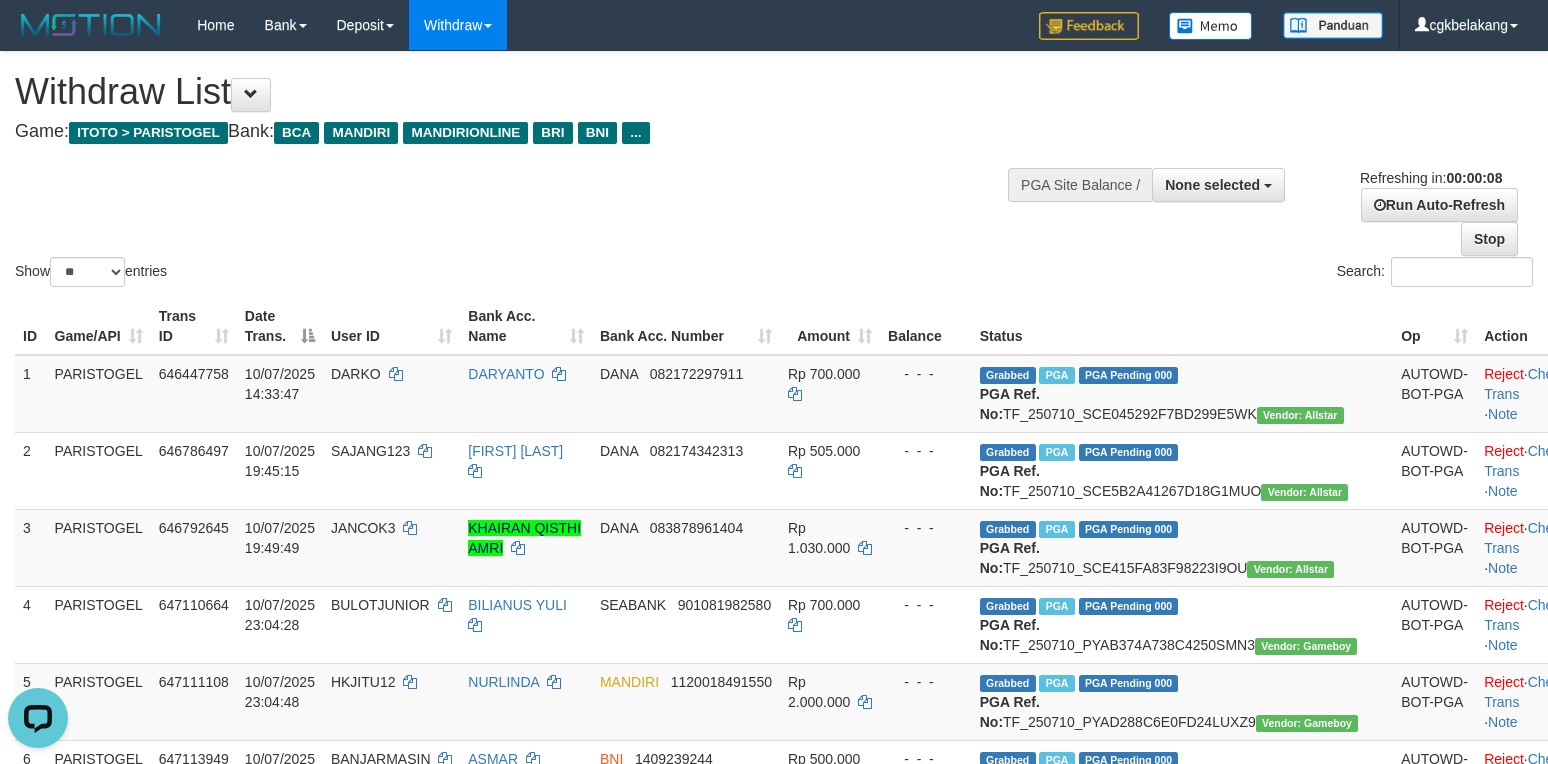 scroll, scrollTop: 0, scrollLeft: 0, axis: both 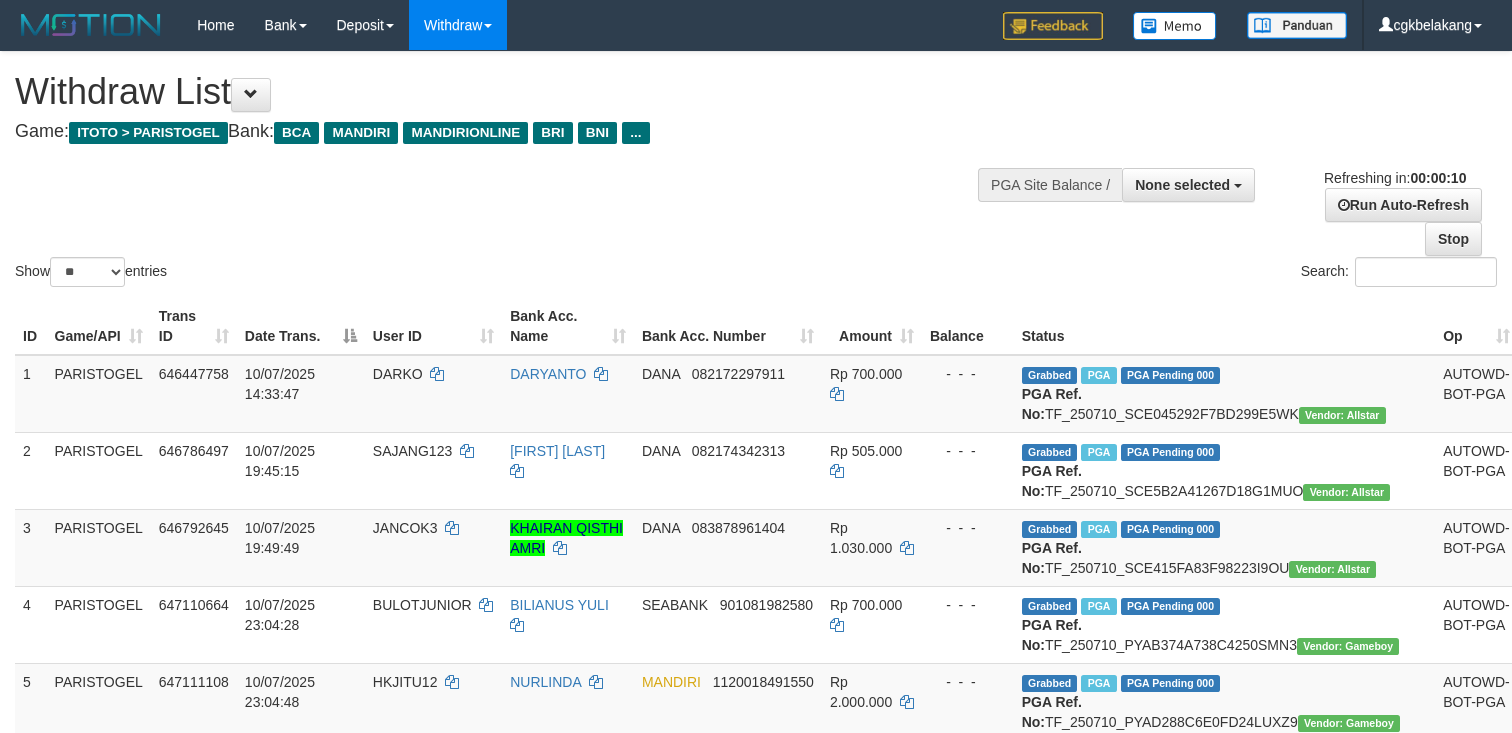 select 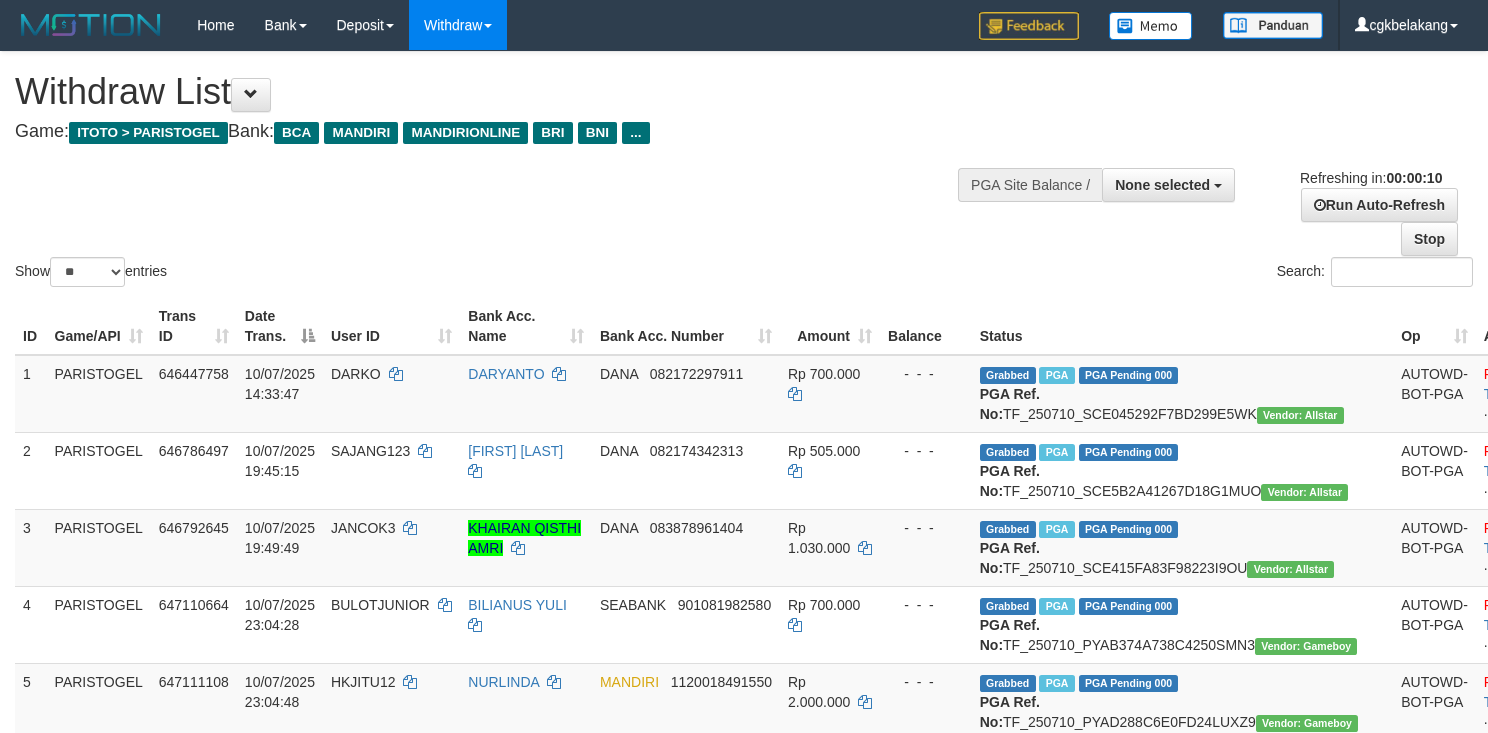 select 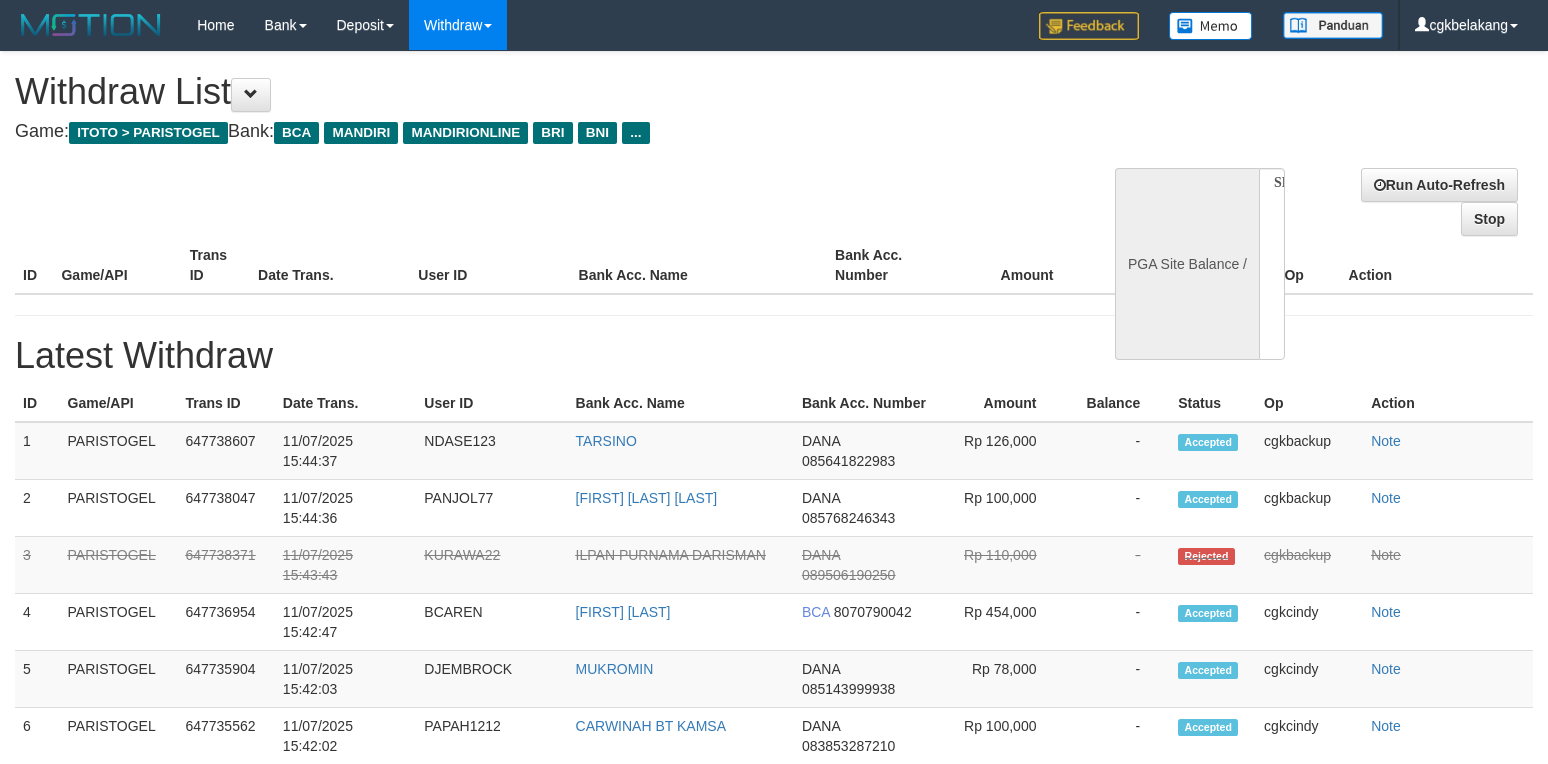 select 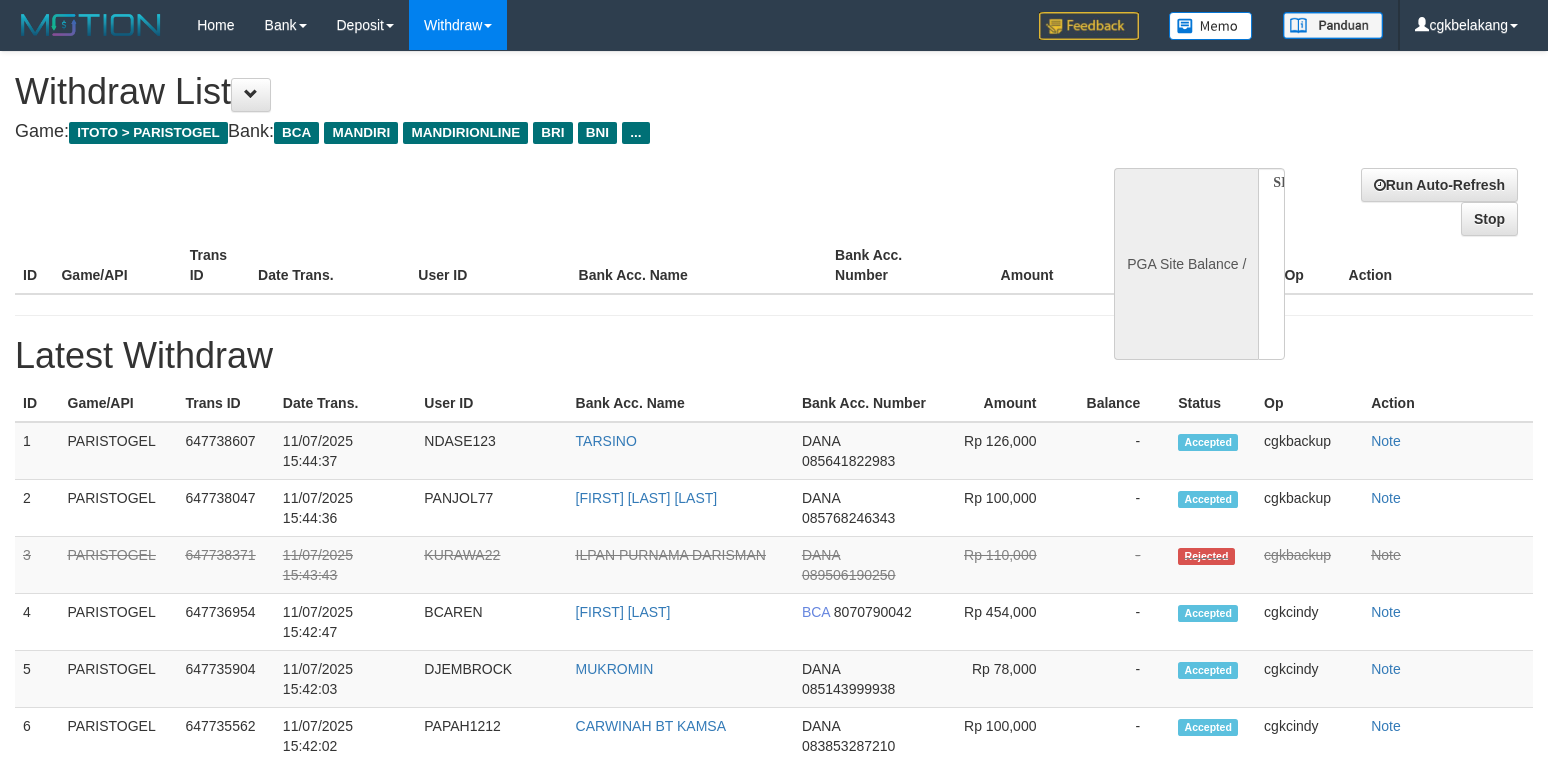 scroll, scrollTop: 0, scrollLeft: 0, axis: both 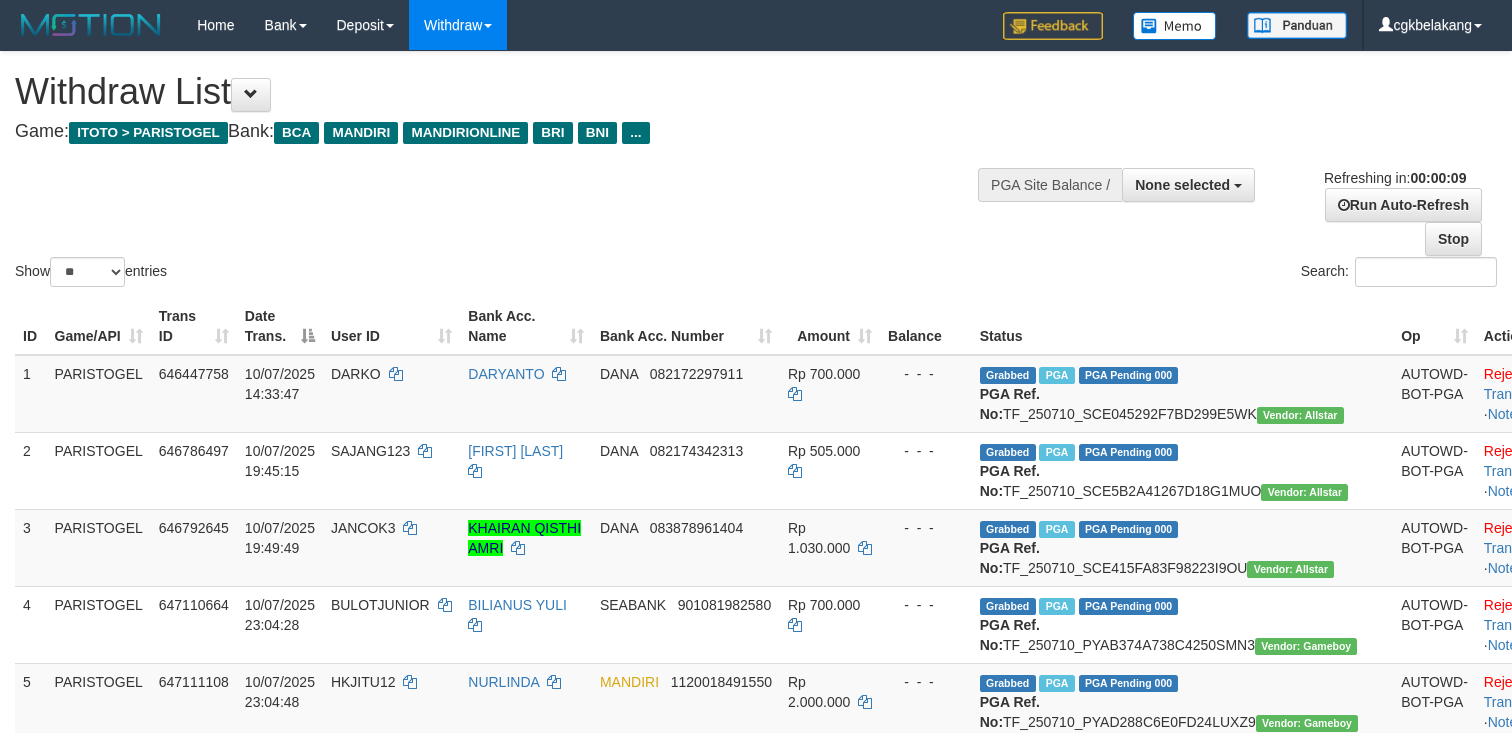 select 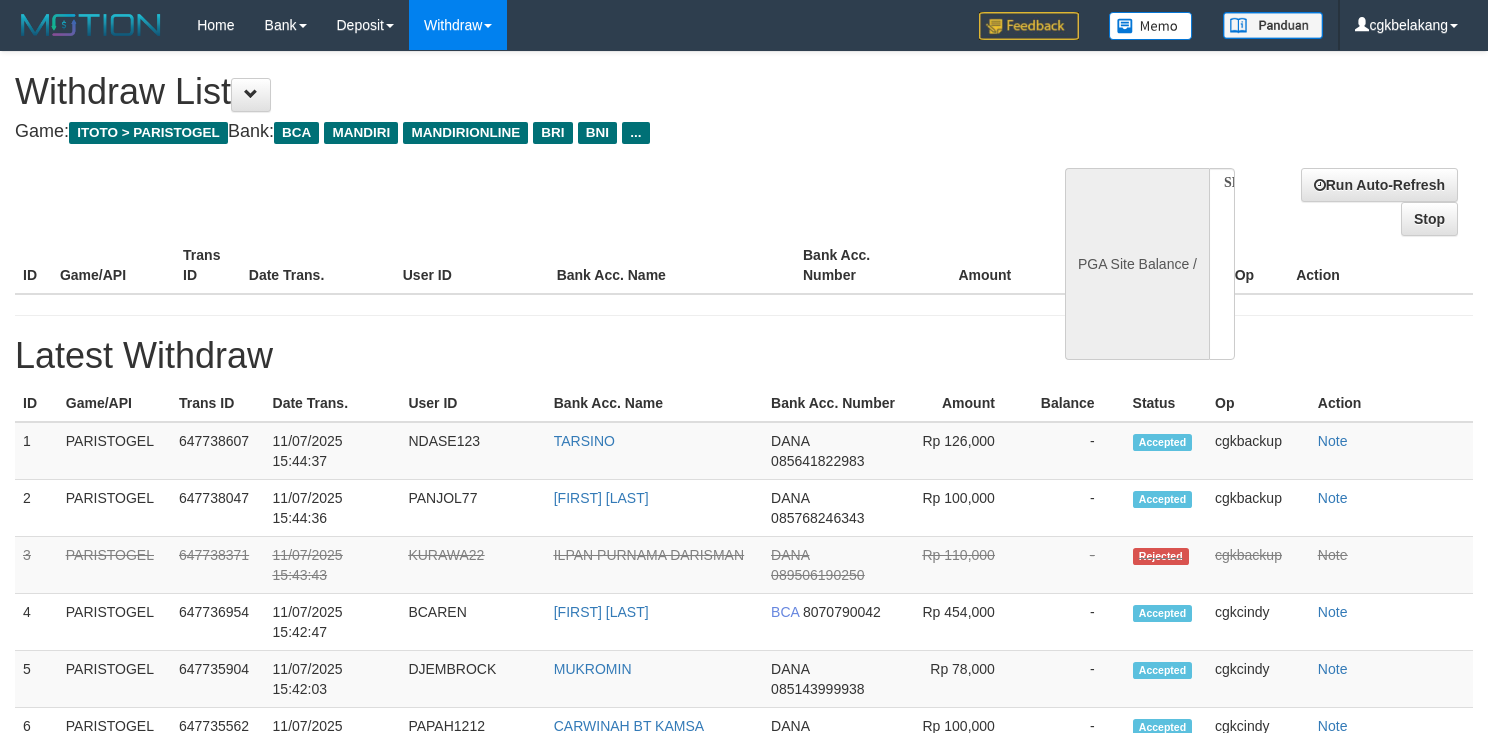 select 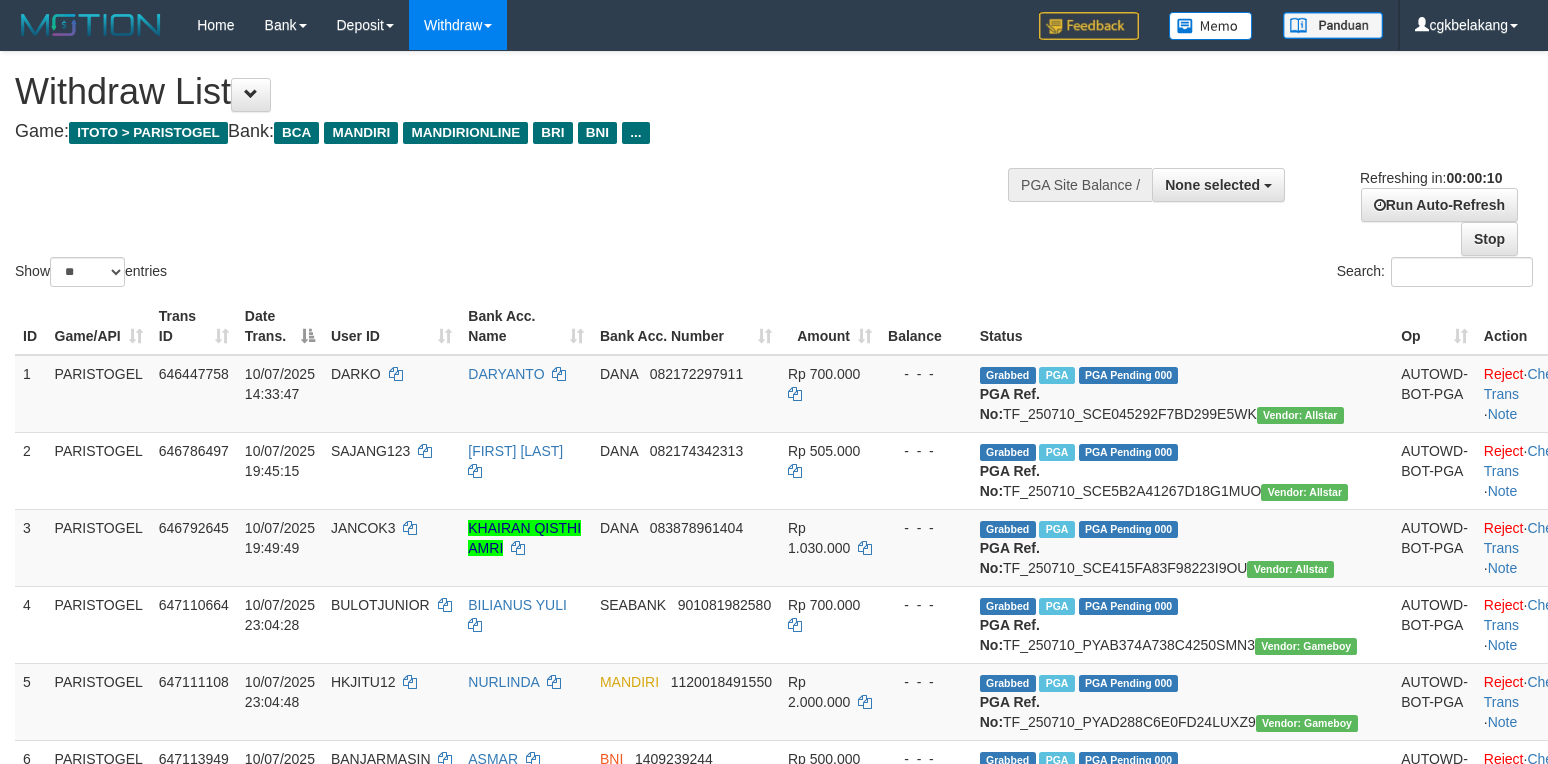 select 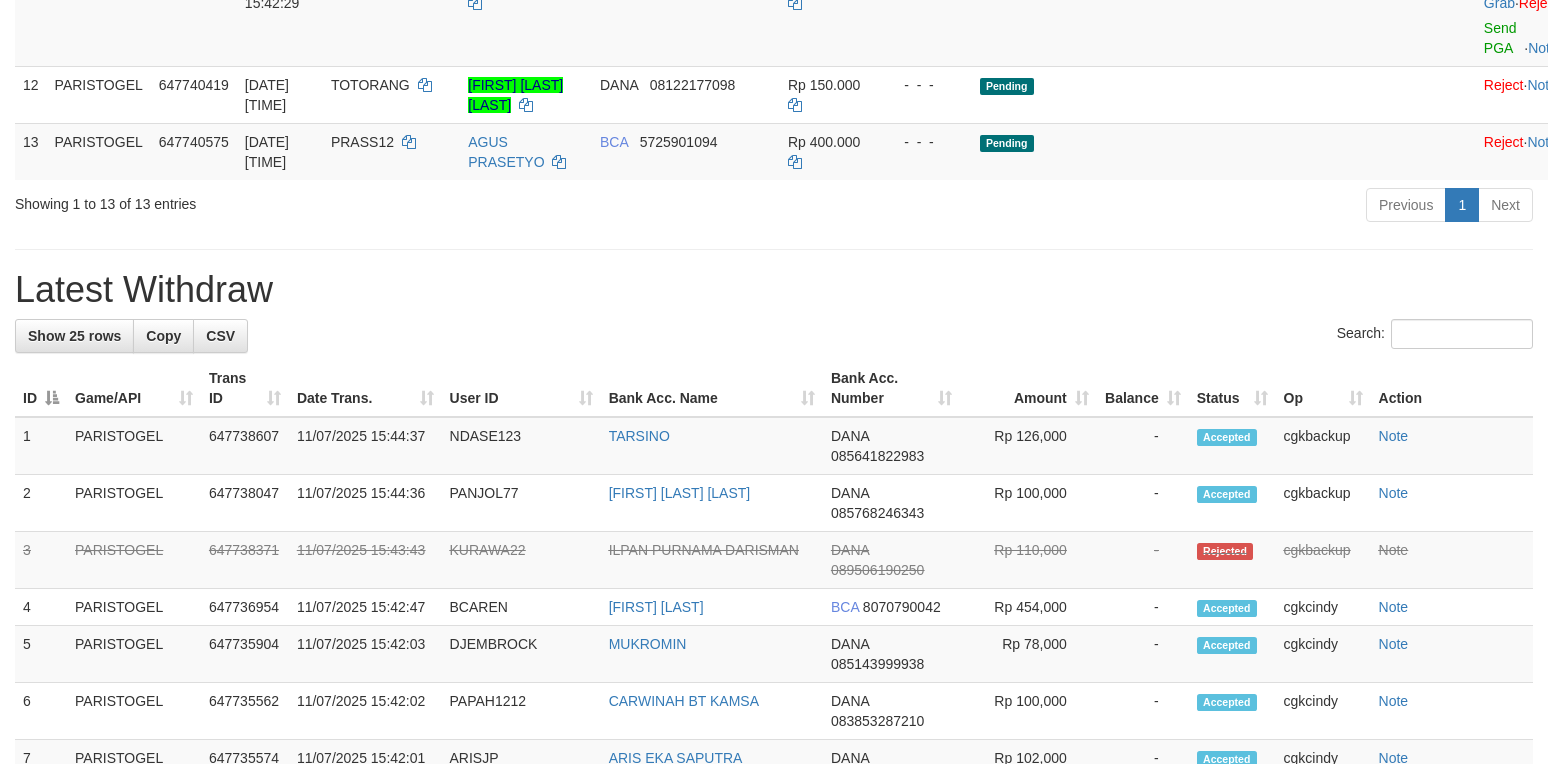 scroll, scrollTop: 1066, scrollLeft: 0, axis: vertical 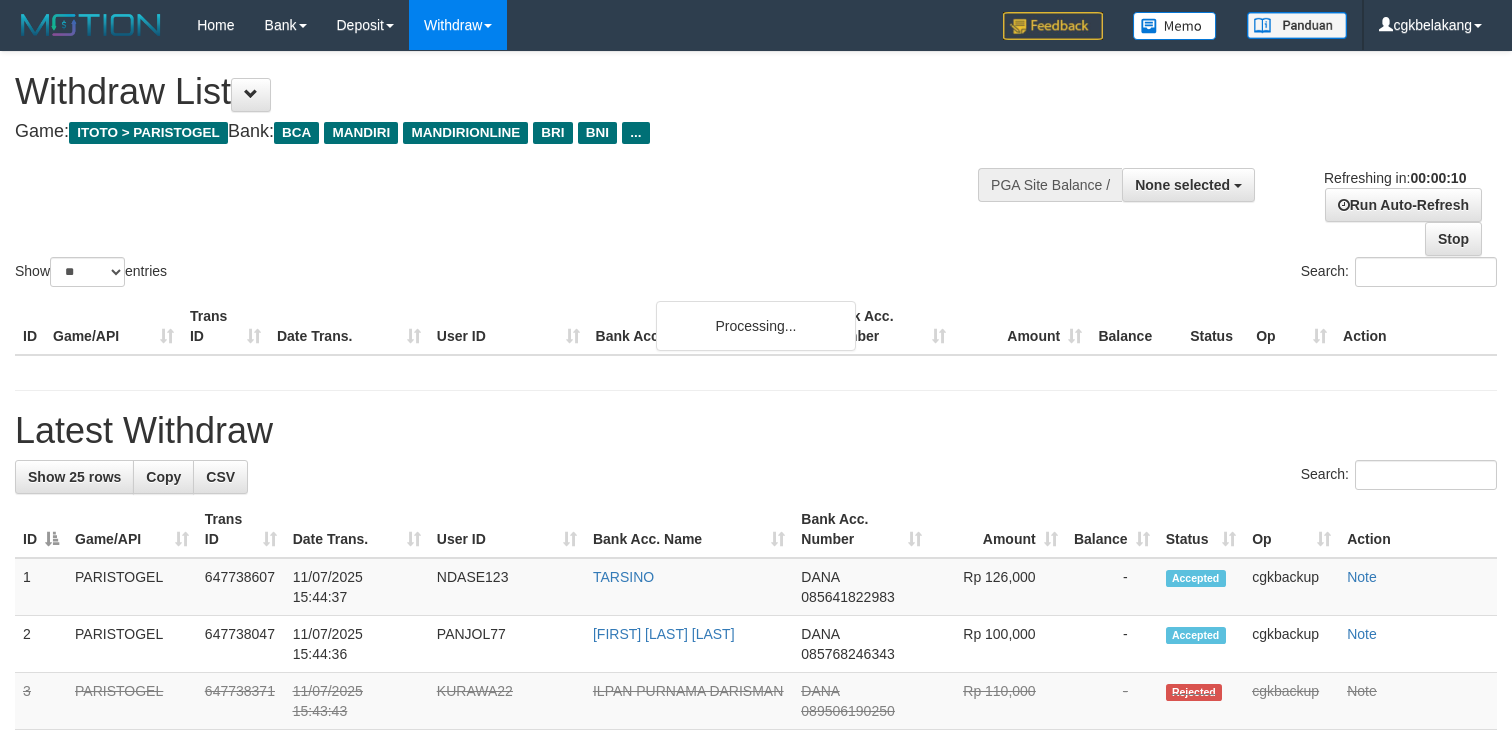 select 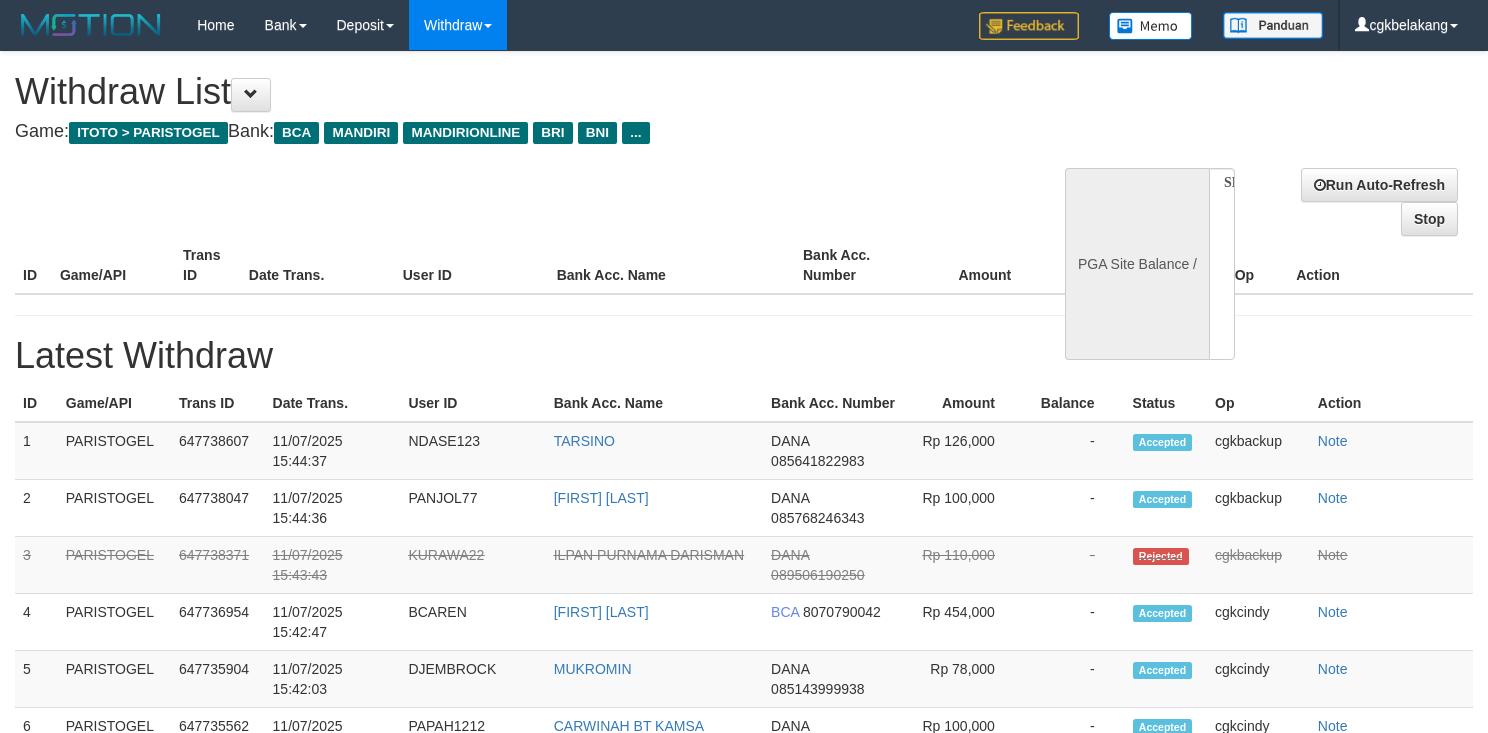 select 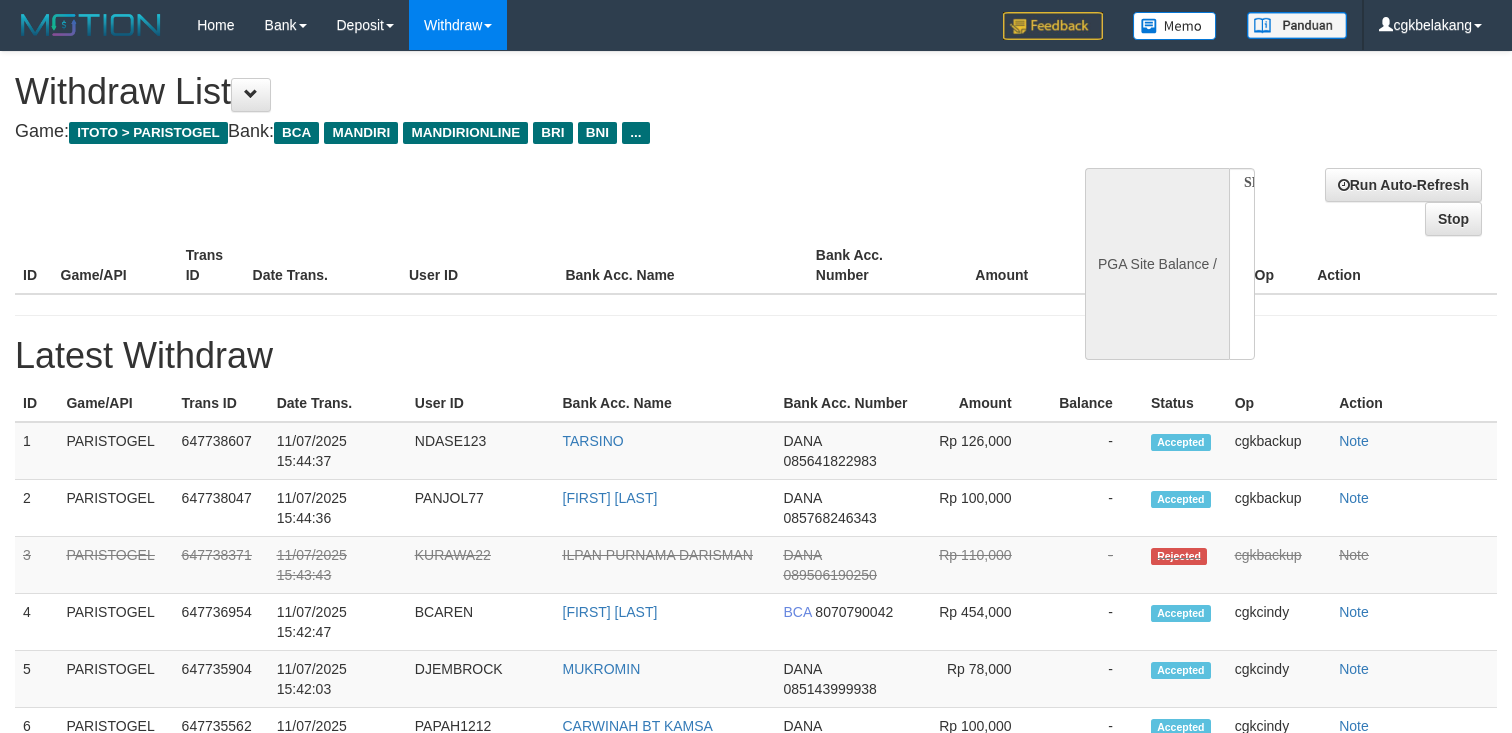select 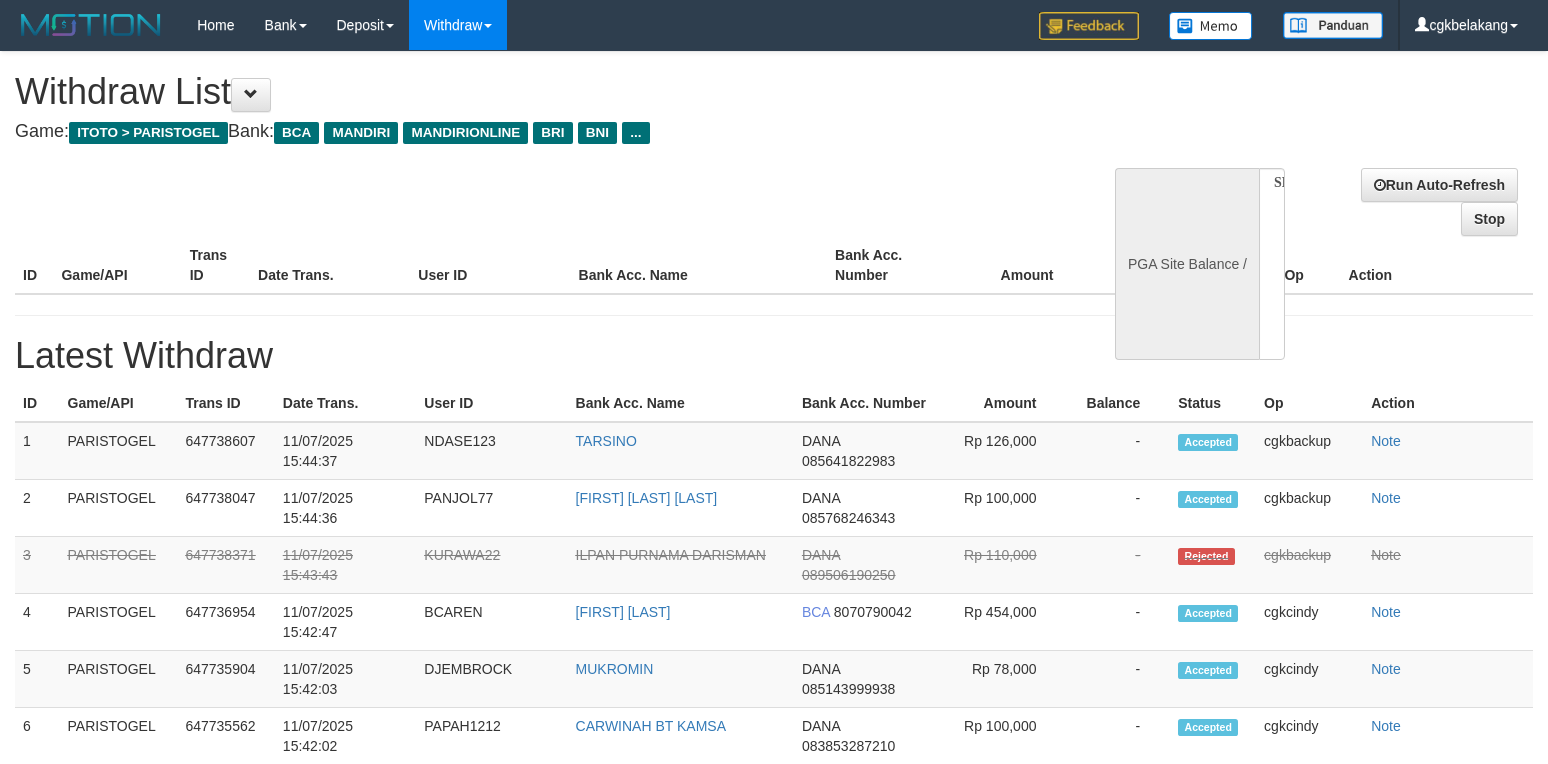 select 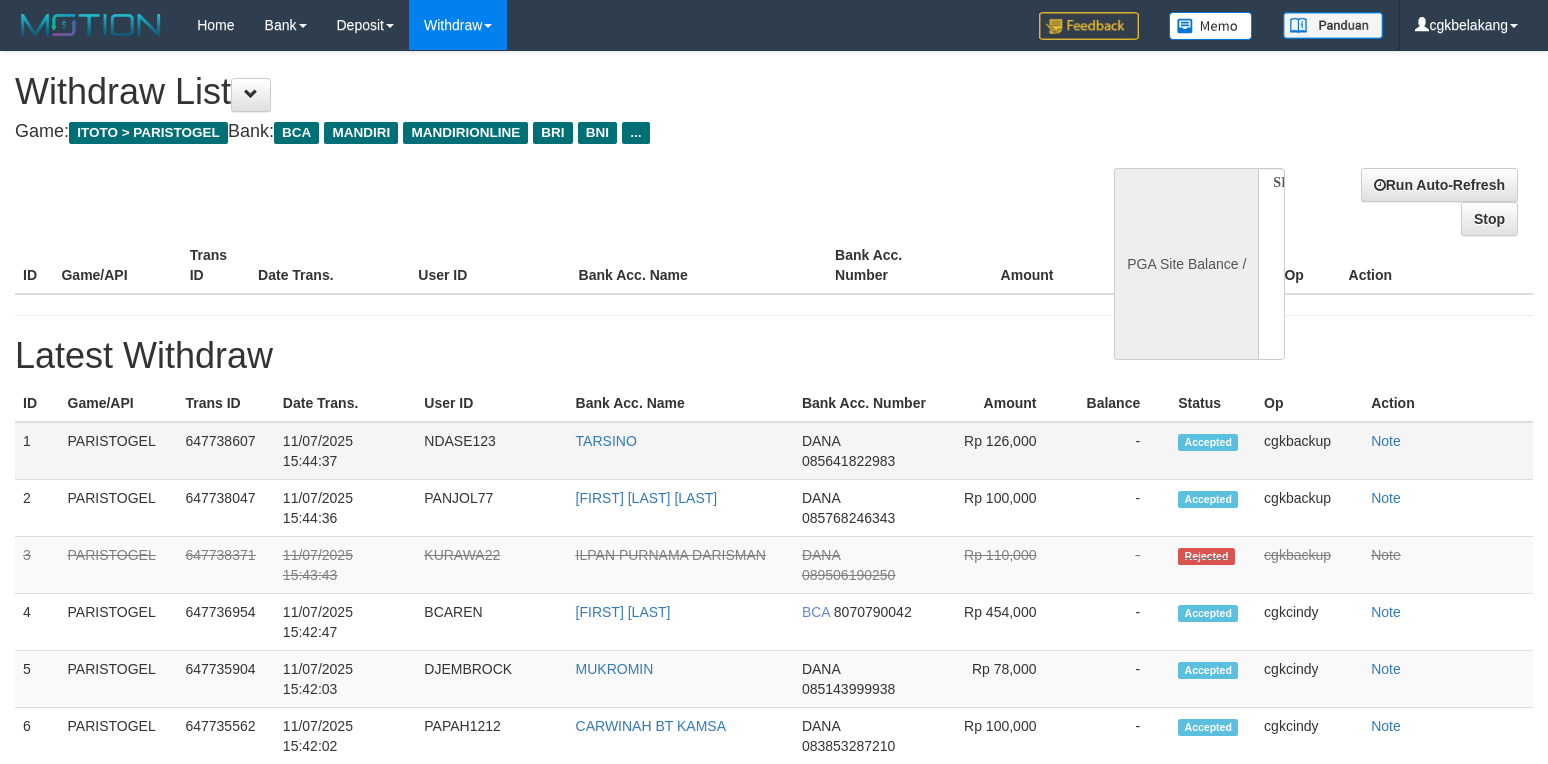 scroll, scrollTop: 0, scrollLeft: 0, axis: both 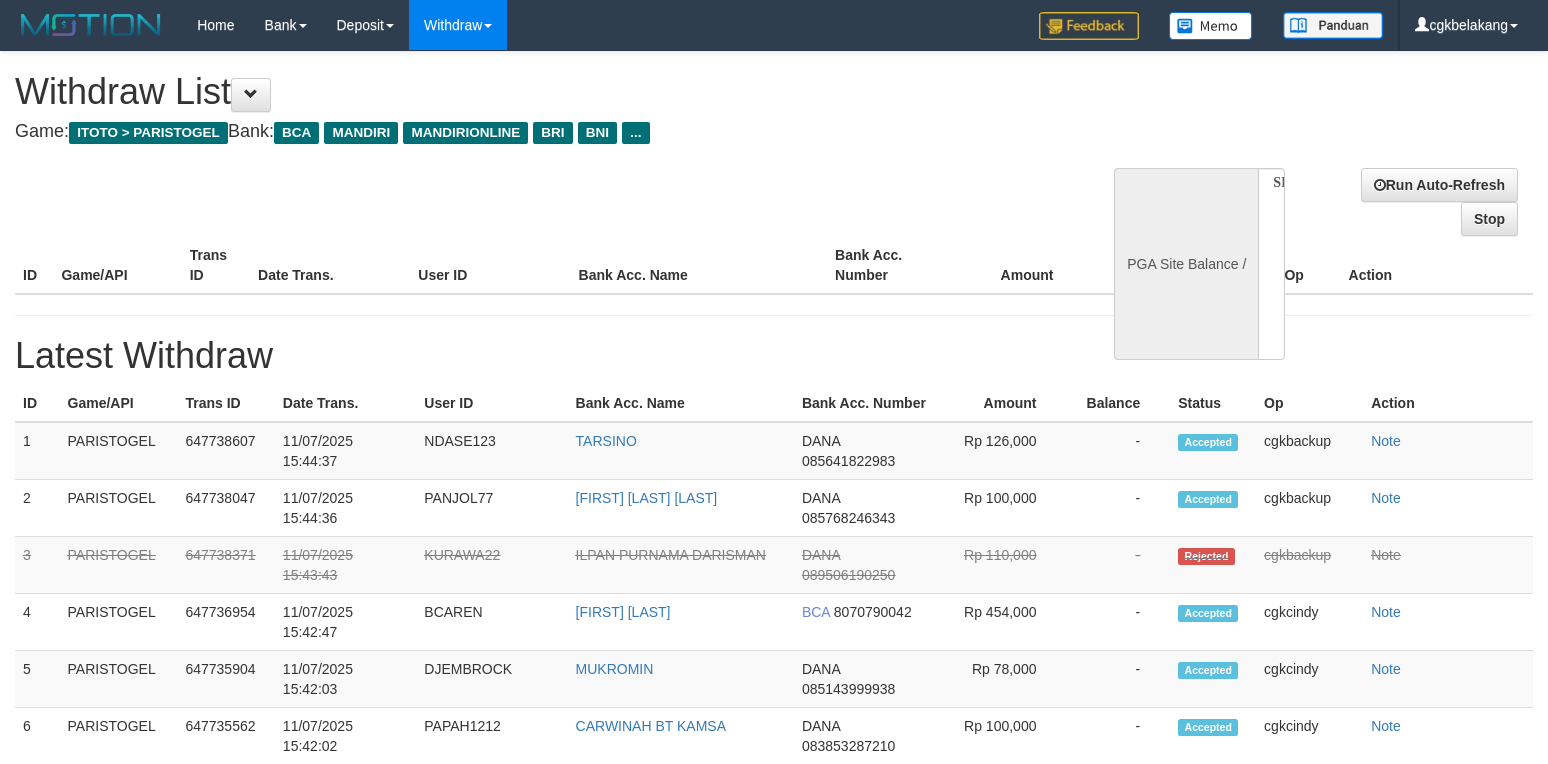 select on "**" 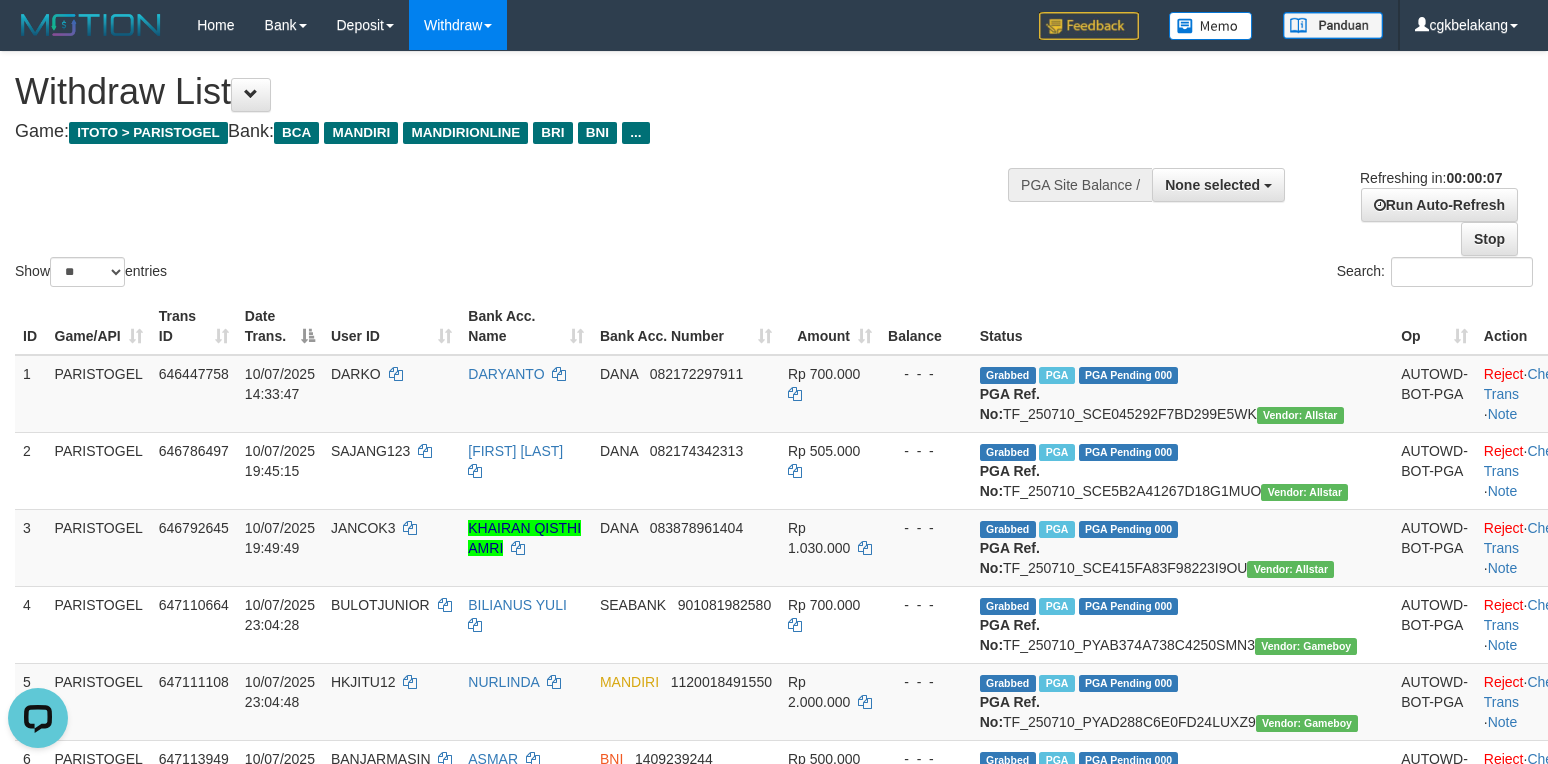 scroll, scrollTop: 0, scrollLeft: 0, axis: both 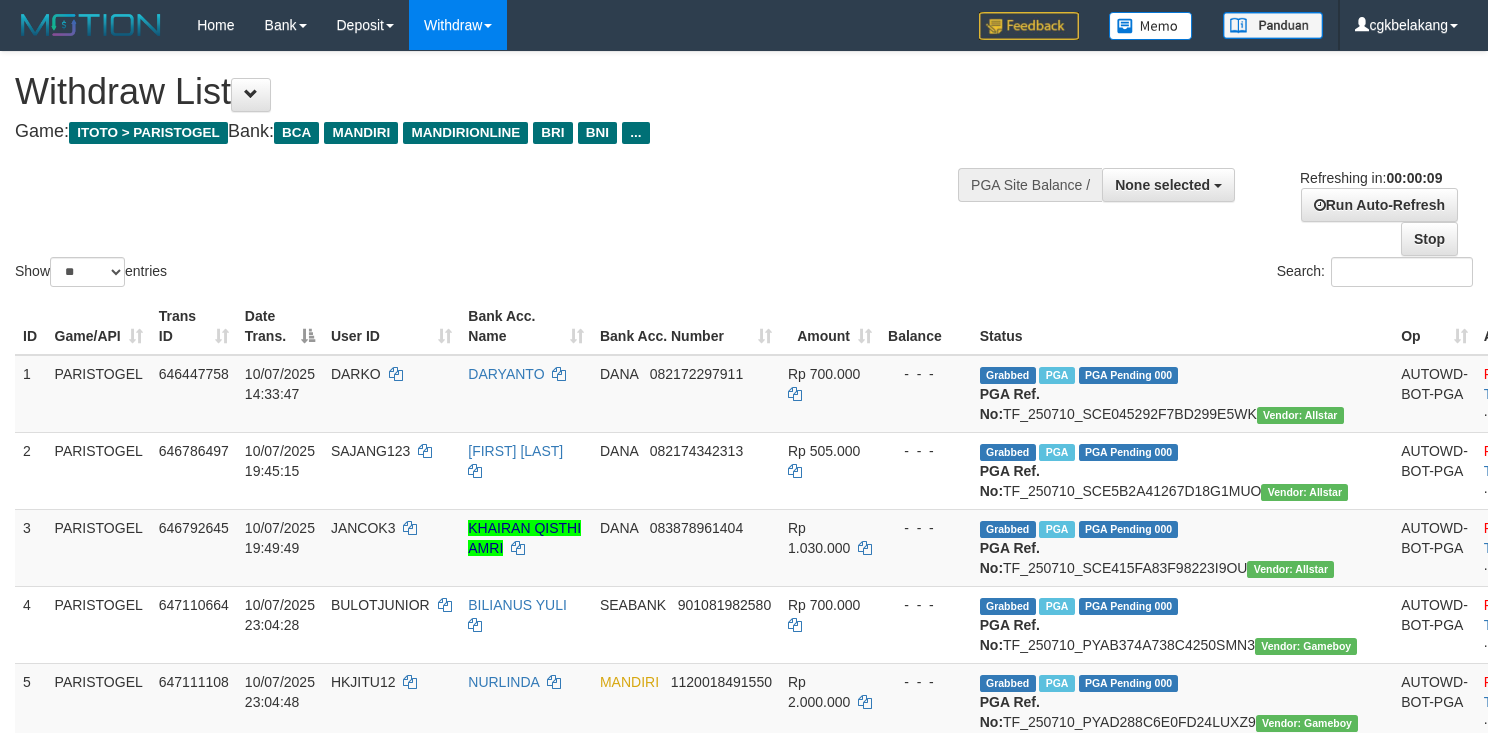 select 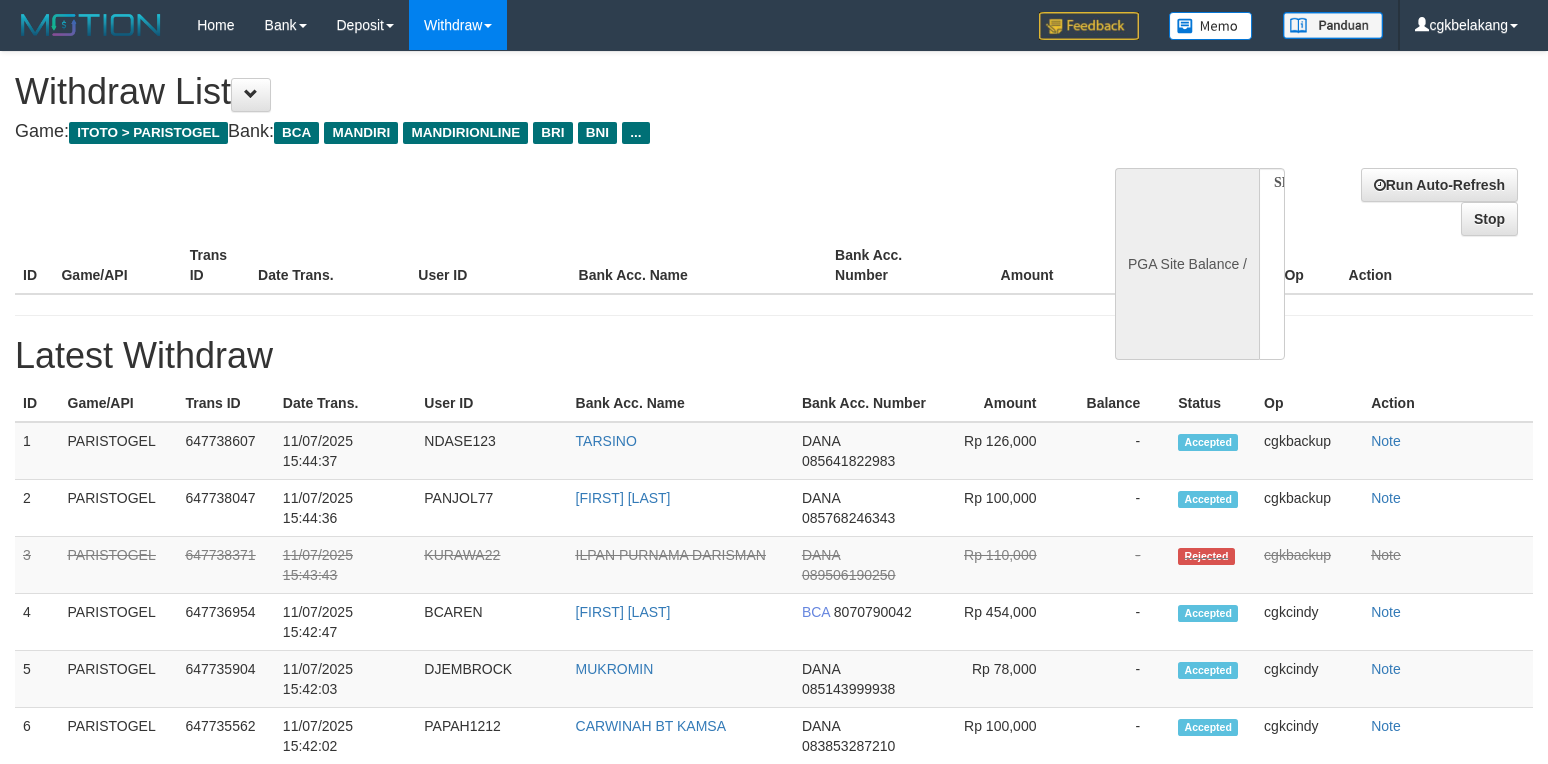 select 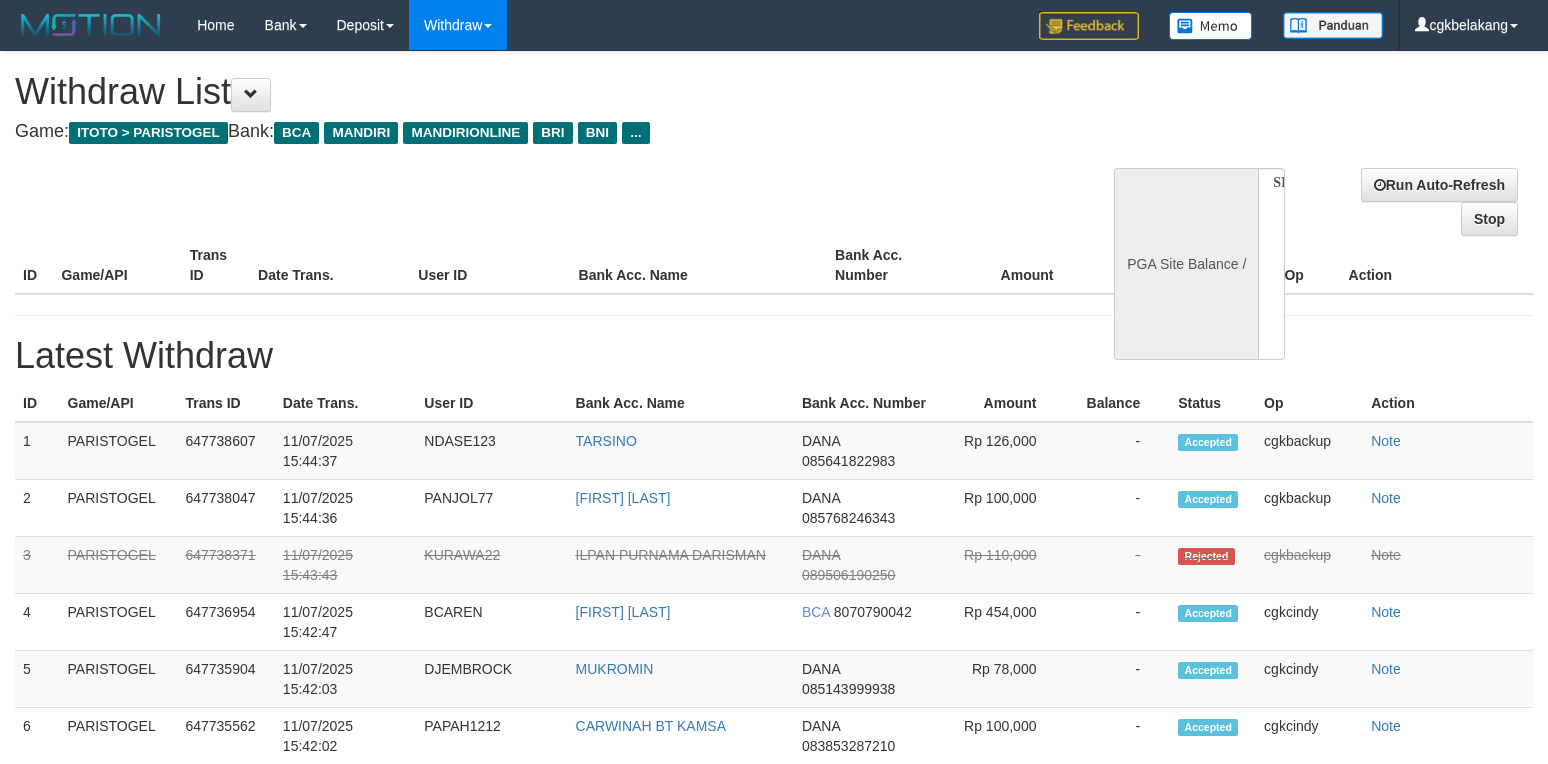 scroll, scrollTop: 0, scrollLeft: 0, axis: both 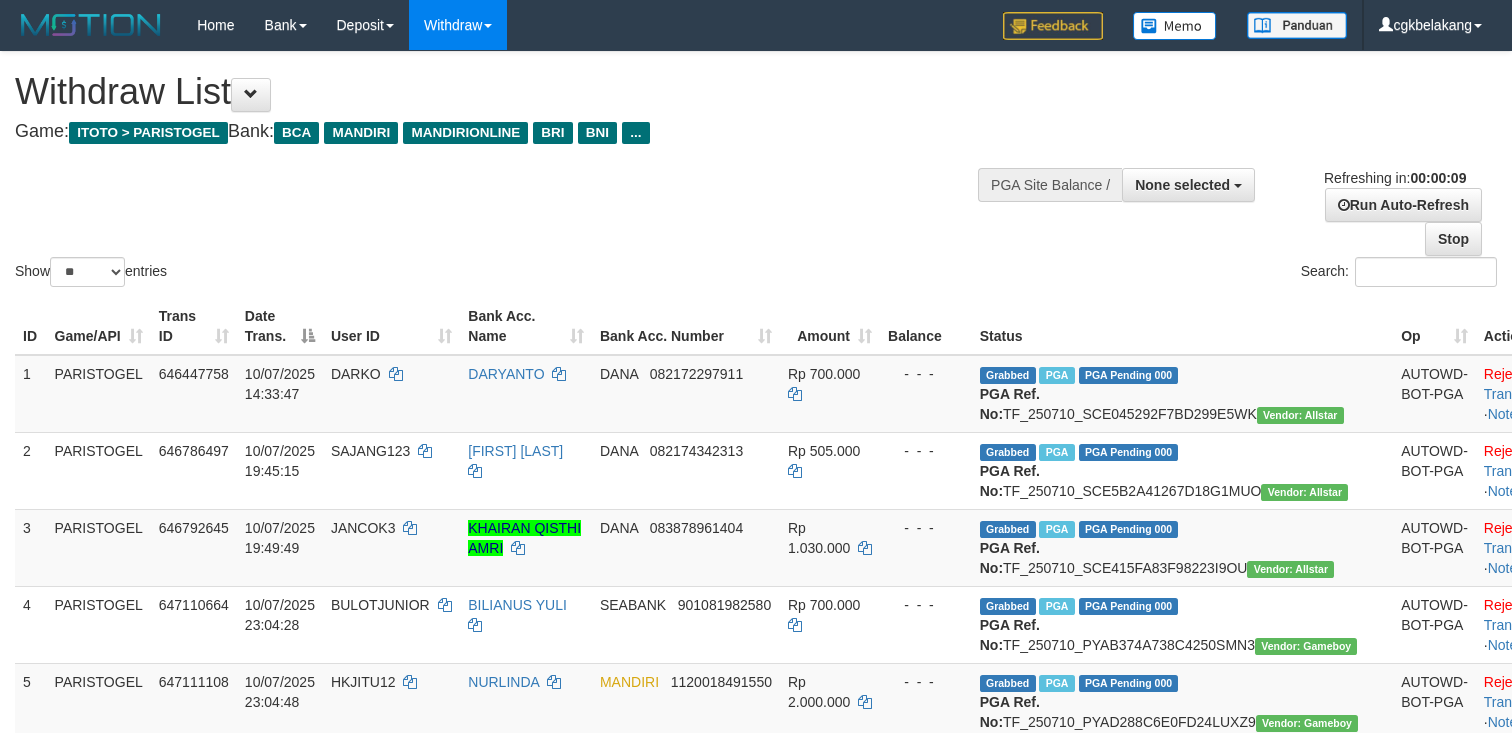 select 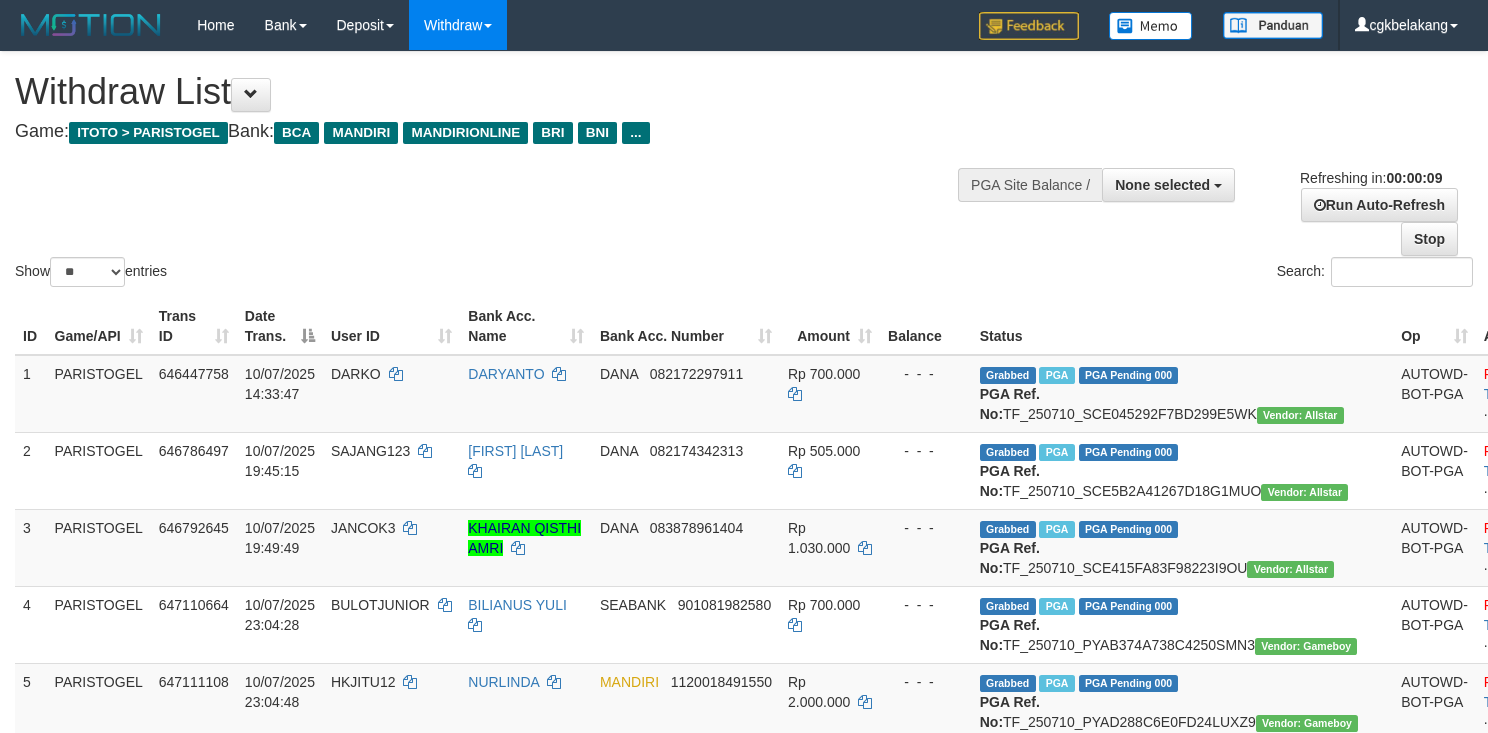 select 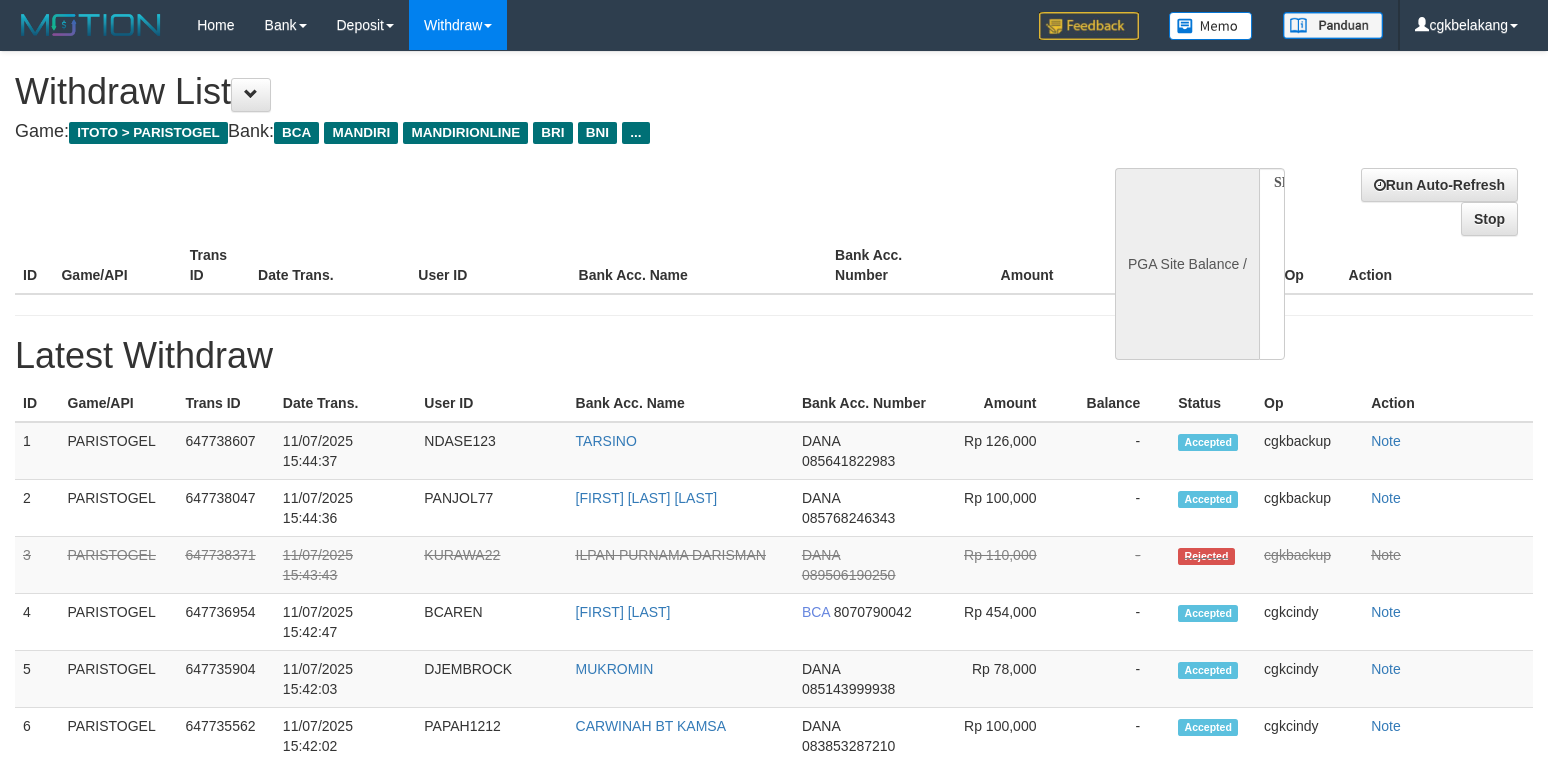select 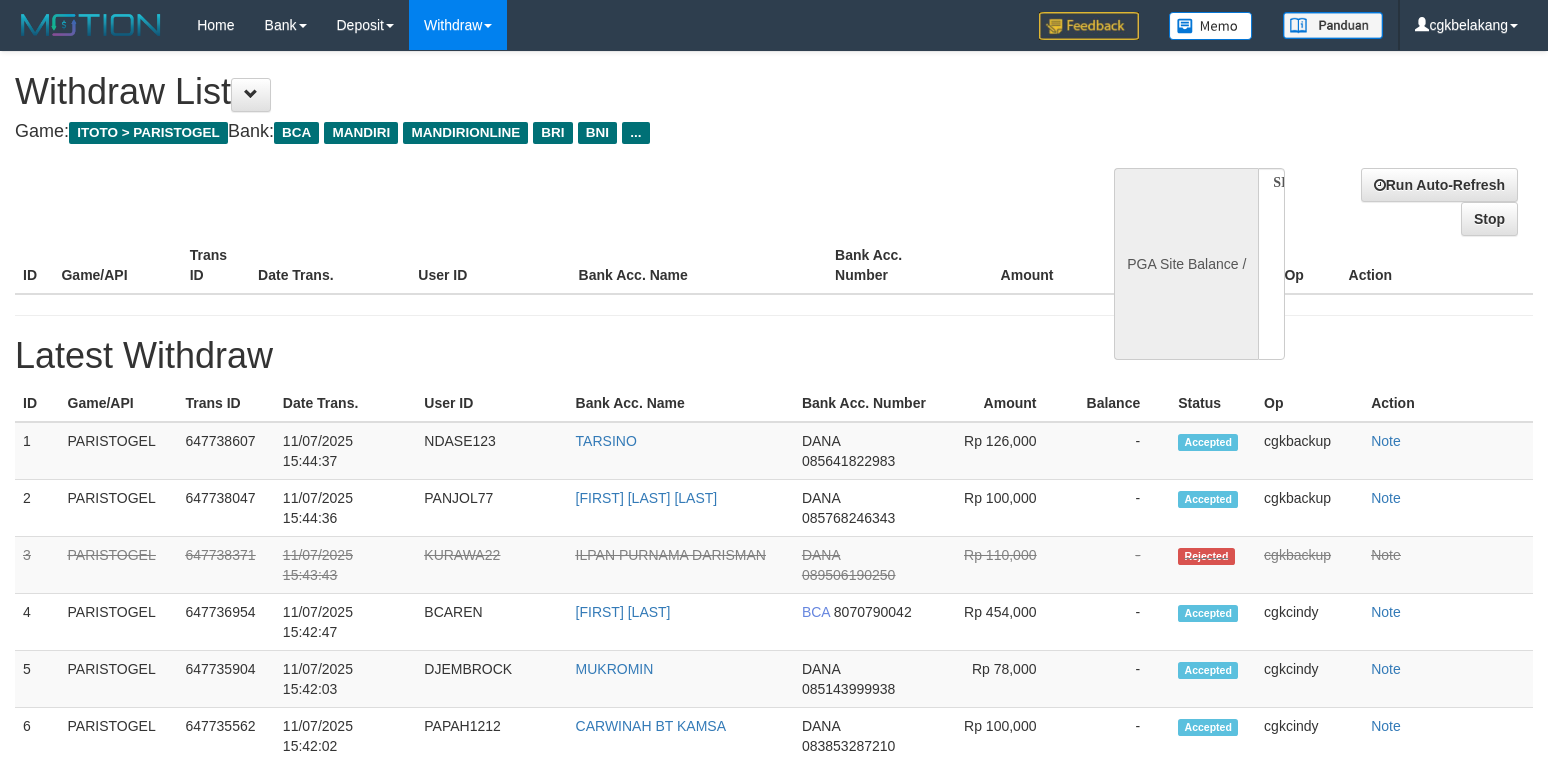 scroll, scrollTop: 0, scrollLeft: 0, axis: both 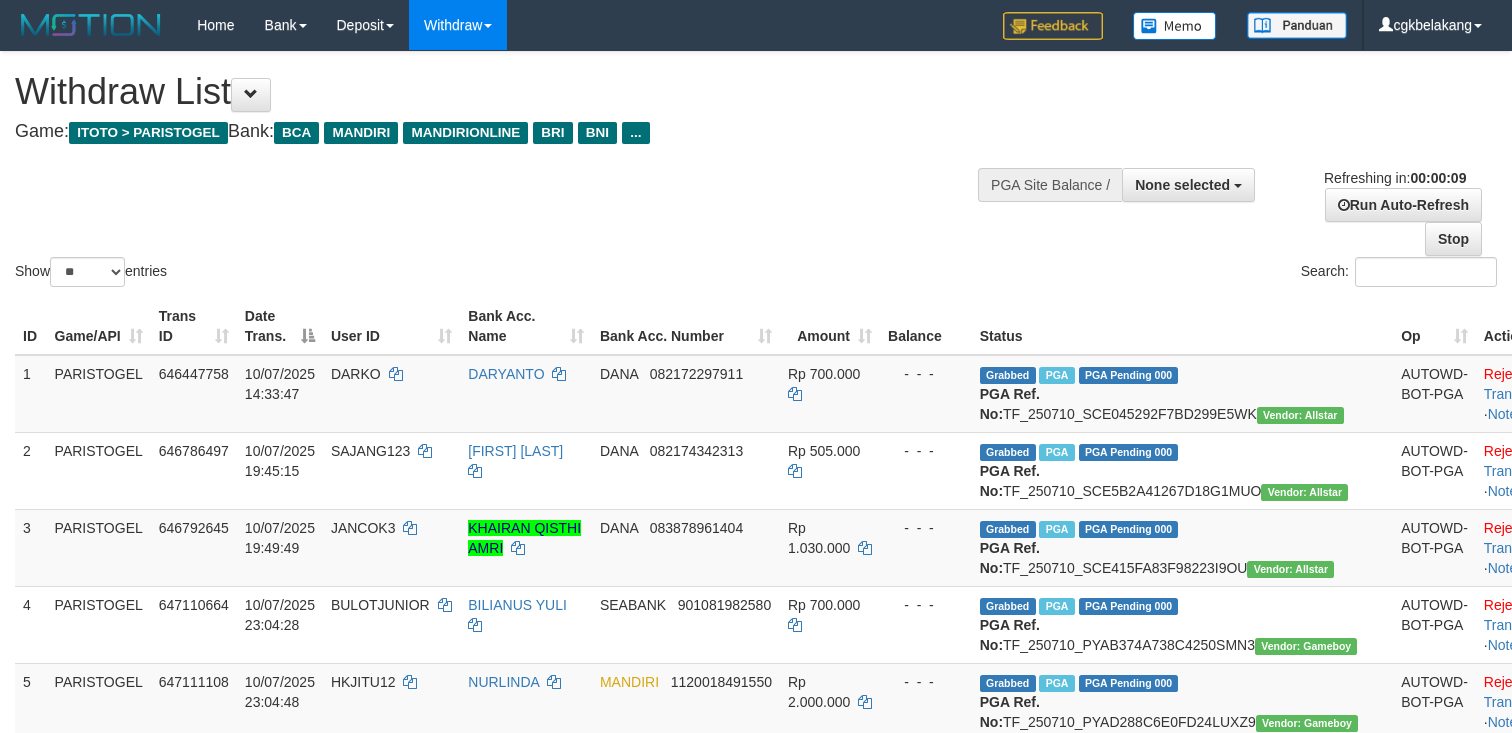 select 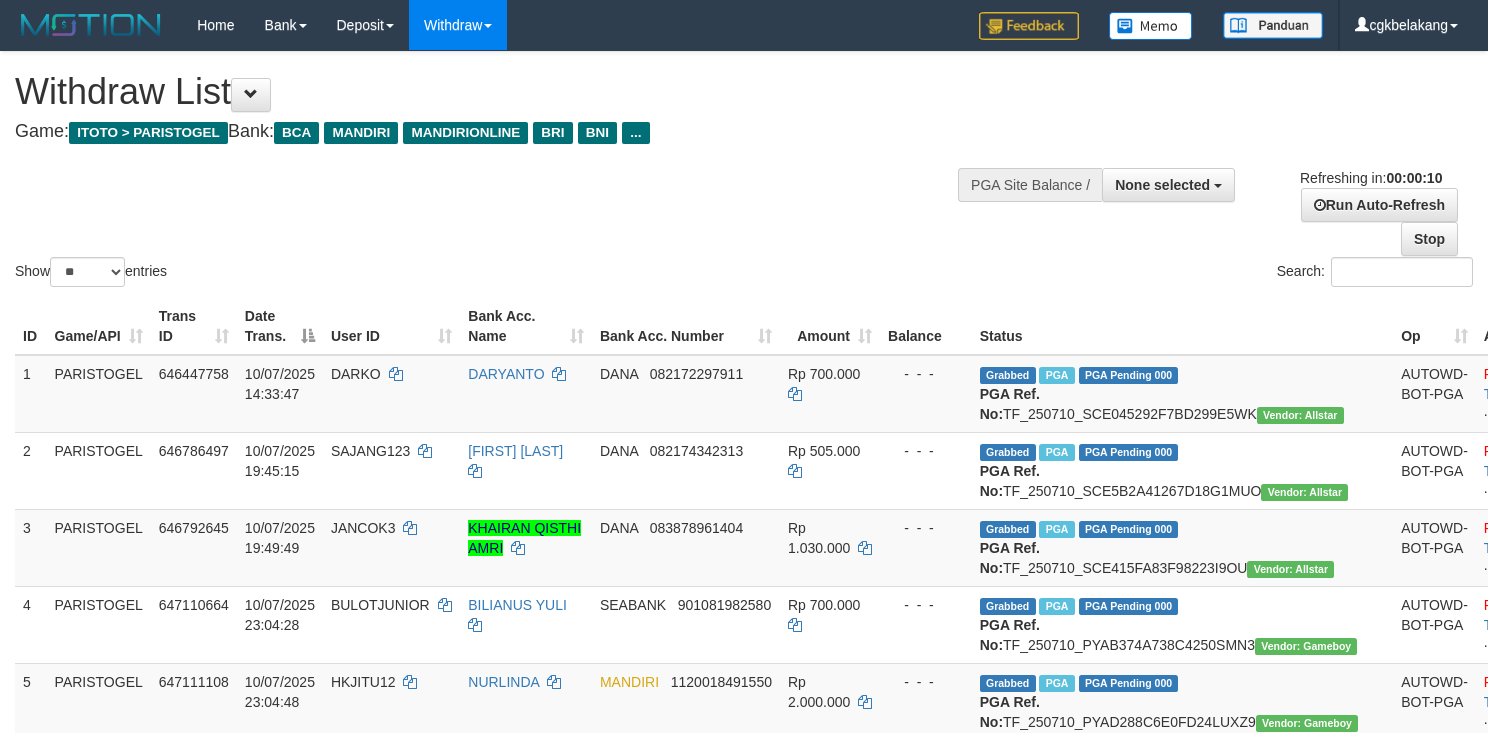 select 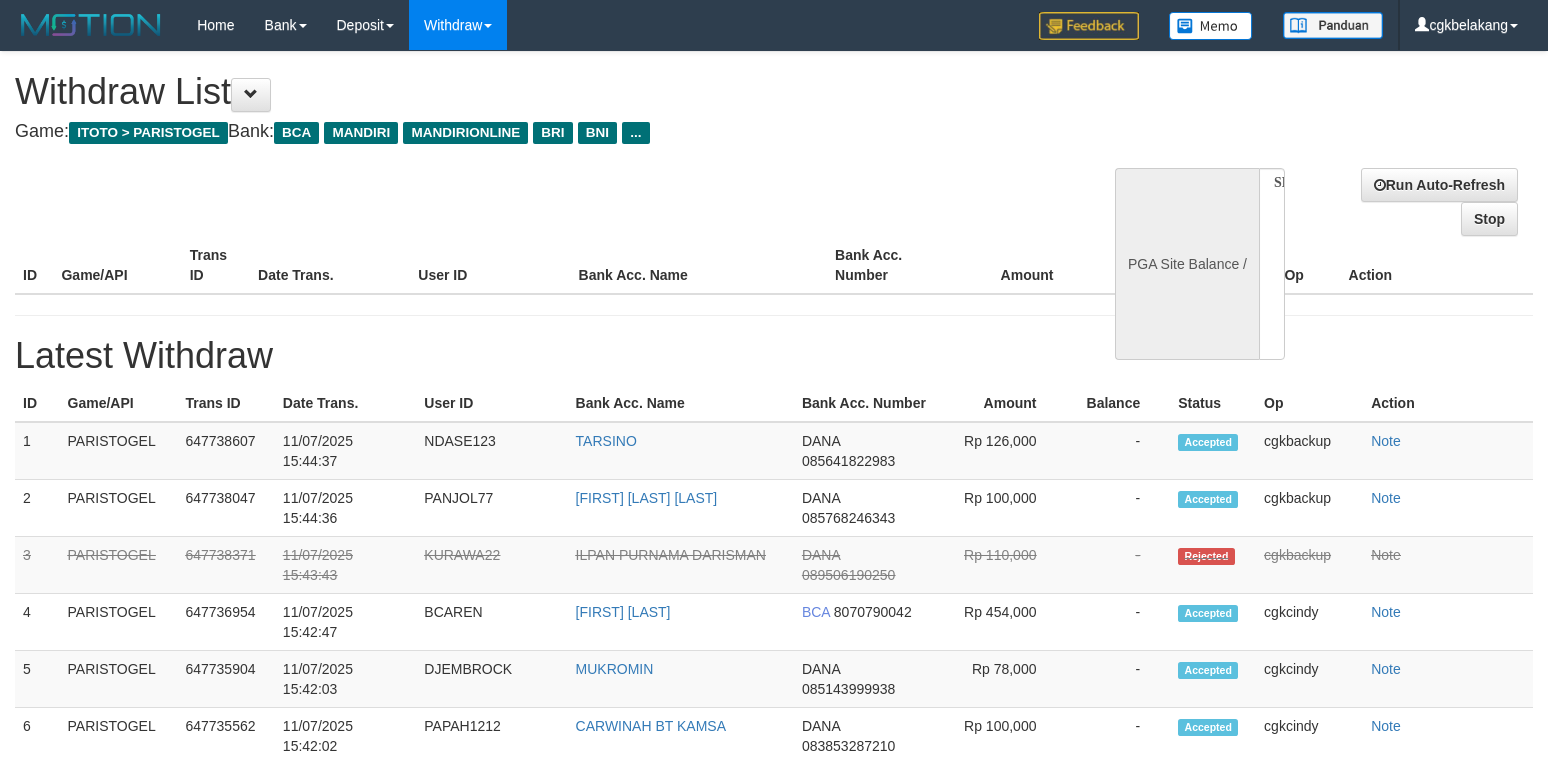 select 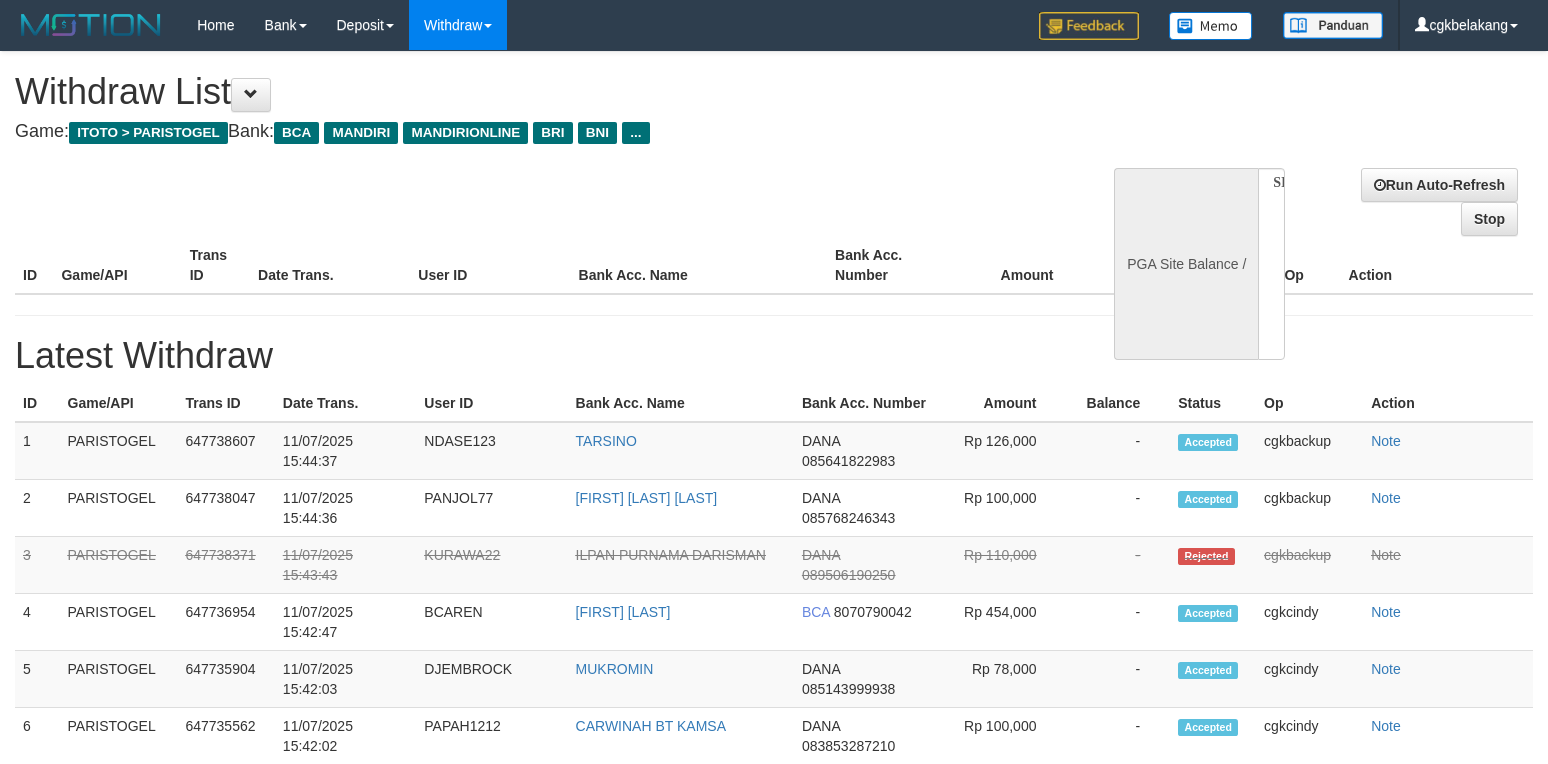 scroll, scrollTop: 0, scrollLeft: 0, axis: both 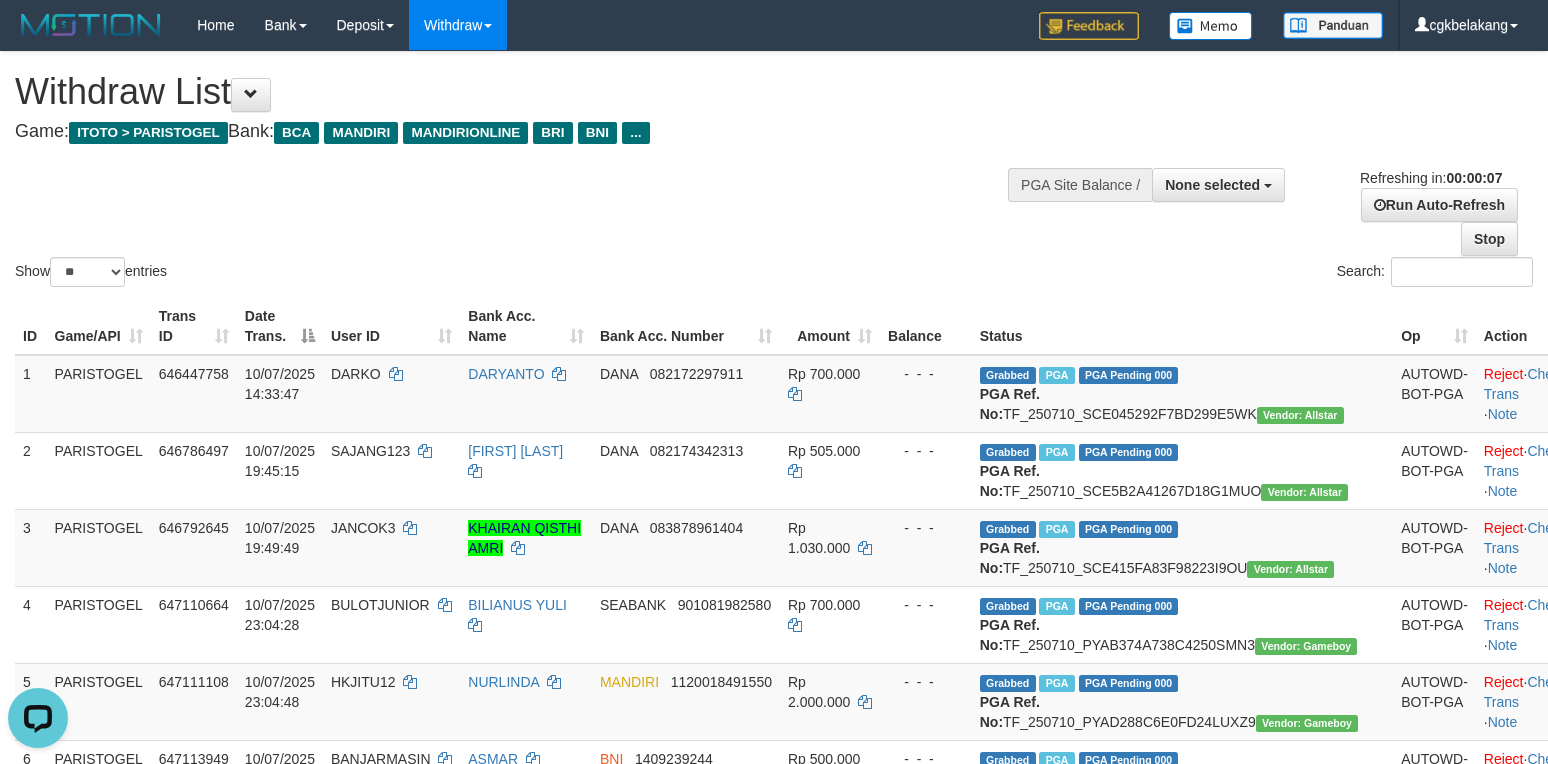 click on "Search:" at bounding box center (1161, 274) 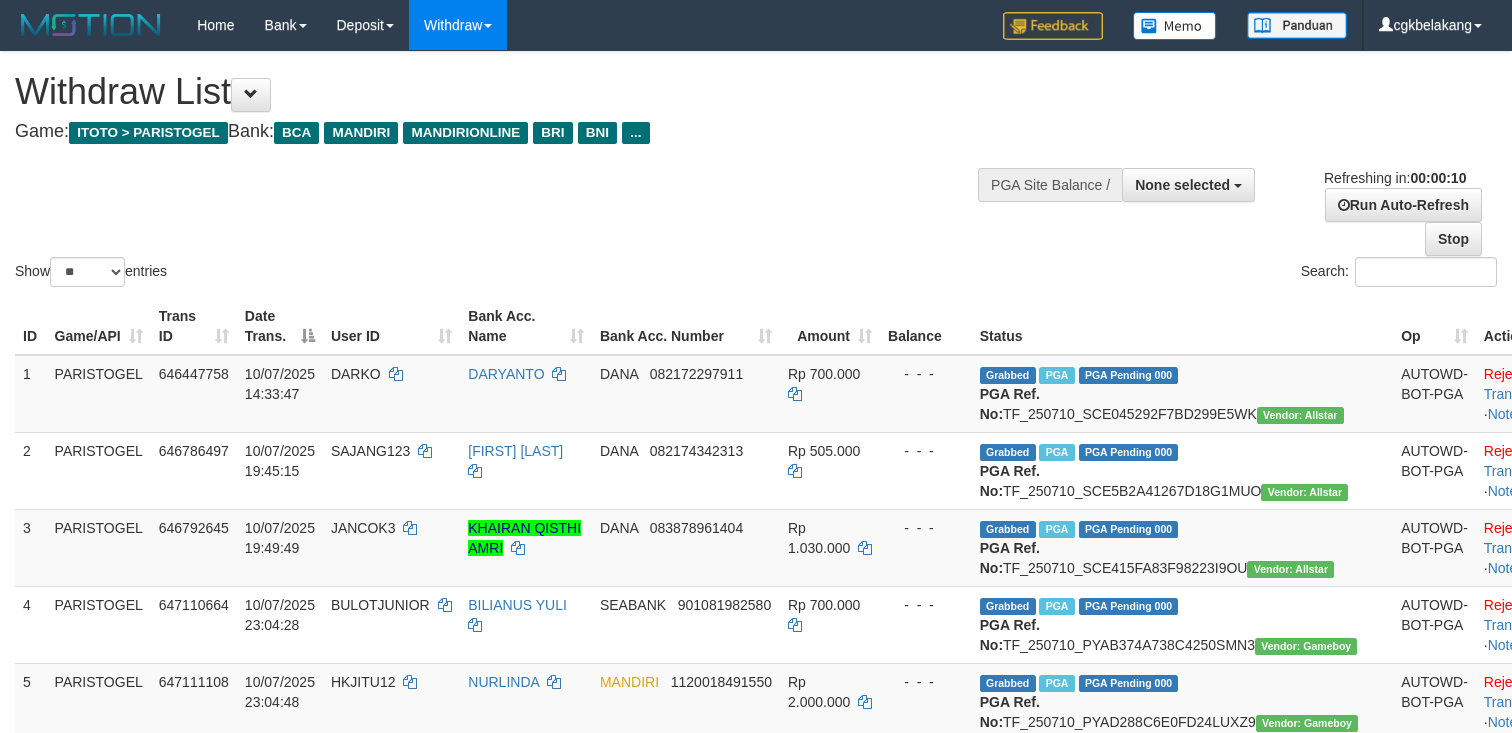 select 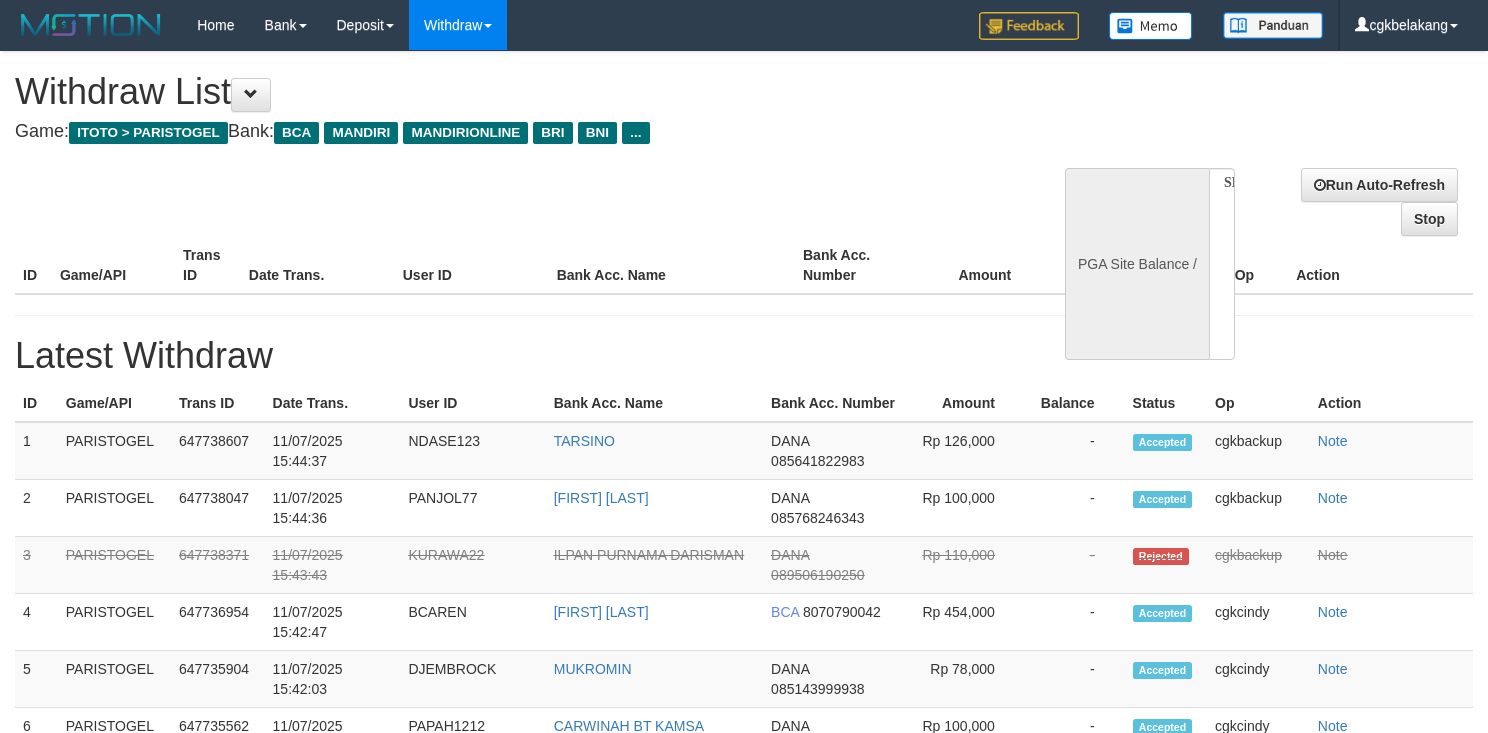 select 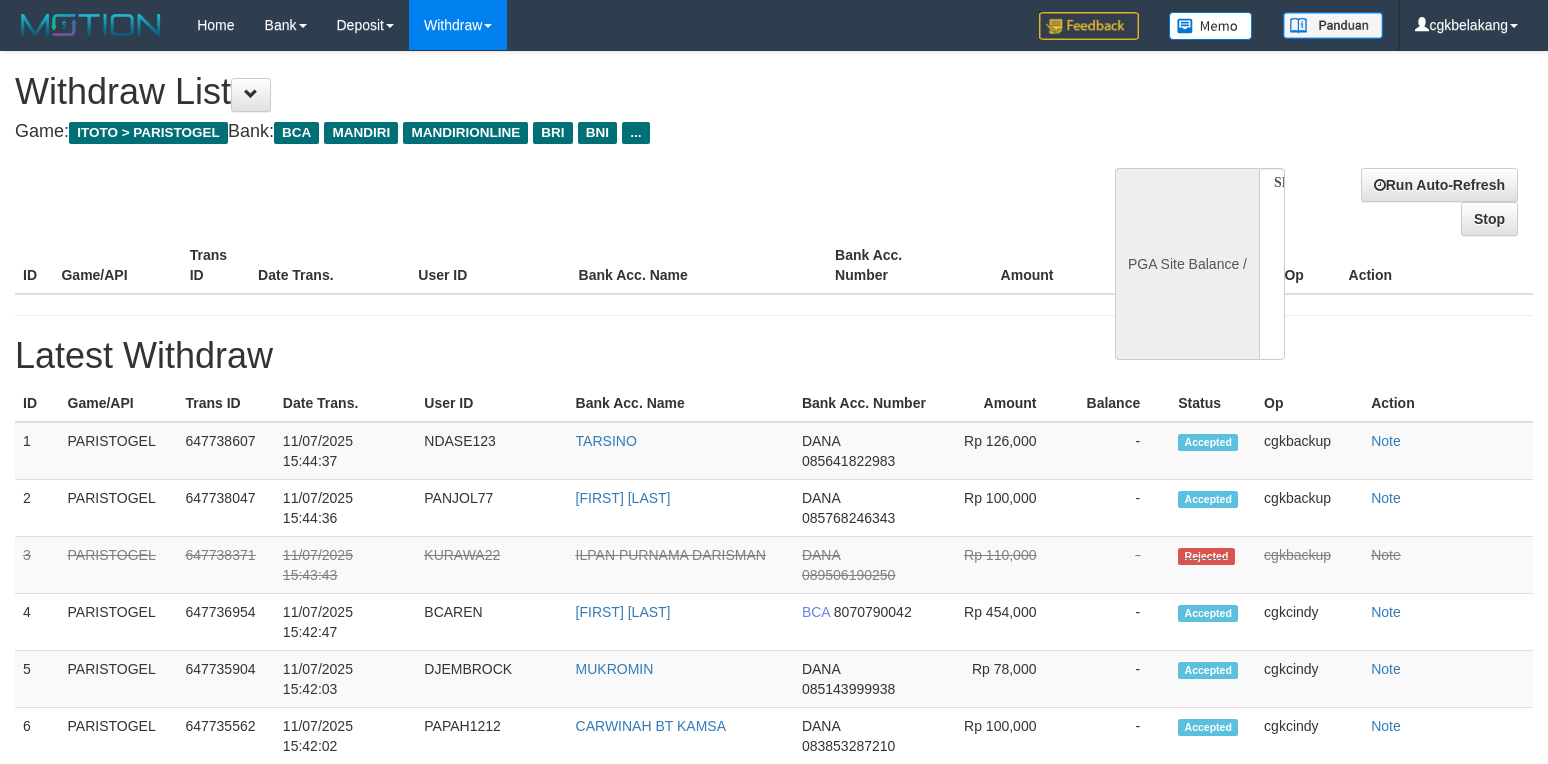 select 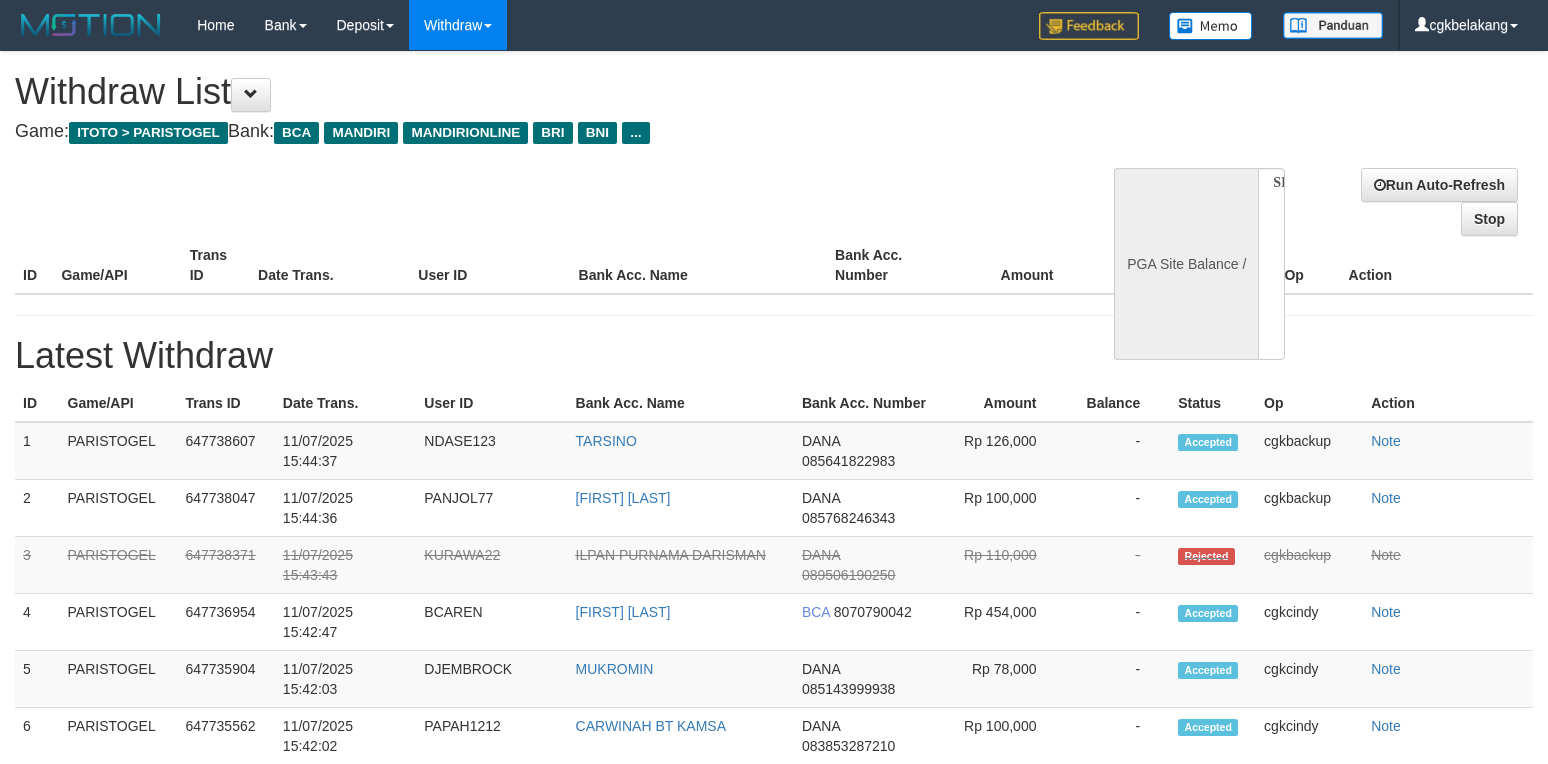 scroll, scrollTop: 0, scrollLeft: 0, axis: both 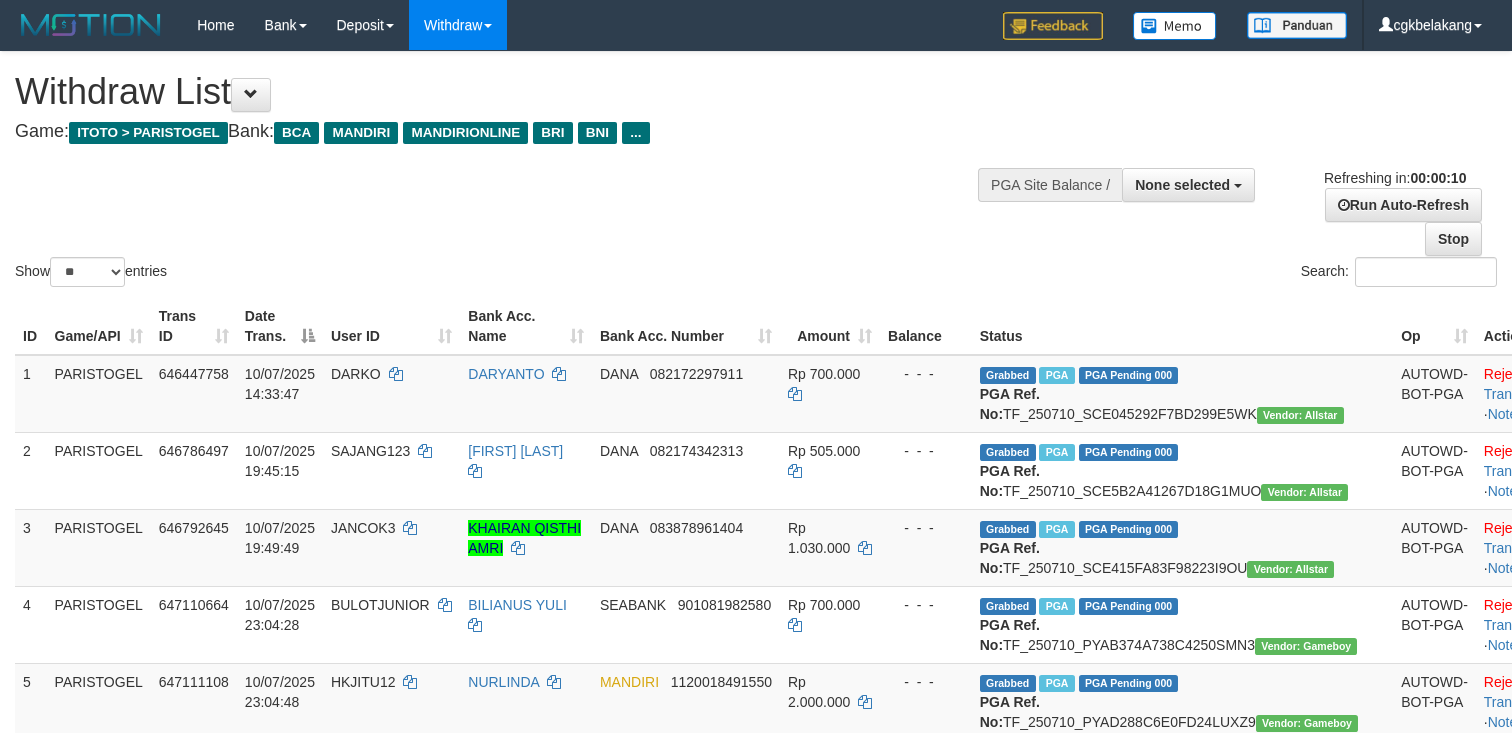 select 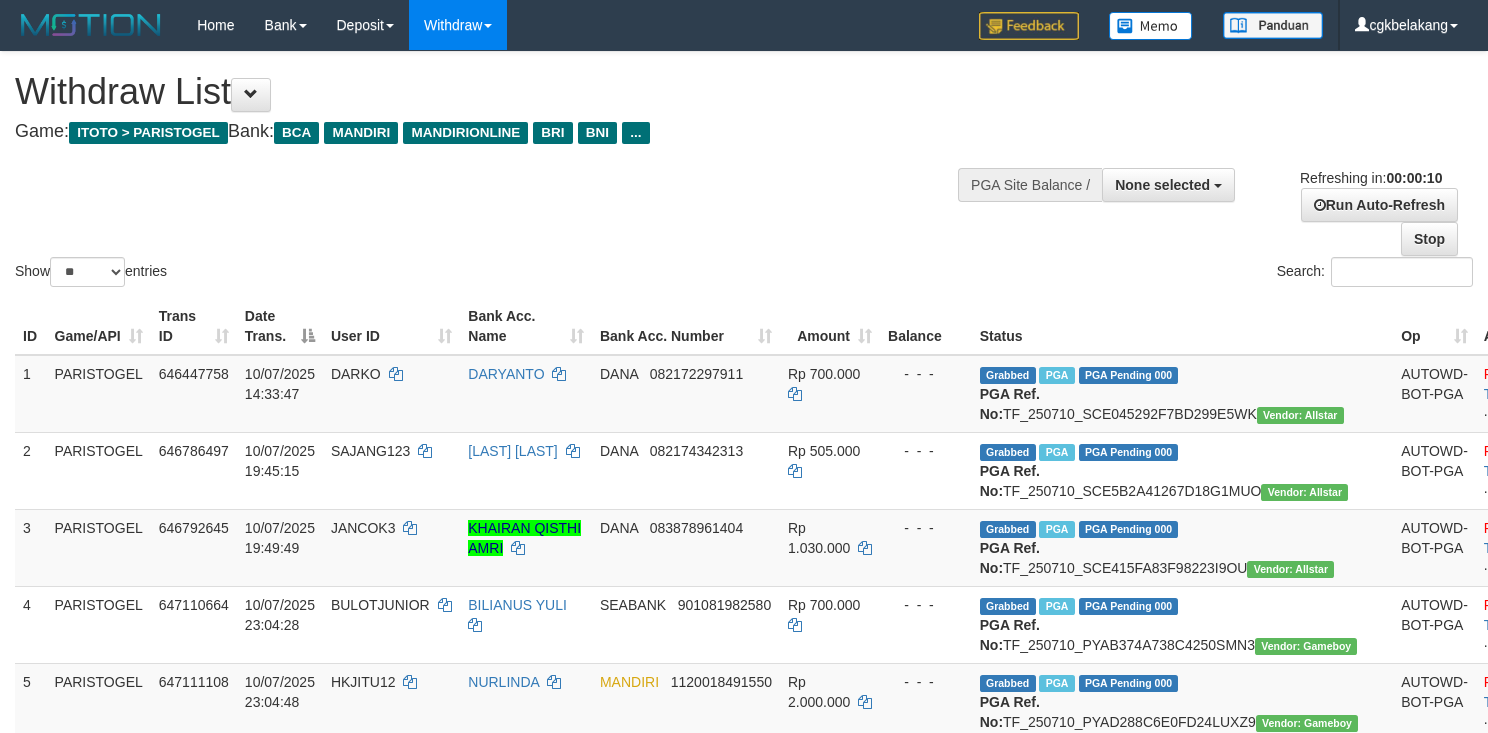 select 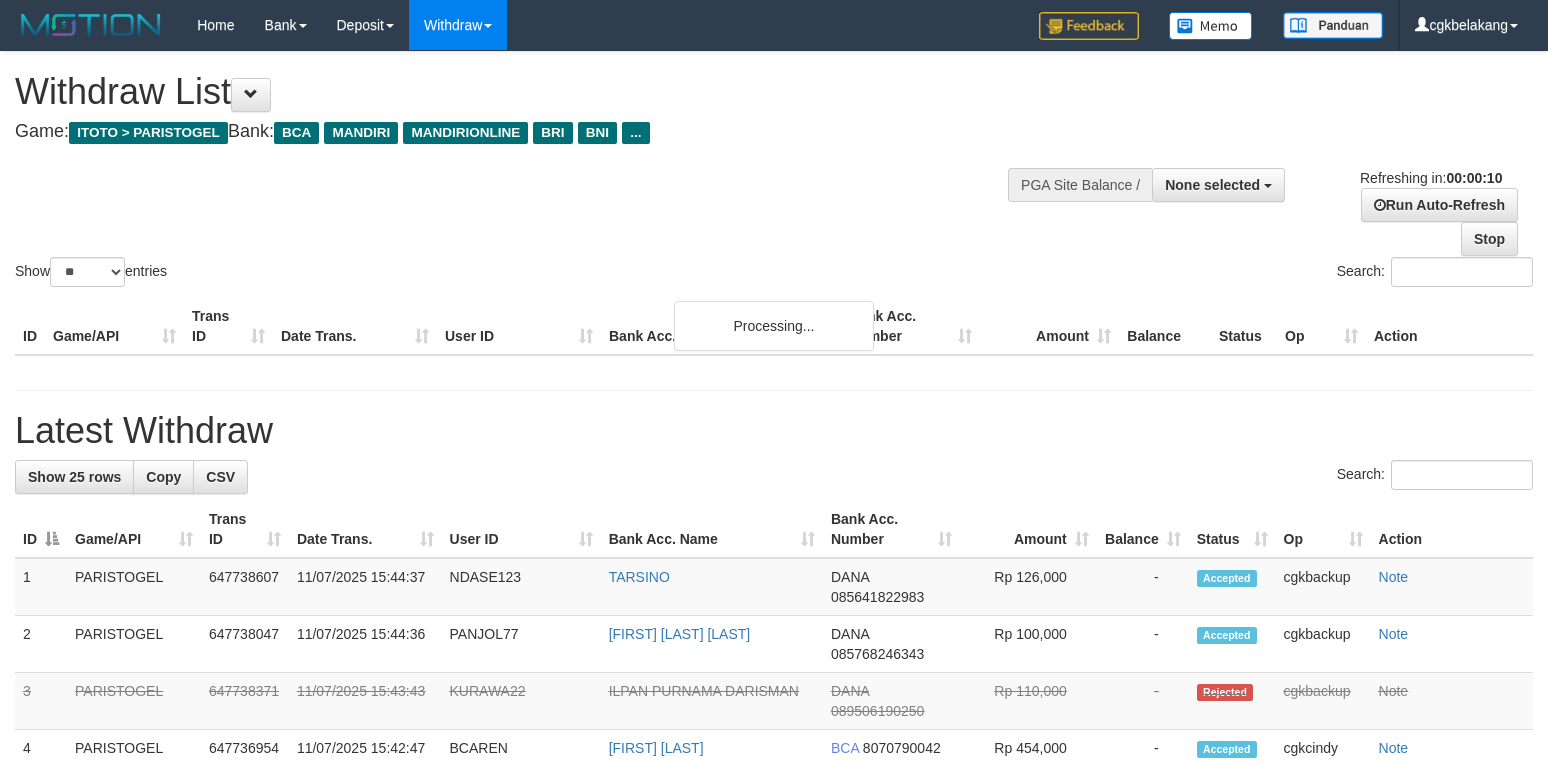 select 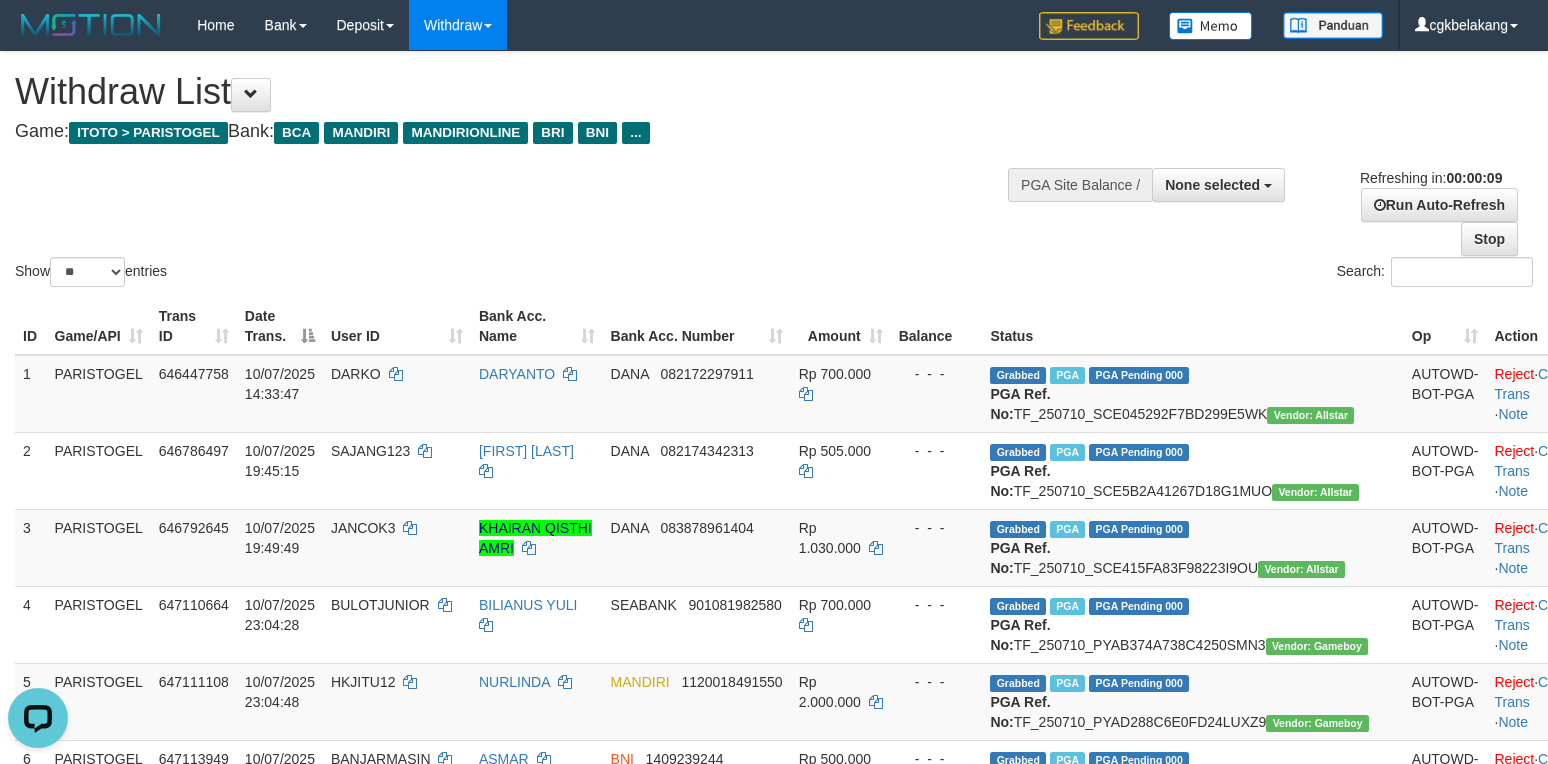 scroll, scrollTop: 0, scrollLeft: 0, axis: both 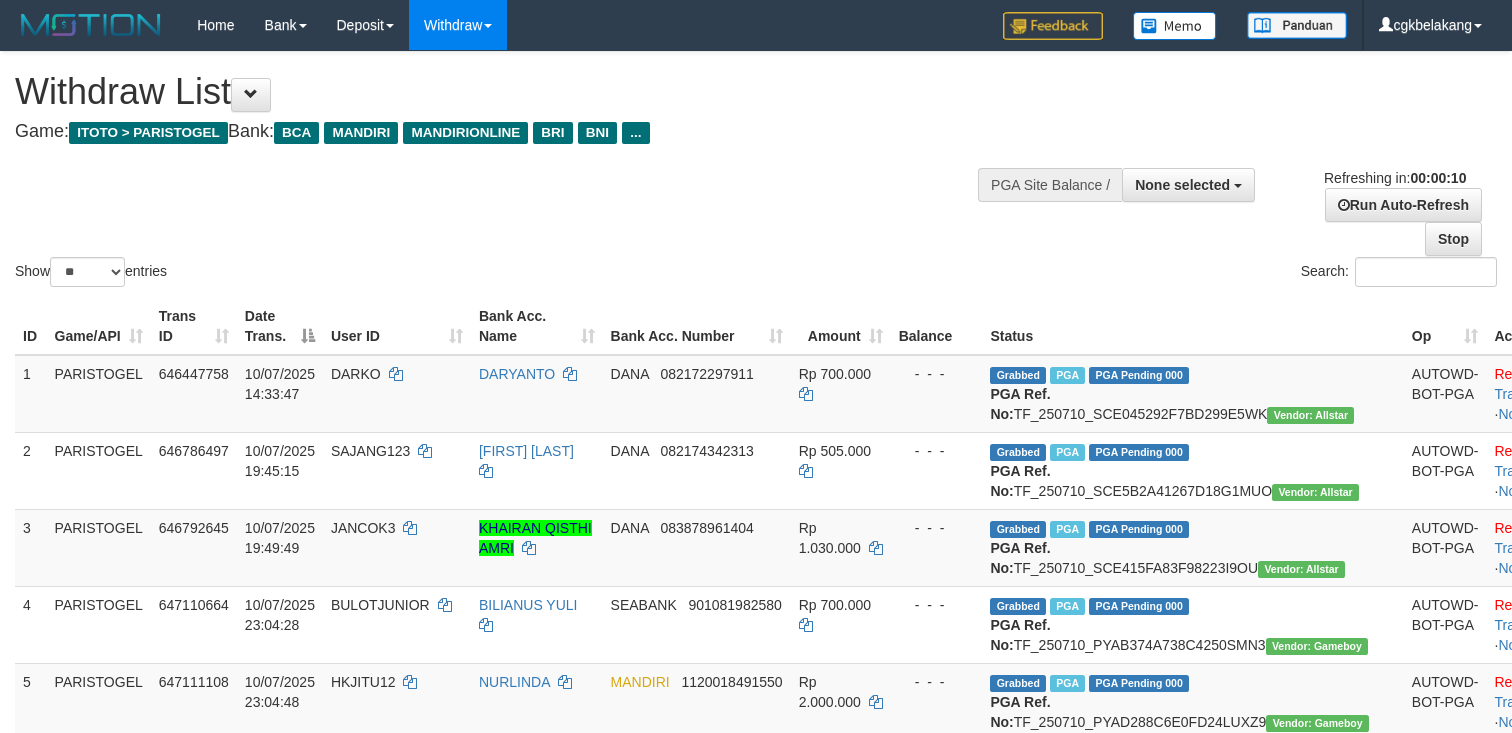 select 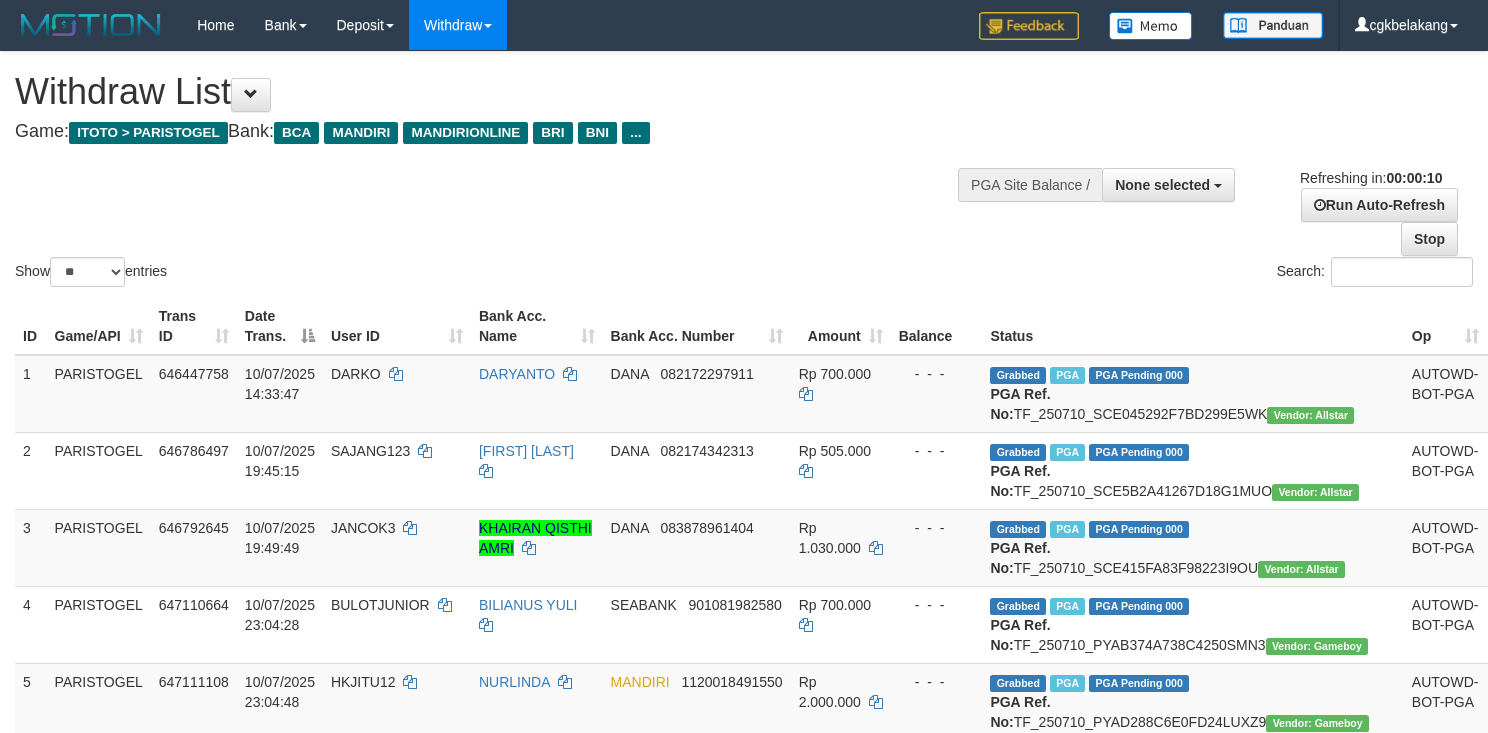 select 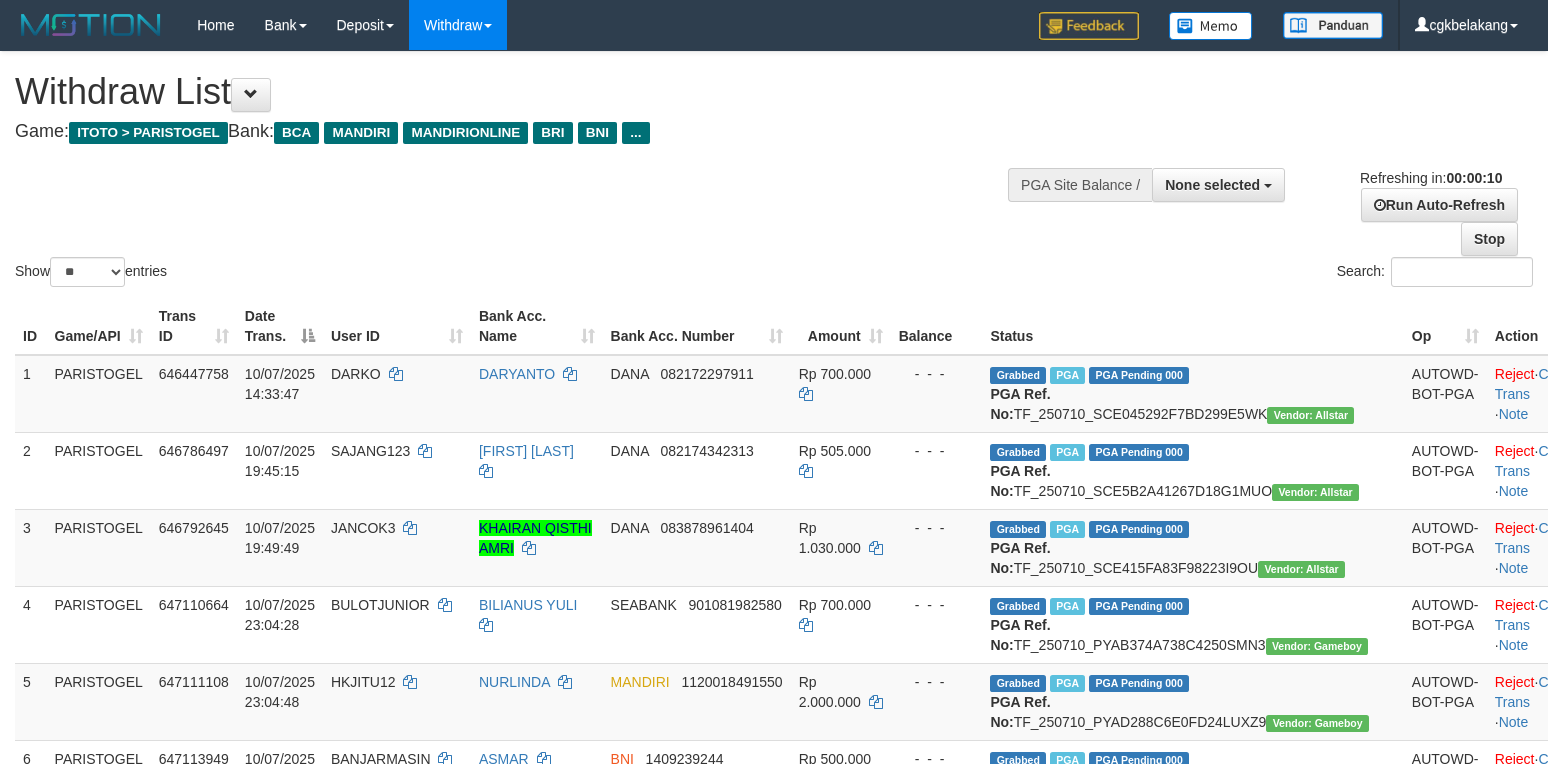 select 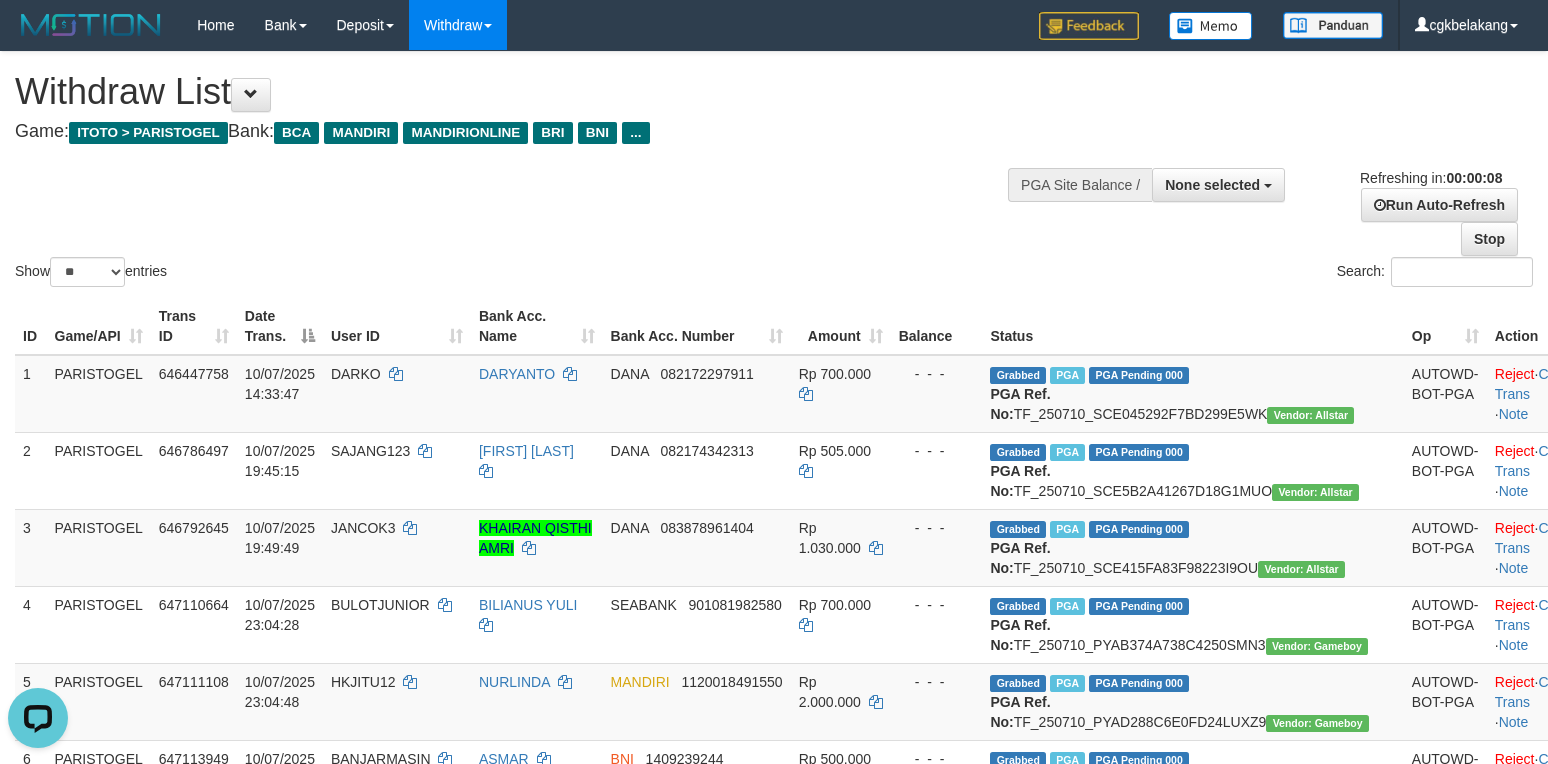 scroll, scrollTop: 0, scrollLeft: 0, axis: both 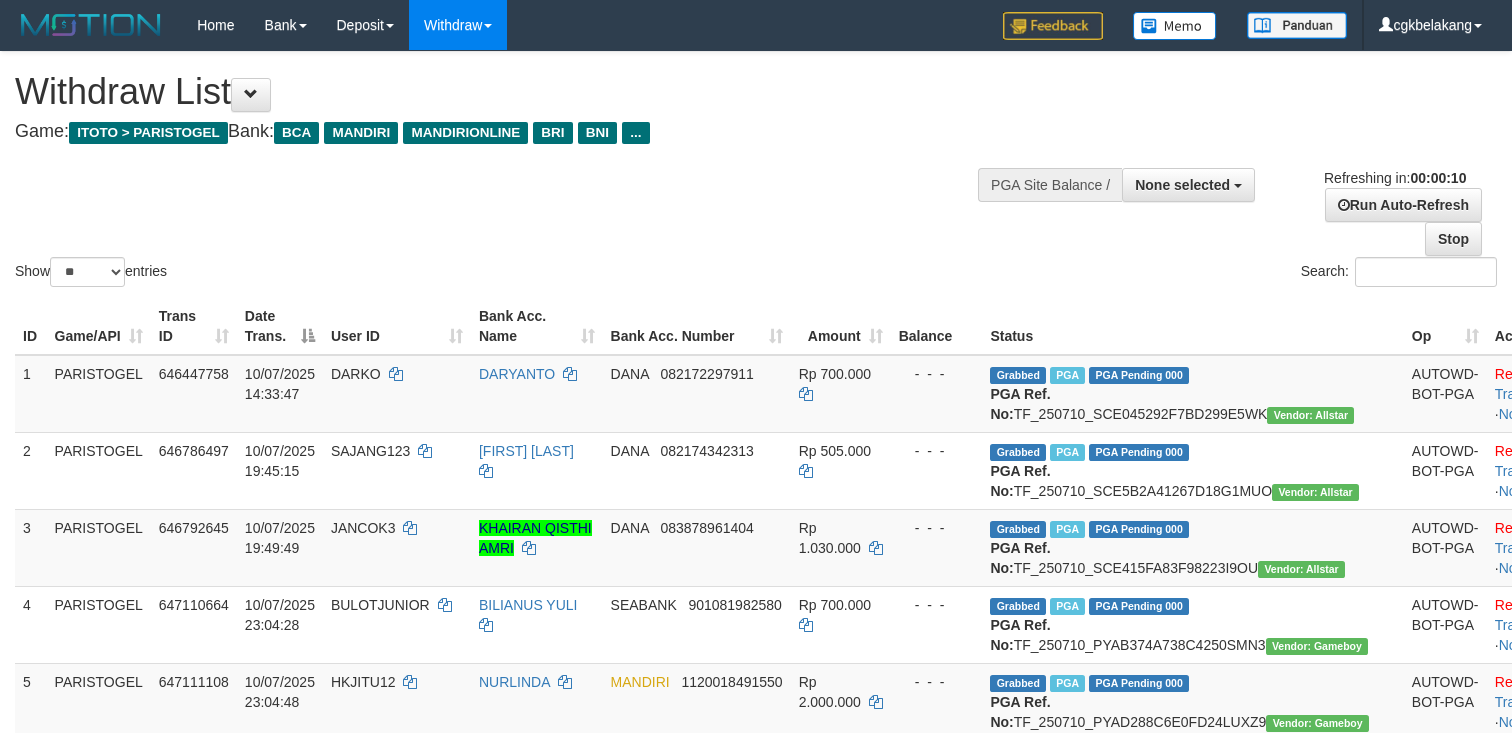 select 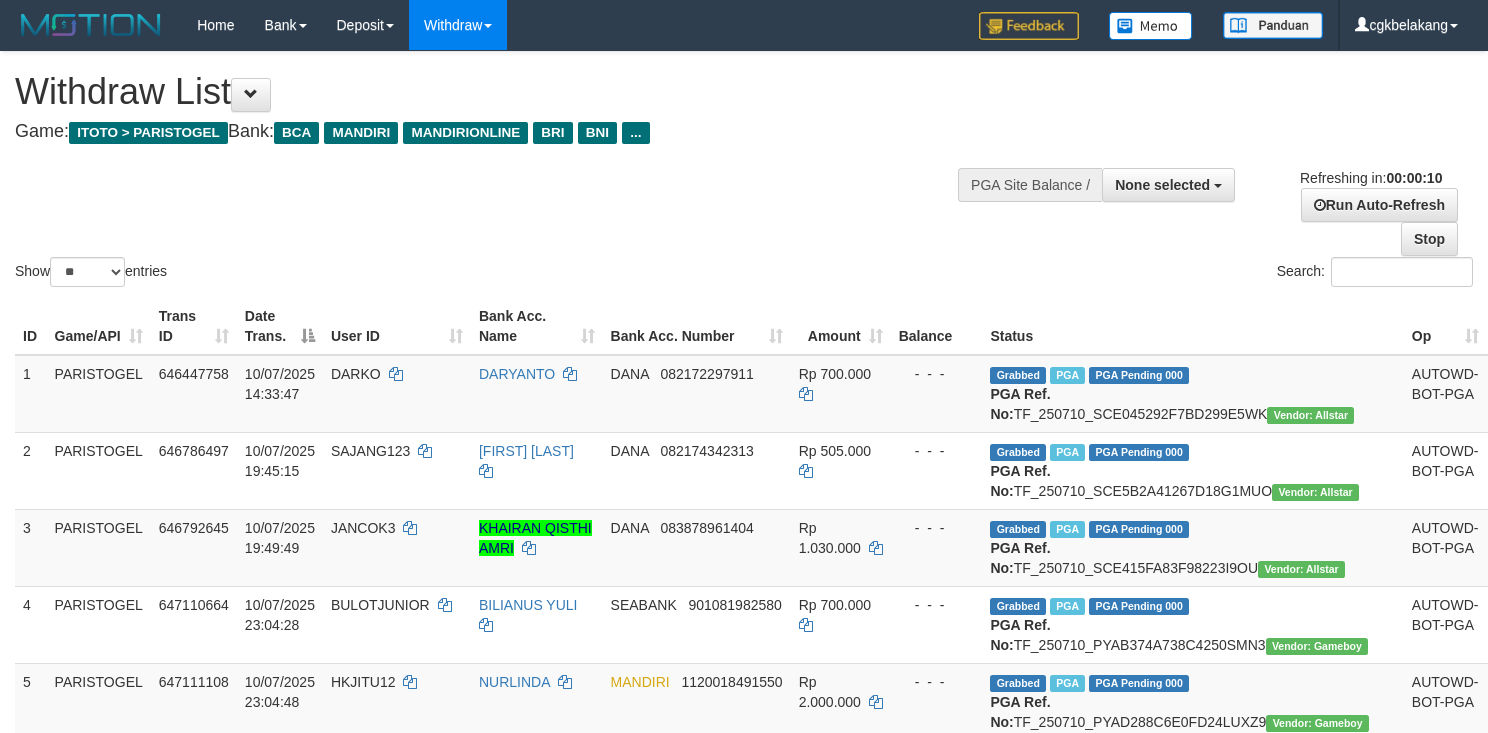 select 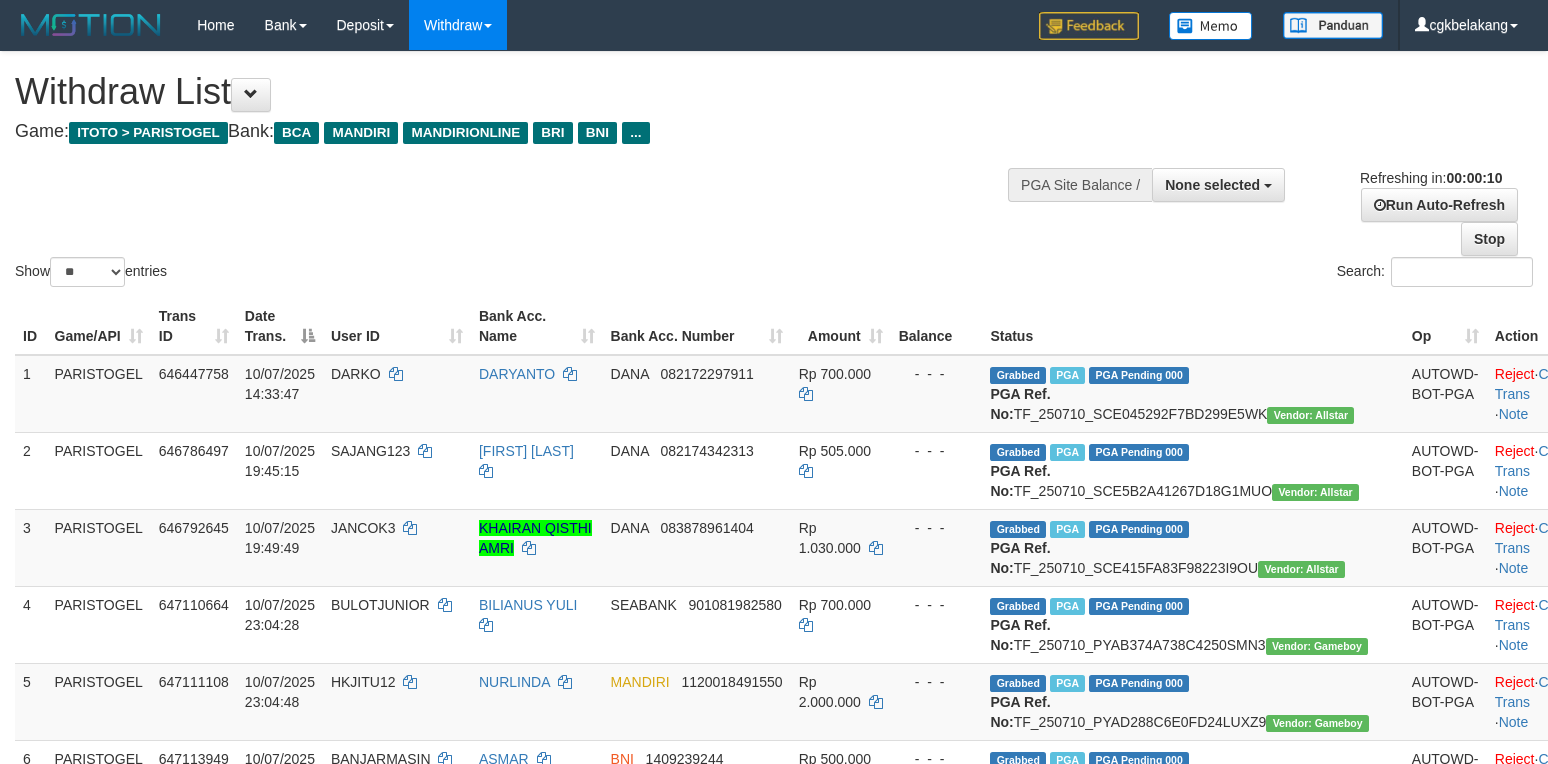 select 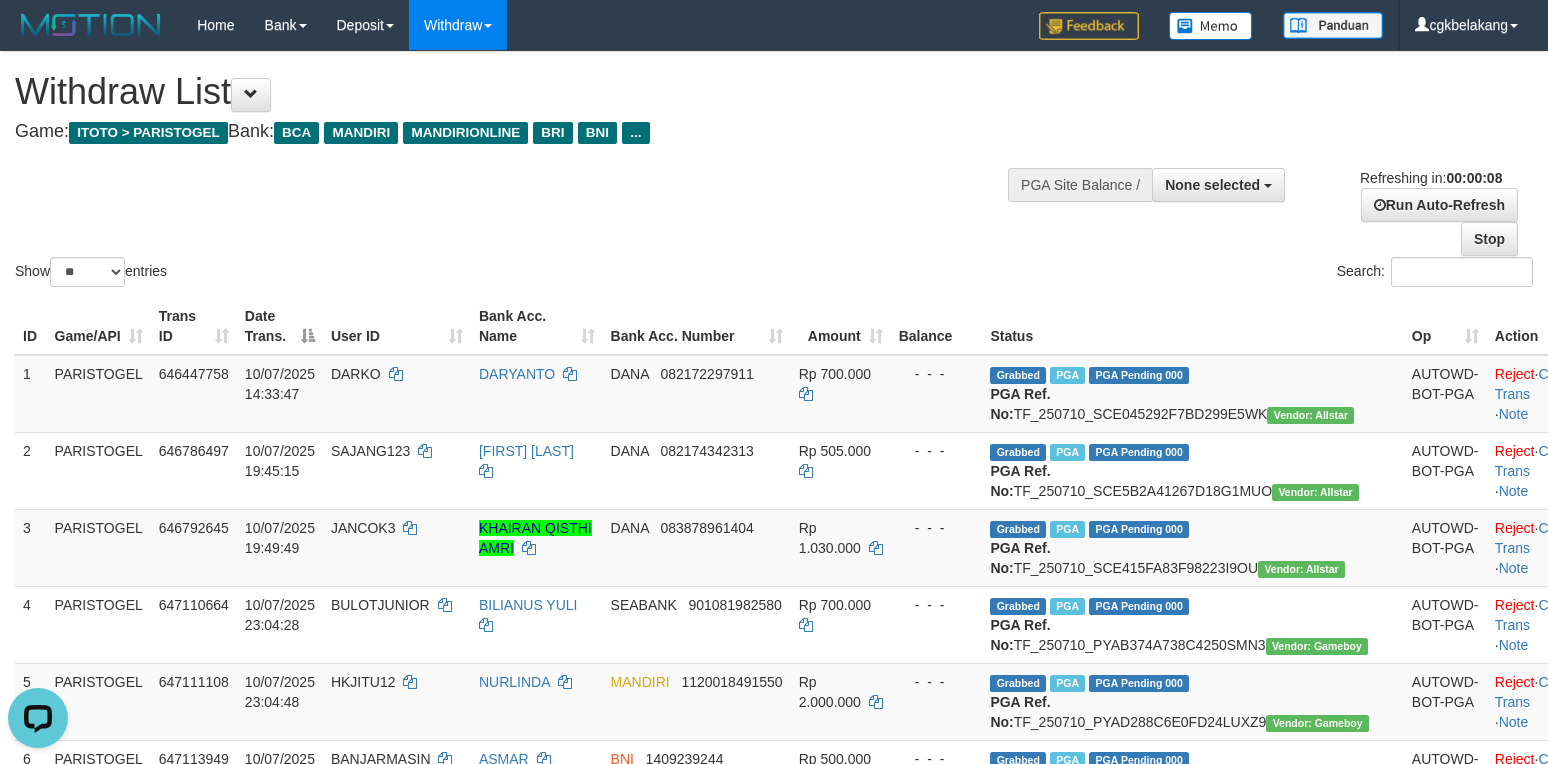 scroll, scrollTop: 0, scrollLeft: 0, axis: both 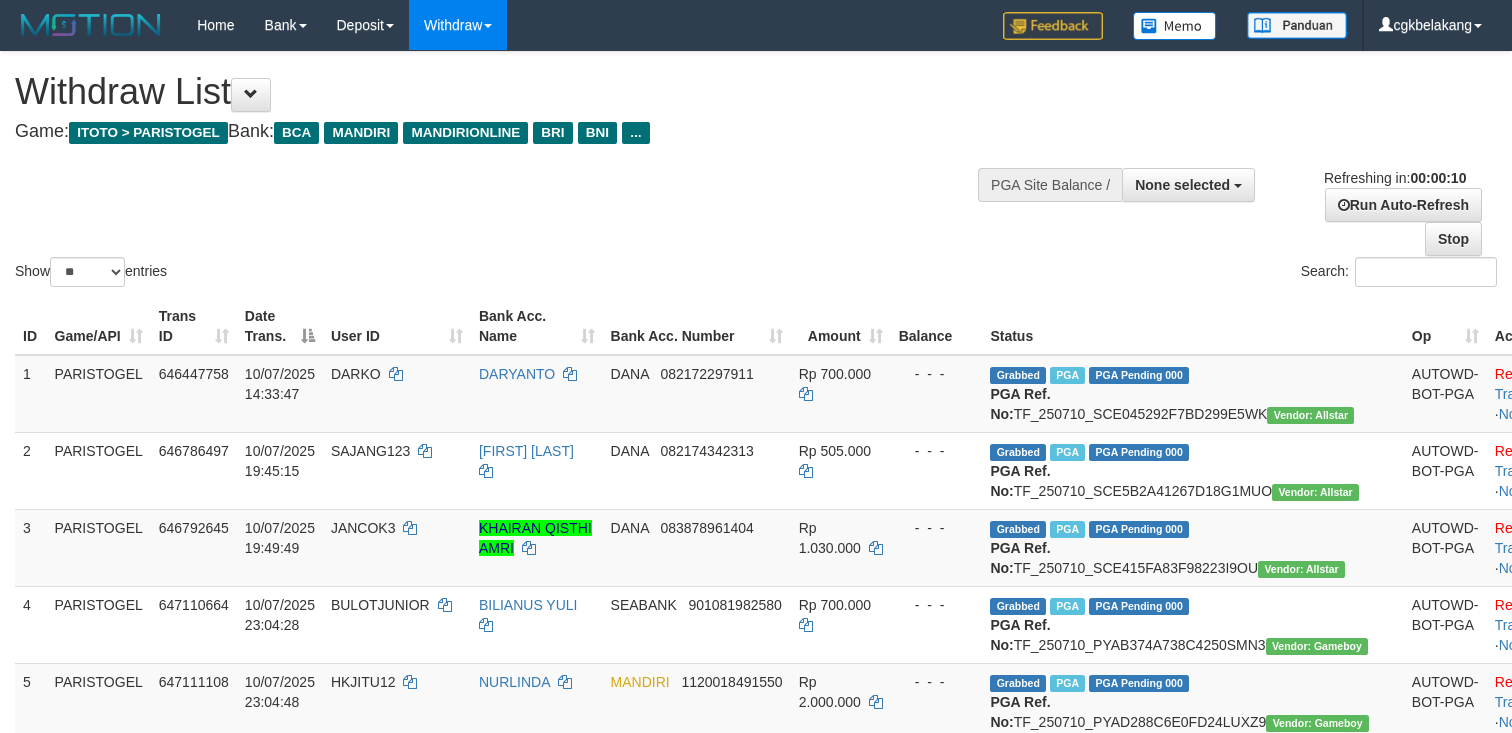 select 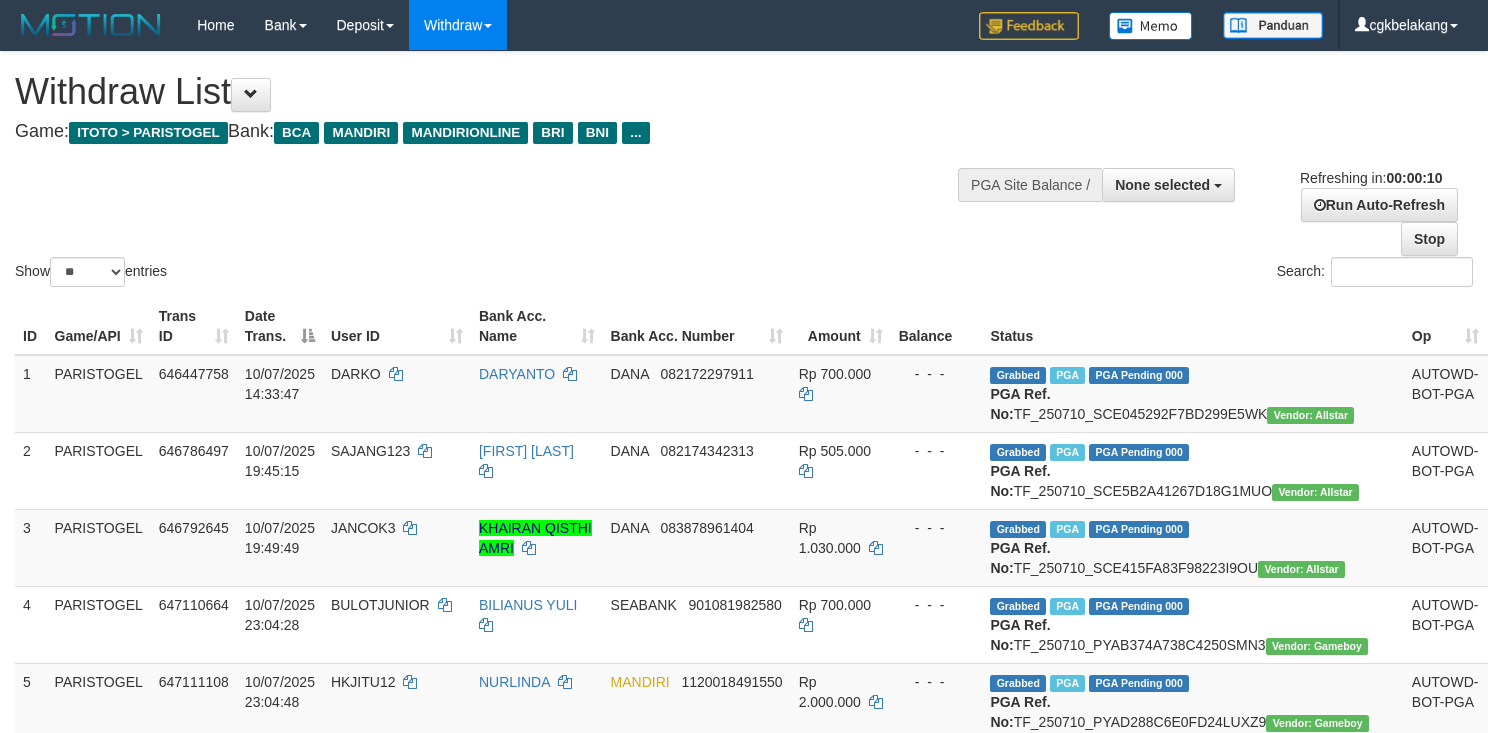 select 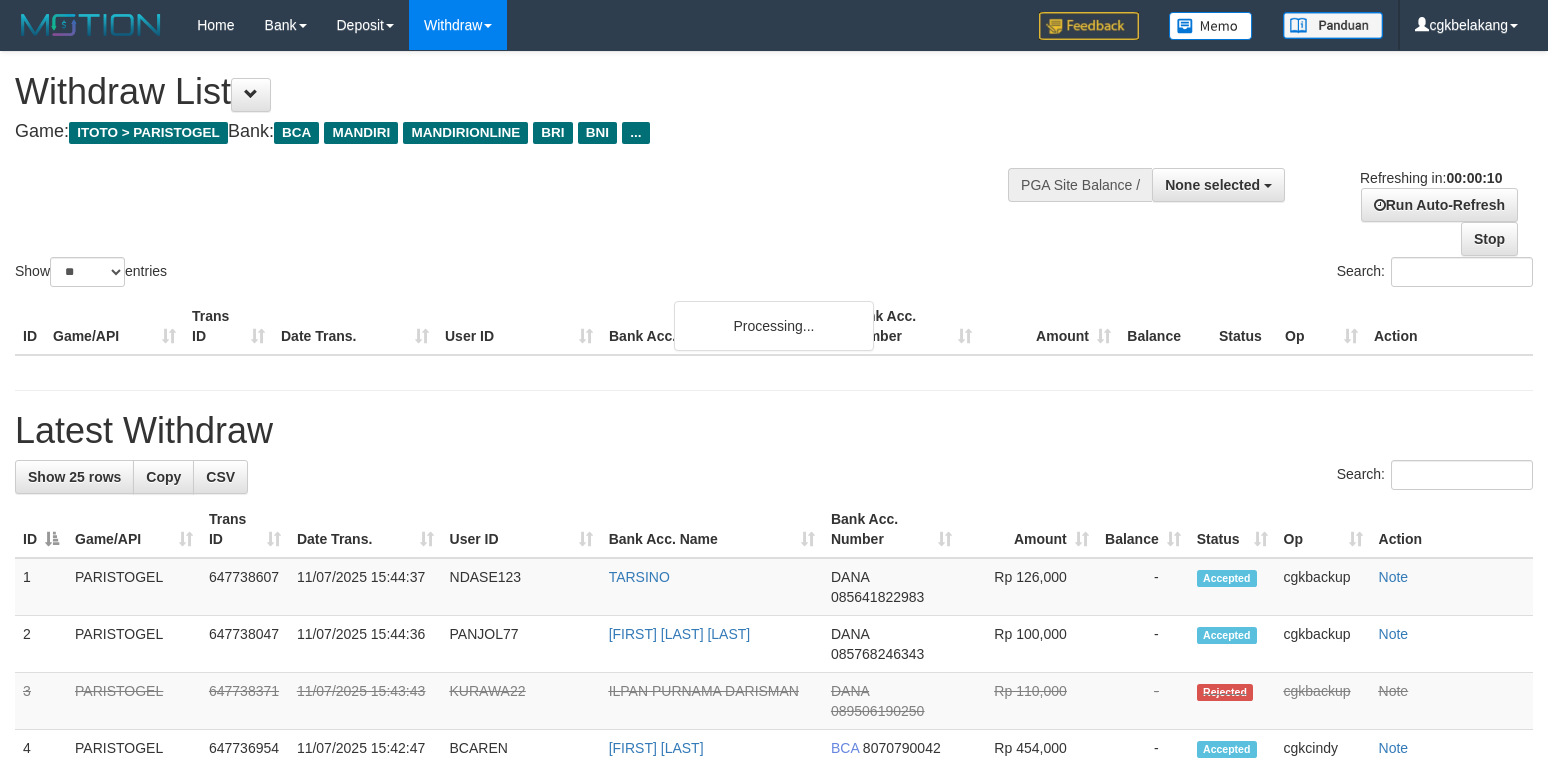 select 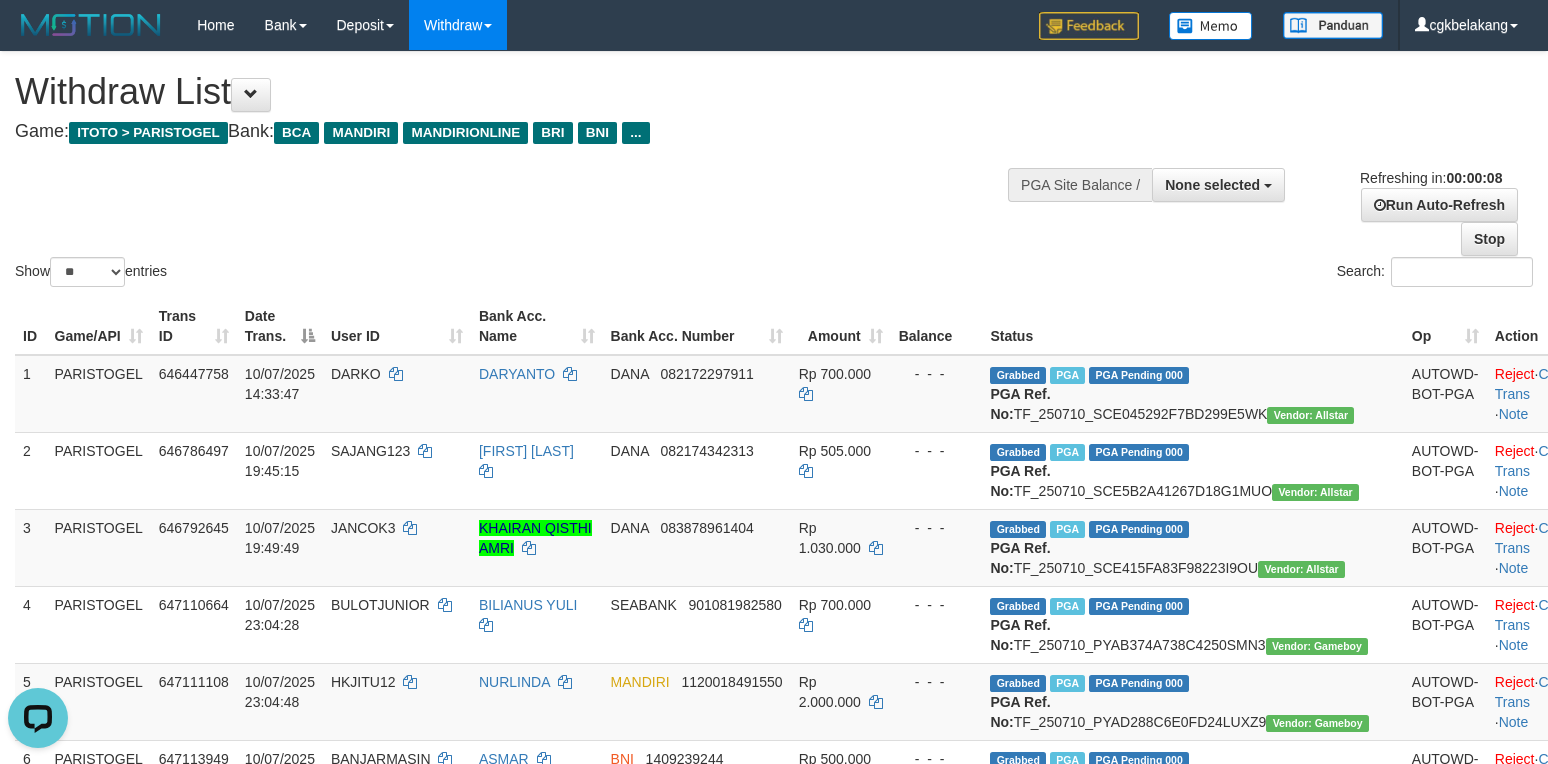 scroll, scrollTop: 0, scrollLeft: 0, axis: both 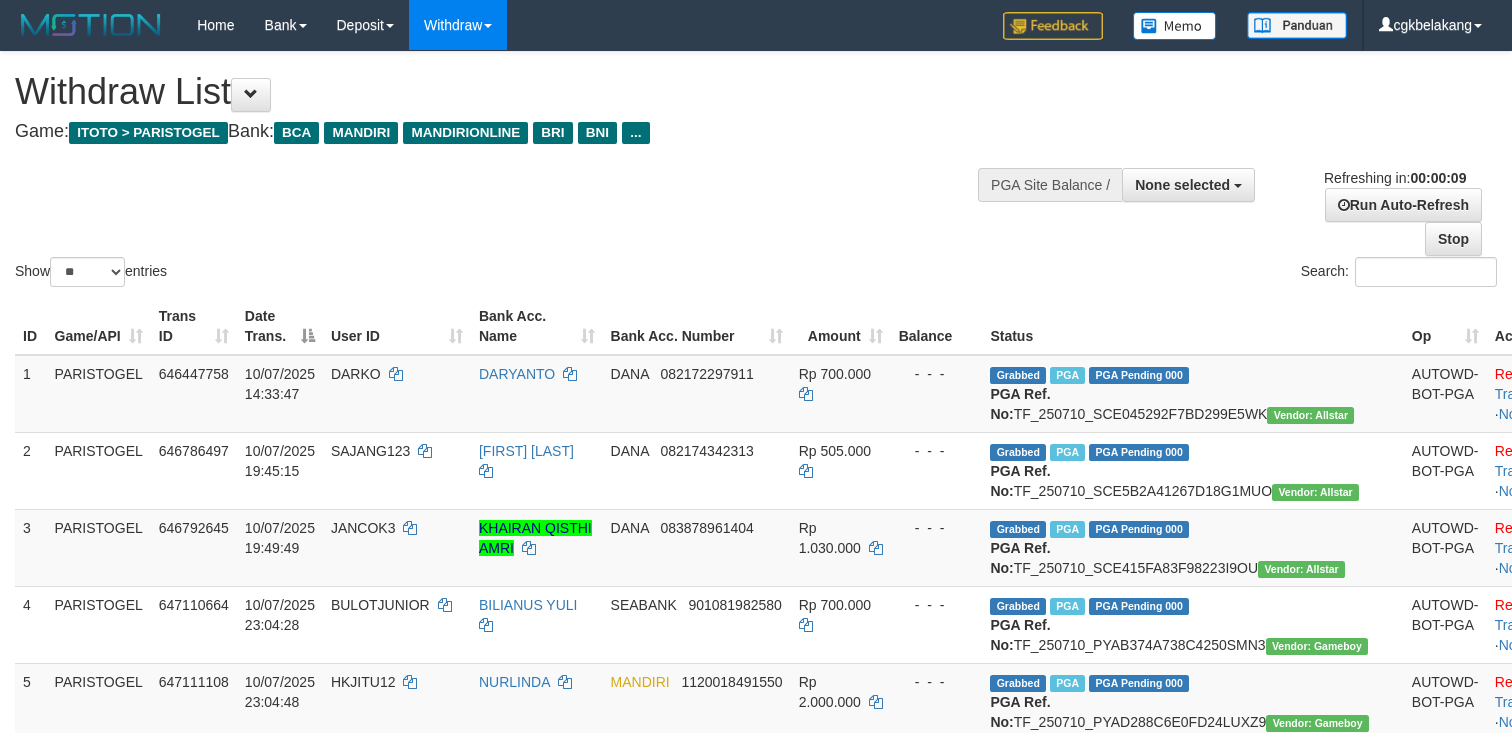 select 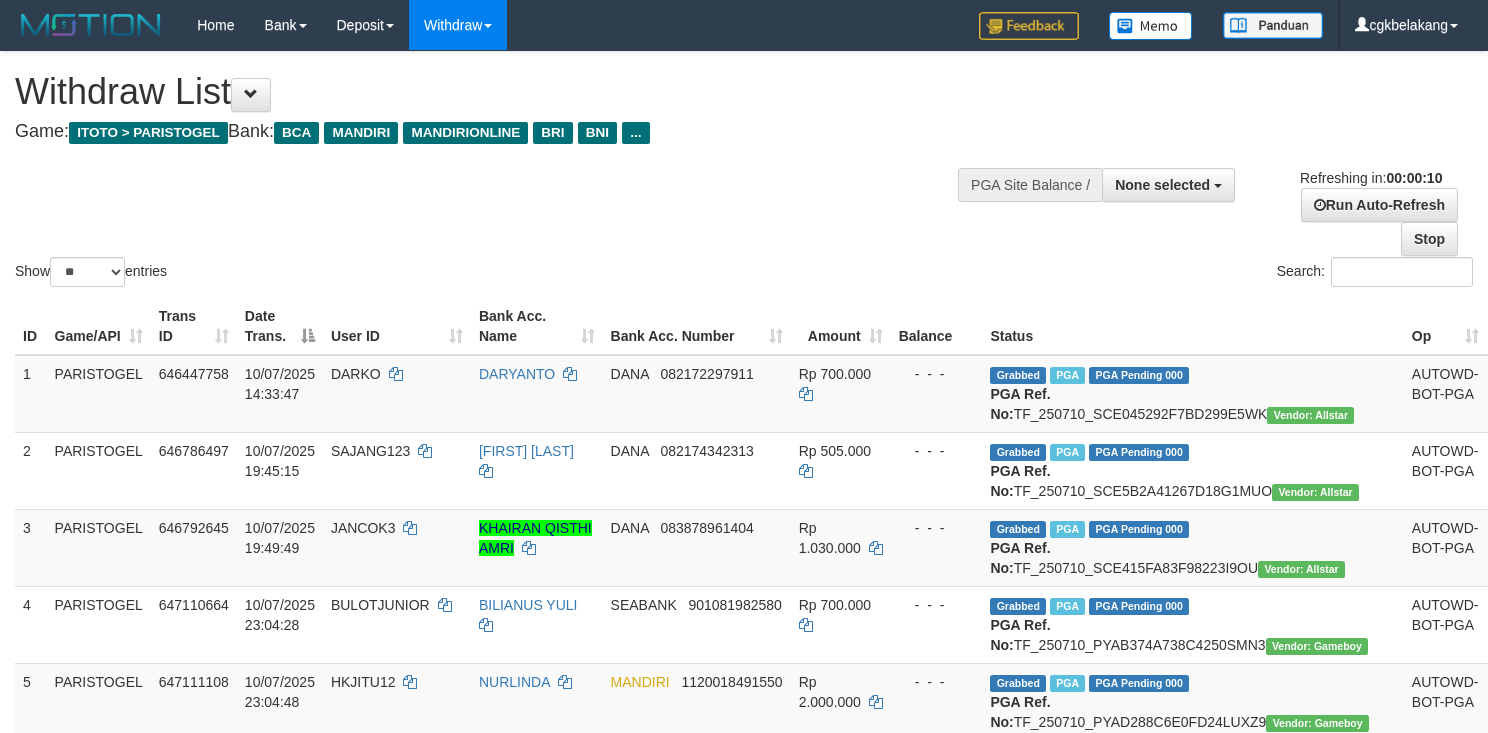 select 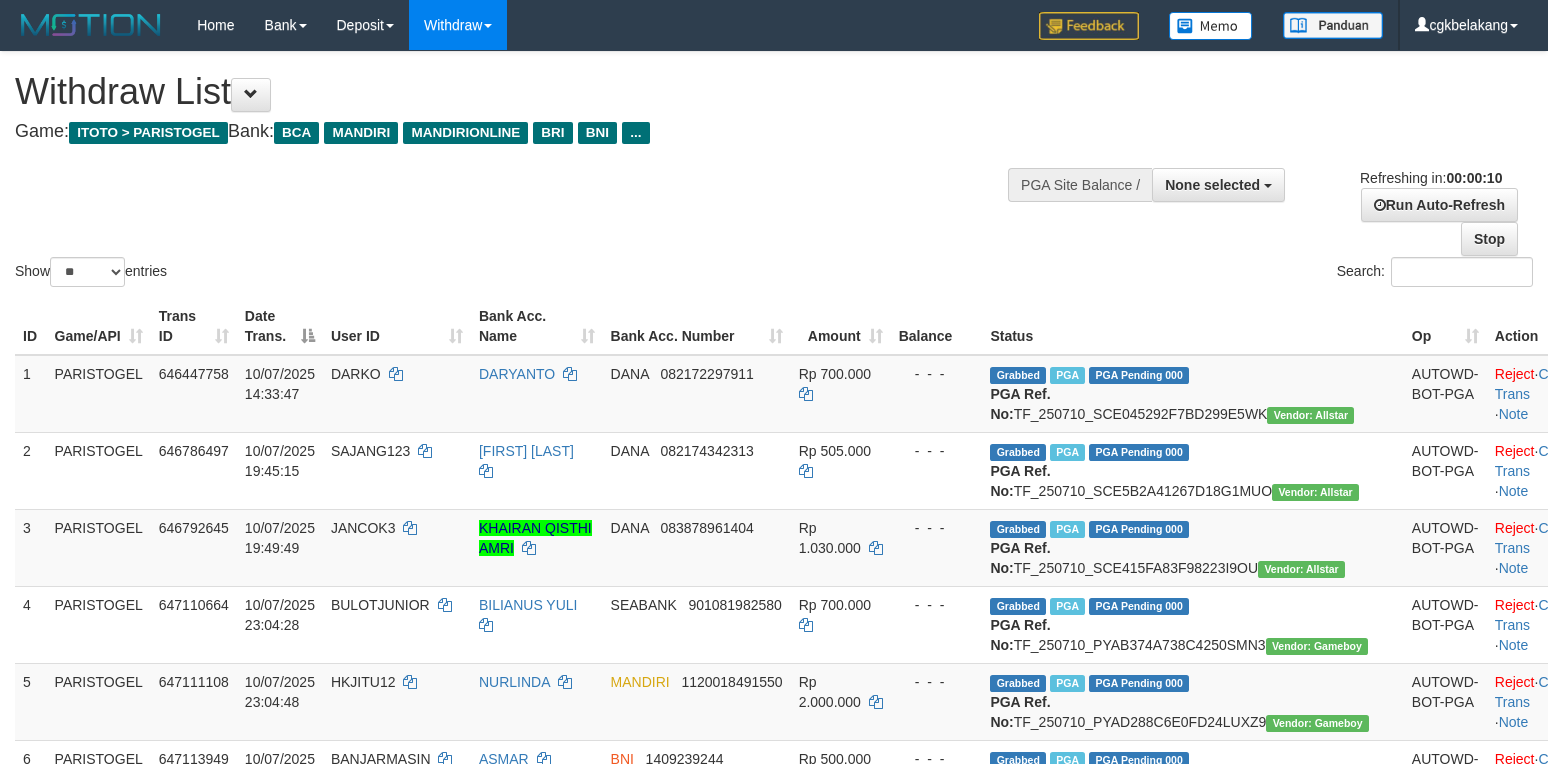 select 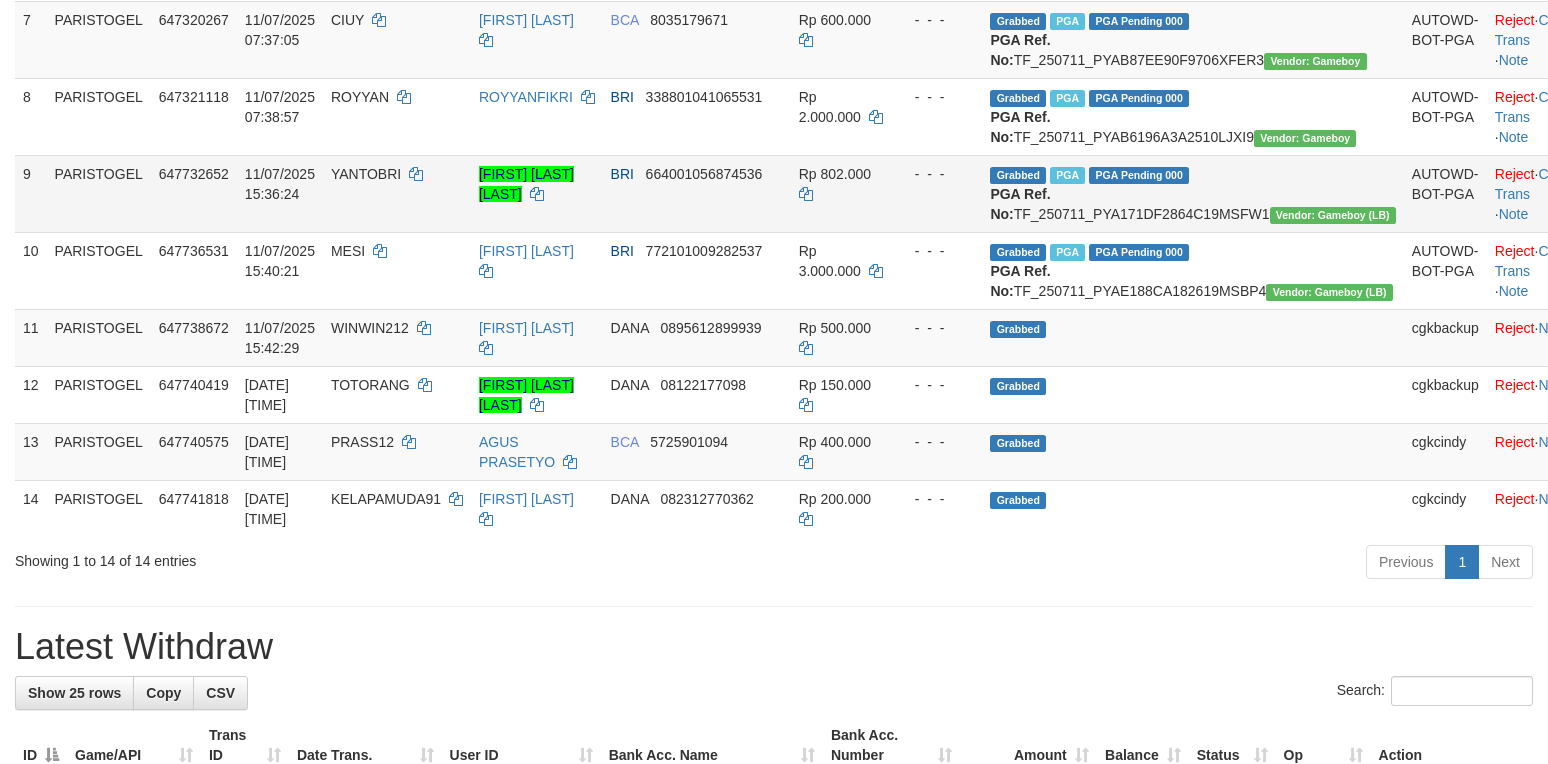 scroll, scrollTop: 1200, scrollLeft: 0, axis: vertical 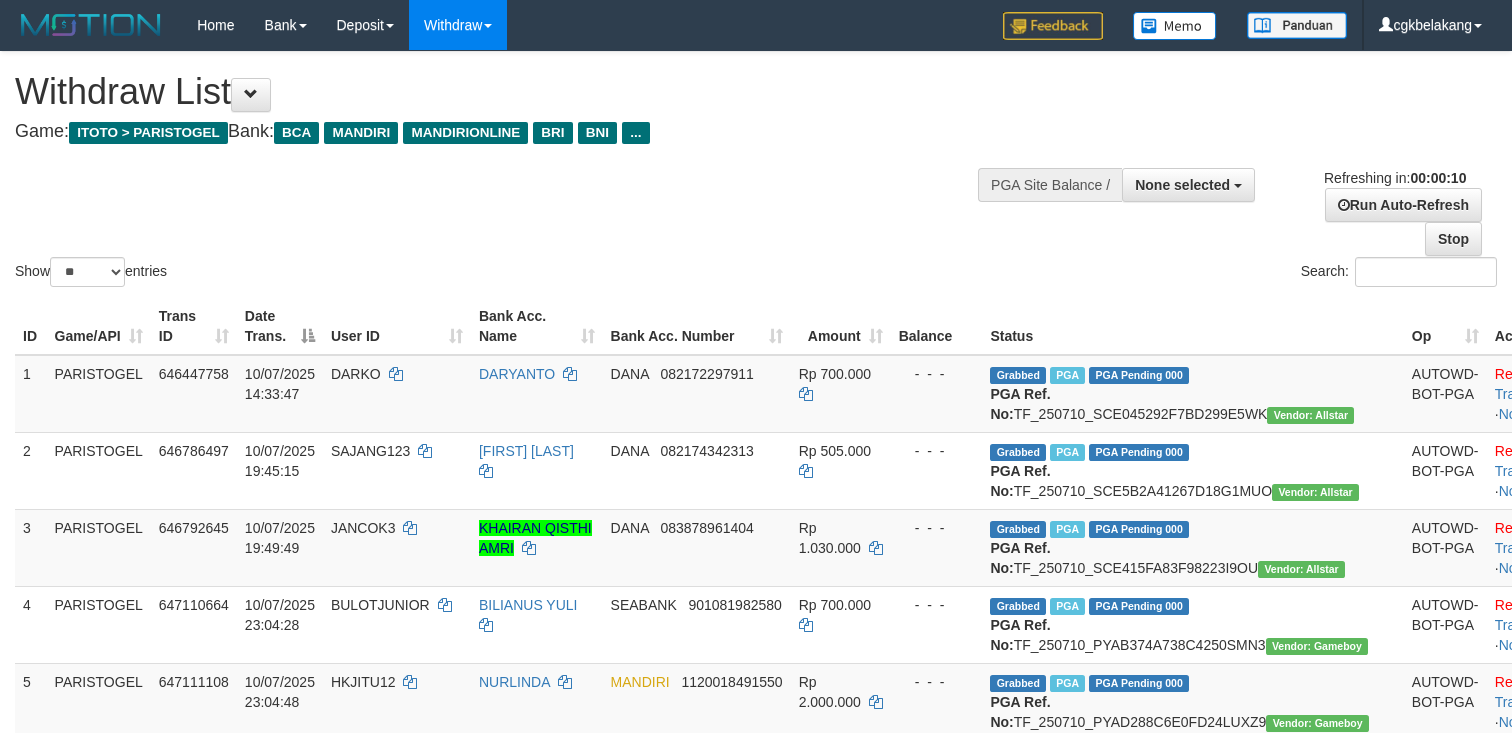 select 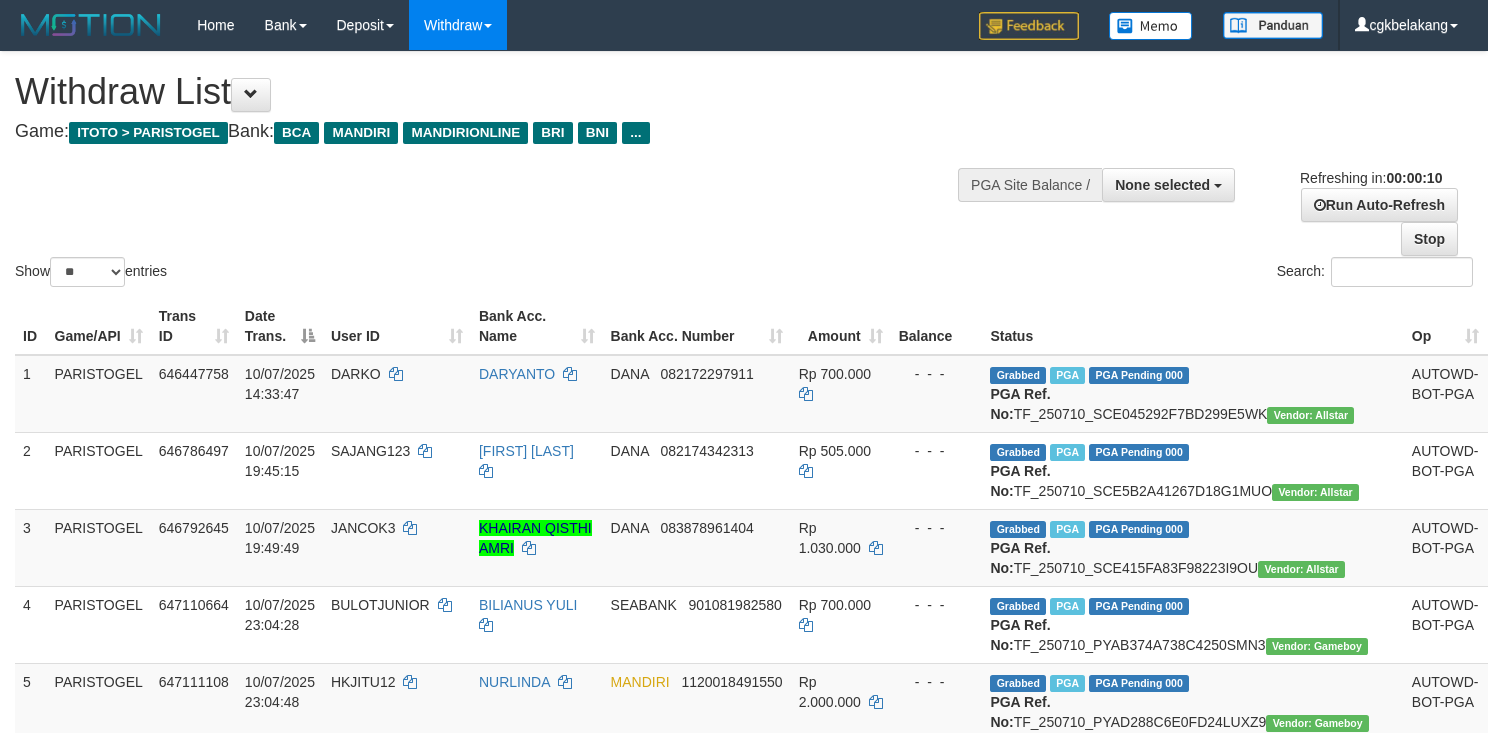 select 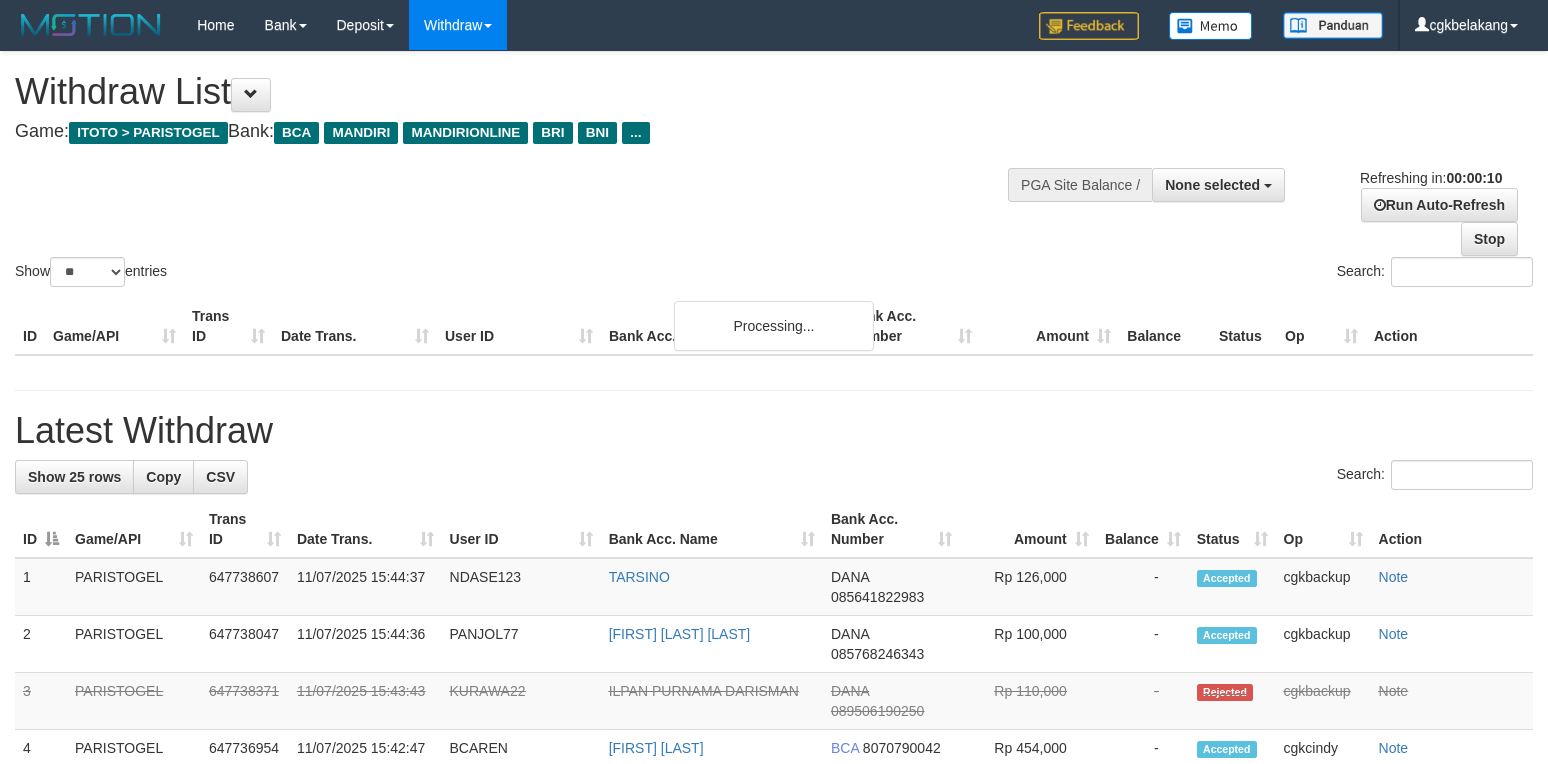 select 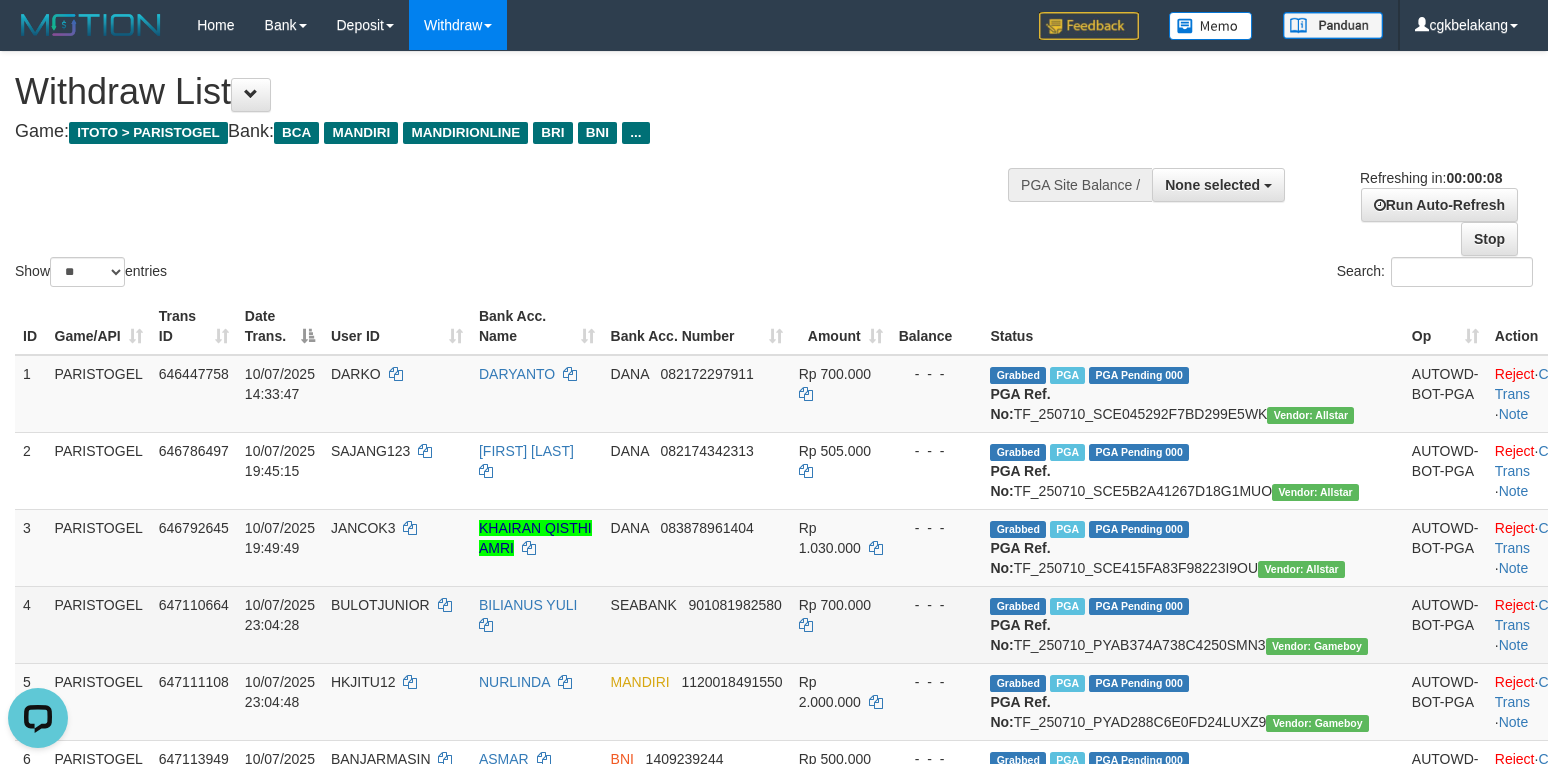 scroll, scrollTop: 0, scrollLeft: 0, axis: both 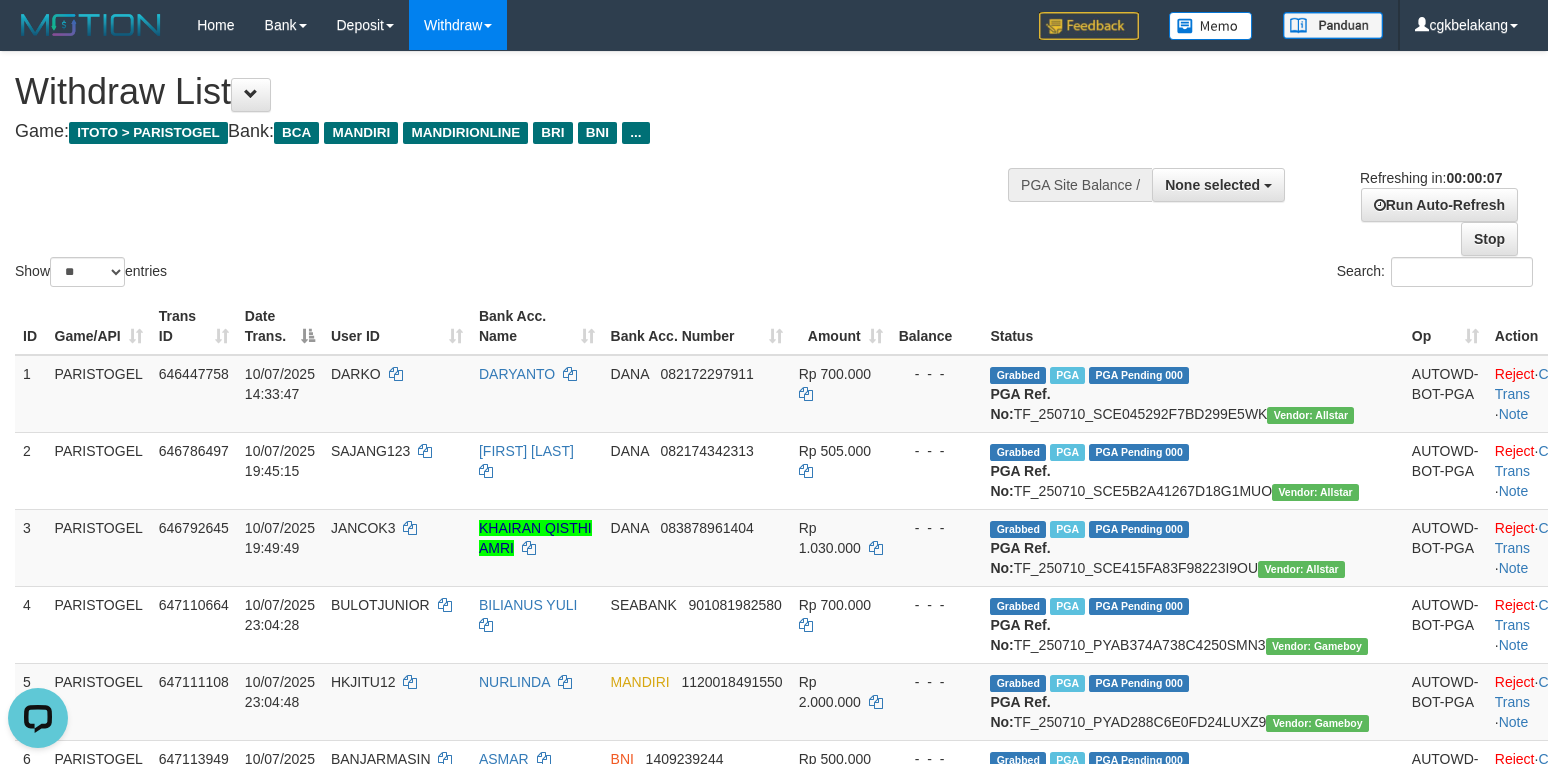 click on "Search:" at bounding box center (1161, 274) 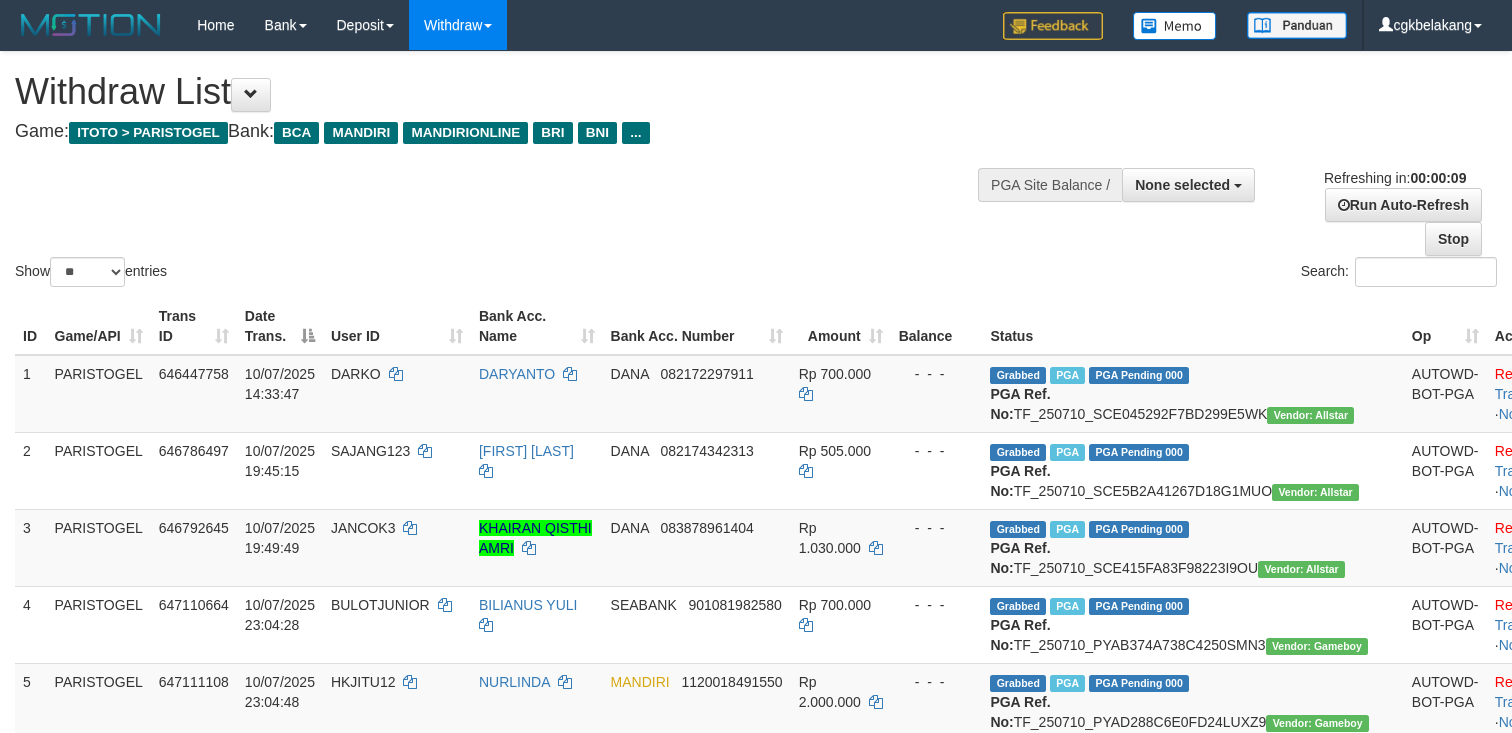 select 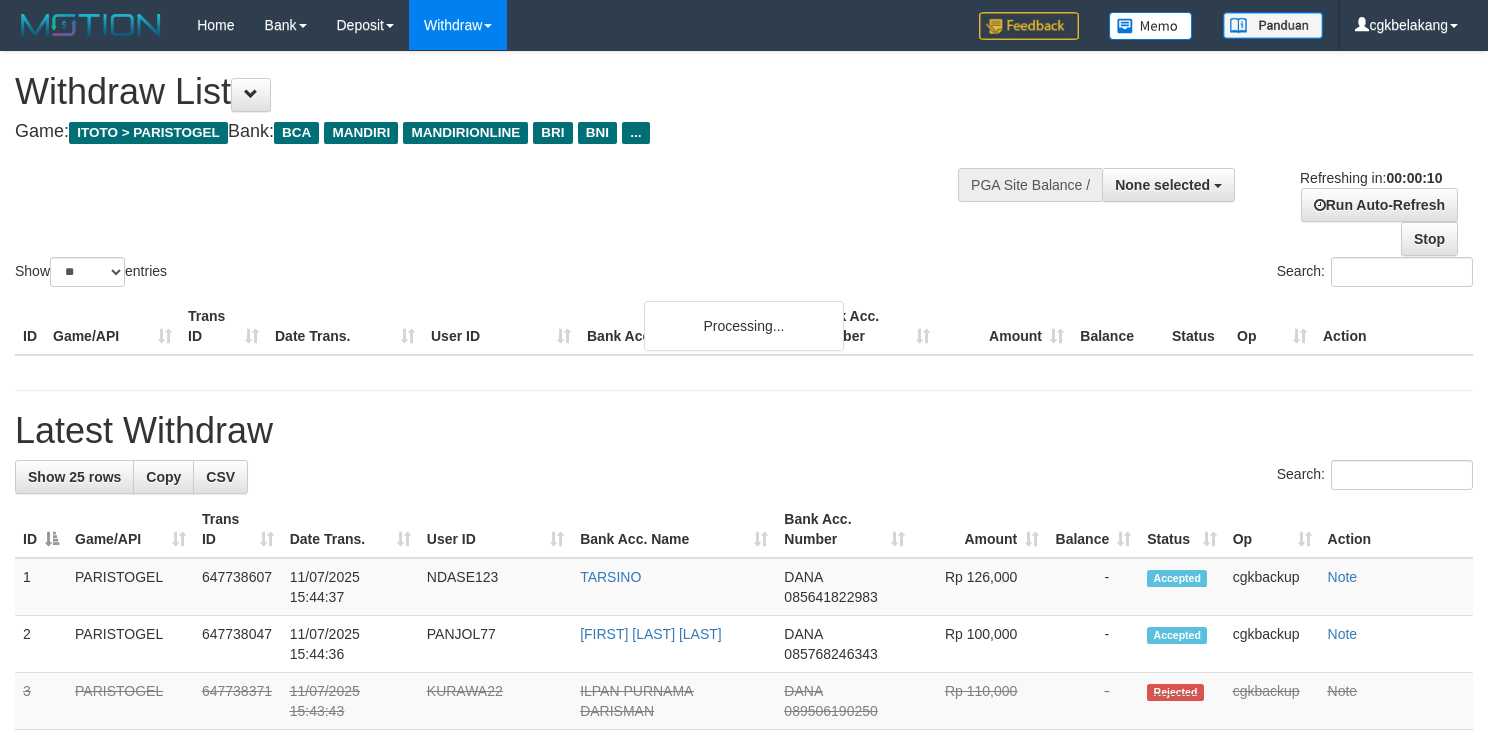 select 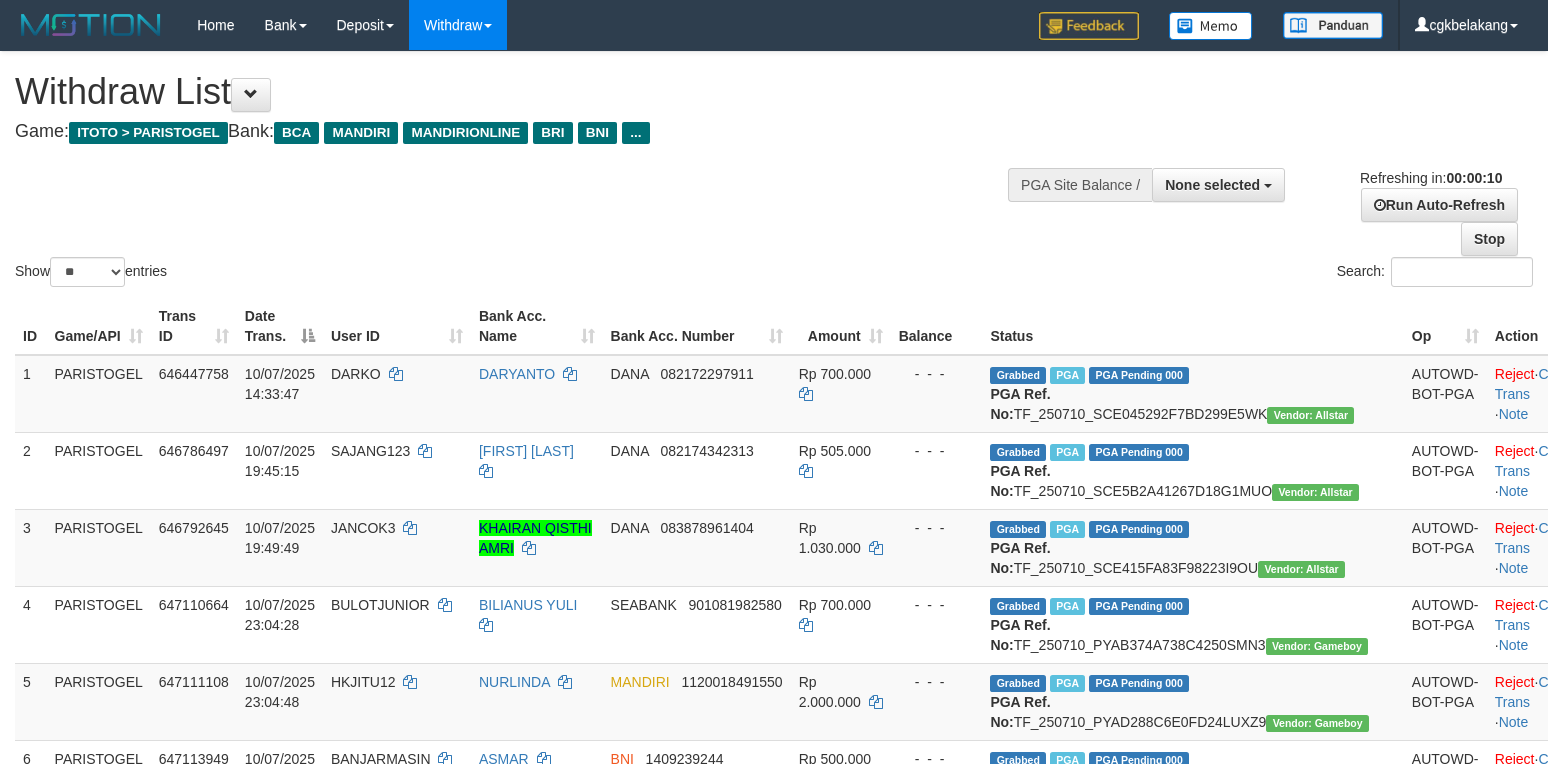 select 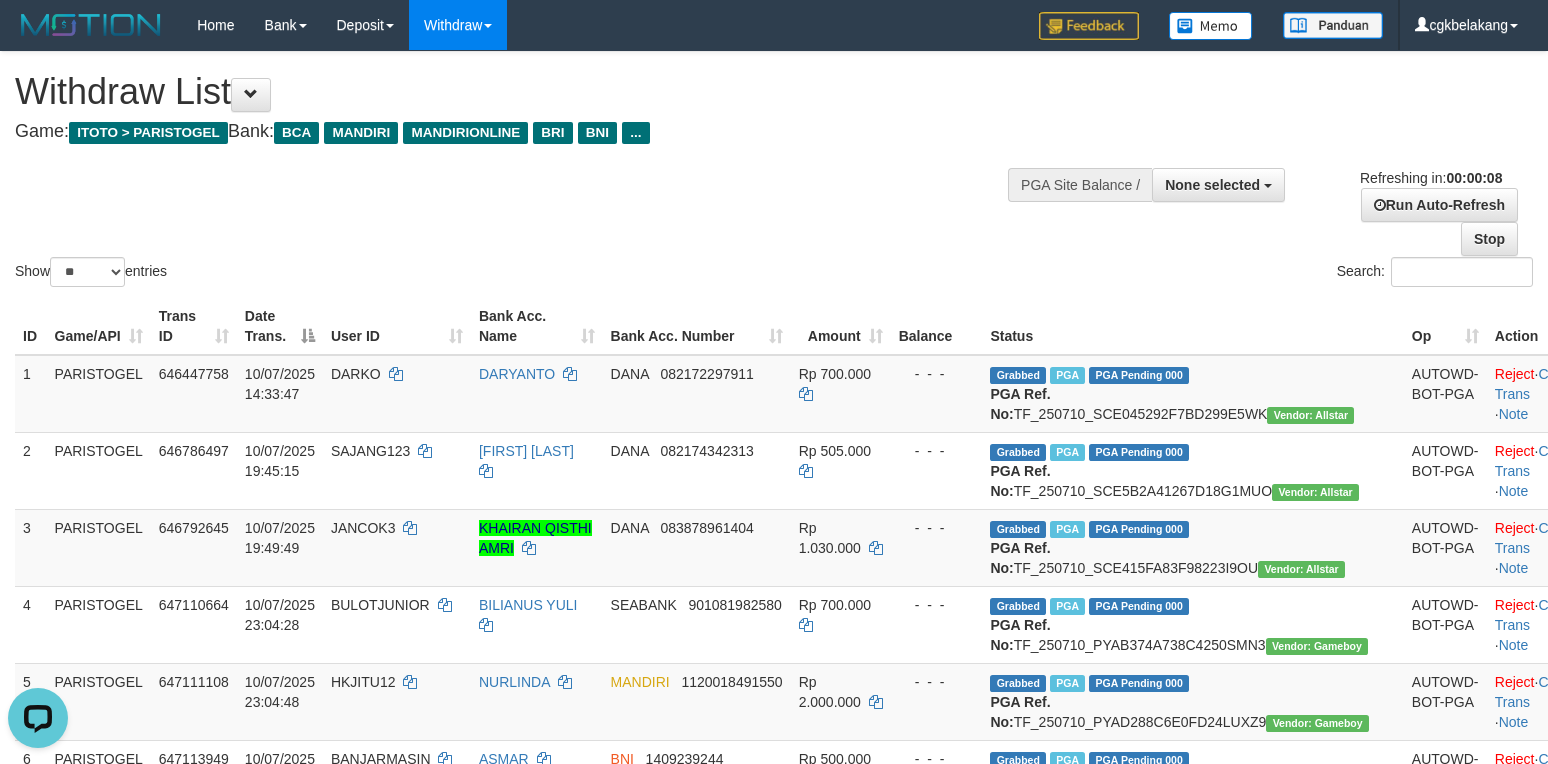 scroll, scrollTop: 0, scrollLeft: 0, axis: both 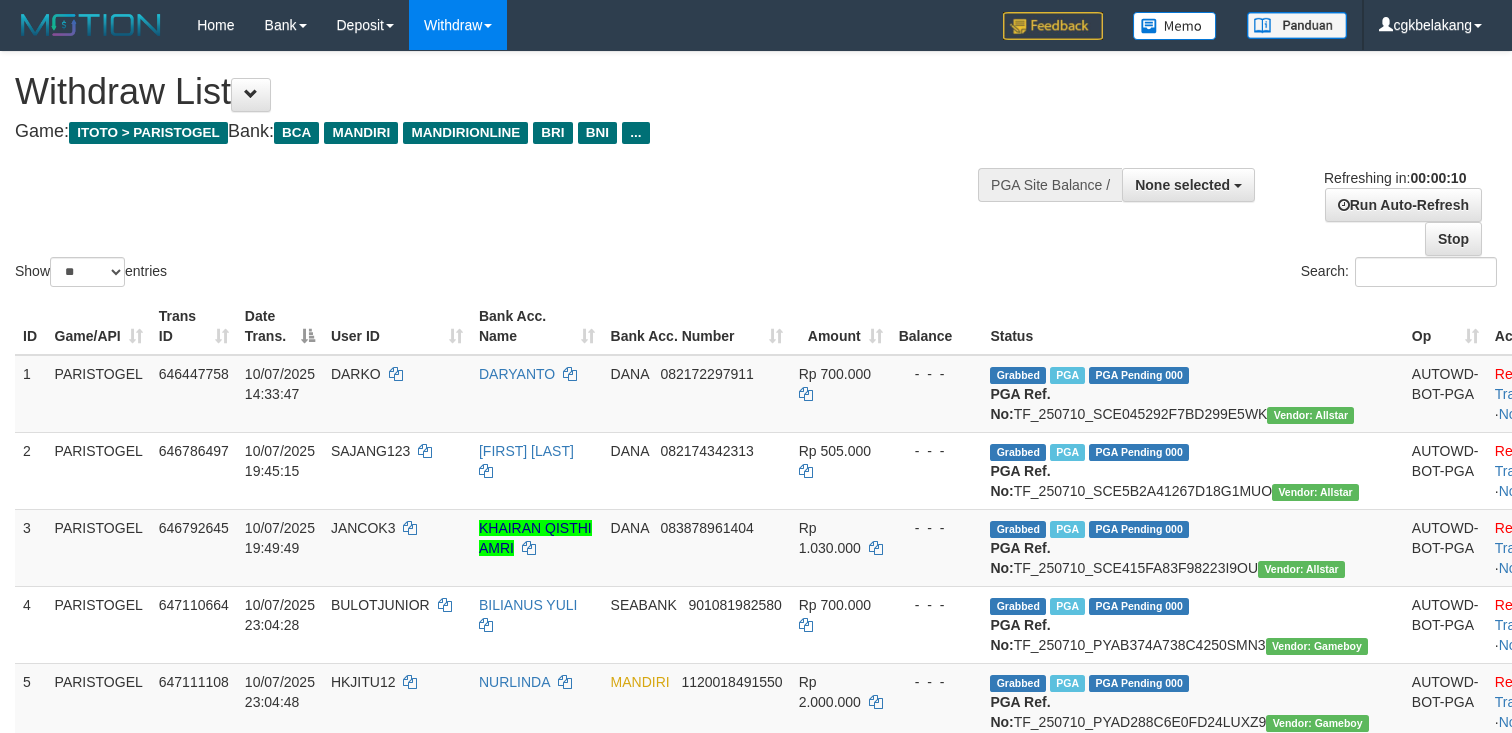 select 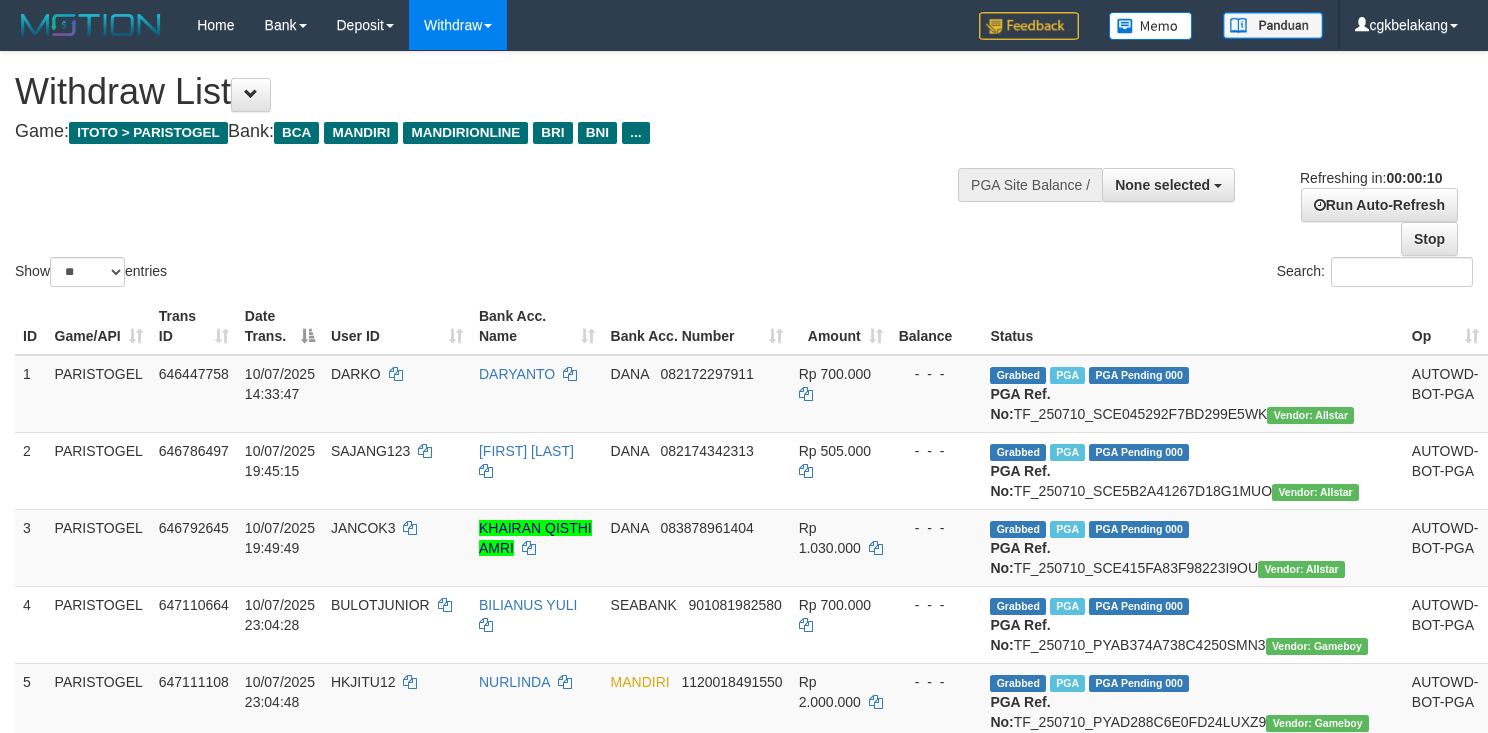 select 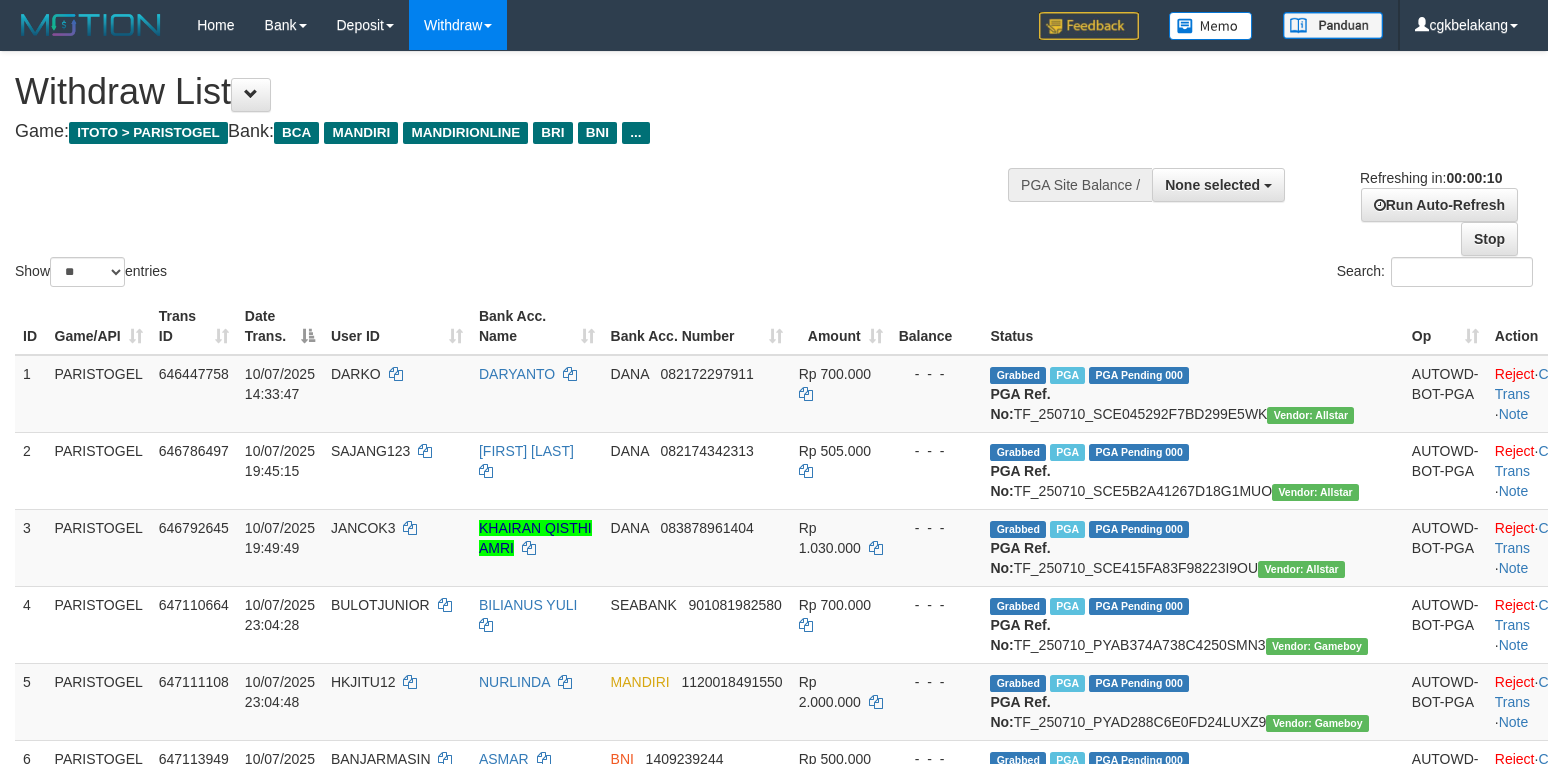 select 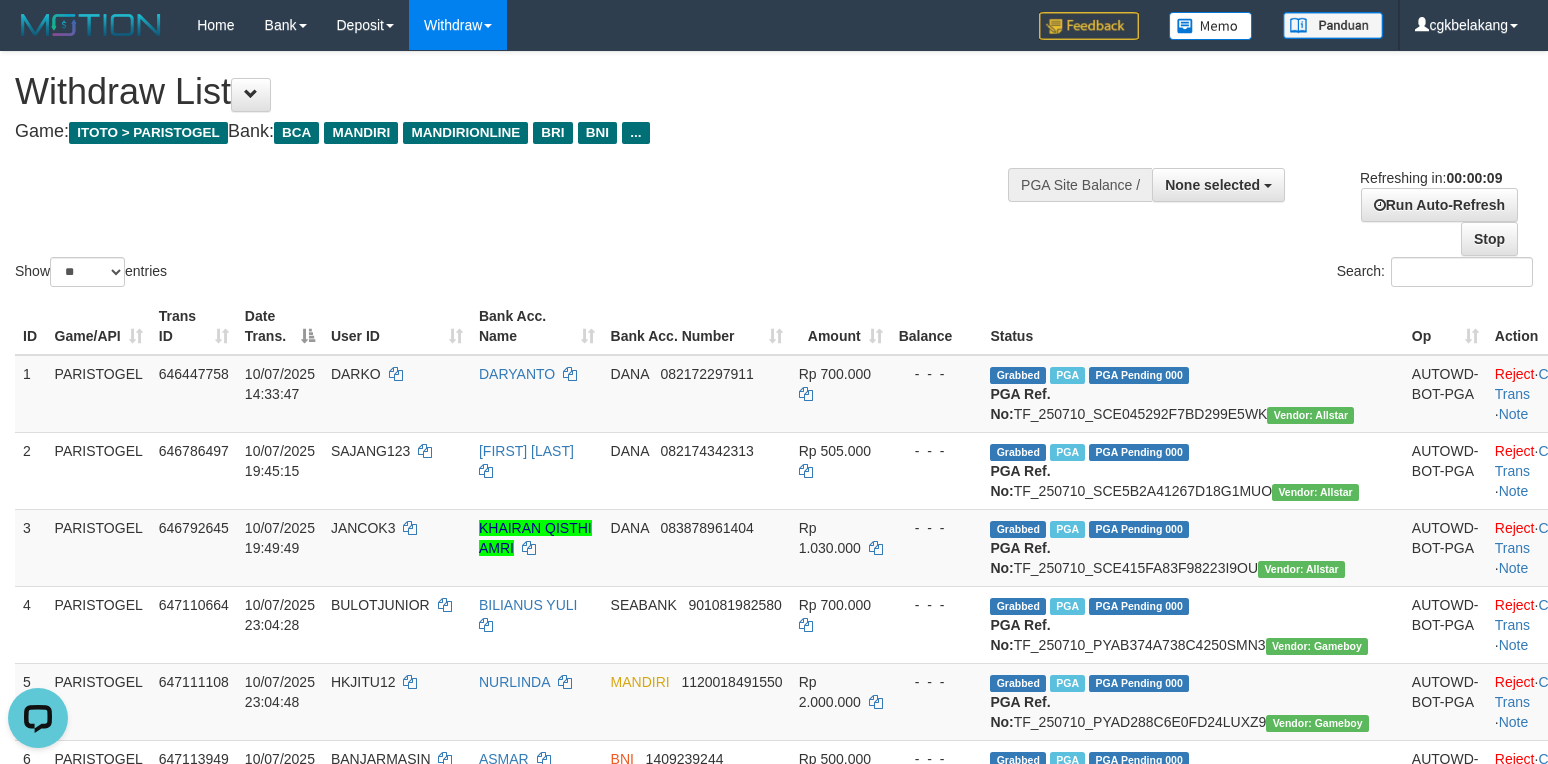 scroll, scrollTop: 0, scrollLeft: 0, axis: both 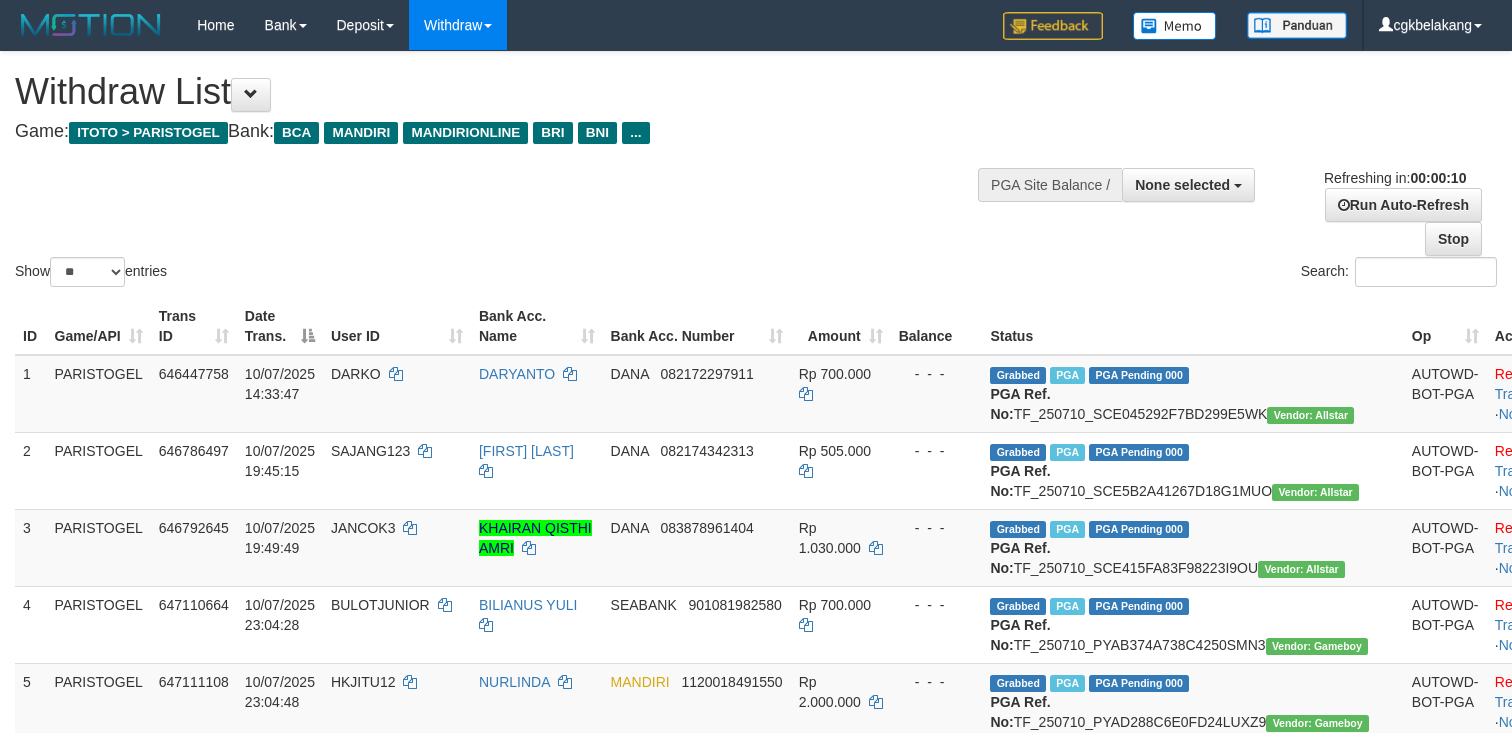 select 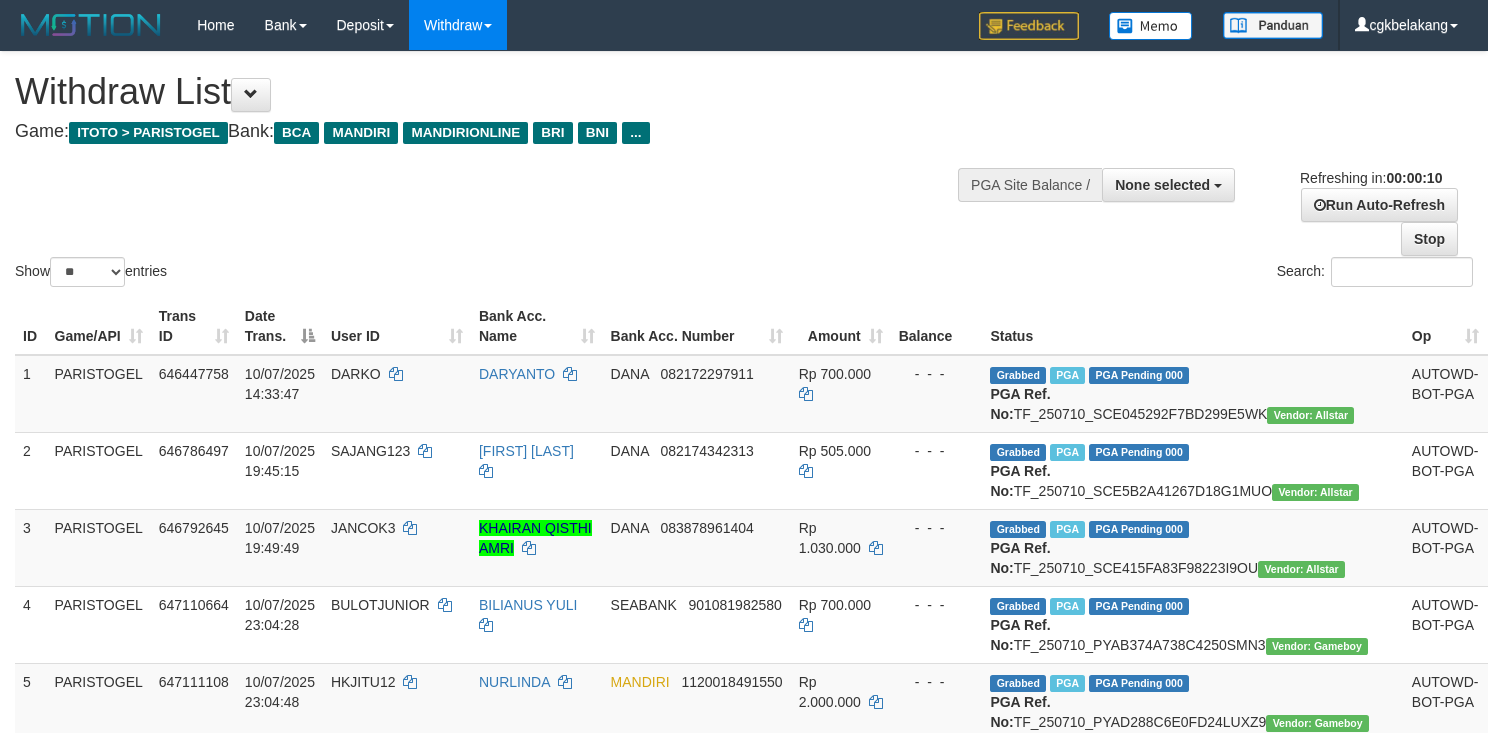 select 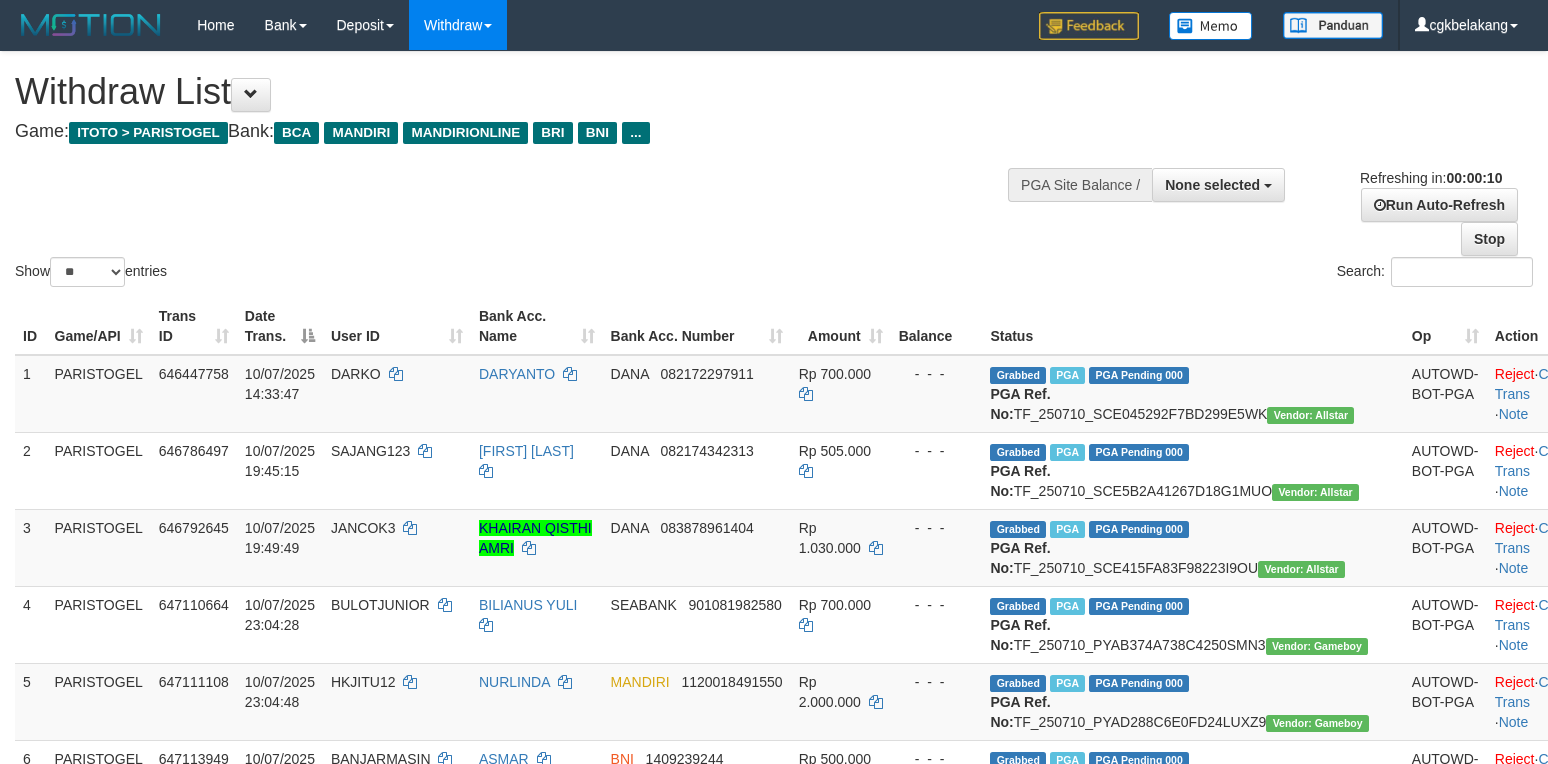 select 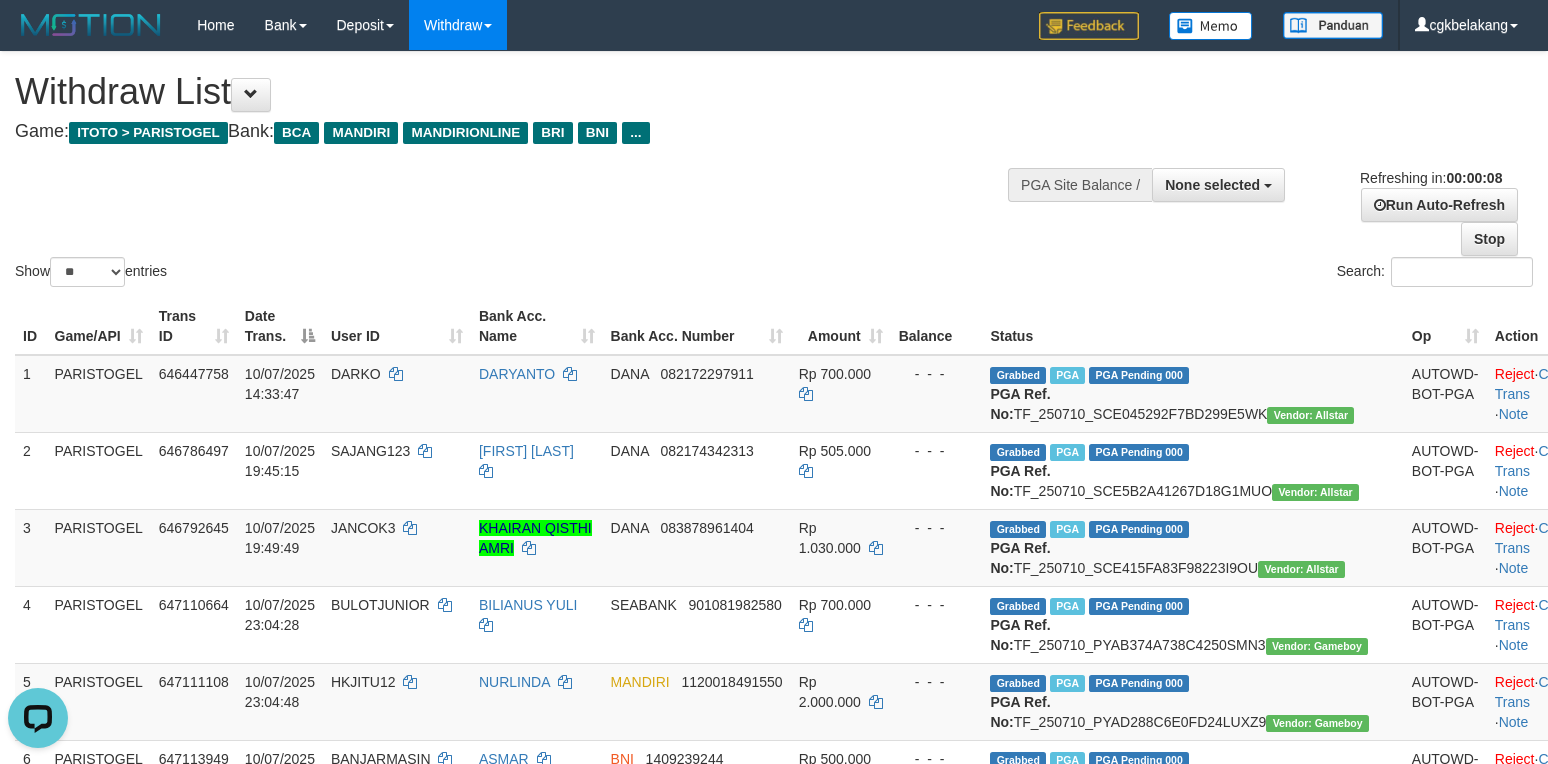 scroll, scrollTop: 0, scrollLeft: 0, axis: both 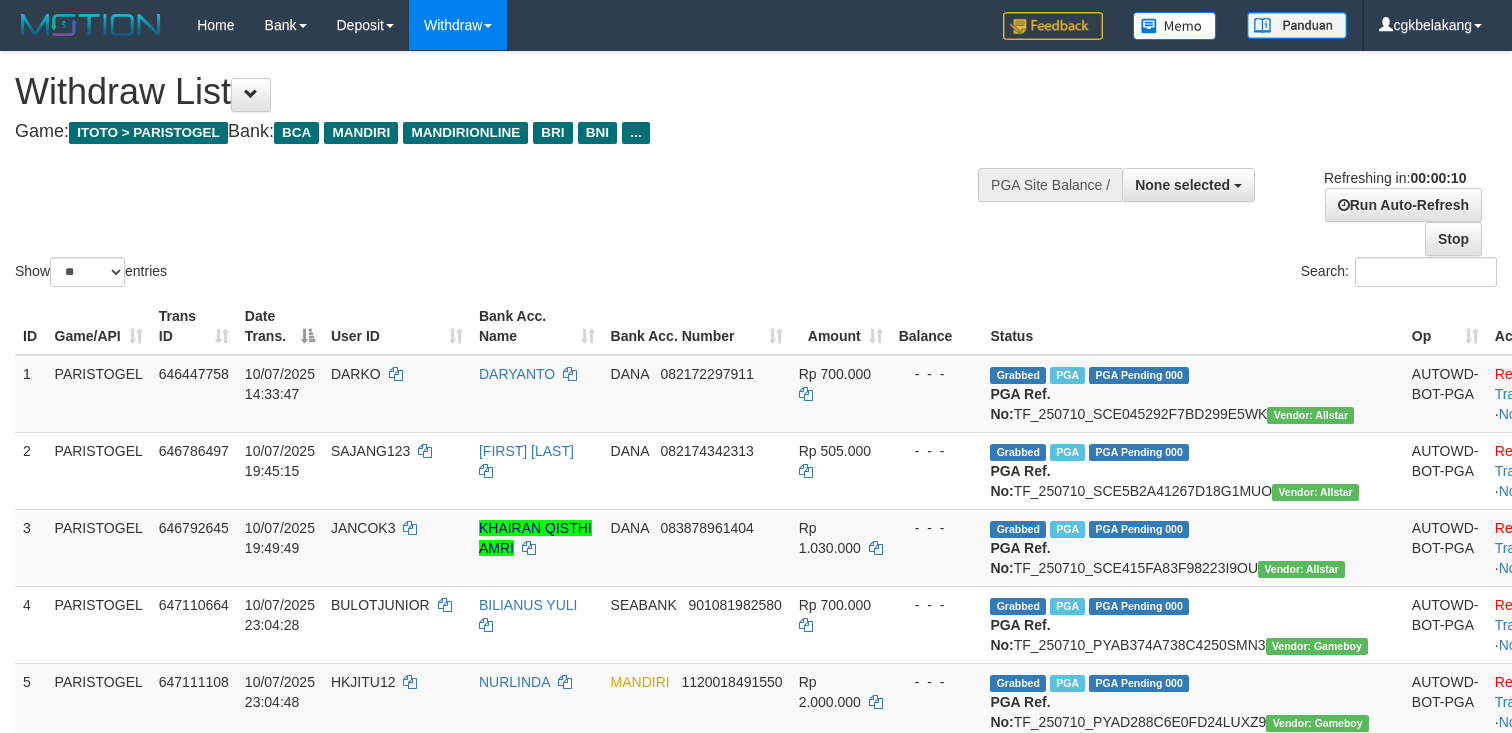 select 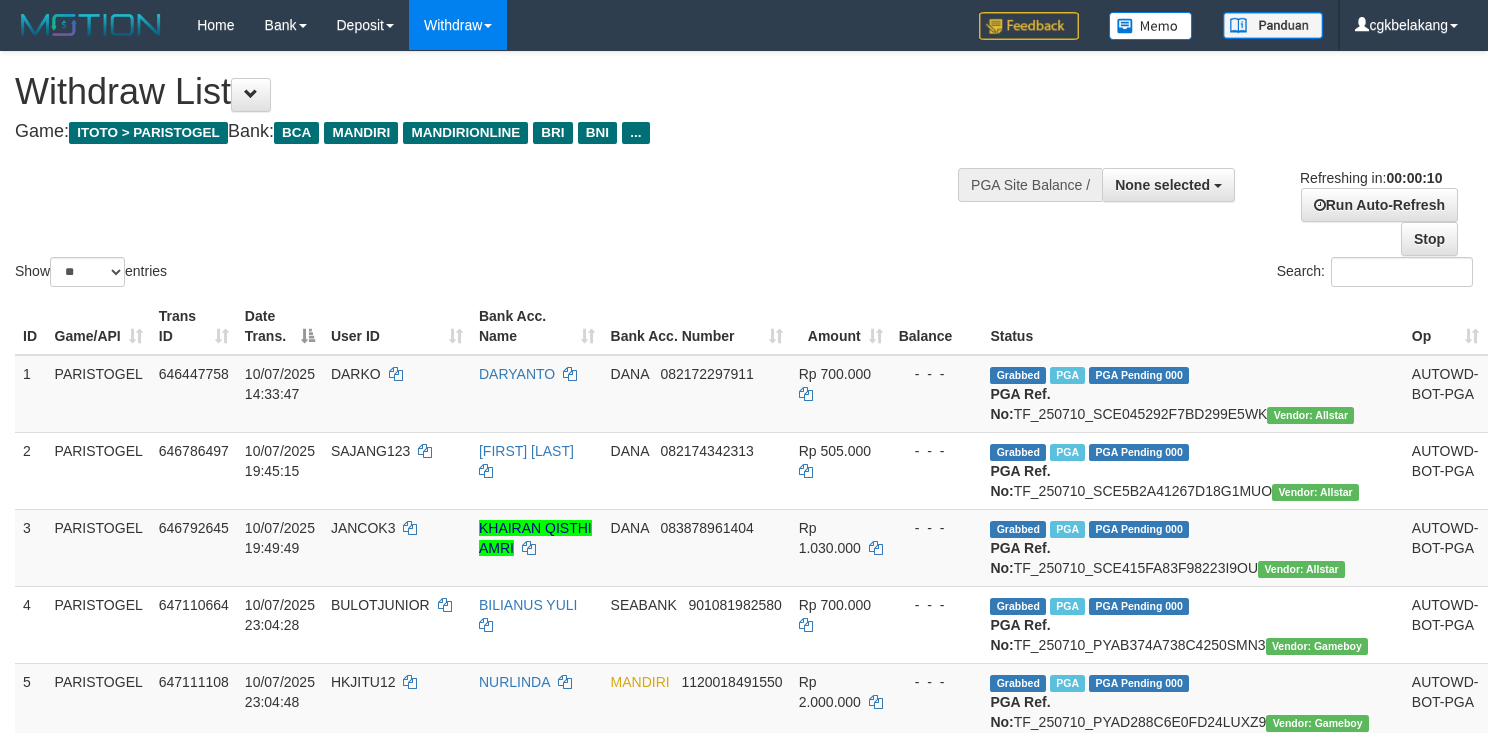 select 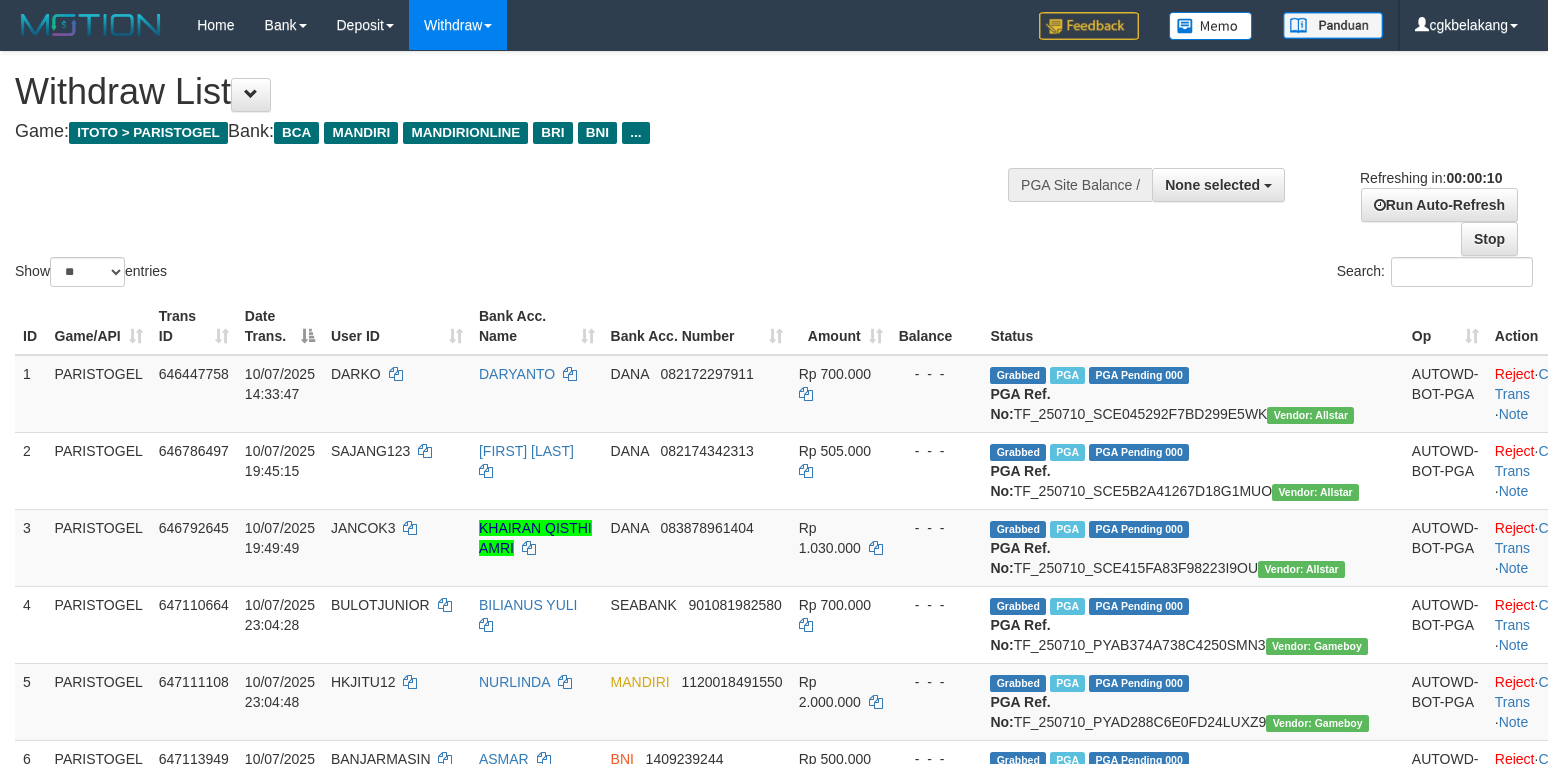 select 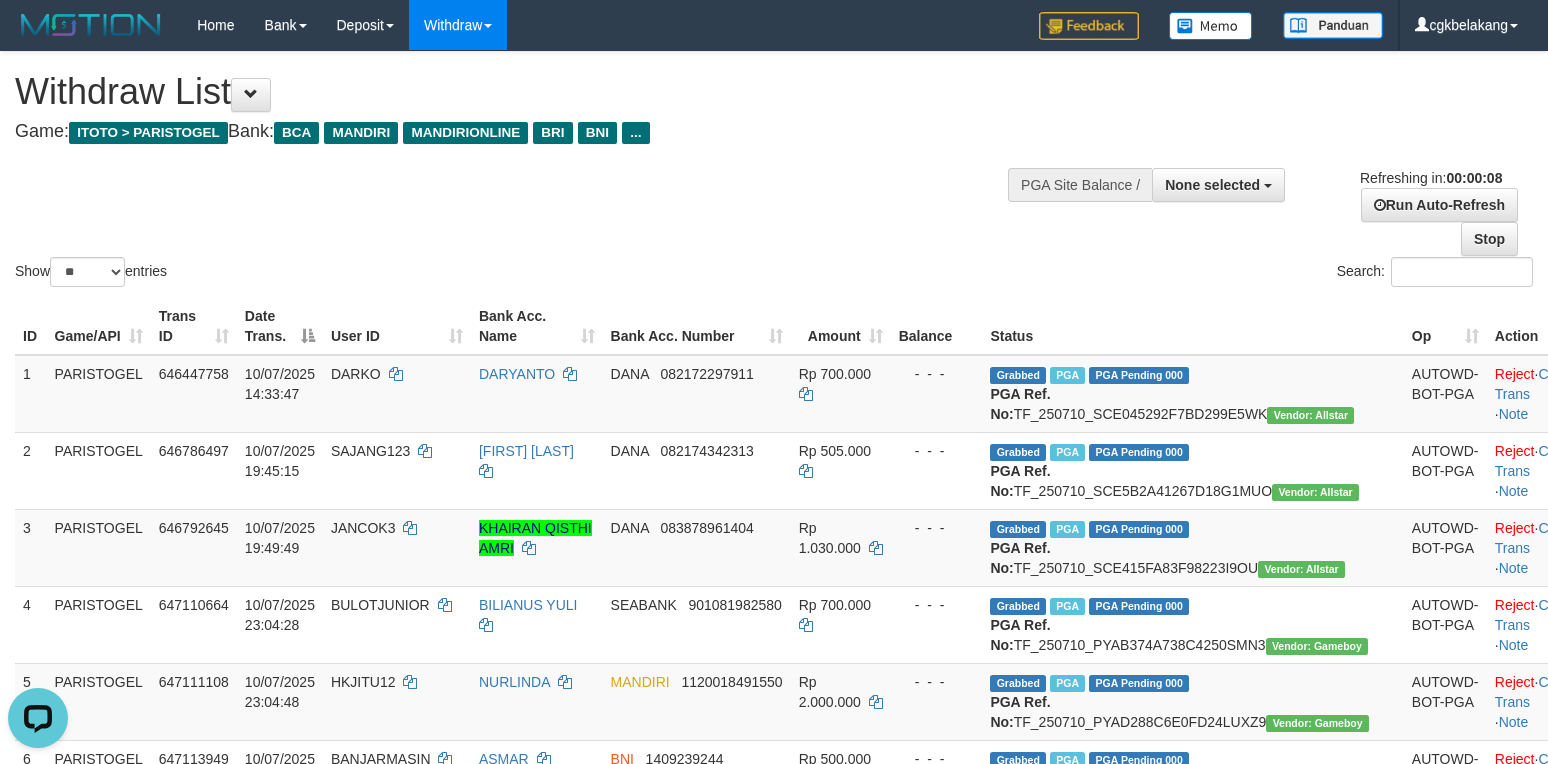 scroll, scrollTop: 0, scrollLeft: 0, axis: both 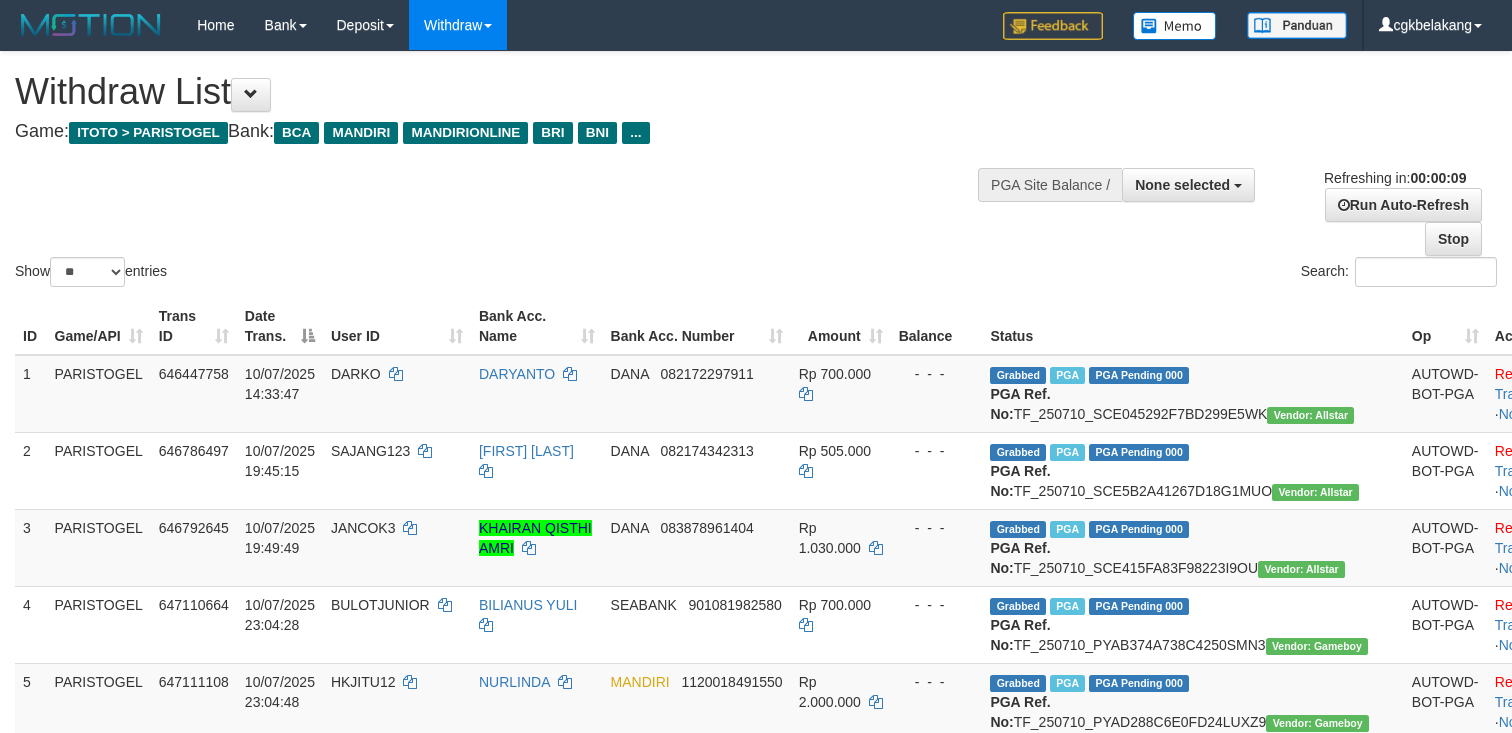 select 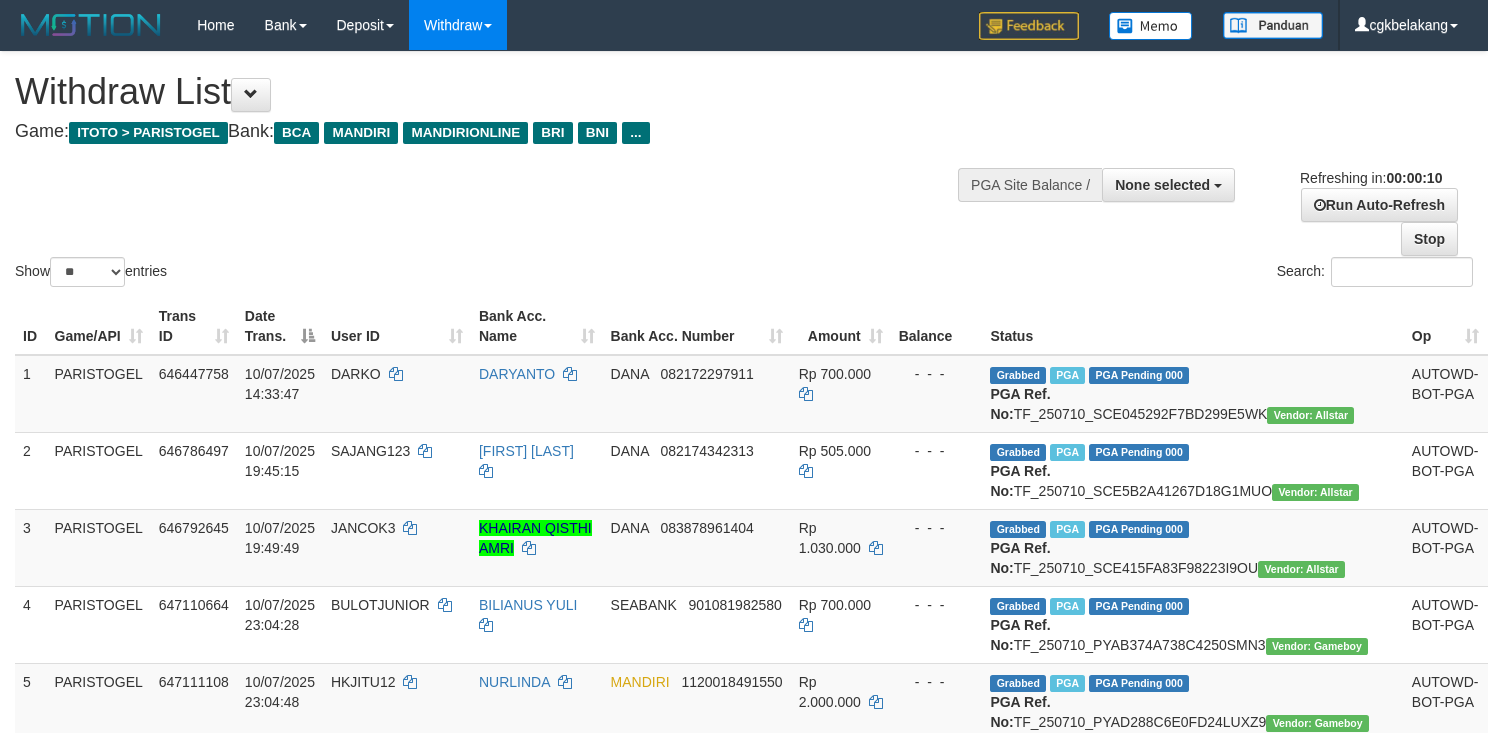 select 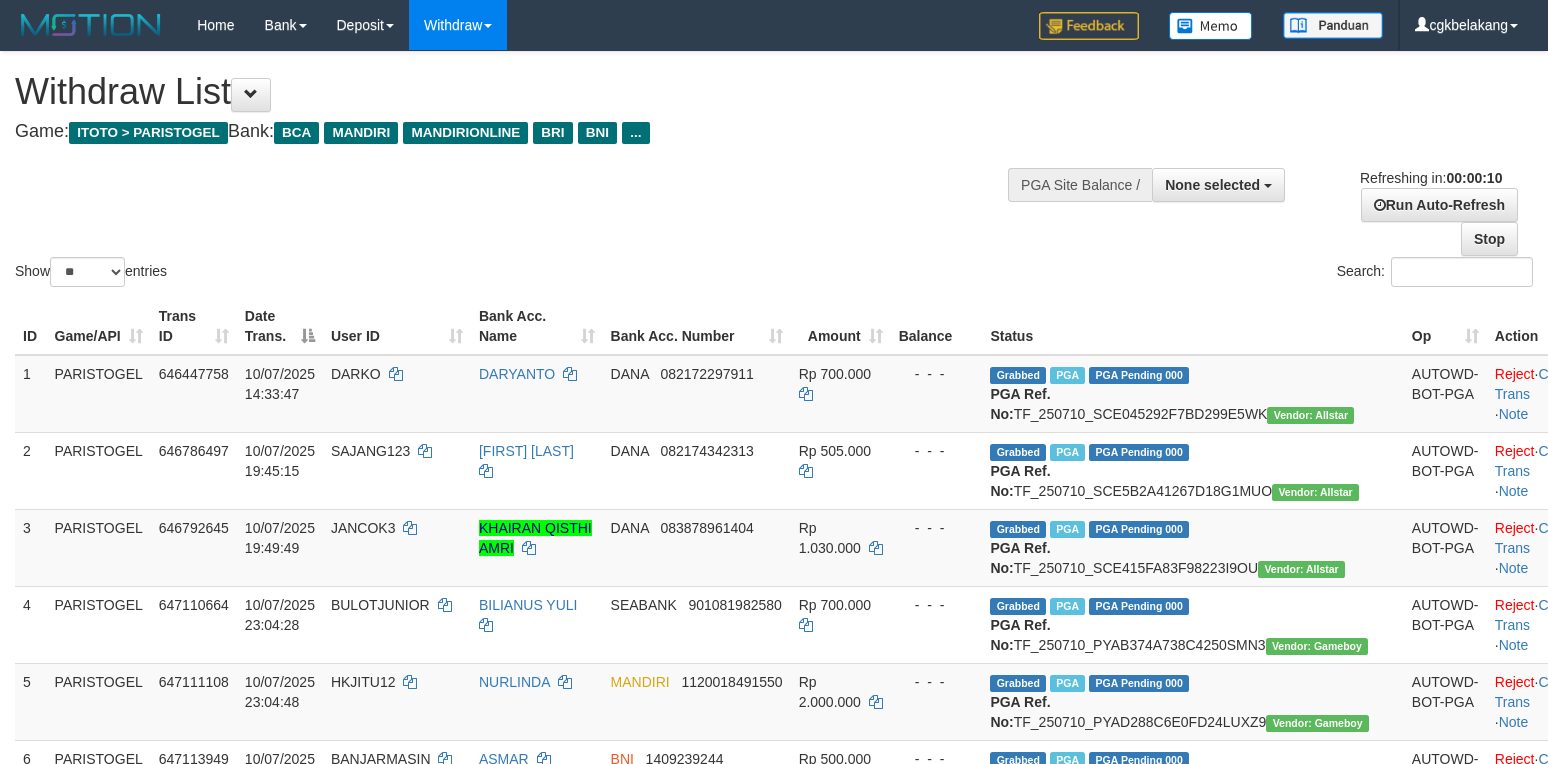 select 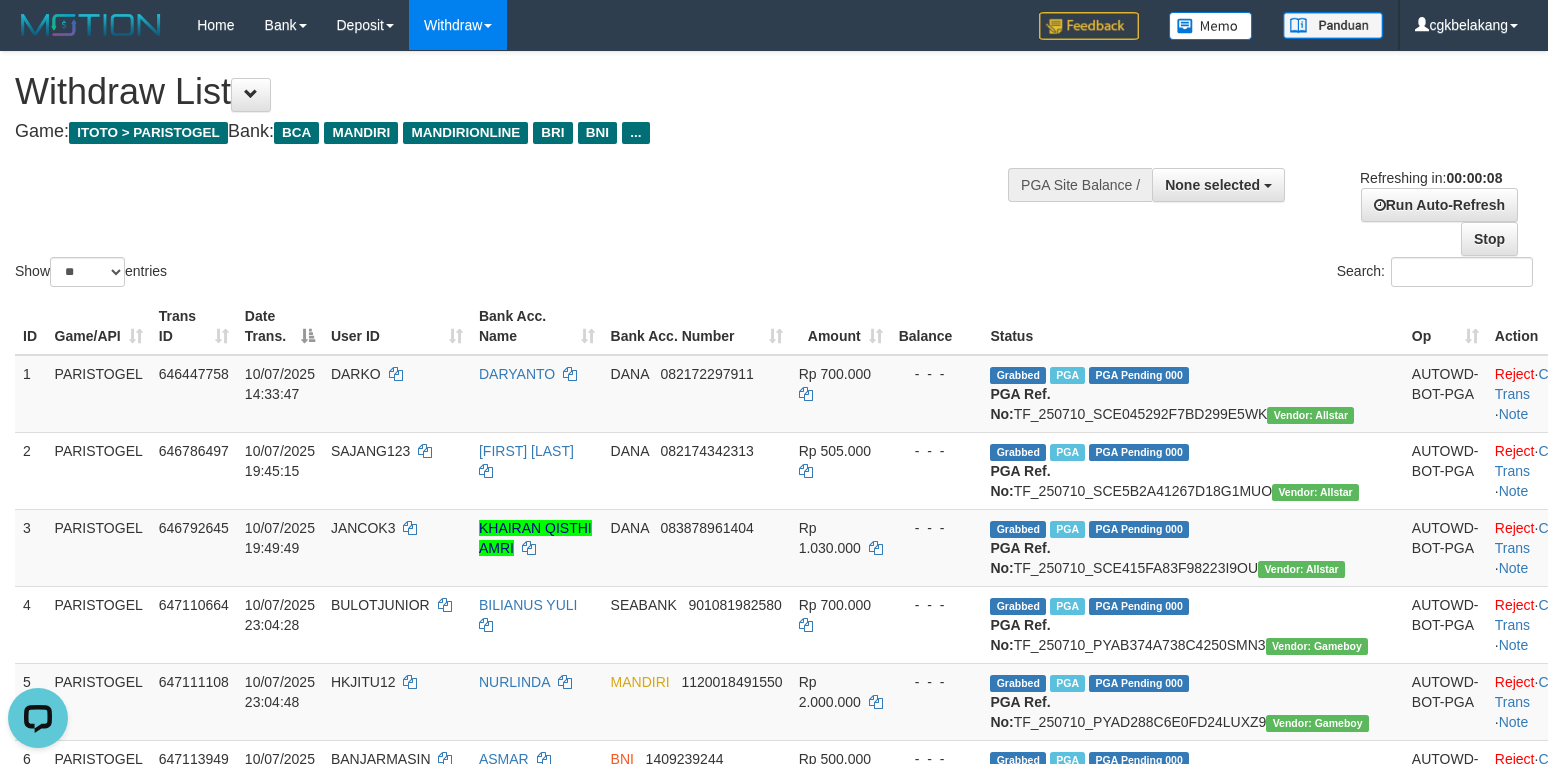 scroll, scrollTop: 0, scrollLeft: 0, axis: both 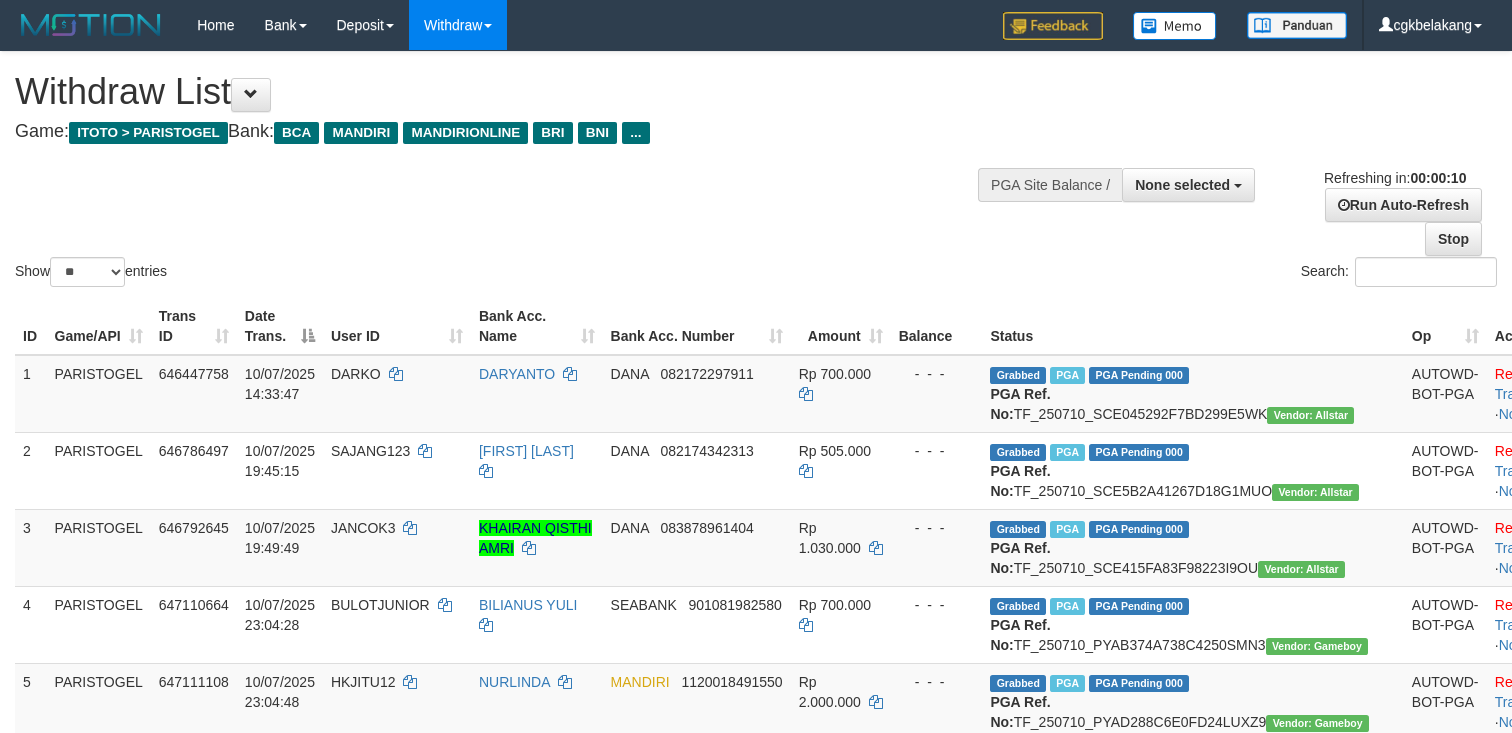 select 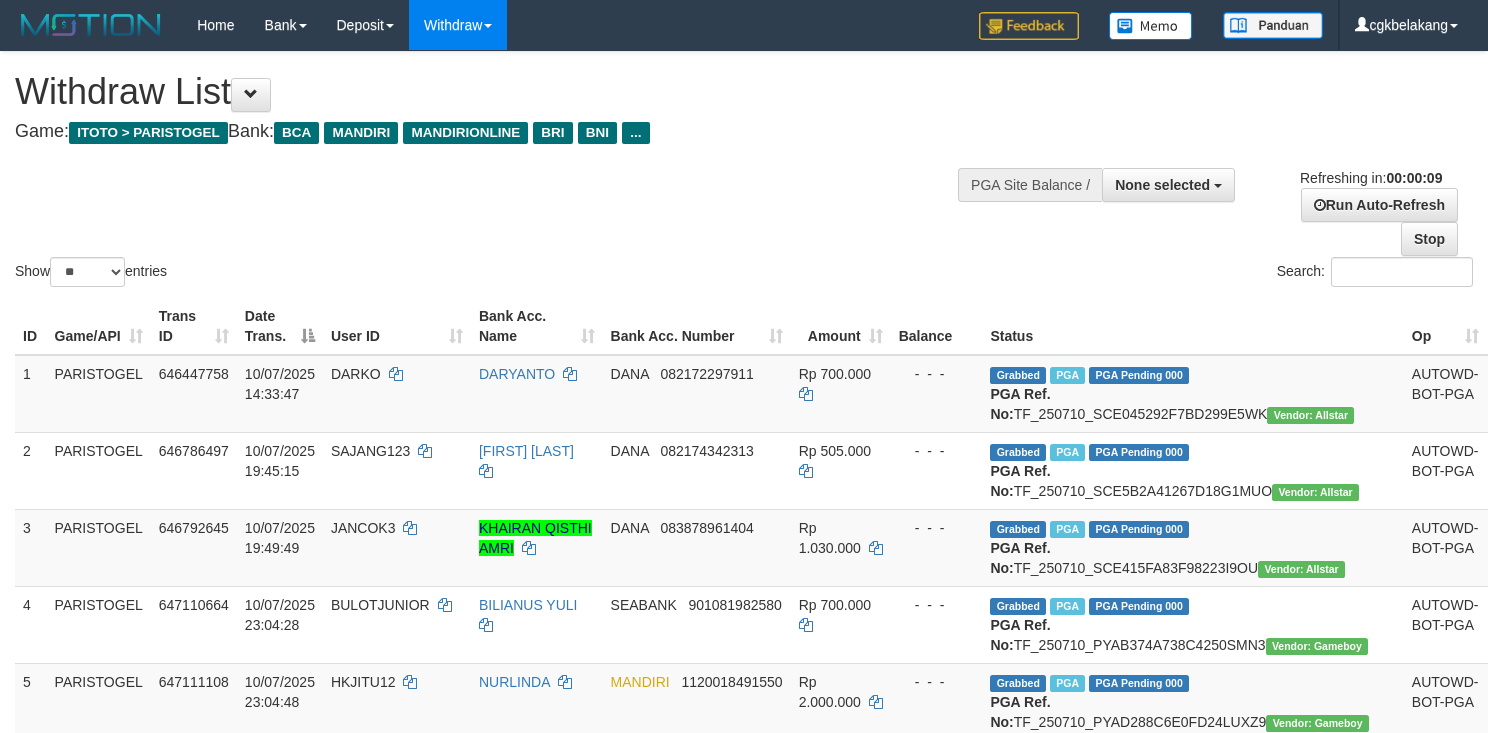 select 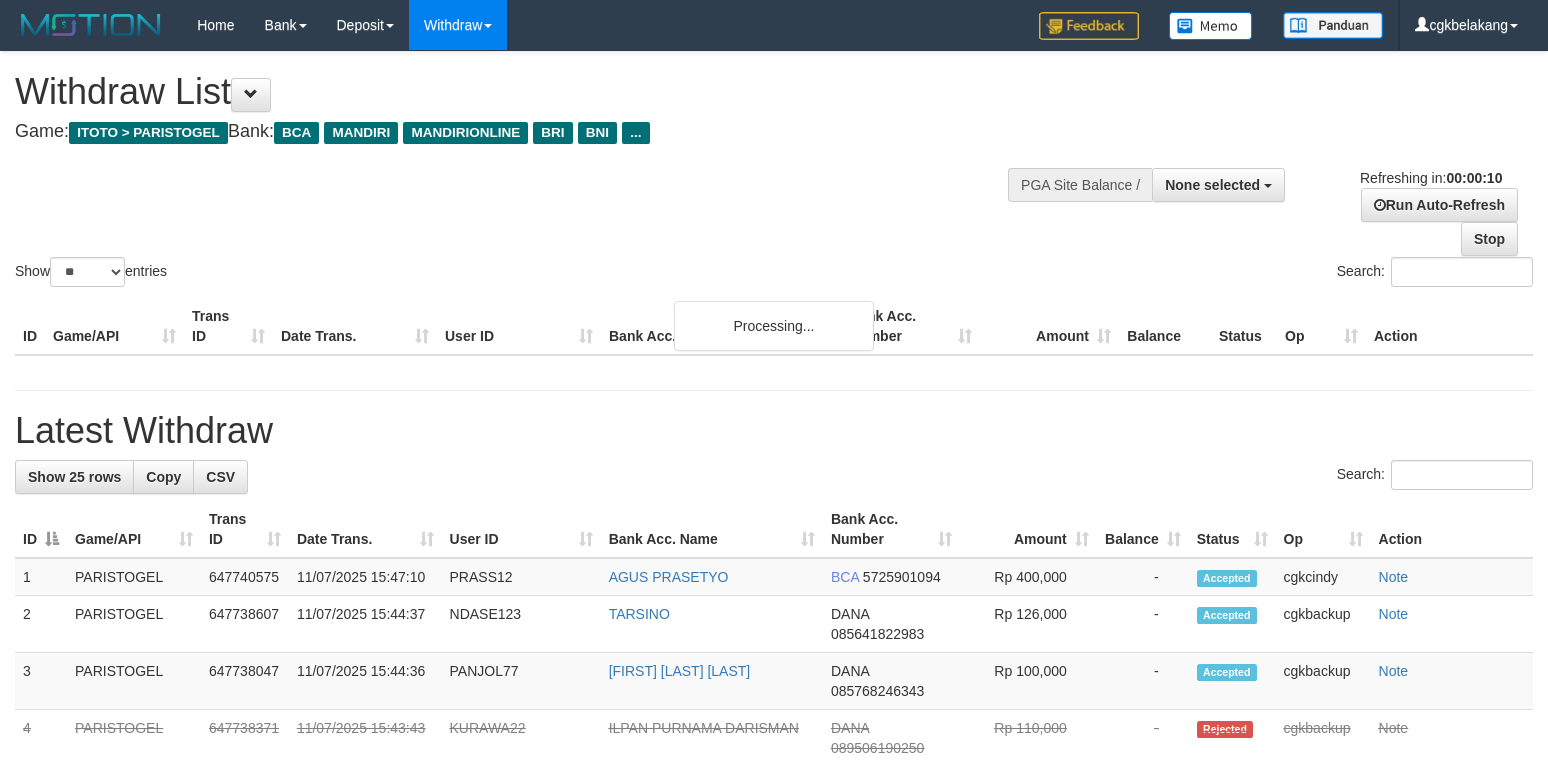 select 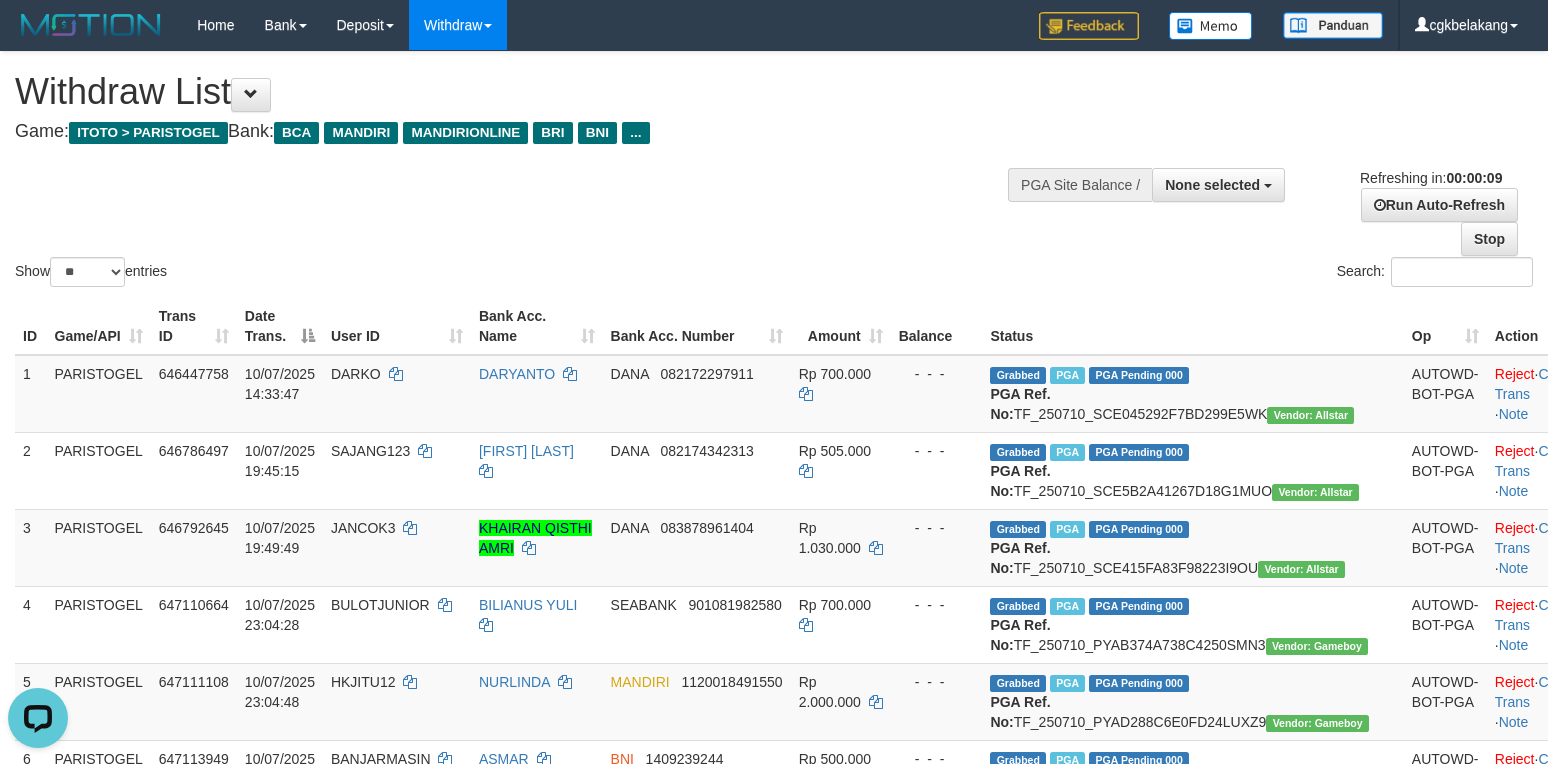 scroll, scrollTop: 0, scrollLeft: 0, axis: both 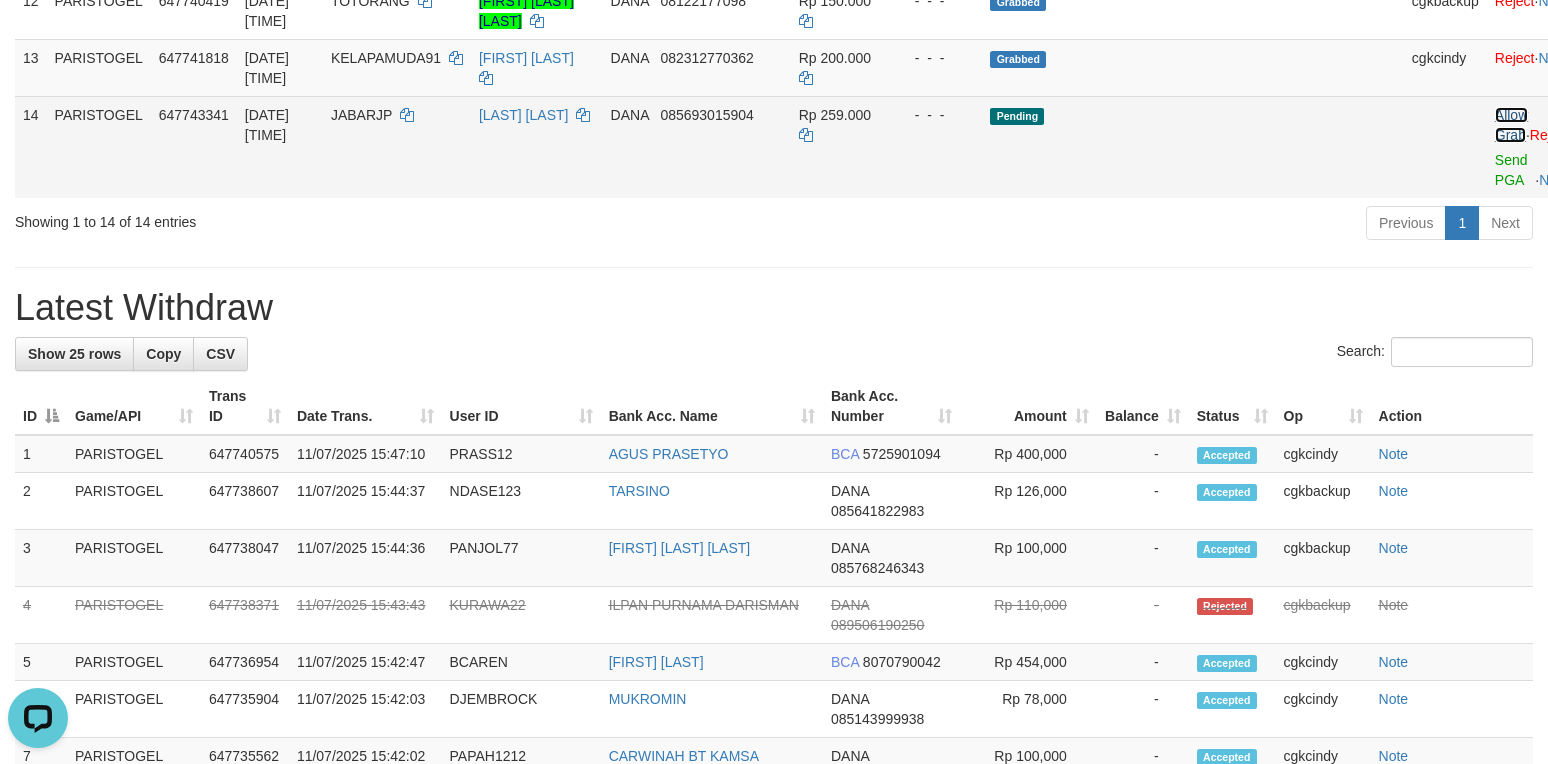 click on "Allow Grab" at bounding box center (1511, 125) 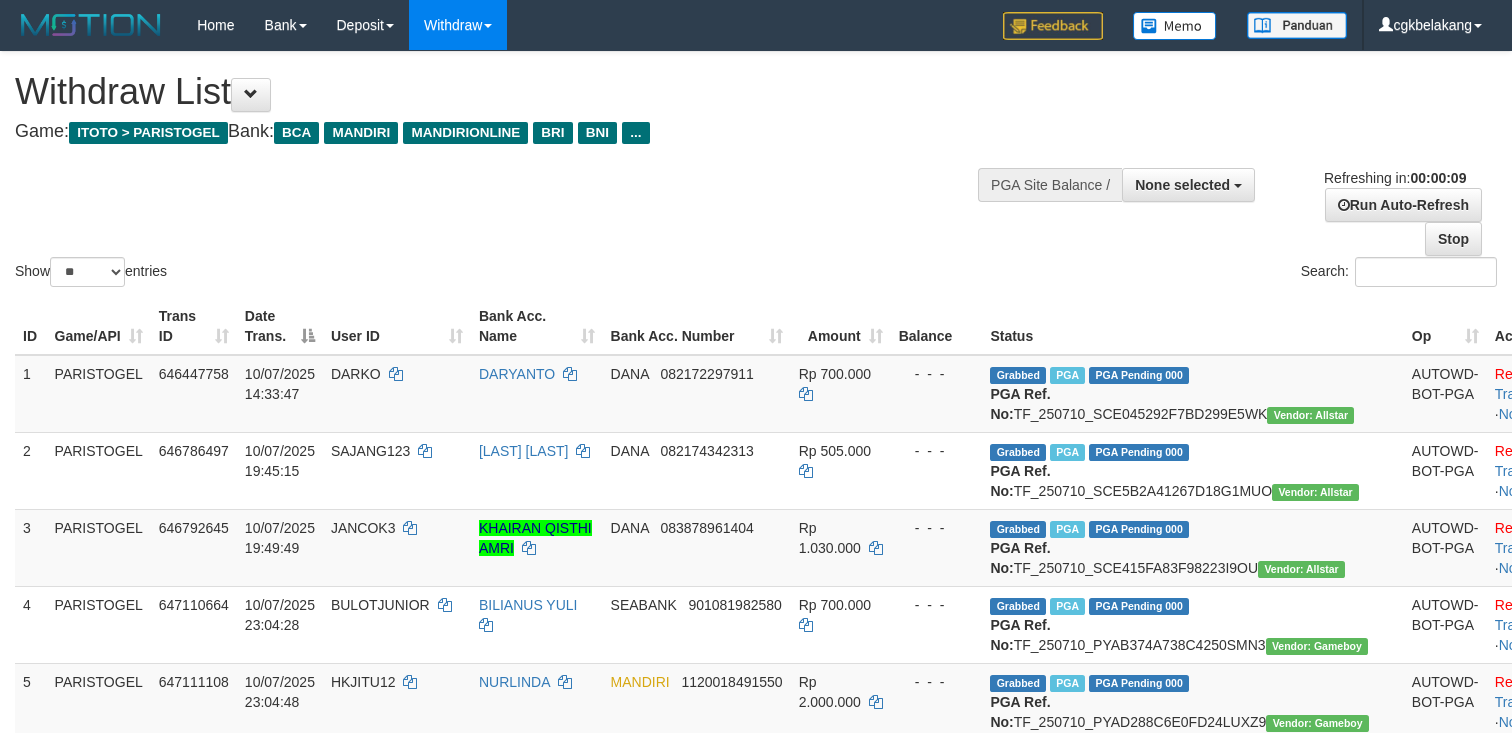 select 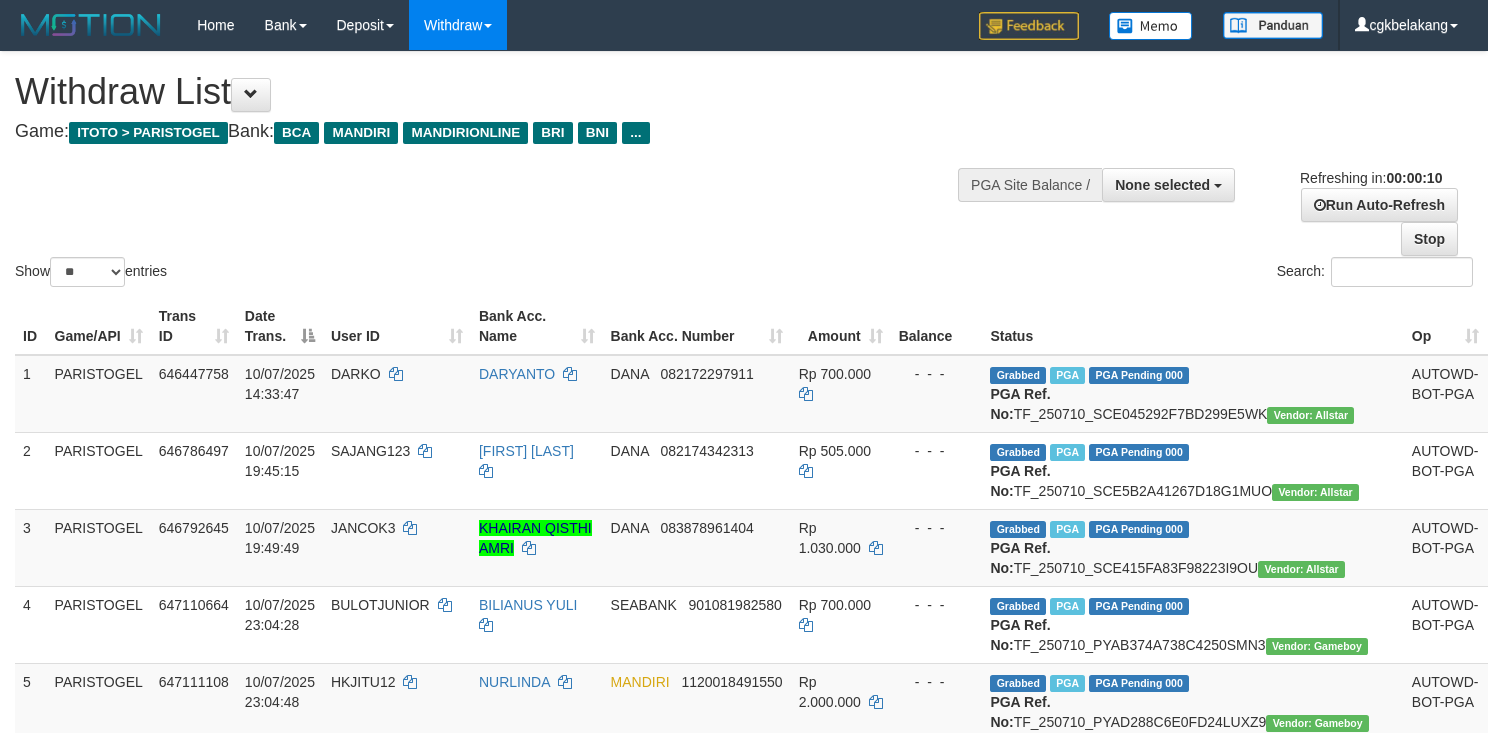 select 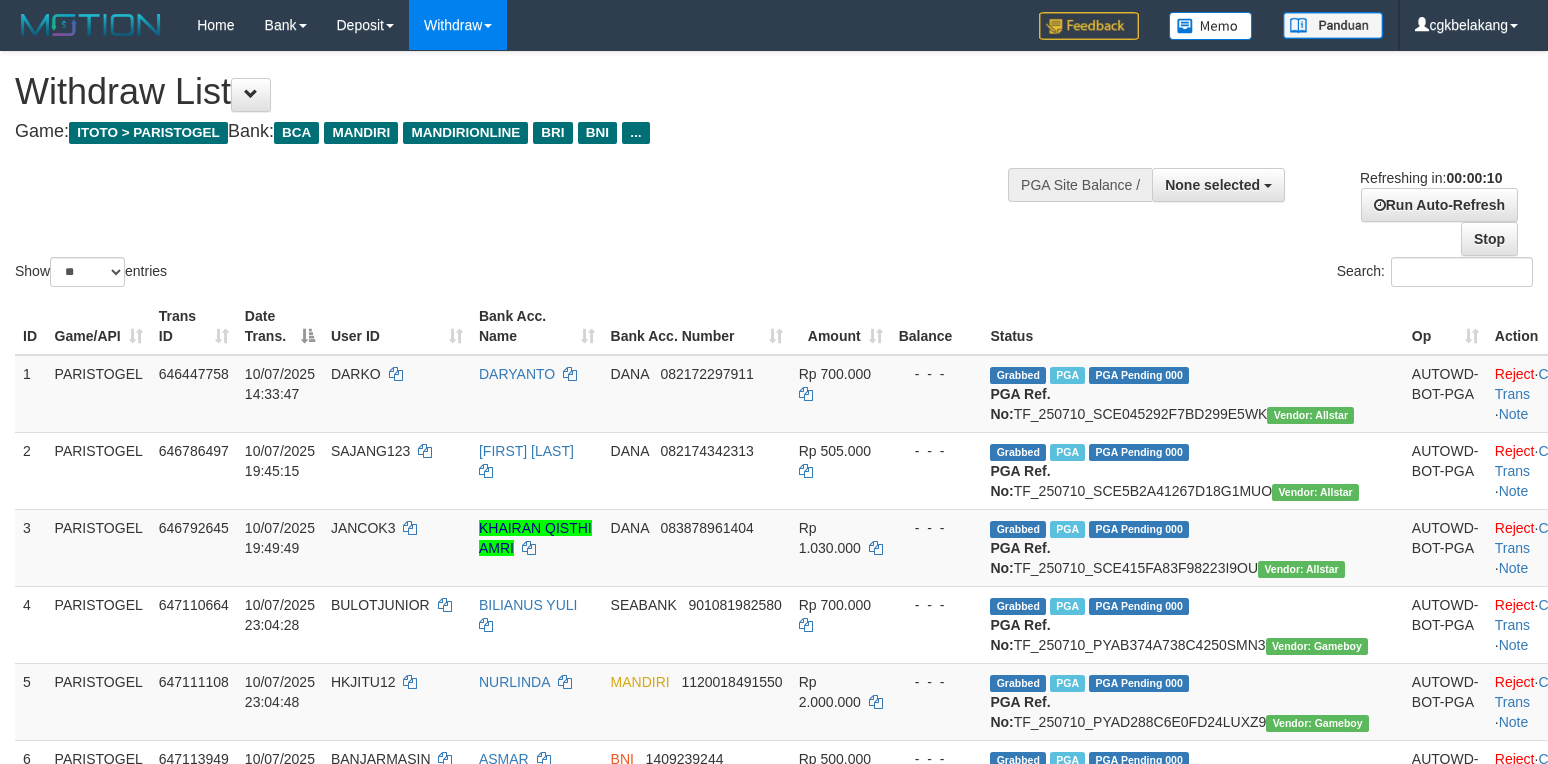 select 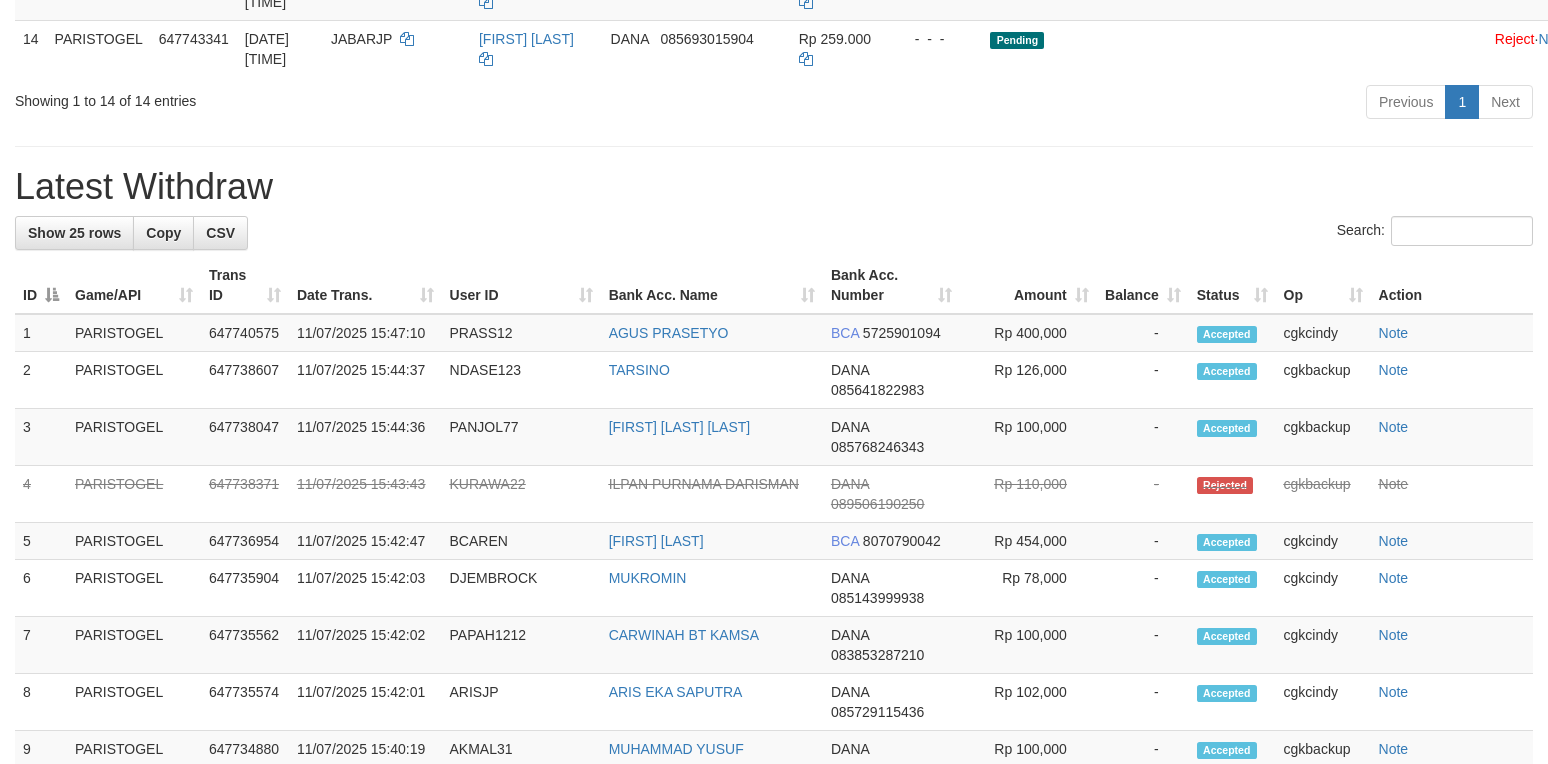 scroll, scrollTop: 1200, scrollLeft: 0, axis: vertical 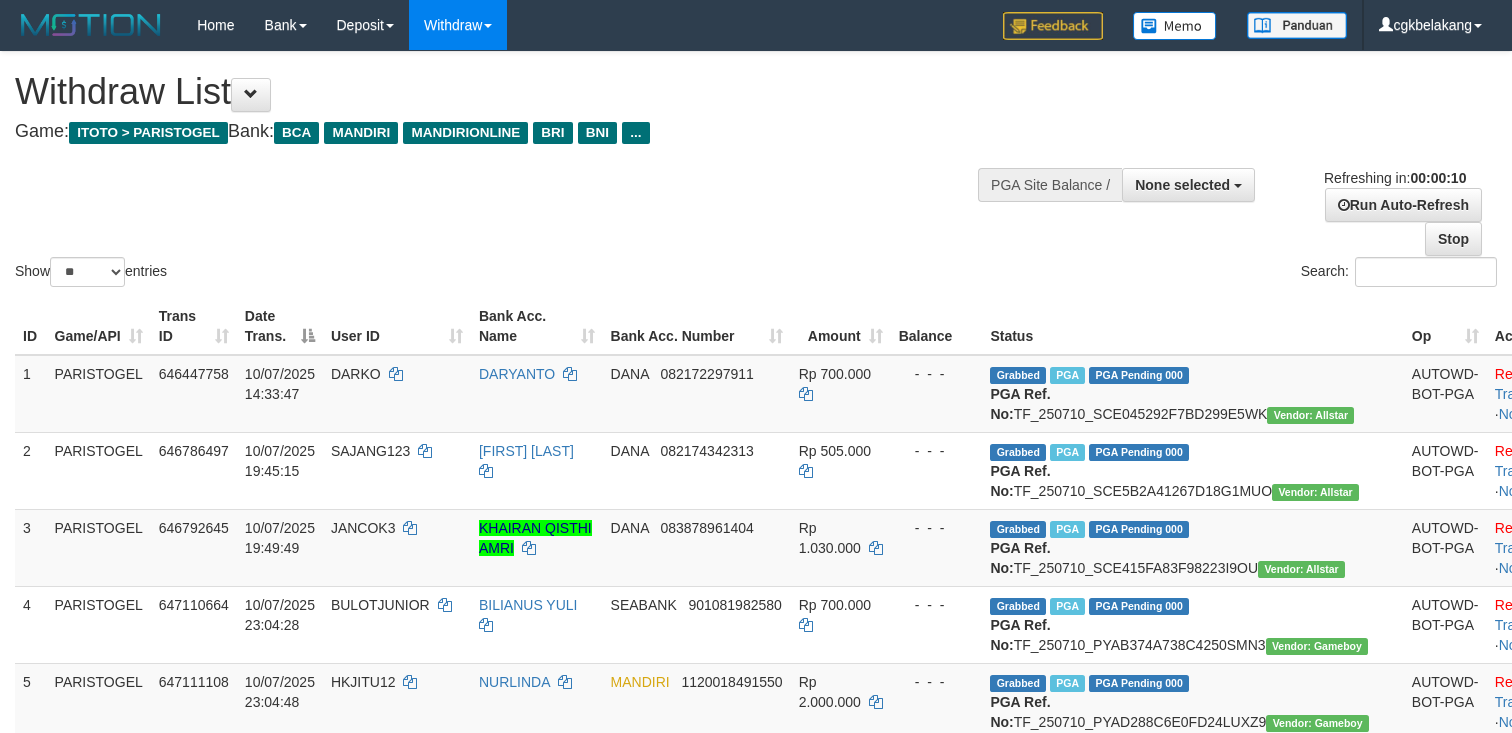 select 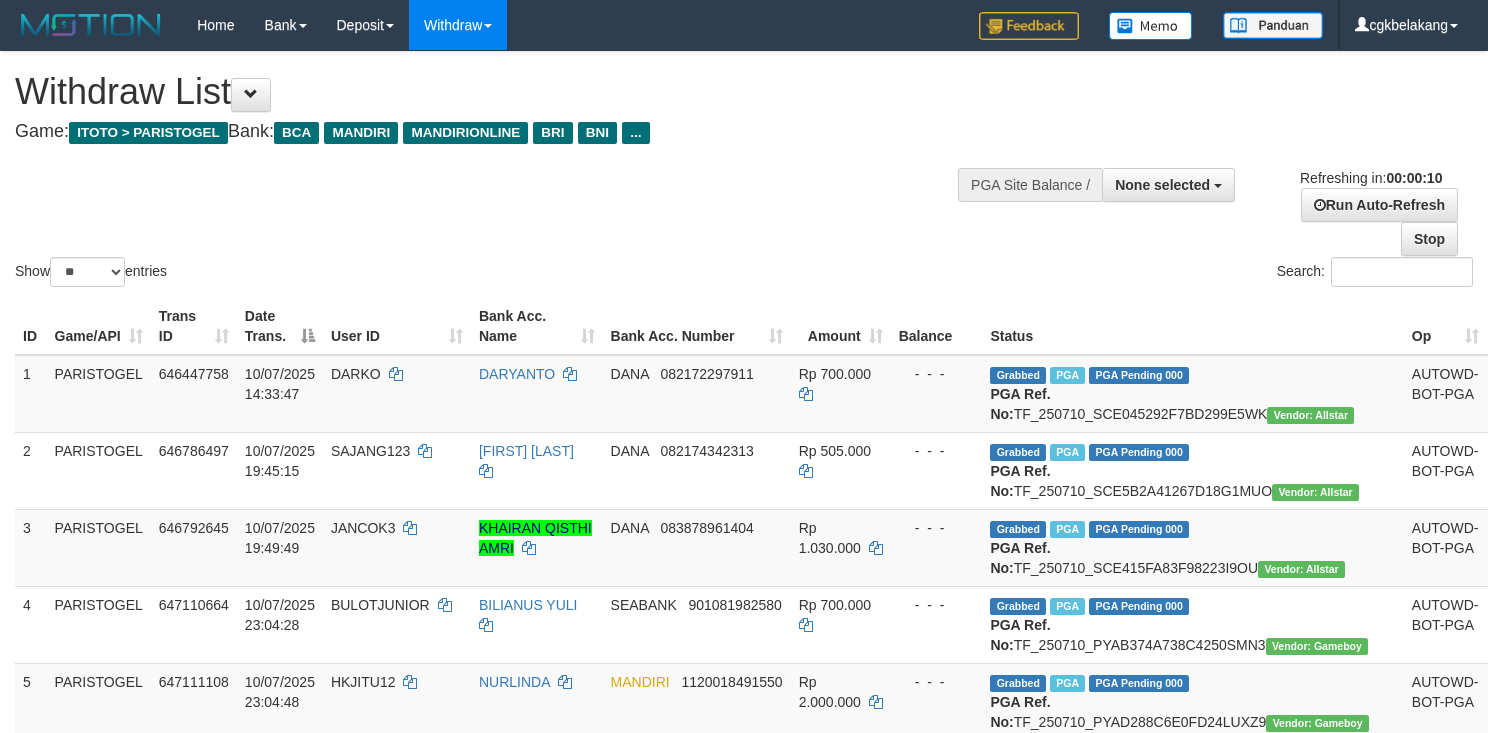 select 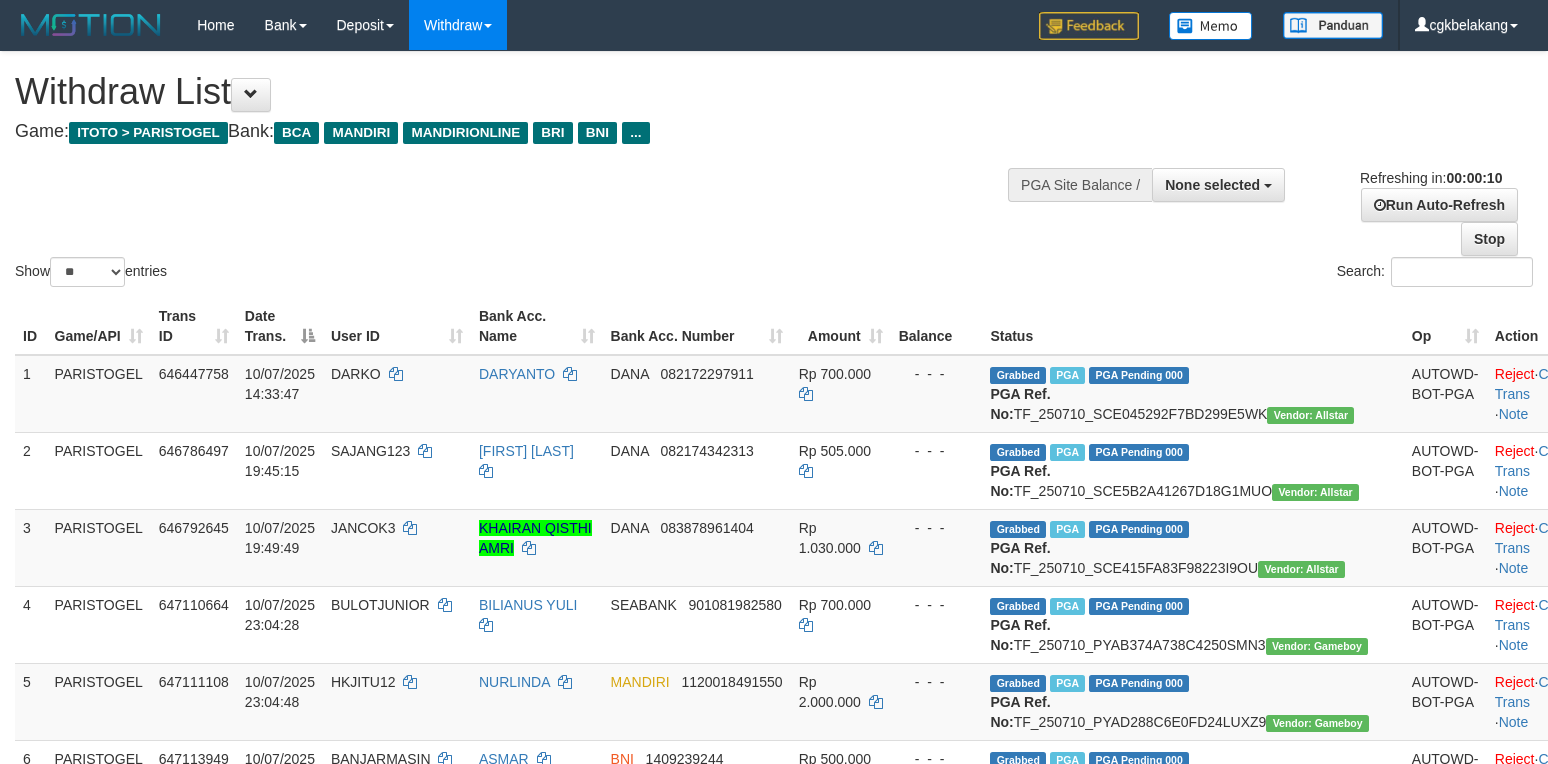 select 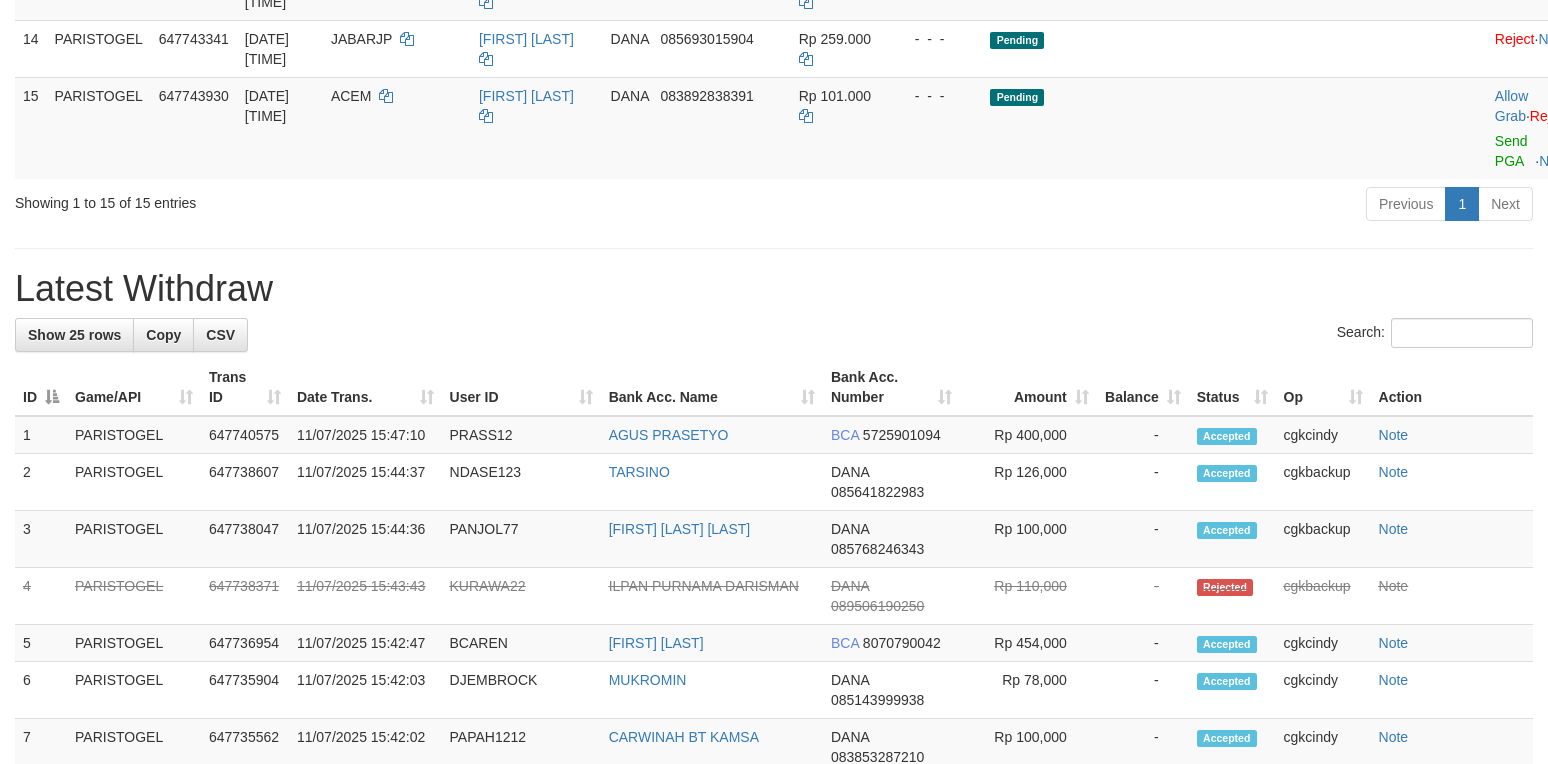 scroll, scrollTop: 1200, scrollLeft: 0, axis: vertical 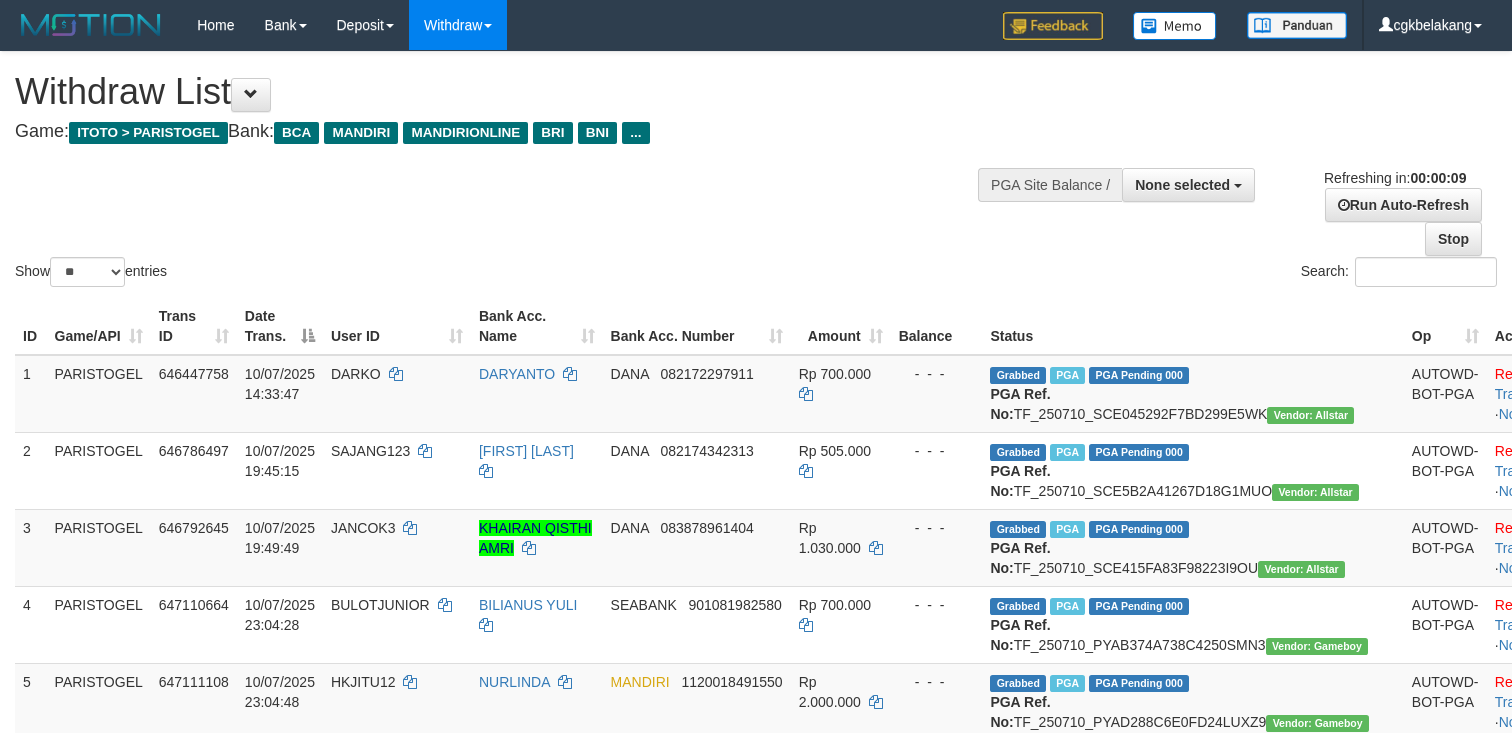 select 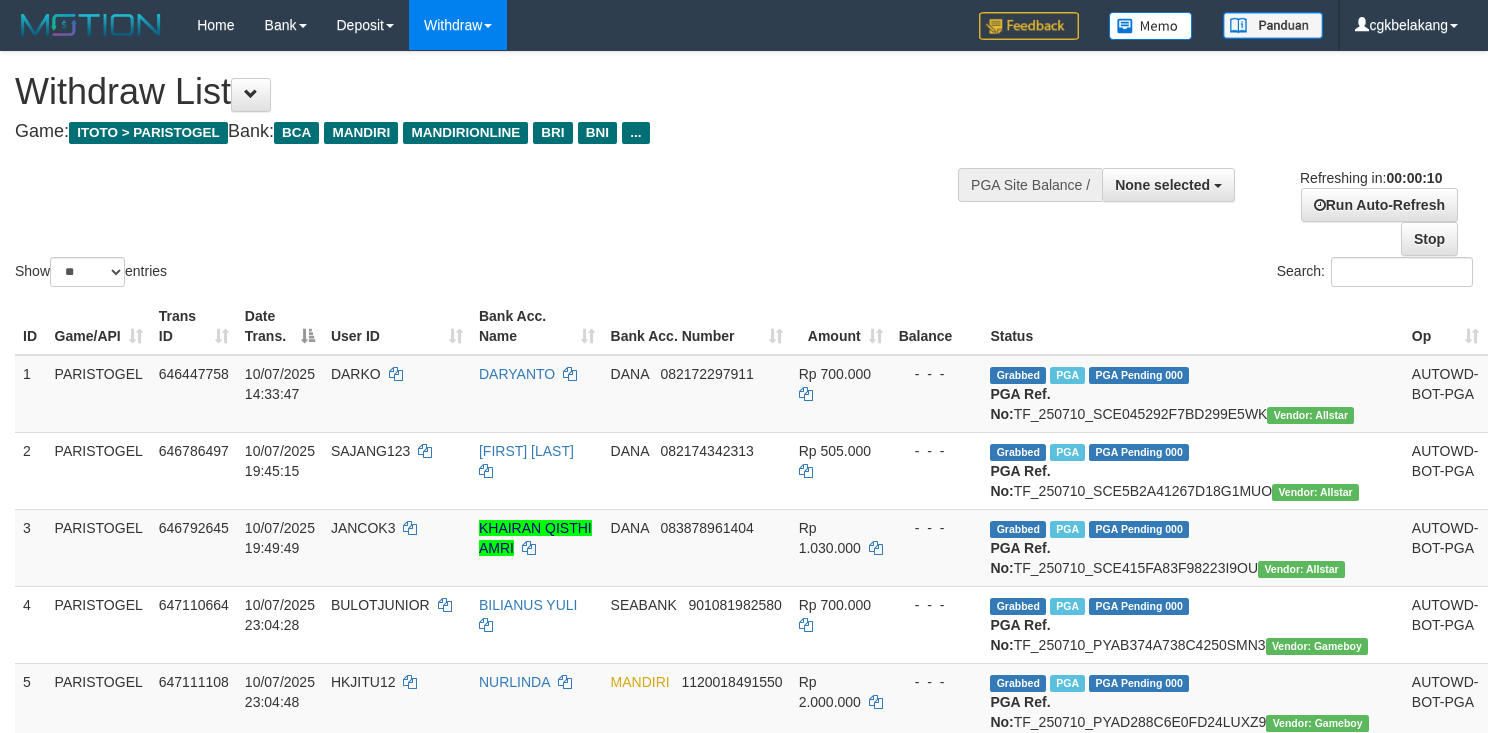 select 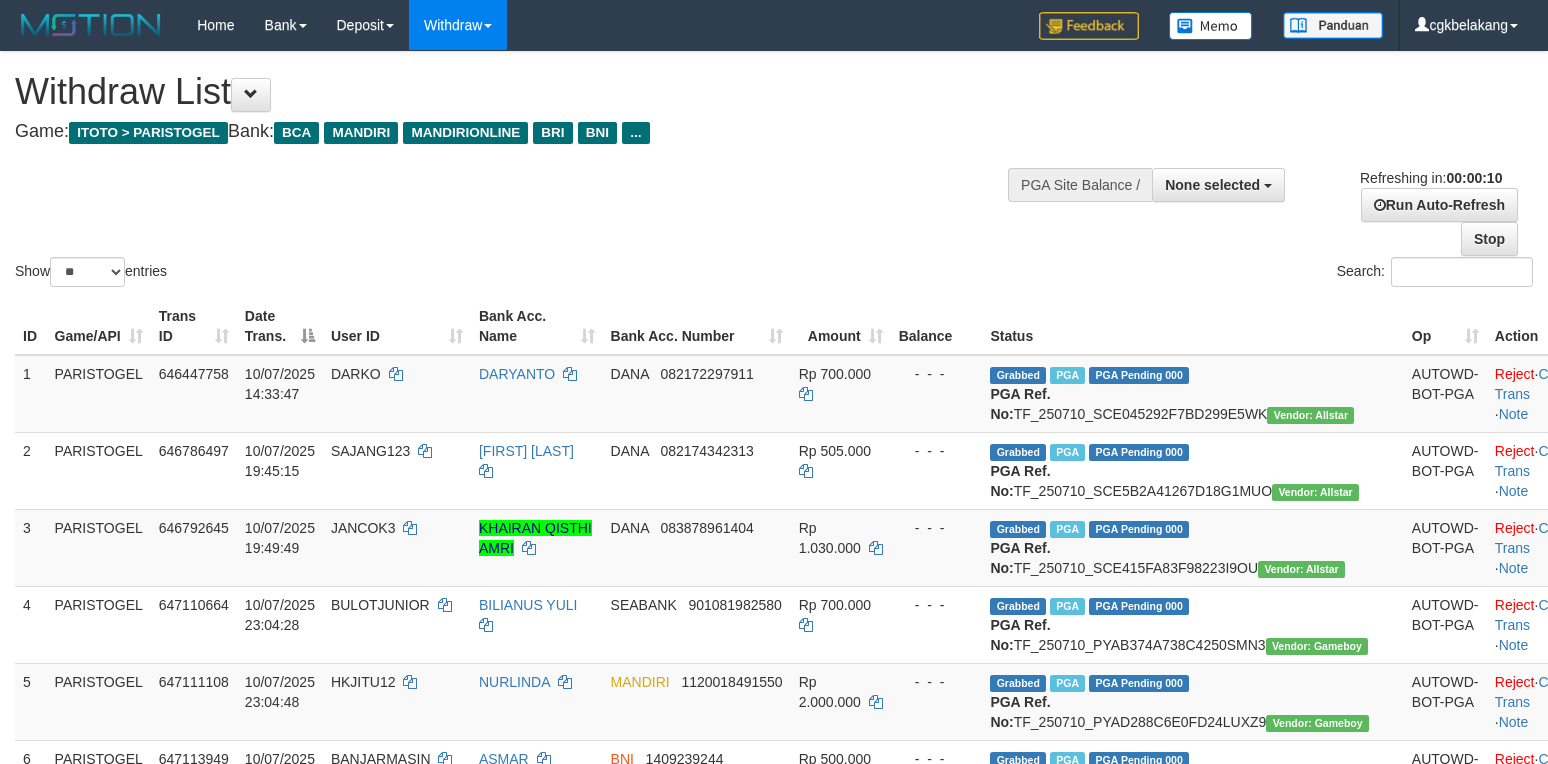 select 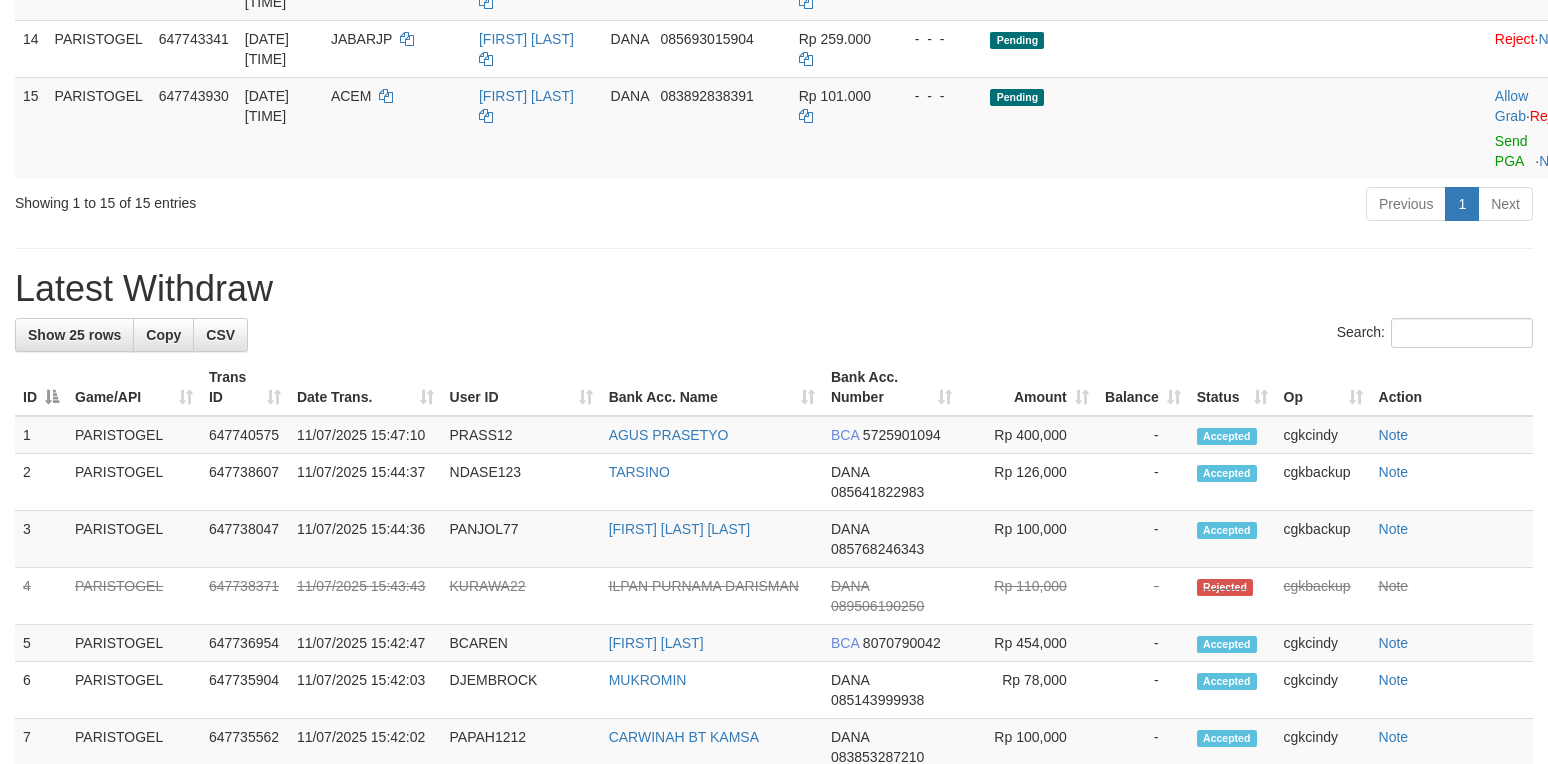 scroll, scrollTop: 1200, scrollLeft: 0, axis: vertical 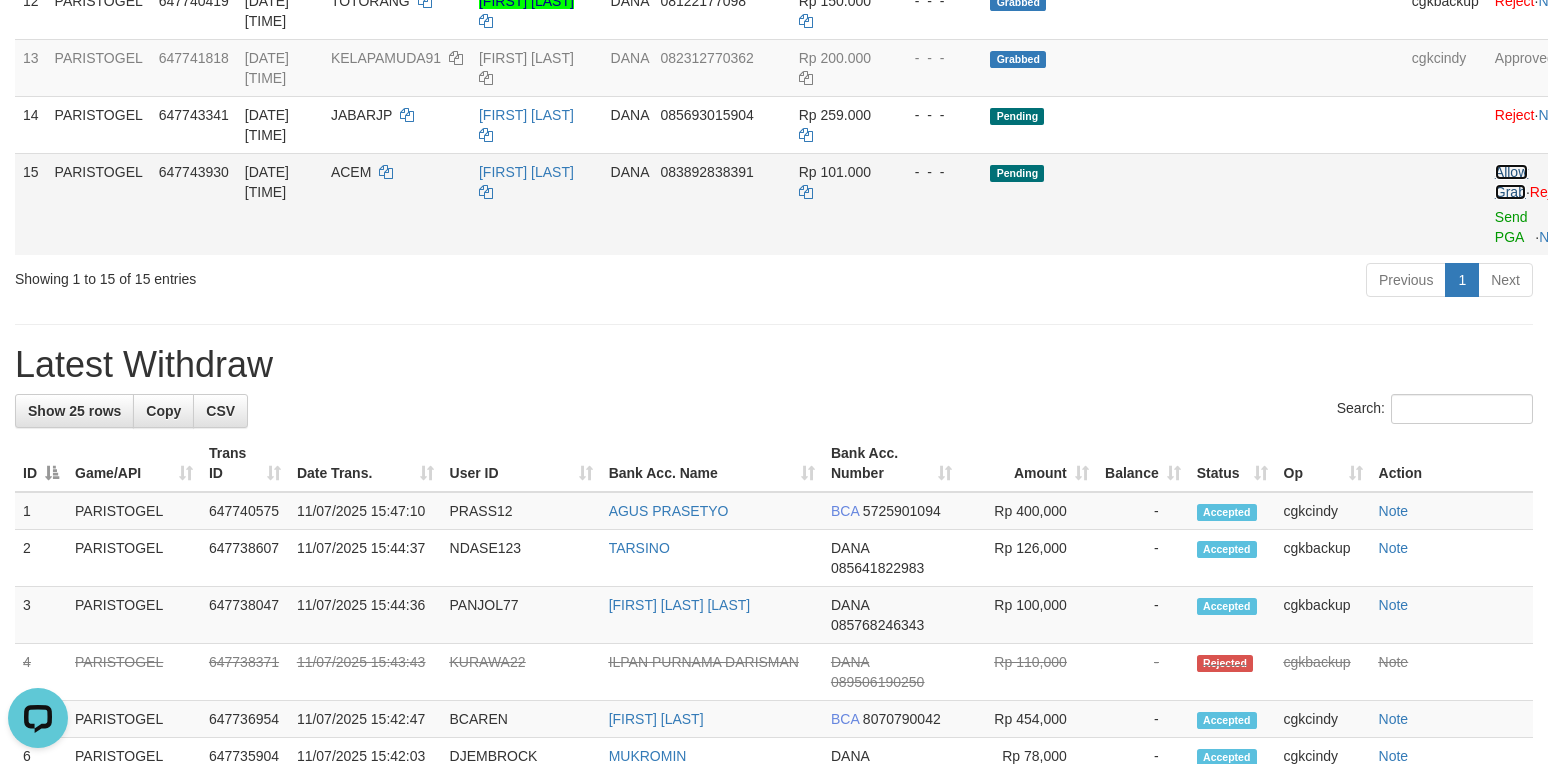 click on "Allow Grab" at bounding box center [1511, 182] 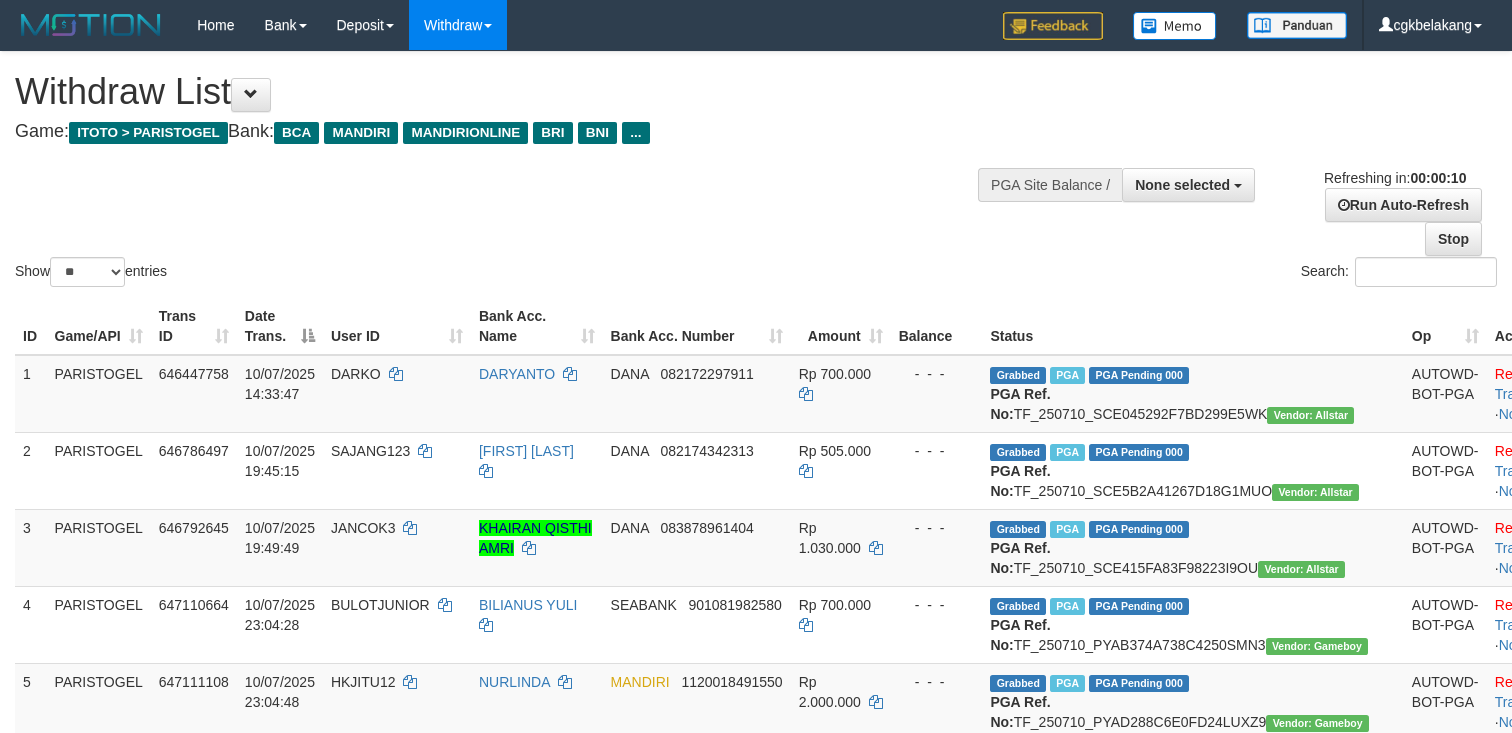 select 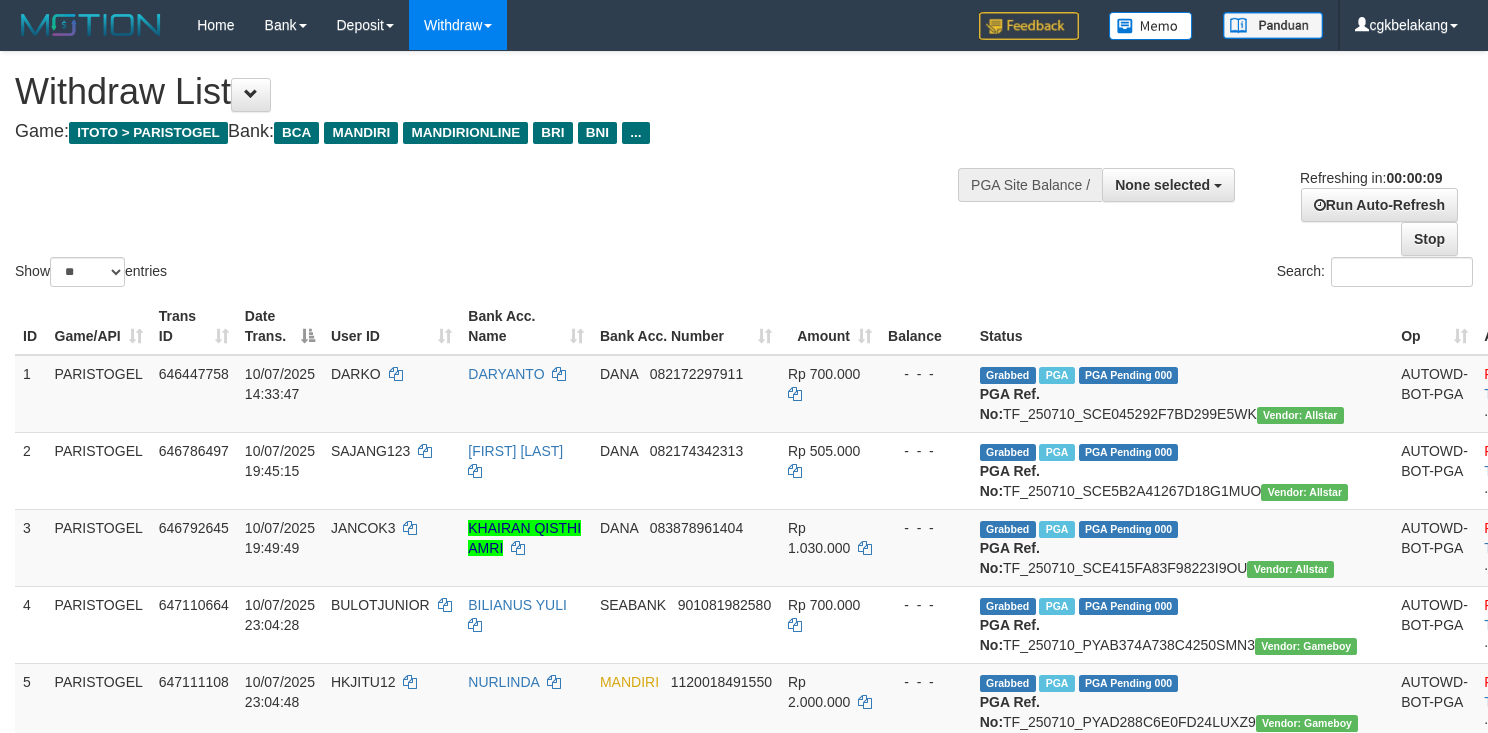 select 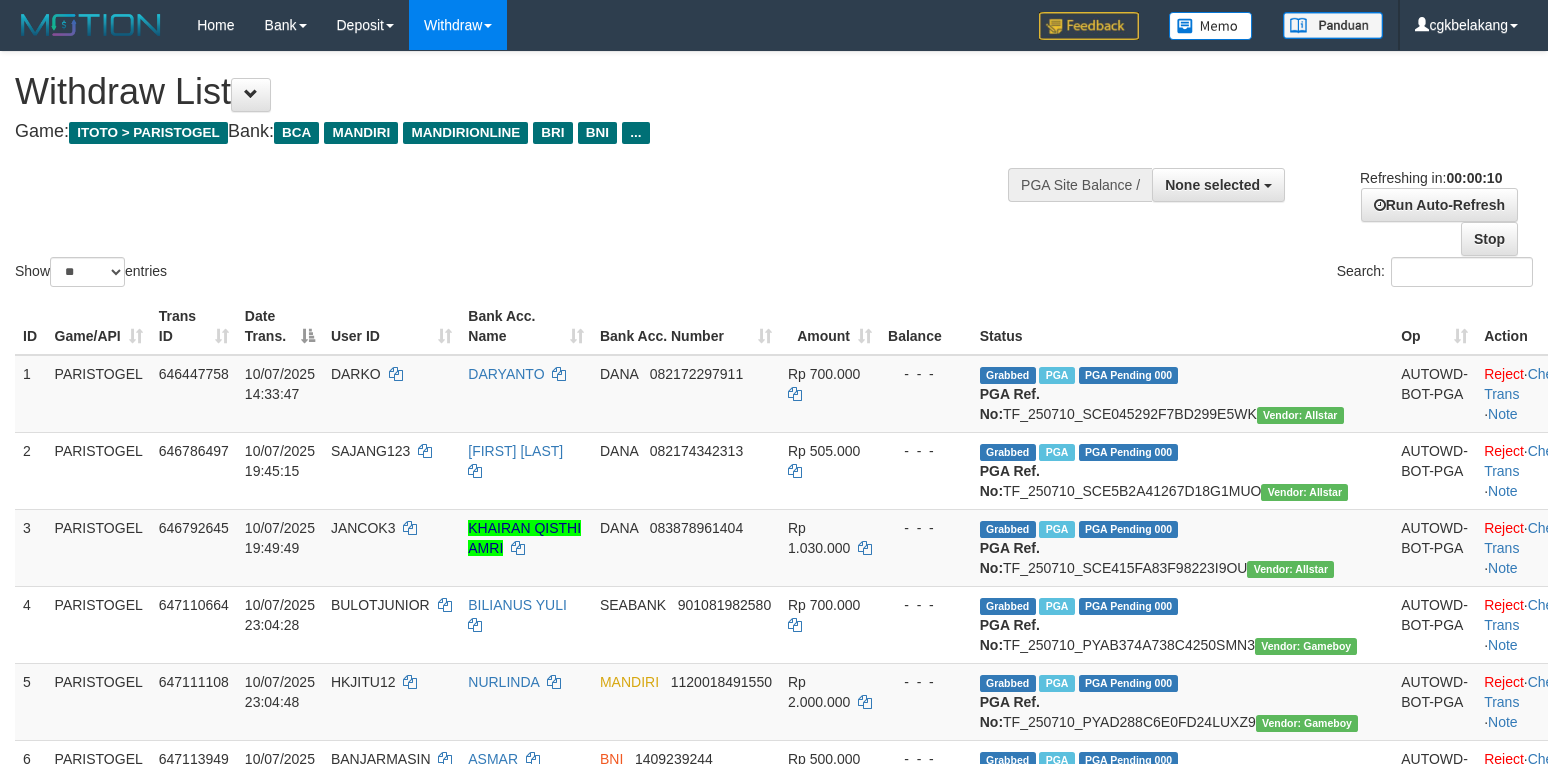 select 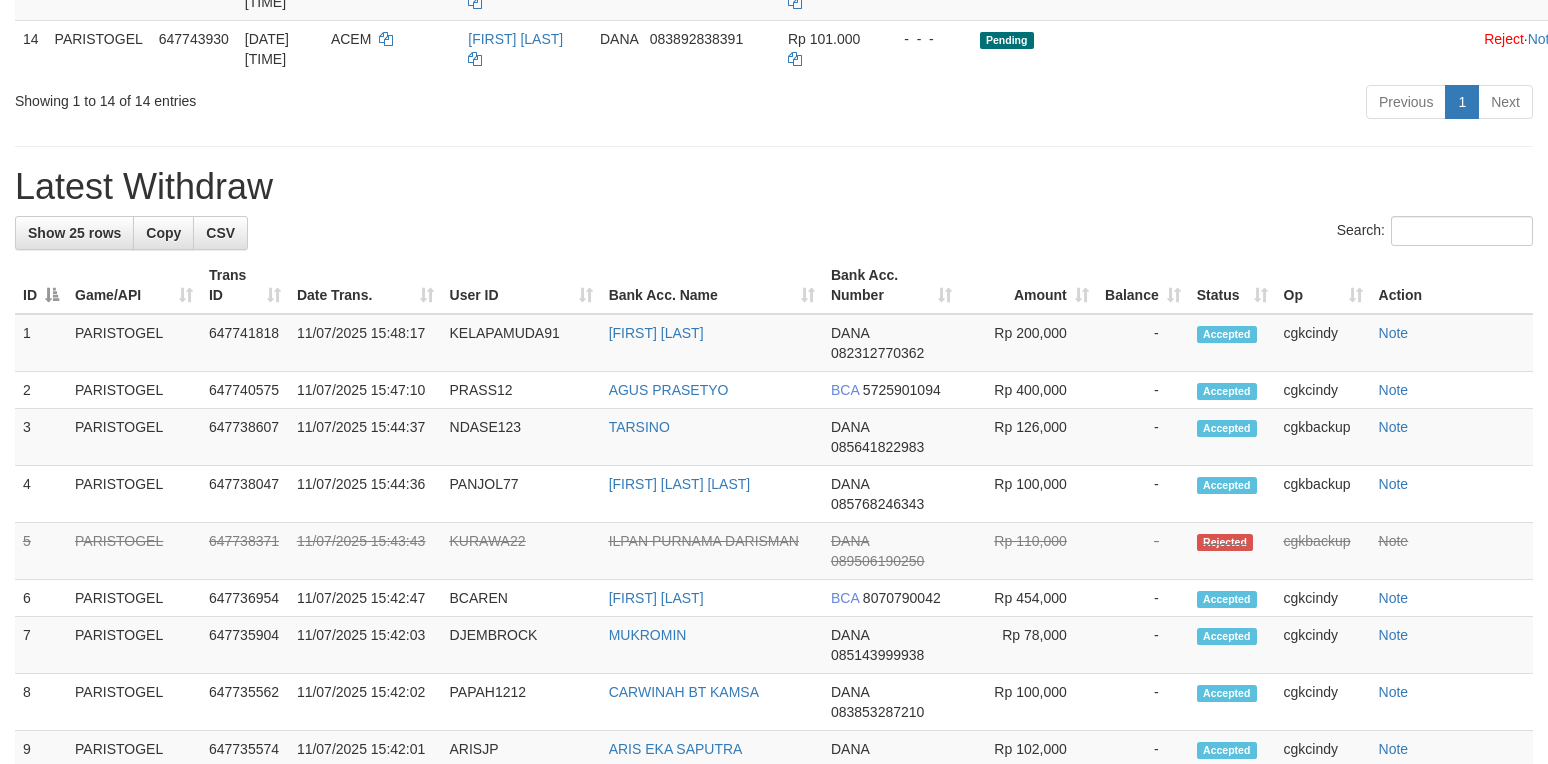 scroll, scrollTop: 1200, scrollLeft: 0, axis: vertical 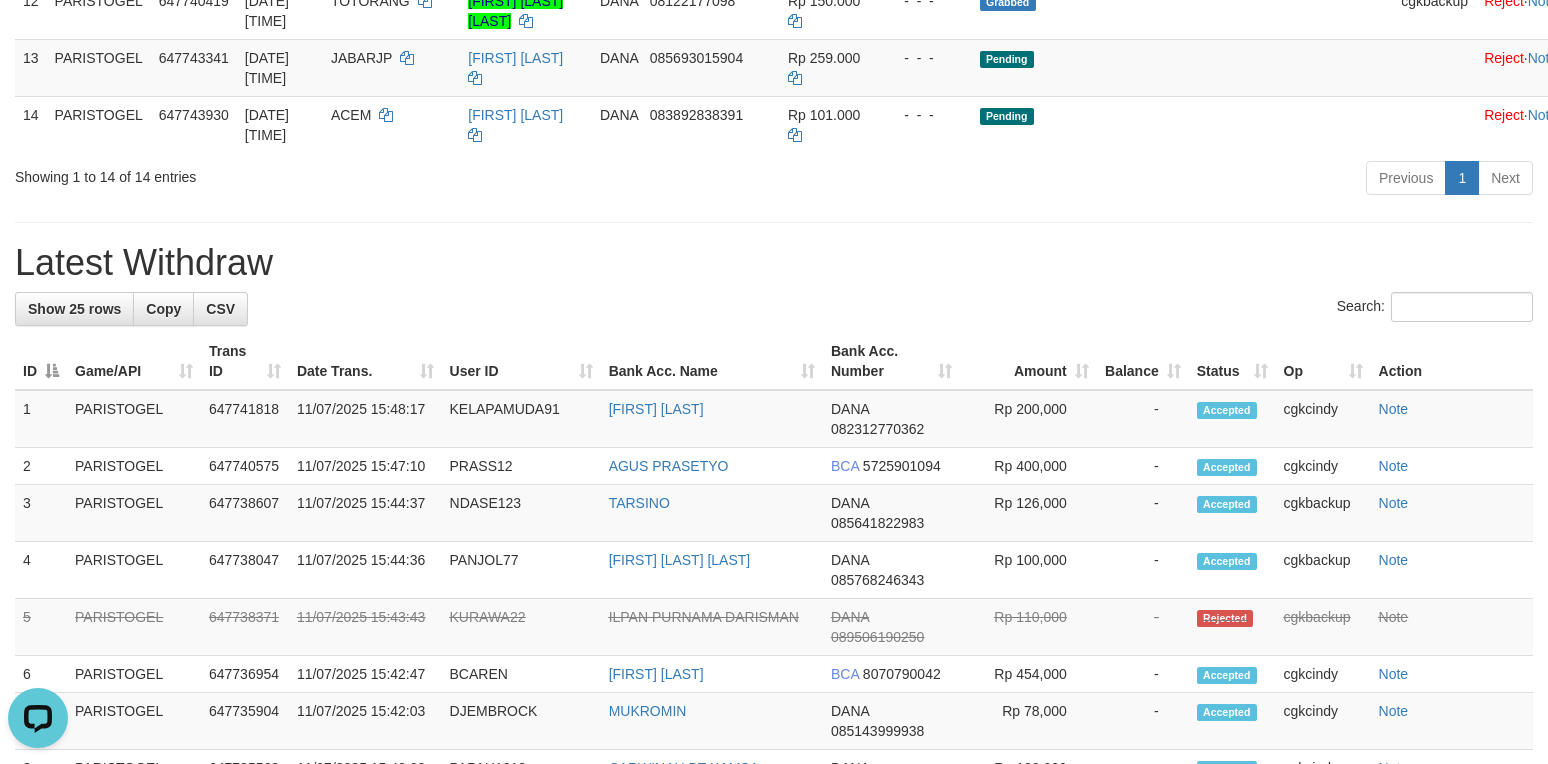 click at bounding box center (774, 222) 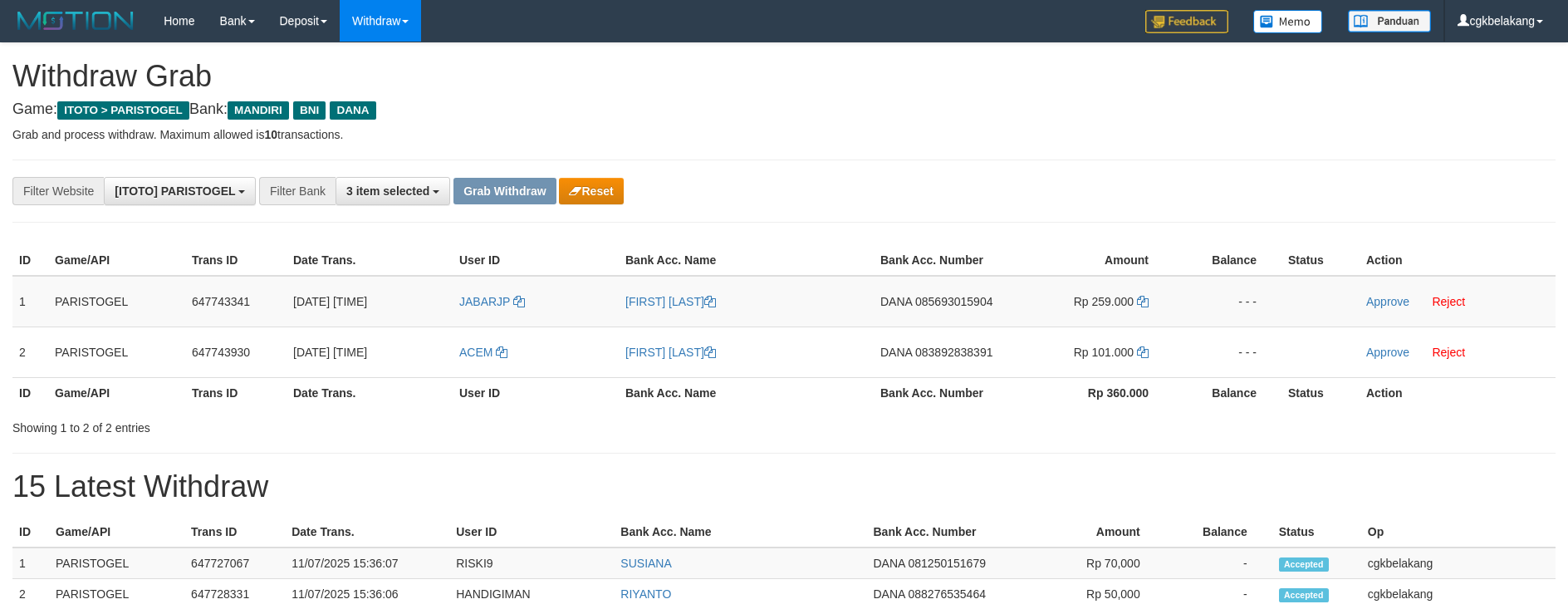 scroll, scrollTop: 0, scrollLeft: 0, axis: both 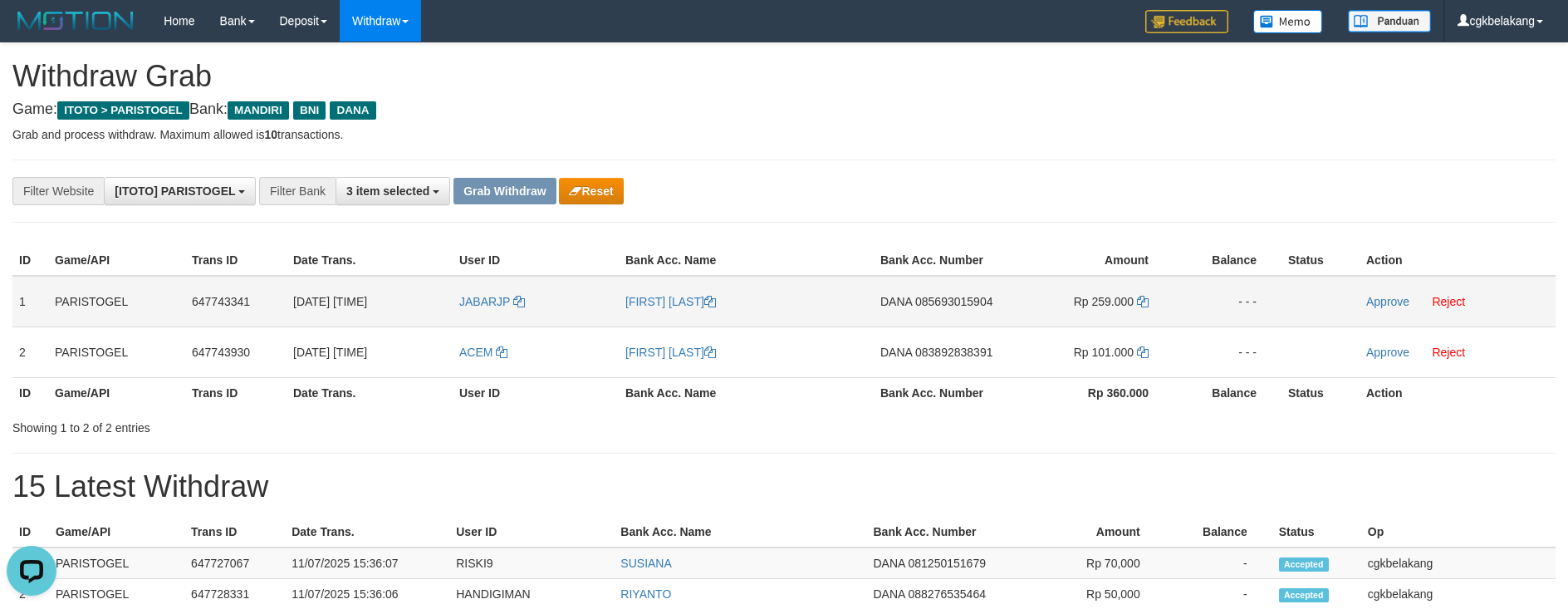 click on "JABARJP" at bounding box center (536, 302) 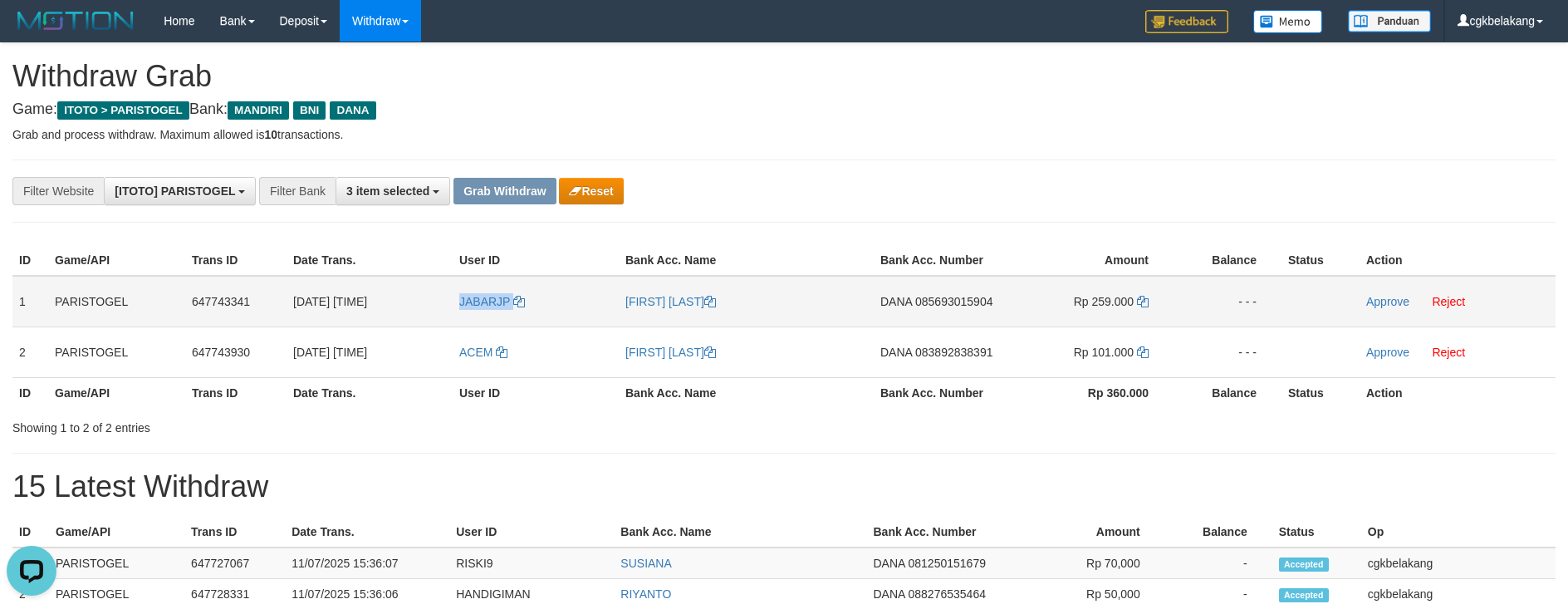 copy on "JABARJP" 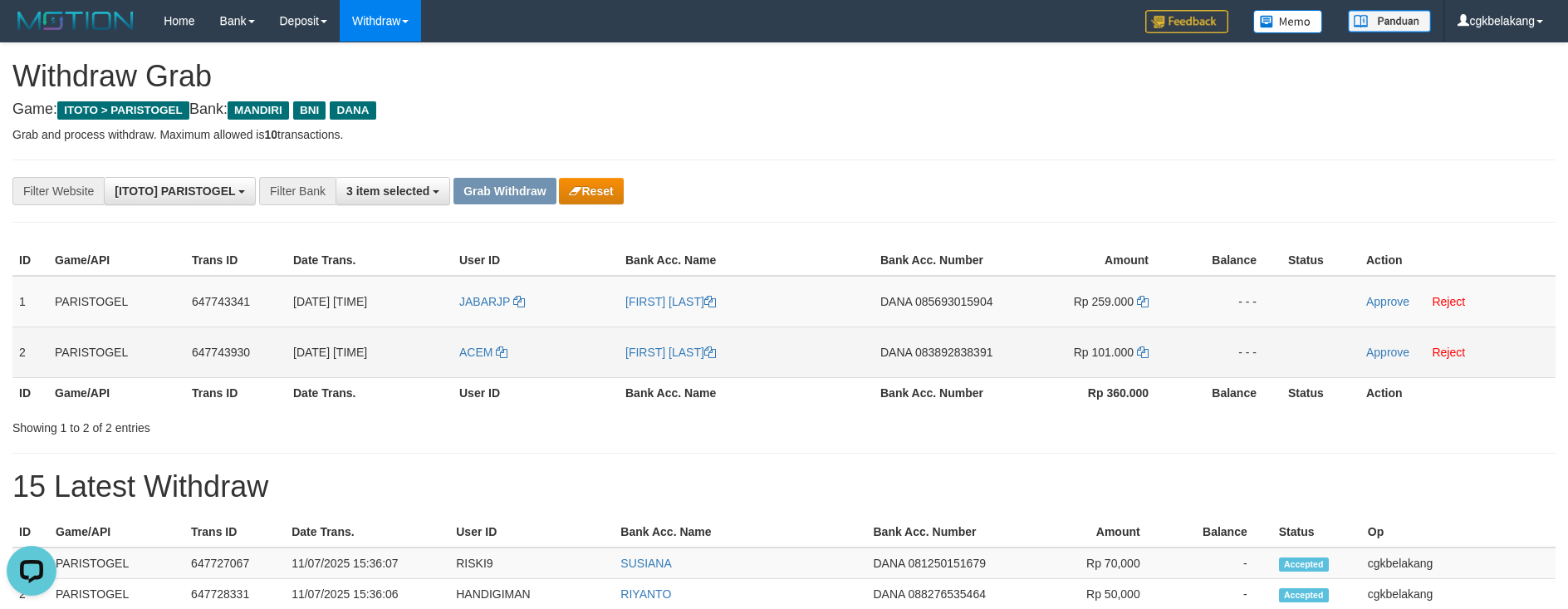 click on "ACEM" at bounding box center (536, 351) 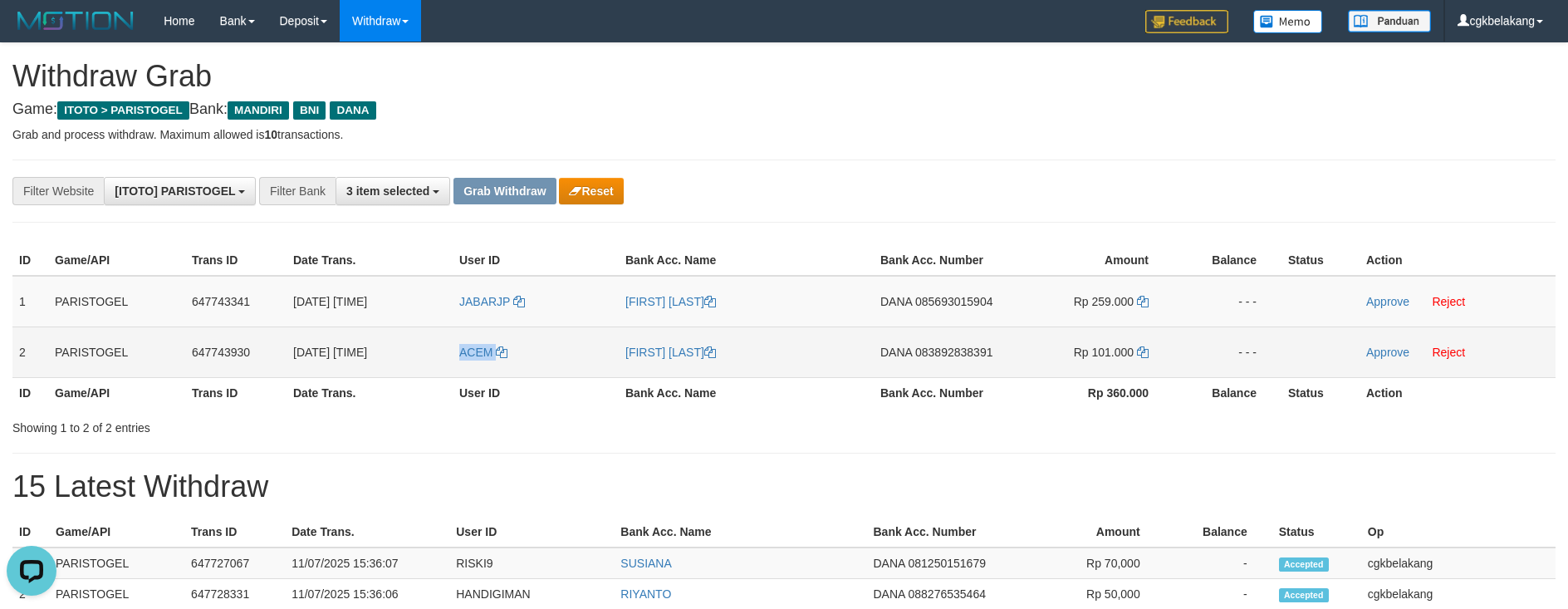 click on "ACEM" at bounding box center (536, 351) 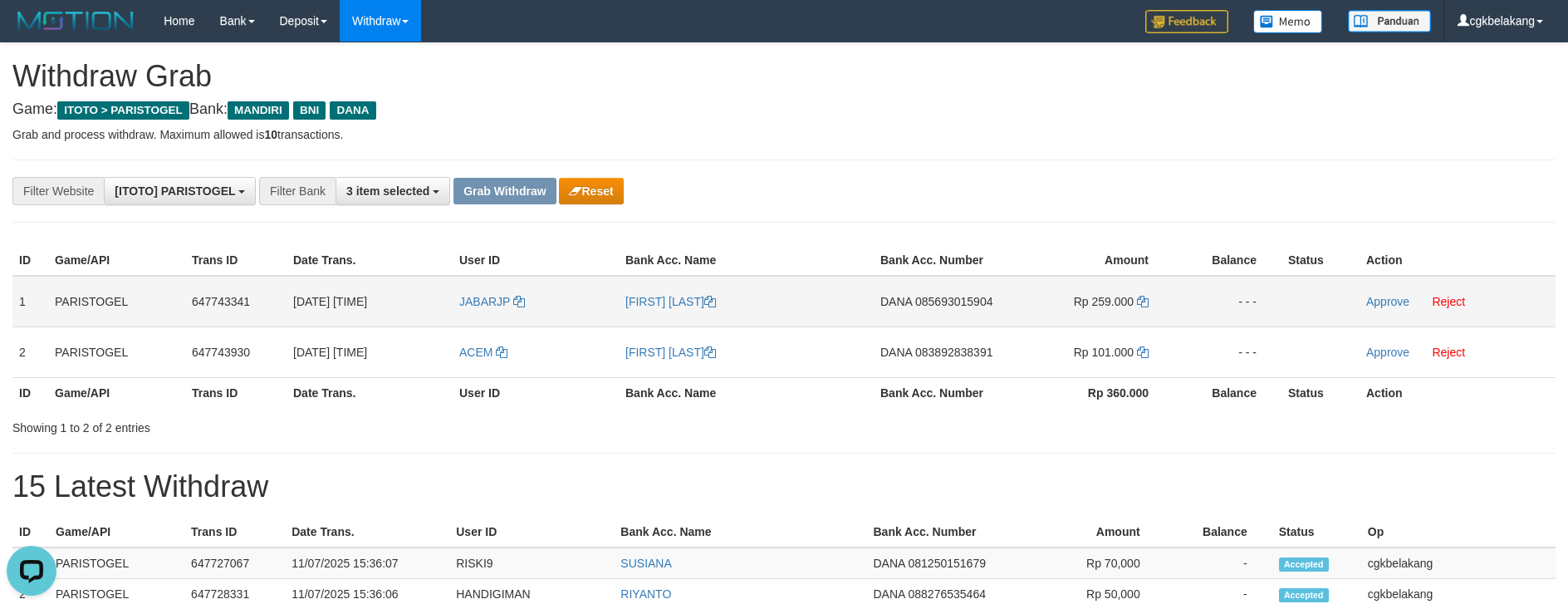 click on "JABARJP" at bounding box center [536, 302] 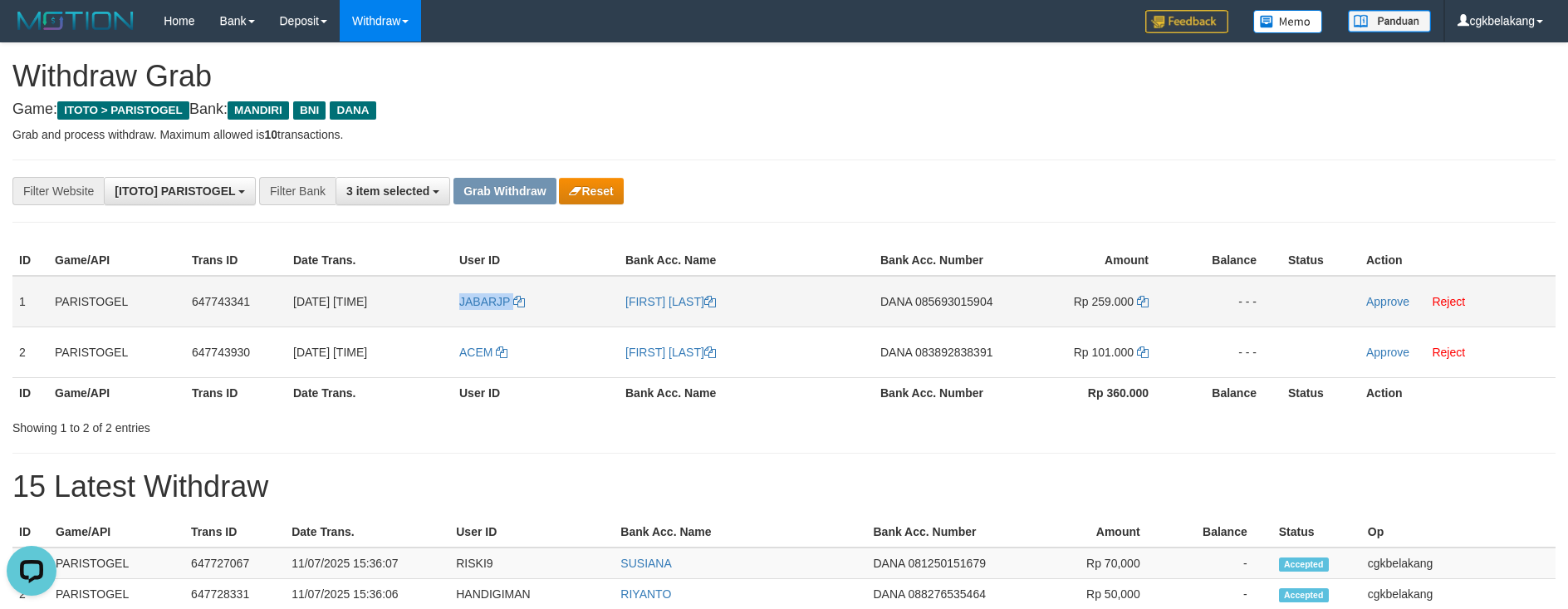 click on "JABARJP" at bounding box center [536, 302] 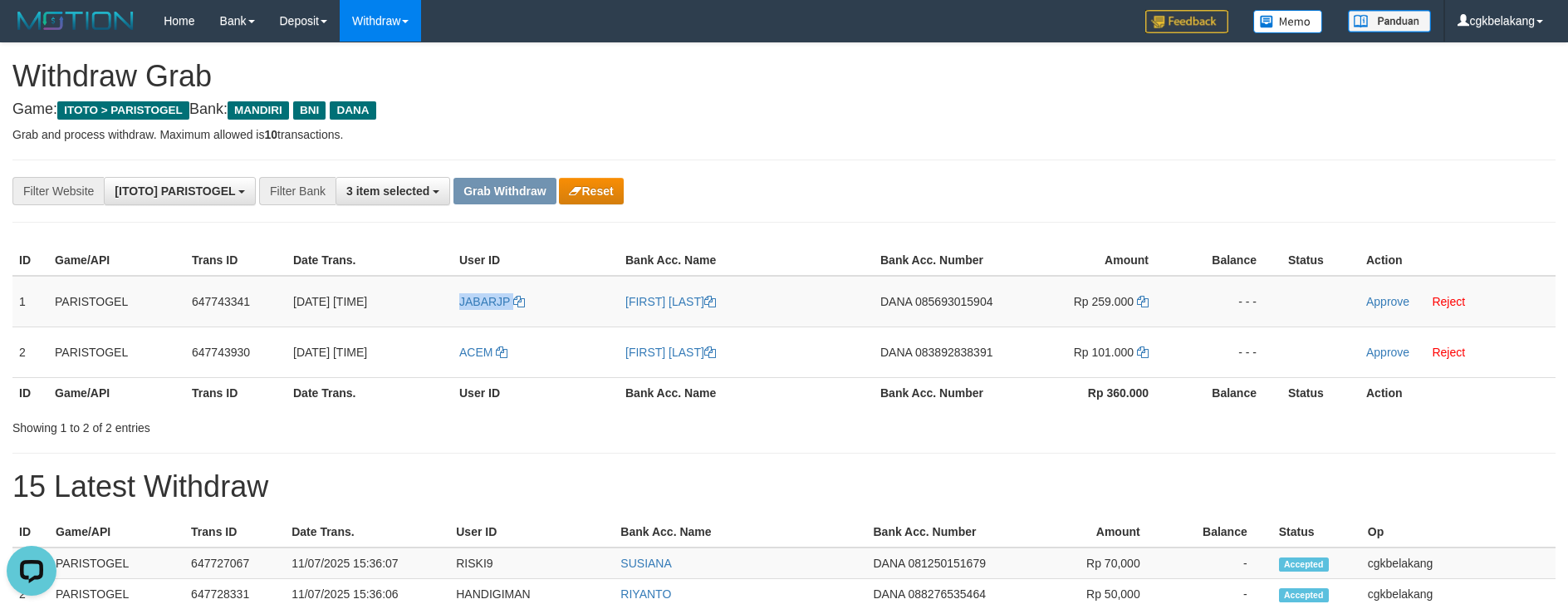 copy on "JABARJP" 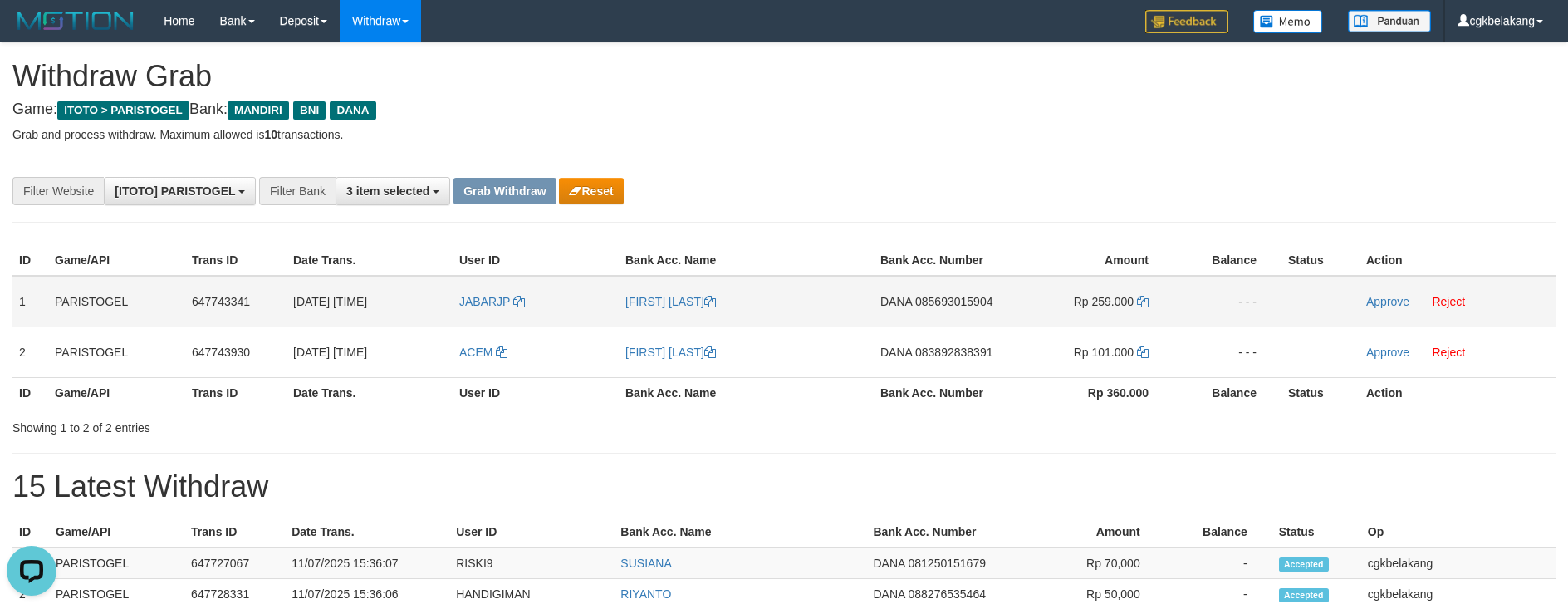 click on "[FIRST] [LAST]" at bounding box center [746, 302] 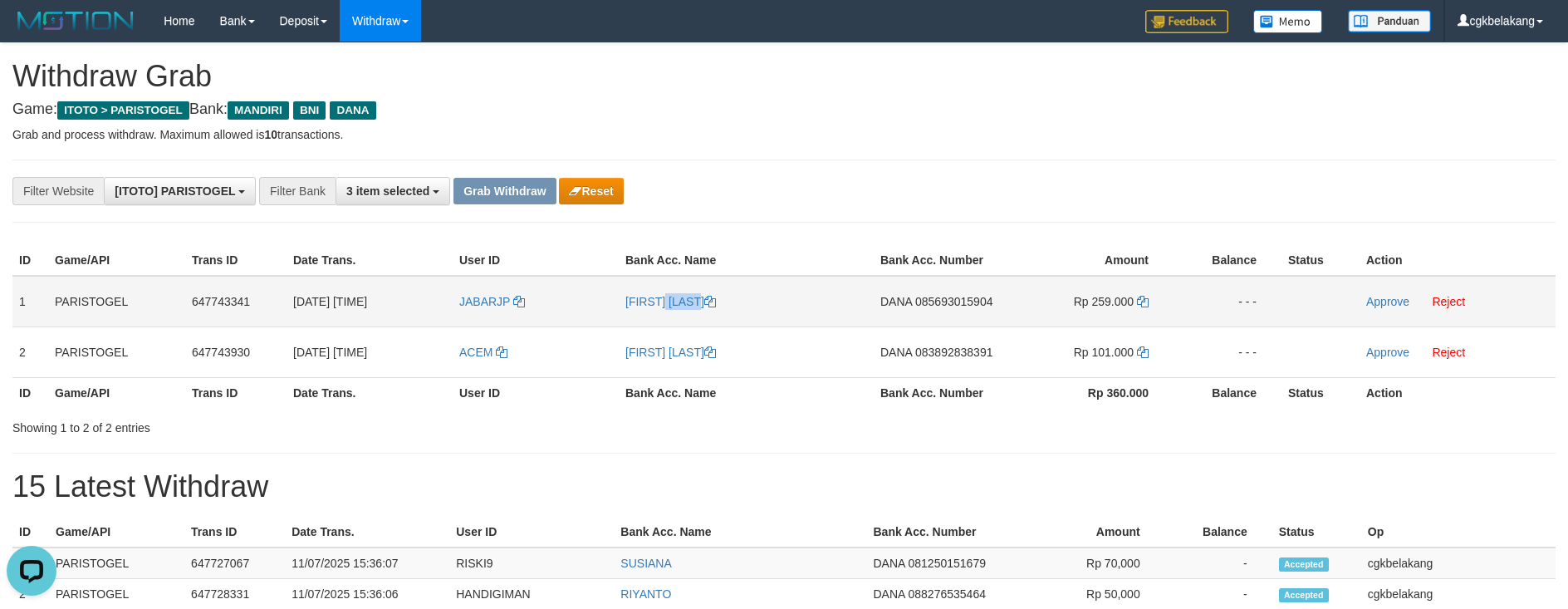 click on "[FIRST] [LAST]" at bounding box center [746, 302] 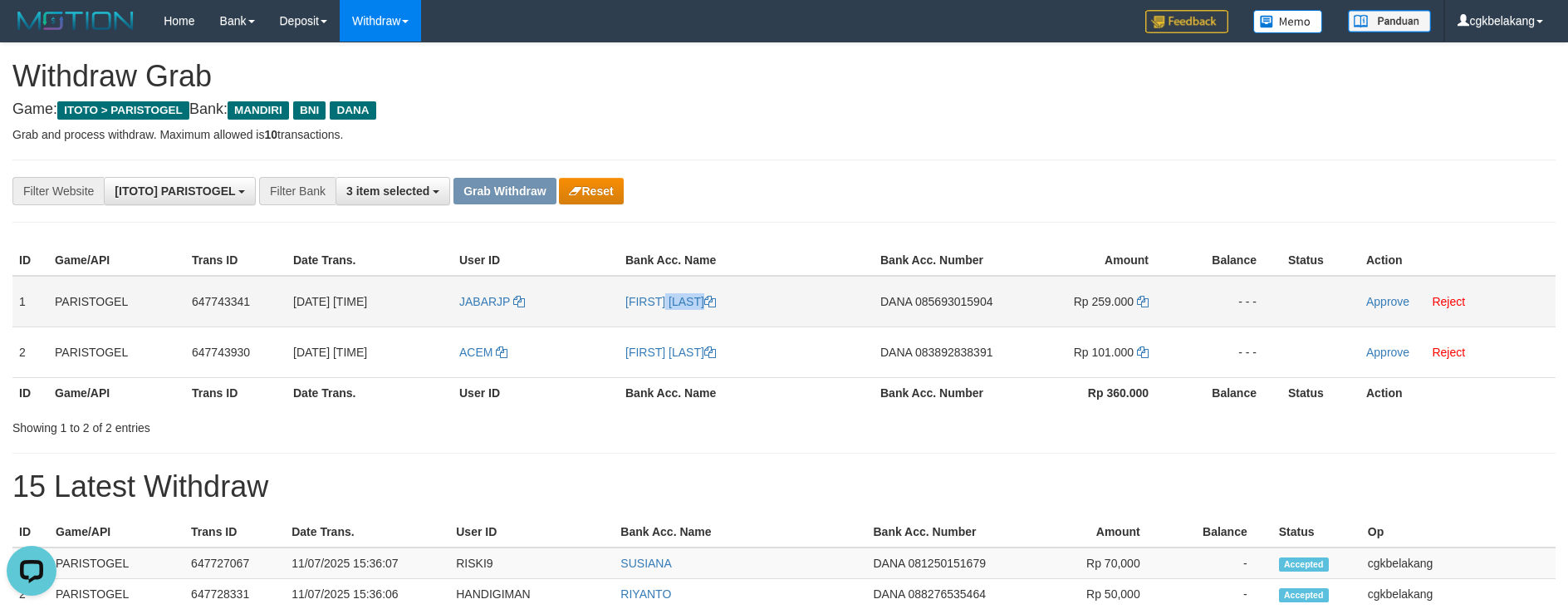 click on "[FIRST] [LAST]" at bounding box center [746, 302] 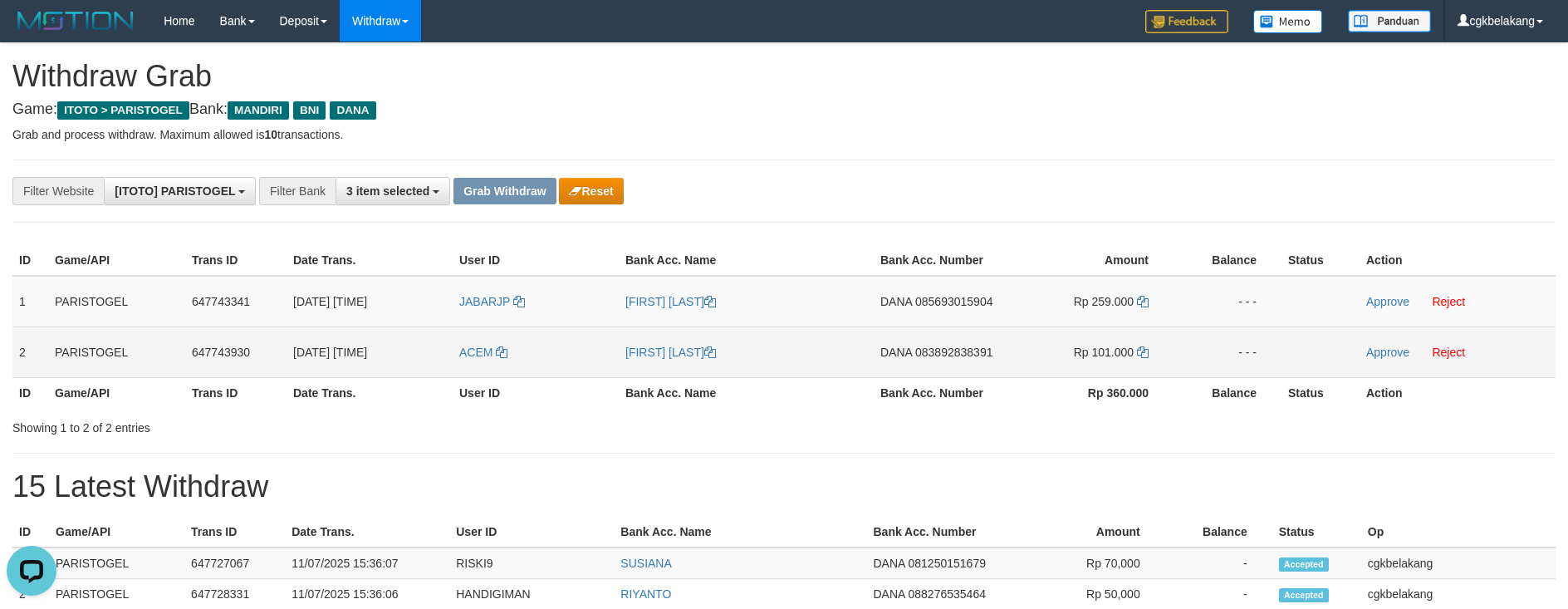 click on "ACEM" at bounding box center (536, 351) 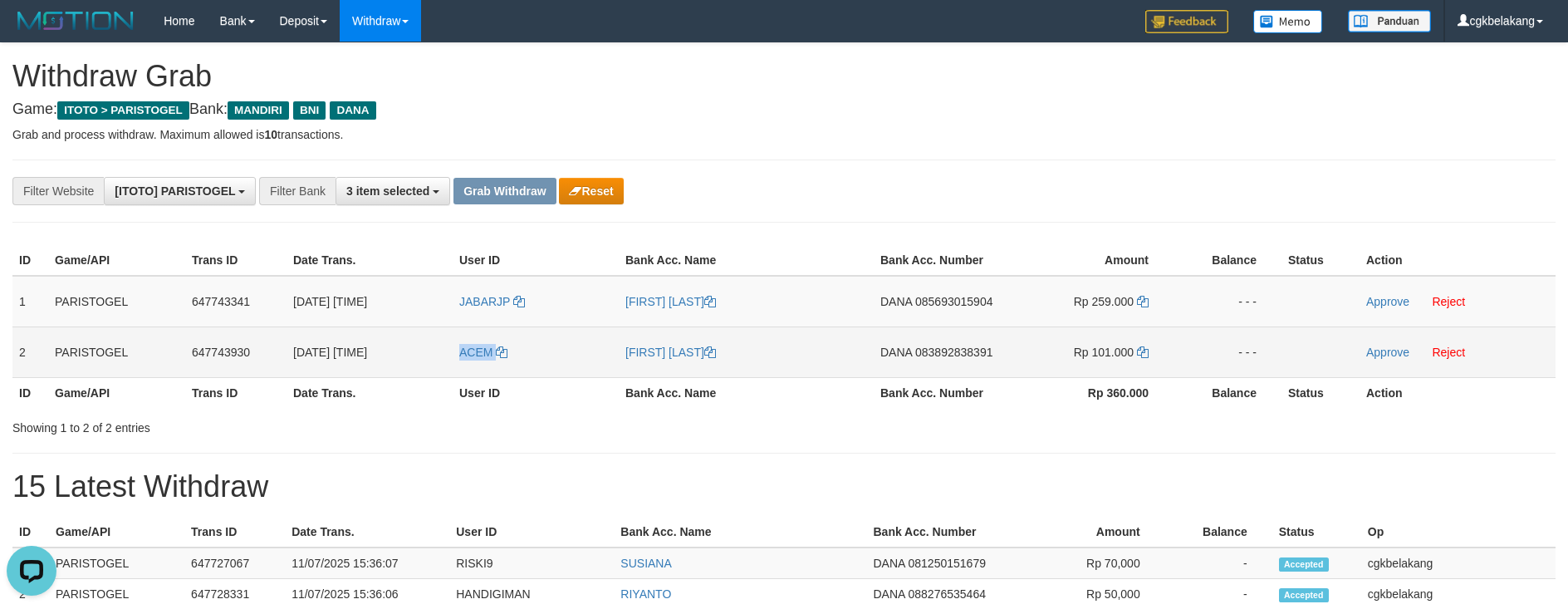 click on "ACEM" at bounding box center (536, 351) 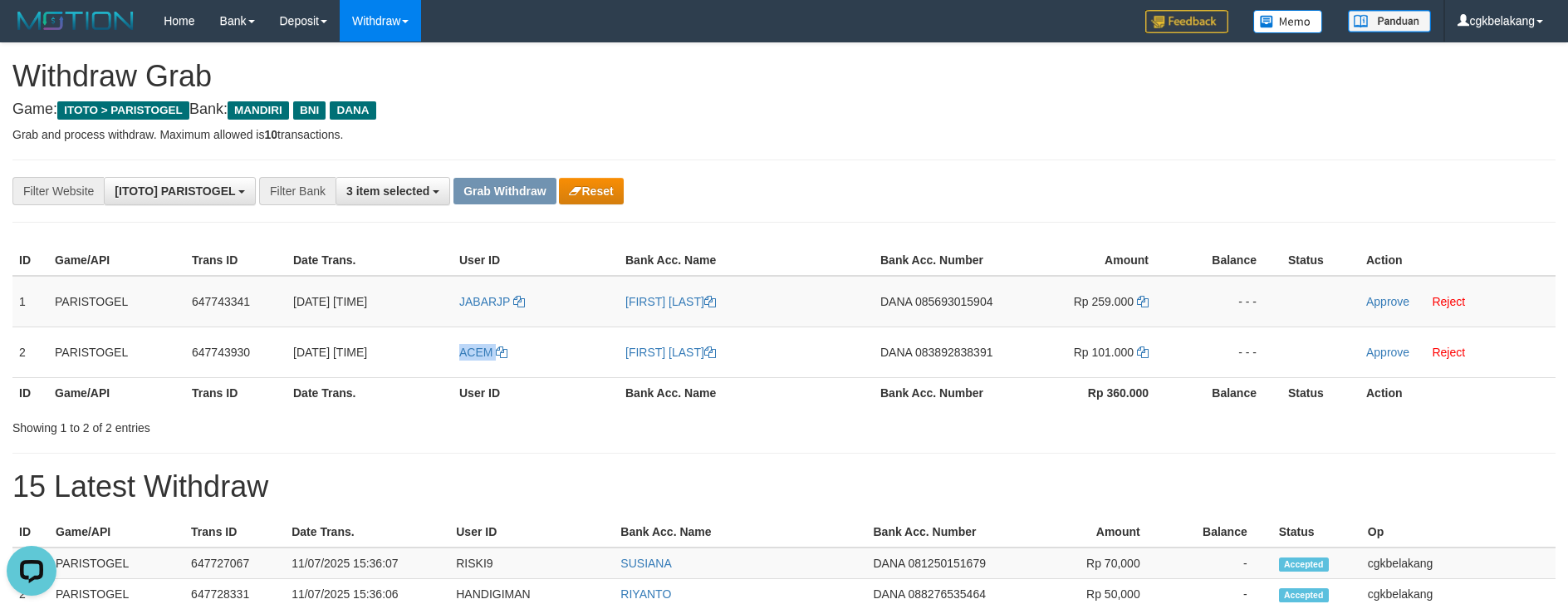 copy on "ACEM" 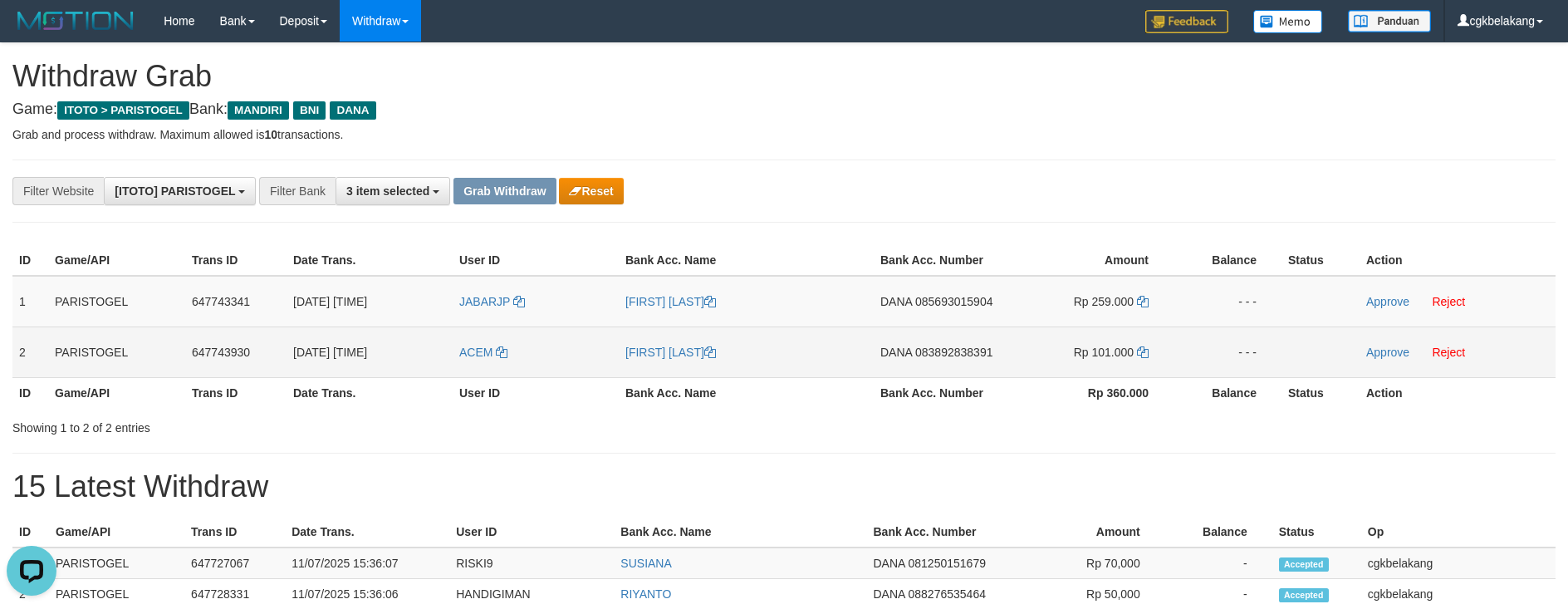 click on "[FIRST] [LAST]" at bounding box center (746, 351) 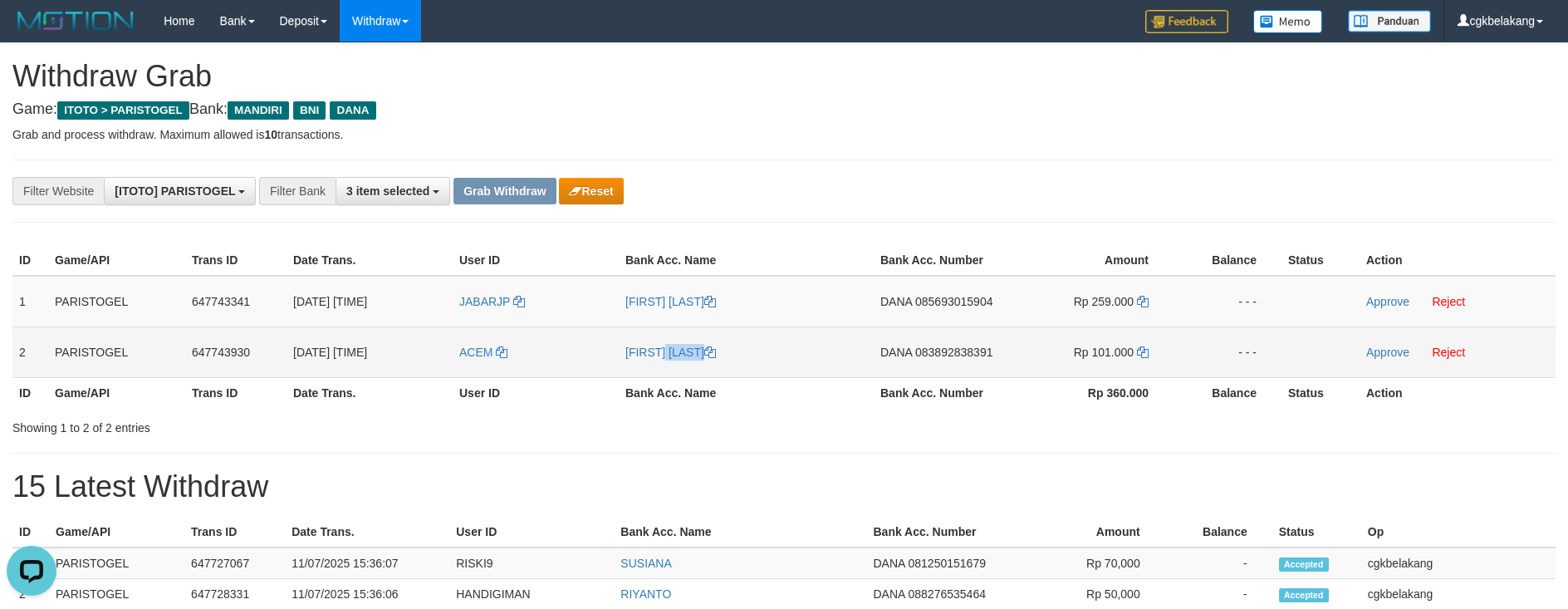 click on "[FIRST] [LAST]" at bounding box center [746, 351] 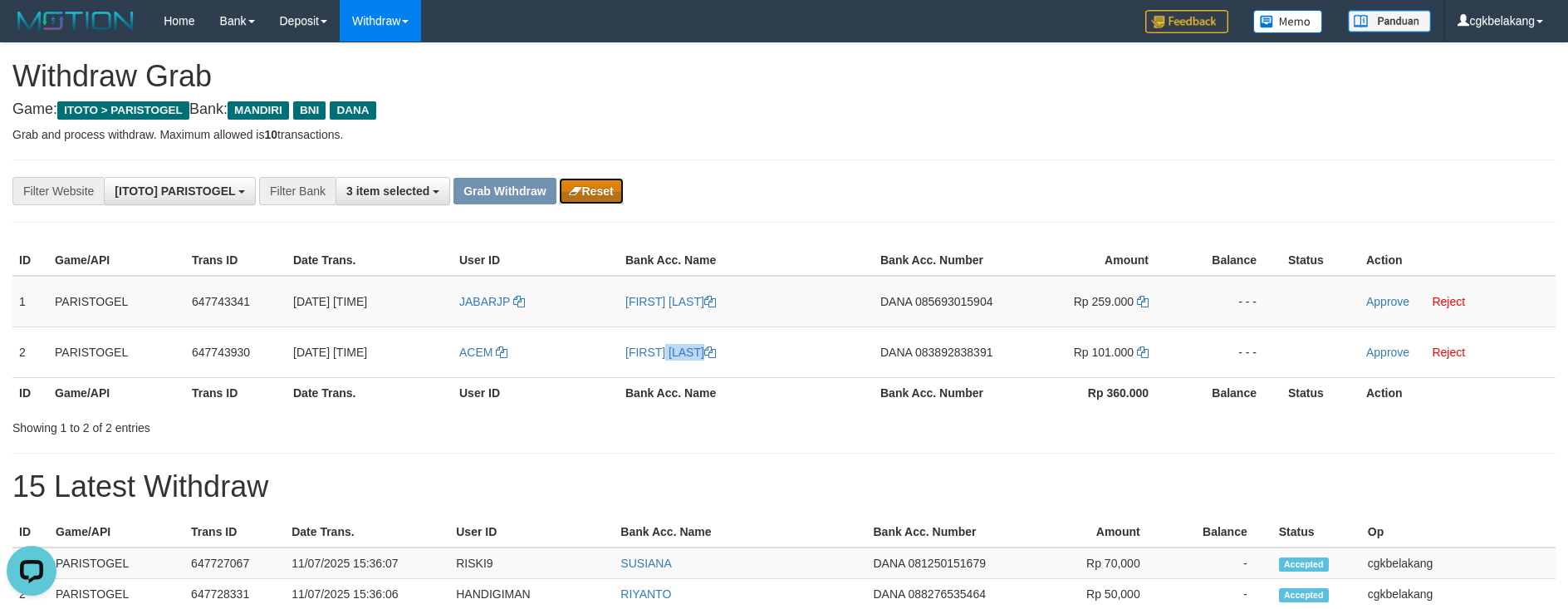 click at bounding box center (575, 191) 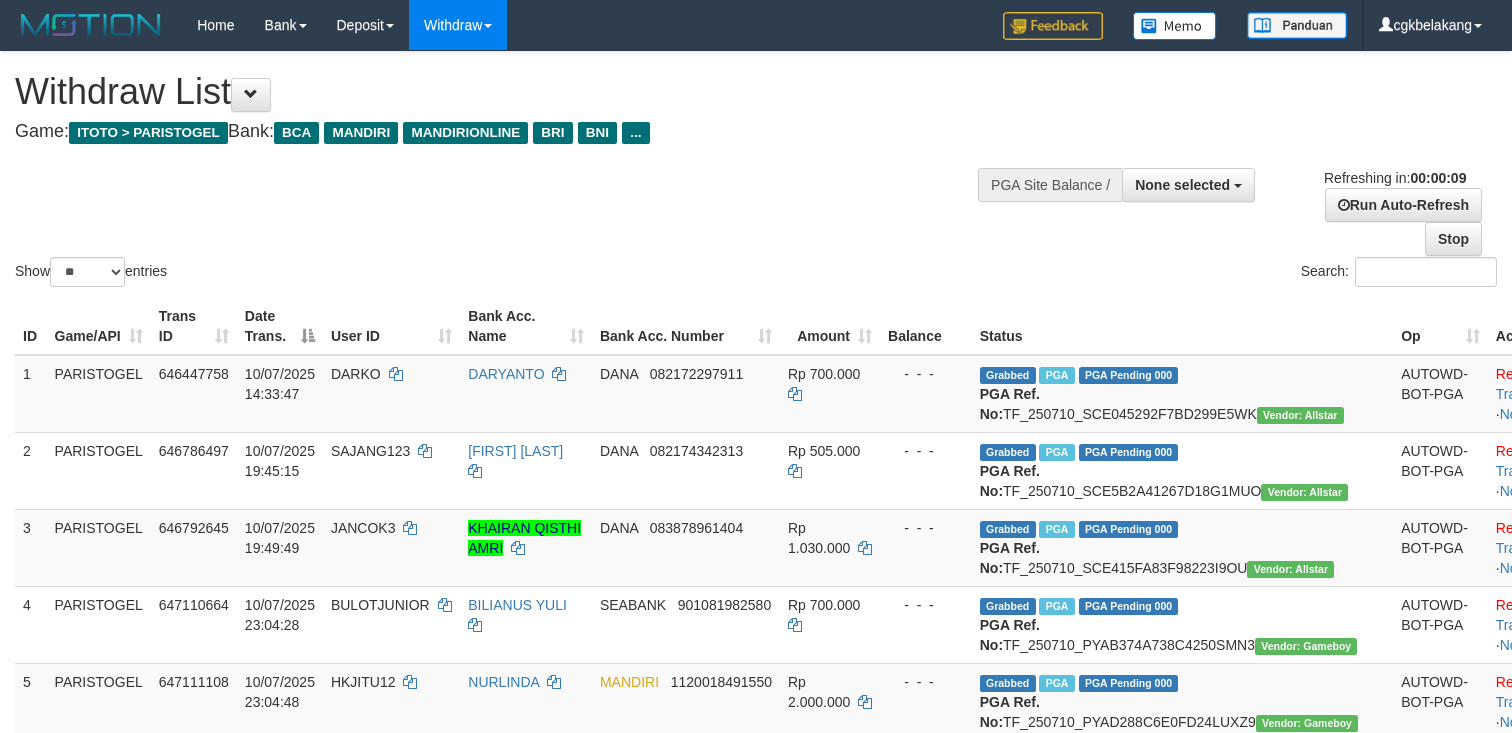 select 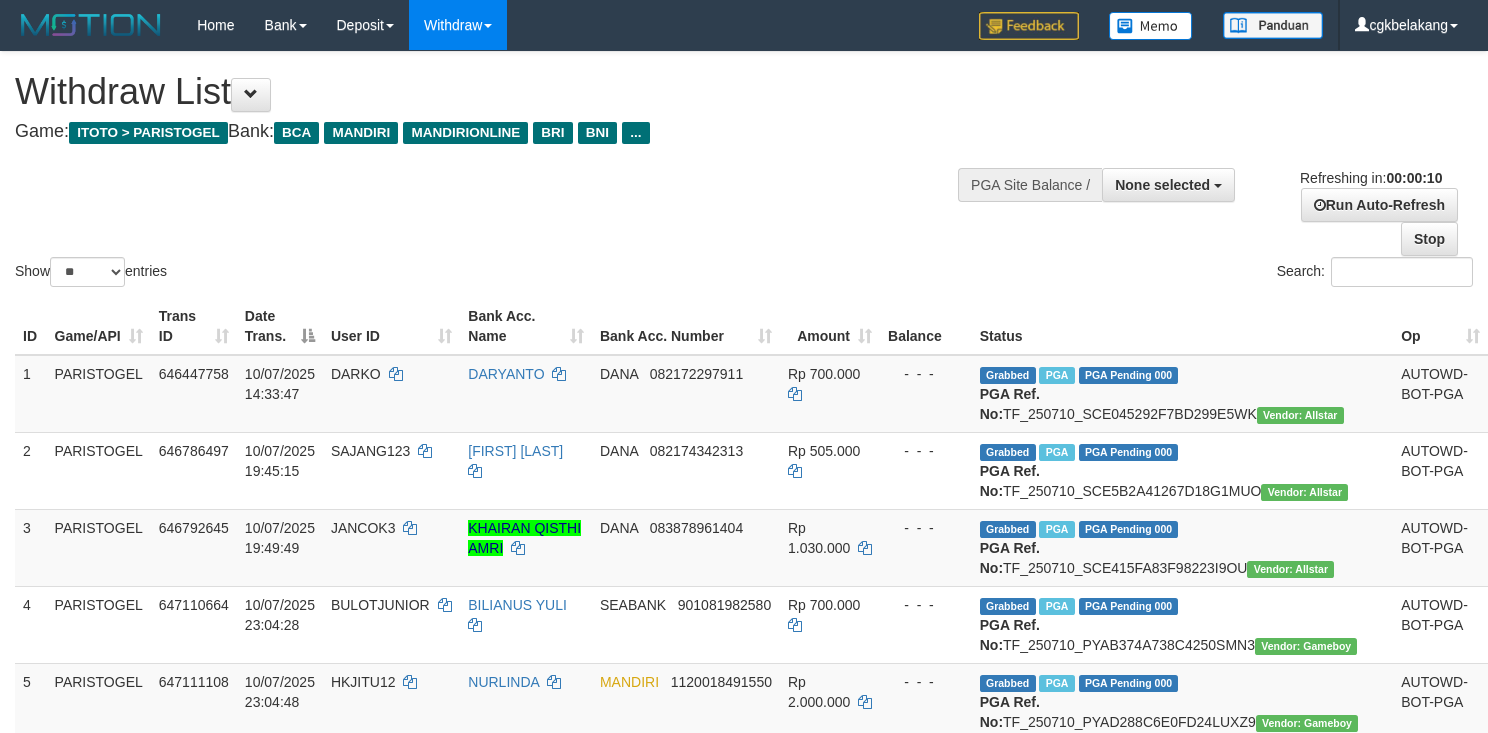select 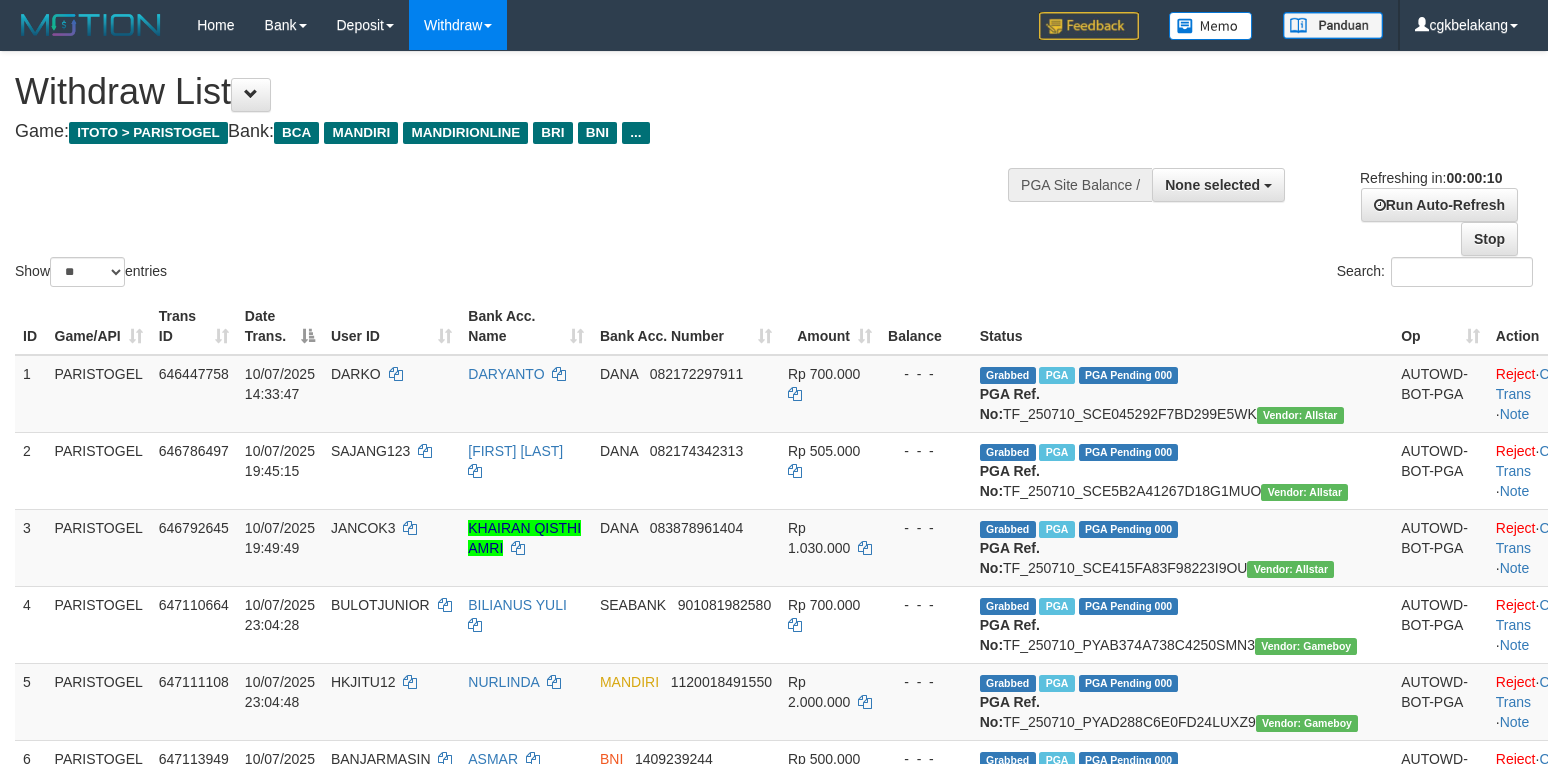 select 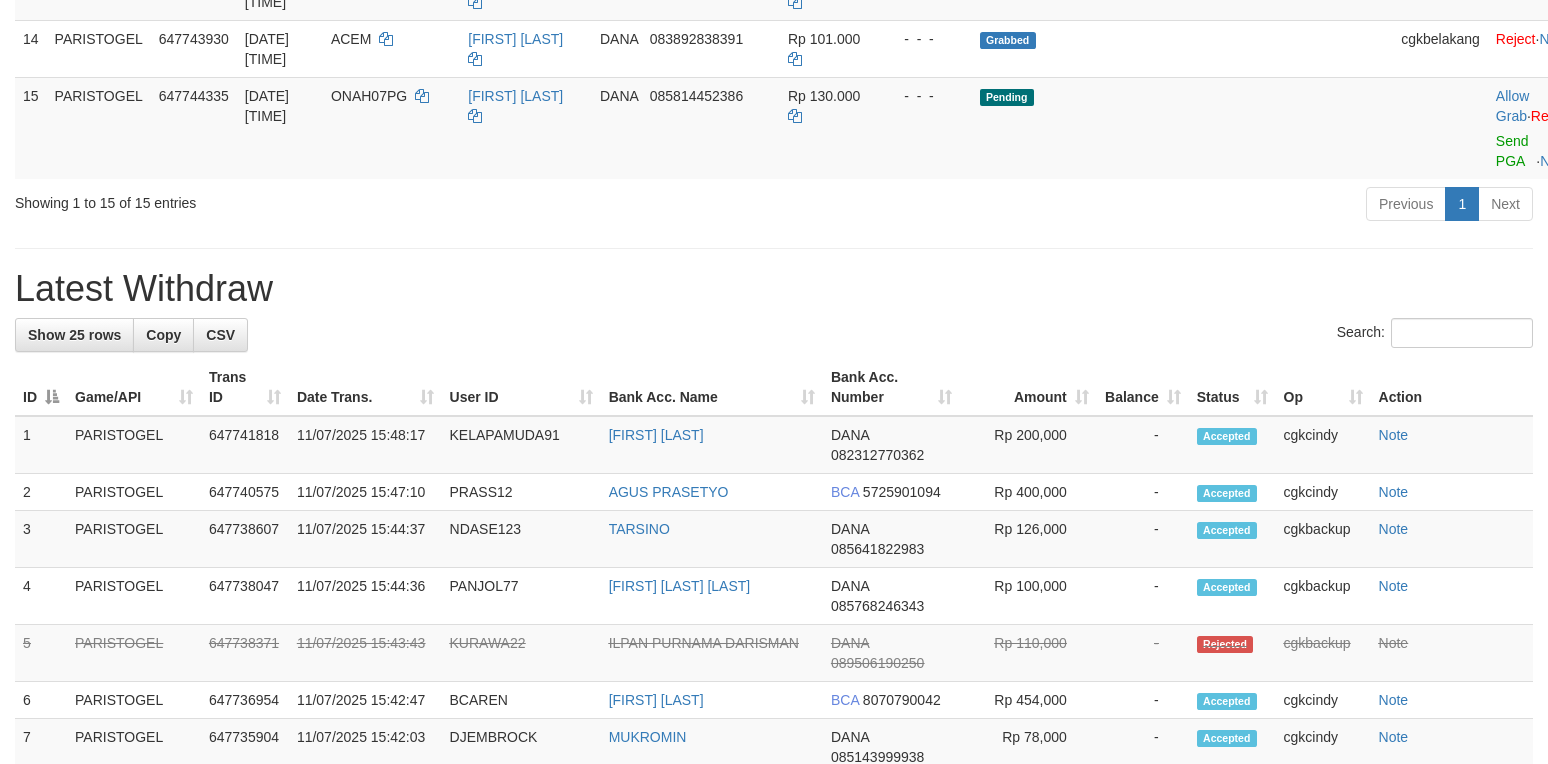 scroll, scrollTop: 1200, scrollLeft: 0, axis: vertical 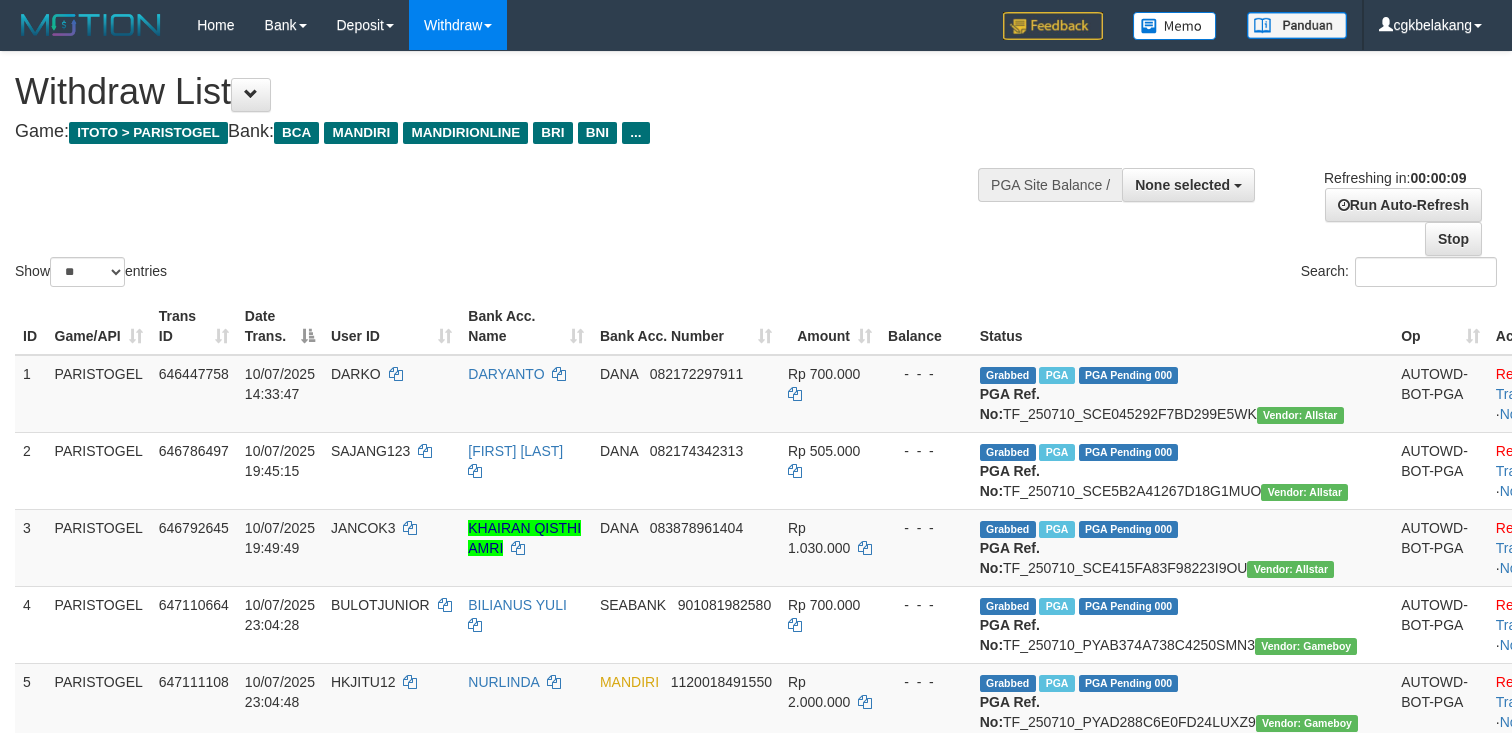 select 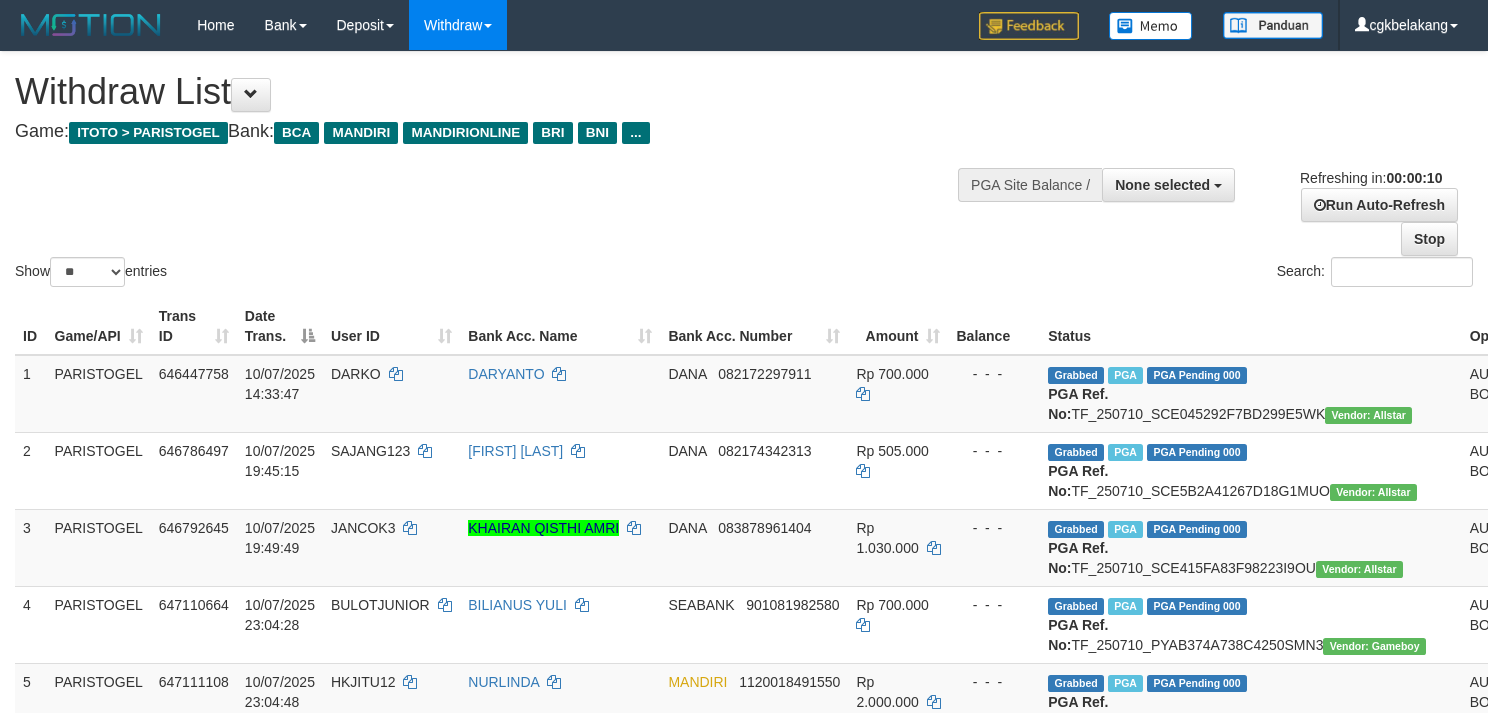 select 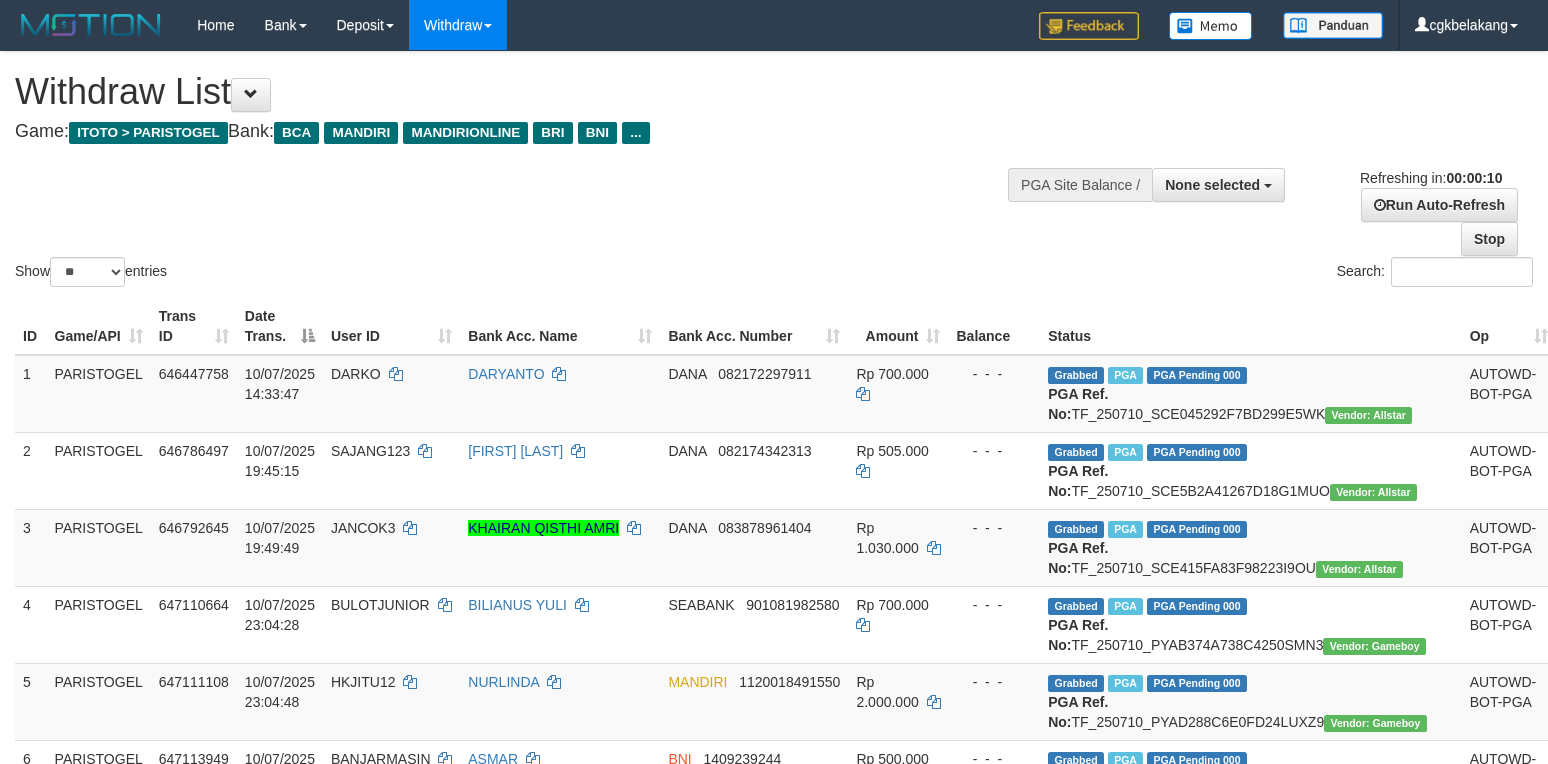 select 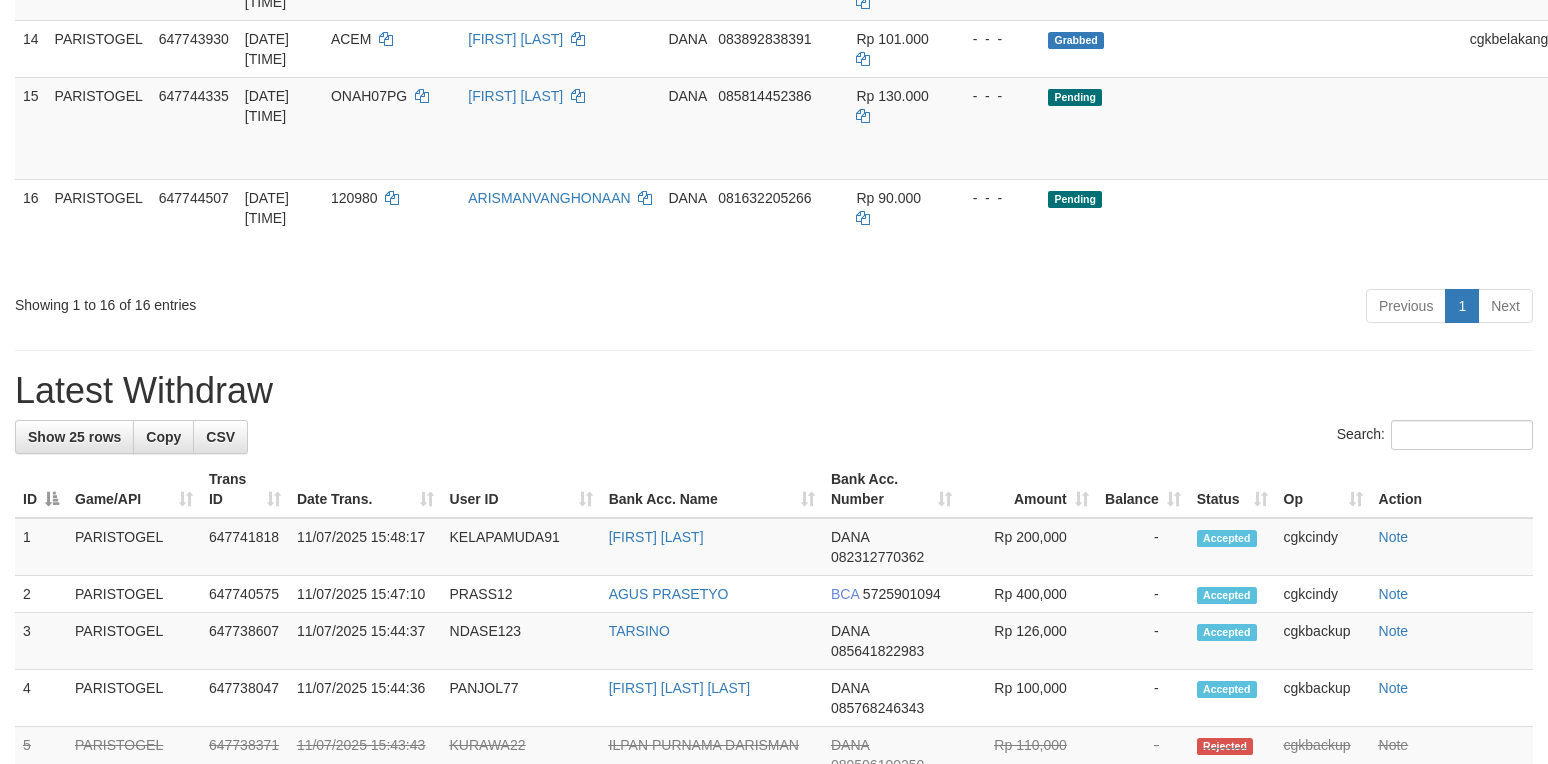 scroll, scrollTop: 1200, scrollLeft: 0, axis: vertical 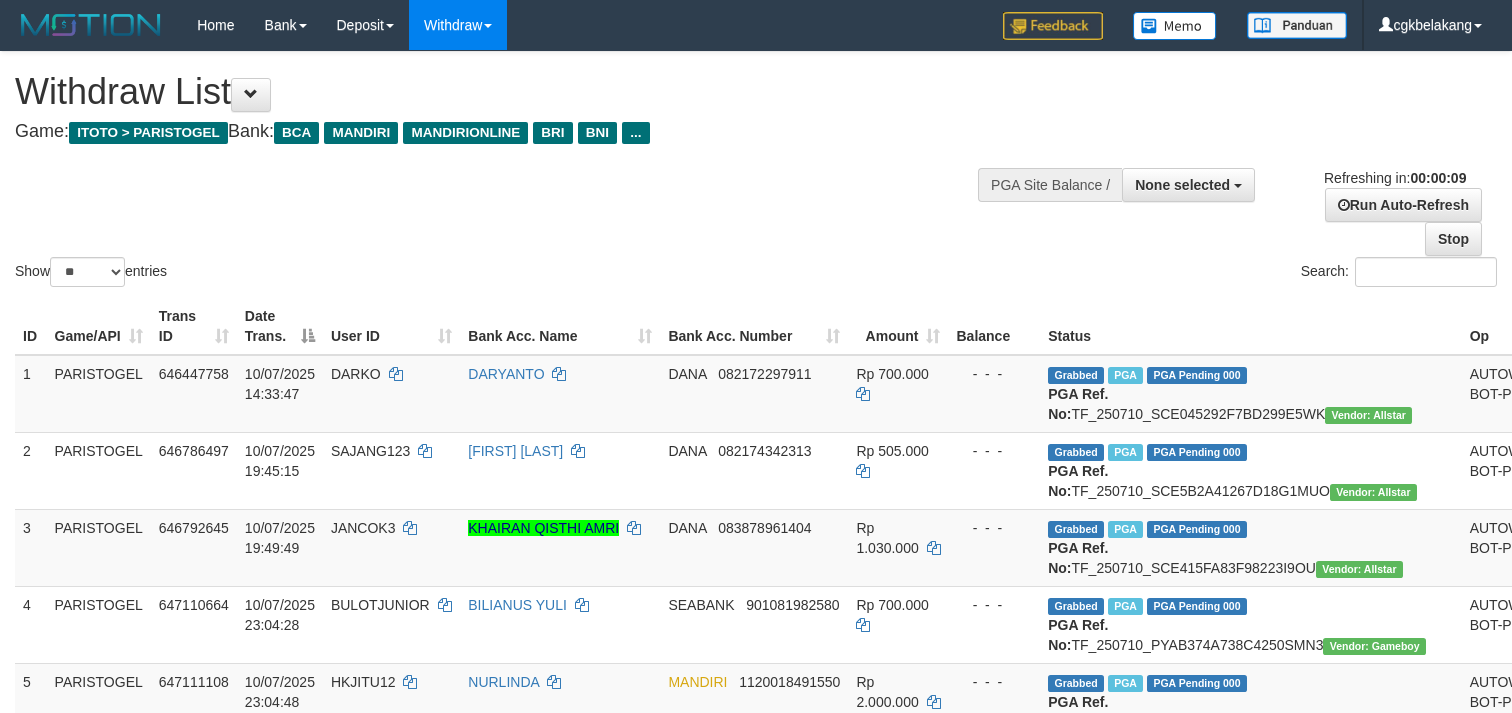 select 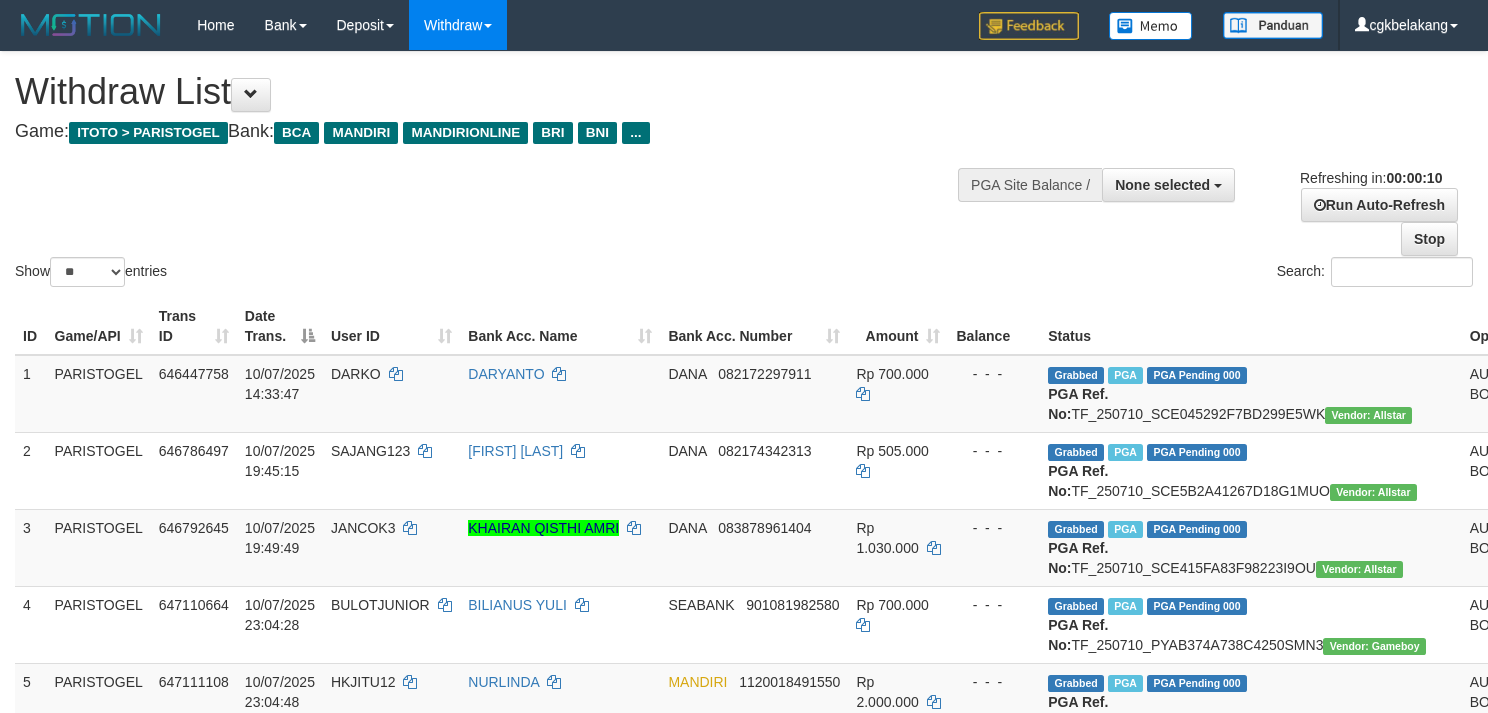 select 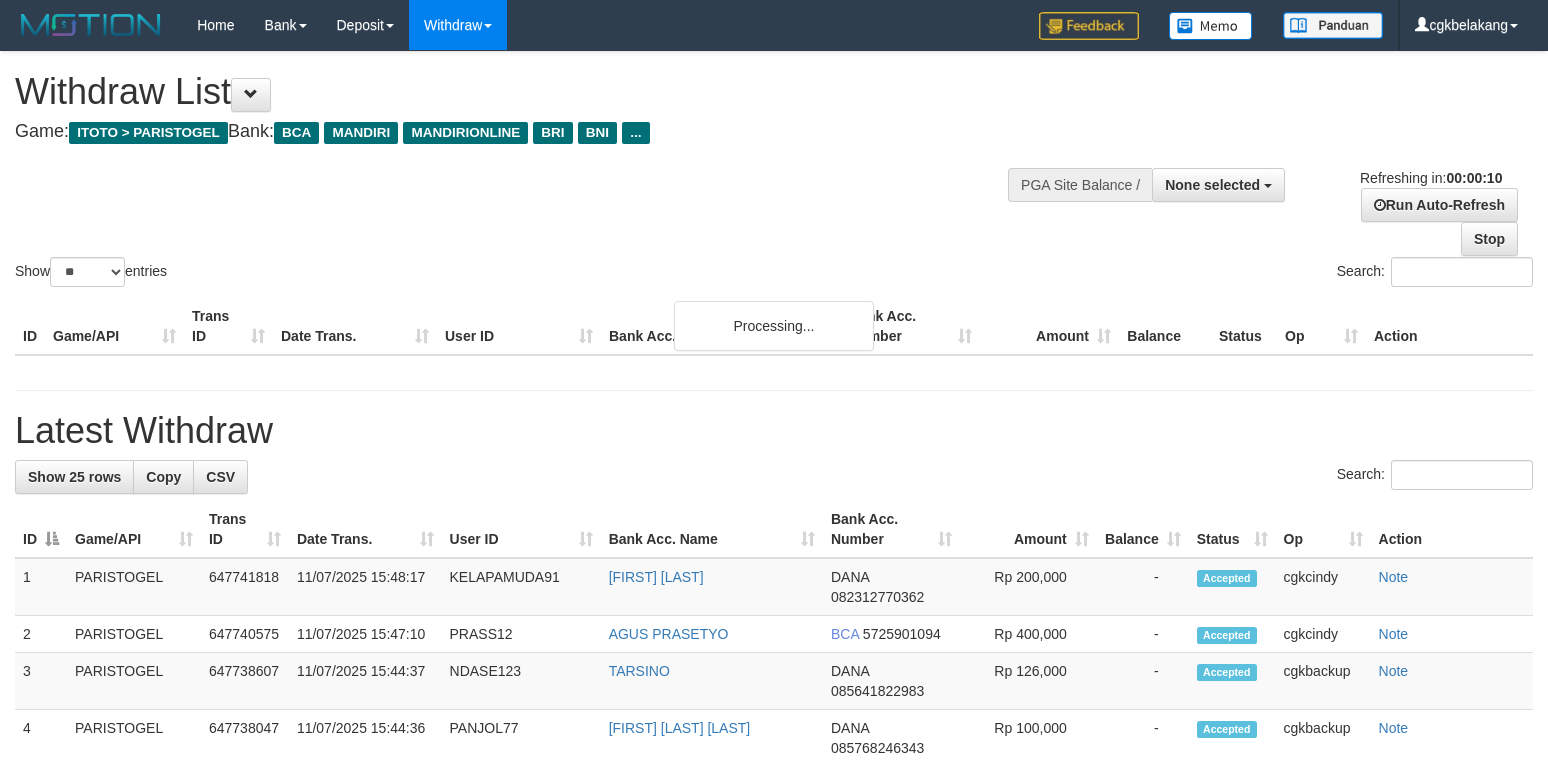 select 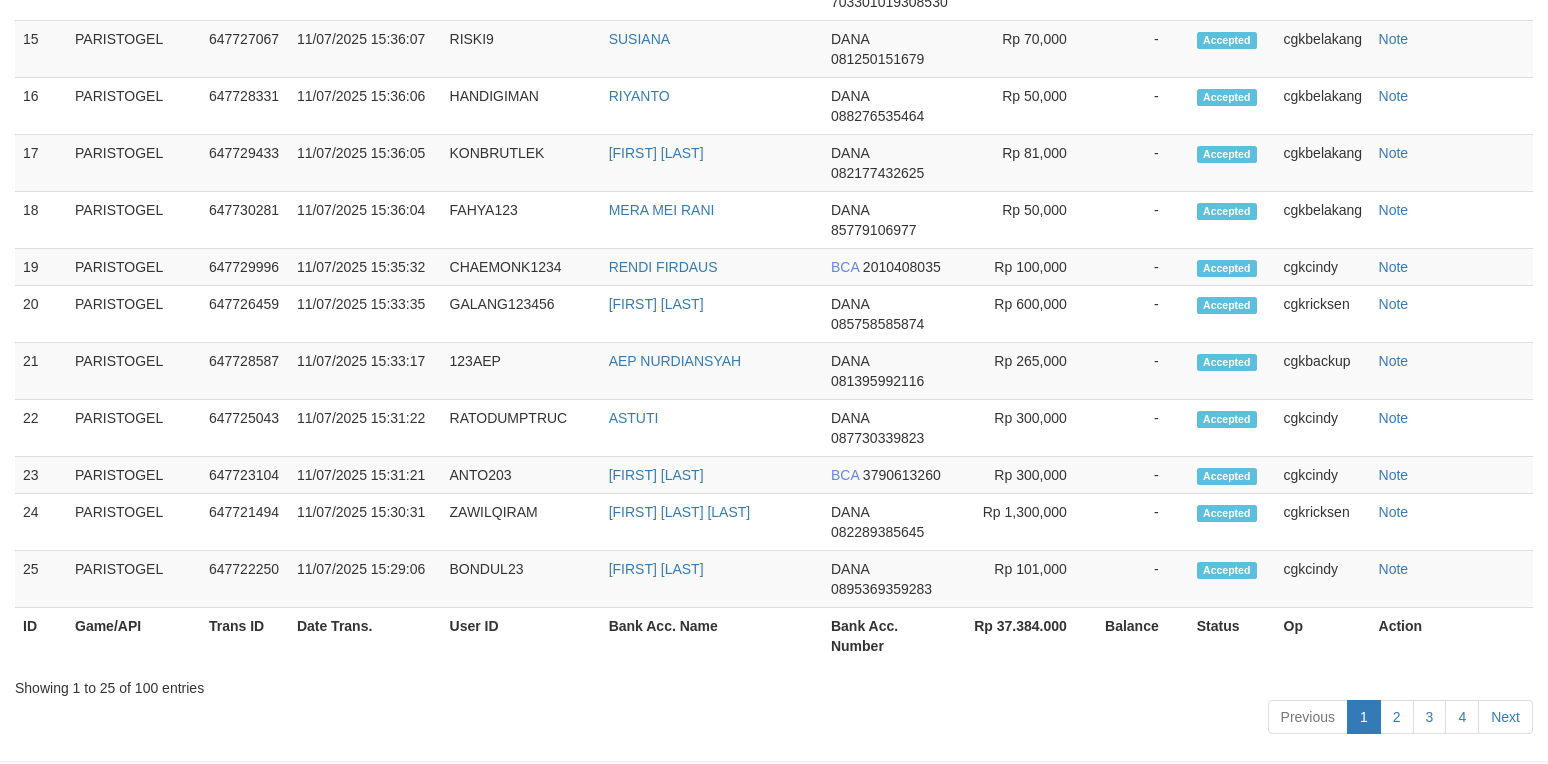 scroll, scrollTop: 2552, scrollLeft: 0, axis: vertical 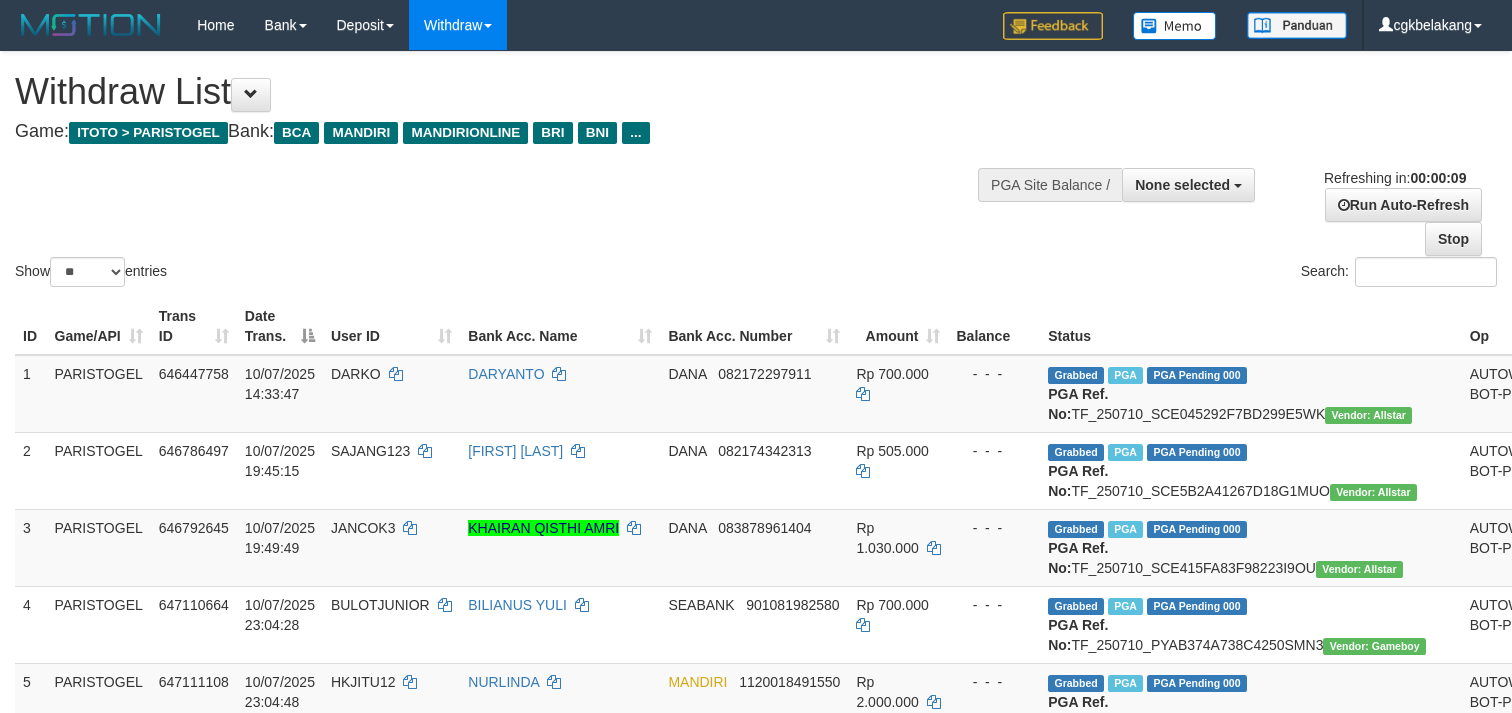 select 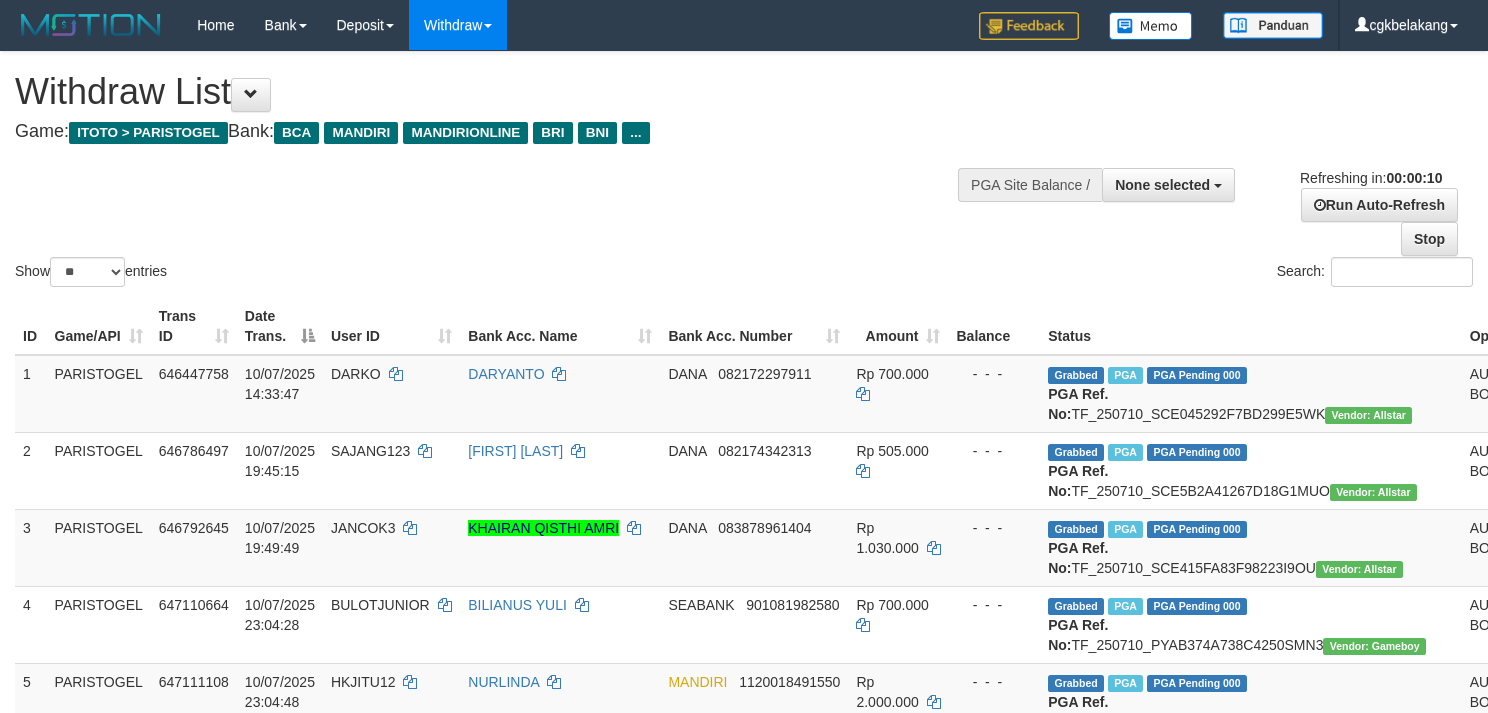 select 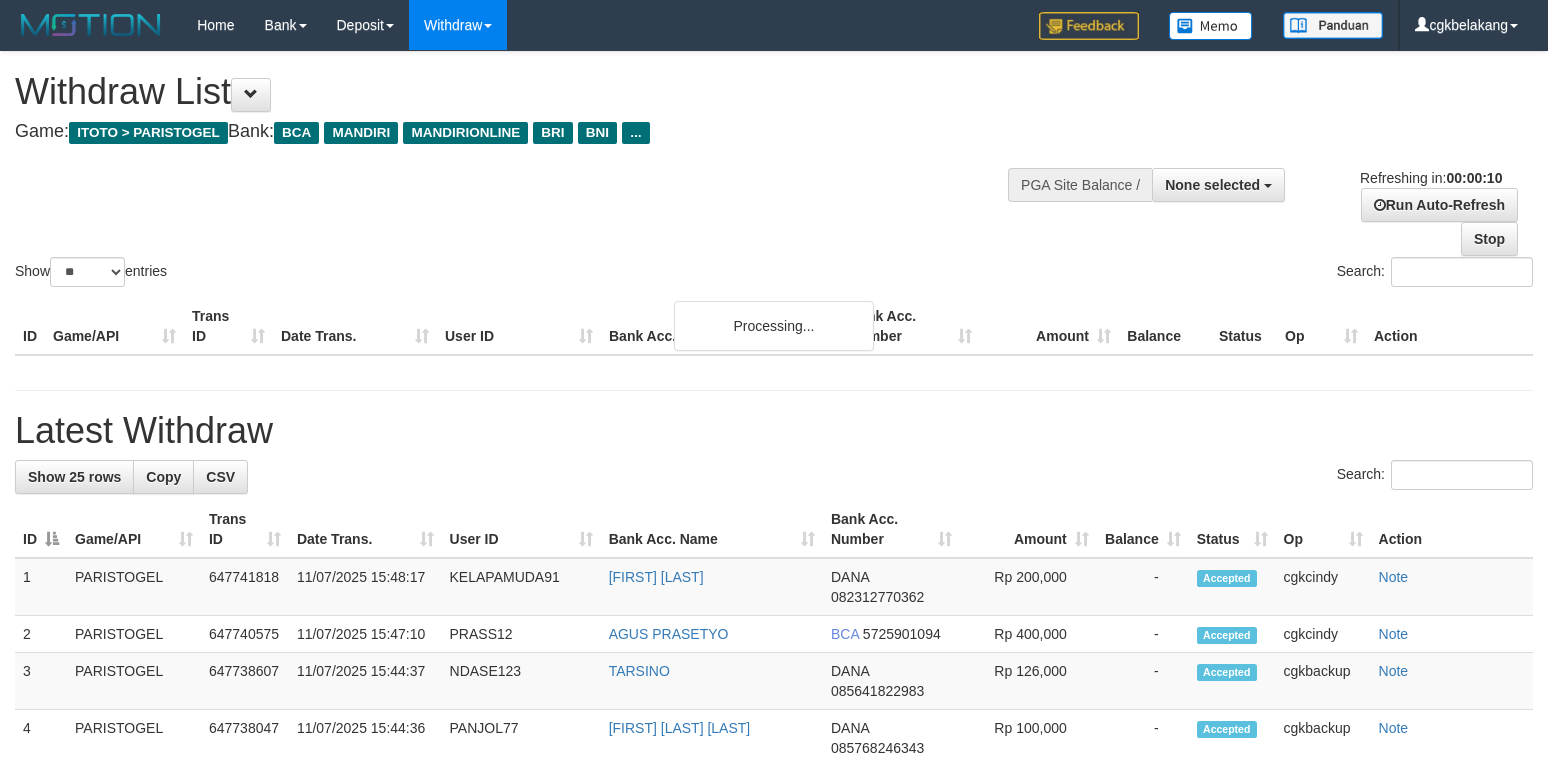 select 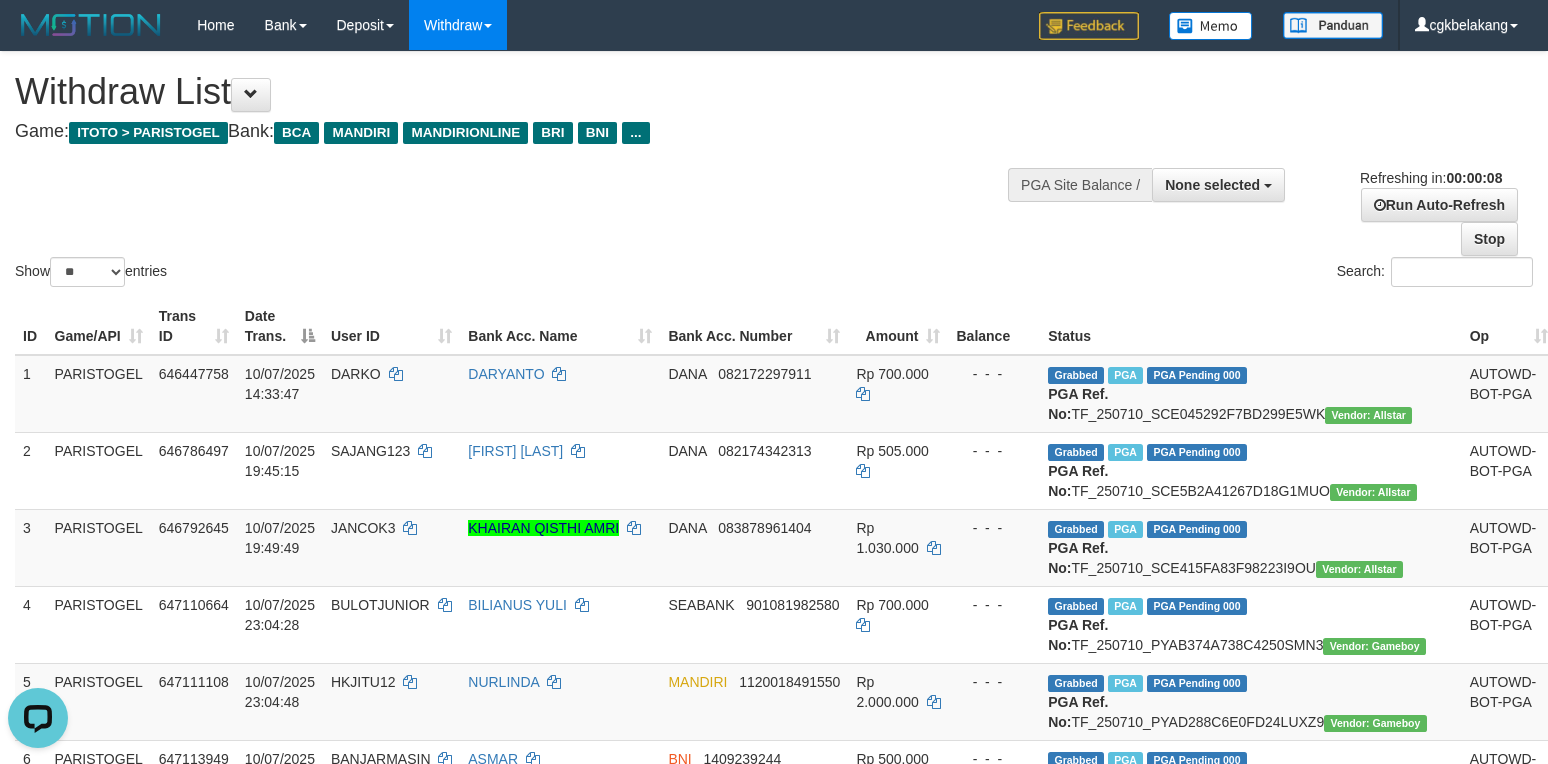 scroll, scrollTop: 0, scrollLeft: 0, axis: both 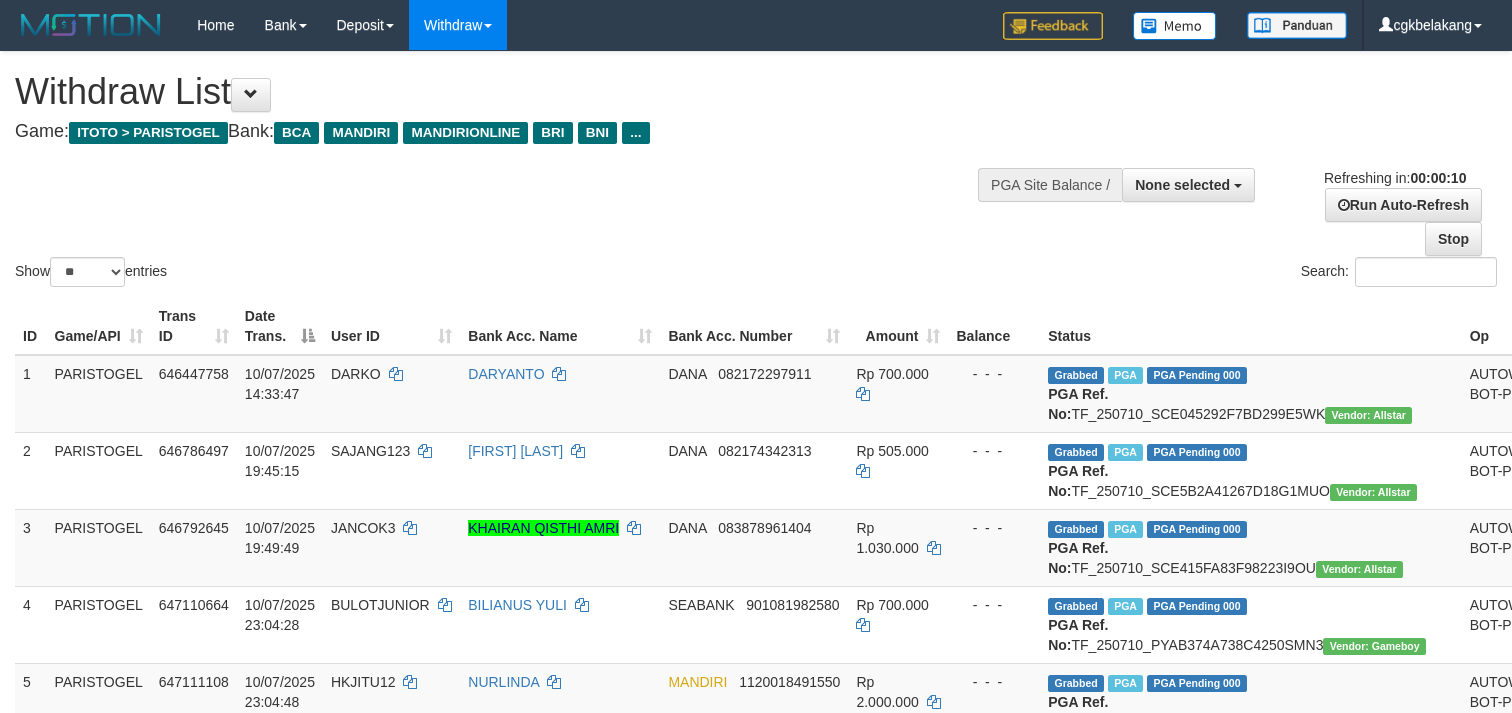 select 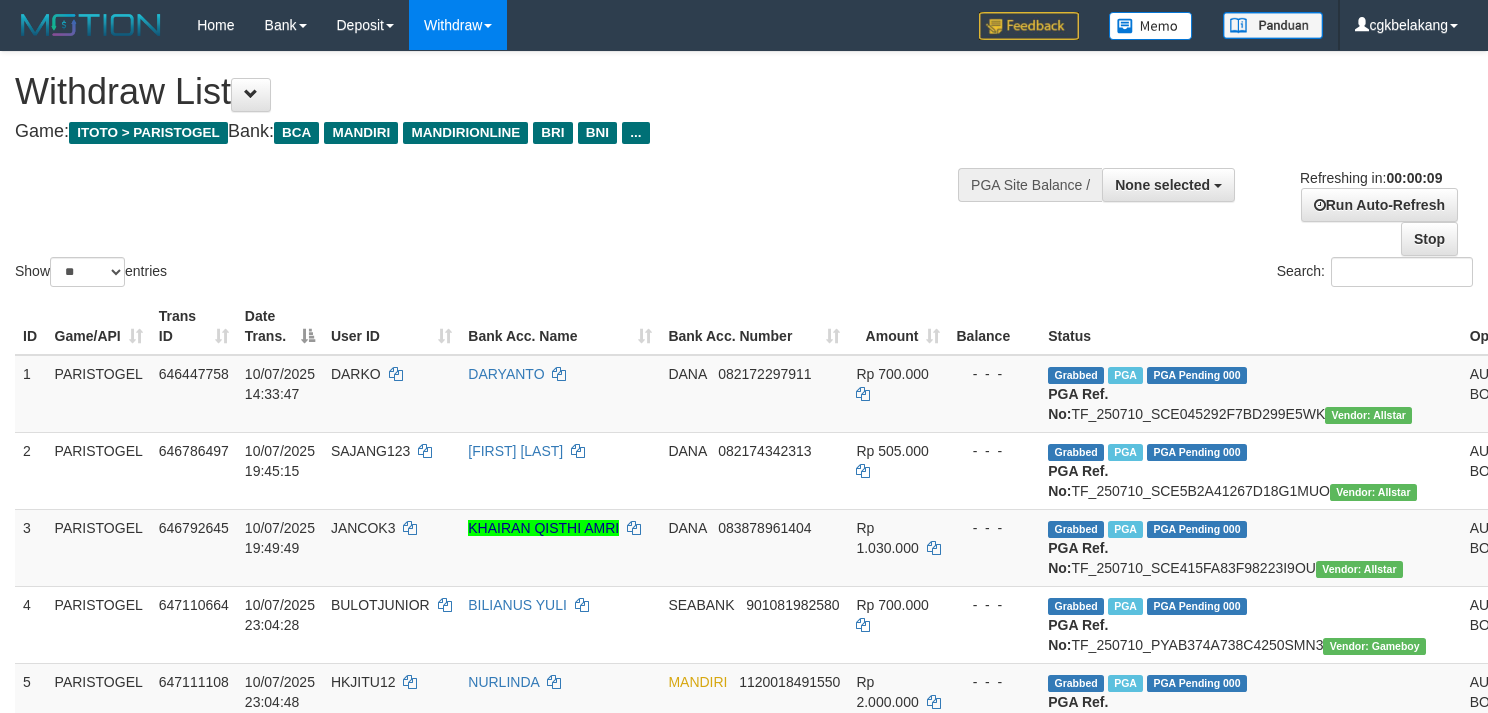 select 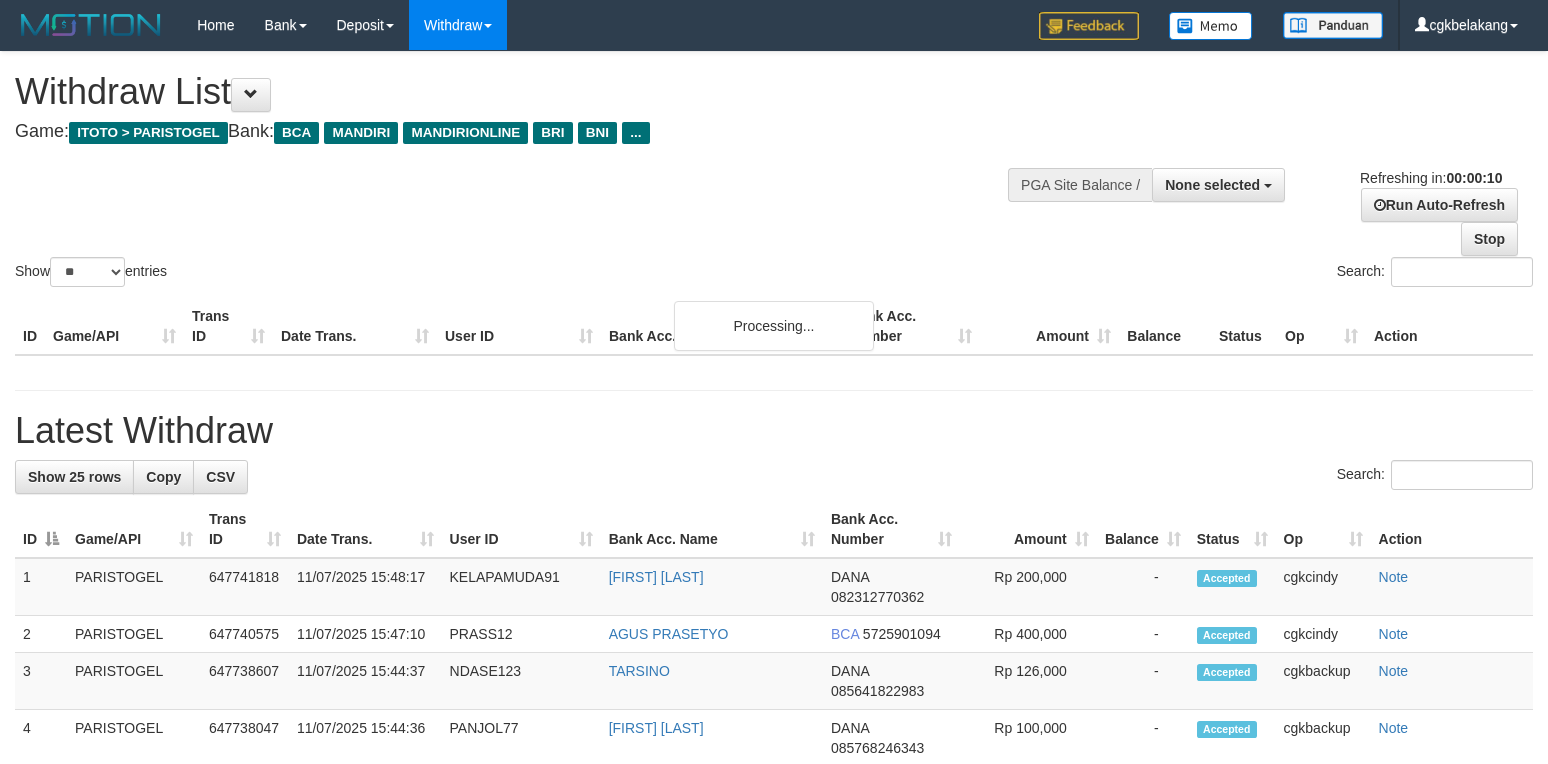 select 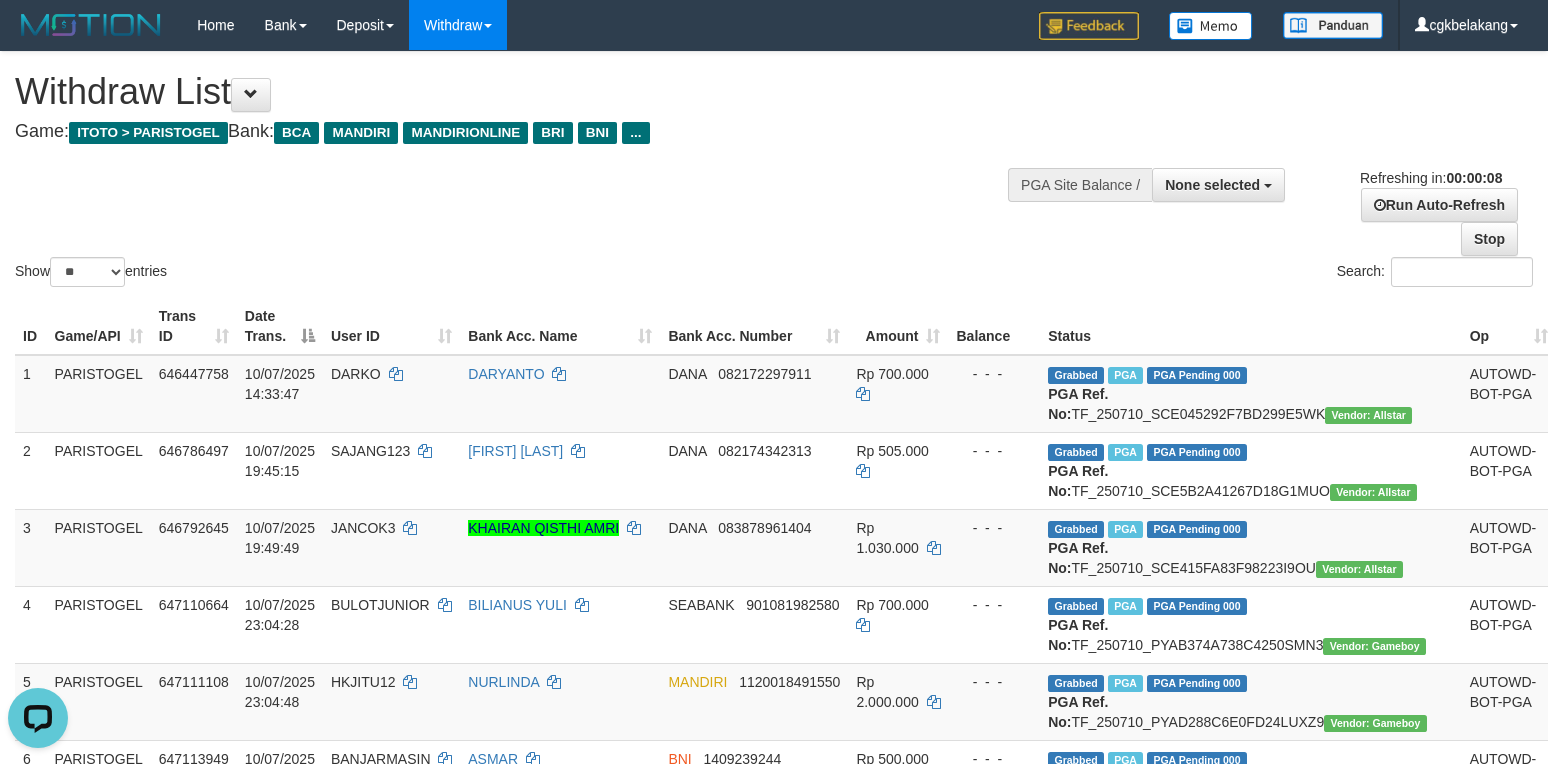 scroll, scrollTop: 0, scrollLeft: 0, axis: both 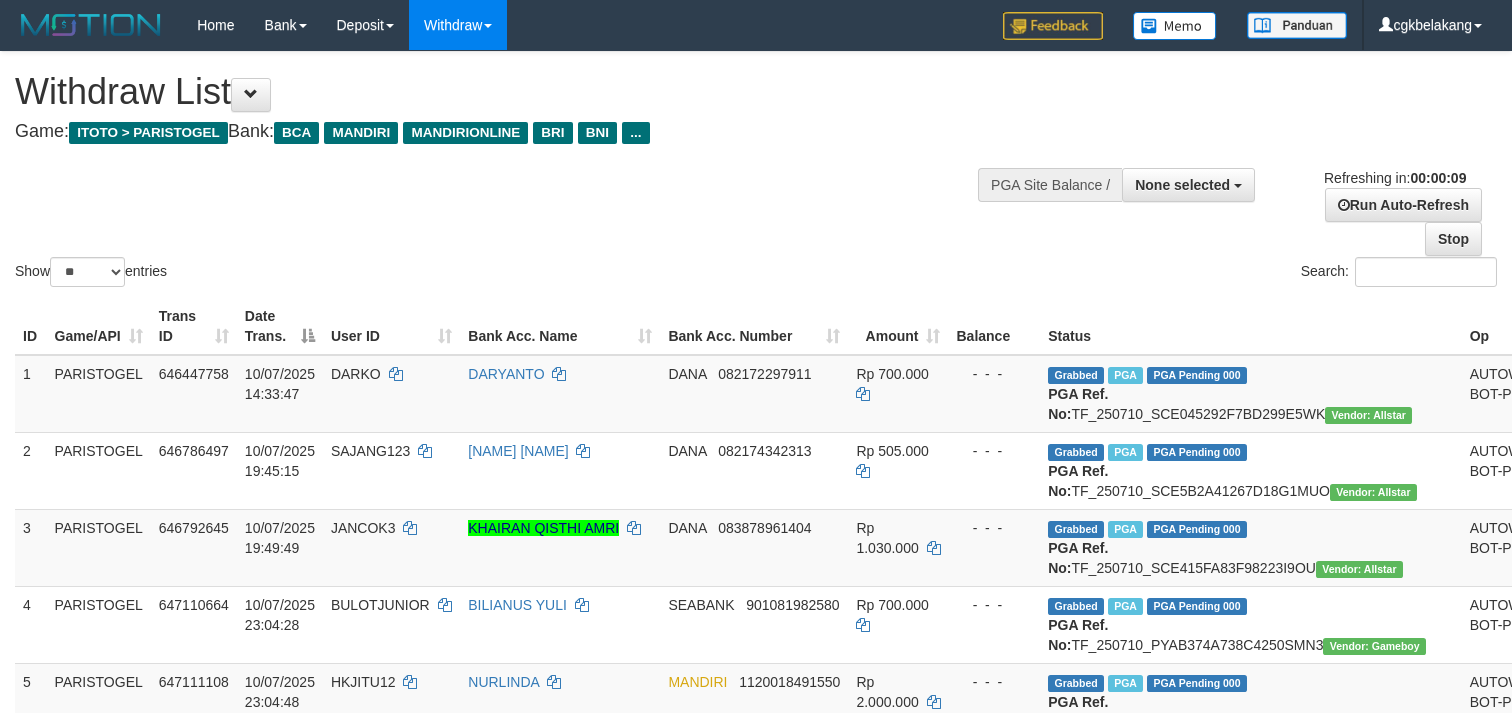 select 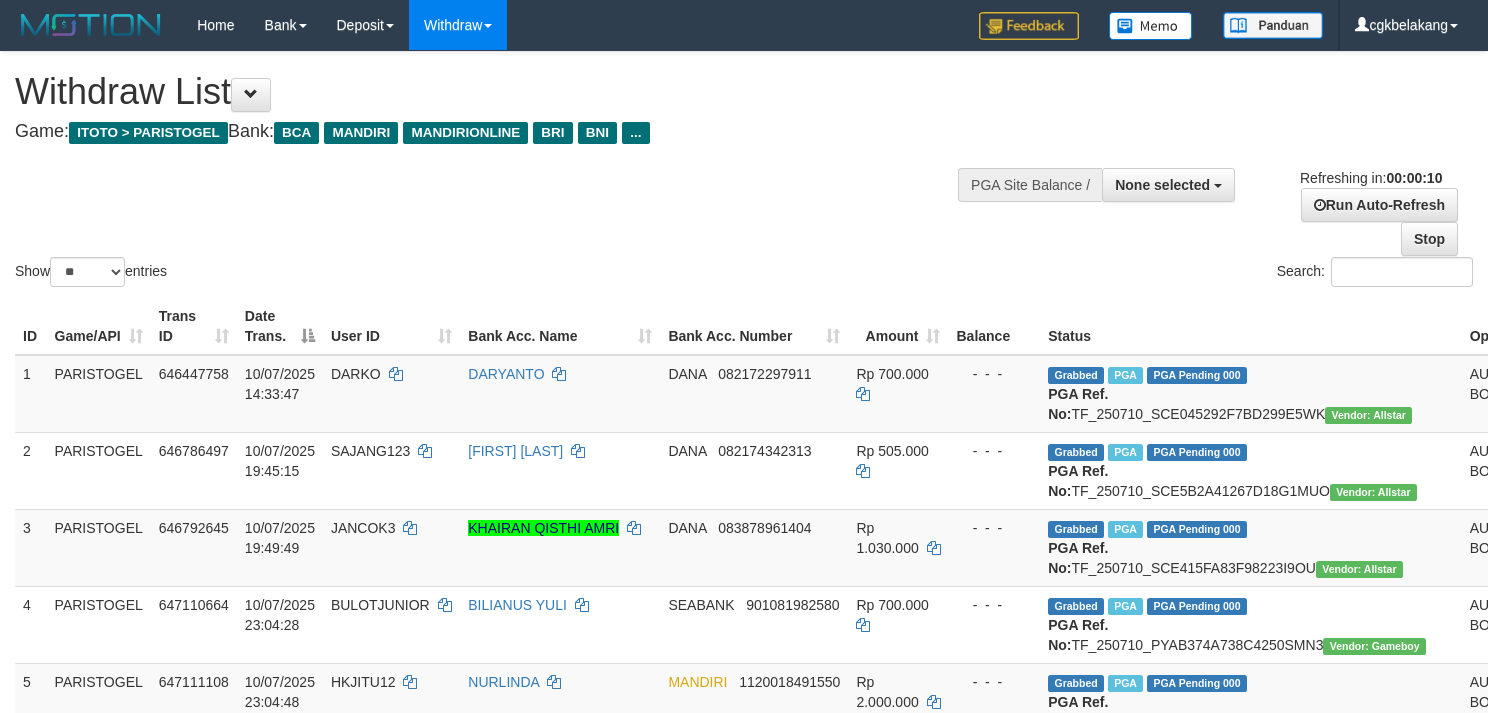 select 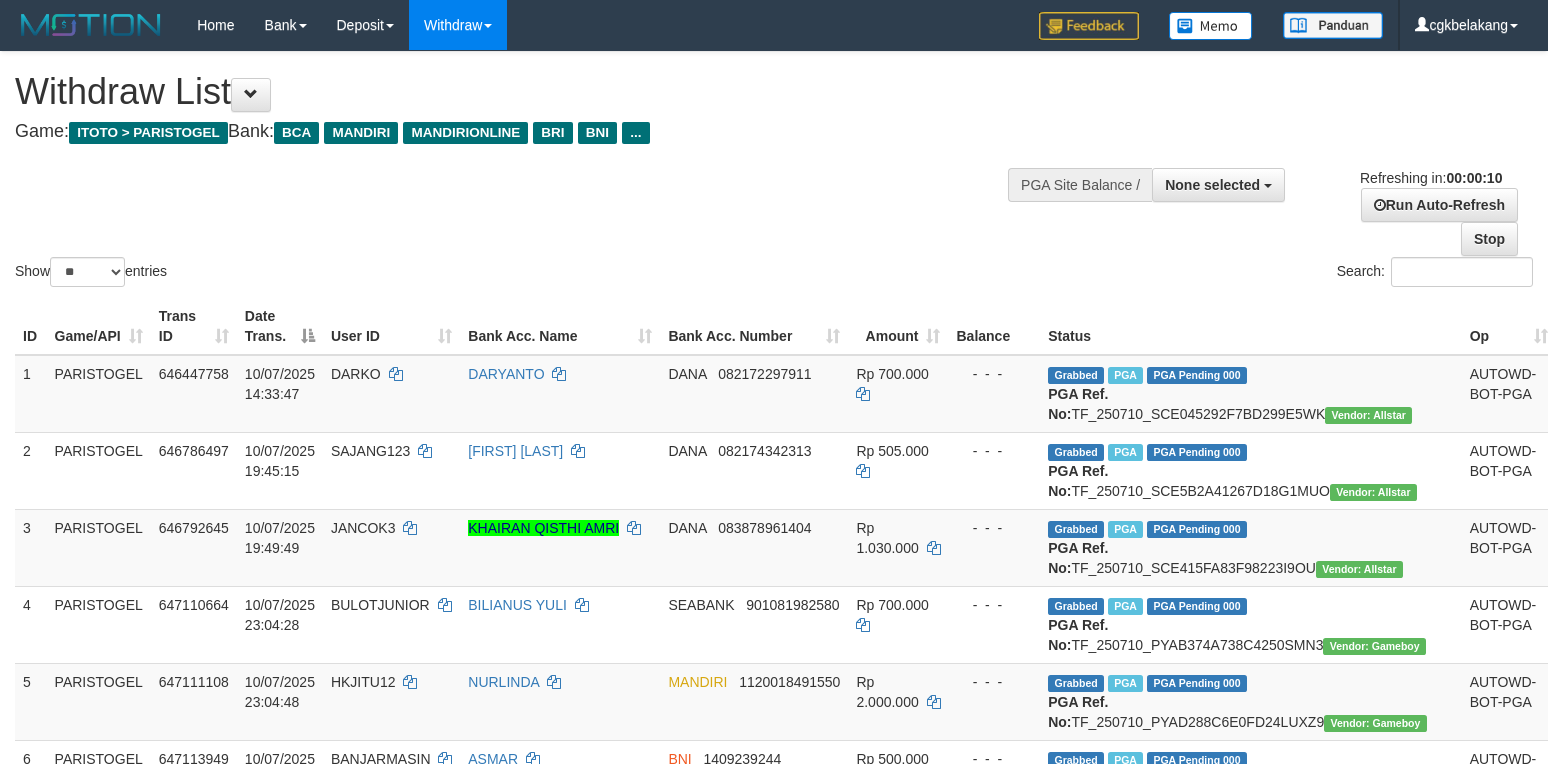 select 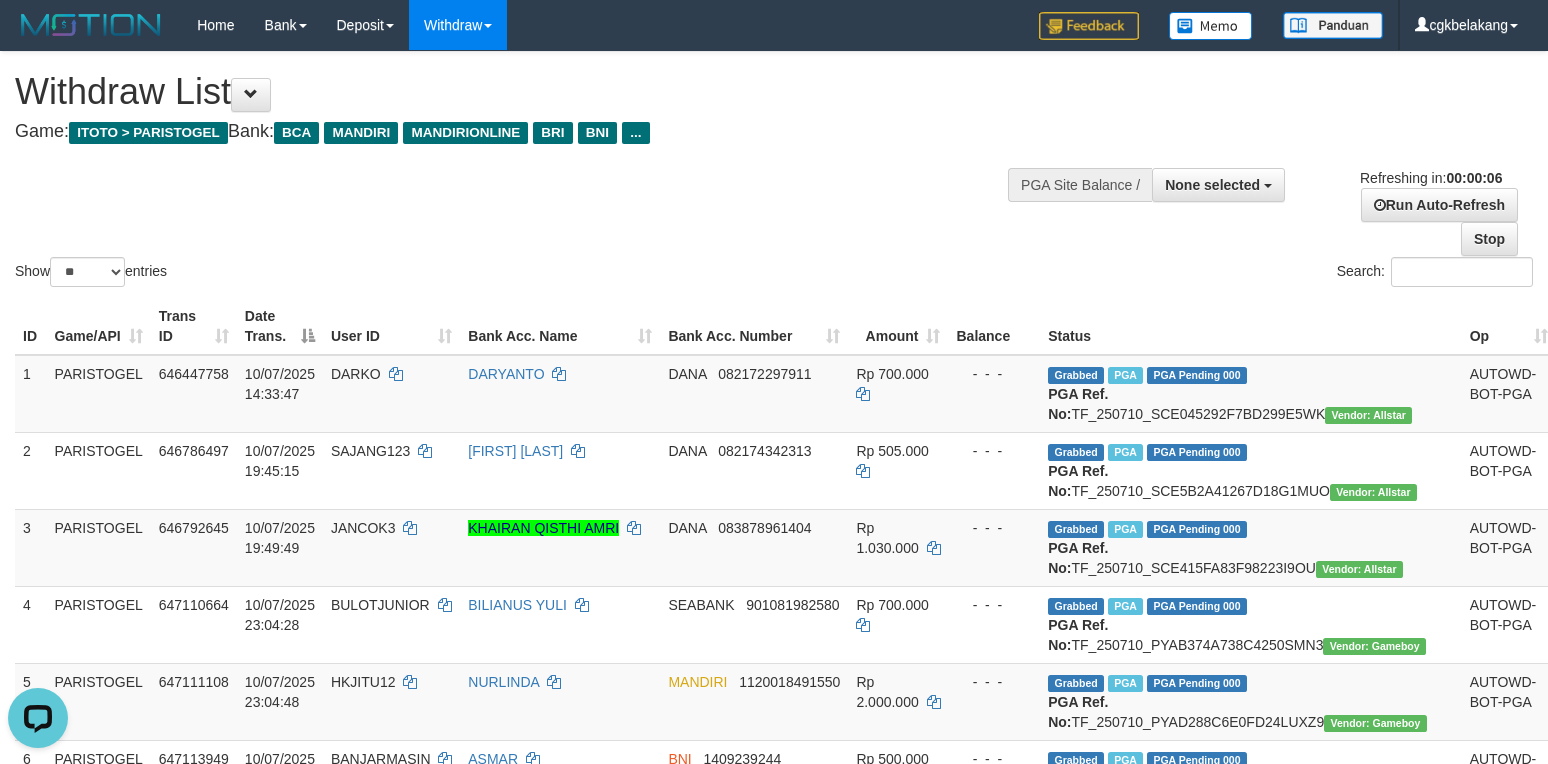 scroll, scrollTop: 0, scrollLeft: 0, axis: both 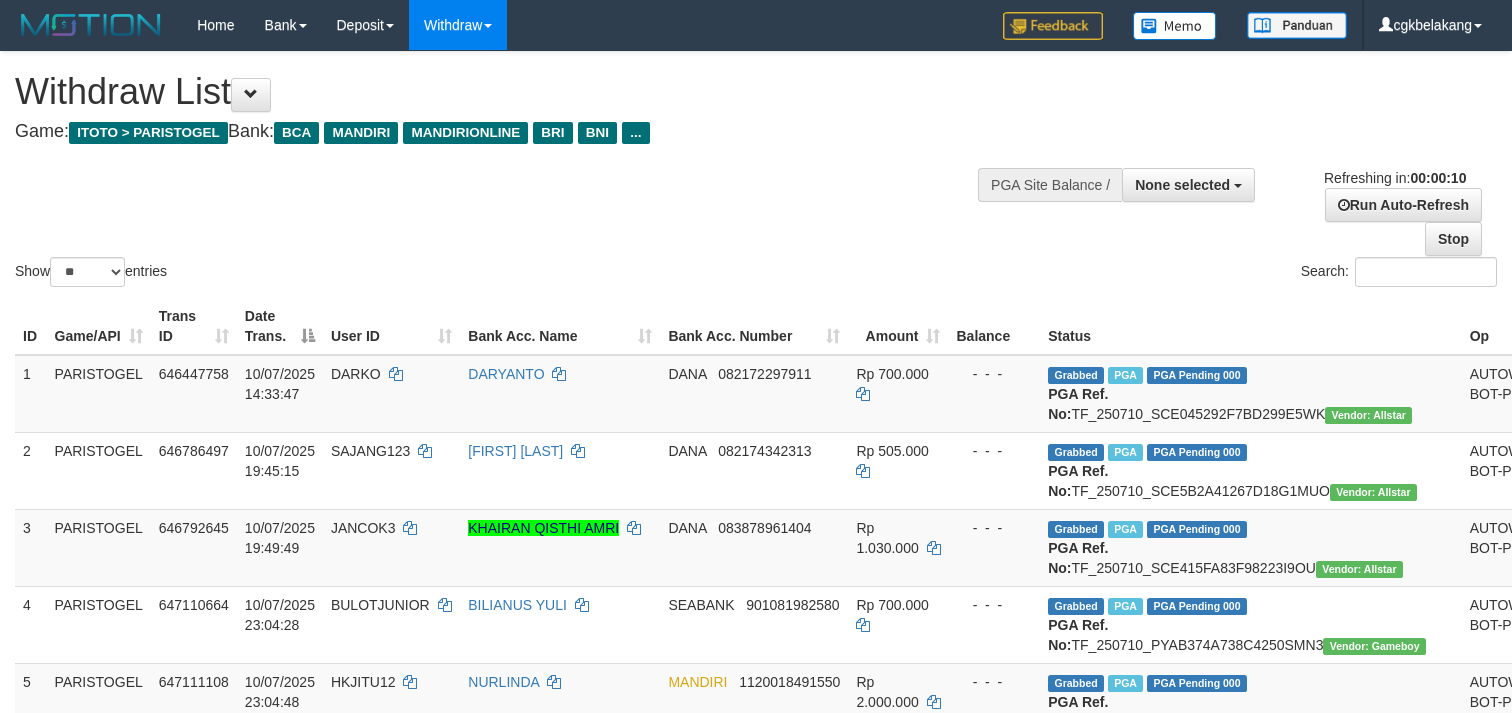 select 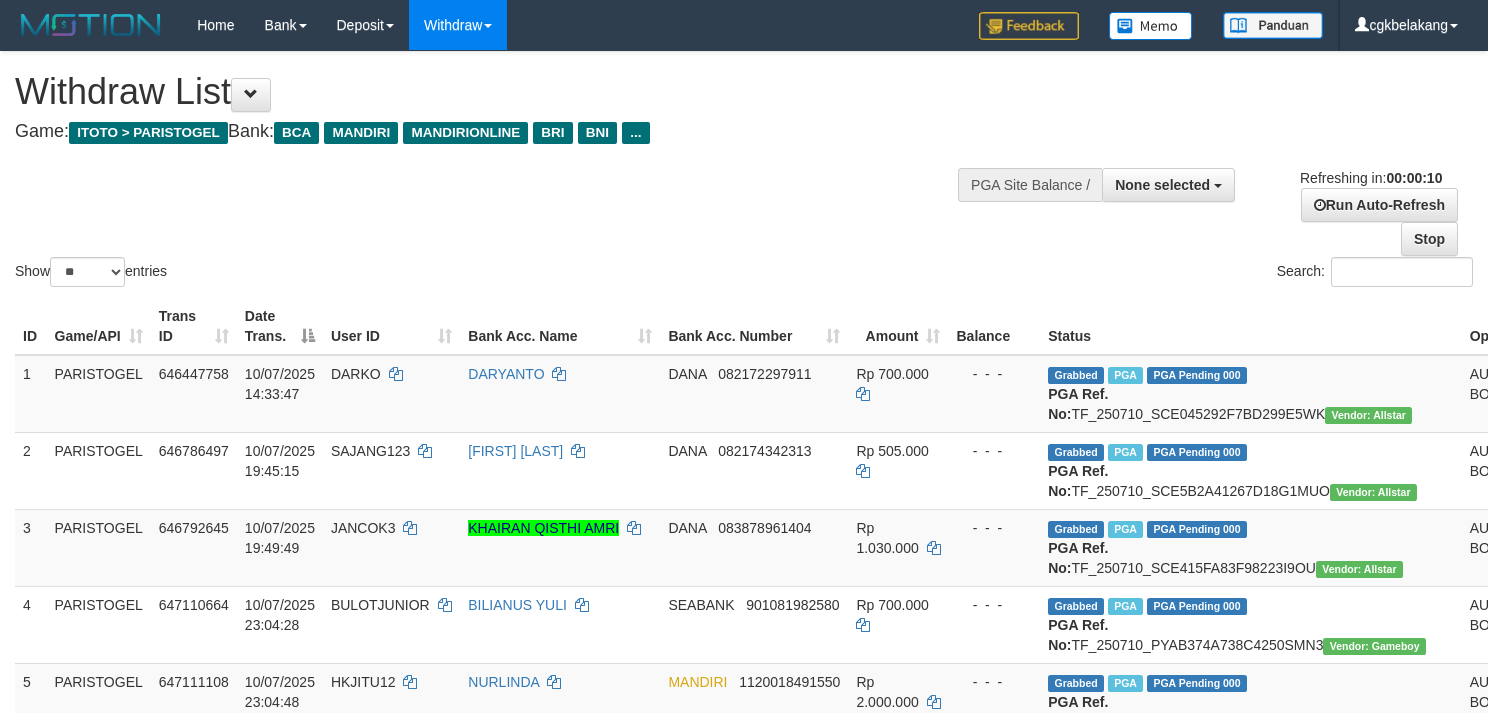 select 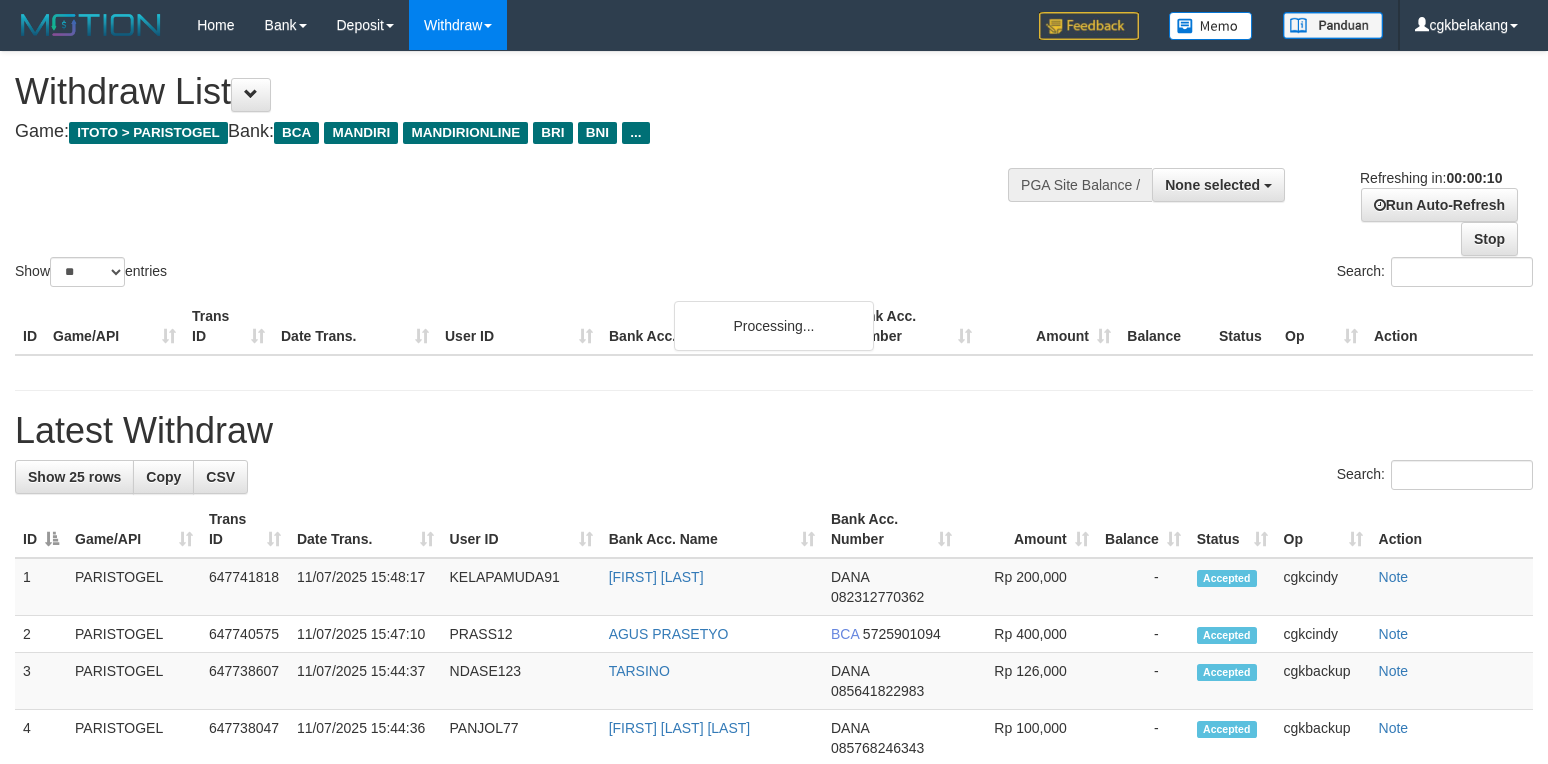 select 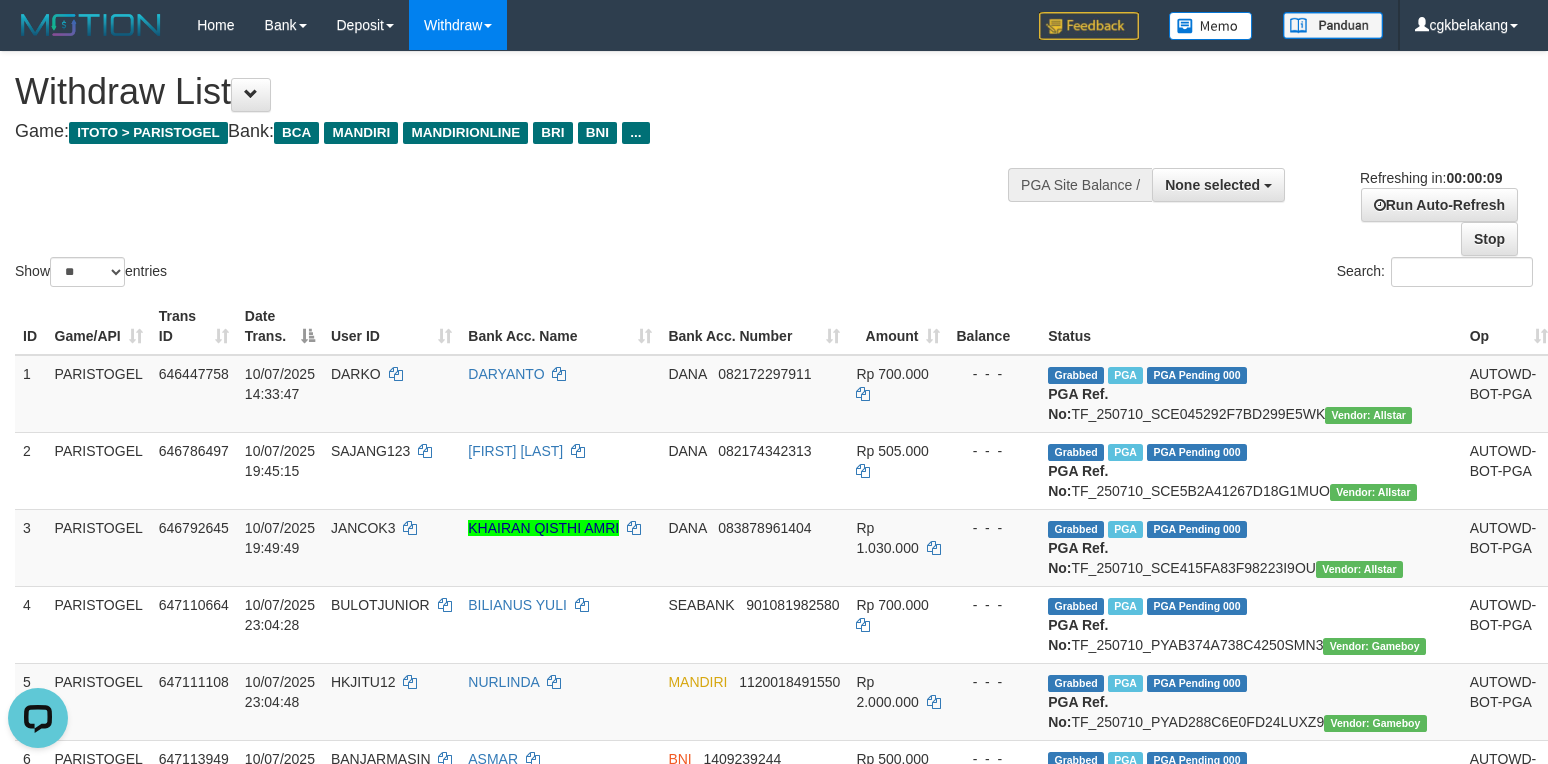 scroll, scrollTop: 0, scrollLeft: 0, axis: both 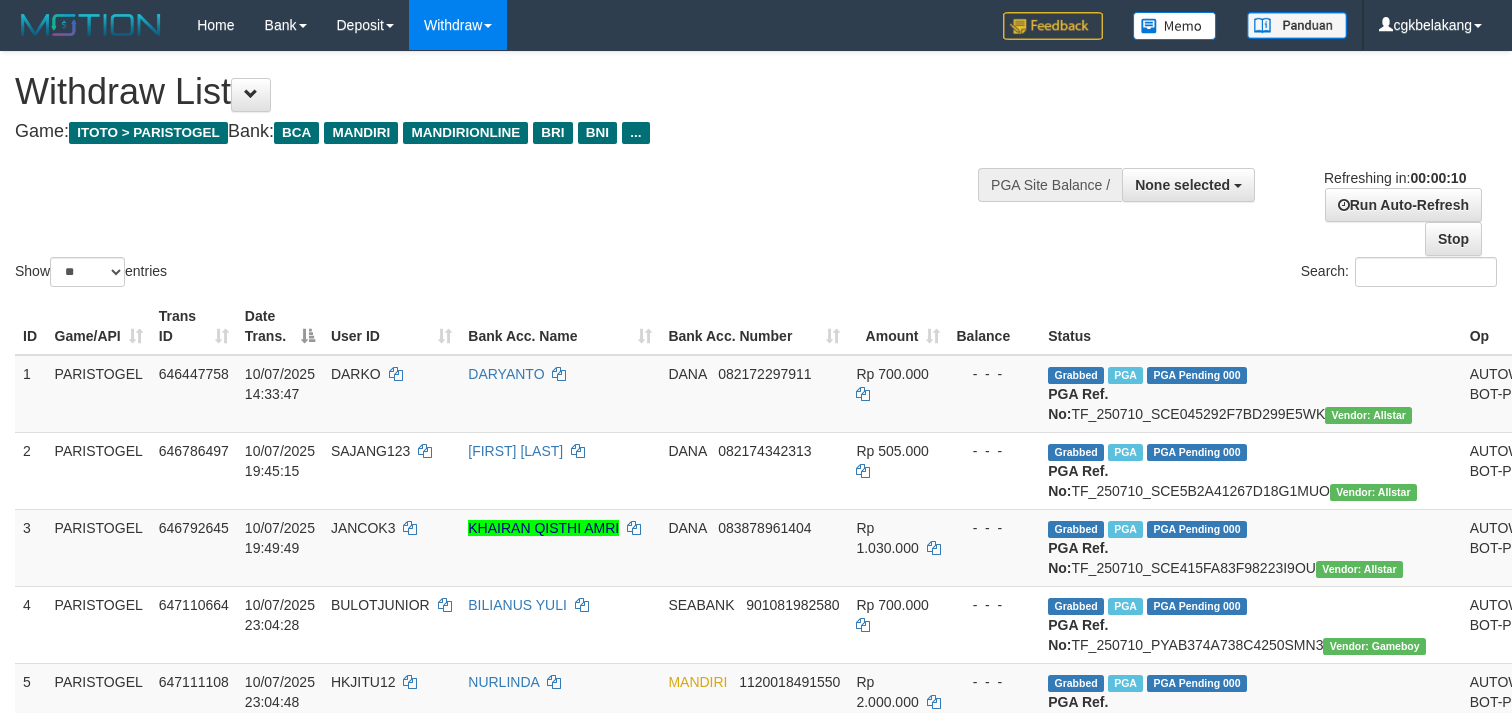 select 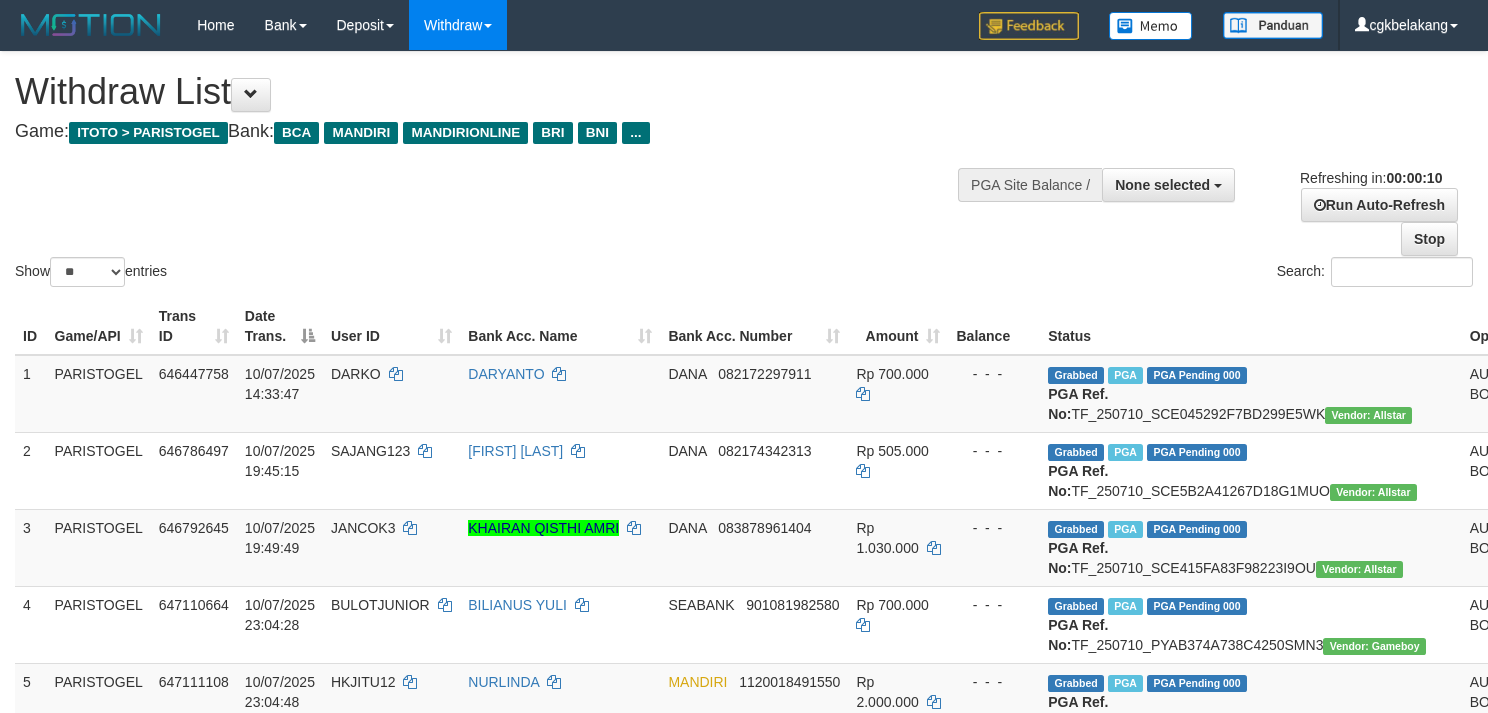 select 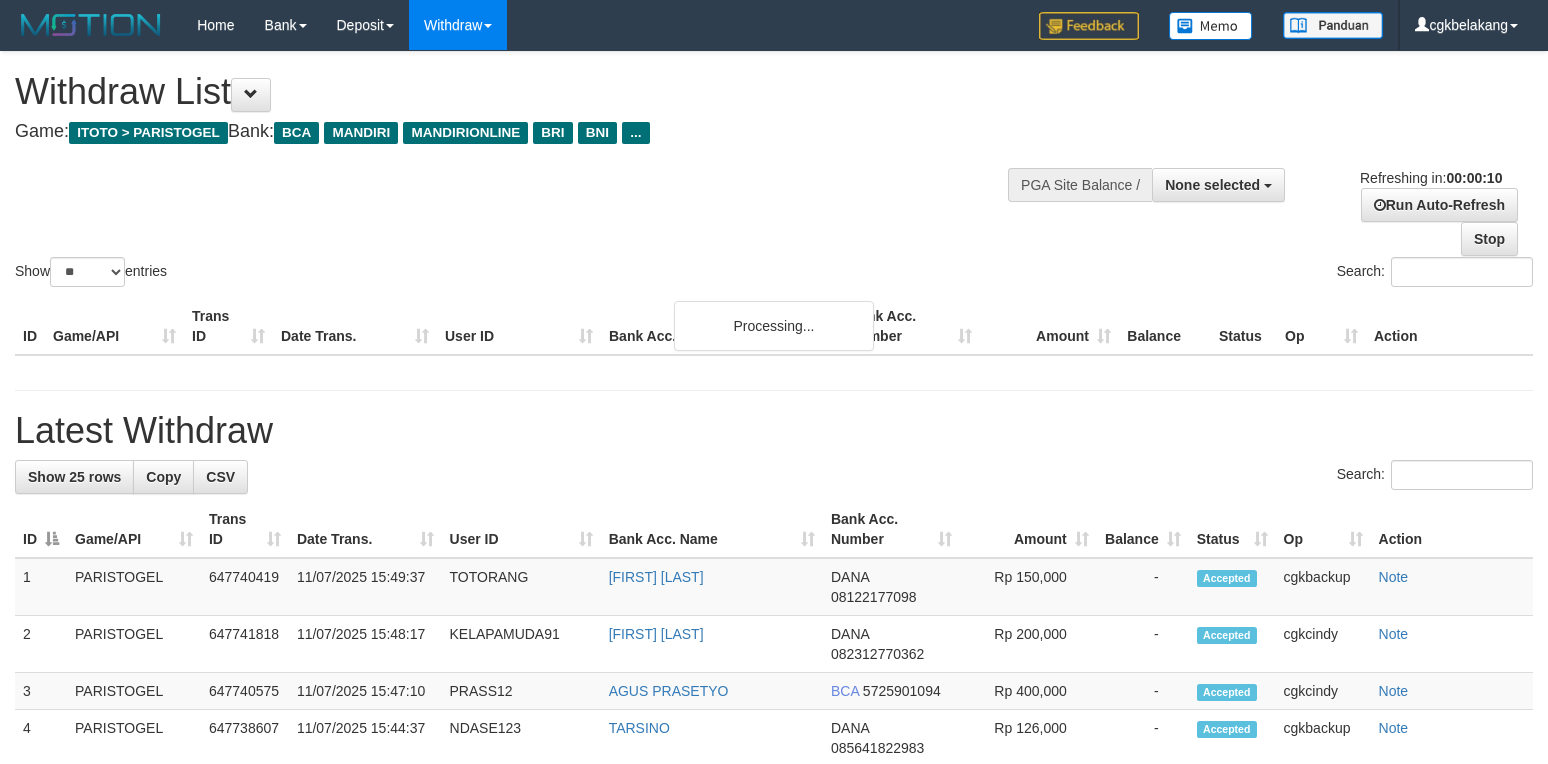 select 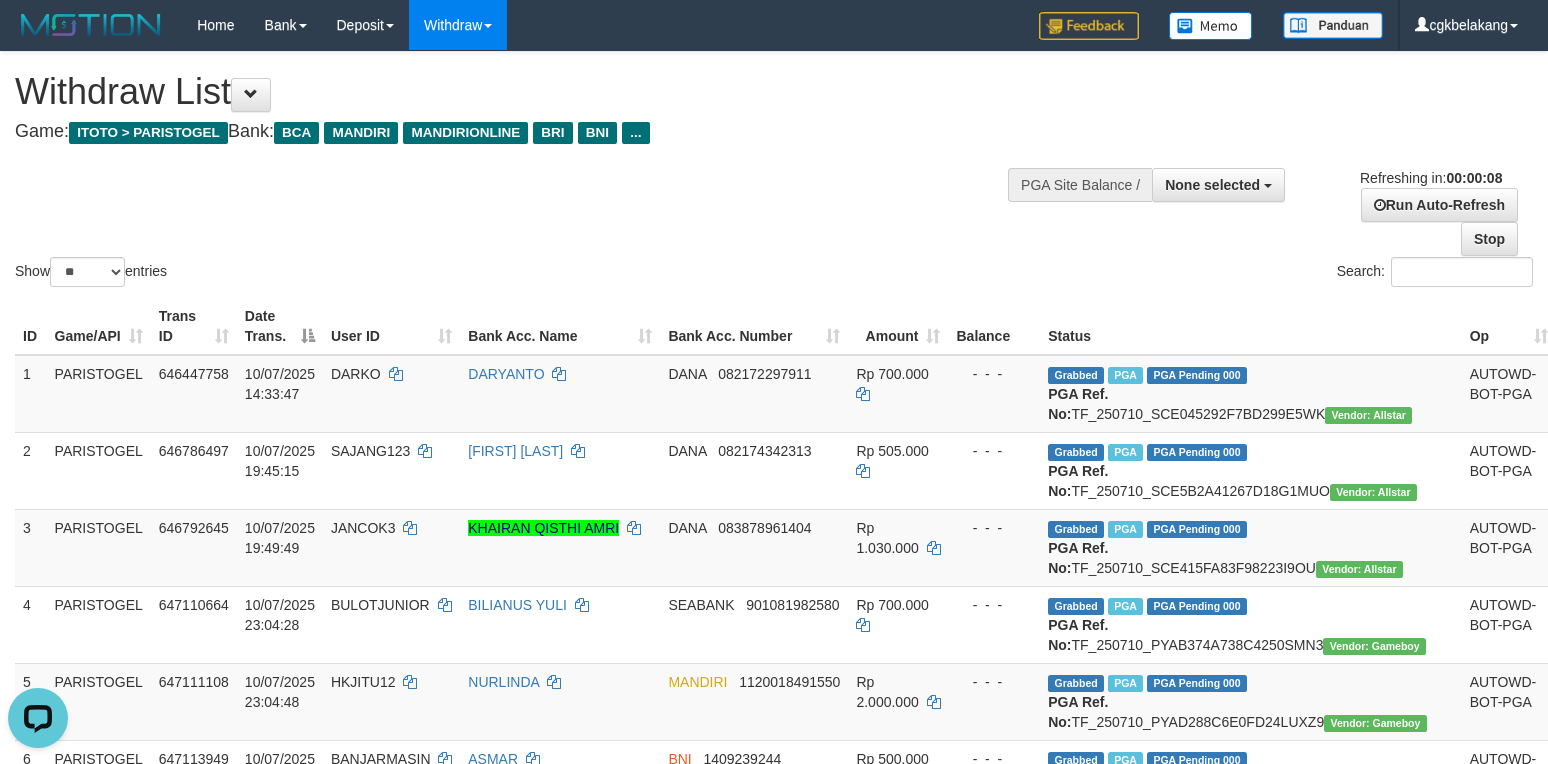 scroll, scrollTop: 0, scrollLeft: 0, axis: both 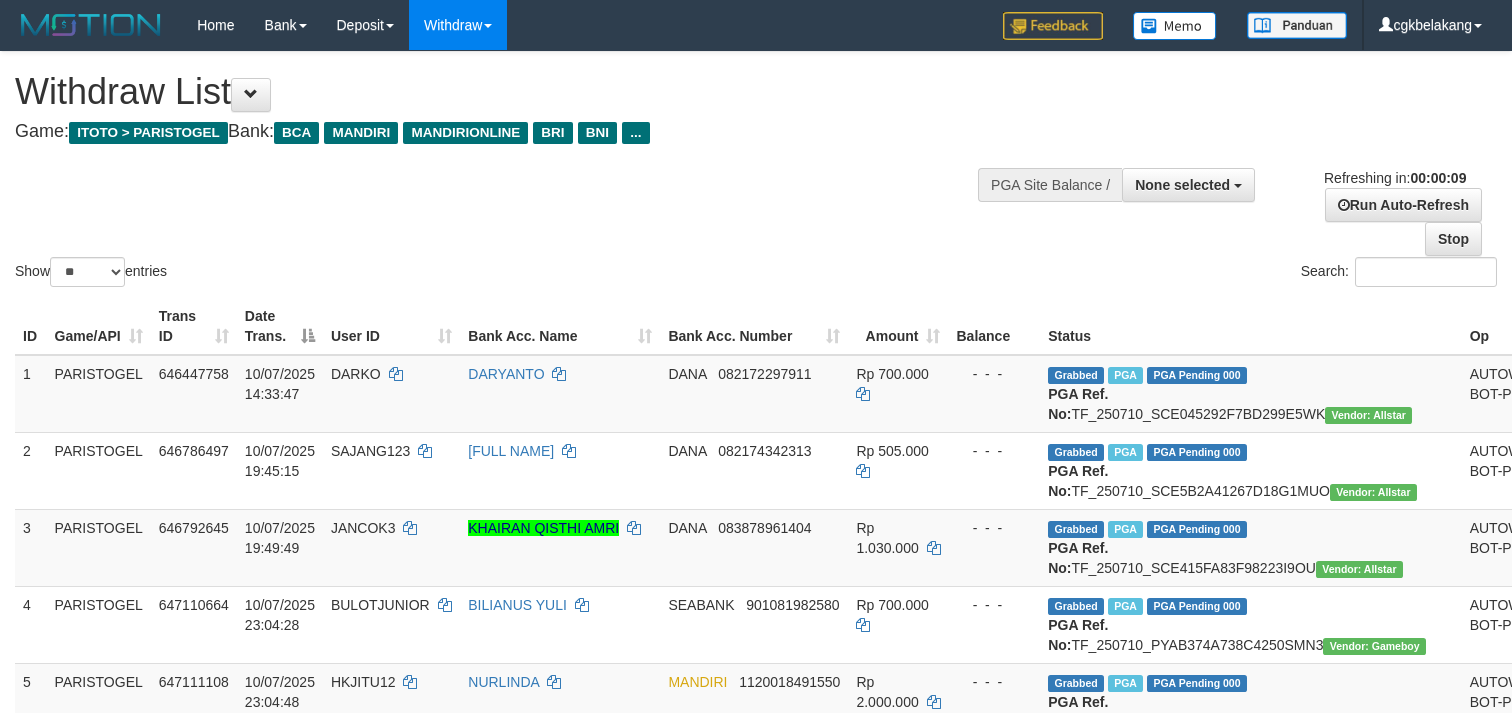 select 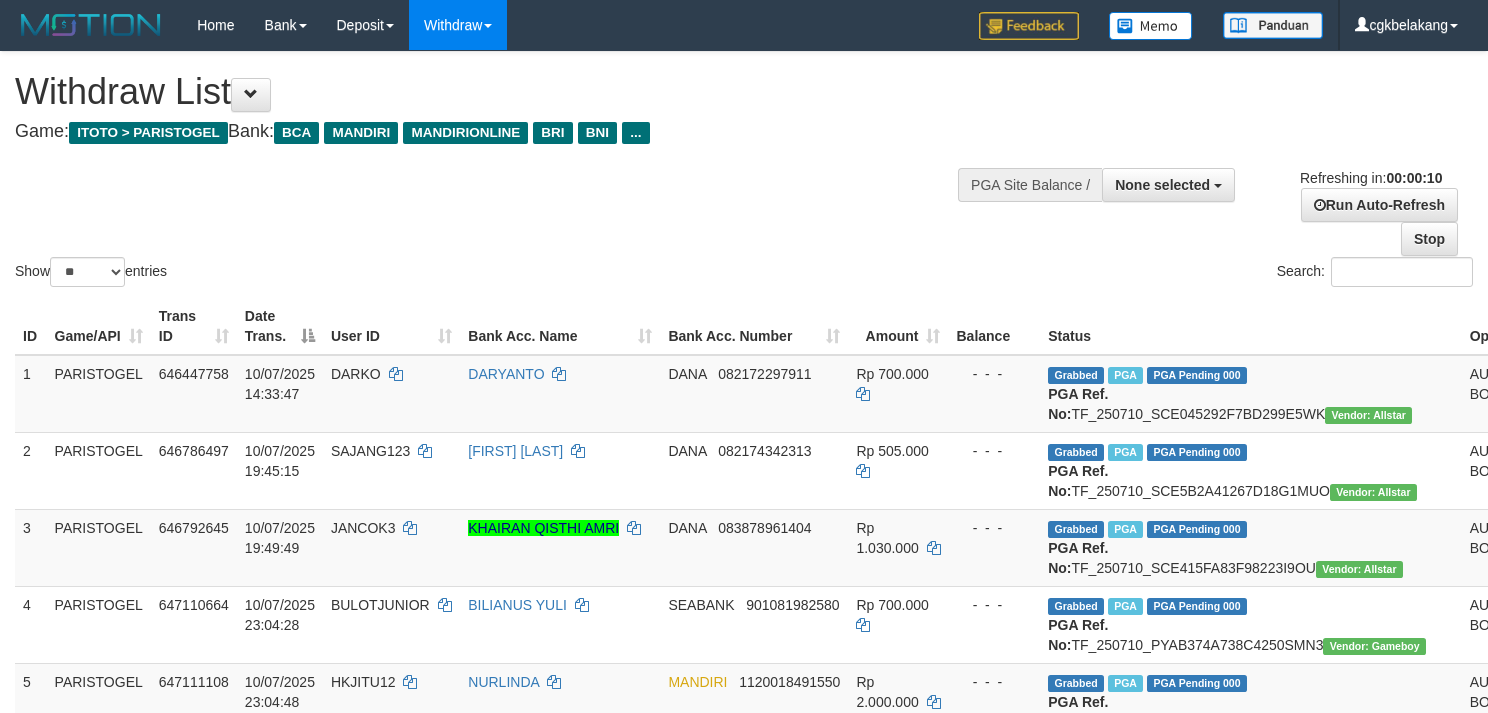 select 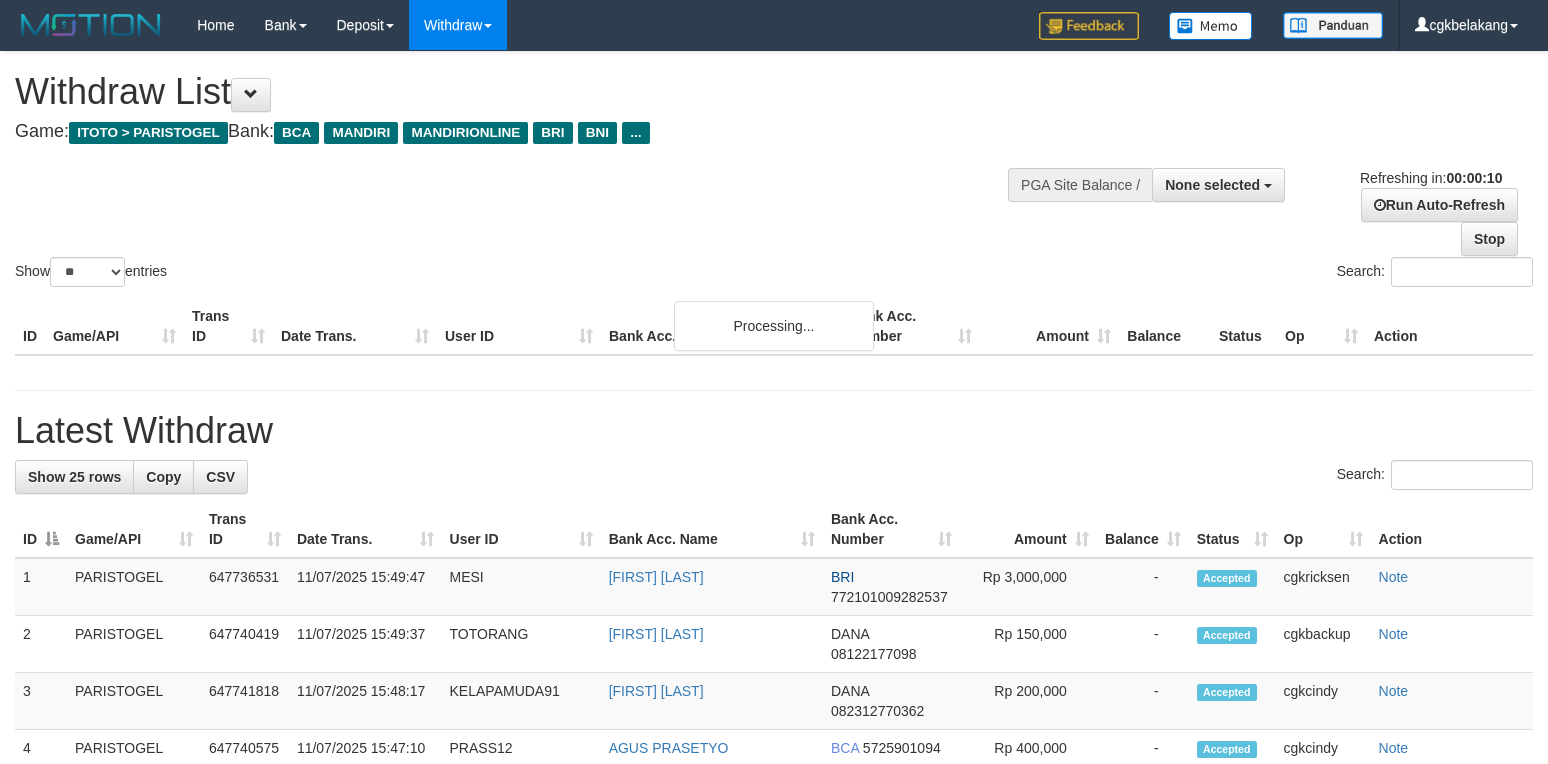 select 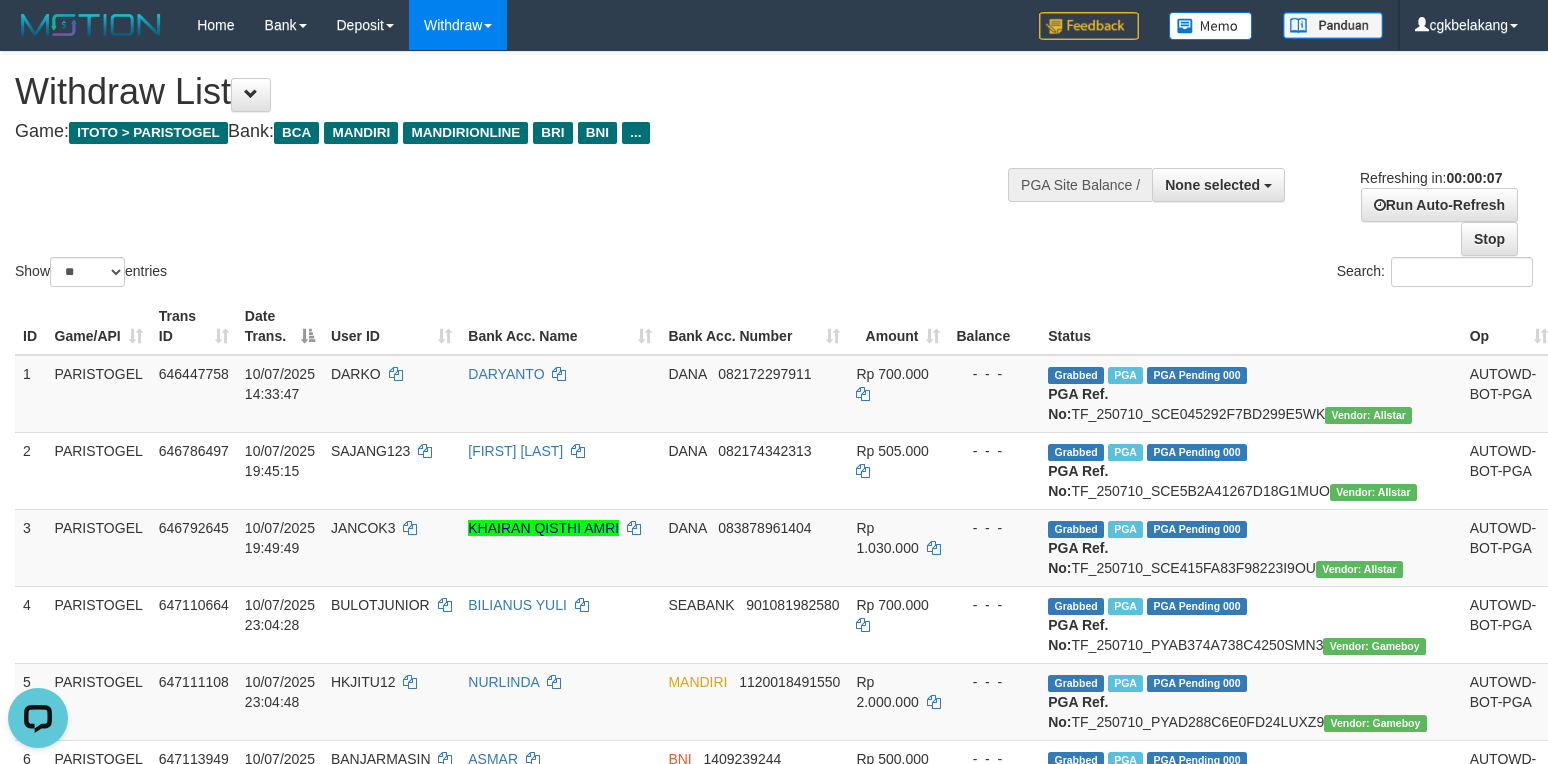 scroll, scrollTop: 0, scrollLeft: 0, axis: both 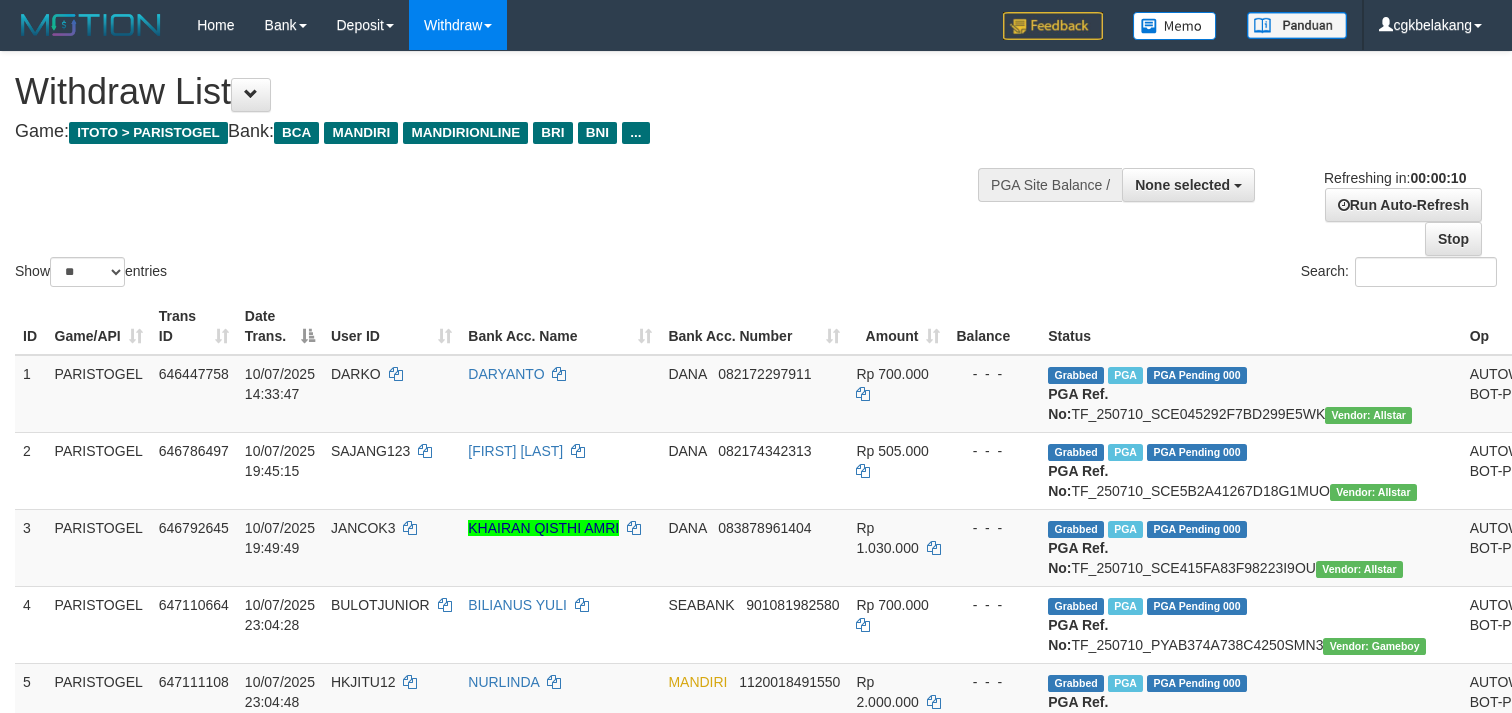 select 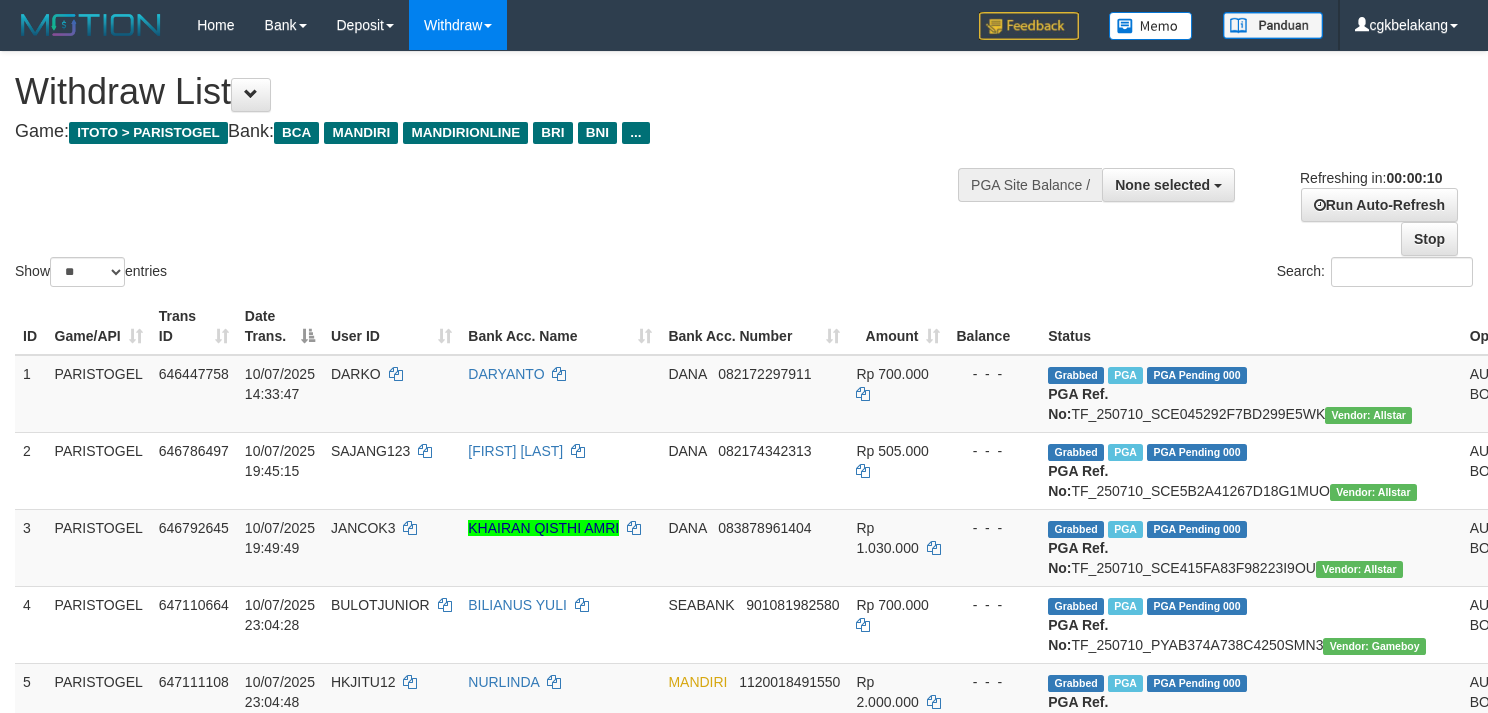 select 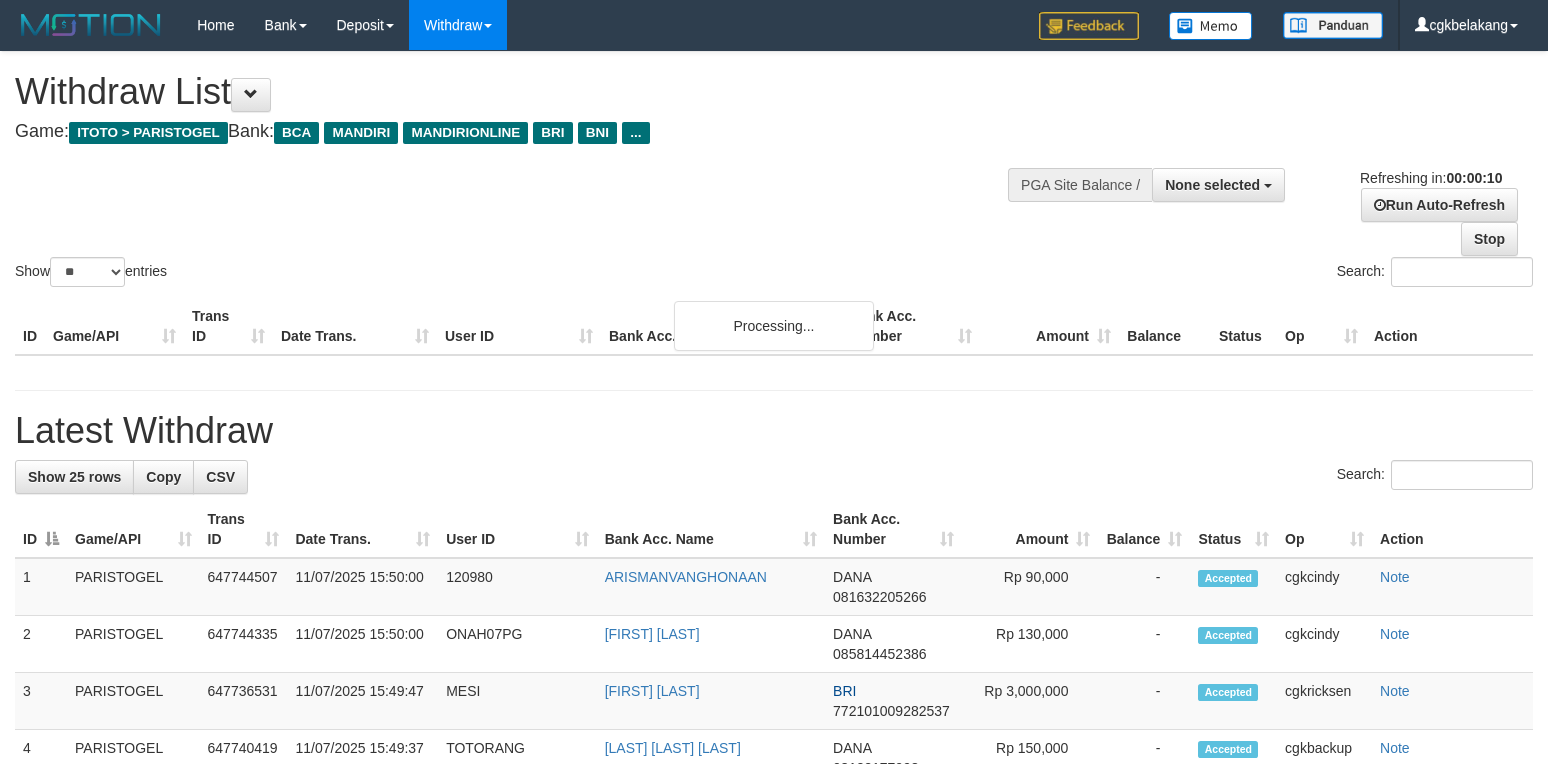 select 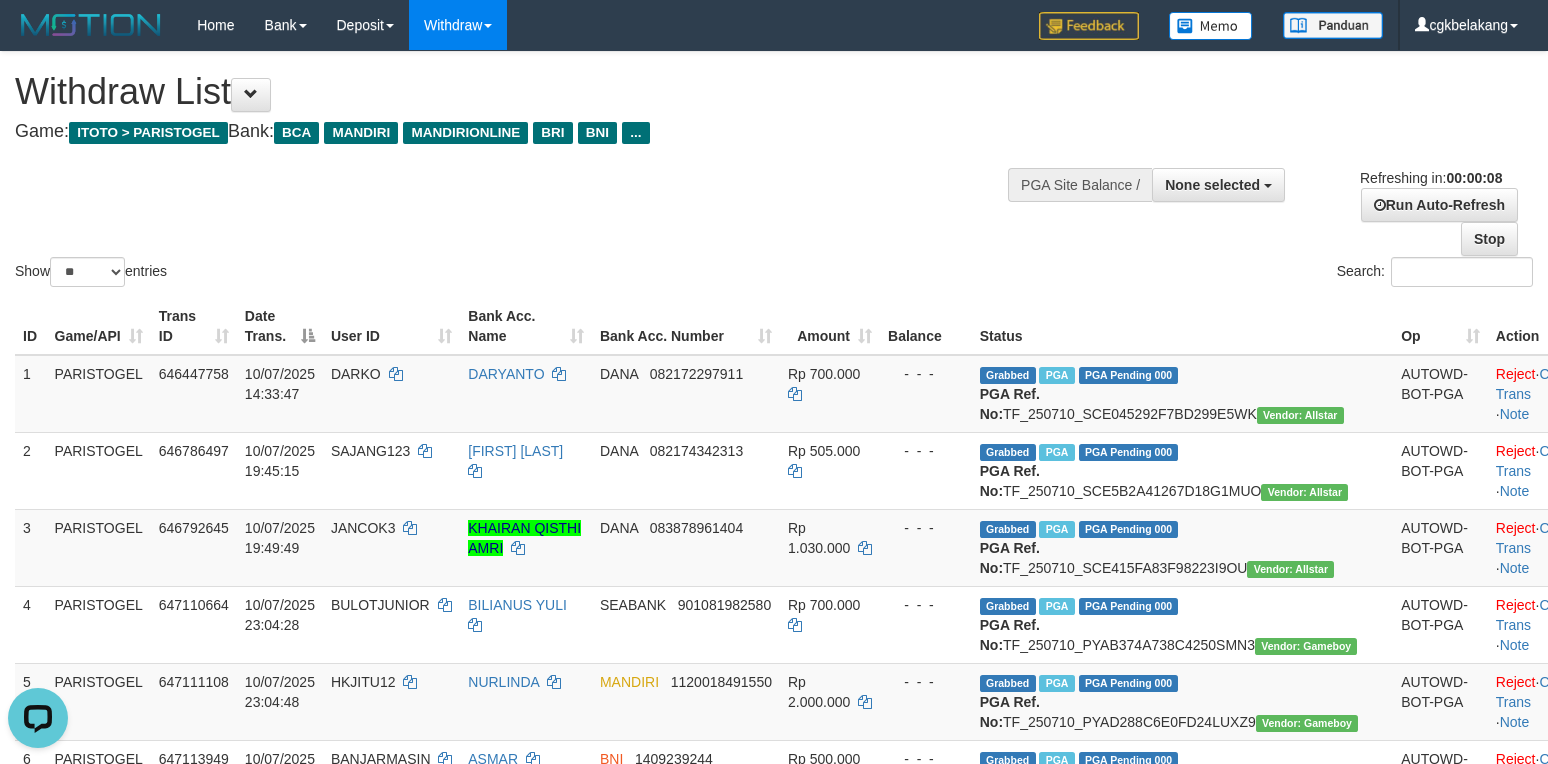 scroll, scrollTop: 0, scrollLeft: 0, axis: both 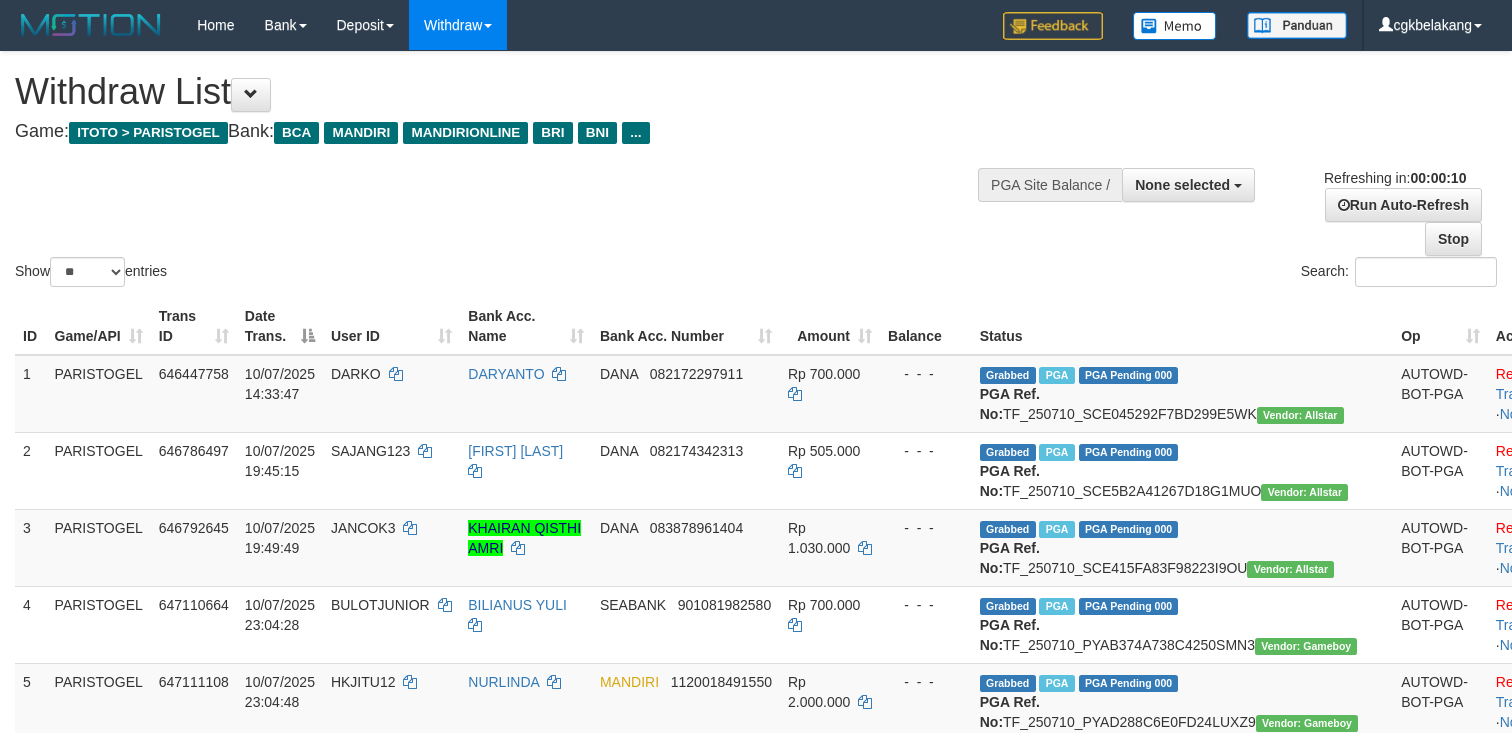 select 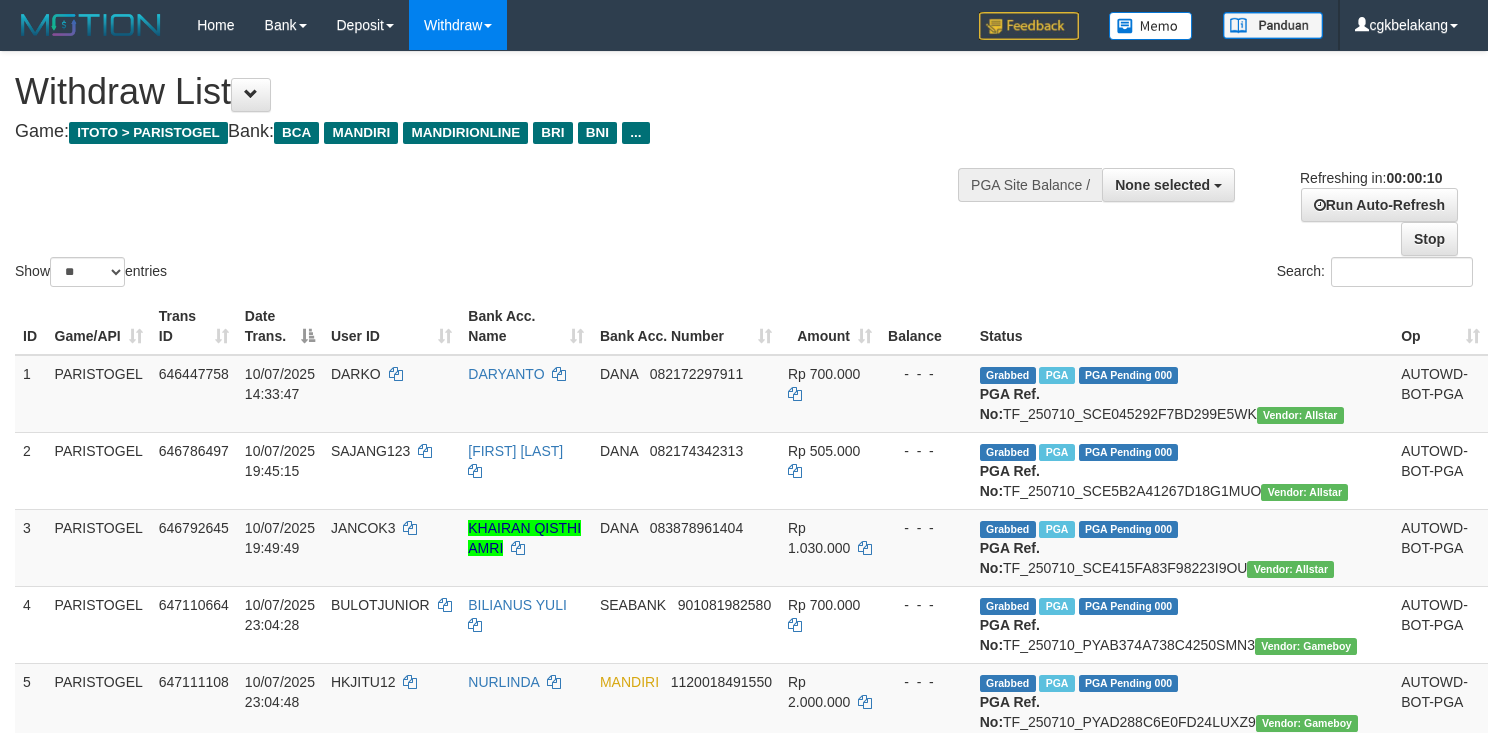 select 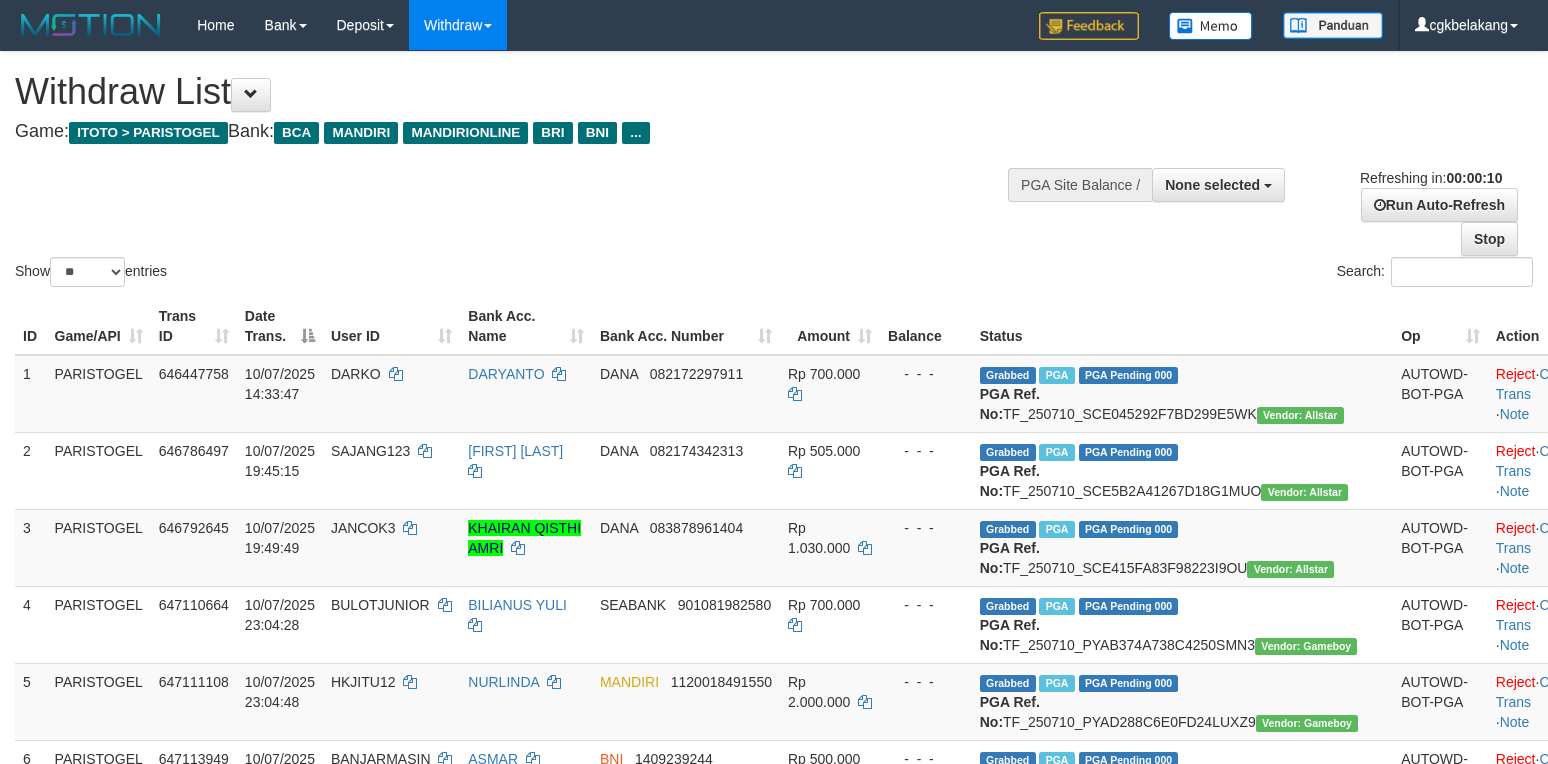 select 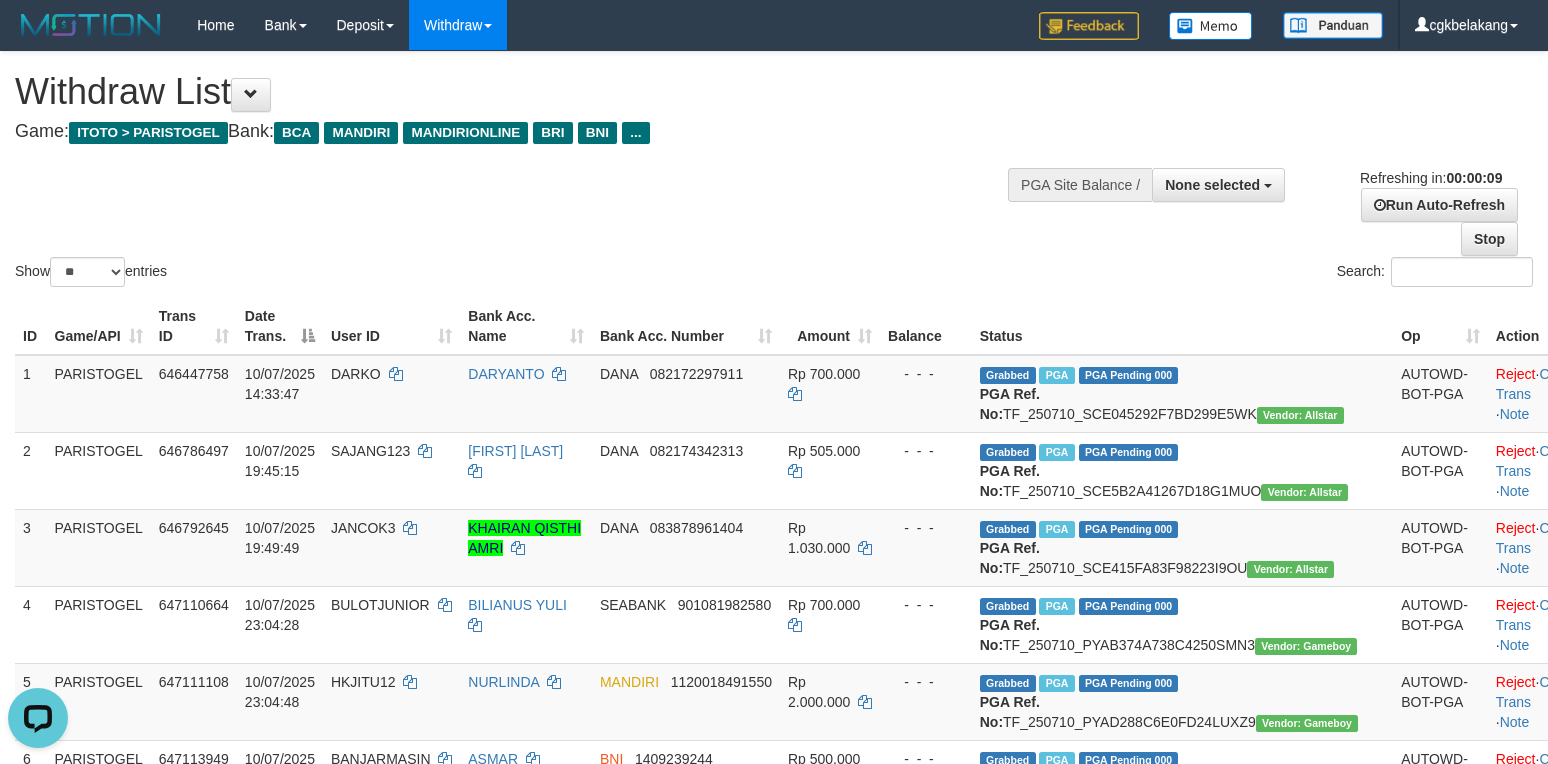 scroll, scrollTop: 0, scrollLeft: 0, axis: both 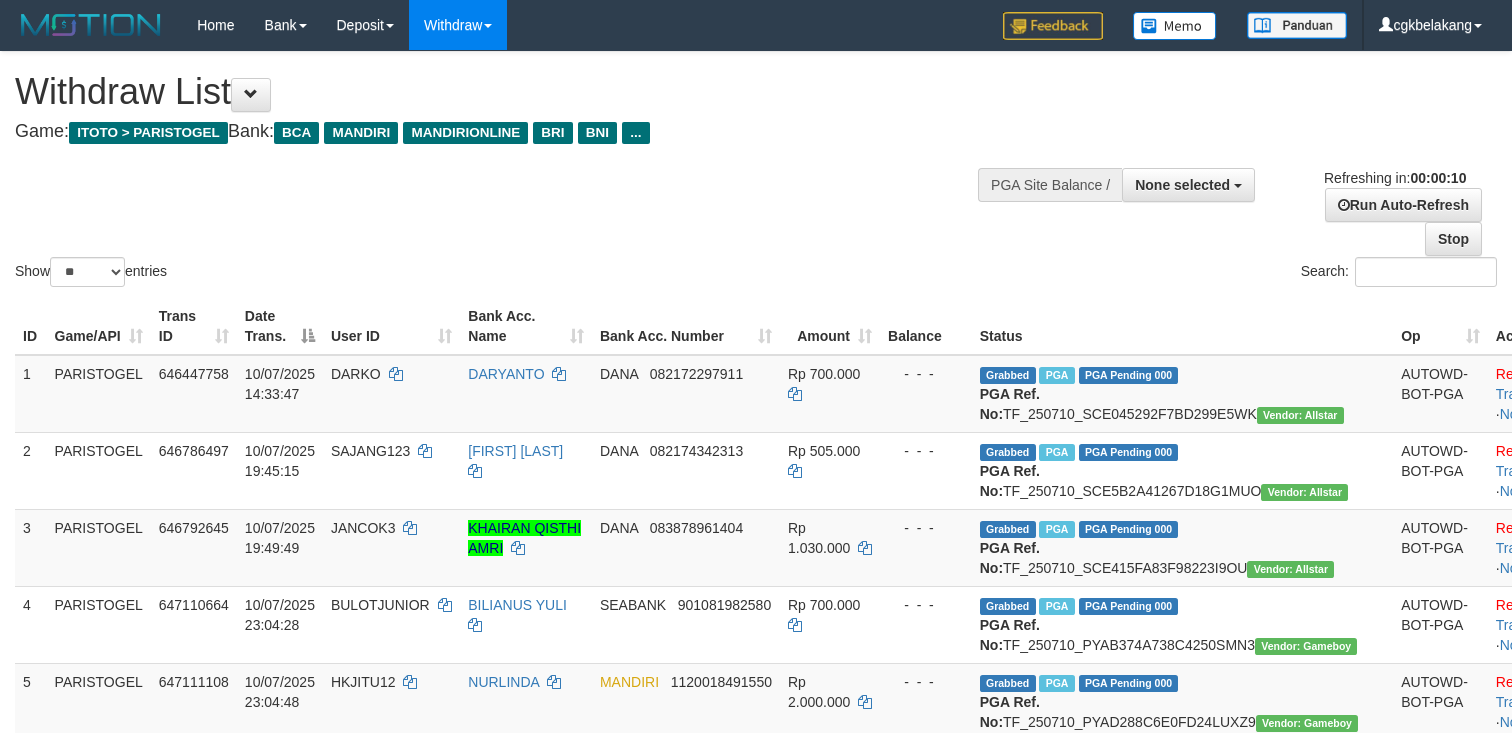 select 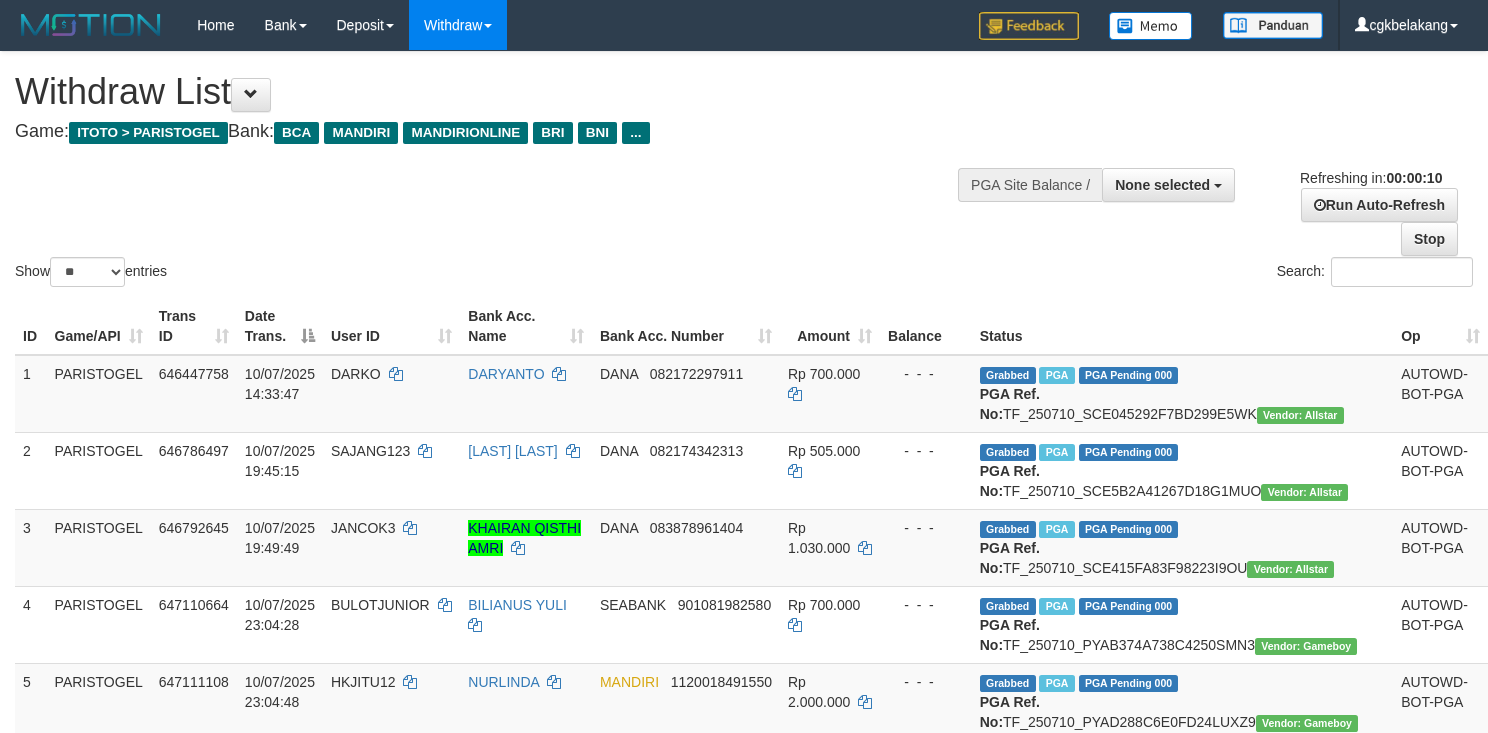 select 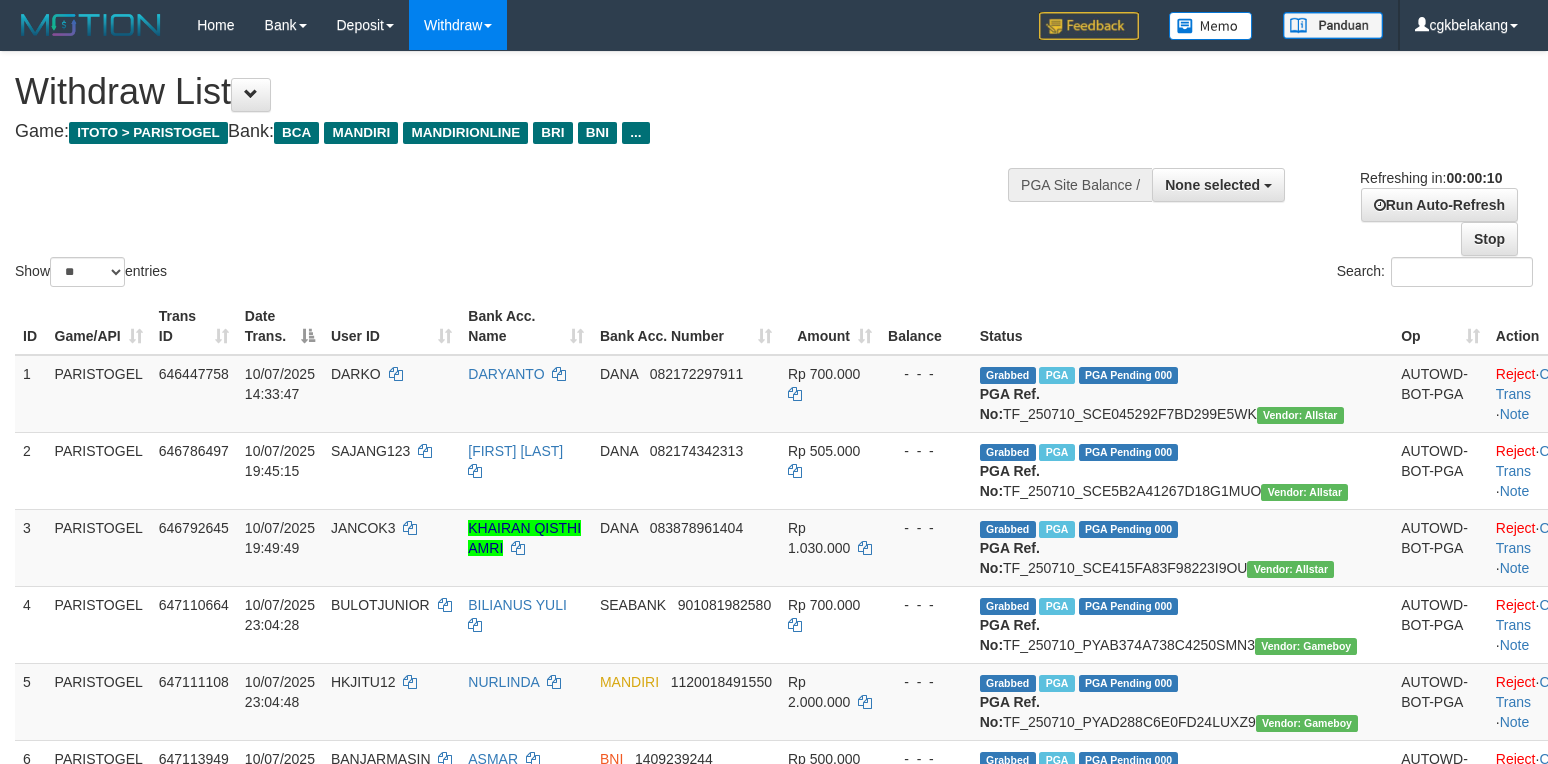 select 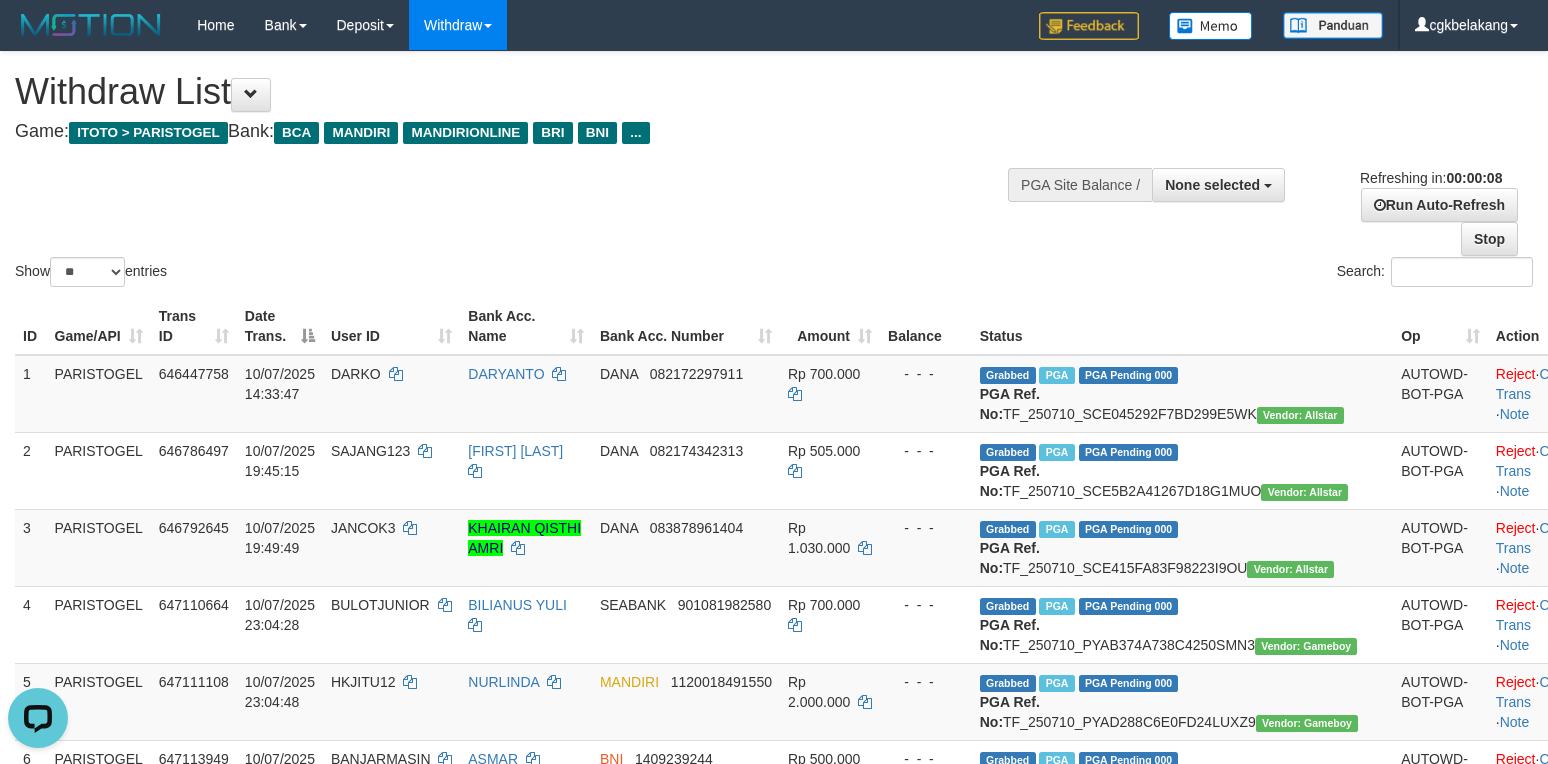 scroll, scrollTop: 0, scrollLeft: 0, axis: both 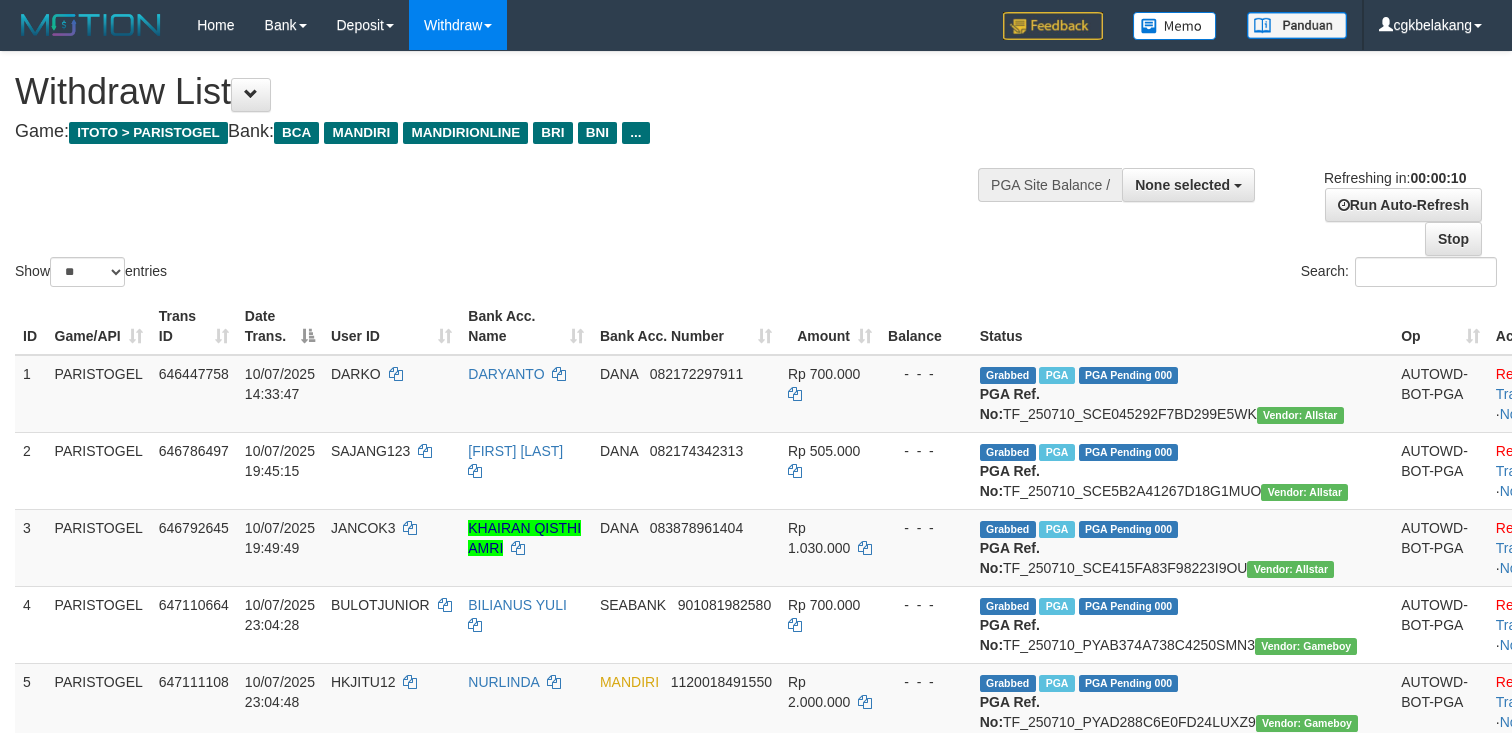 select 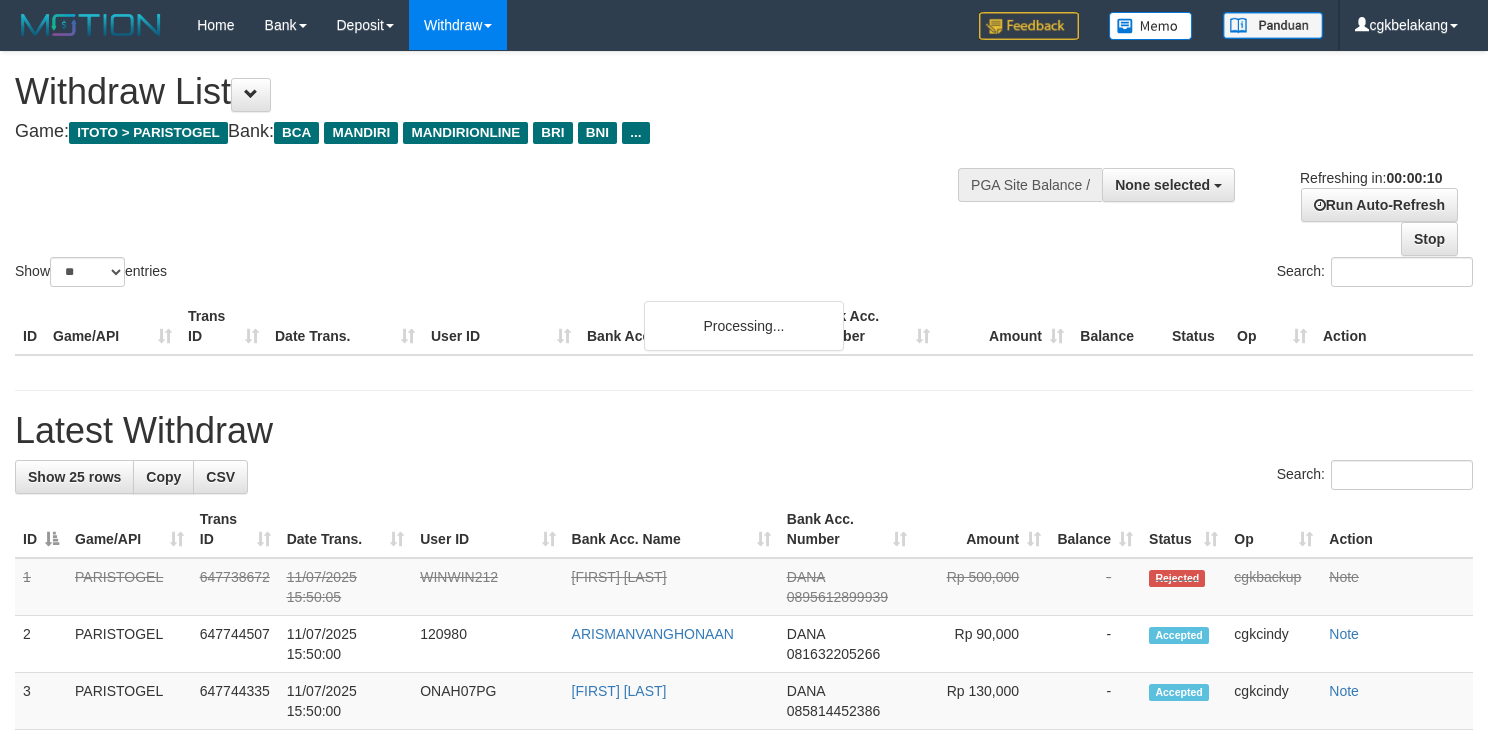 select 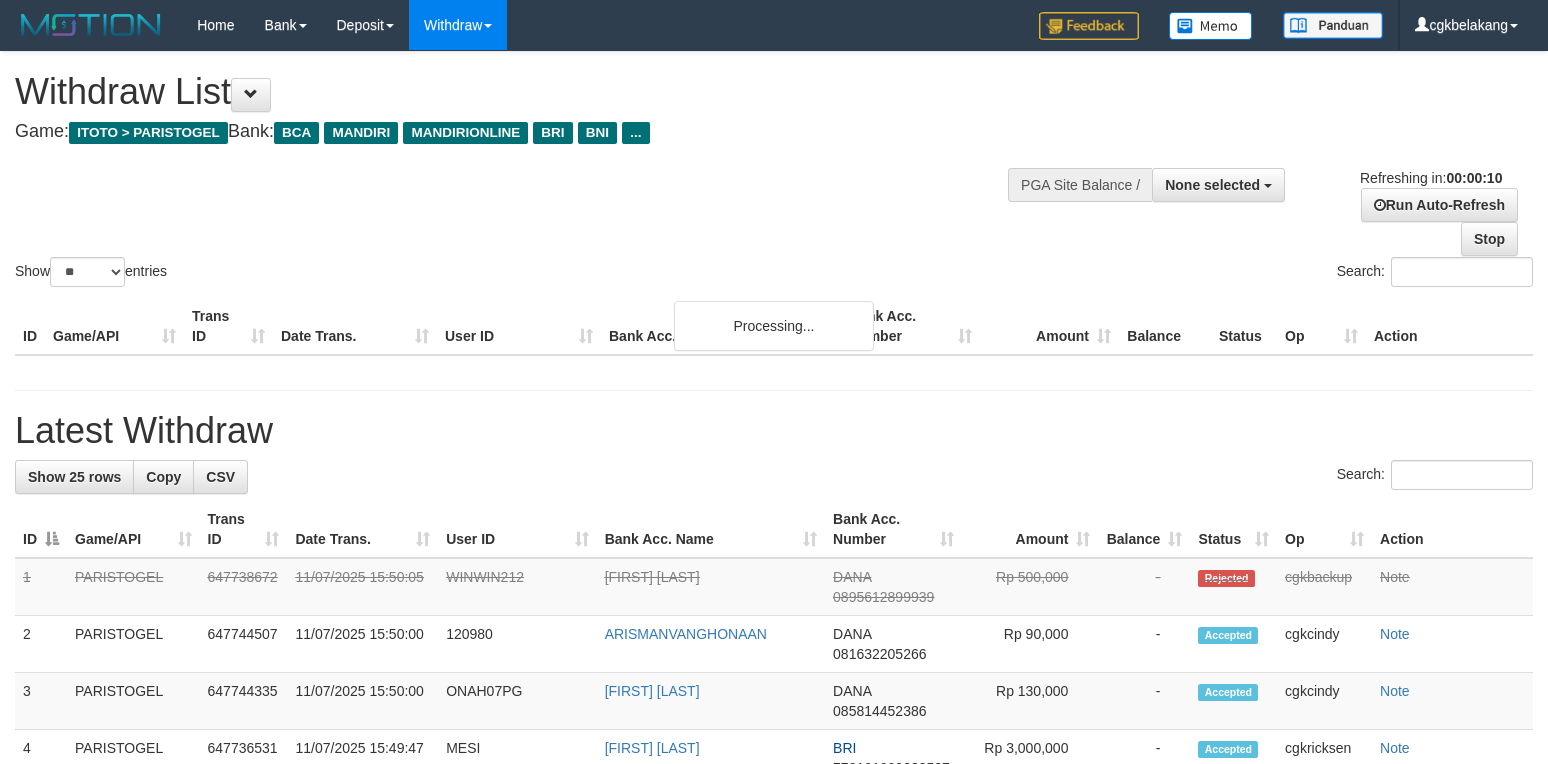 select 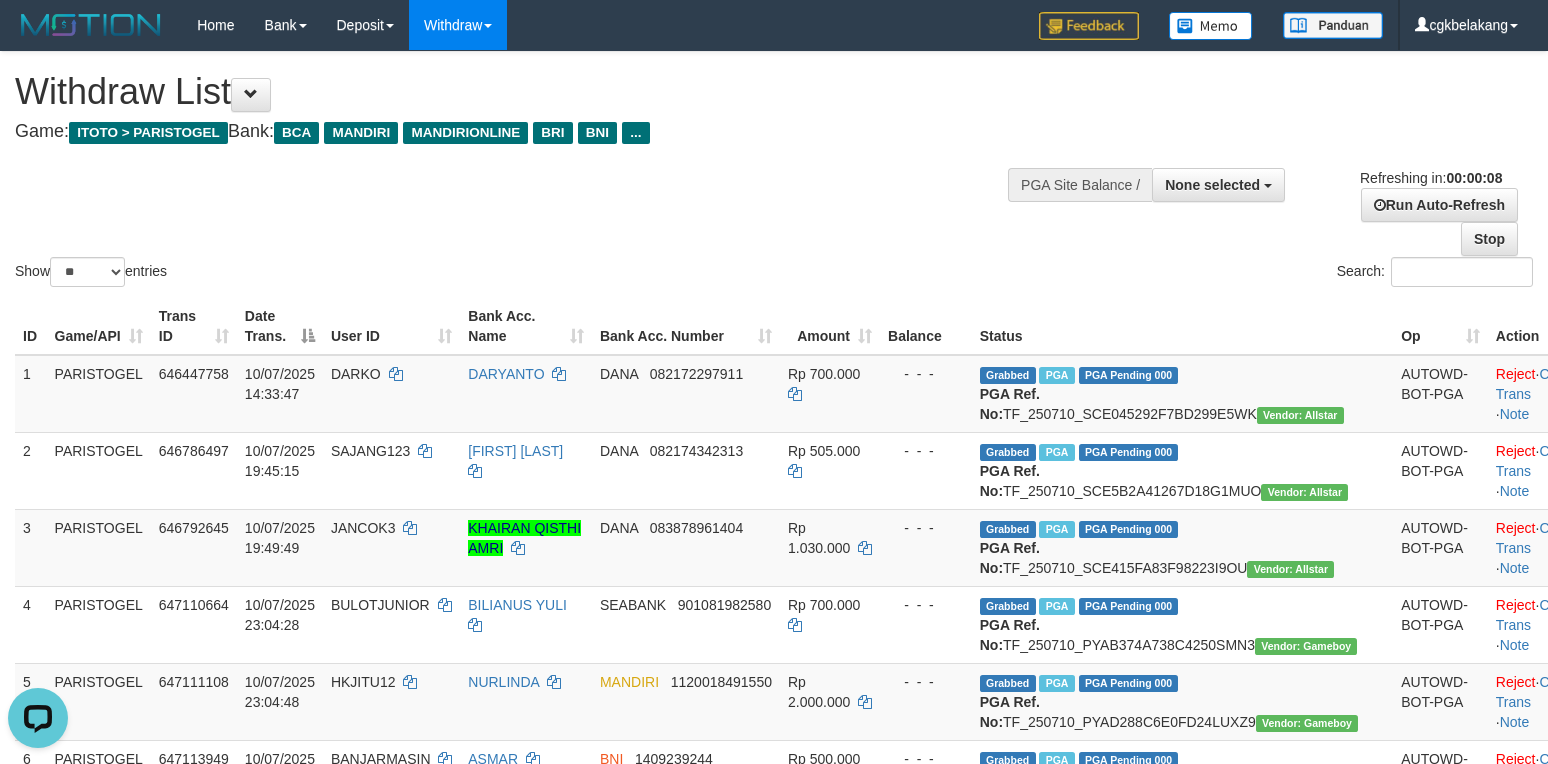 scroll, scrollTop: 0, scrollLeft: 0, axis: both 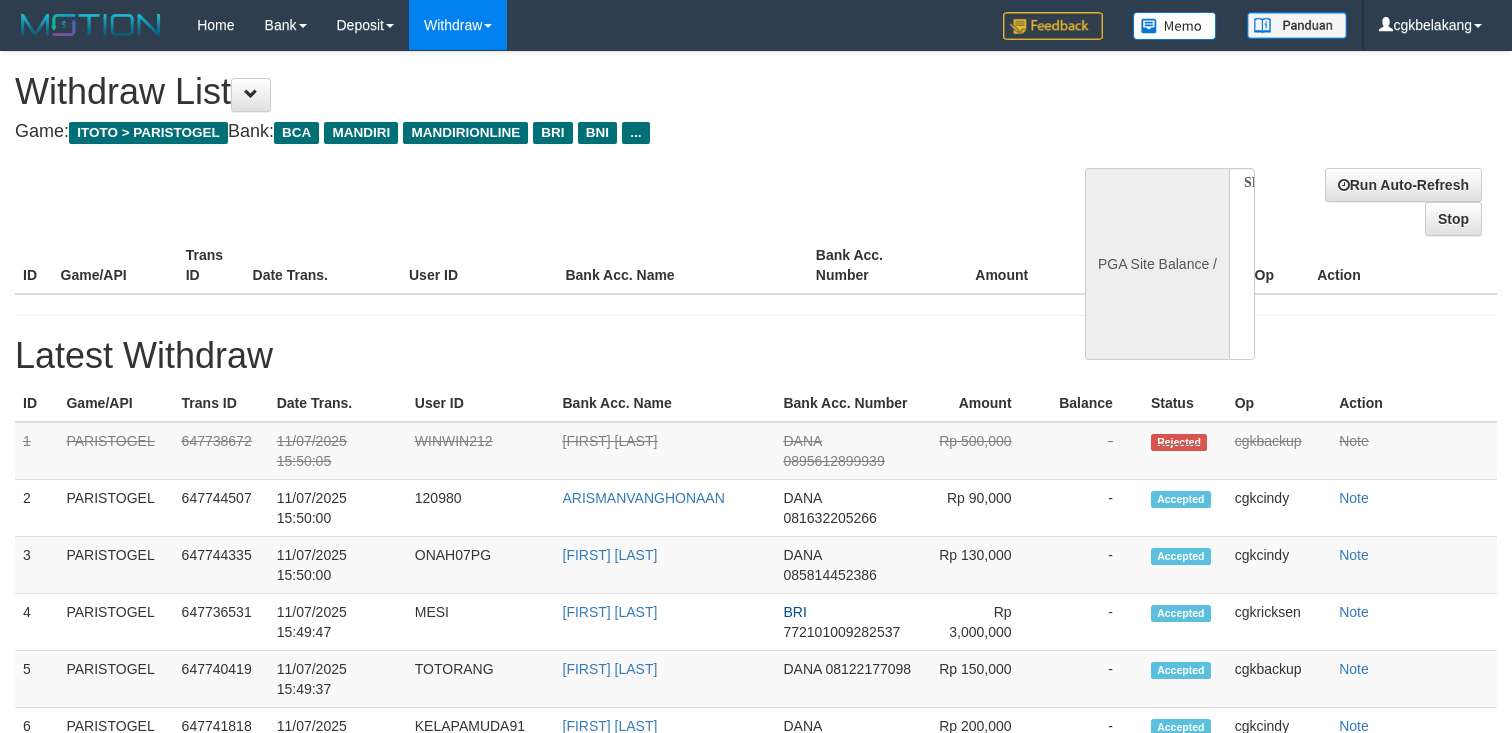 select 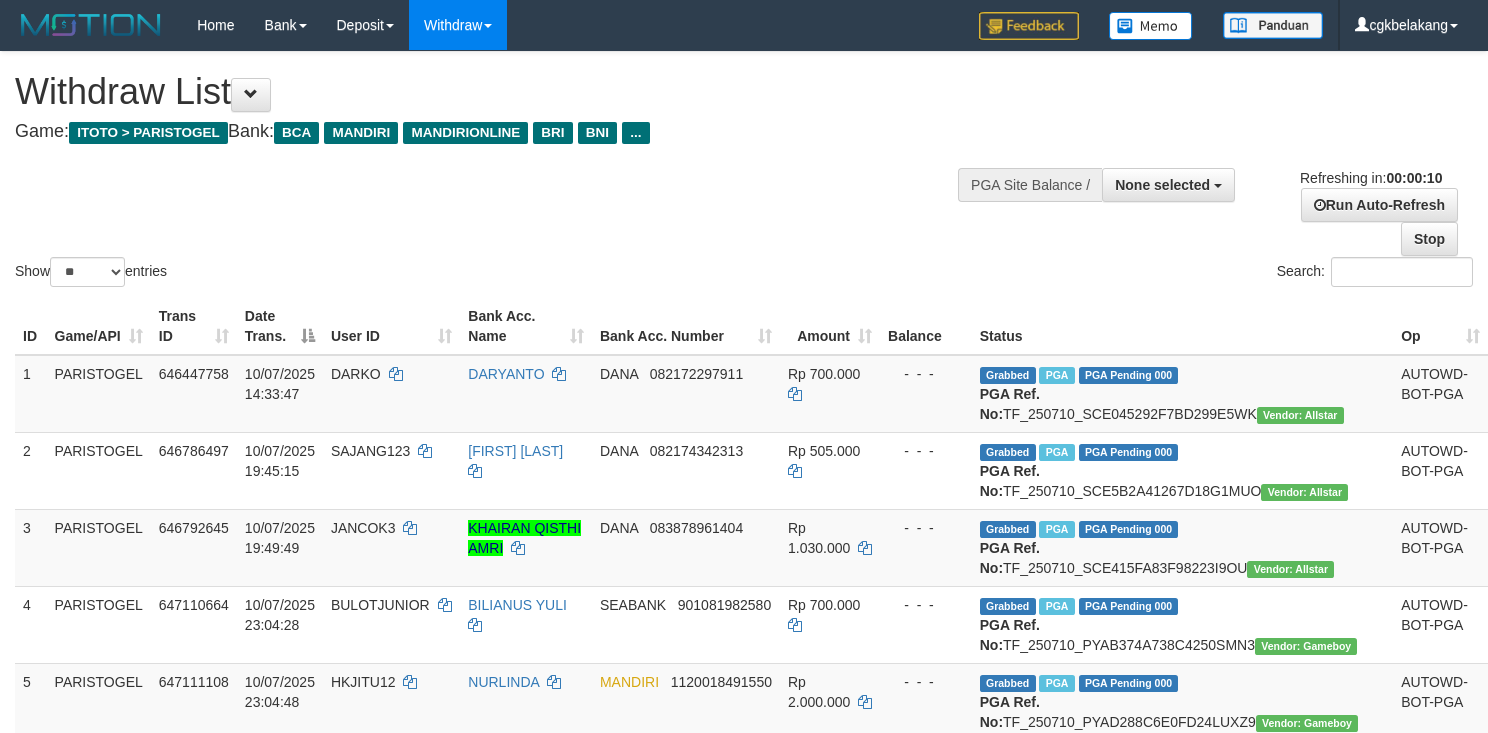 select 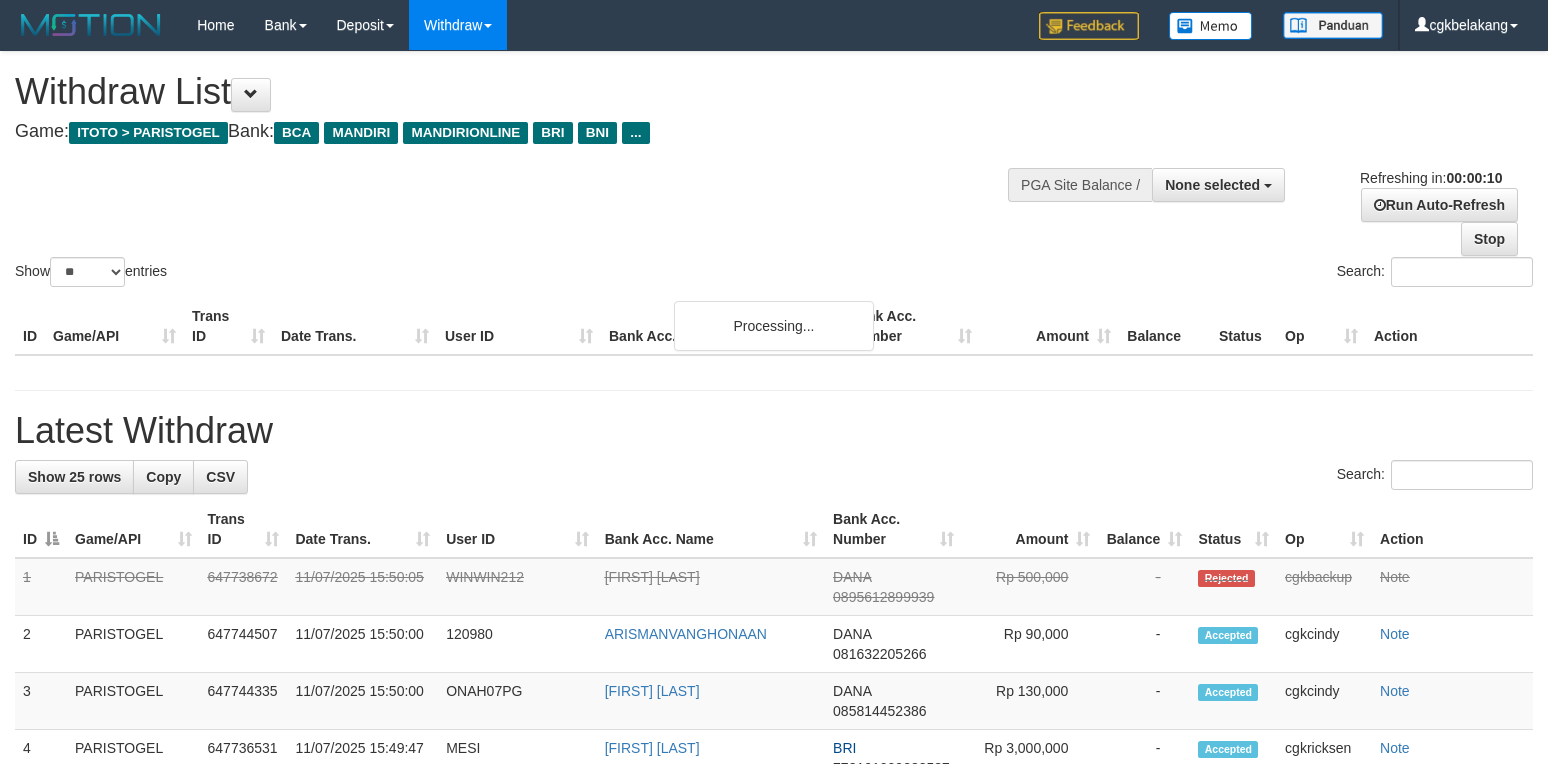 select 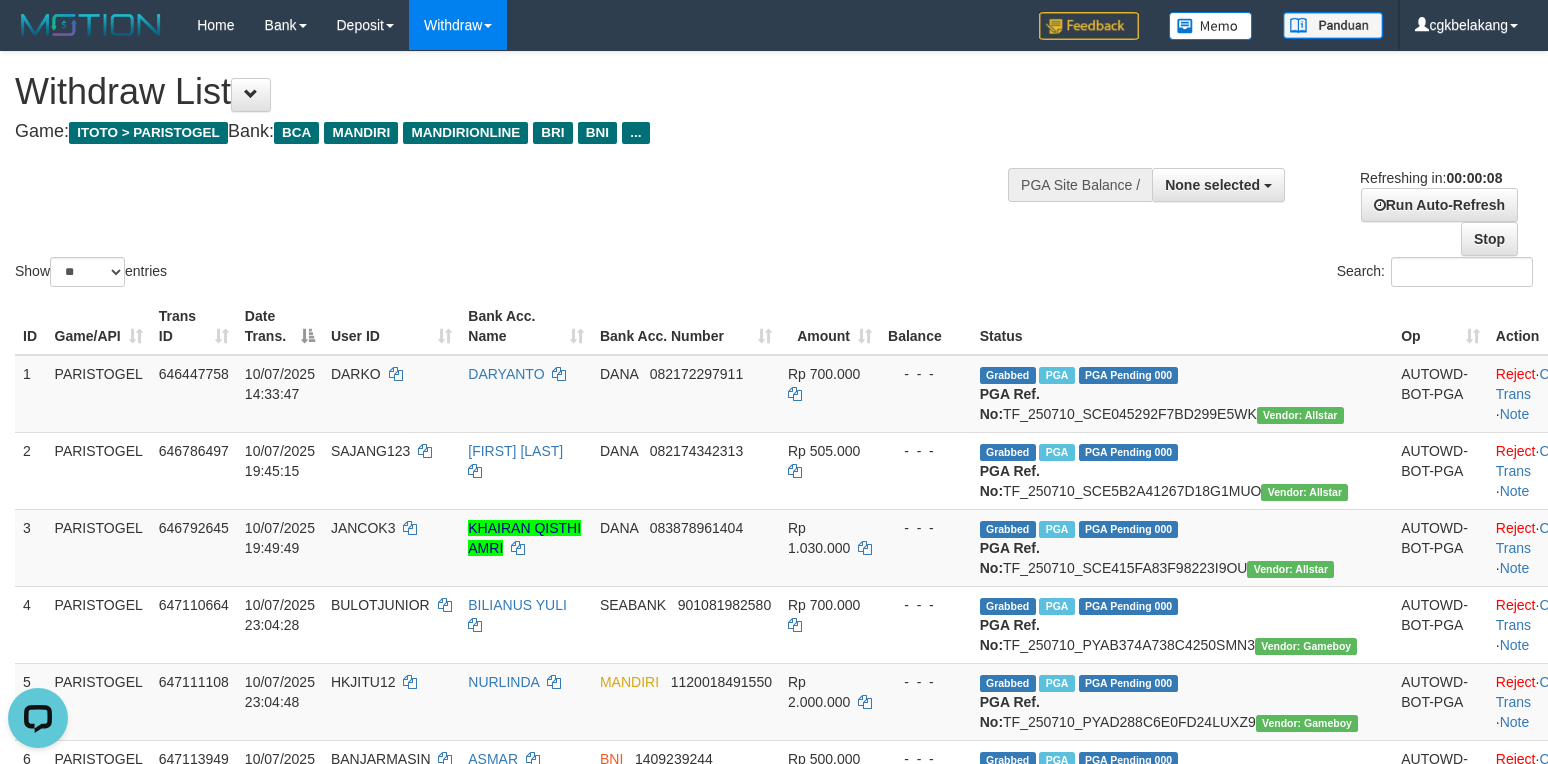 scroll, scrollTop: 0, scrollLeft: 0, axis: both 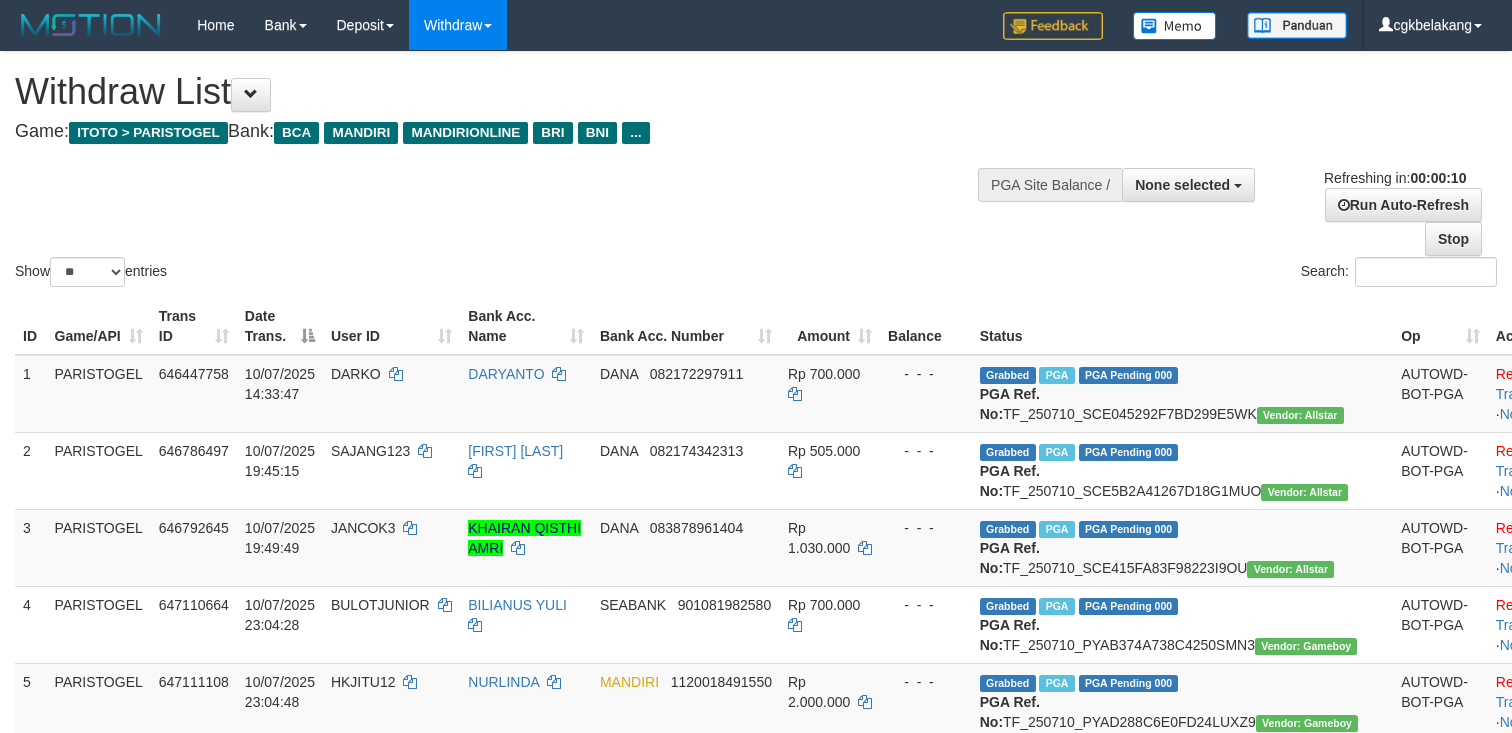 select 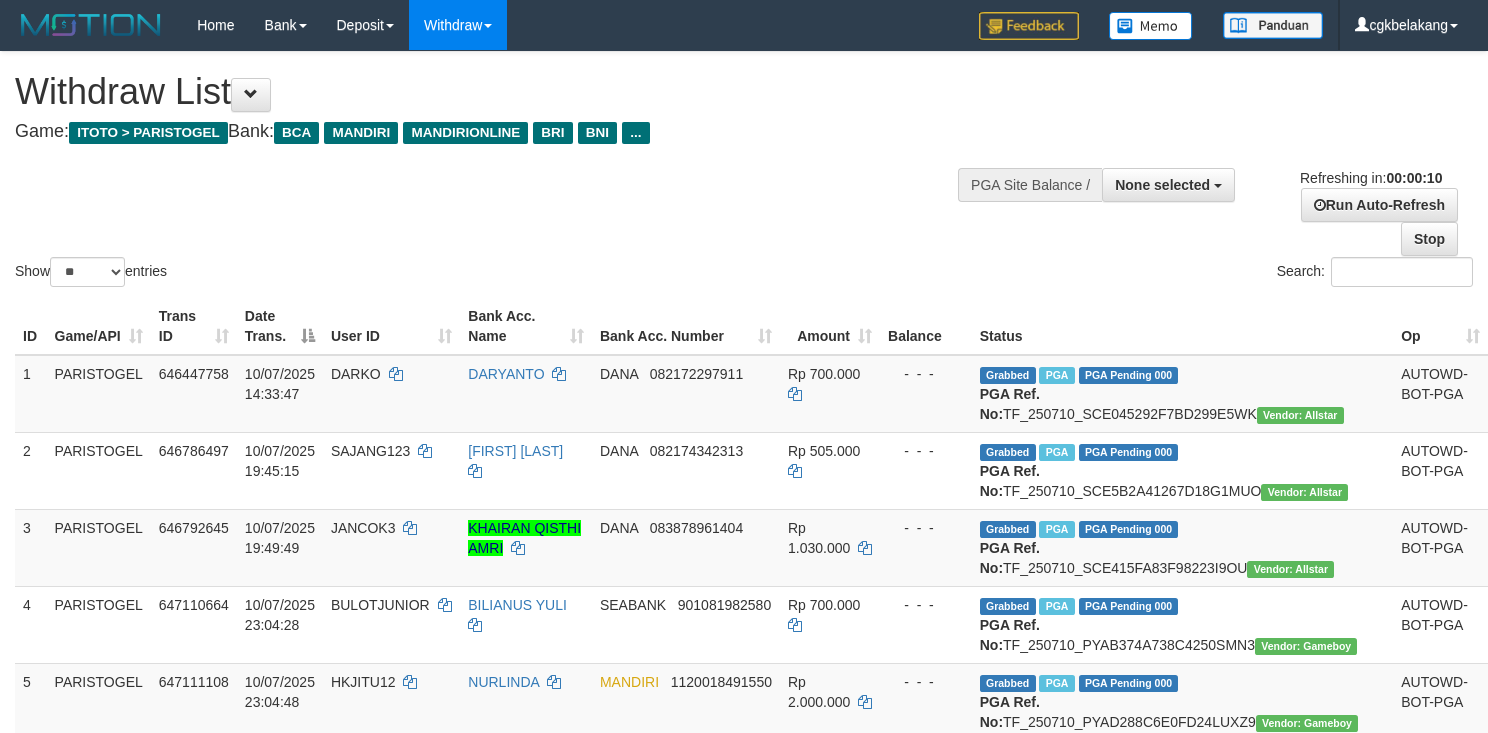 select 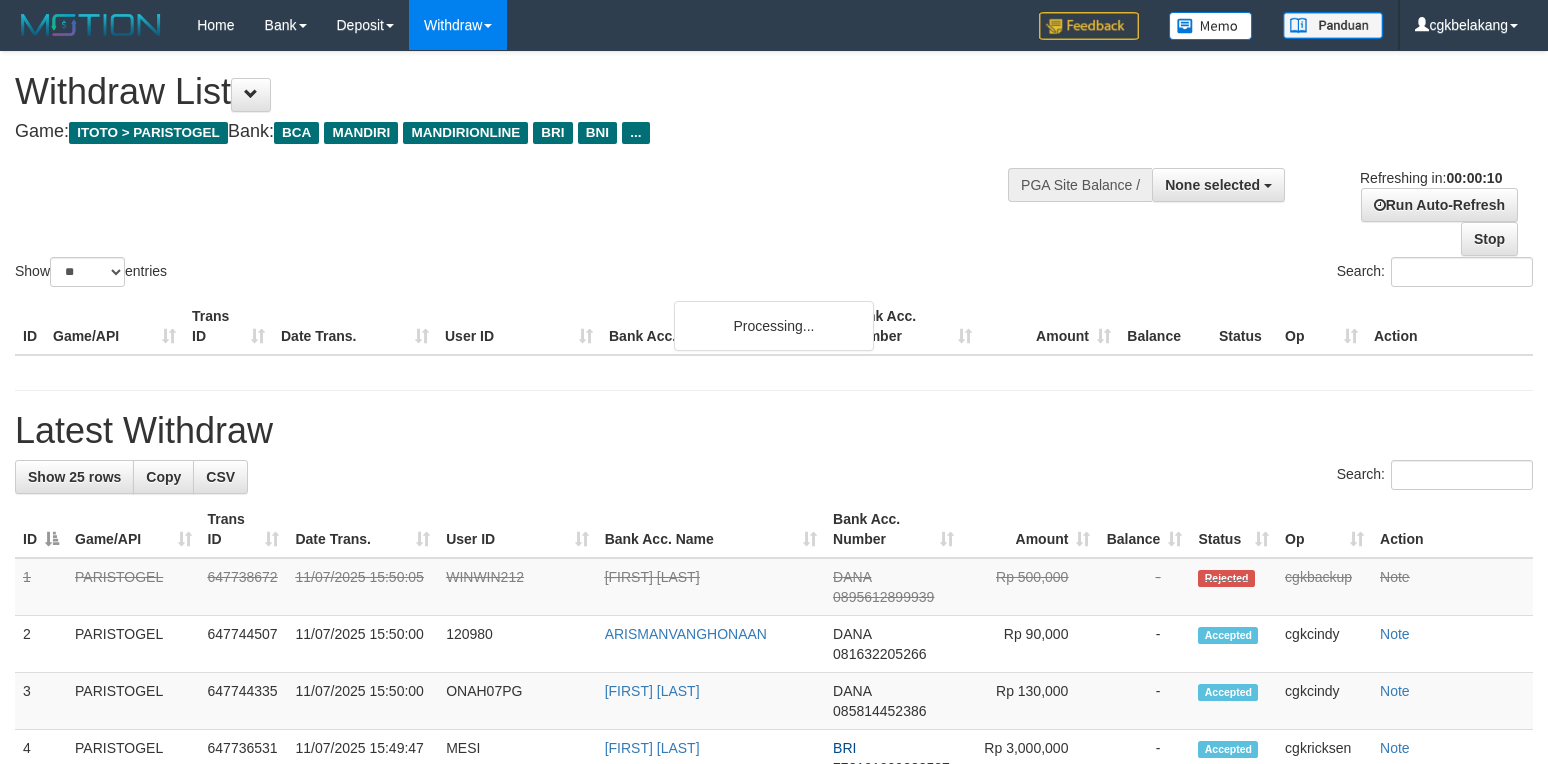 select 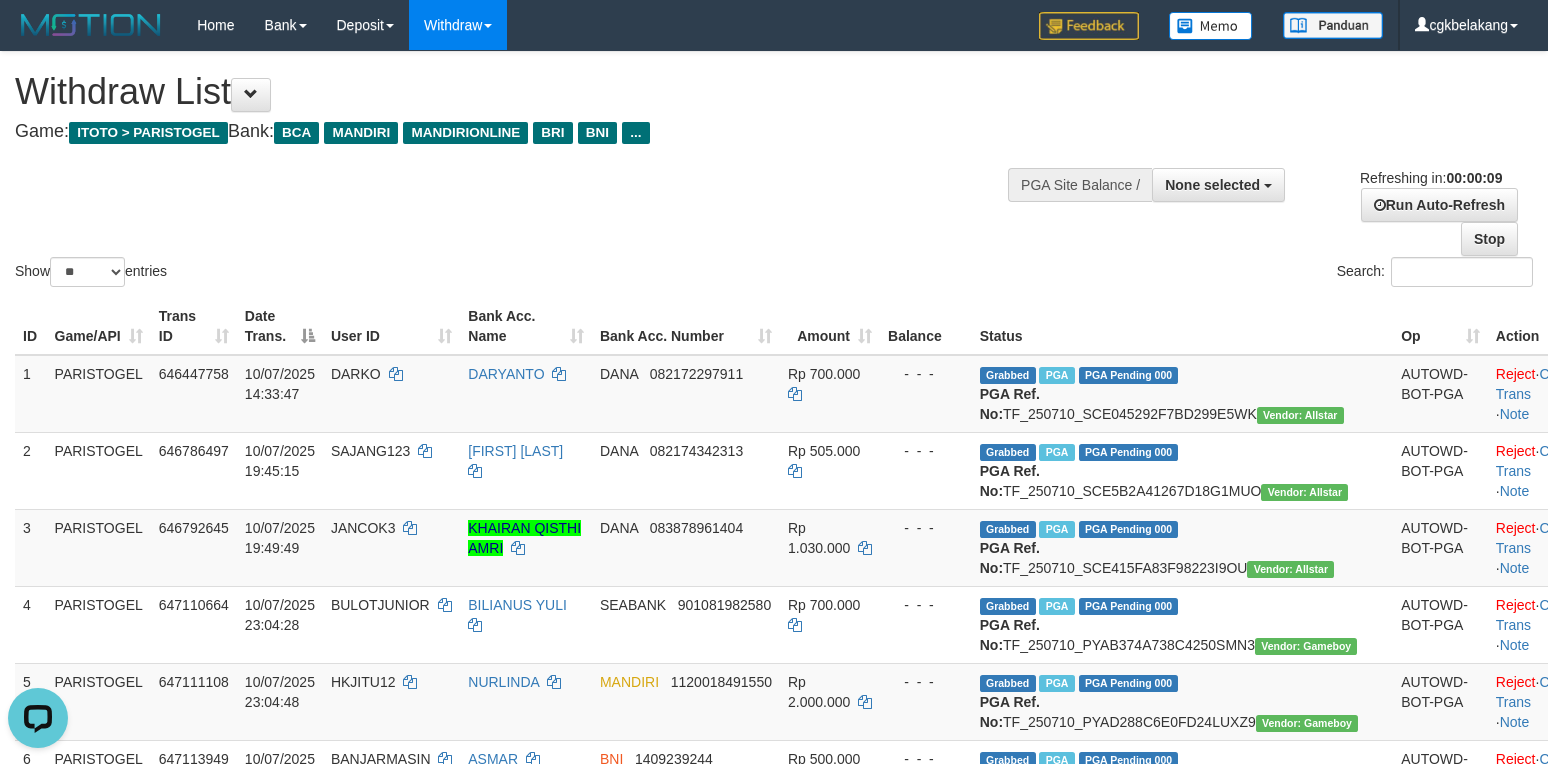 scroll, scrollTop: 0, scrollLeft: 0, axis: both 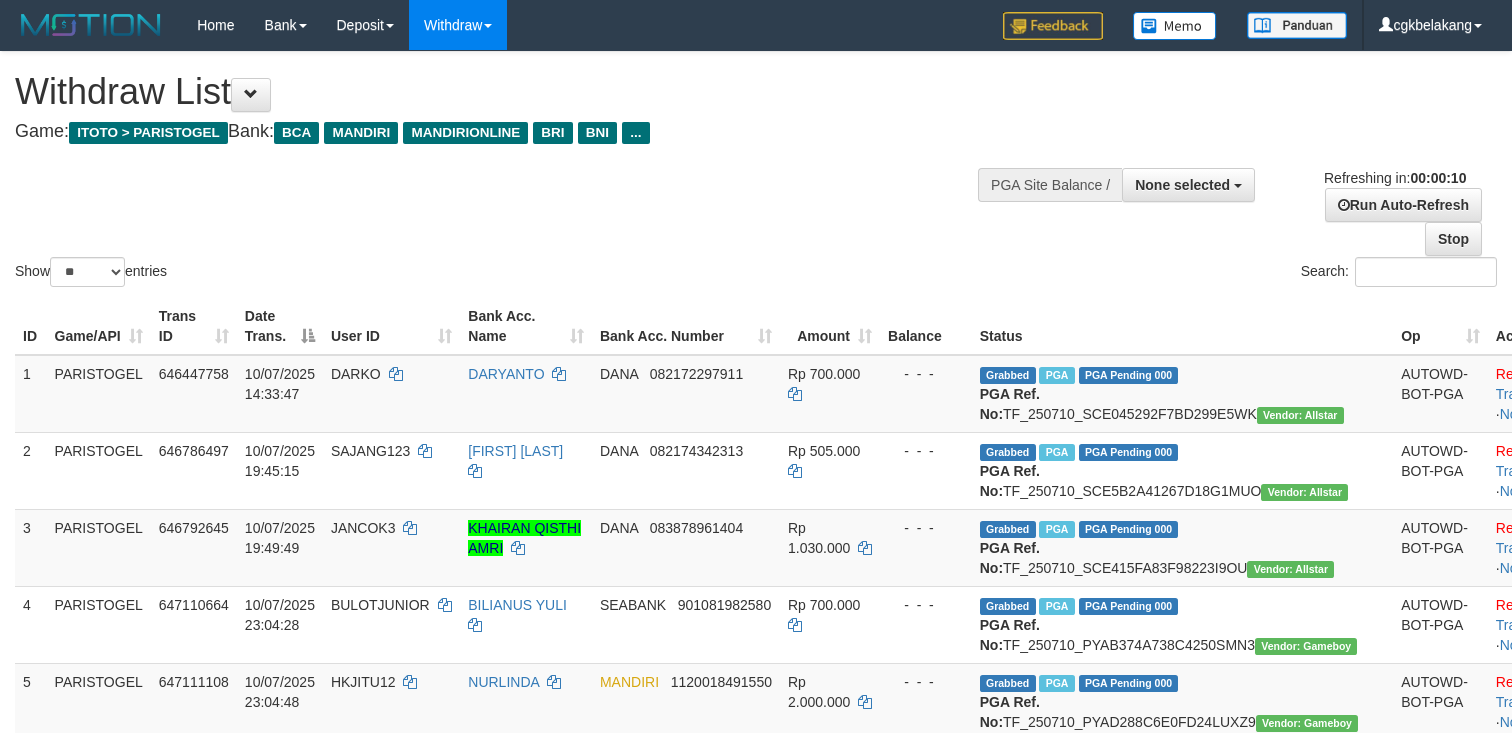 select 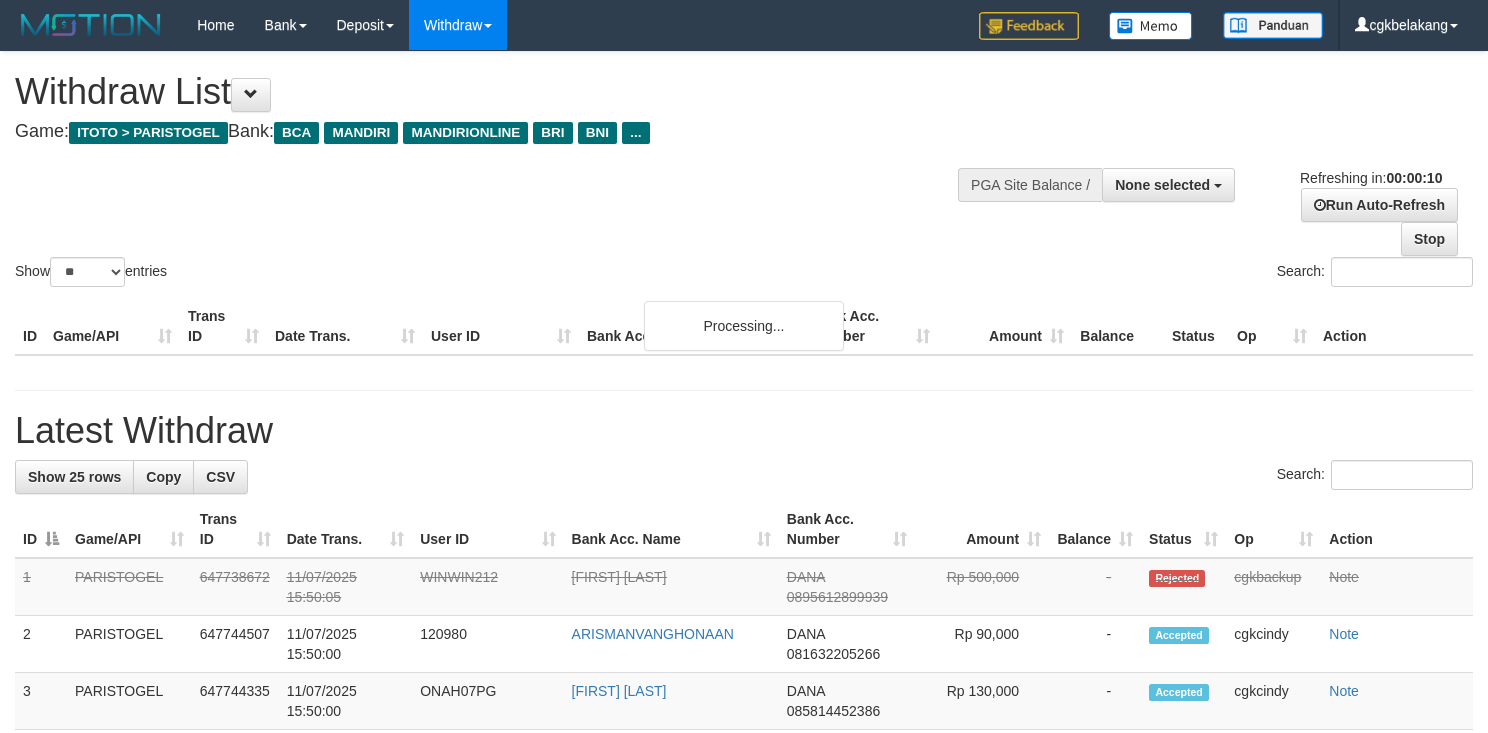 select 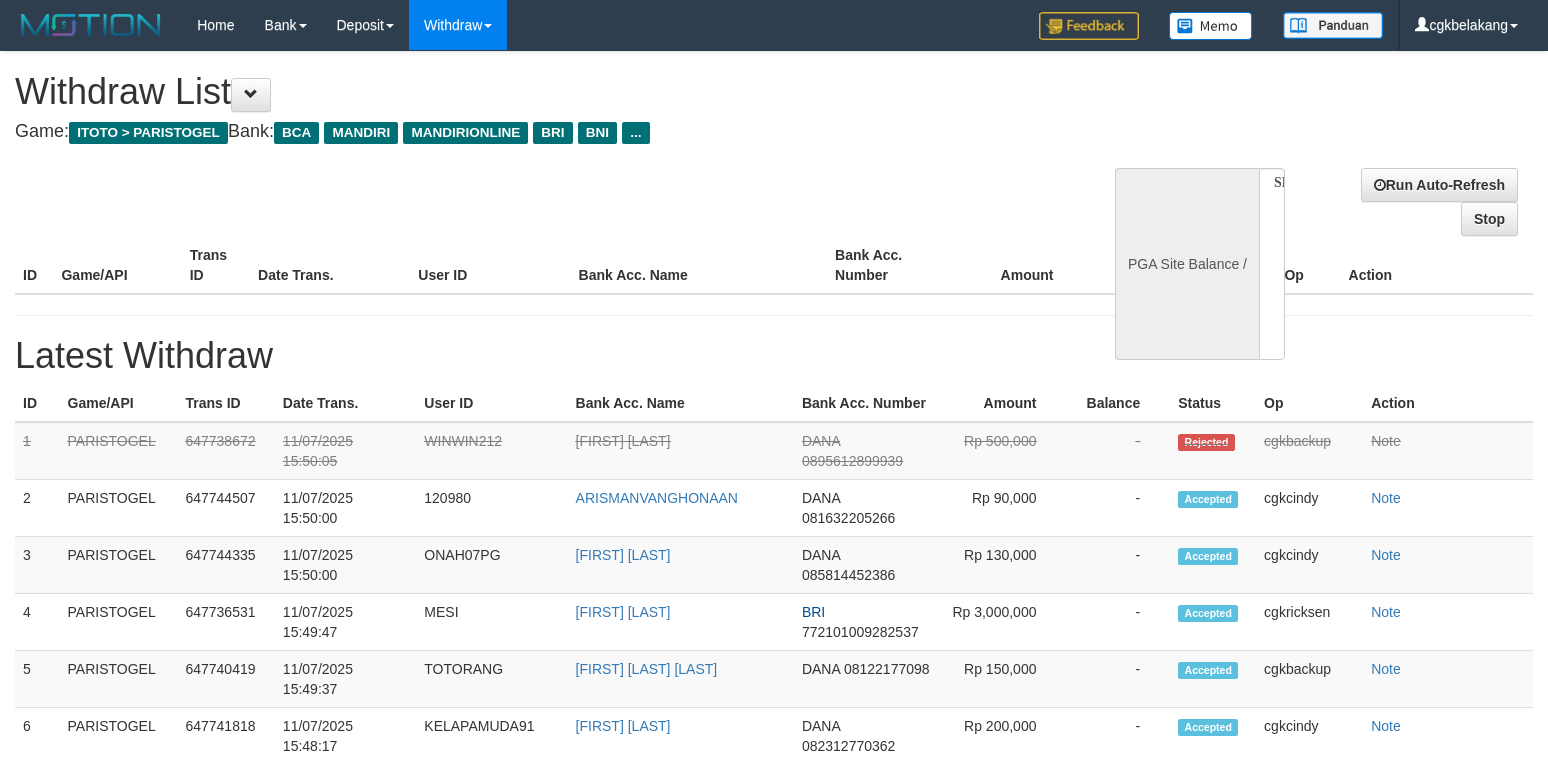 select 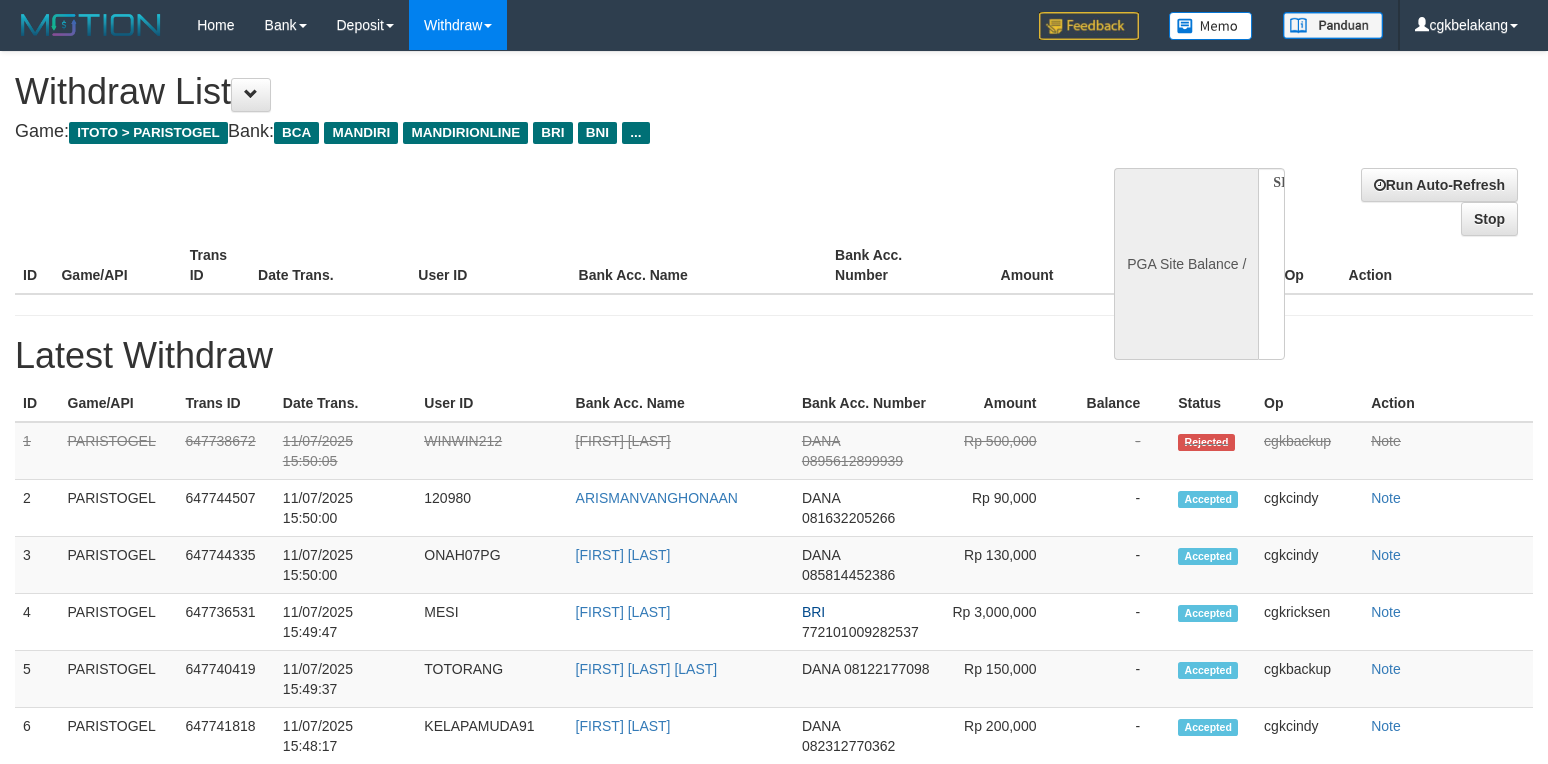 scroll, scrollTop: 0, scrollLeft: 0, axis: both 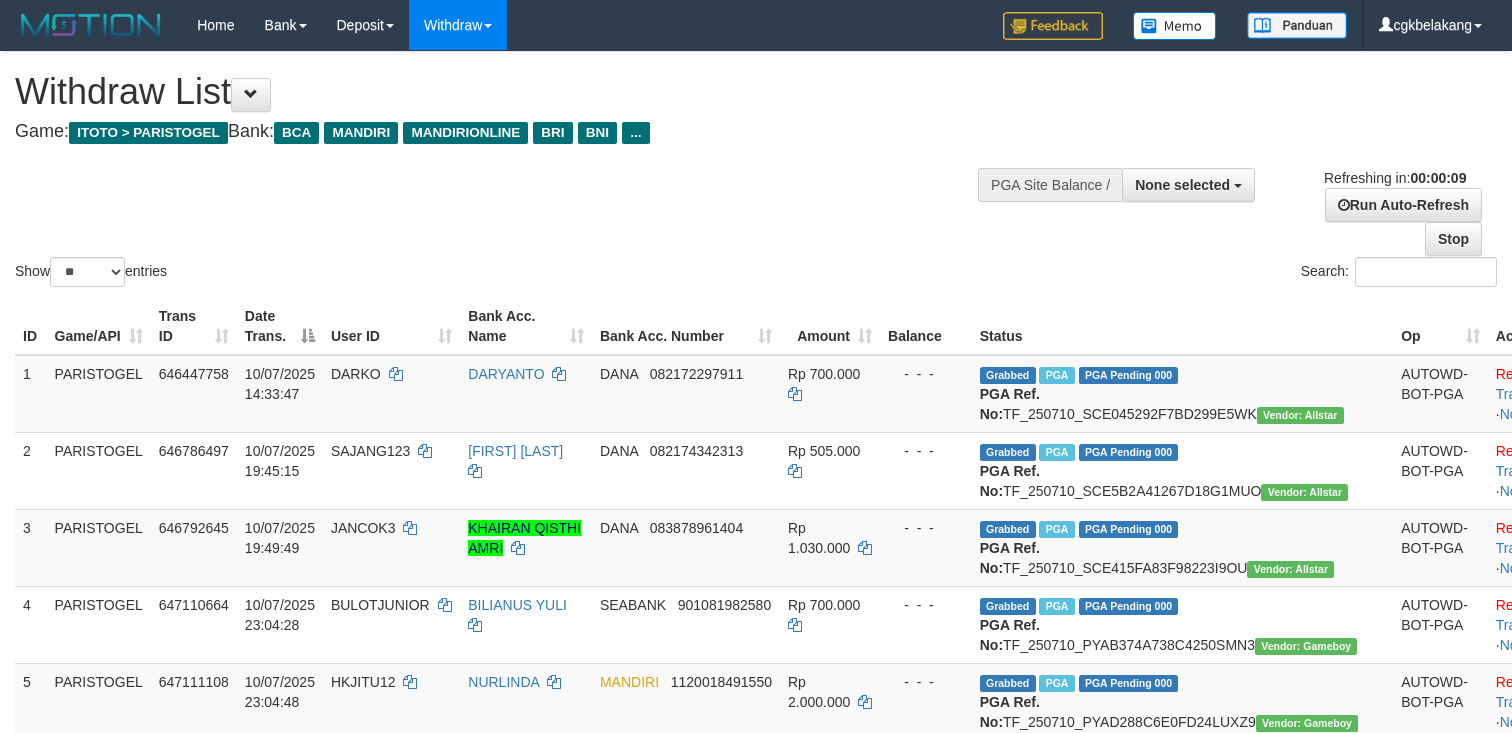 select 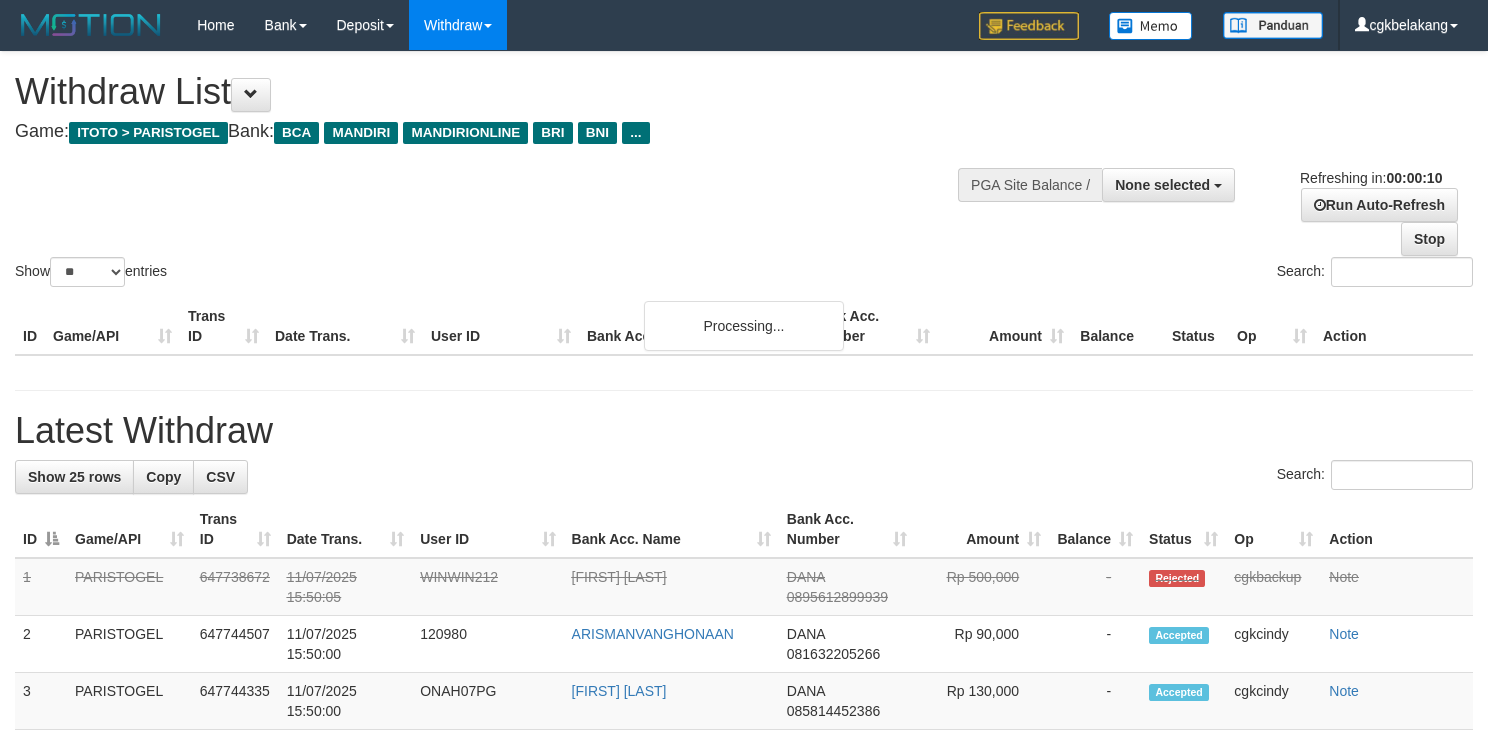 select 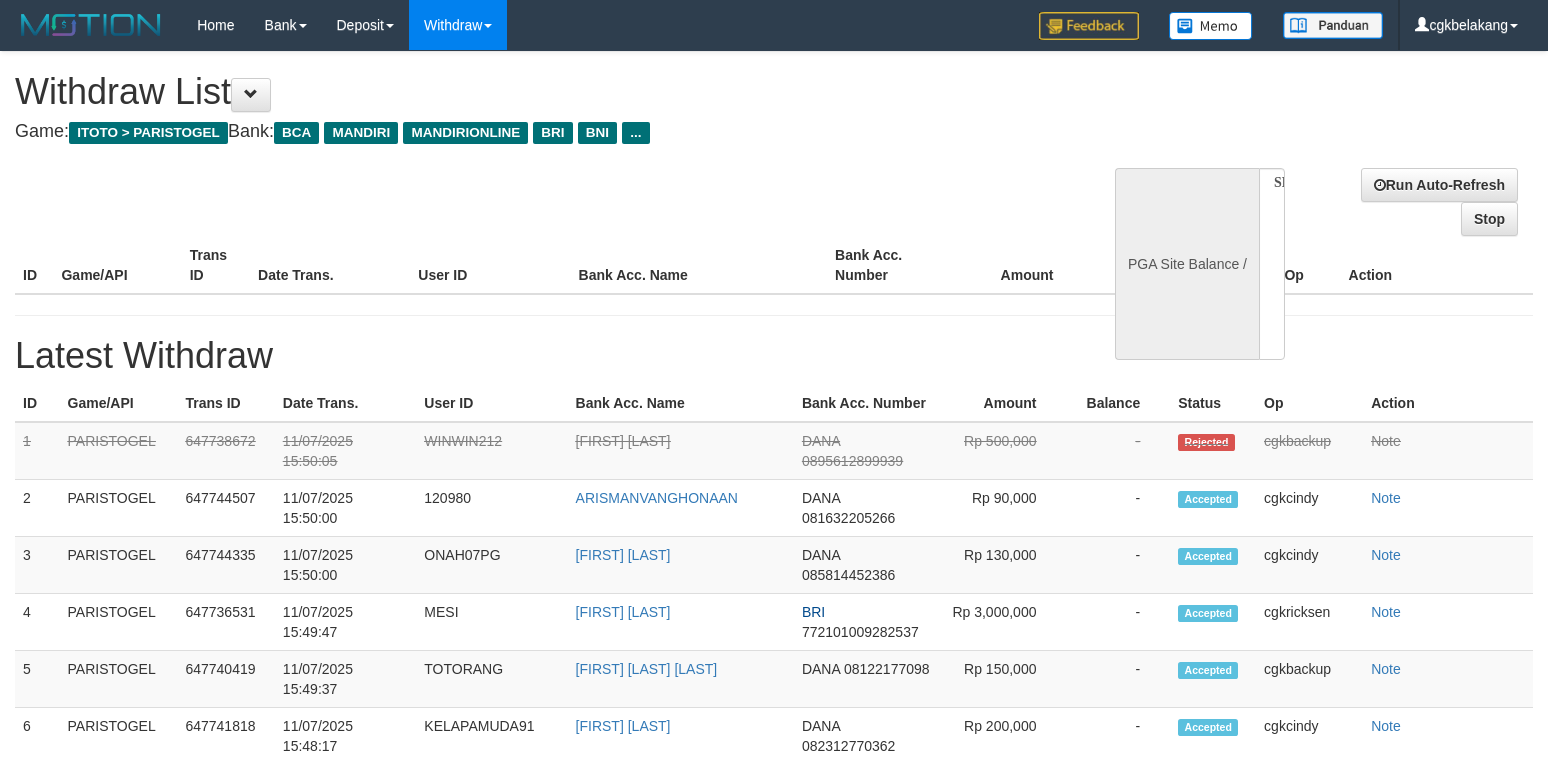 select 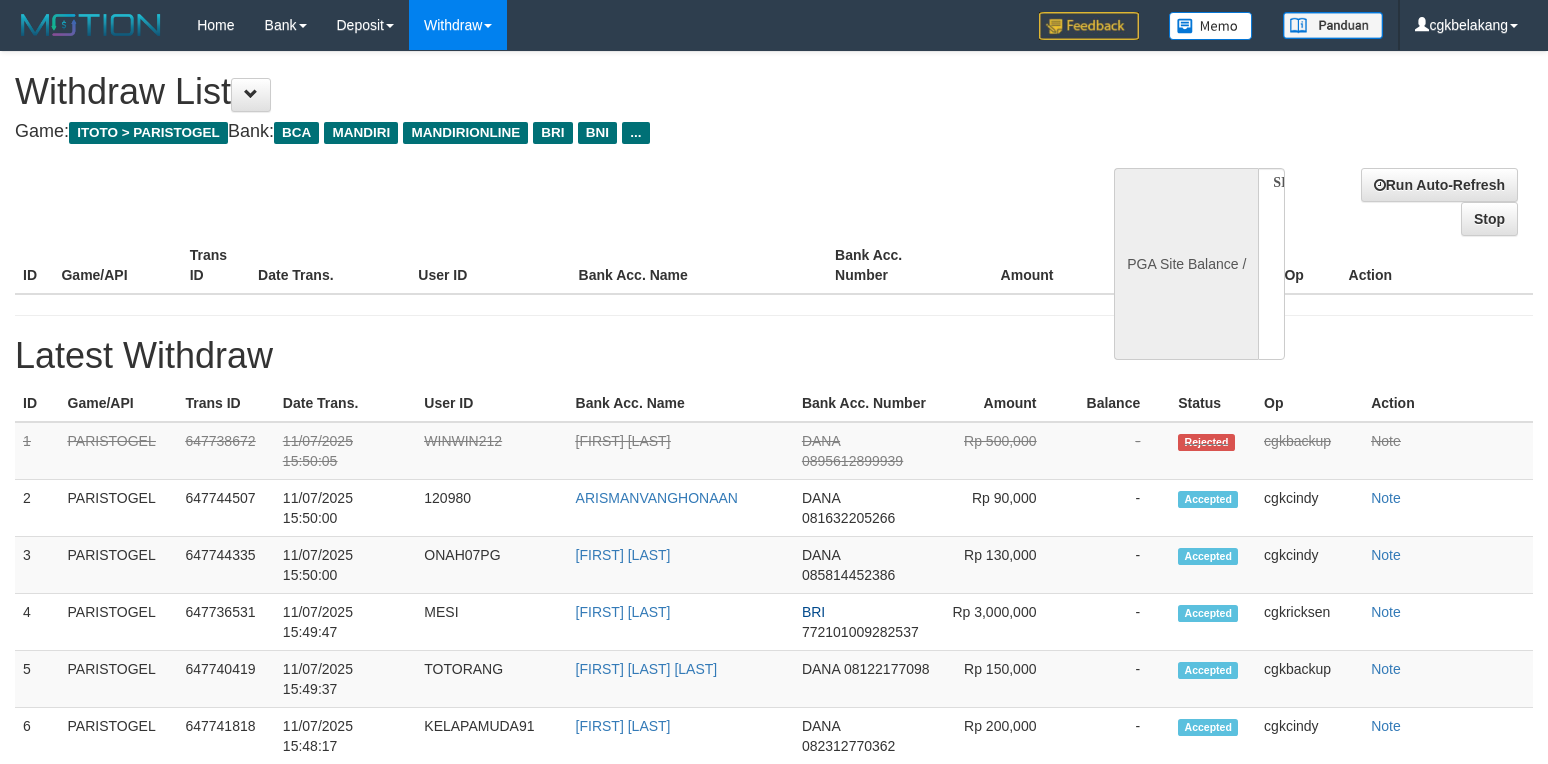 select on "**" 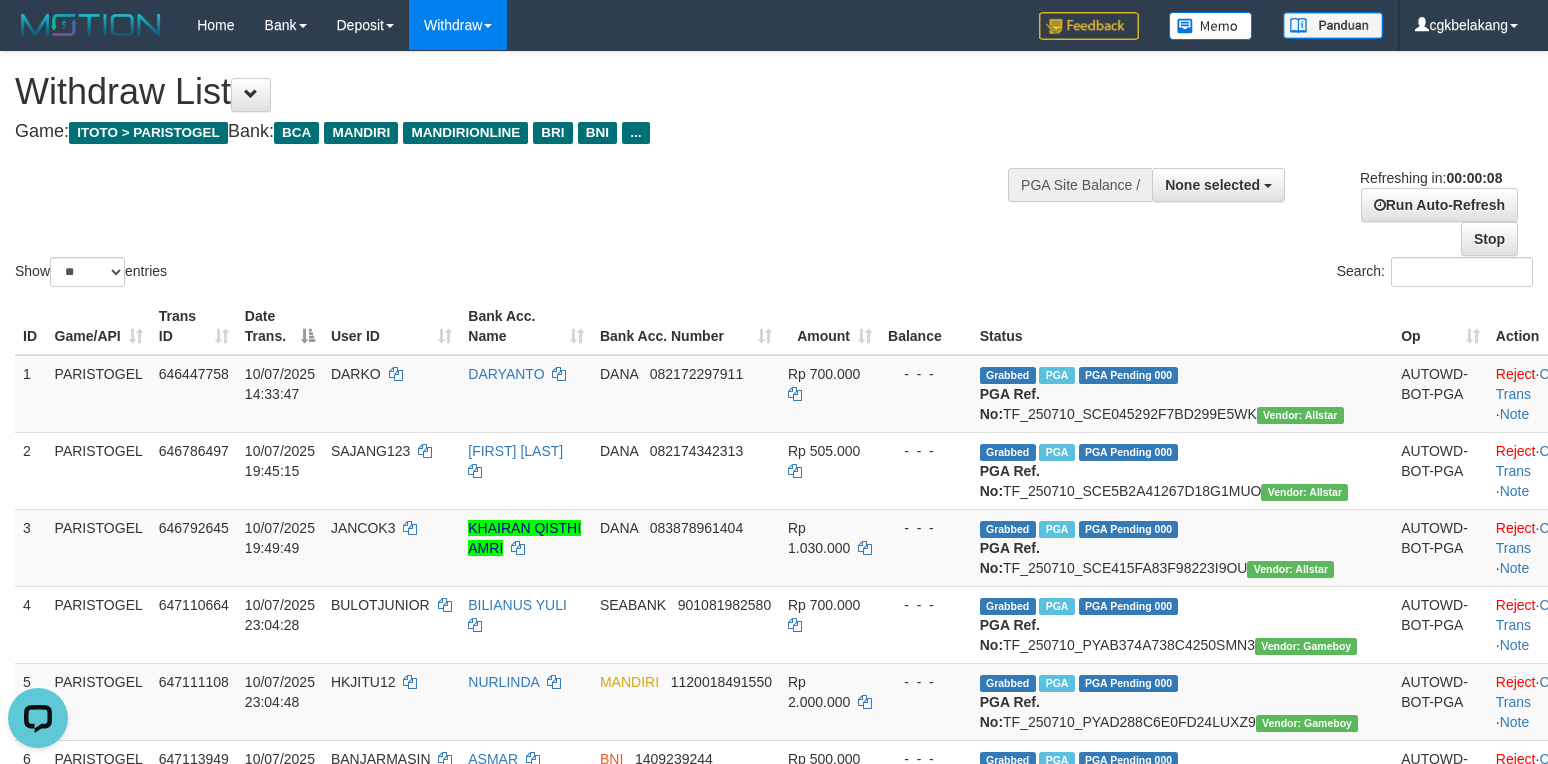 scroll, scrollTop: 0, scrollLeft: 0, axis: both 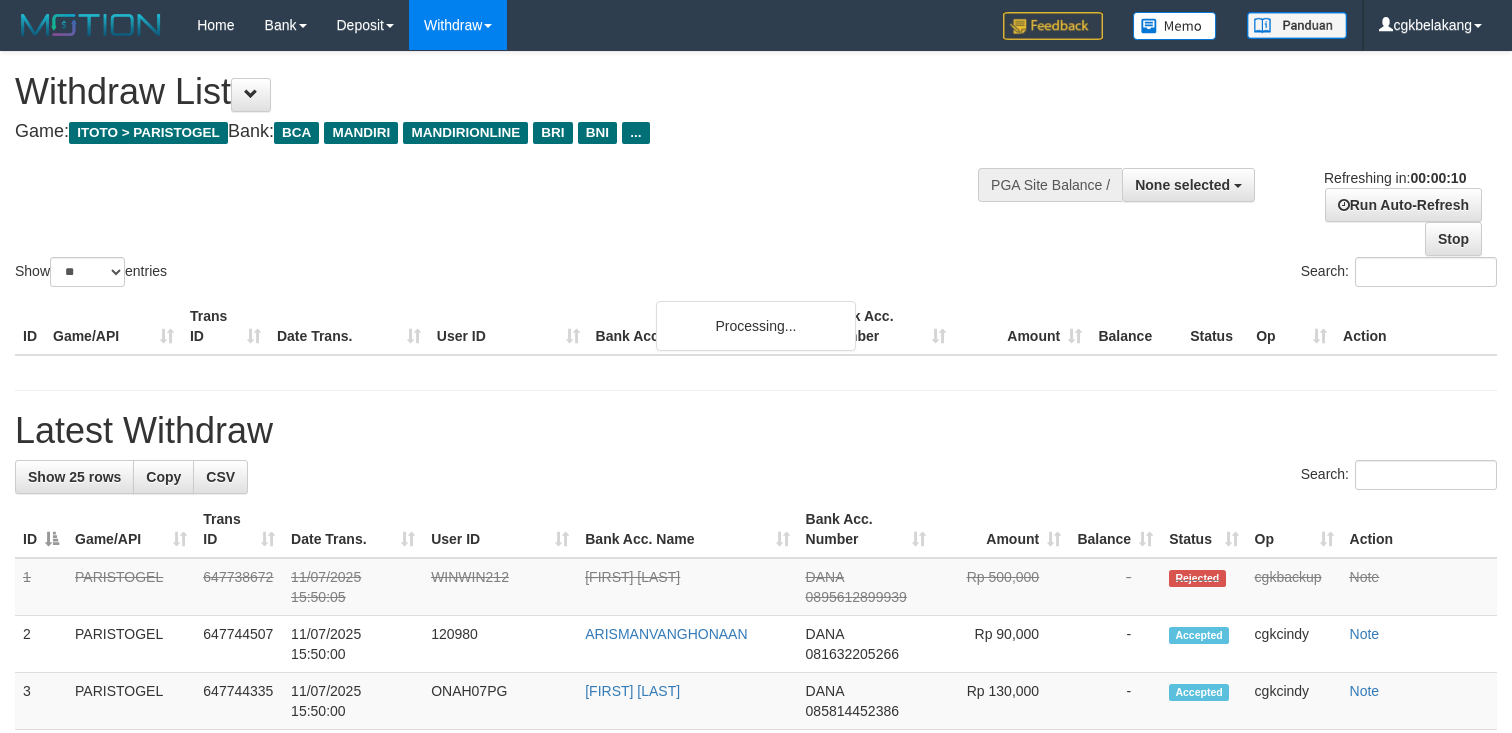 select 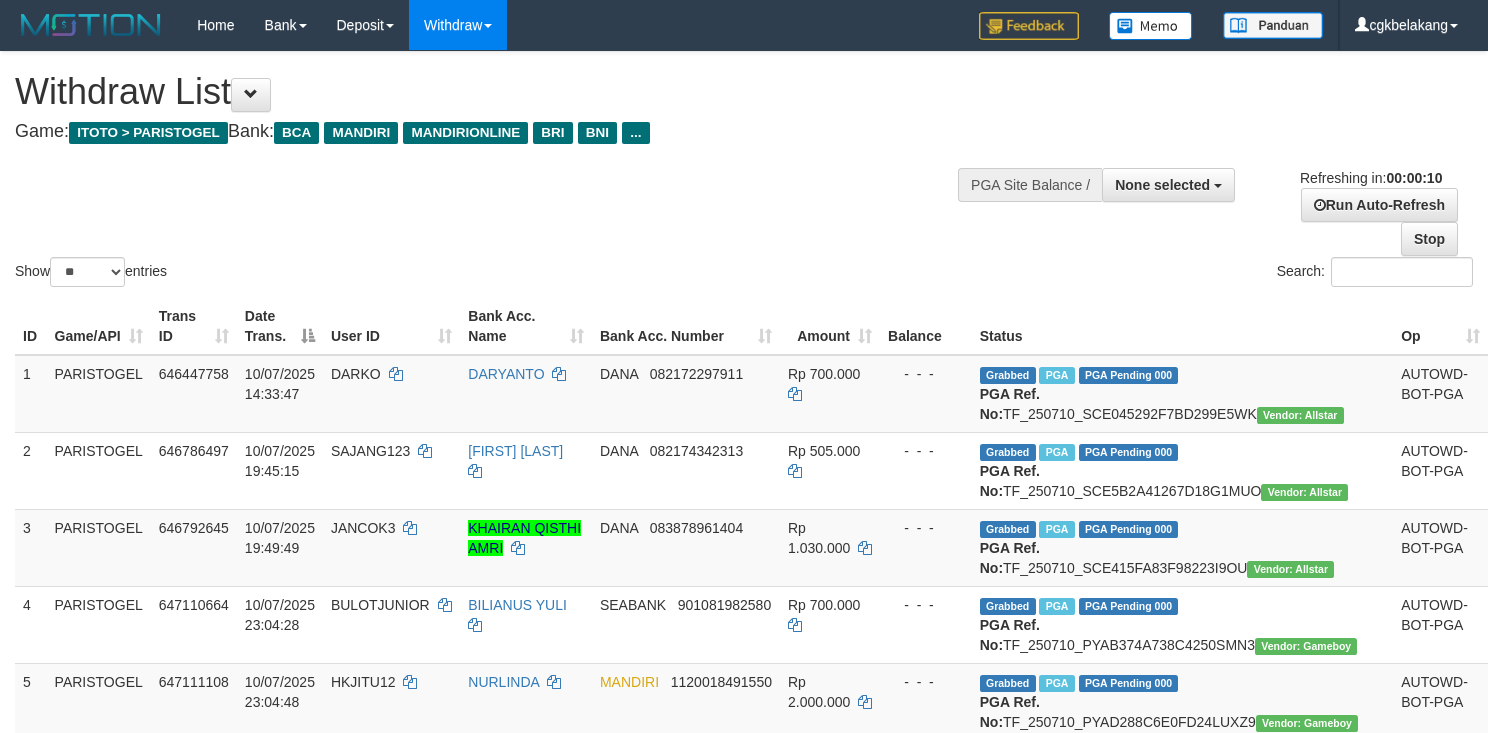 select 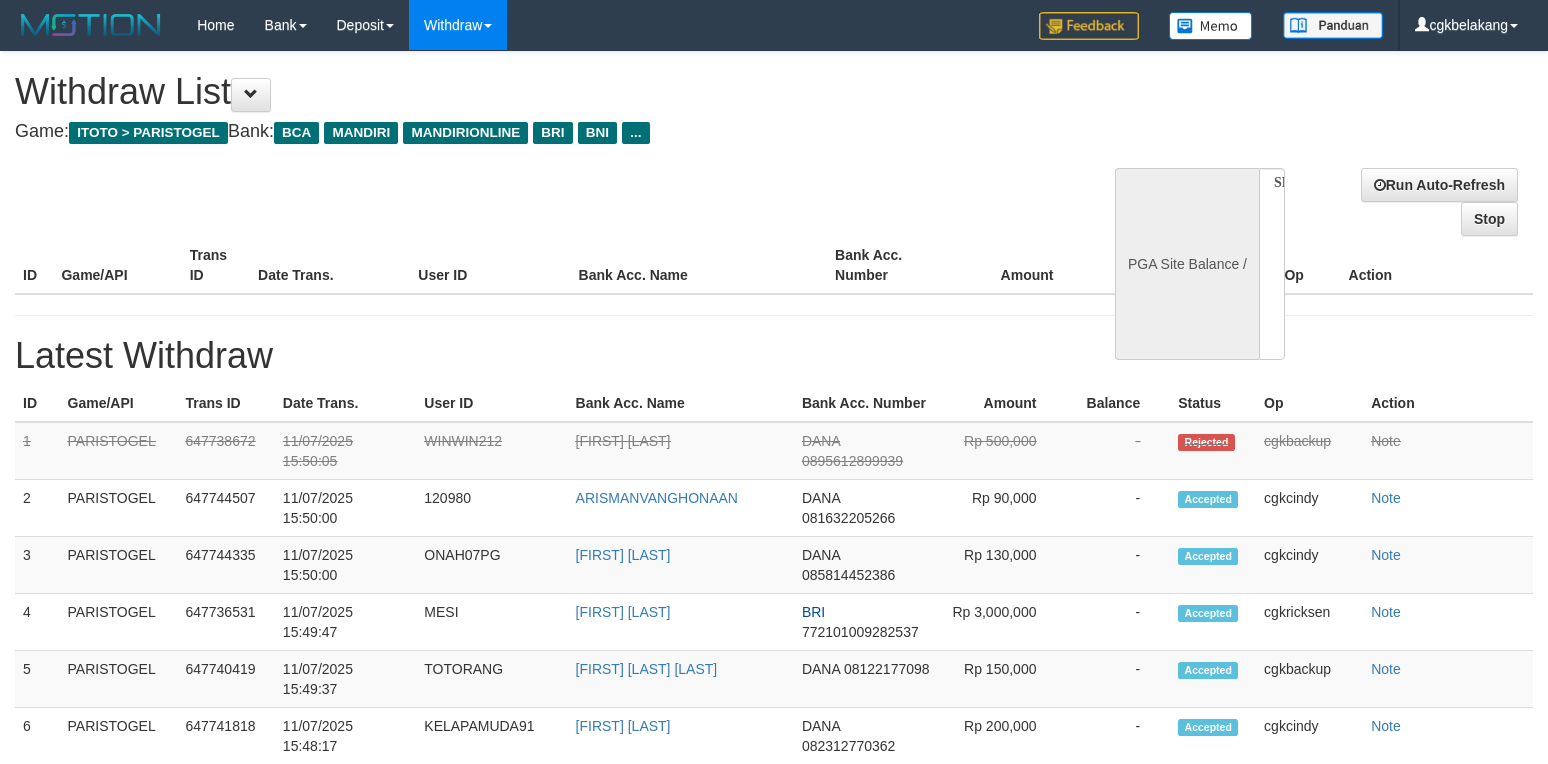 select 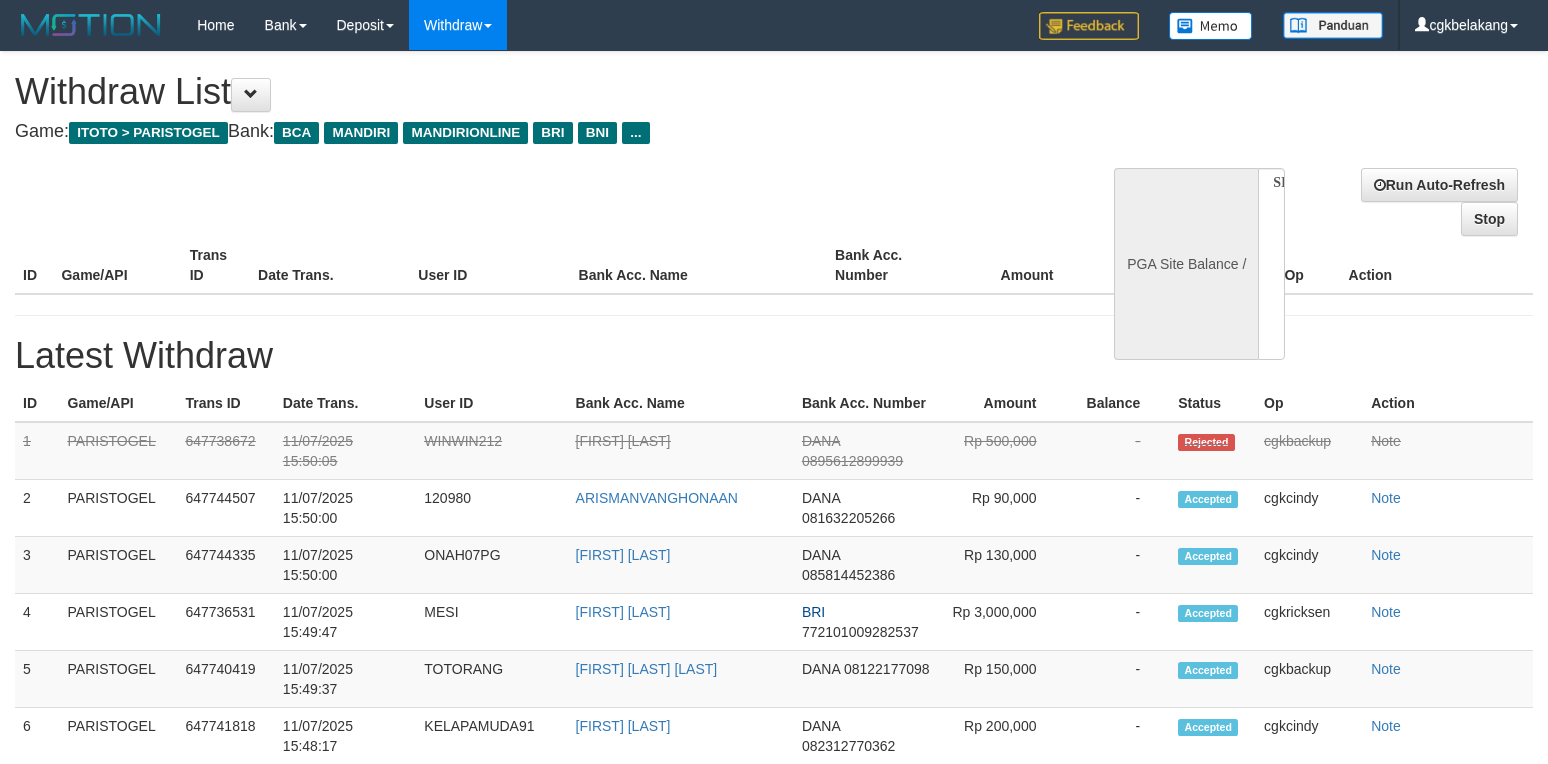 scroll, scrollTop: 0, scrollLeft: 0, axis: both 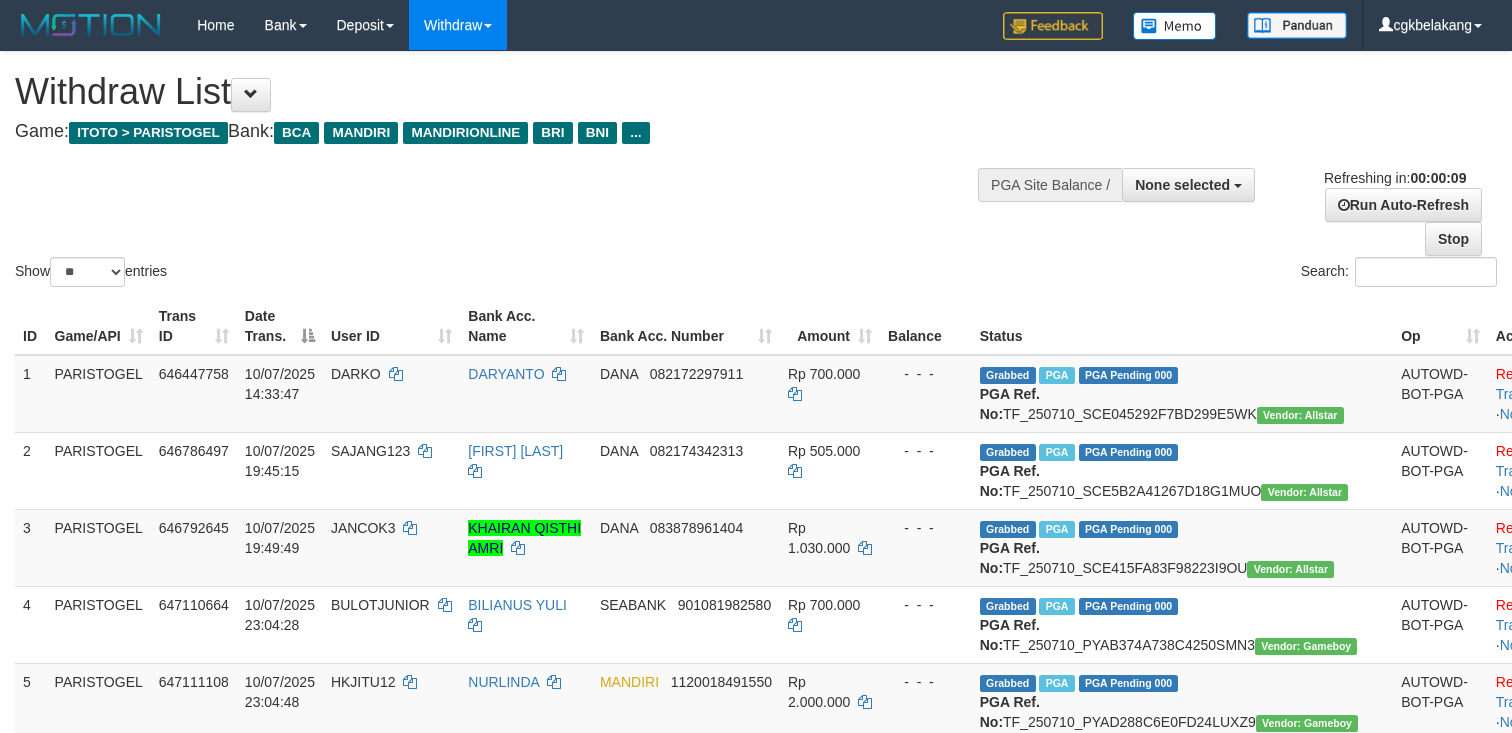 select 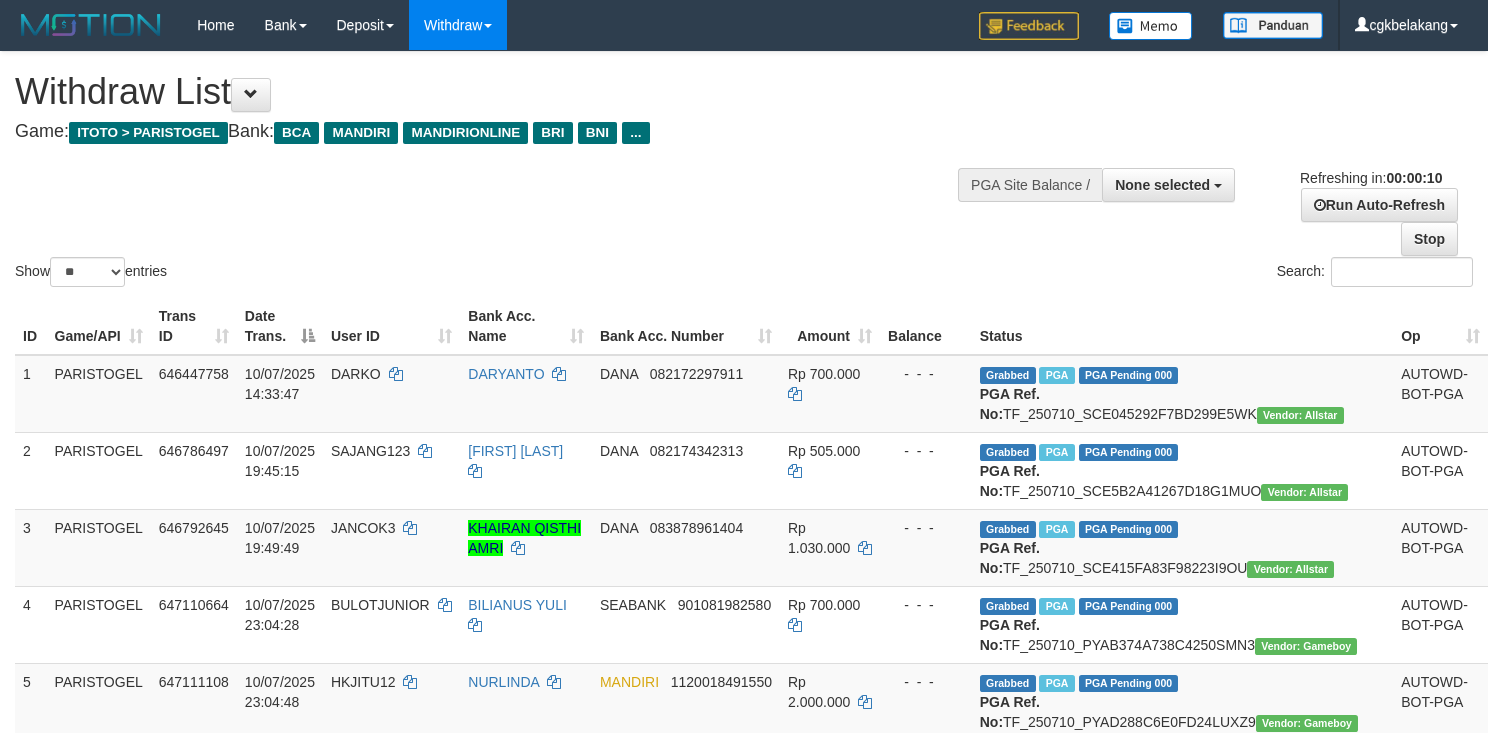 select 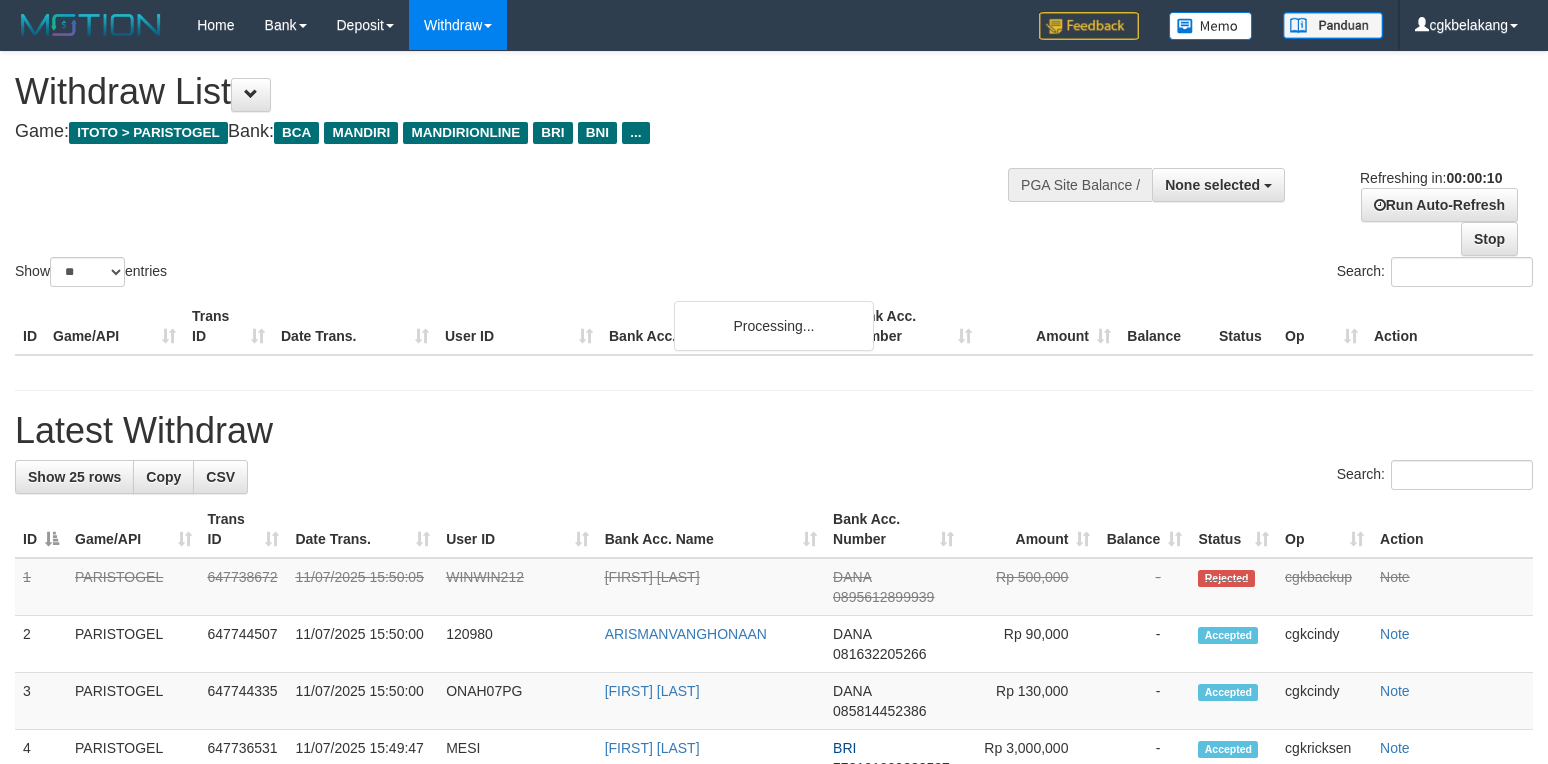 select 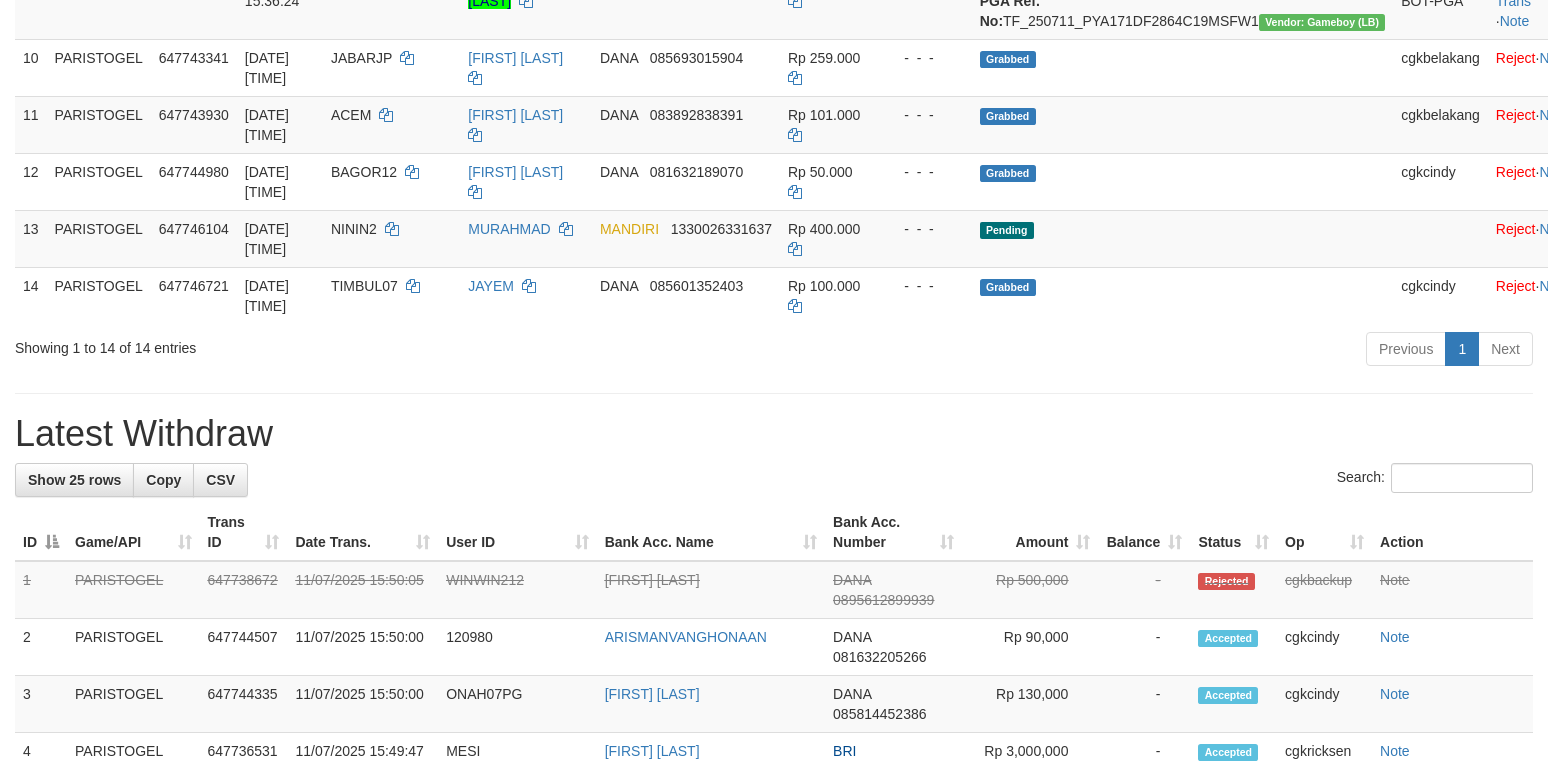 scroll, scrollTop: 933, scrollLeft: 0, axis: vertical 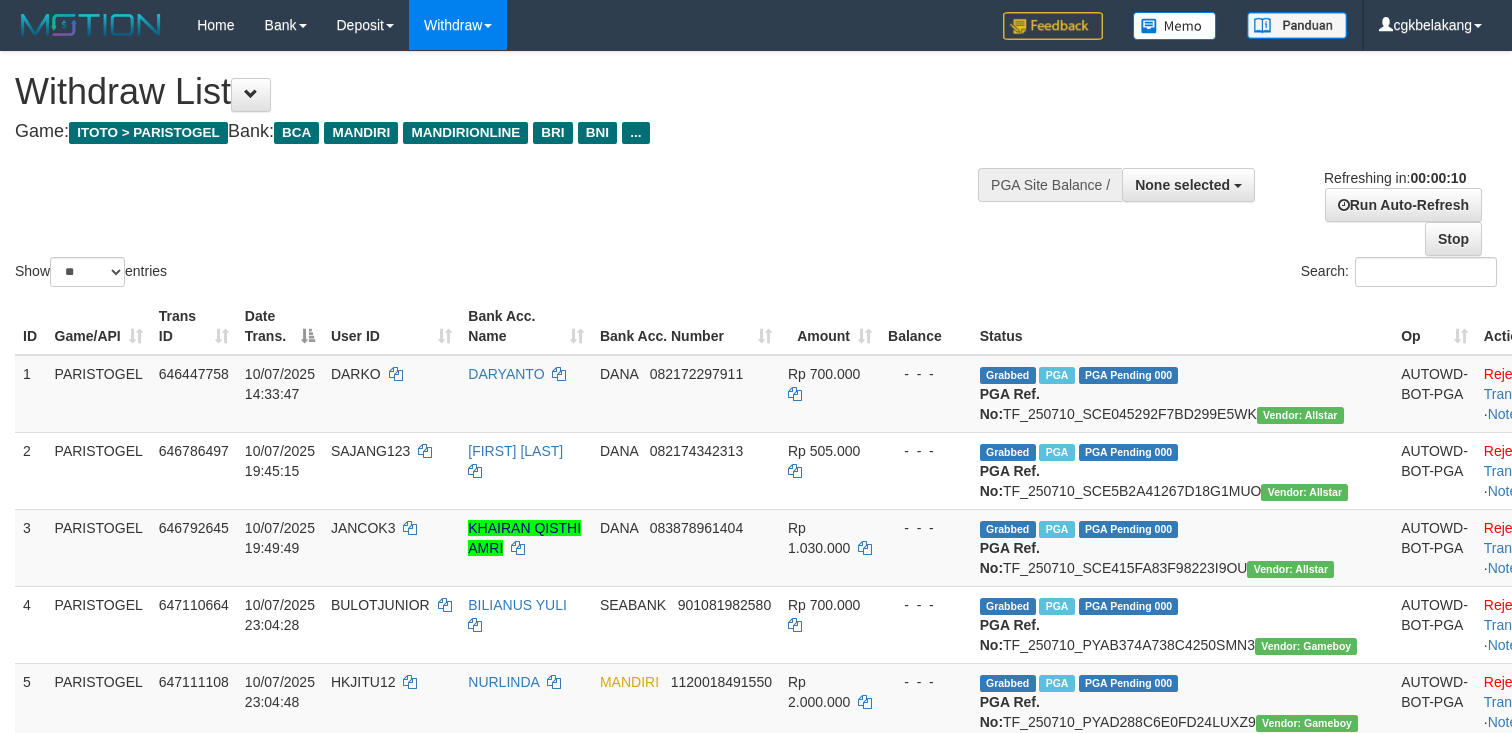 select 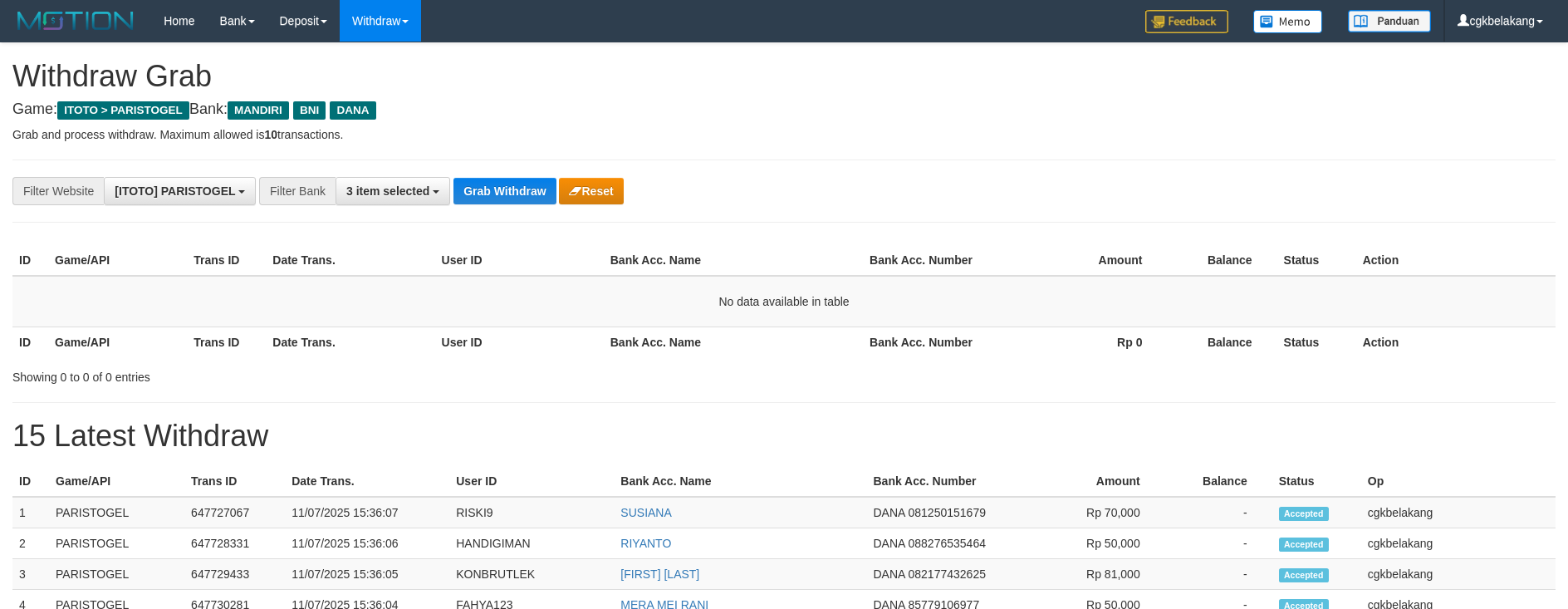 scroll, scrollTop: 0, scrollLeft: 0, axis: both 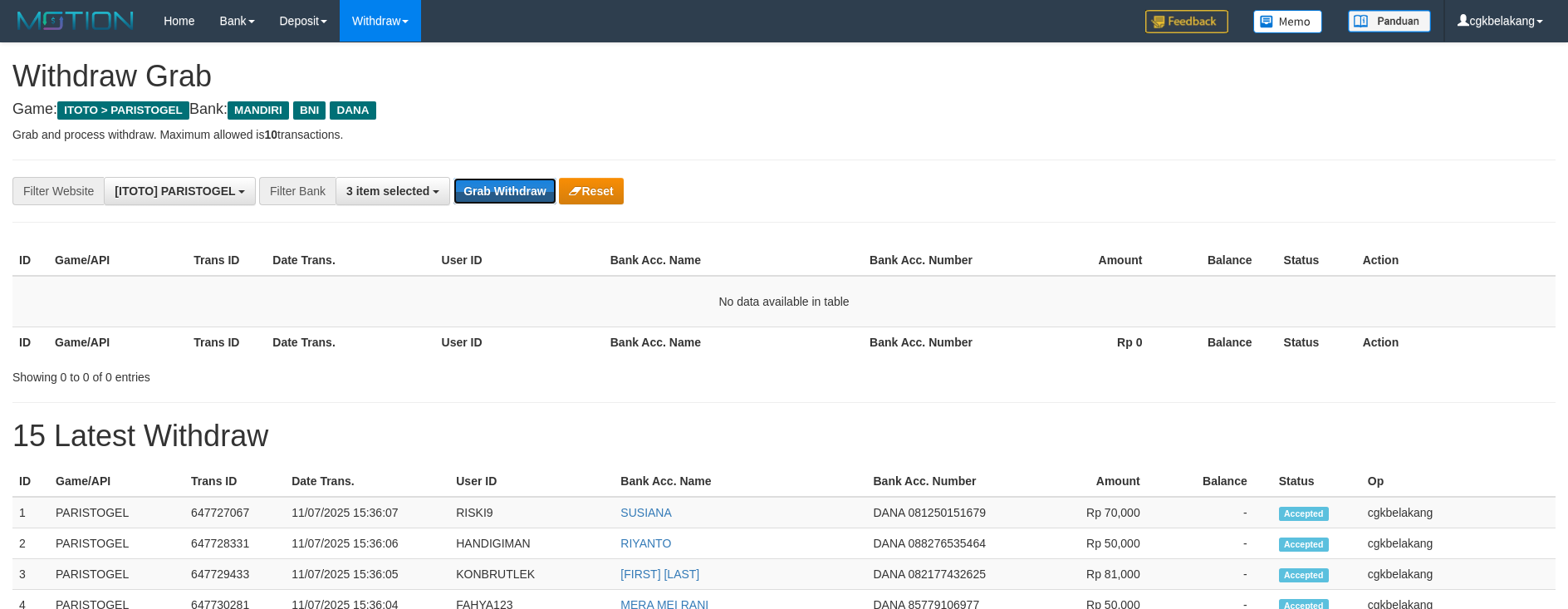 click on "Grab Withdraw" at bounding box center (504, 191) 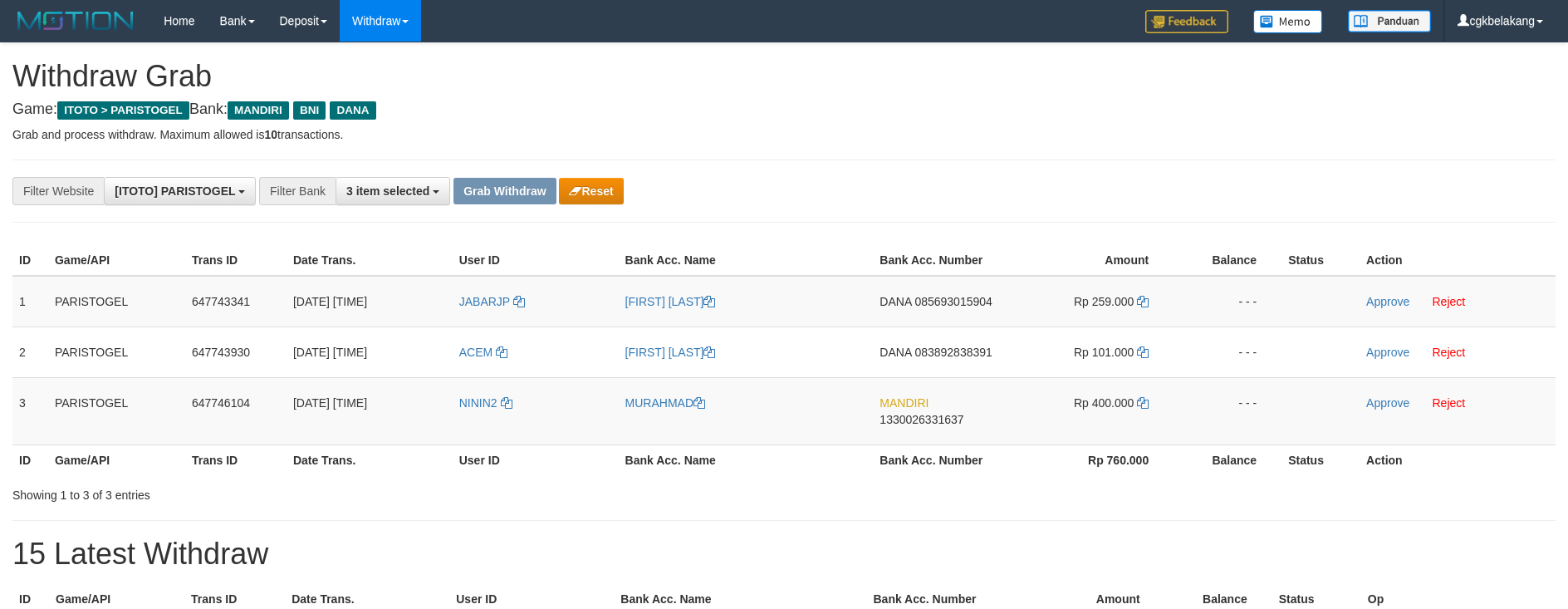 scroll, scrollTop: 0, scrollLeft: 0, axis: both 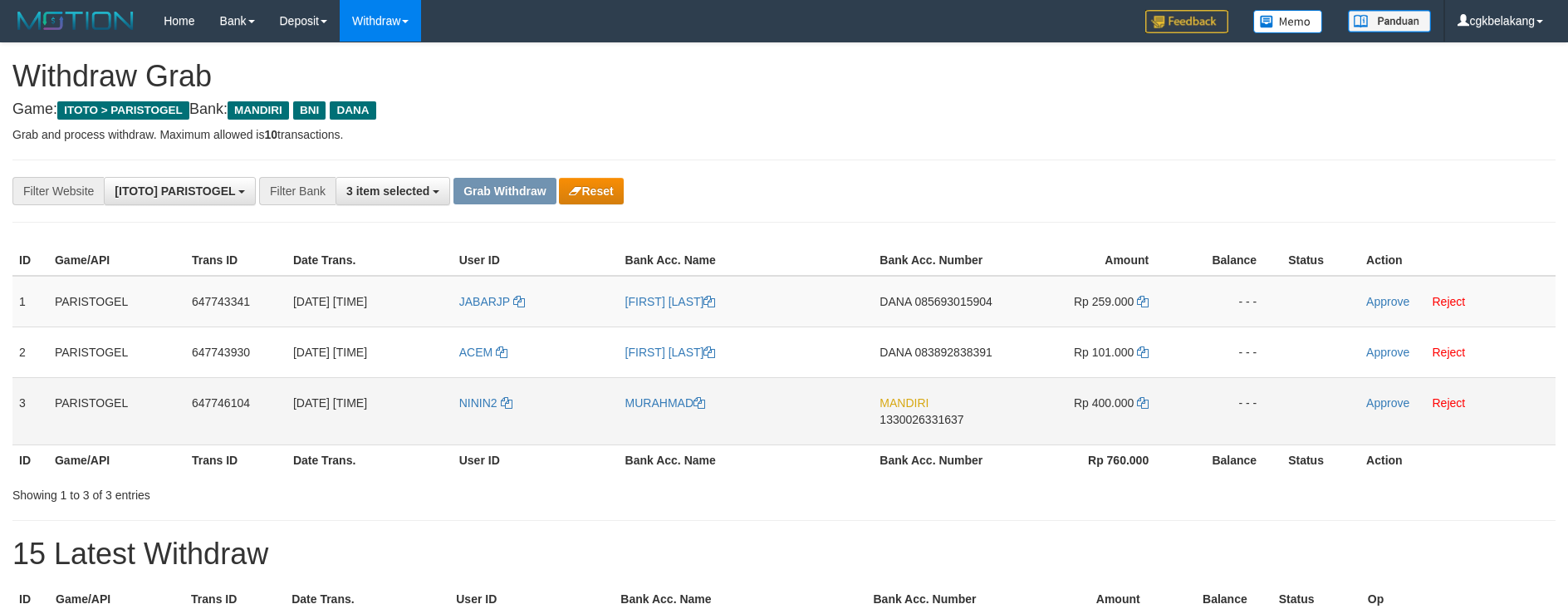 click on "NININ2" at bounding box center (536, 410) 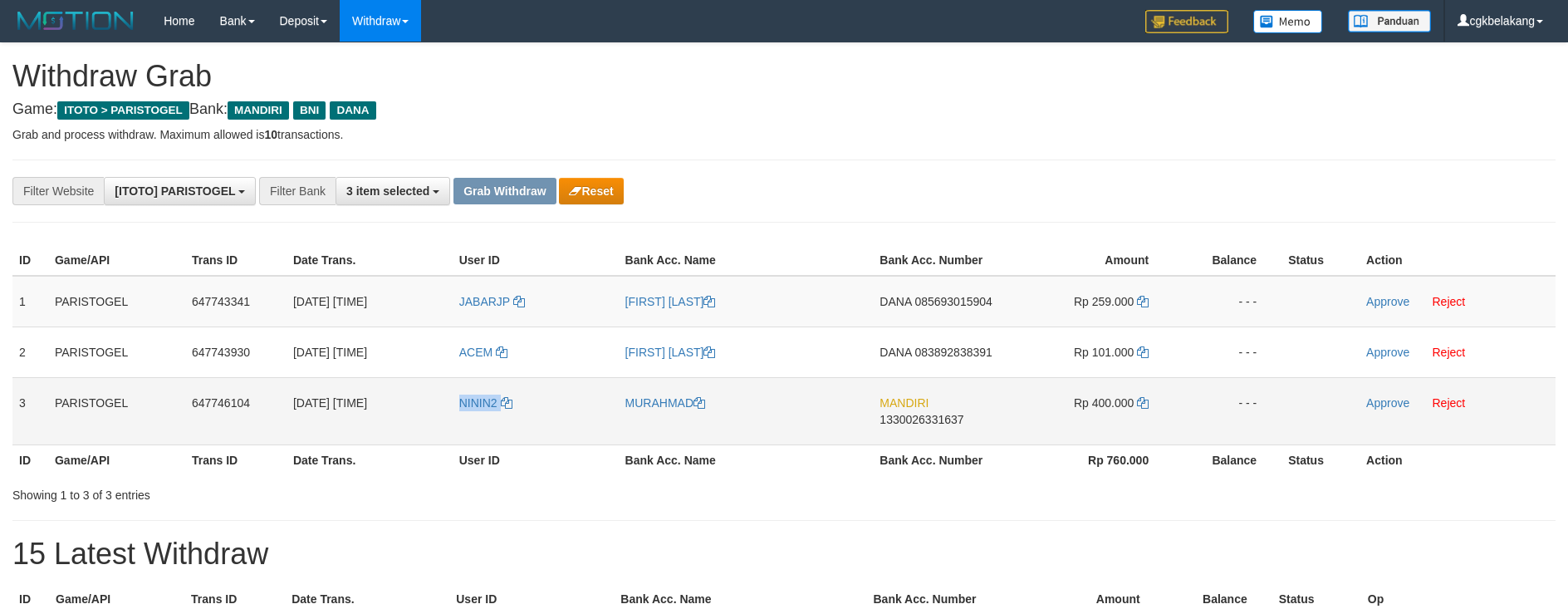 click on "NININ2" at bounding box center [536, 410] 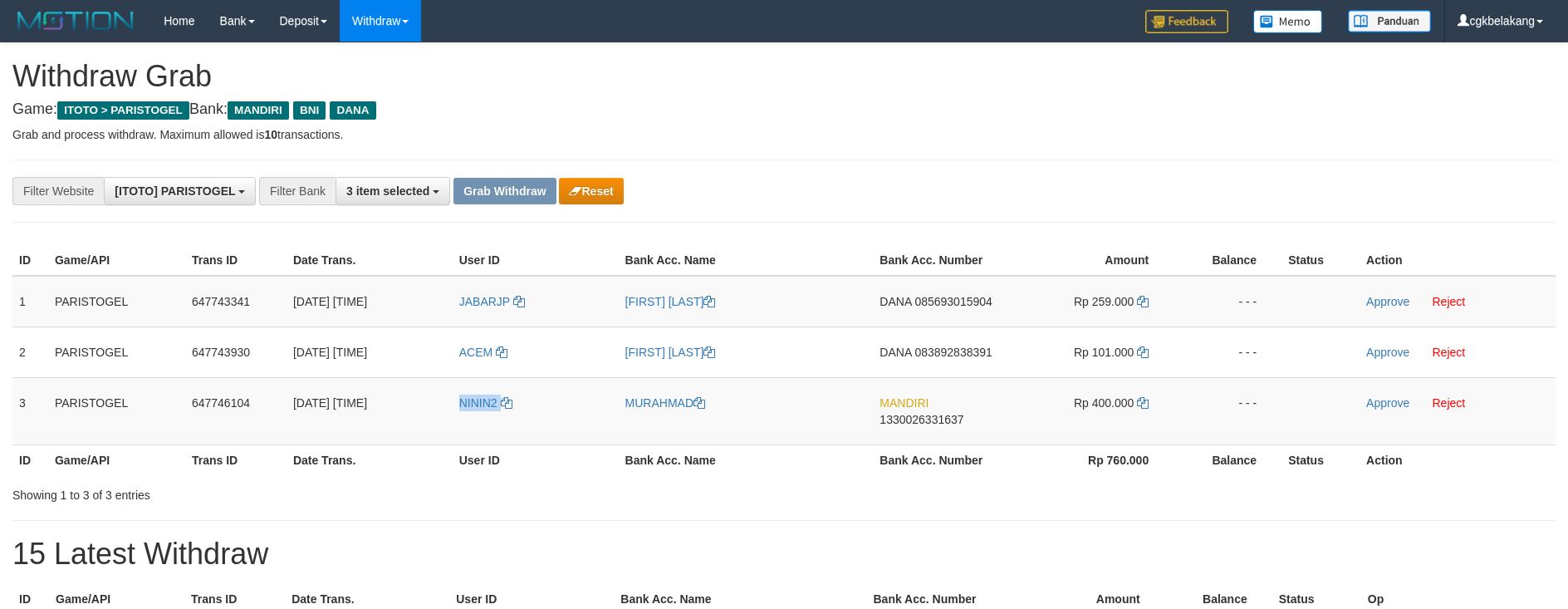 copy on "NININ2" 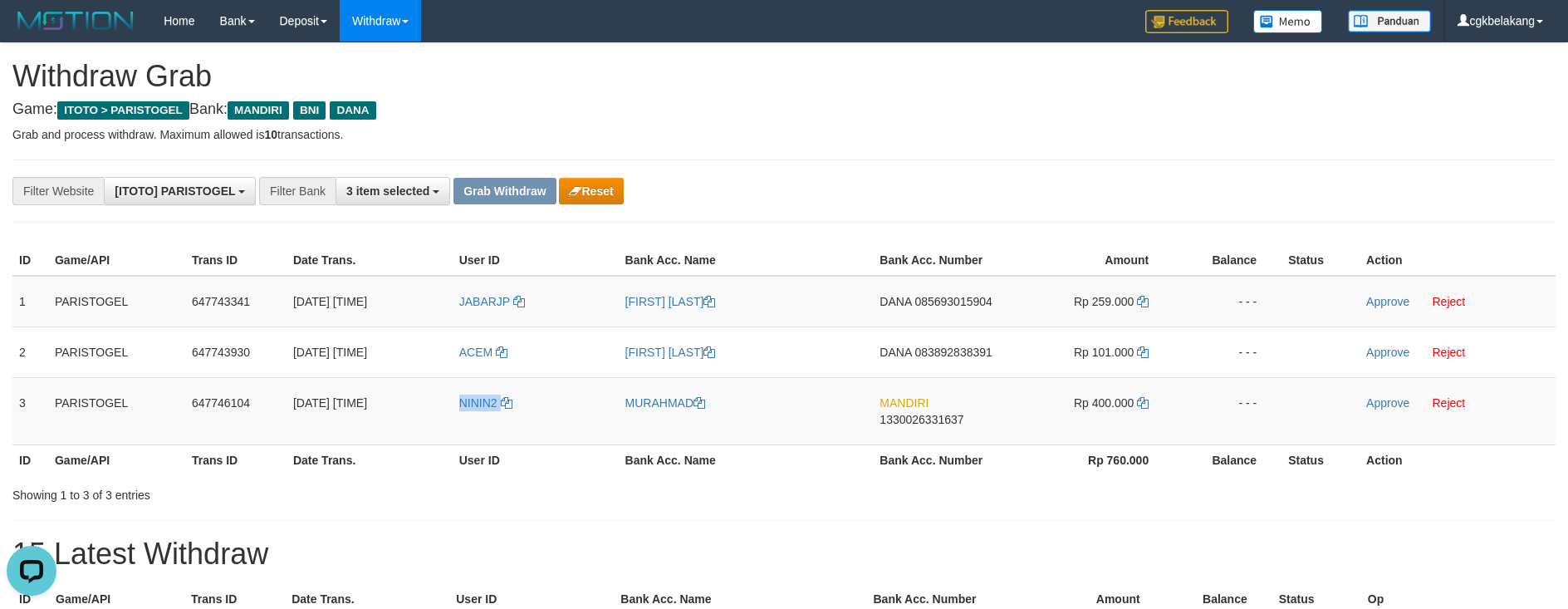 scroll, scrollTop: 0, scrollLeft: 0, axis: both 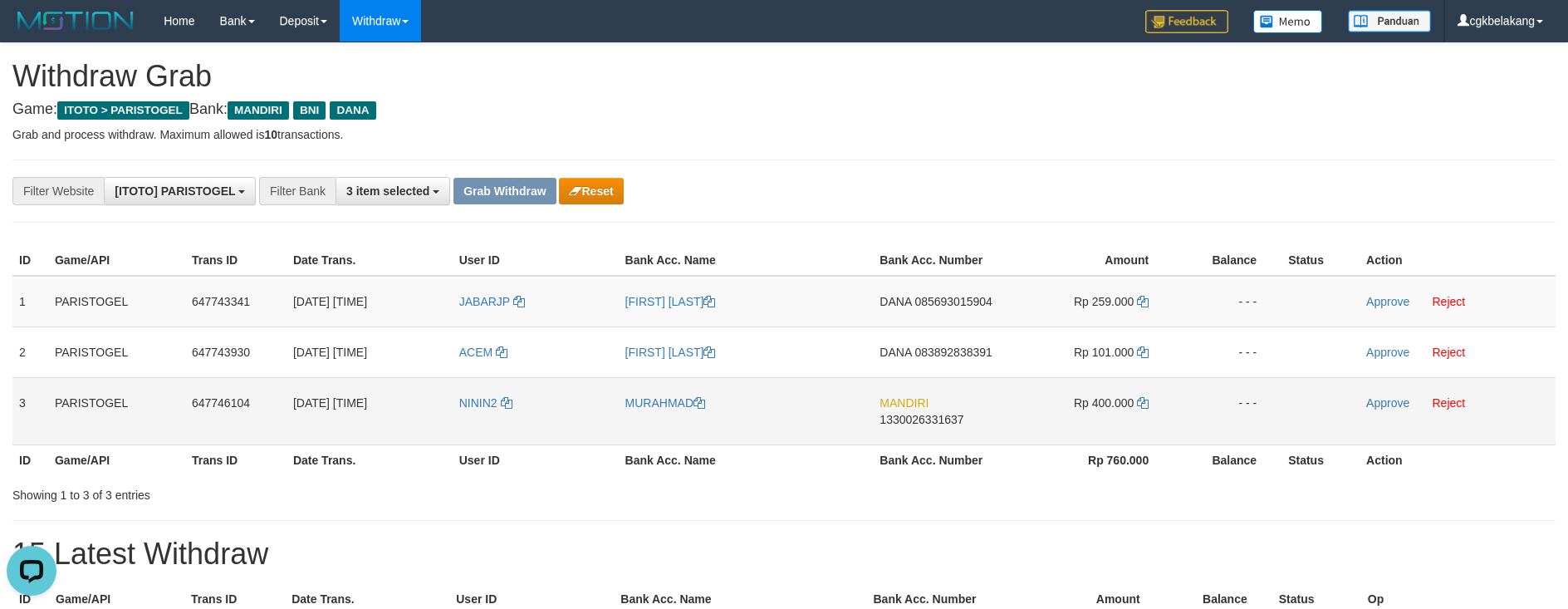 click on "MURAHMAD" at bounding box center (746, 410) 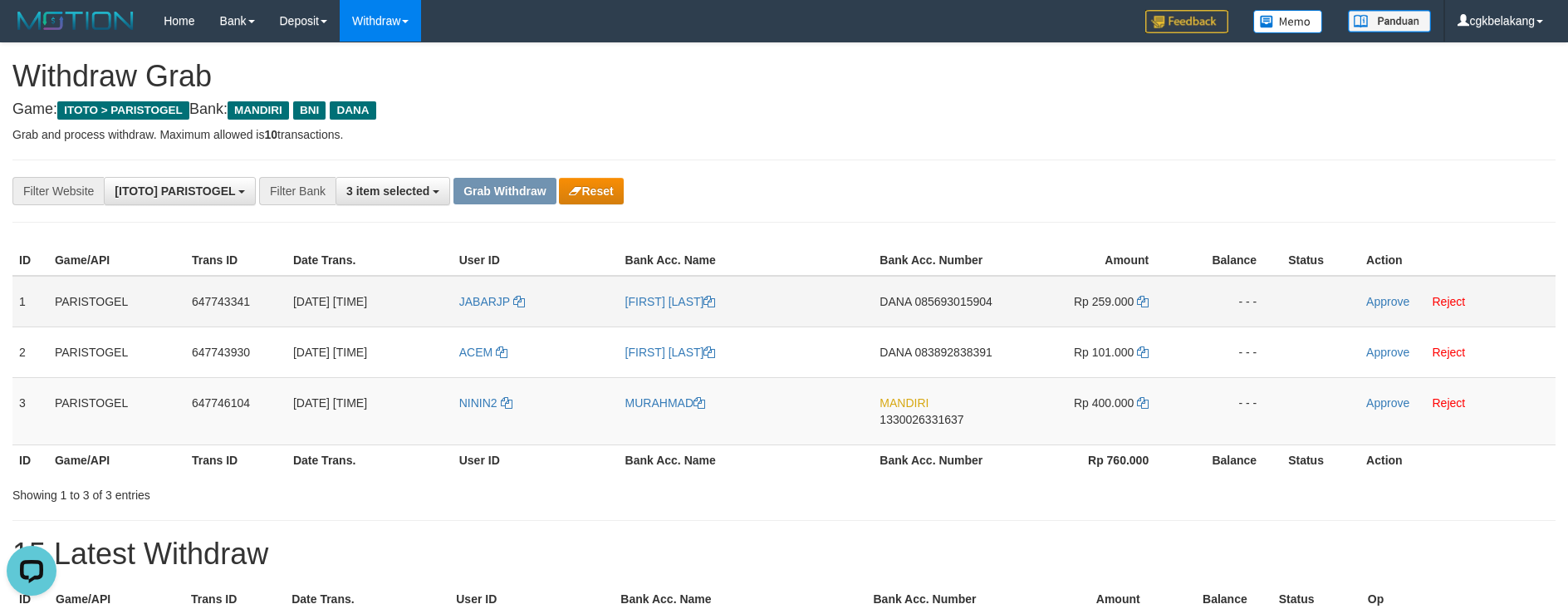 copy on "MURAHMAD" 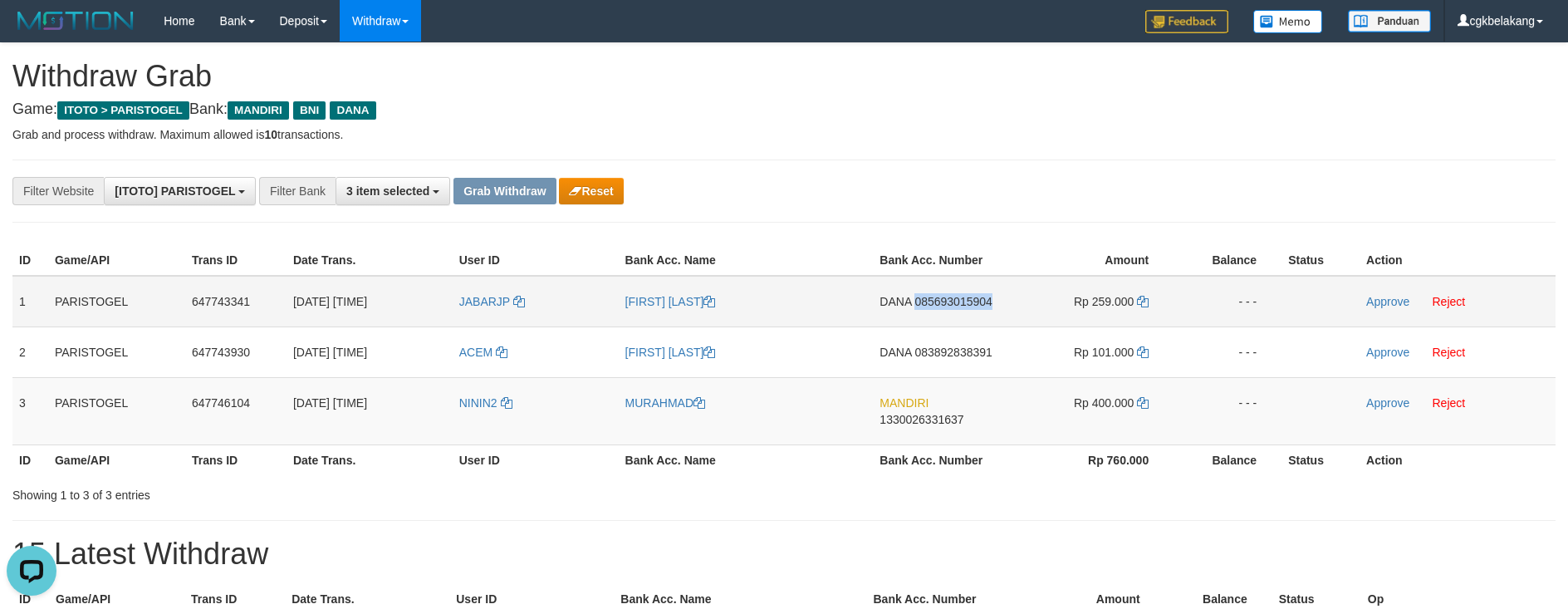 click on "DANA
085693015904" at bounding box center (942, 302) 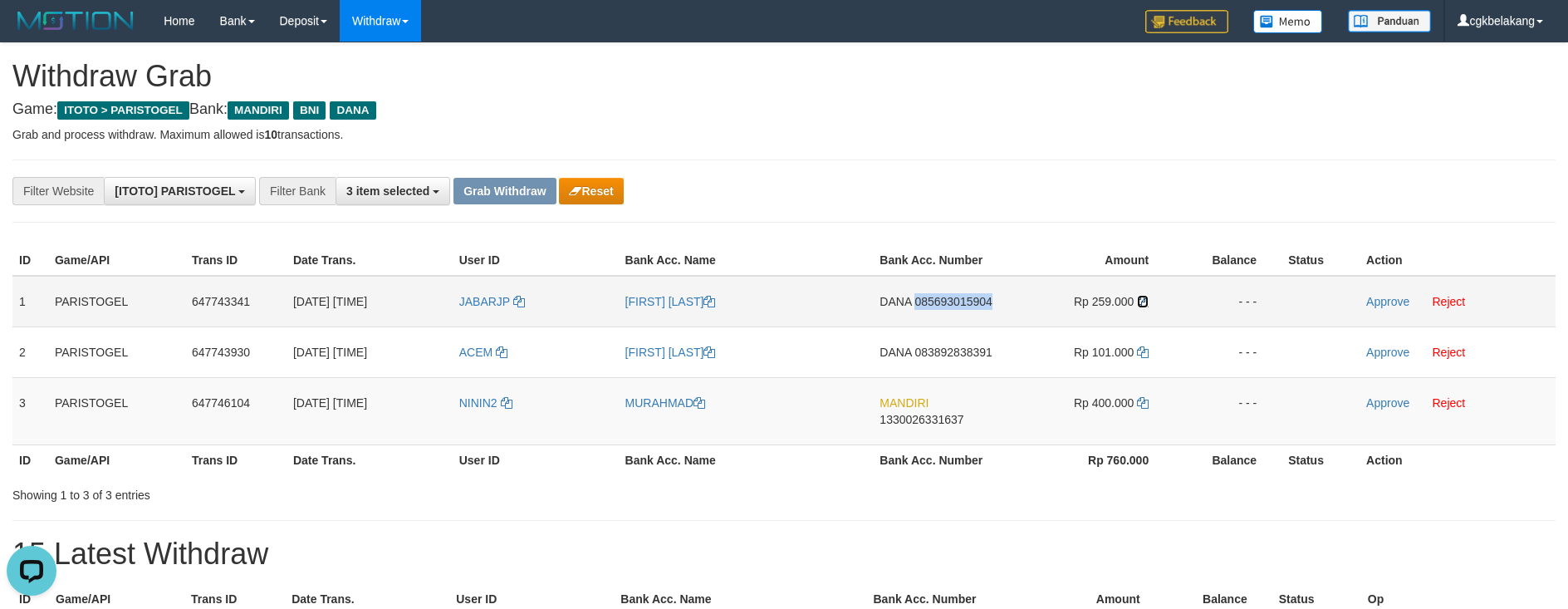 click at bounding box center [1143, 302] 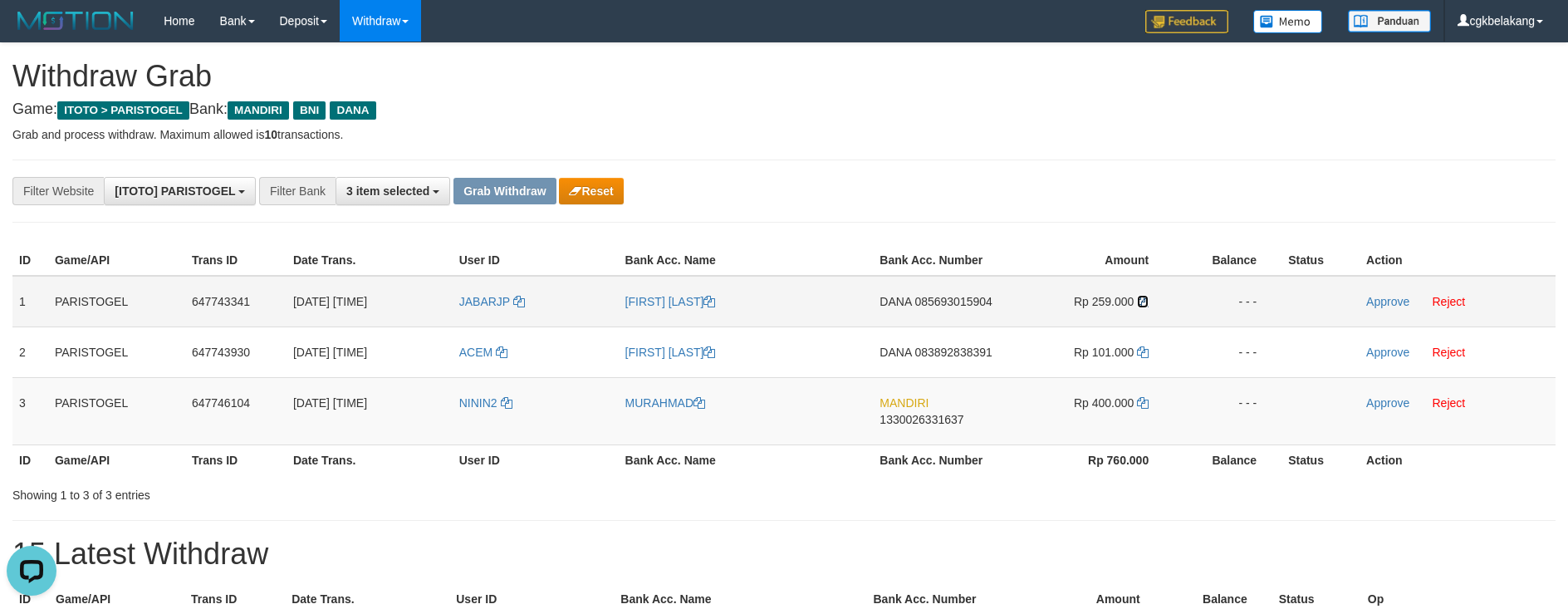 click at bounding box center [1143, 302] 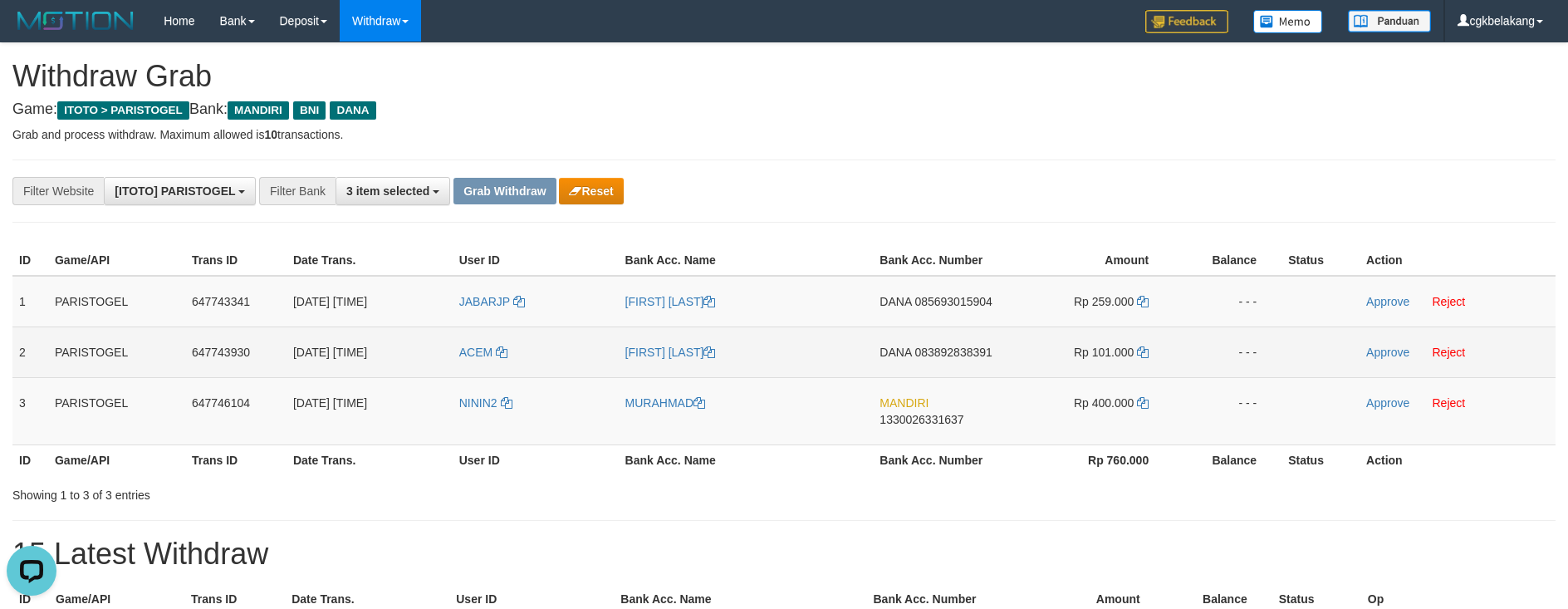 click on "DANA
083892838391" at bounding box center [942, 351] 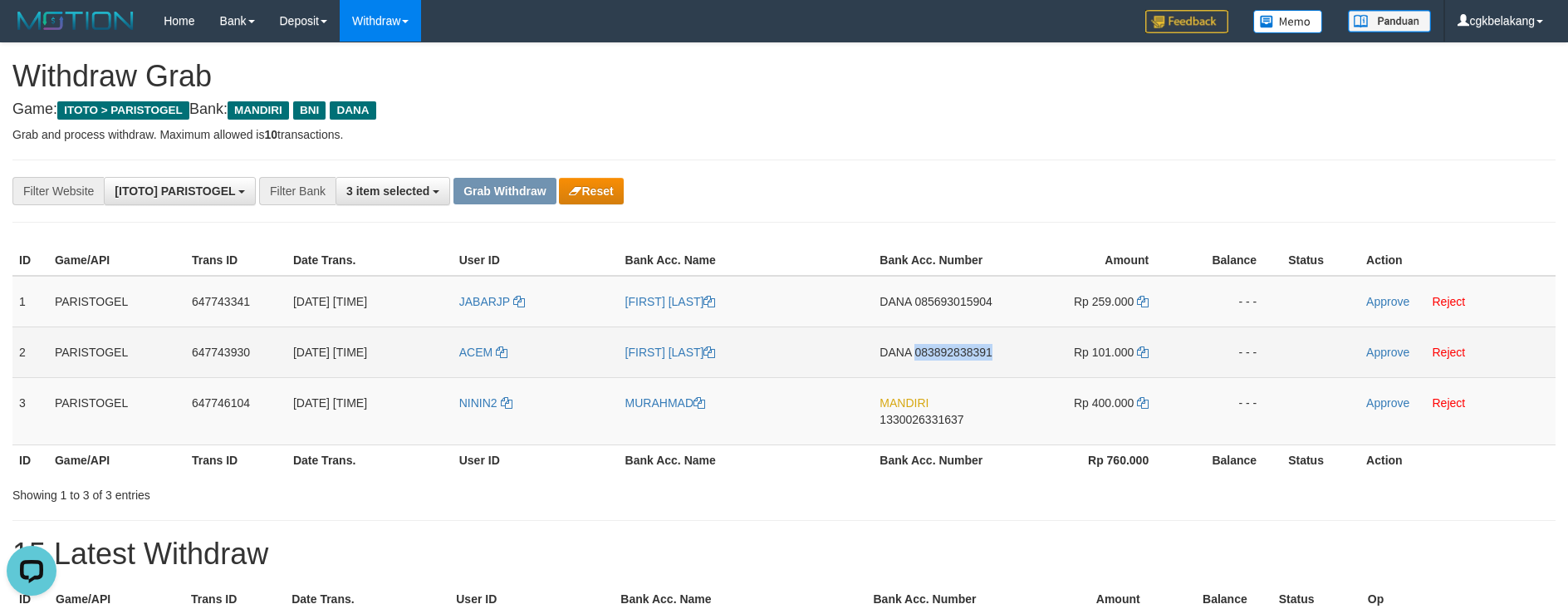 copy on "083892838391" 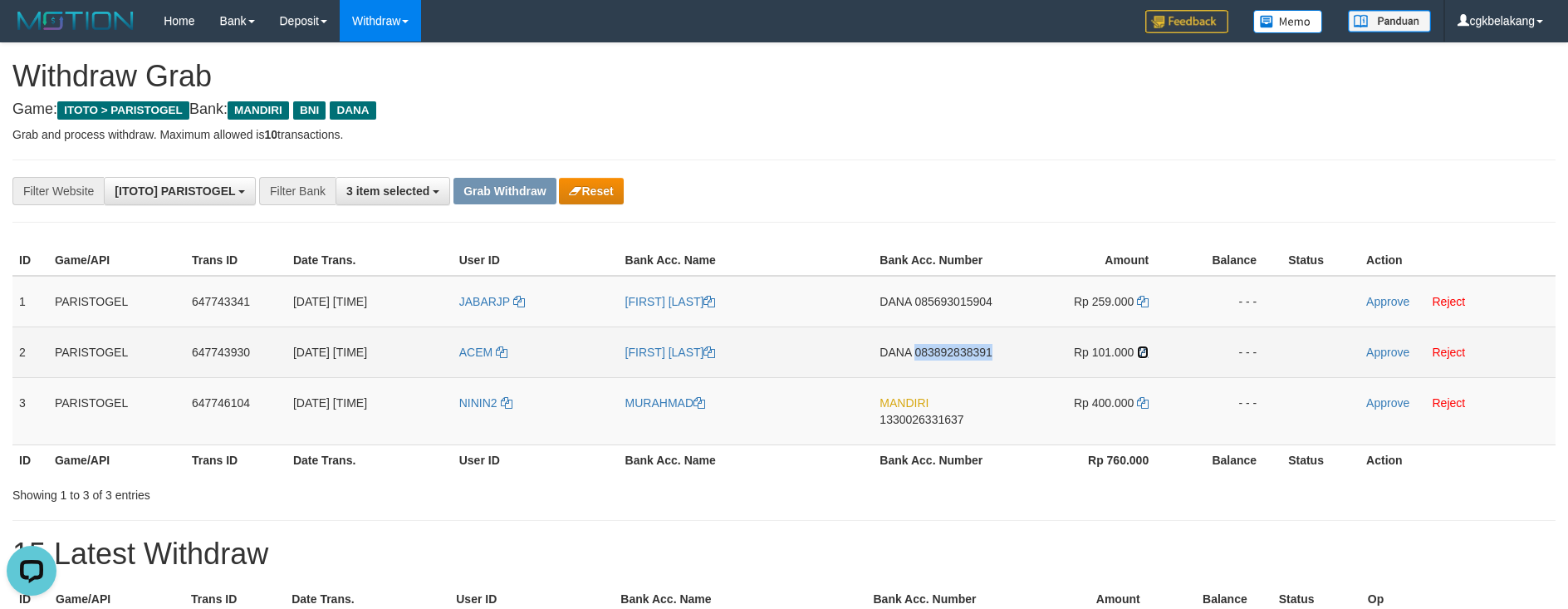 click at bounding box center [1143, 352] 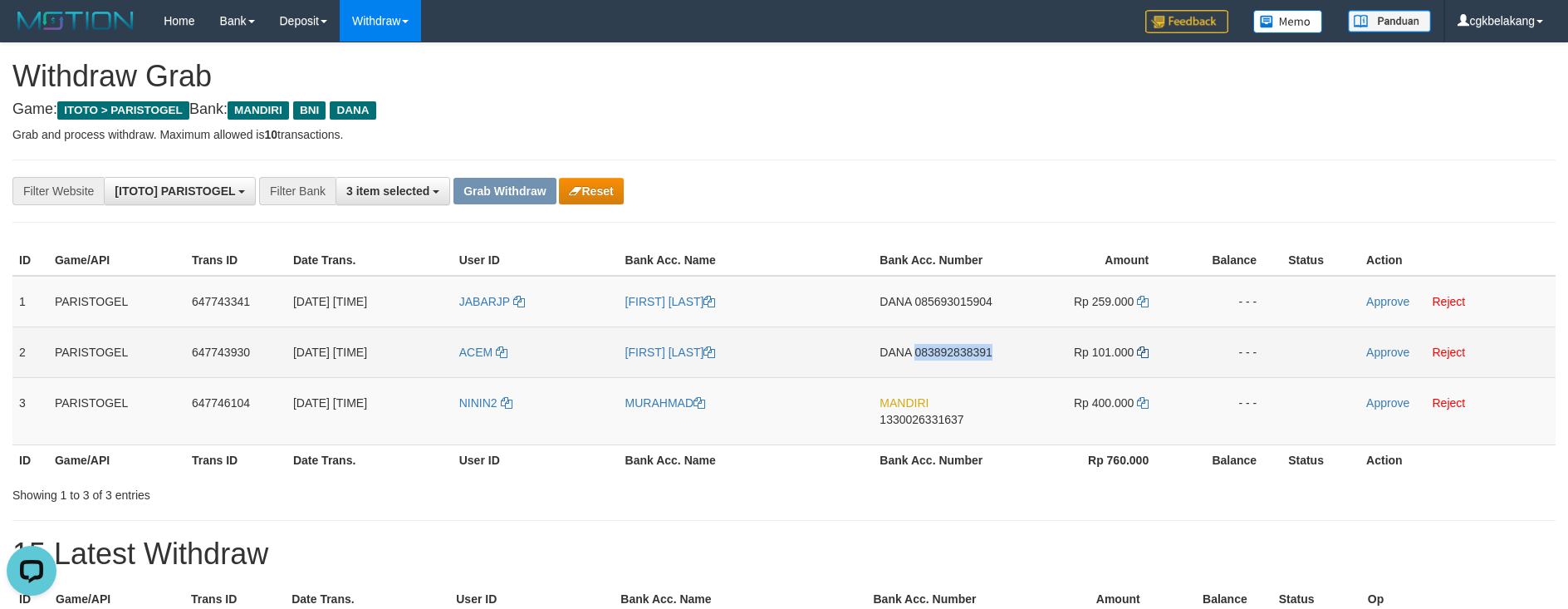 copy on "083892838391" 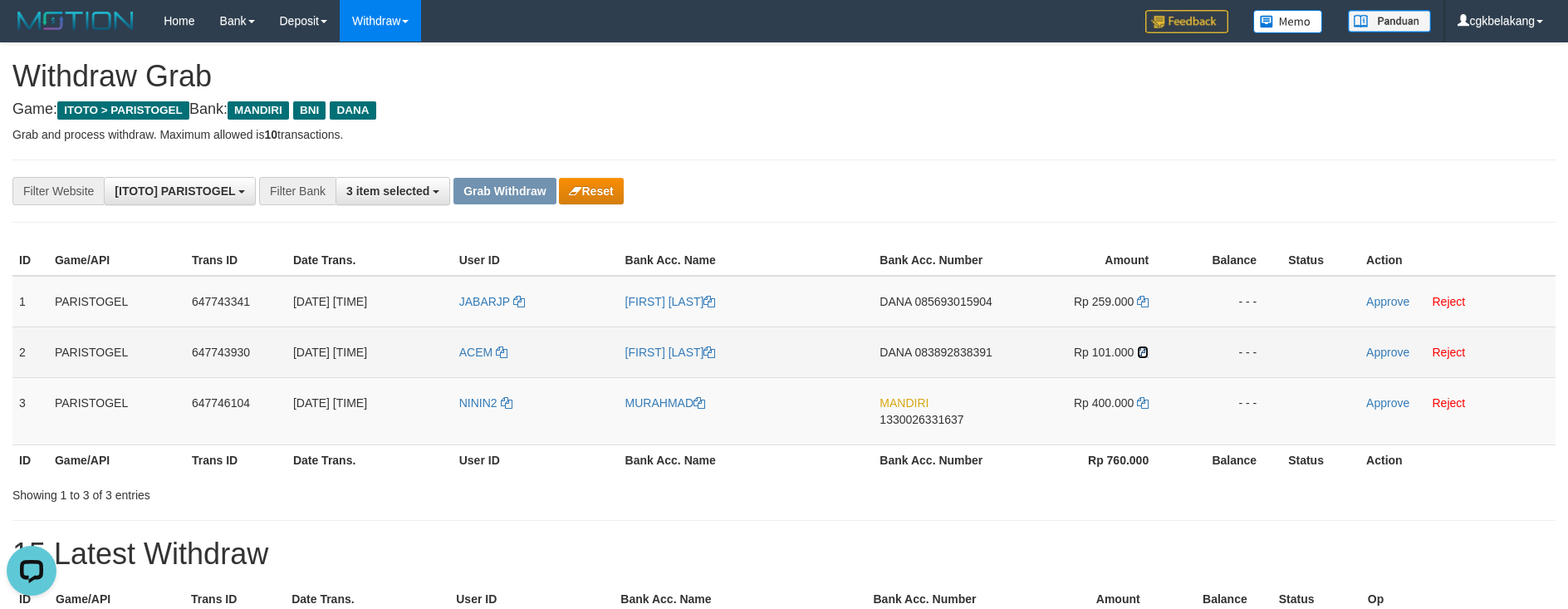 click at bounding box center [1143, 352] 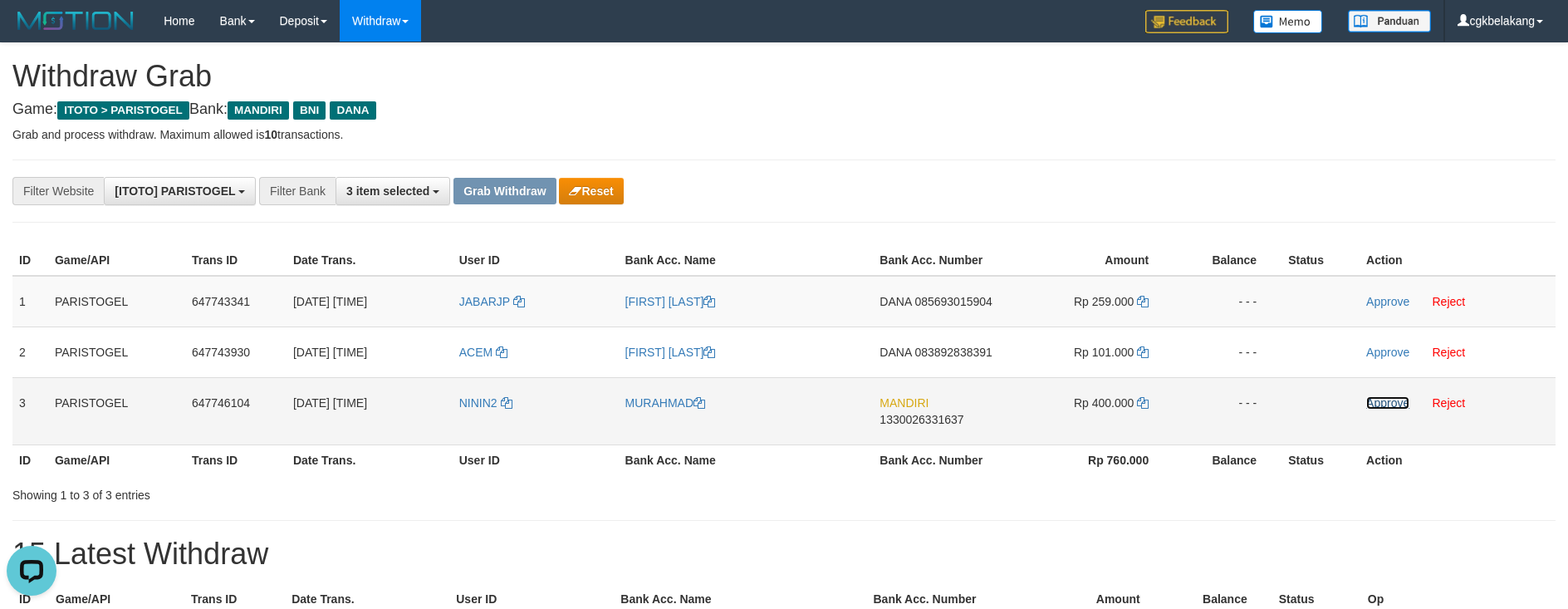 drag, startPoint x: 1384, startPoint y: 407, endPoint x: 1389, endPoint y: 387, distance: 20.615528 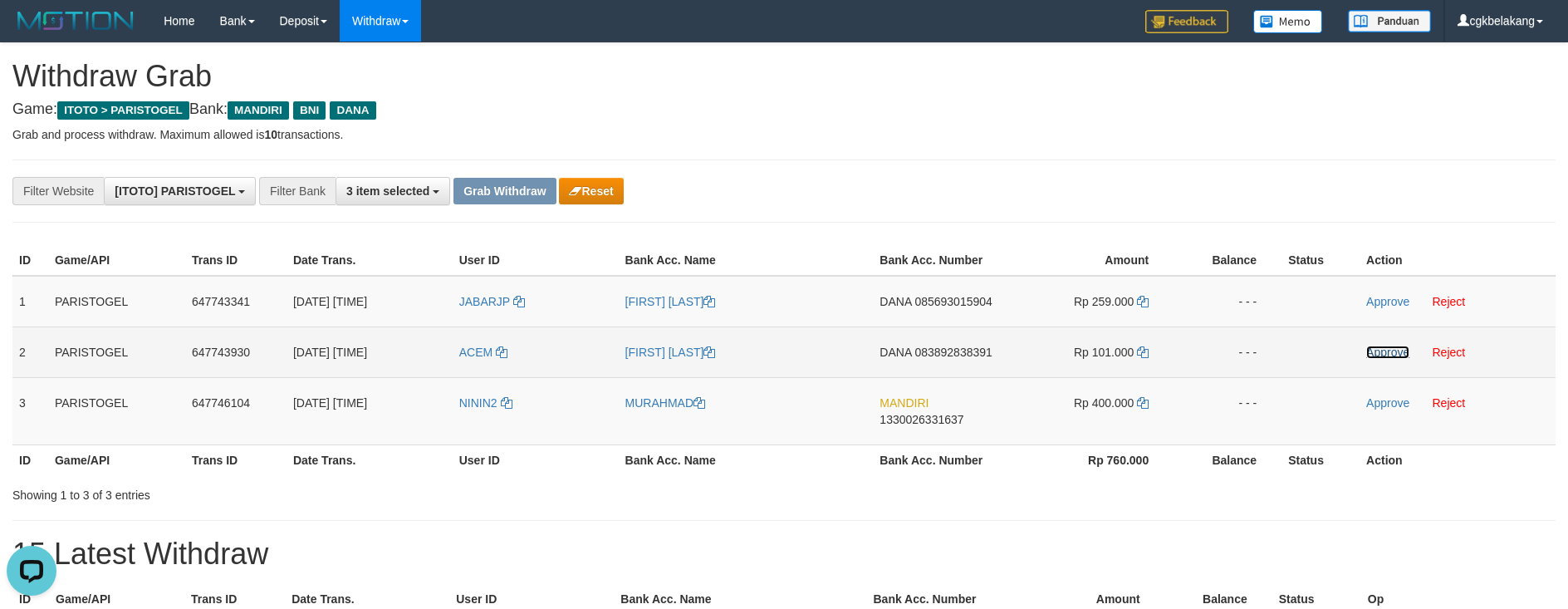 click on "Approve" at bounding box center (1388, 352) 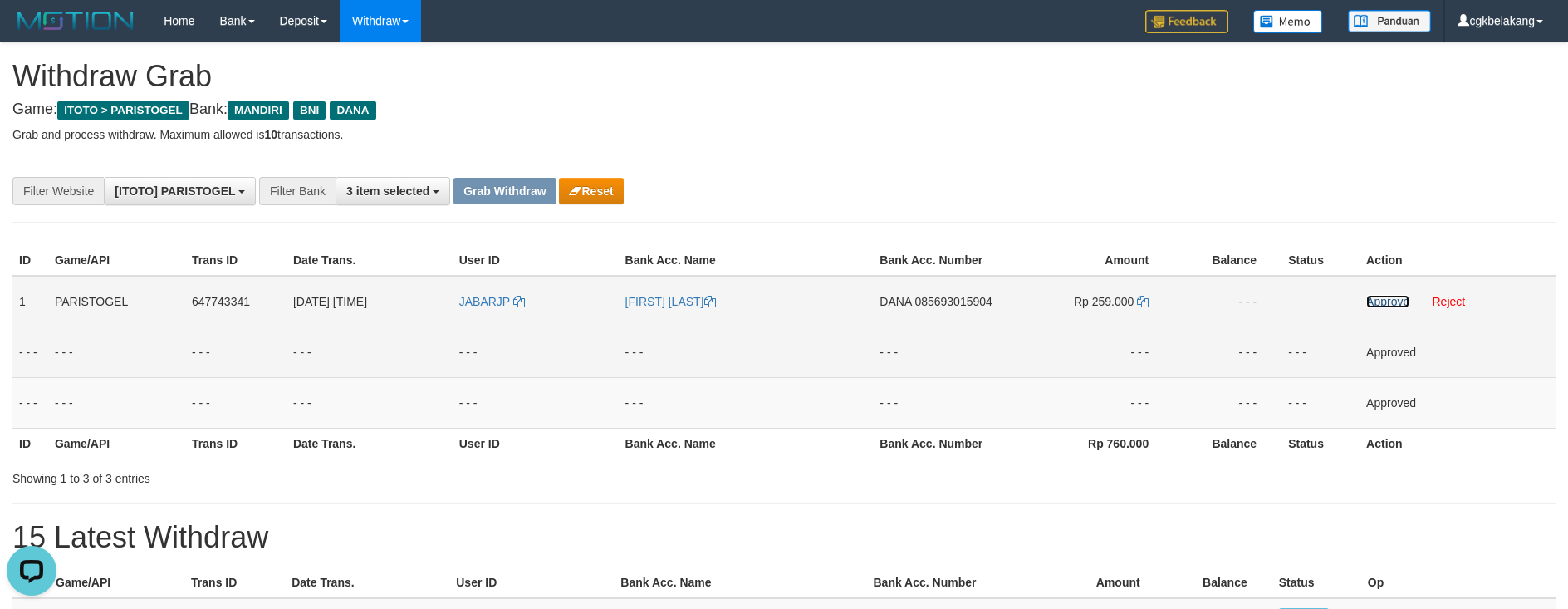 click on "Approve" at bounding box center (1388, 302) 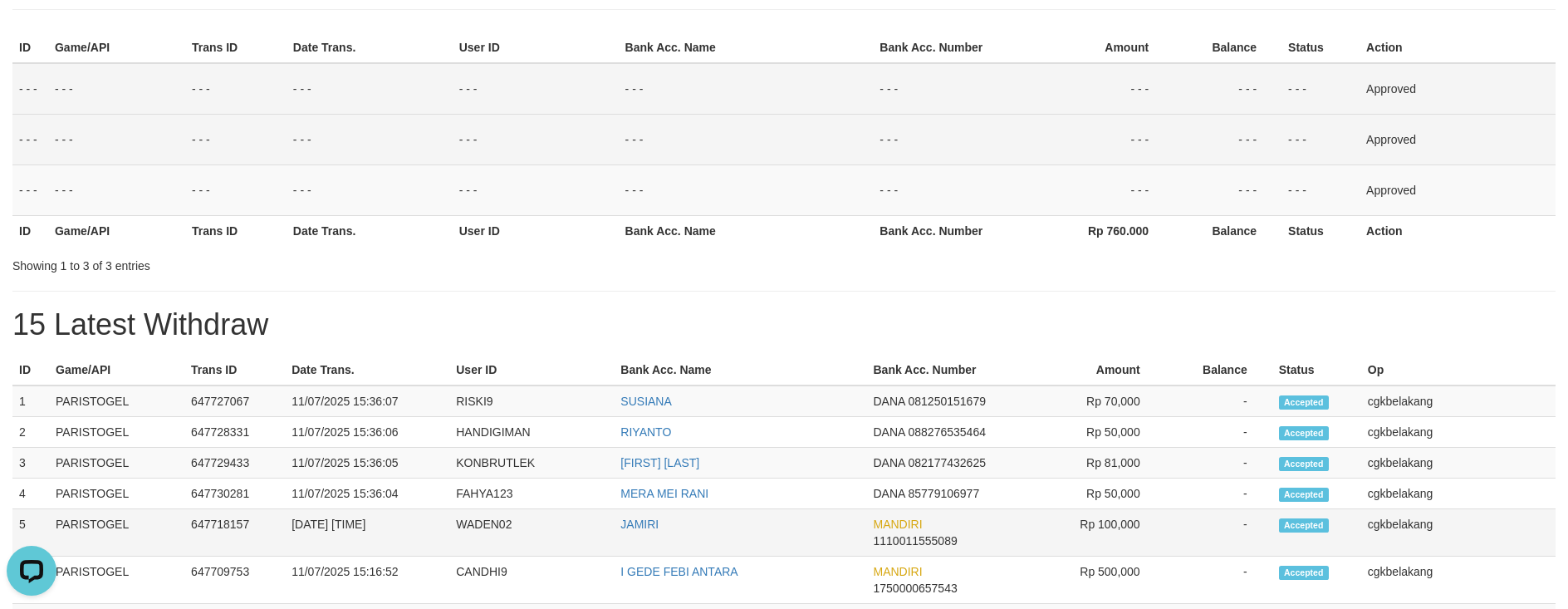 scroll, scrollTop: 221, scrollLeft: 0, axis: vertical 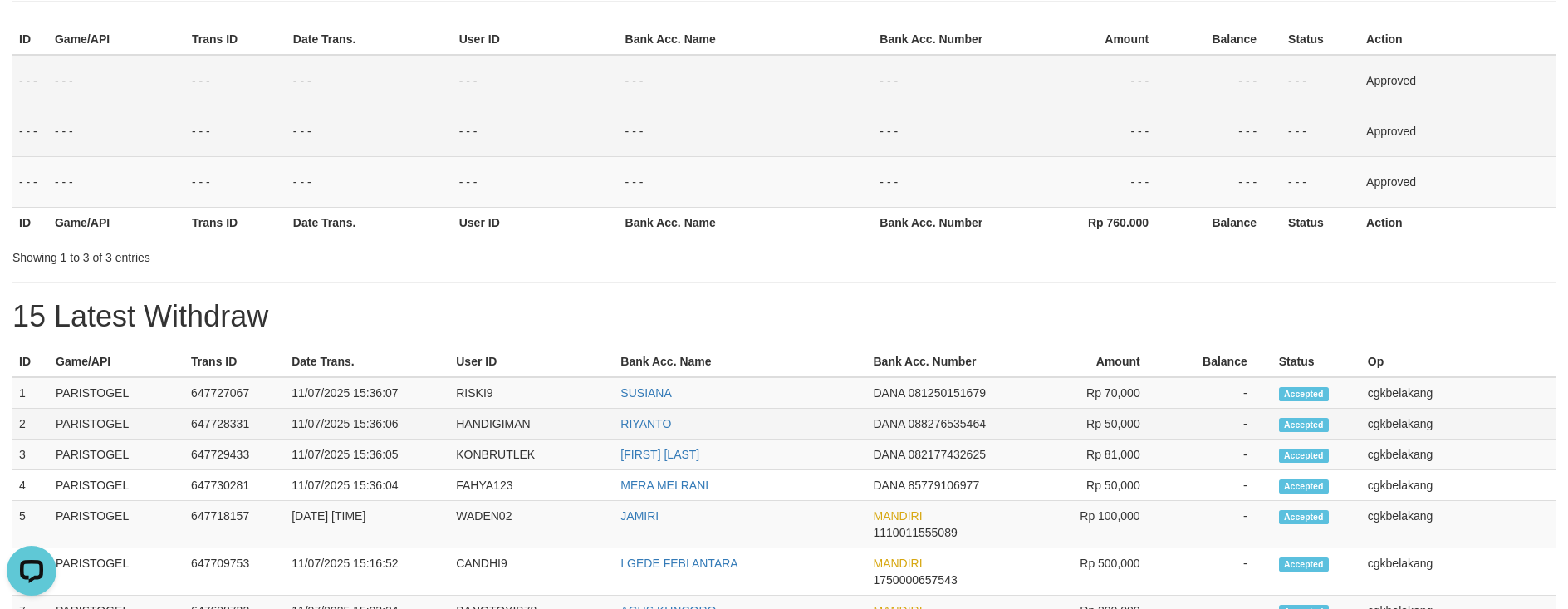 click on "cgkbelakang" at bounding box center [1458, 424] 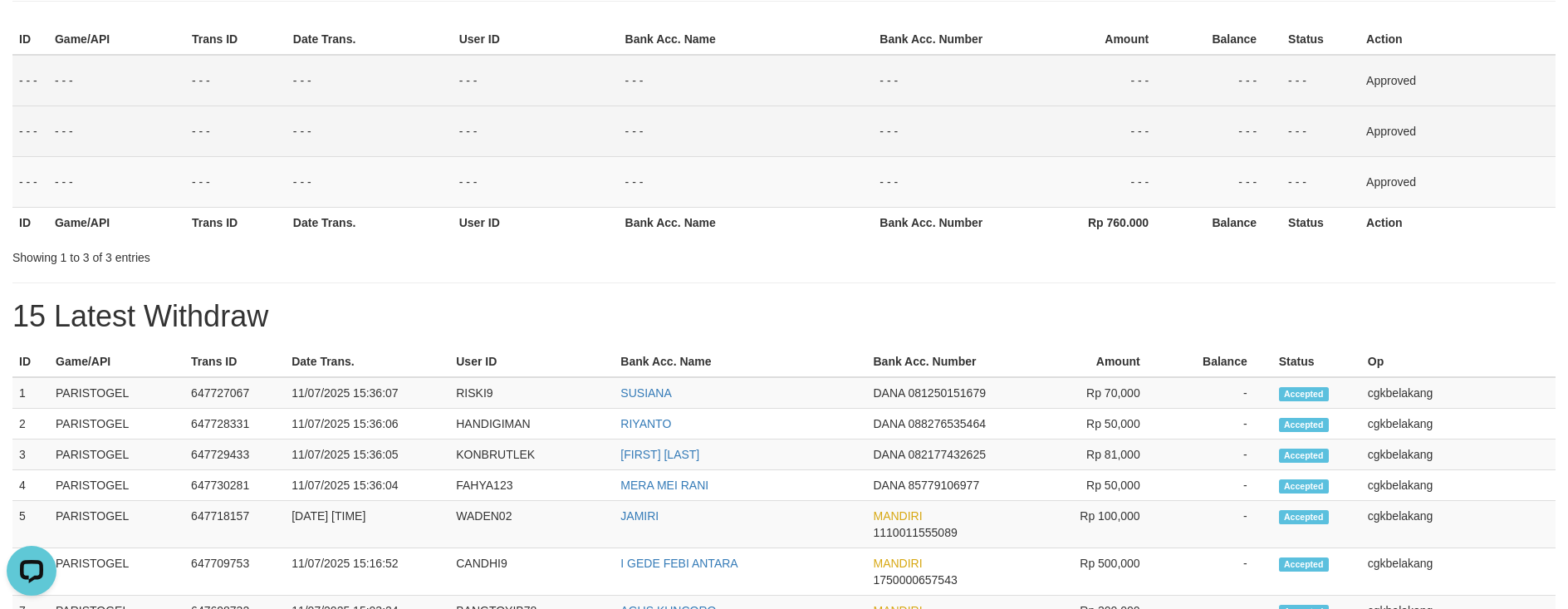 click on "15 Latest Withdraw" at bounding box center [784, 317] 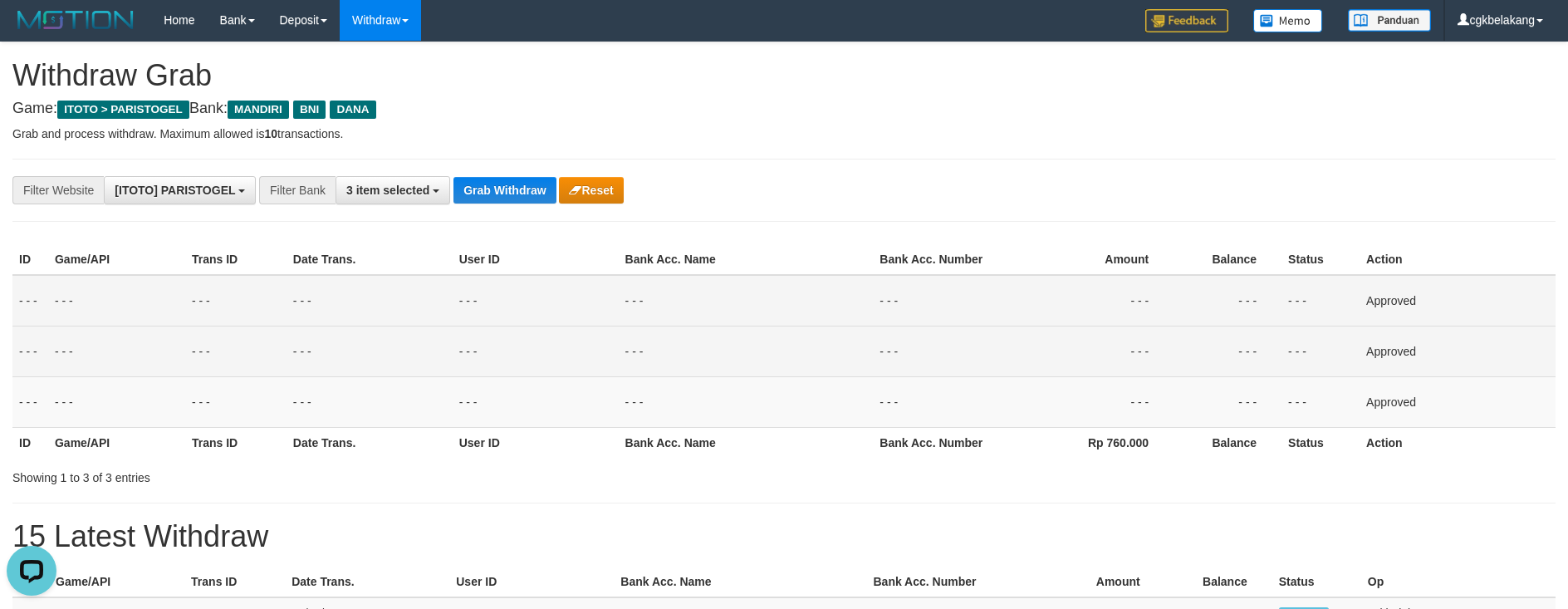 scroll, scrollTop: 0, scrollLeft: 0, axis: both 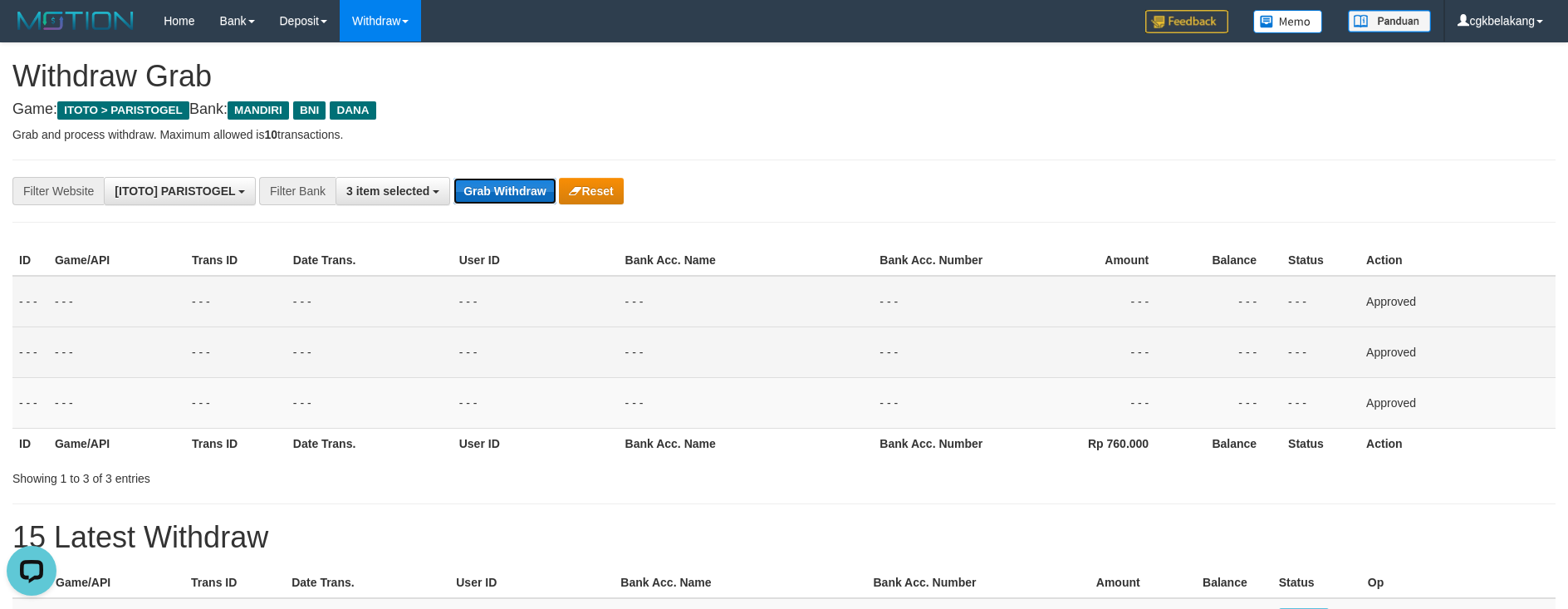 click on "Grab Withdraw" at bounding box center (504, 191) 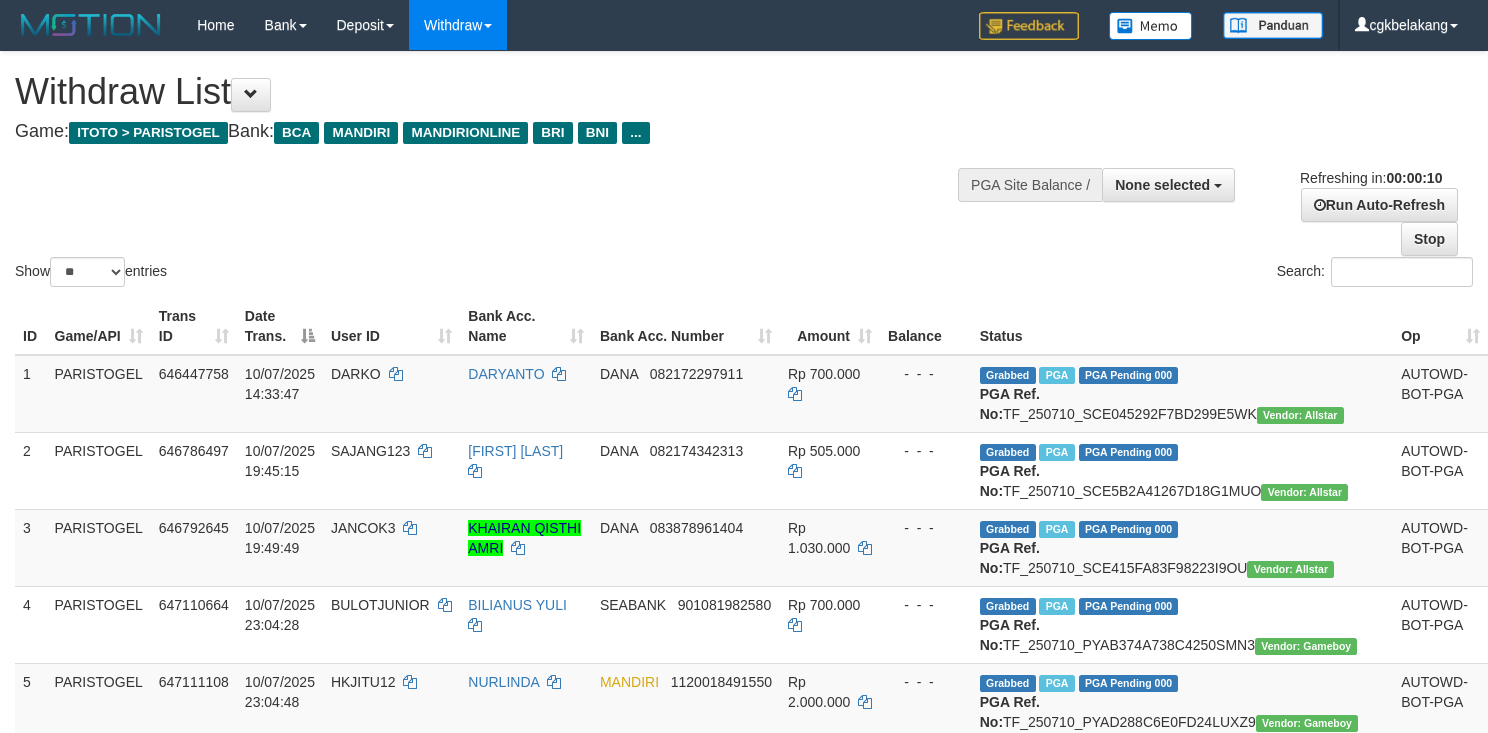 select 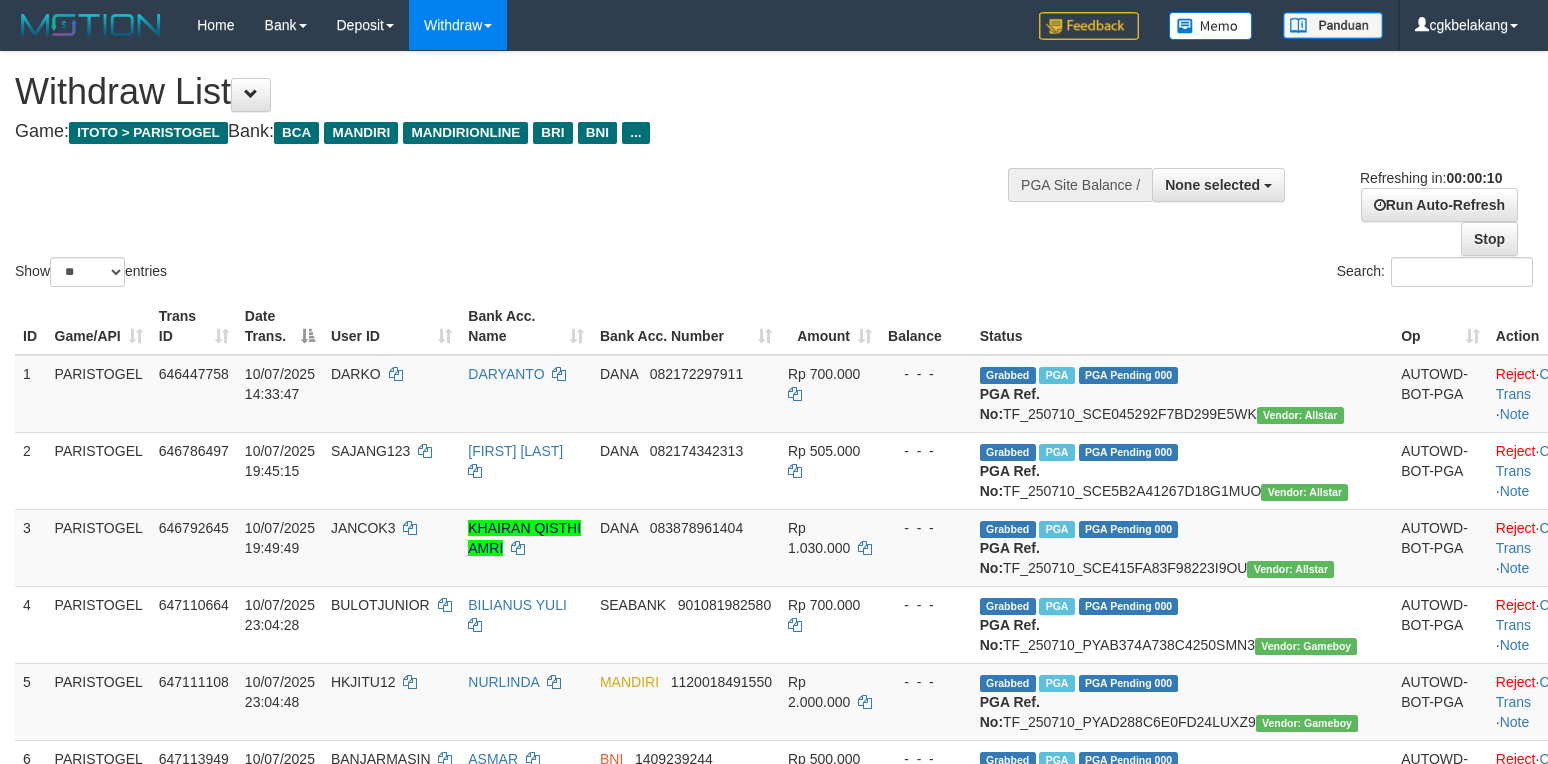 select 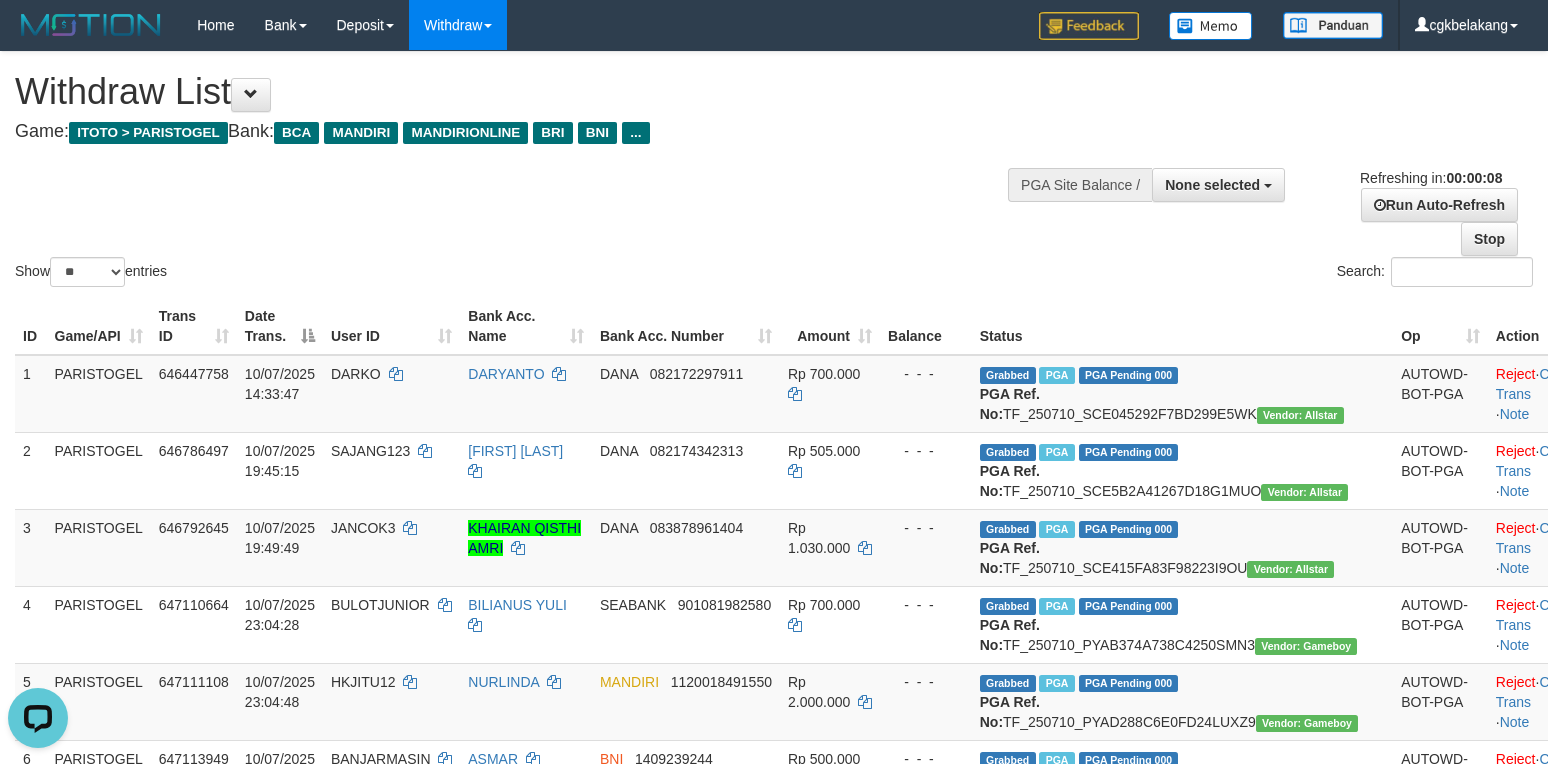 scroll, scrollTop: 0, scrollLeft: 0, axis: both 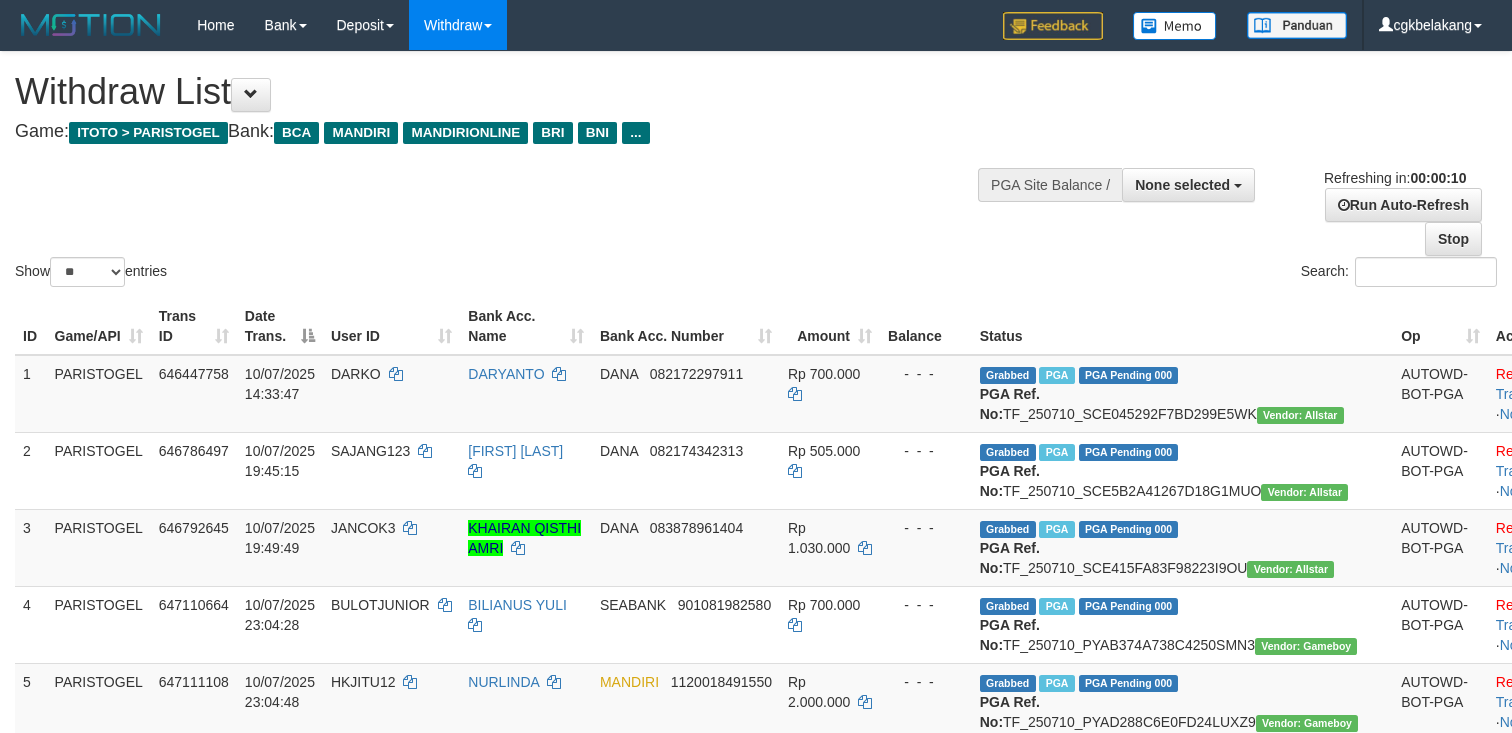 select 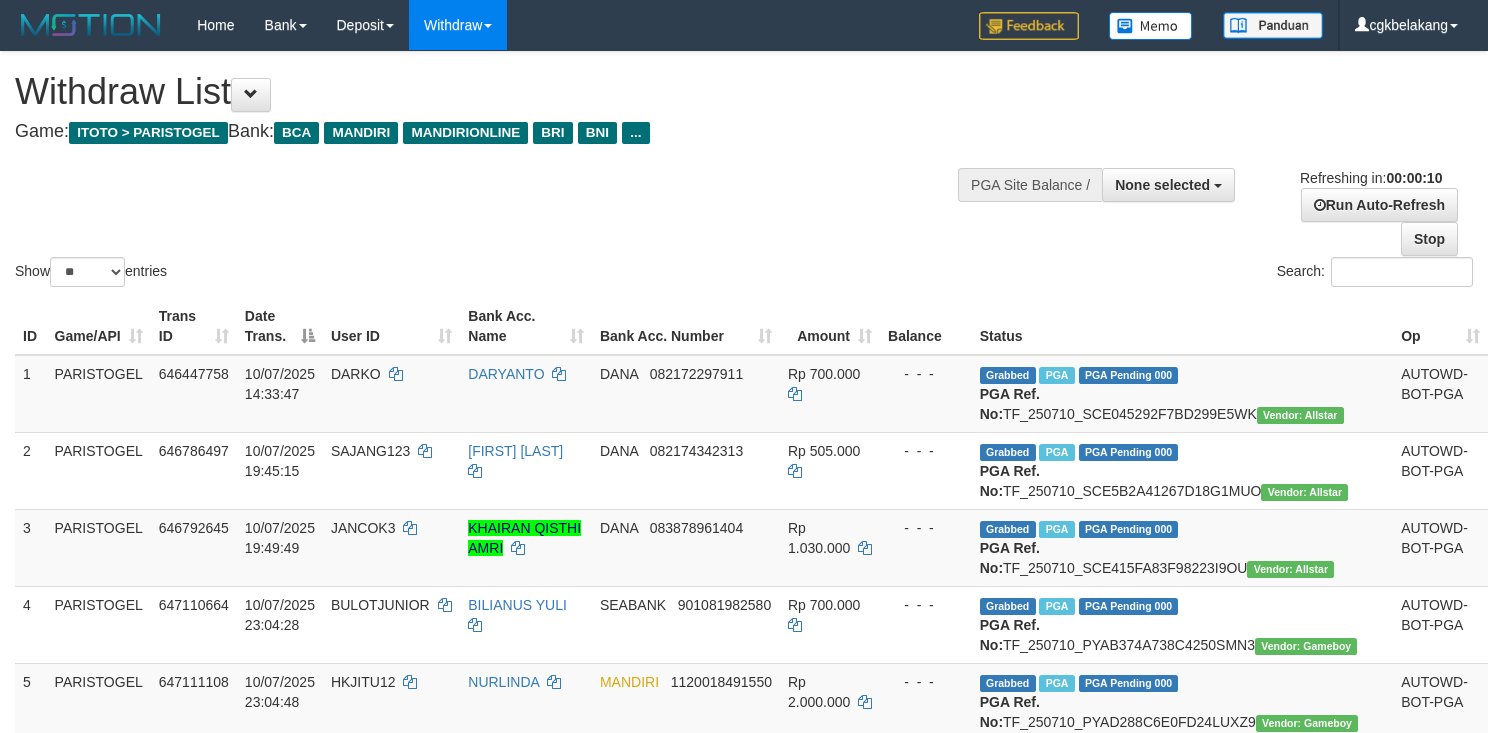 select 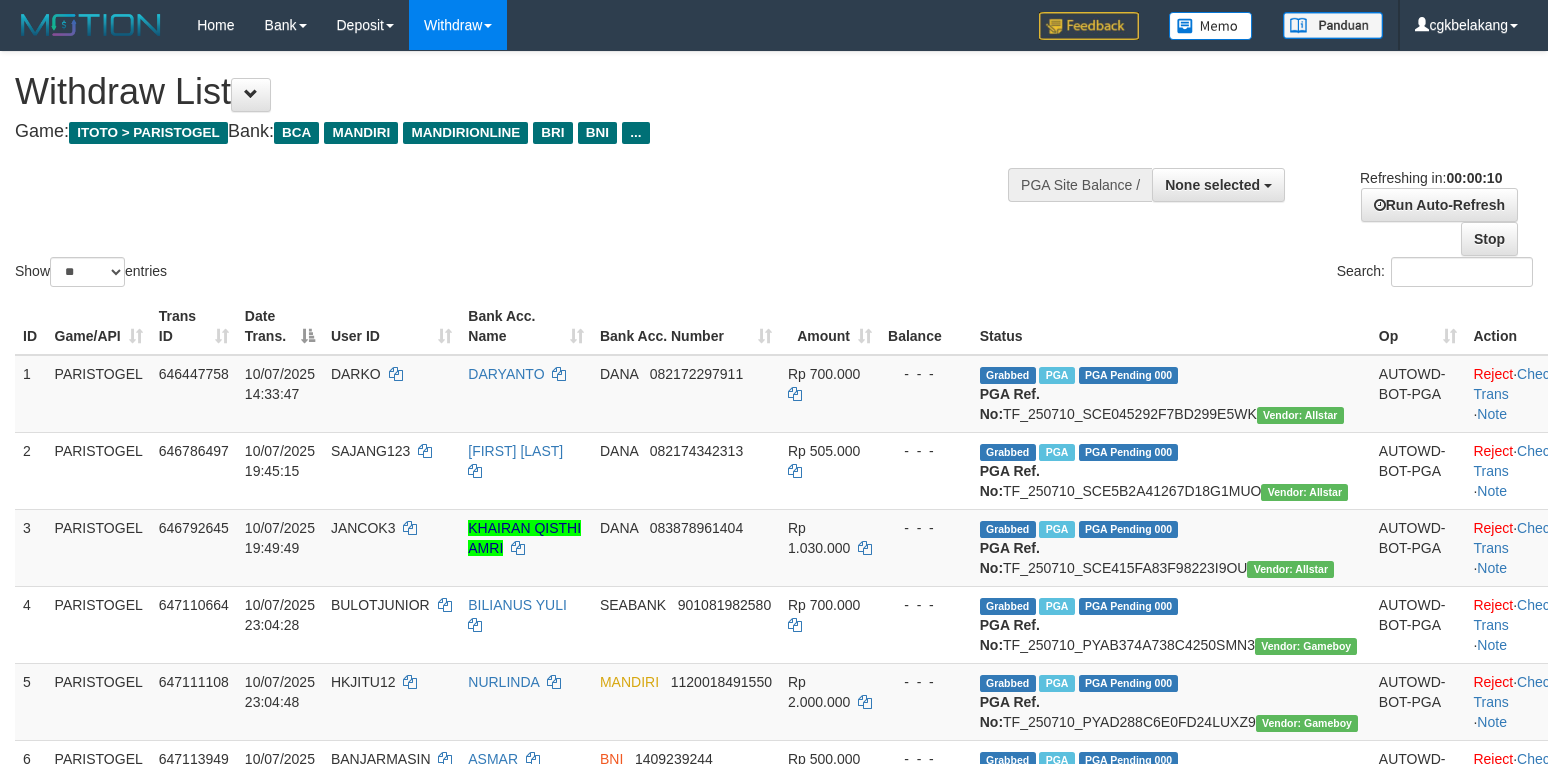 select 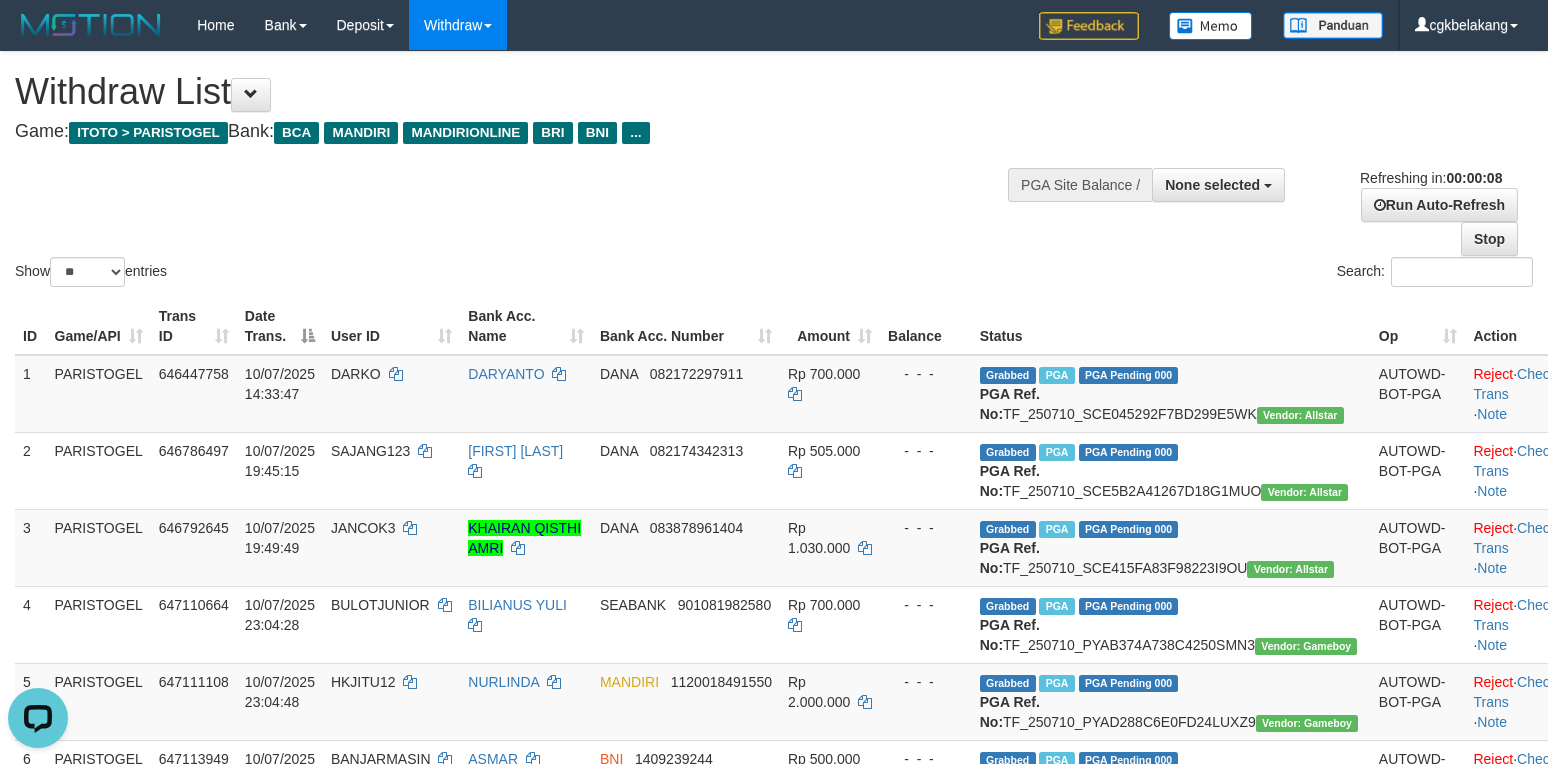 scroll, scrollTop: 0, scrollLeft: 0, axis: both 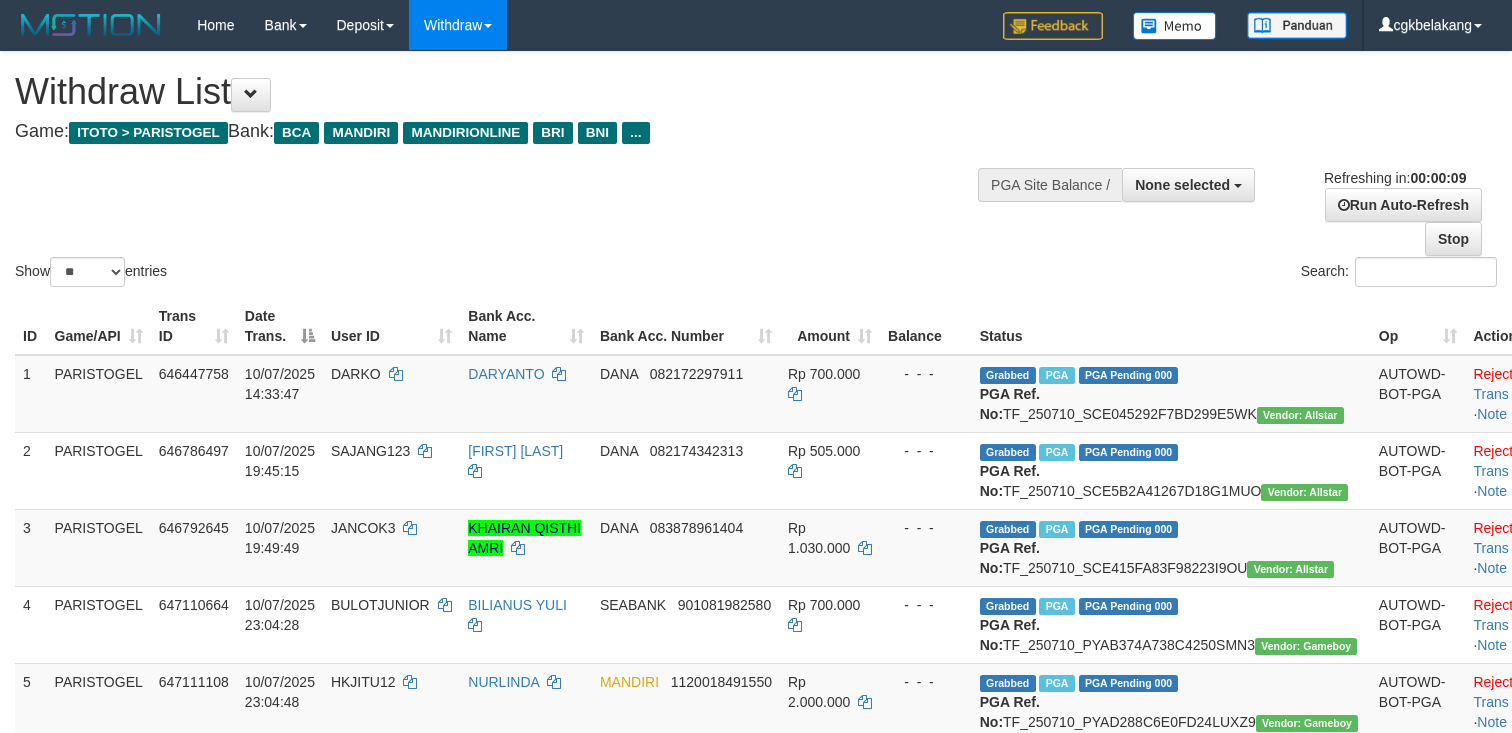 select 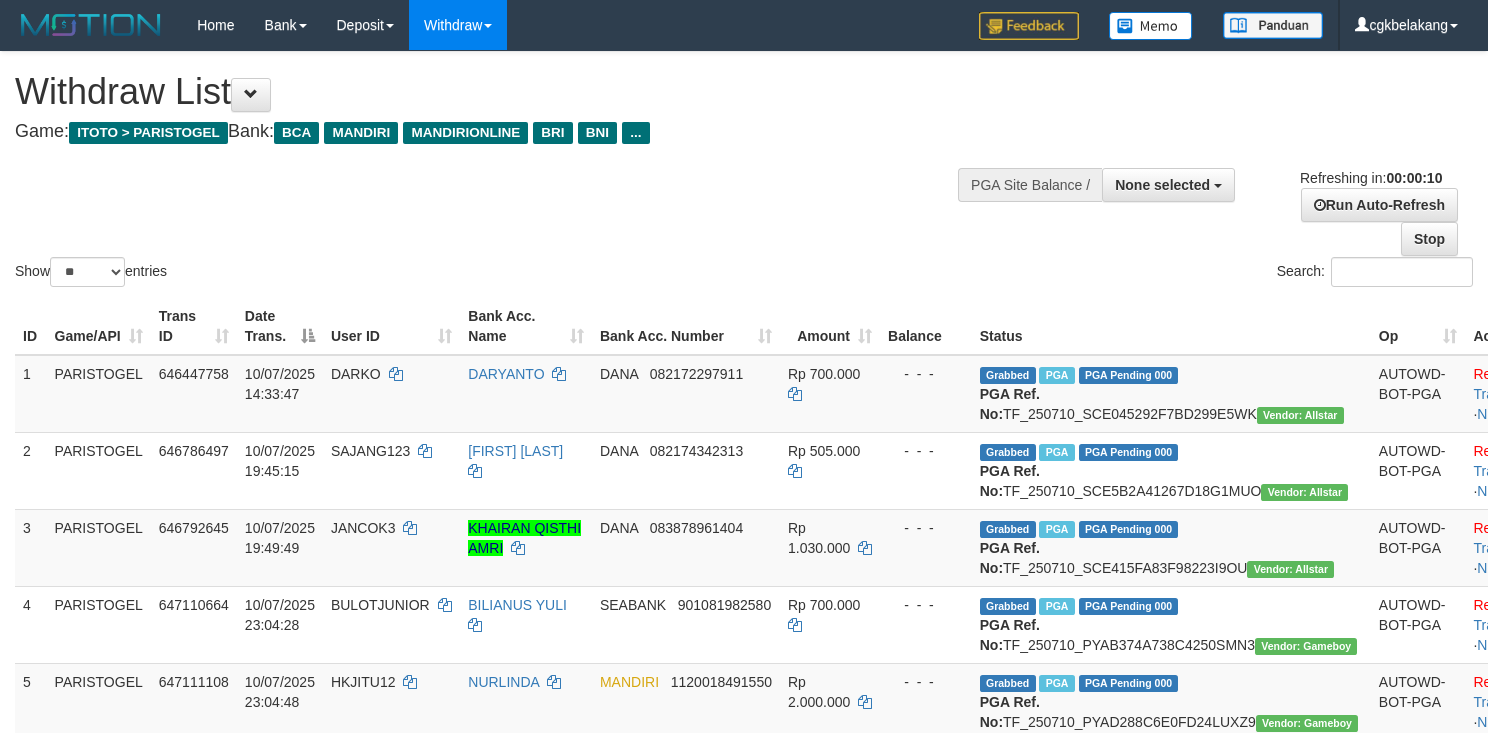 select 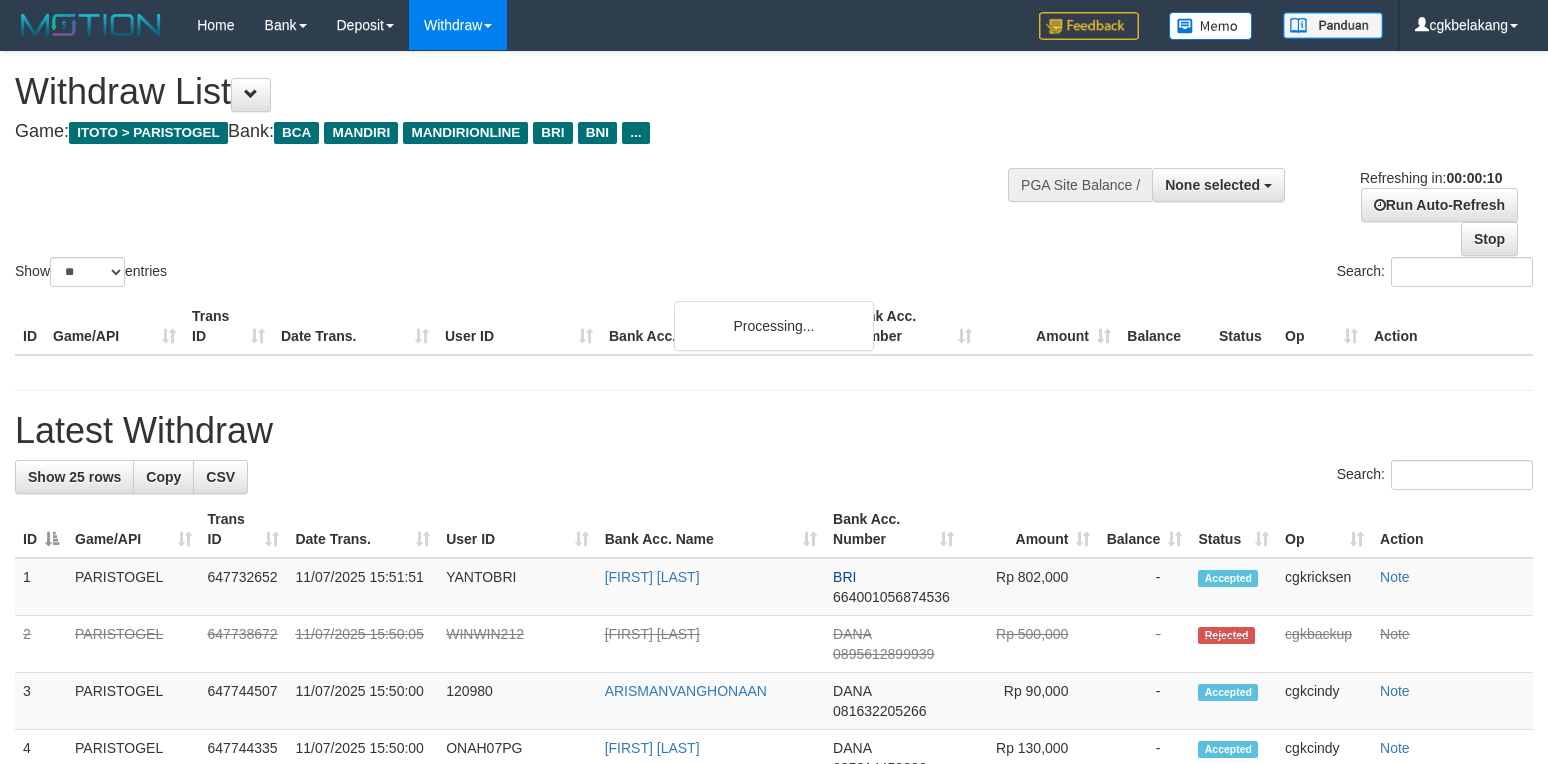 select 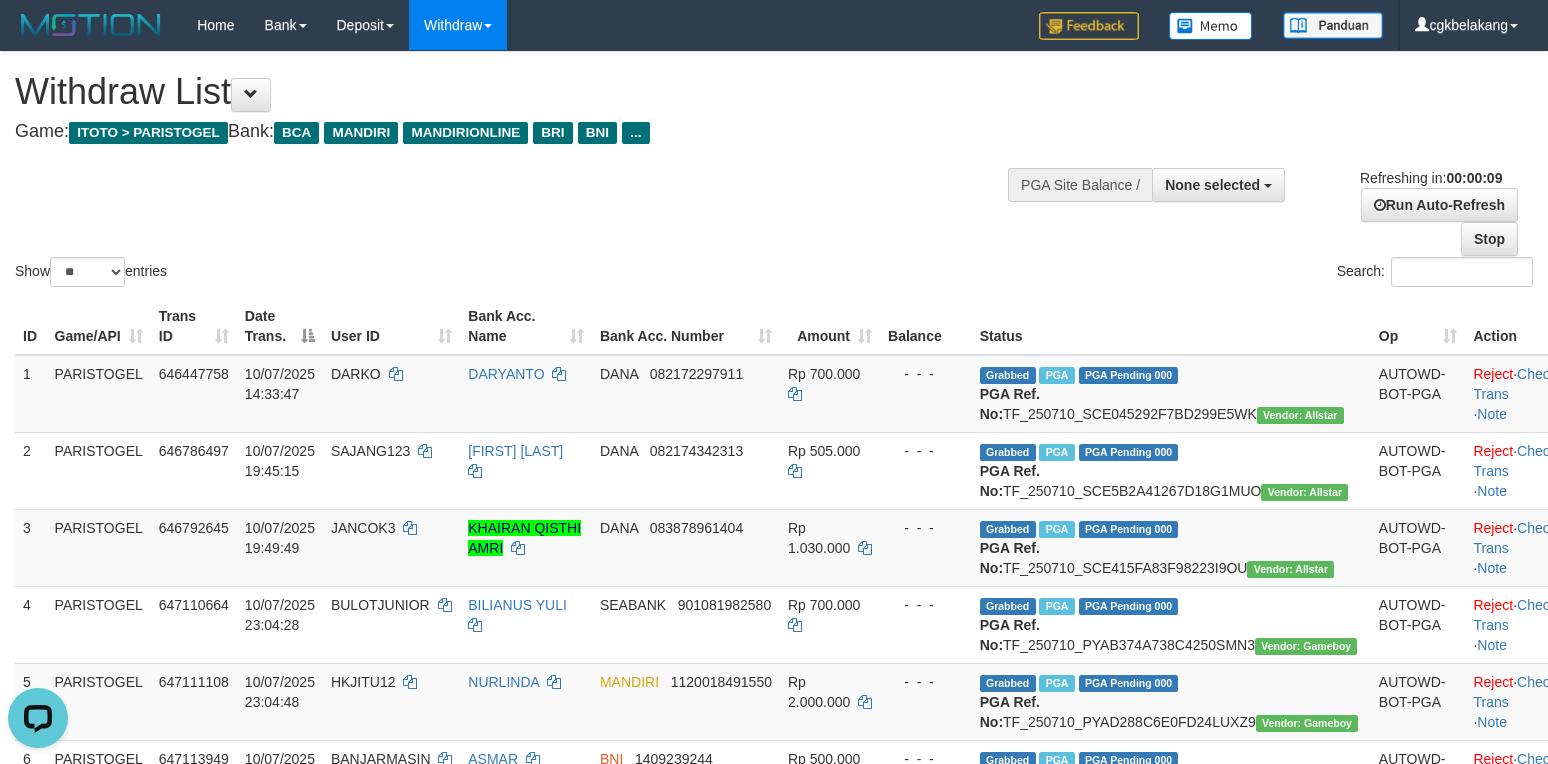scroll, scrollTop: 0, scrollLeft: 0, axis: both 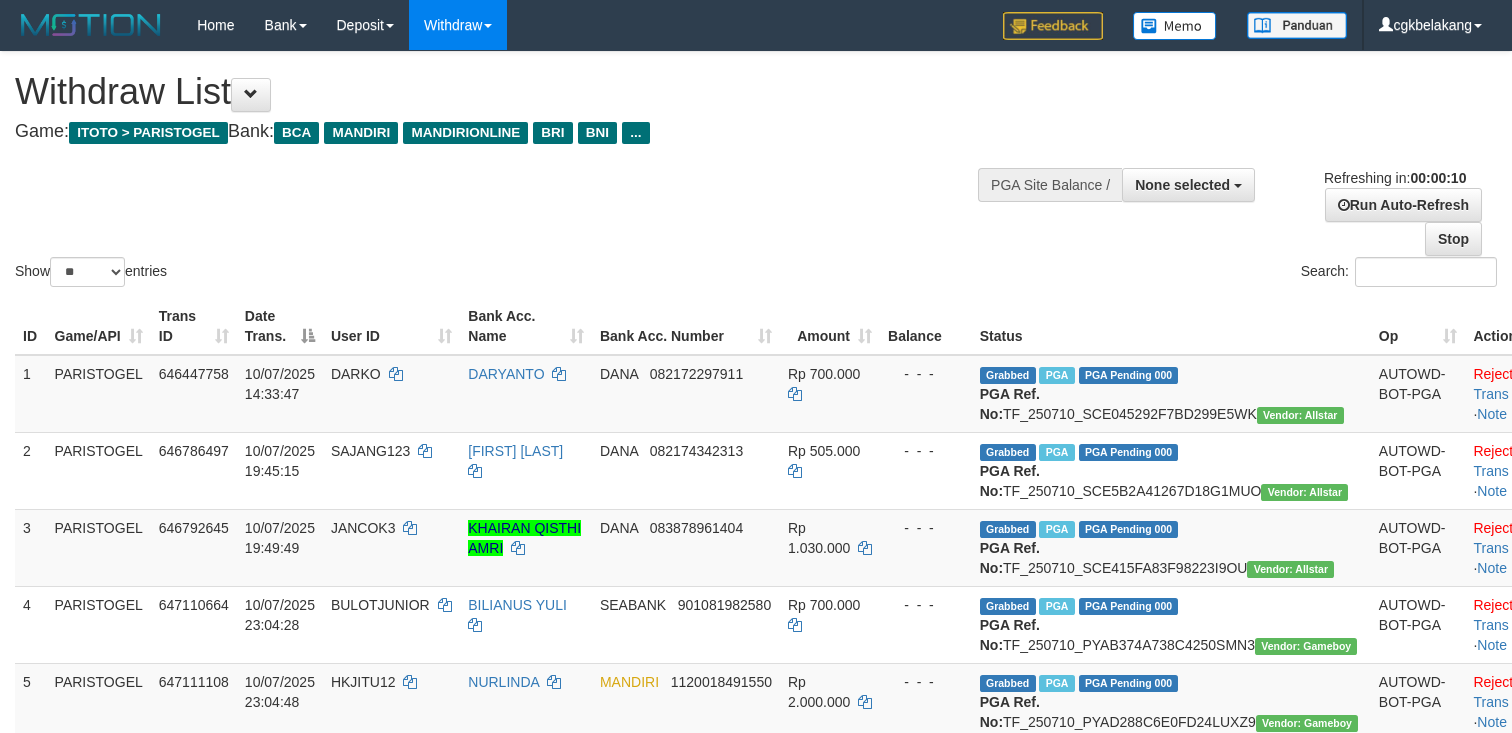 select 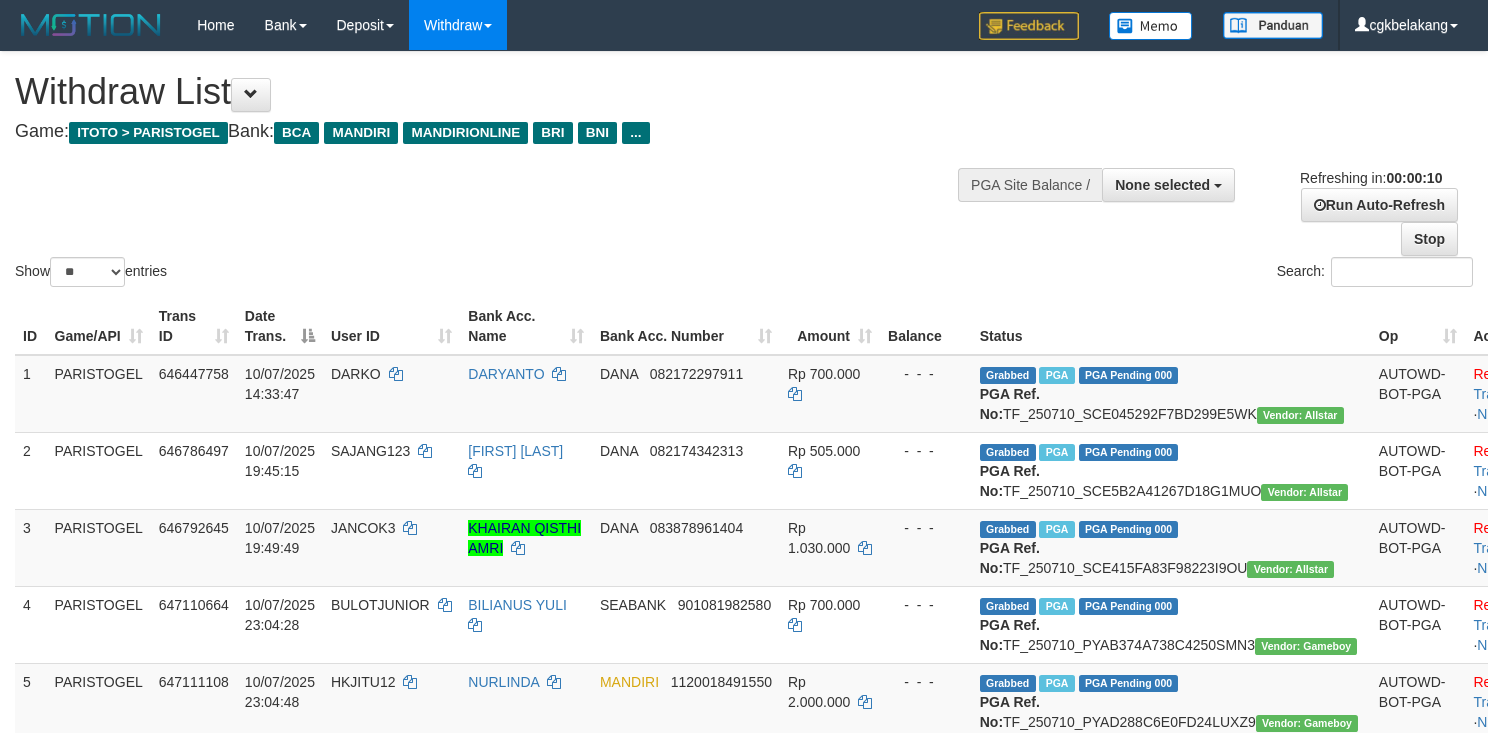 select 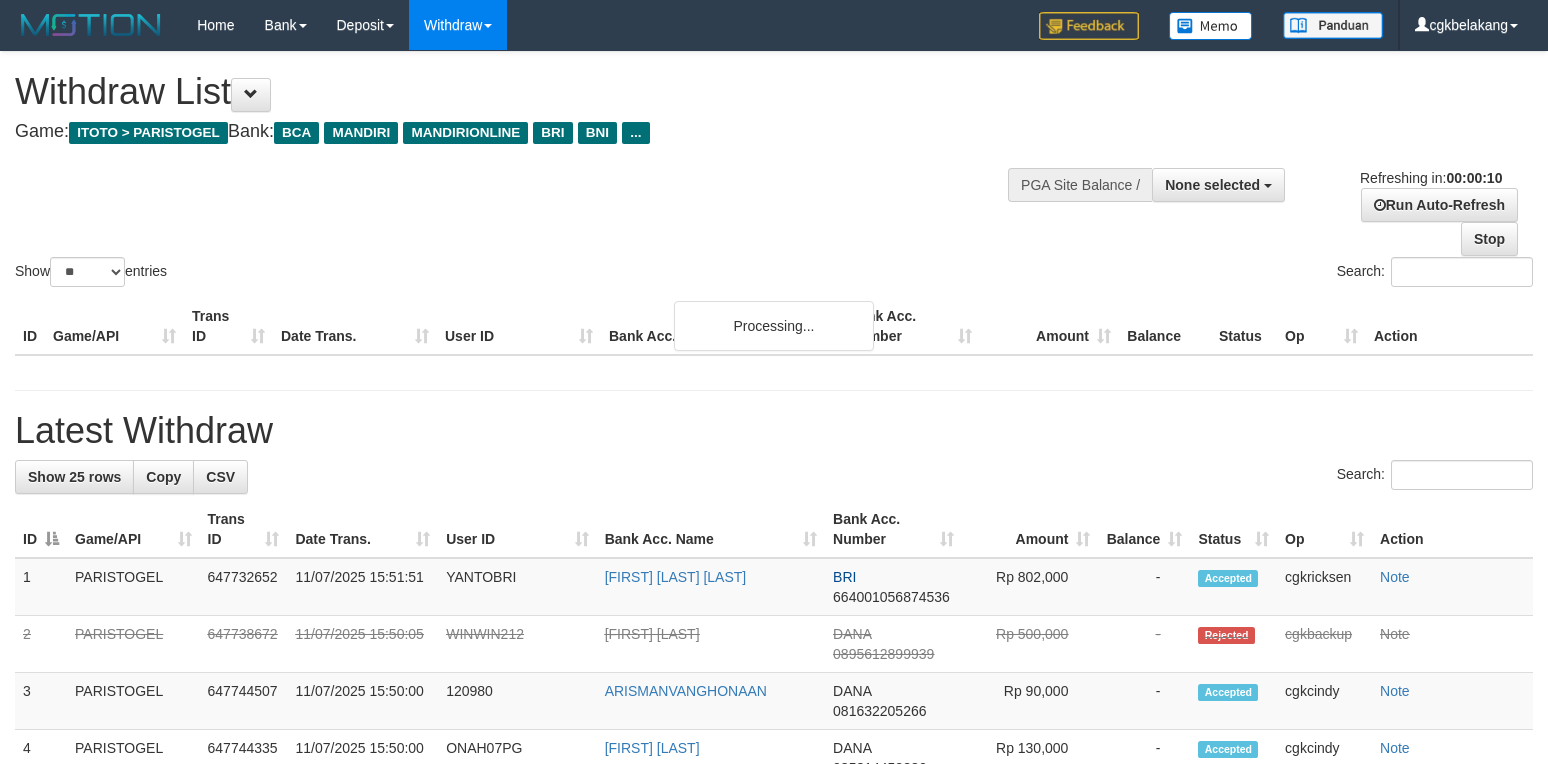 select 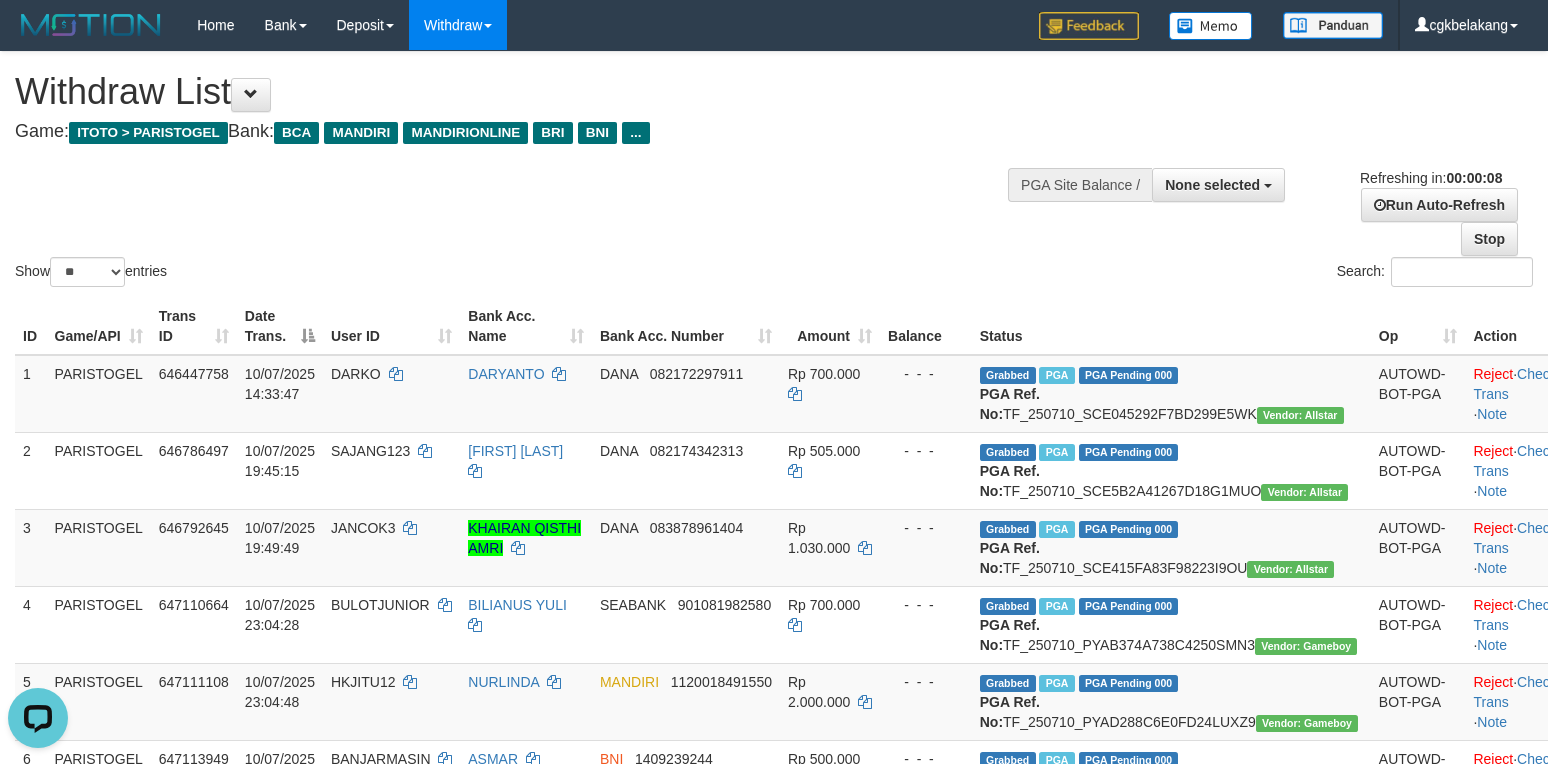 scroll, scrollTop: 0, scrollLeft: 0, axis: both 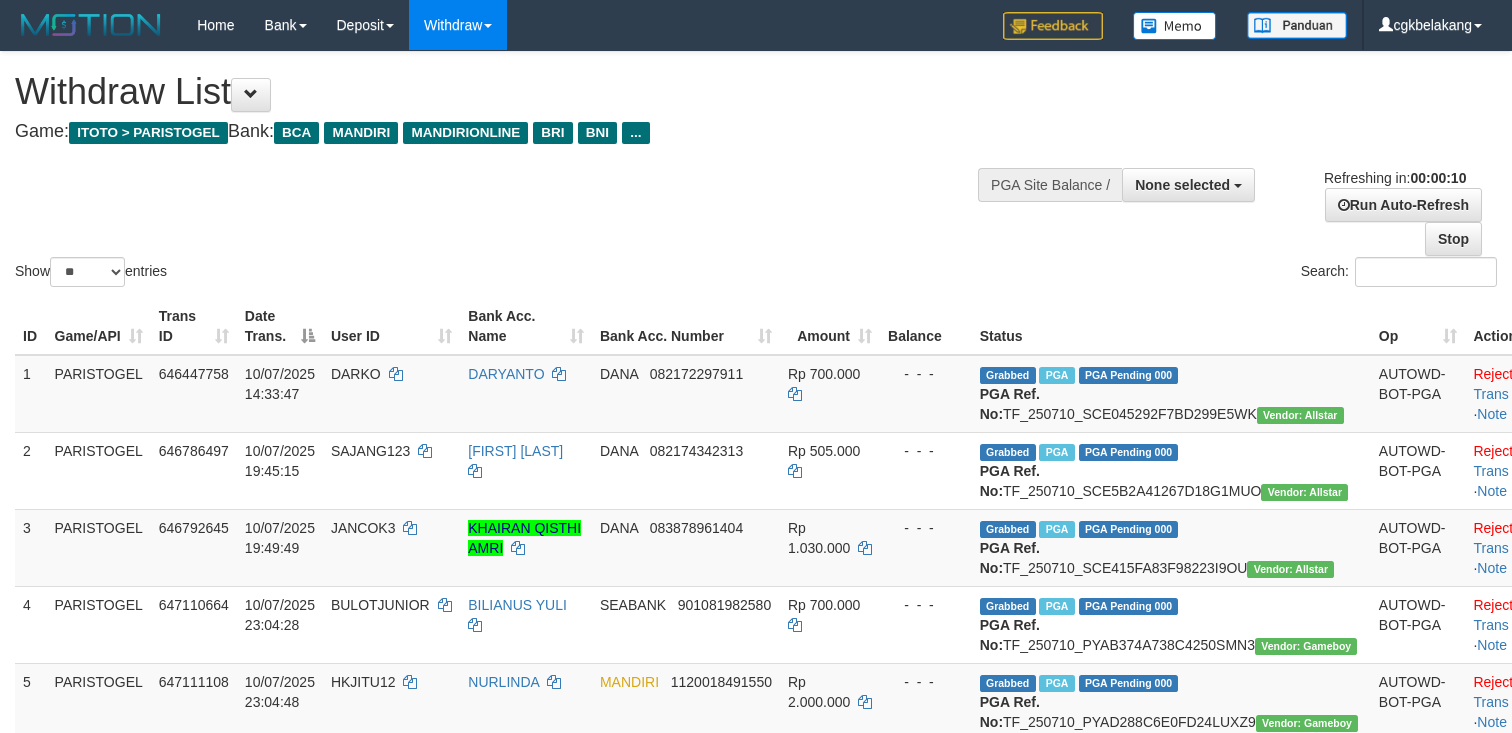 select 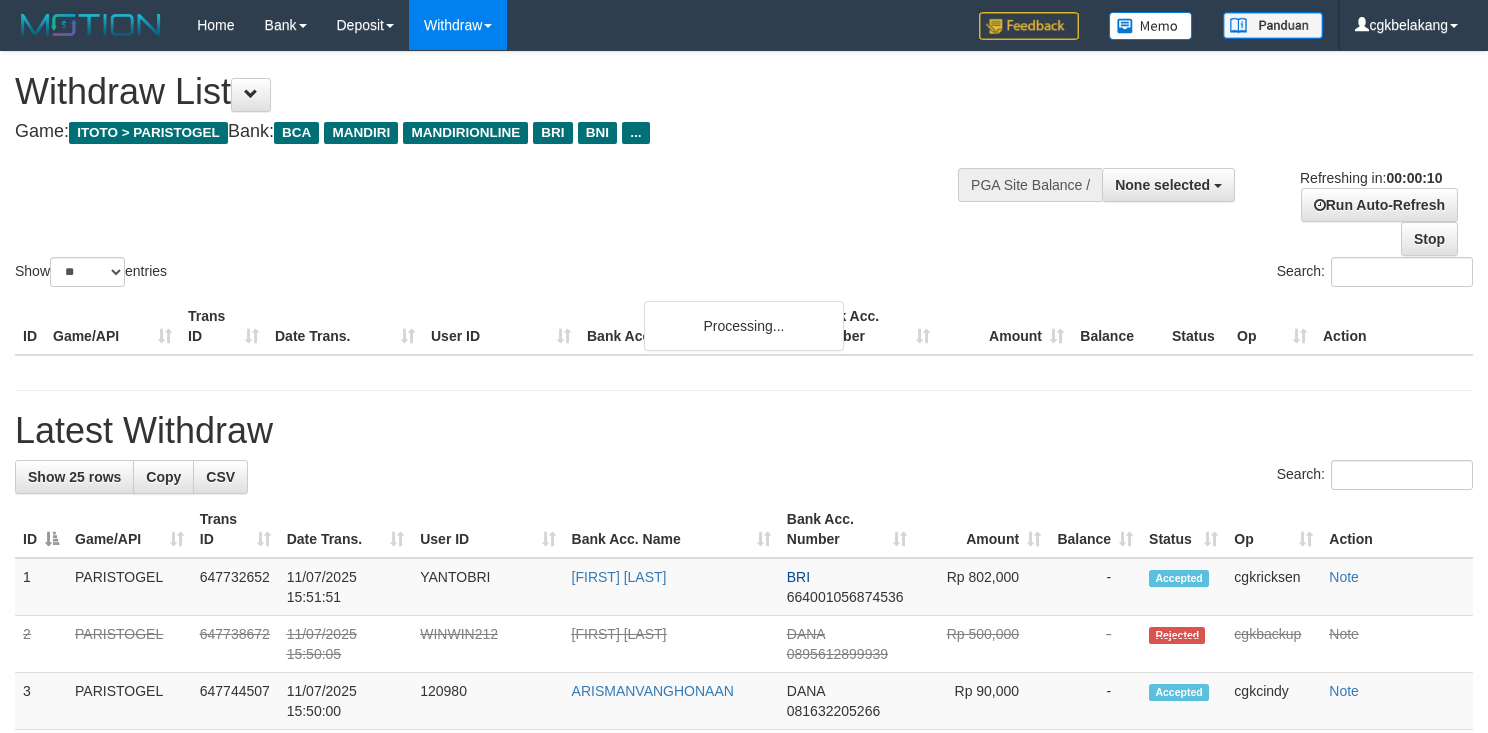 select 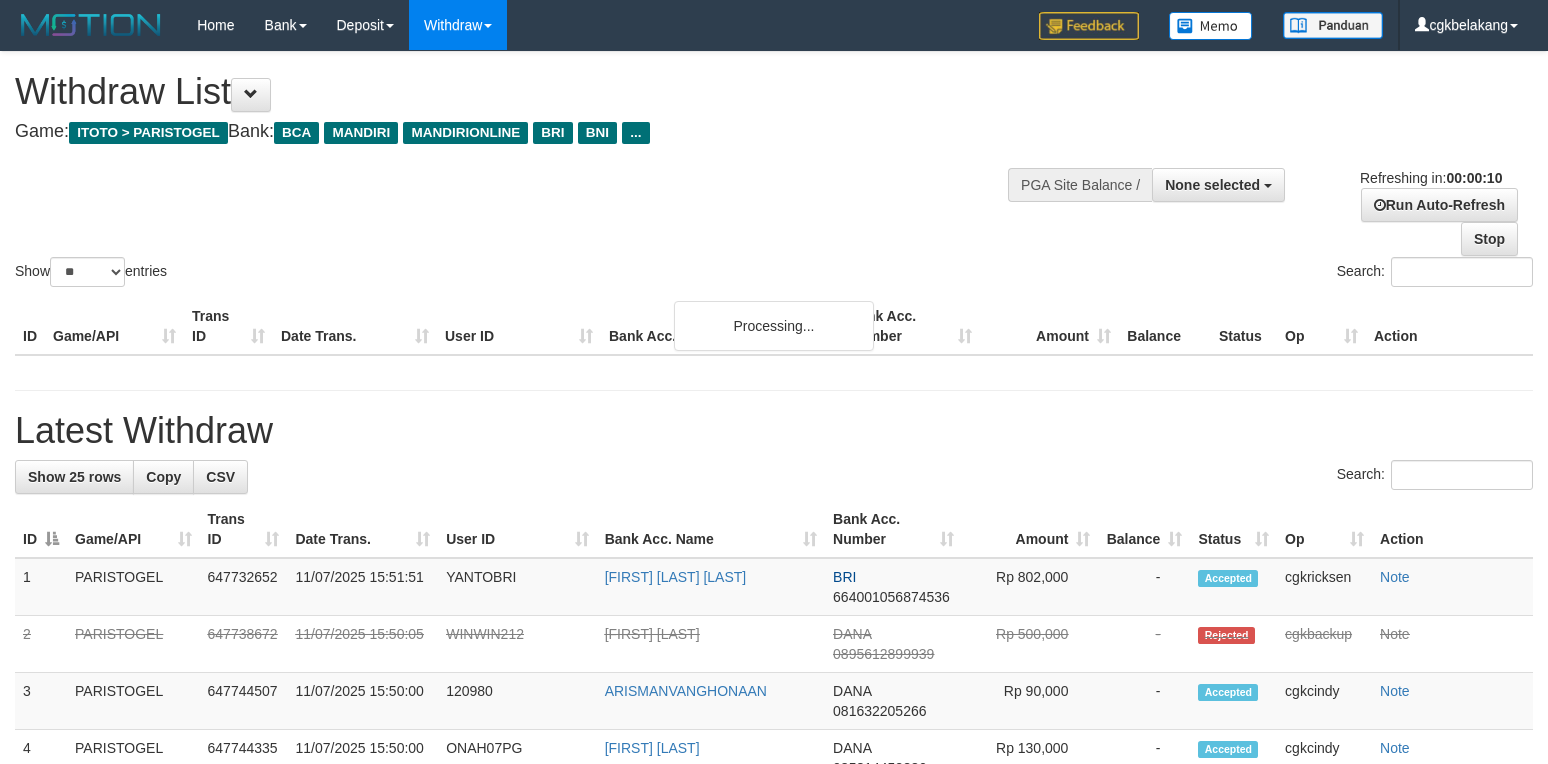 select 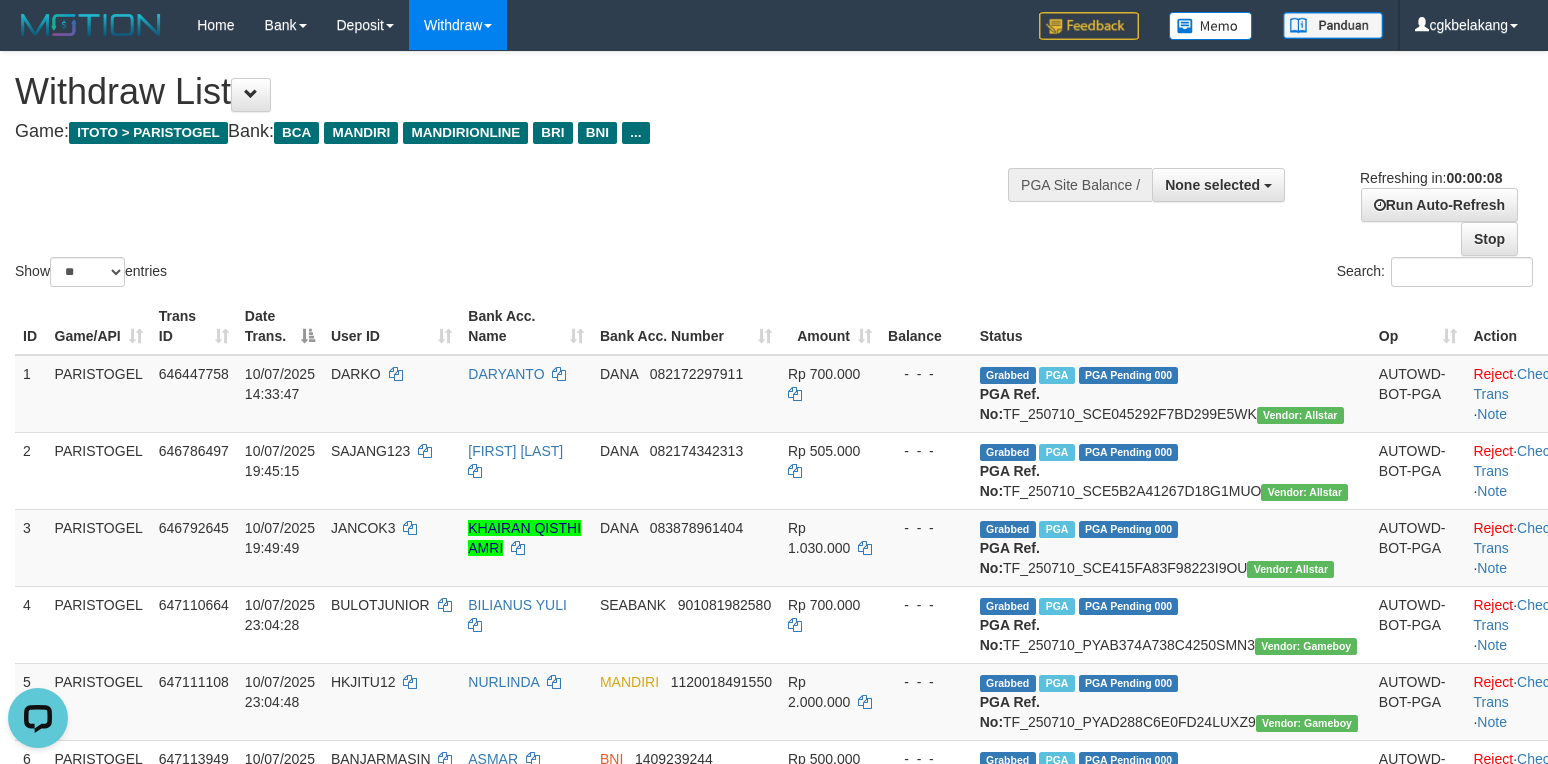 scroll, scrollTop: 0, scrollLeft: 0, axis: both 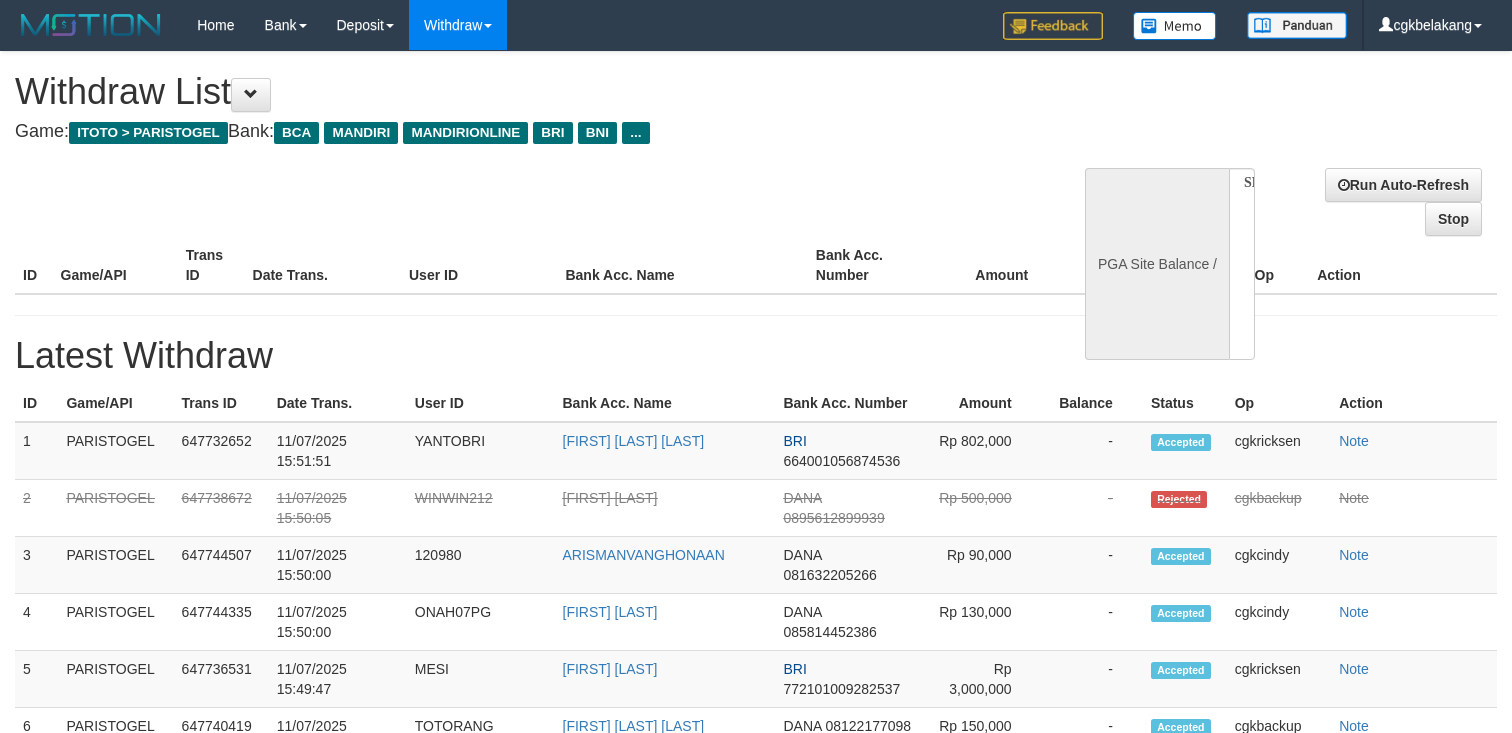 select 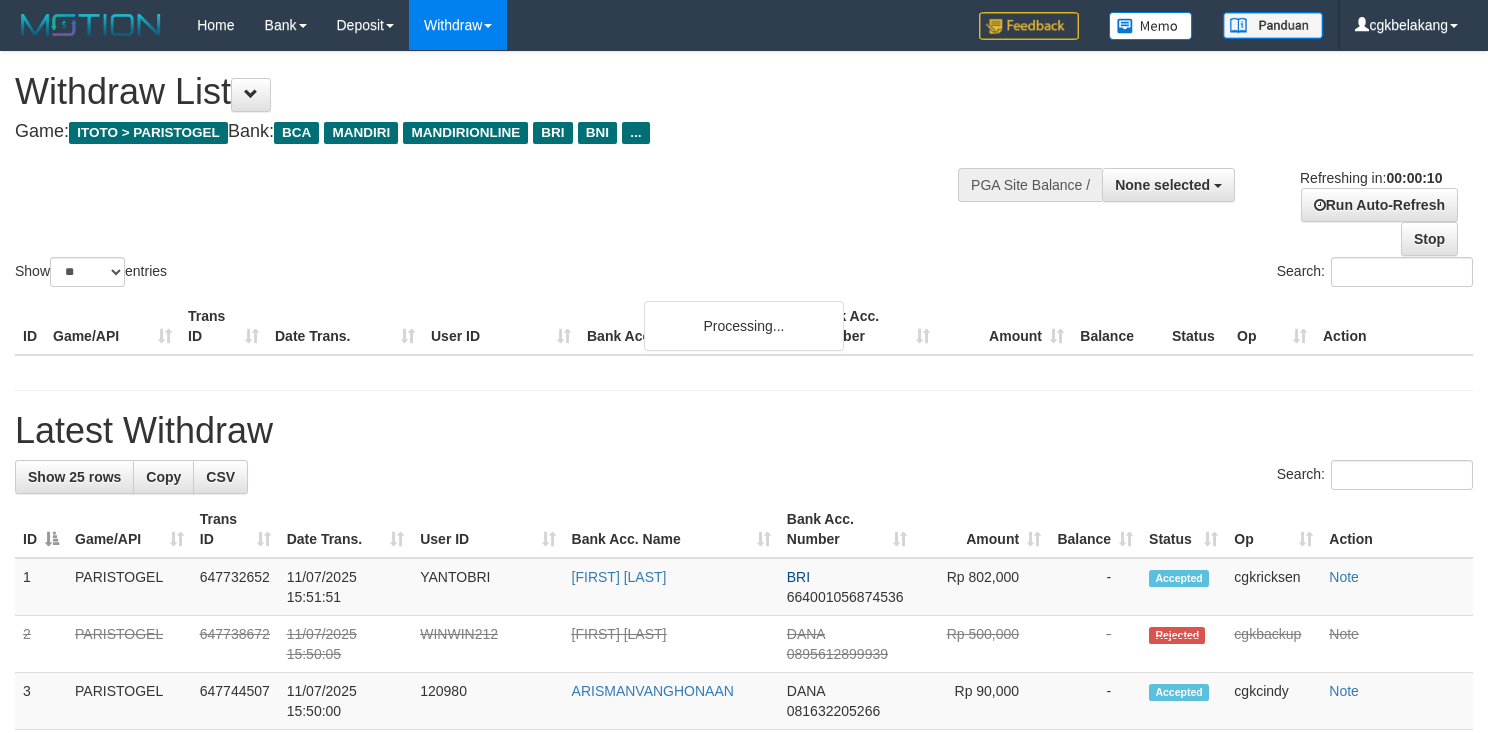 select 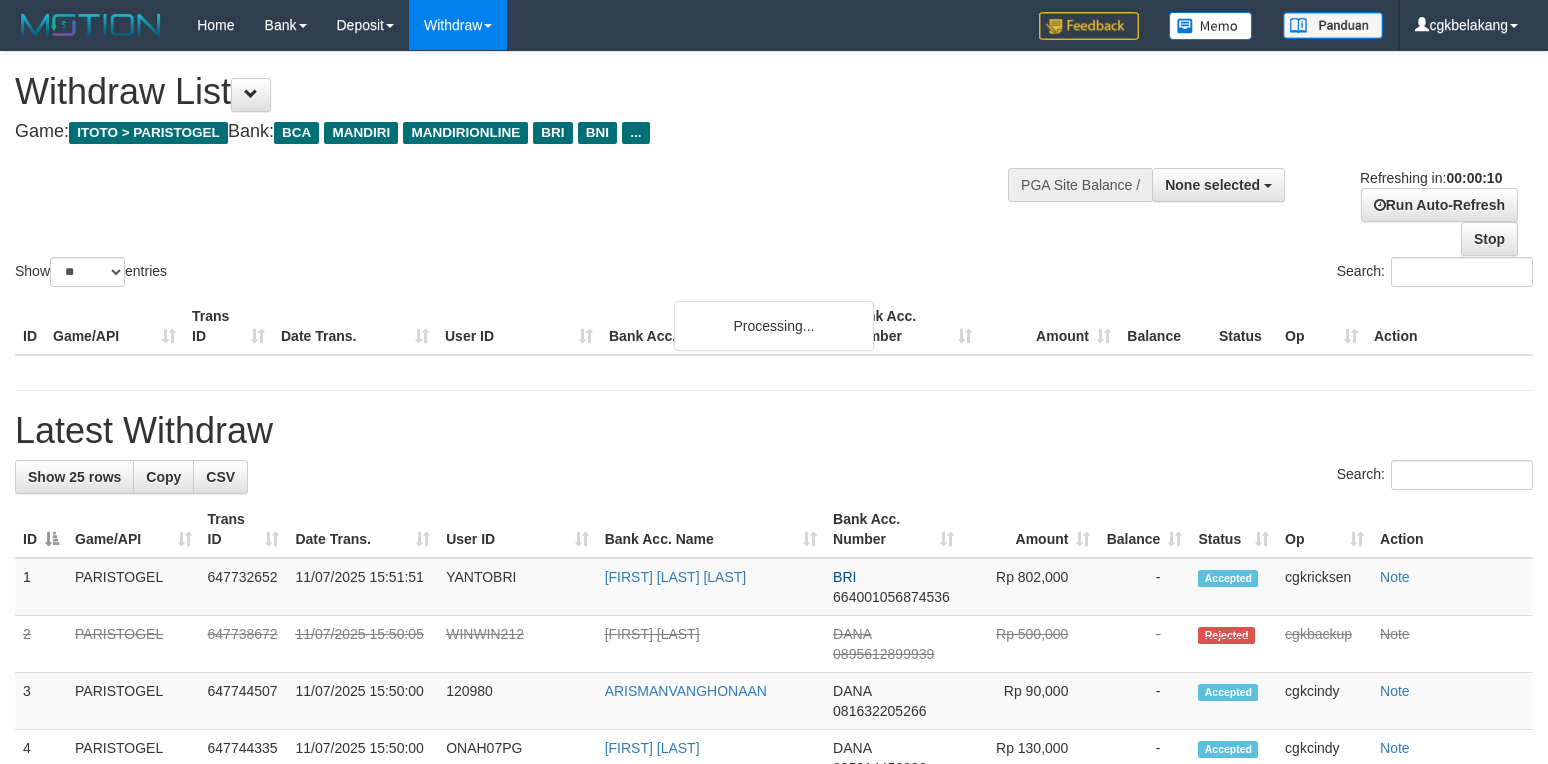 select 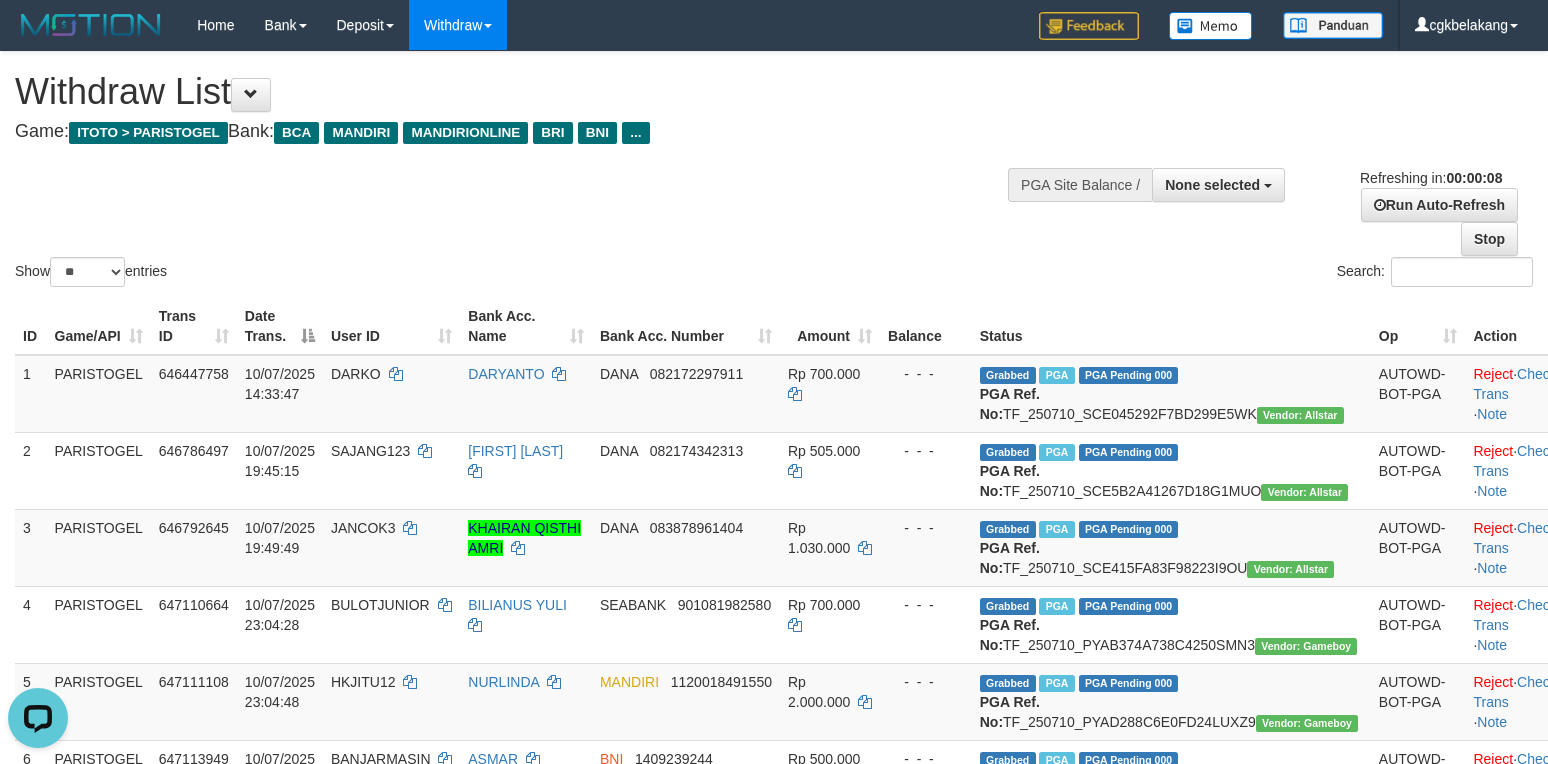 scroll, scrollTop: 0, scrollLeft: 0, axis: both 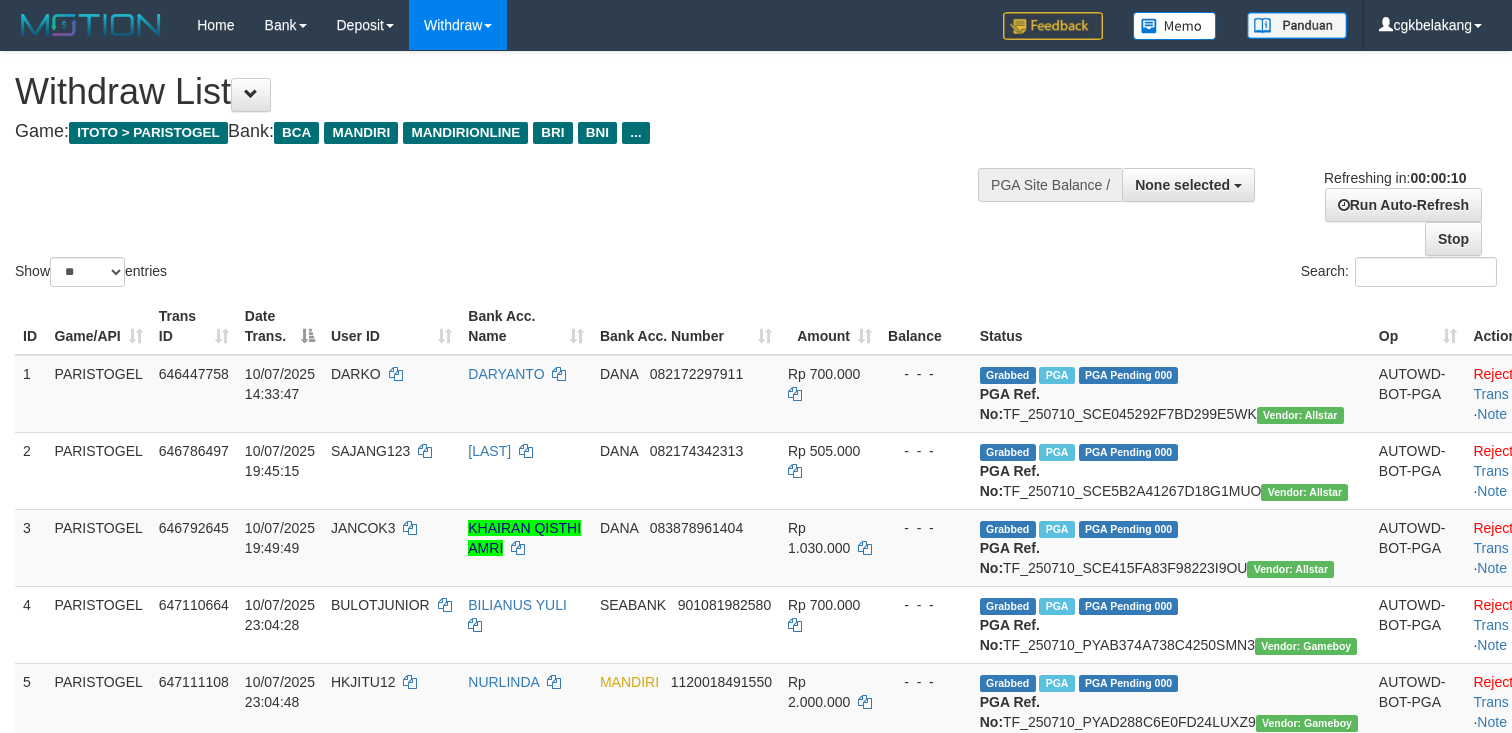 select 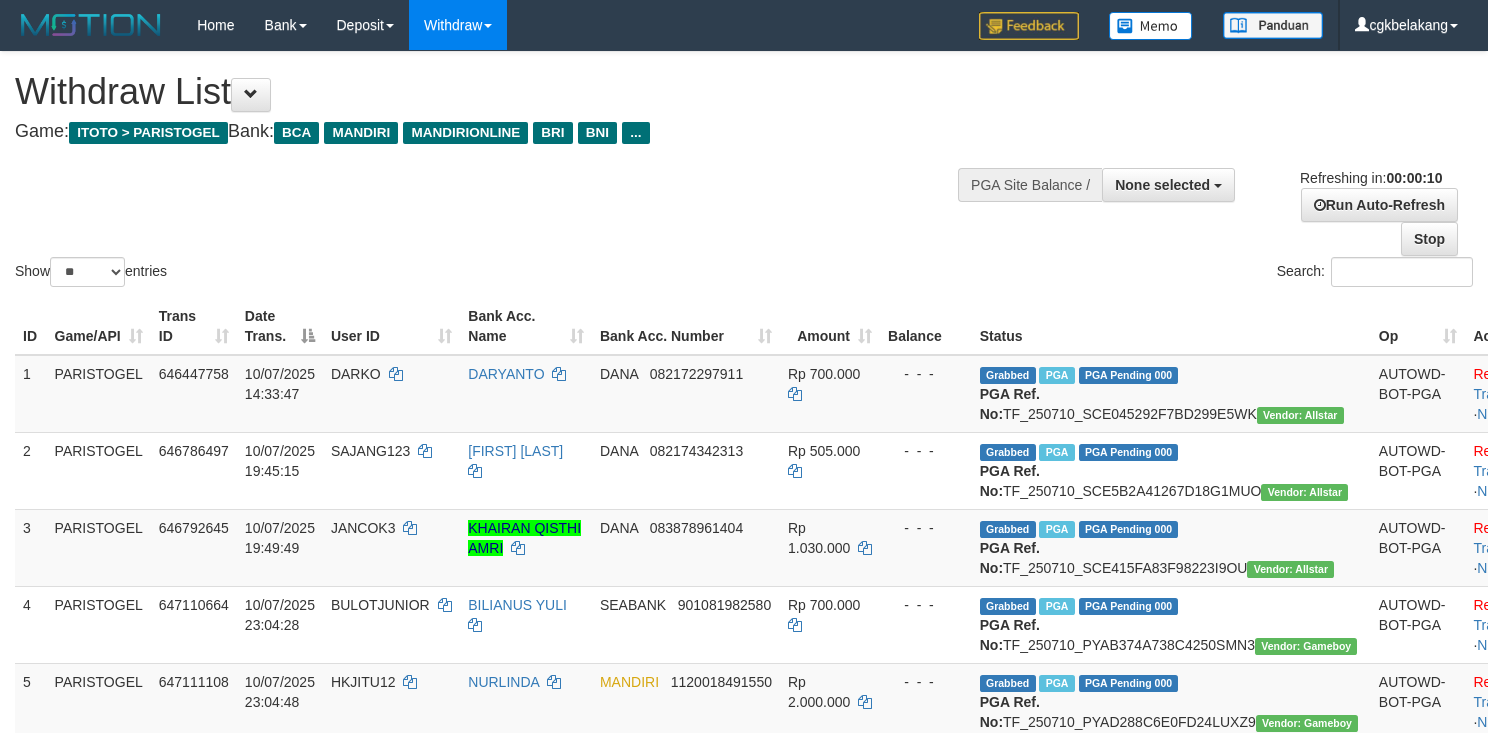 select 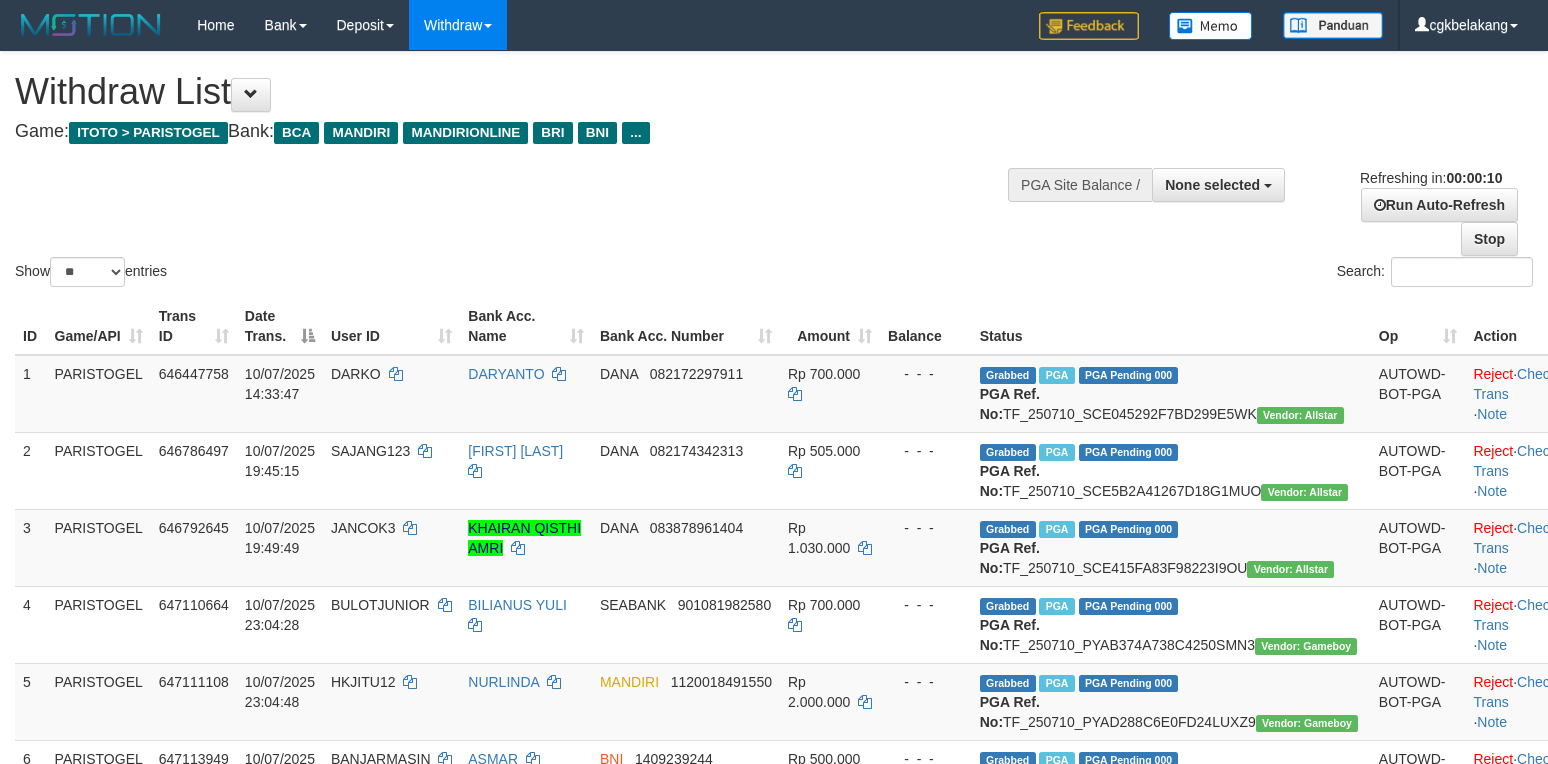 select 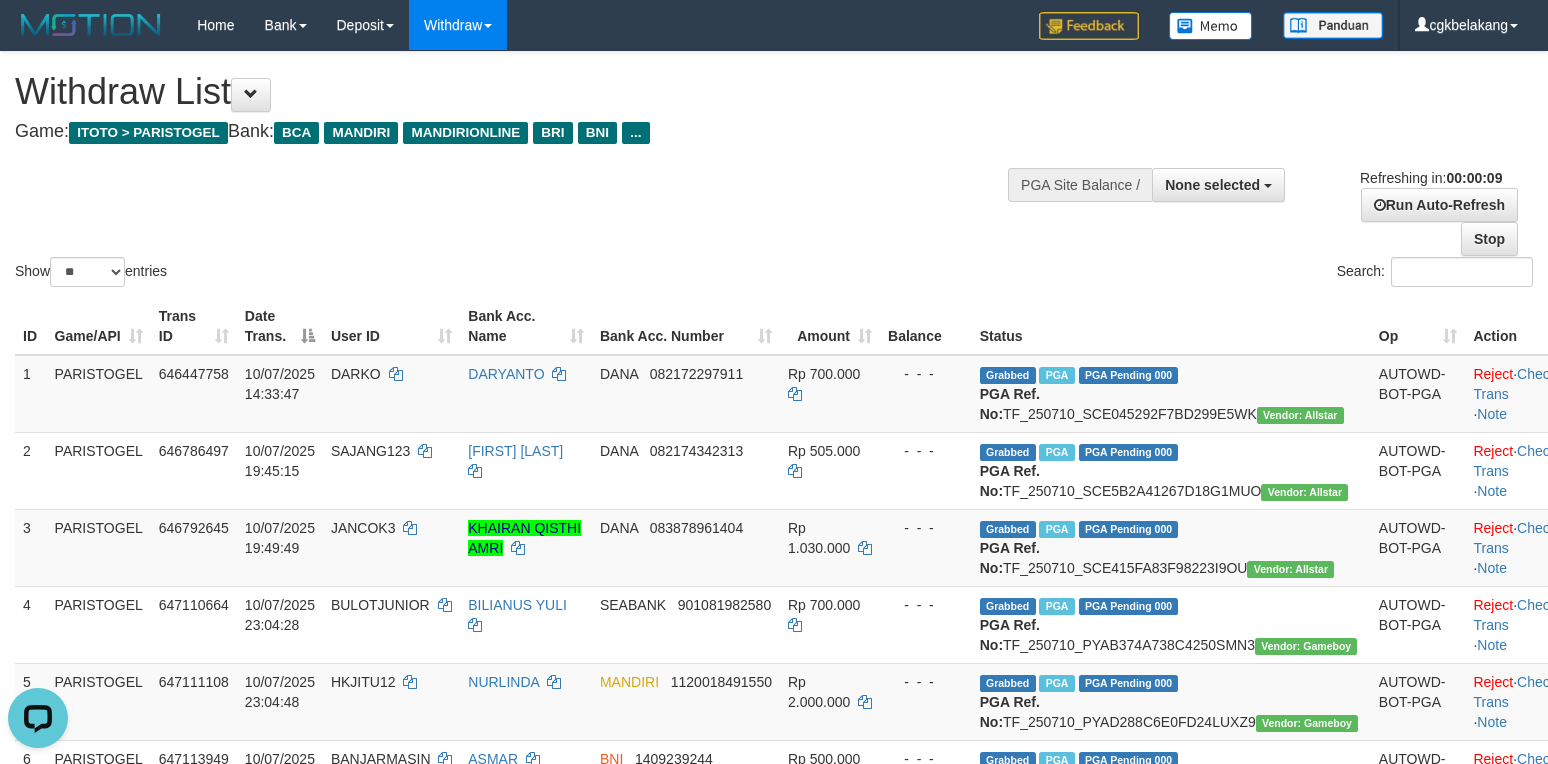 scroll, scrollTop: 0, scrollLeft: 0, axis: both 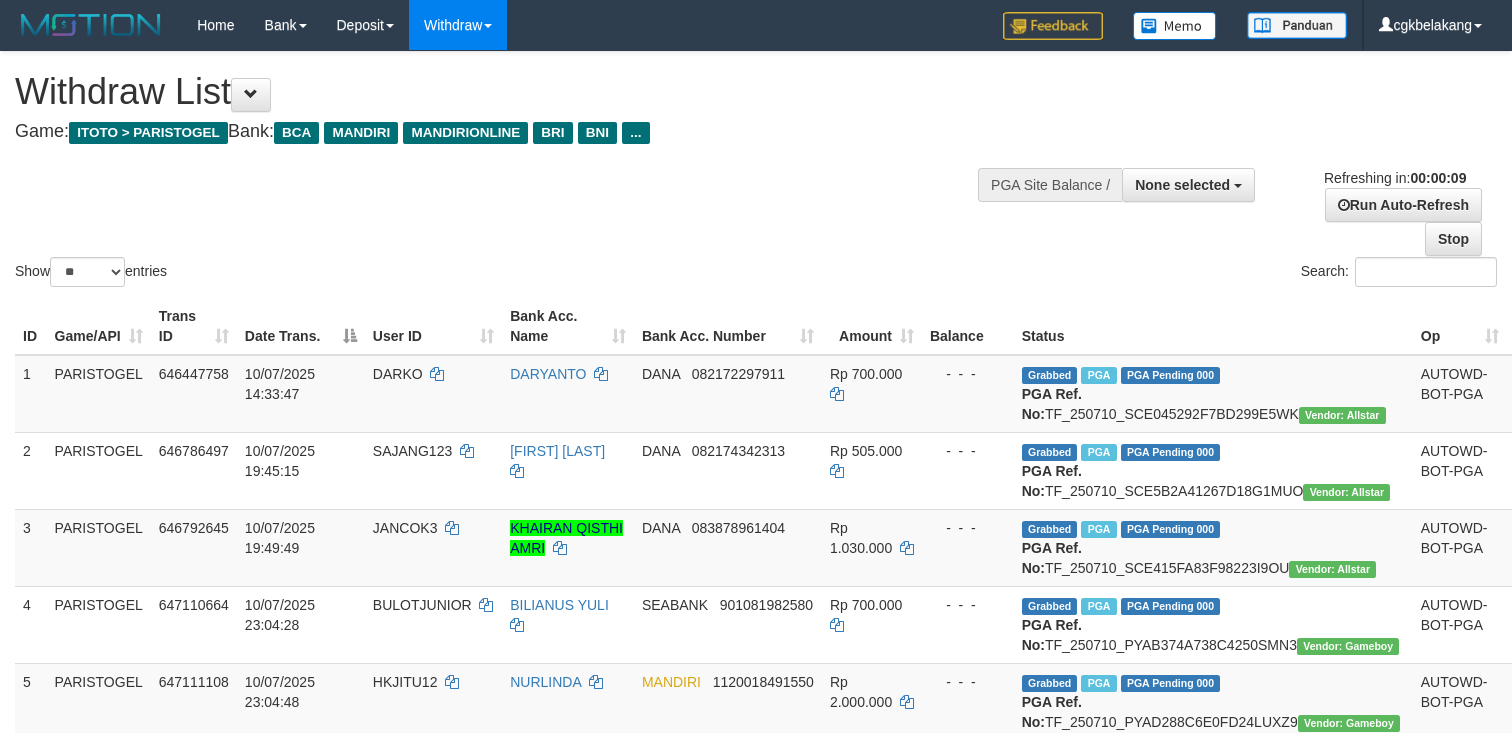 select 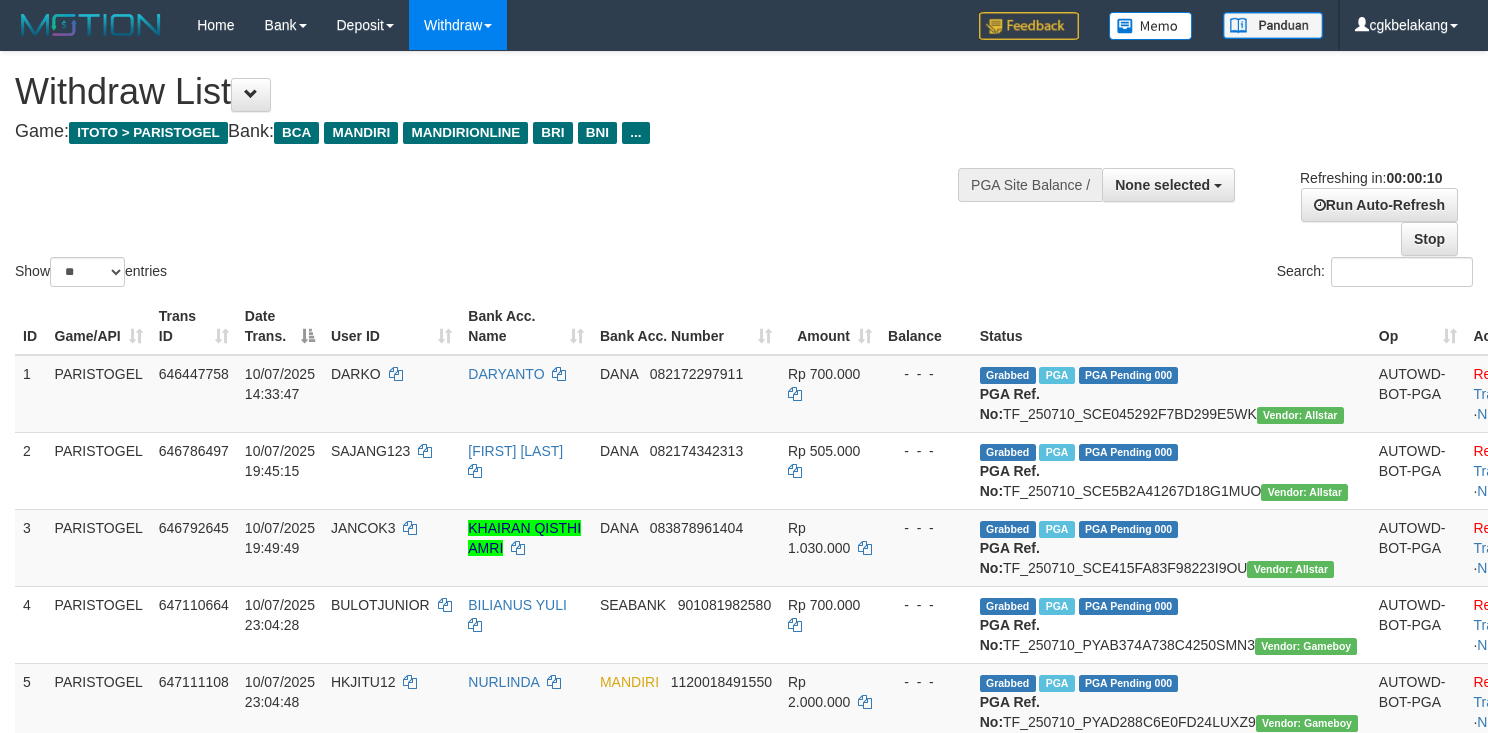select 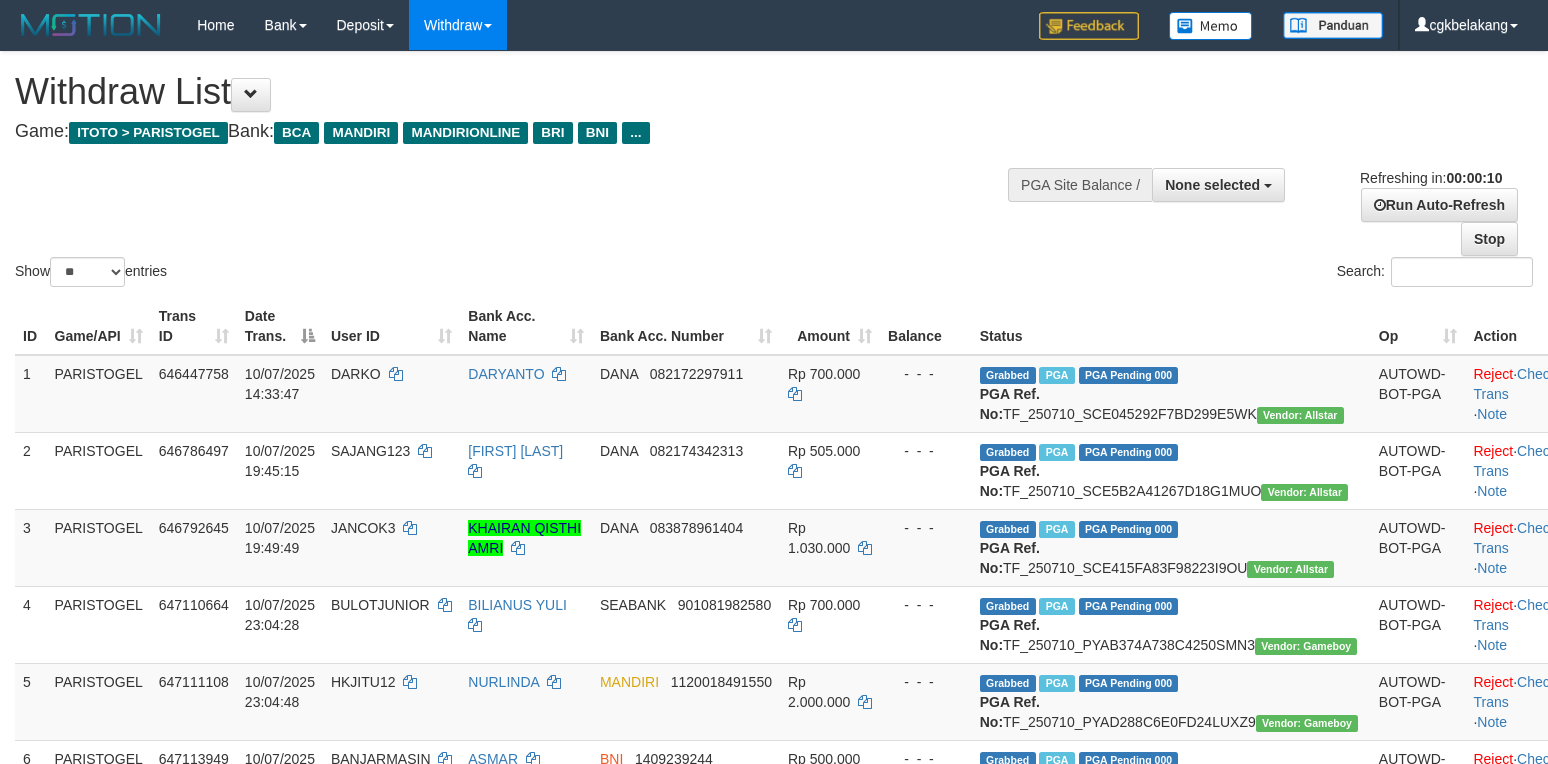 select 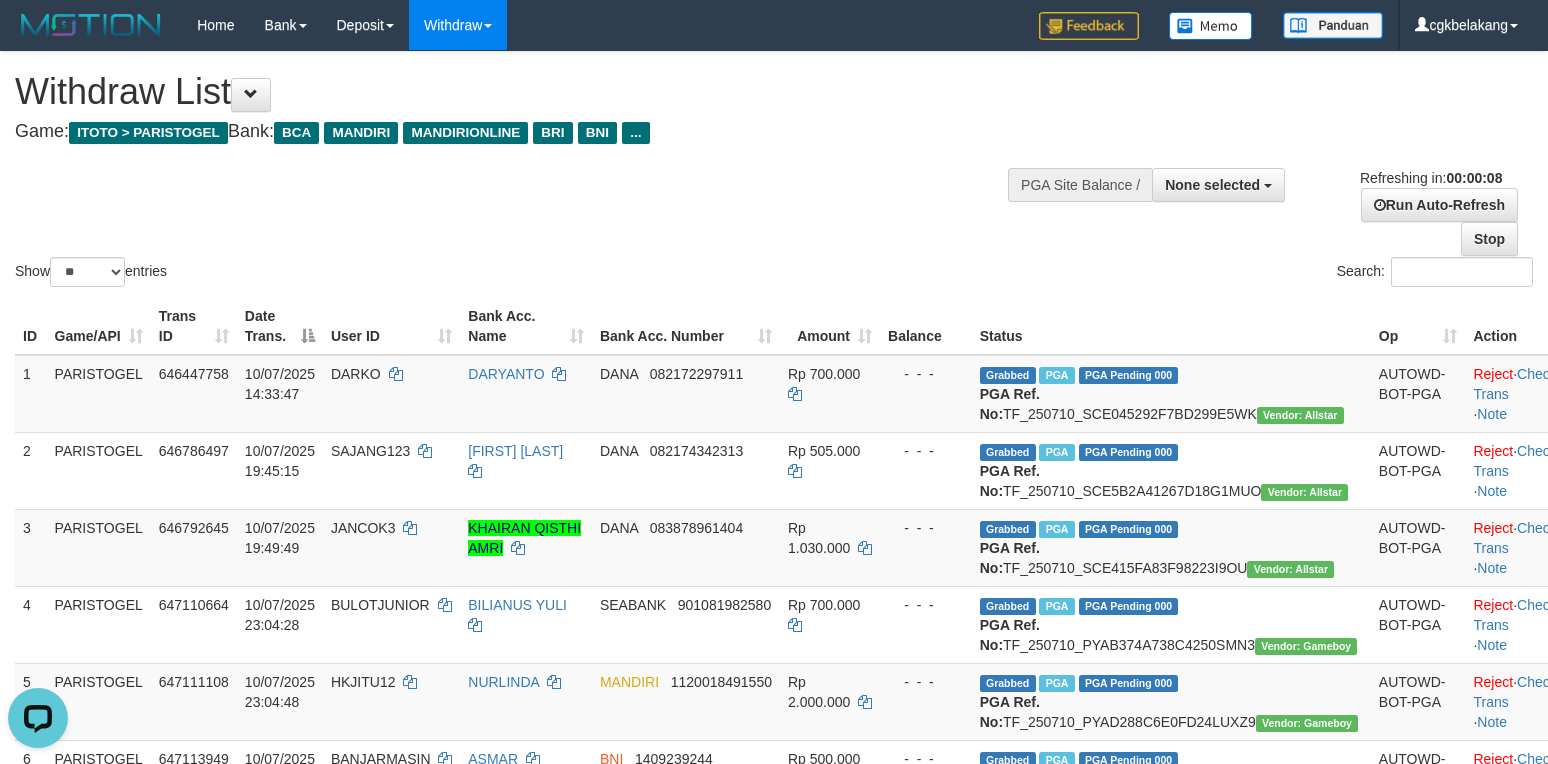 scroll, scrollTop: 0, scrollLeft: 0, axis: both 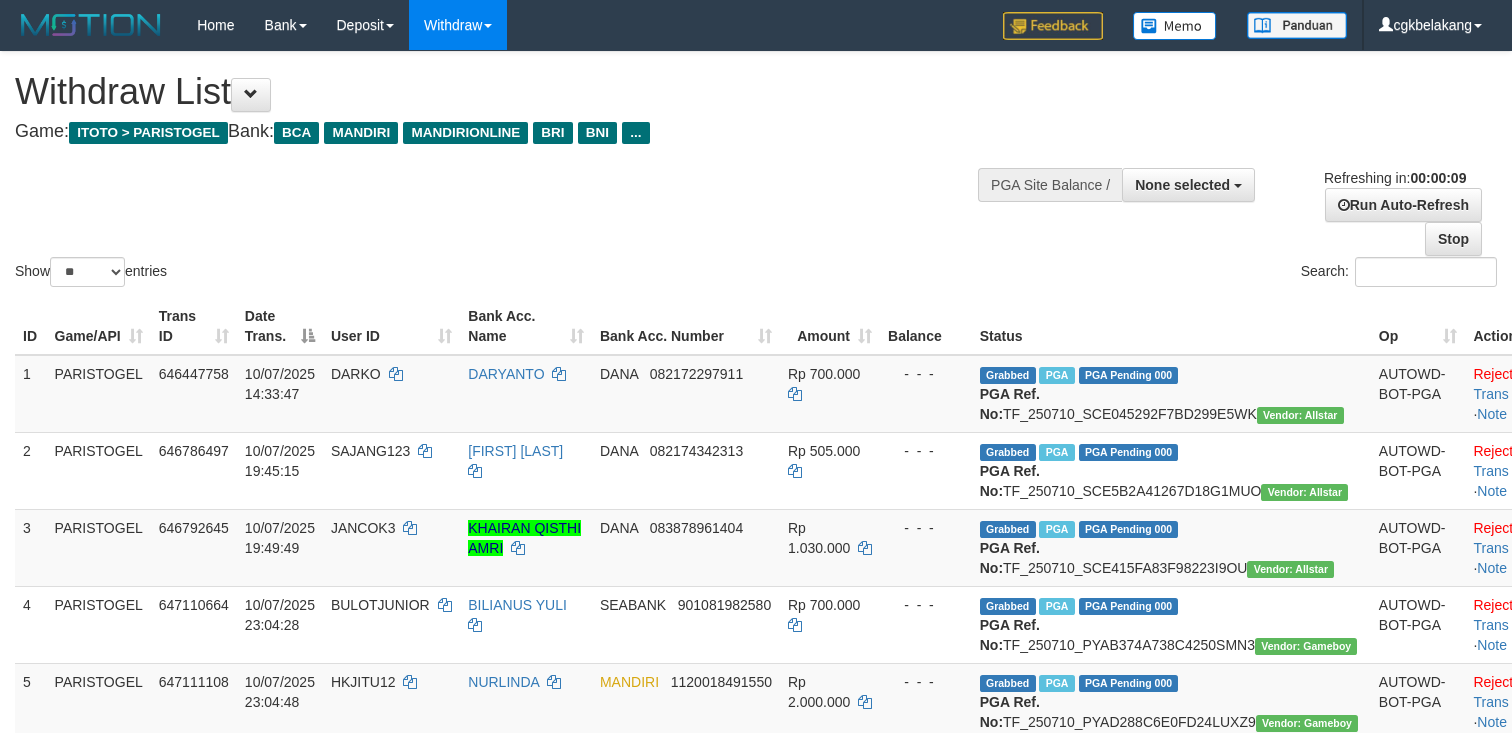 select 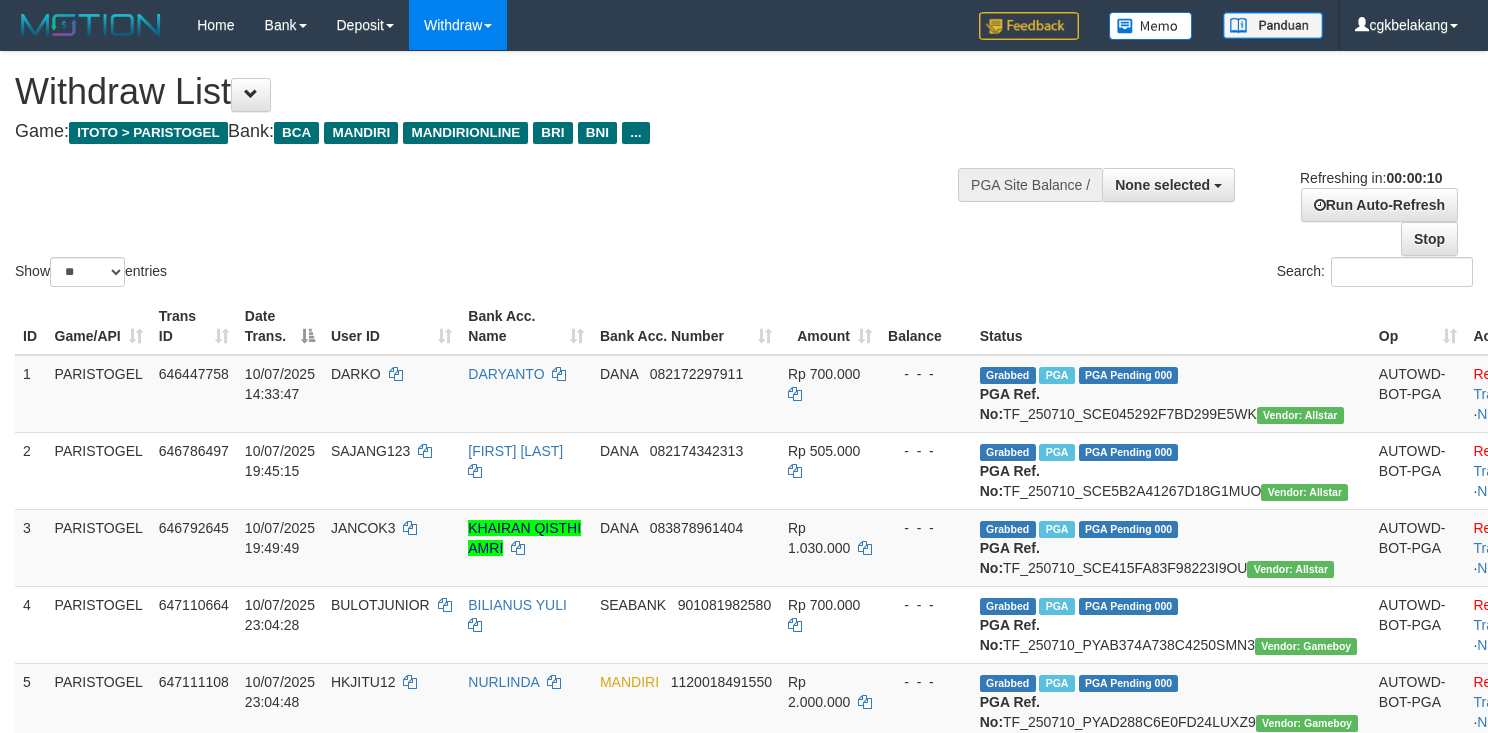 select 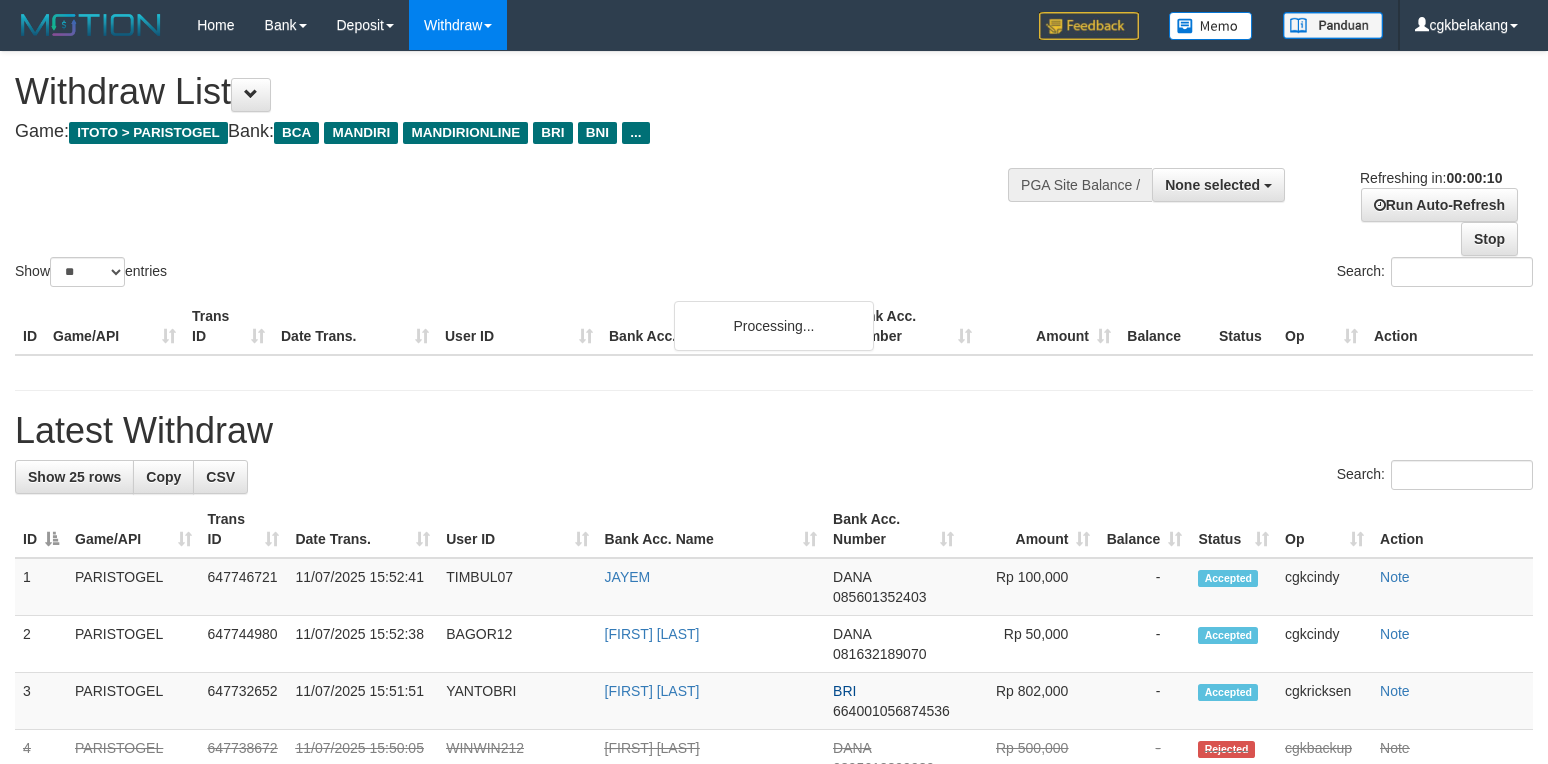 select 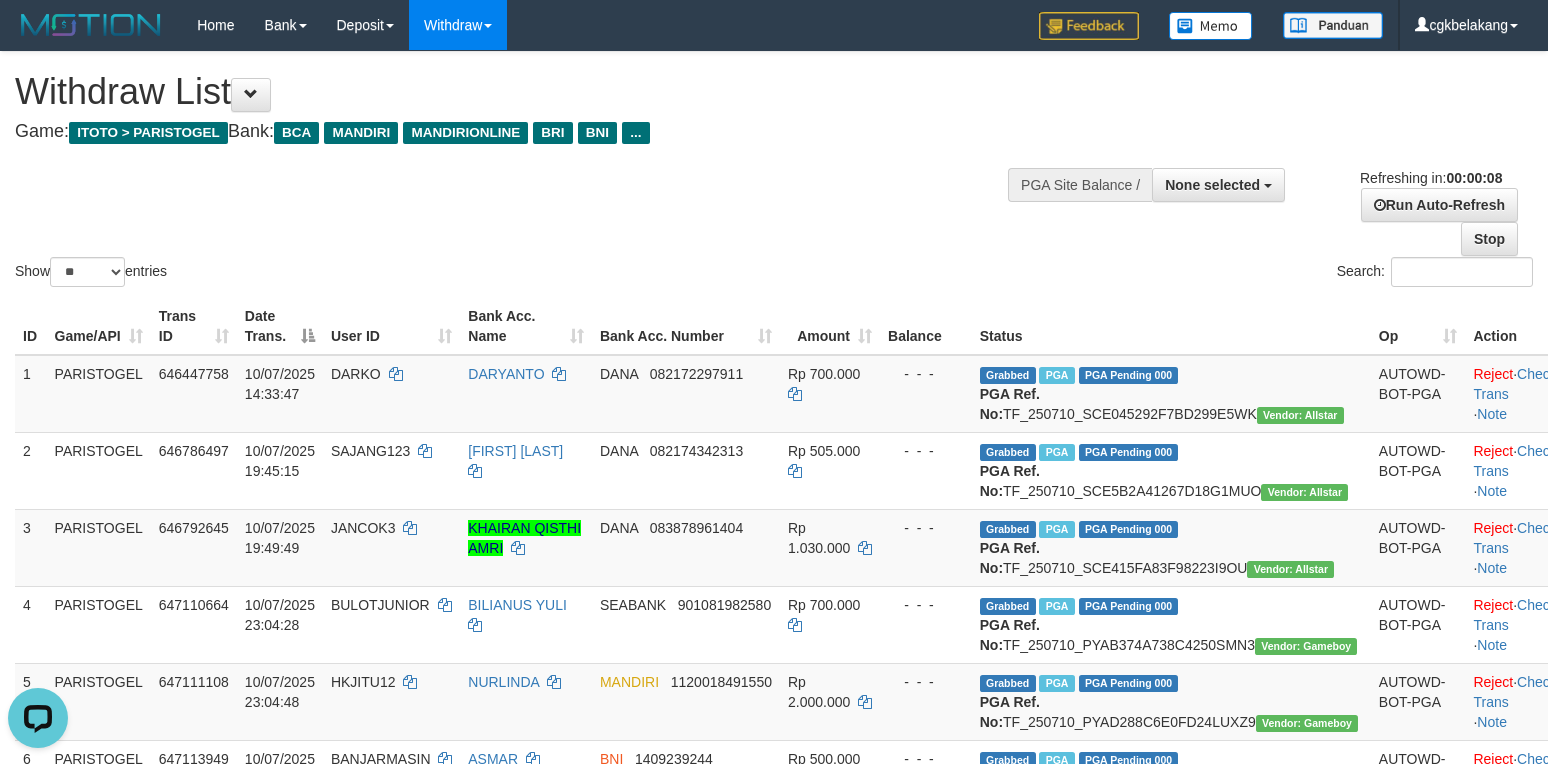 scroll, scrollTop: 0, scrollLeft: 0, axis: both 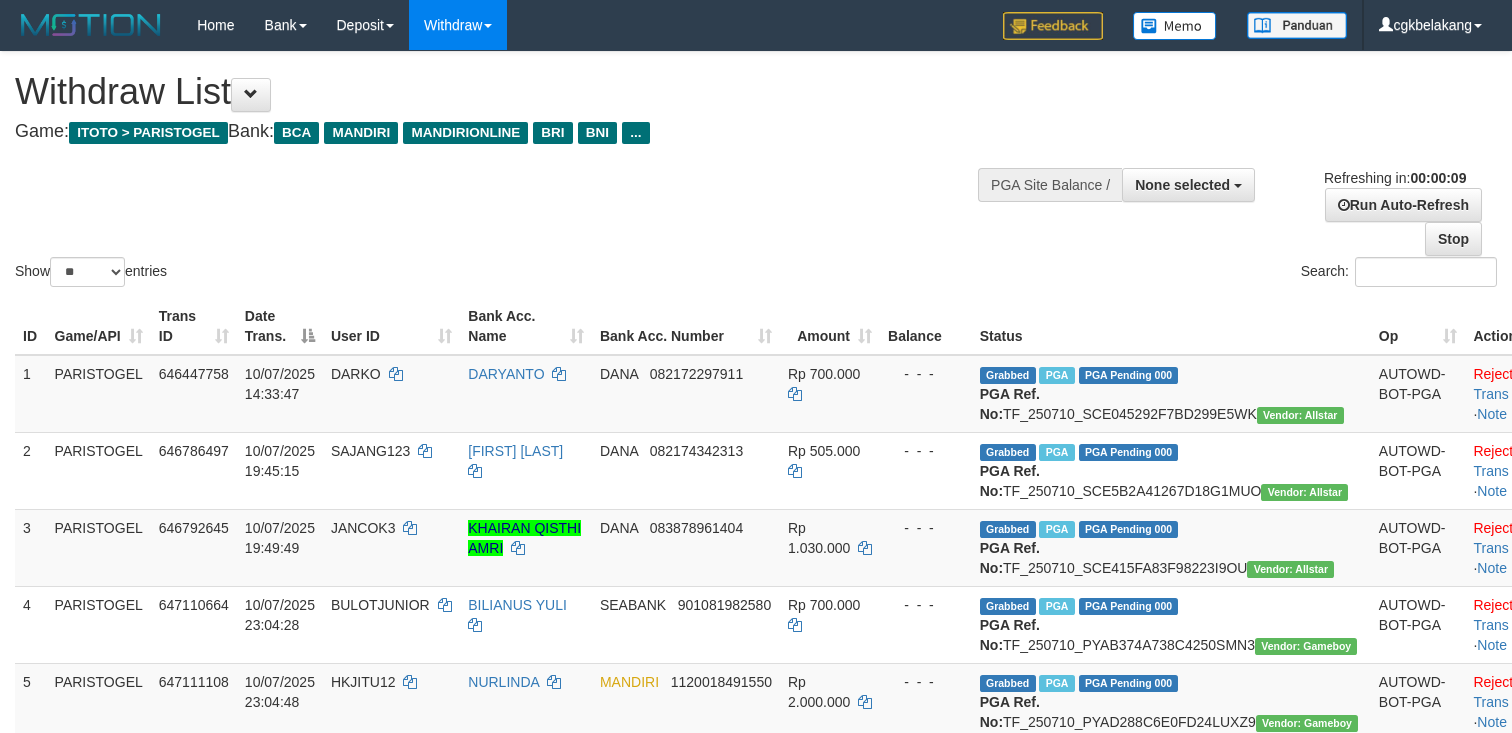 select 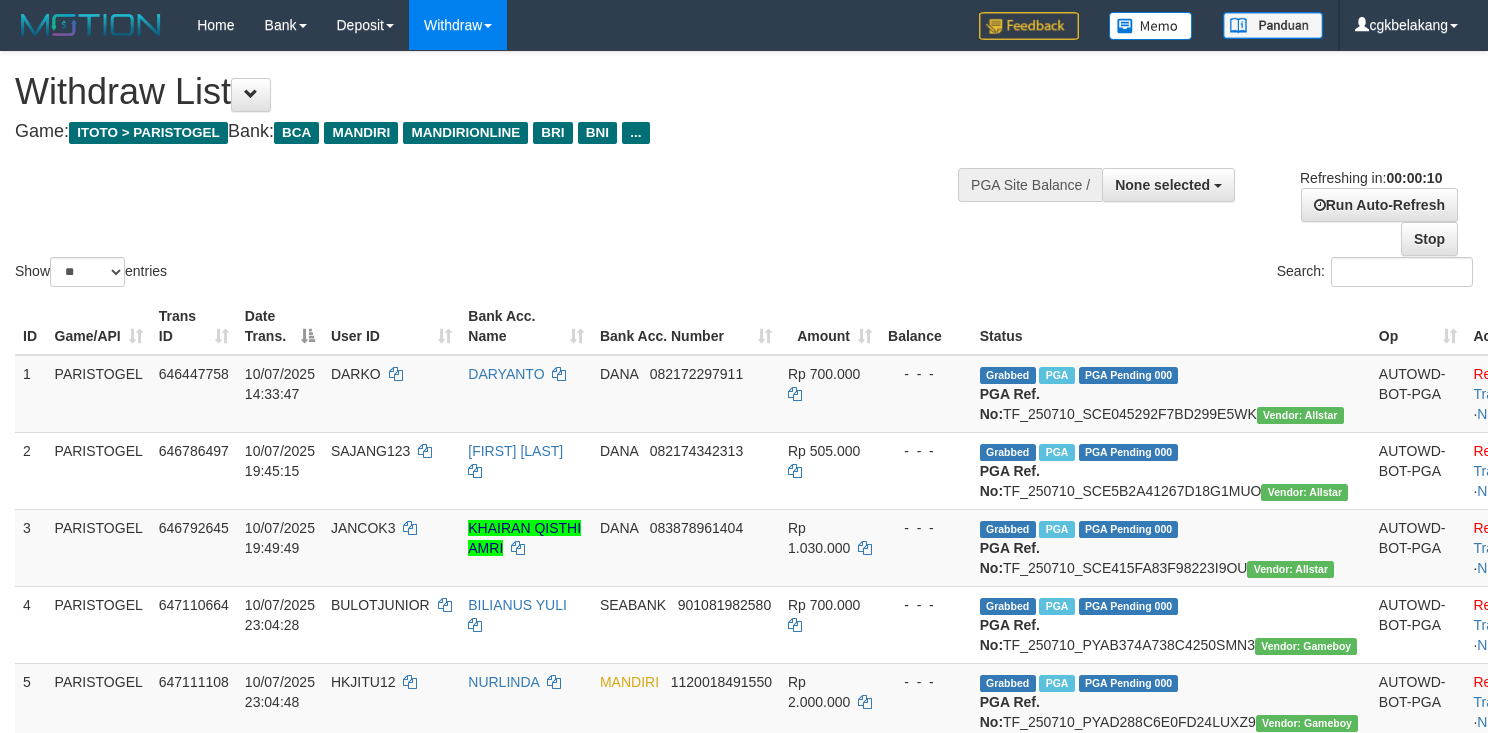select 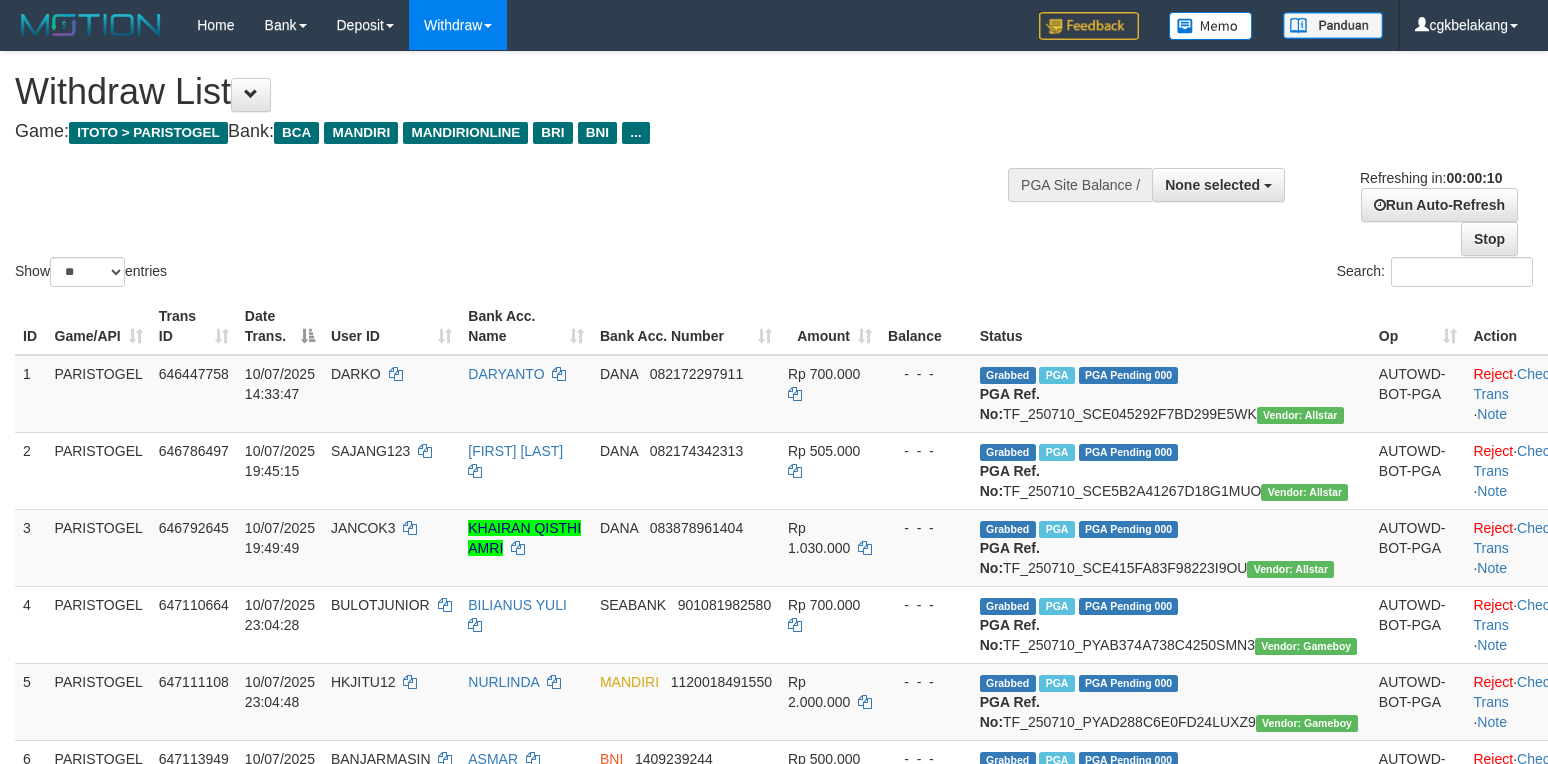 select 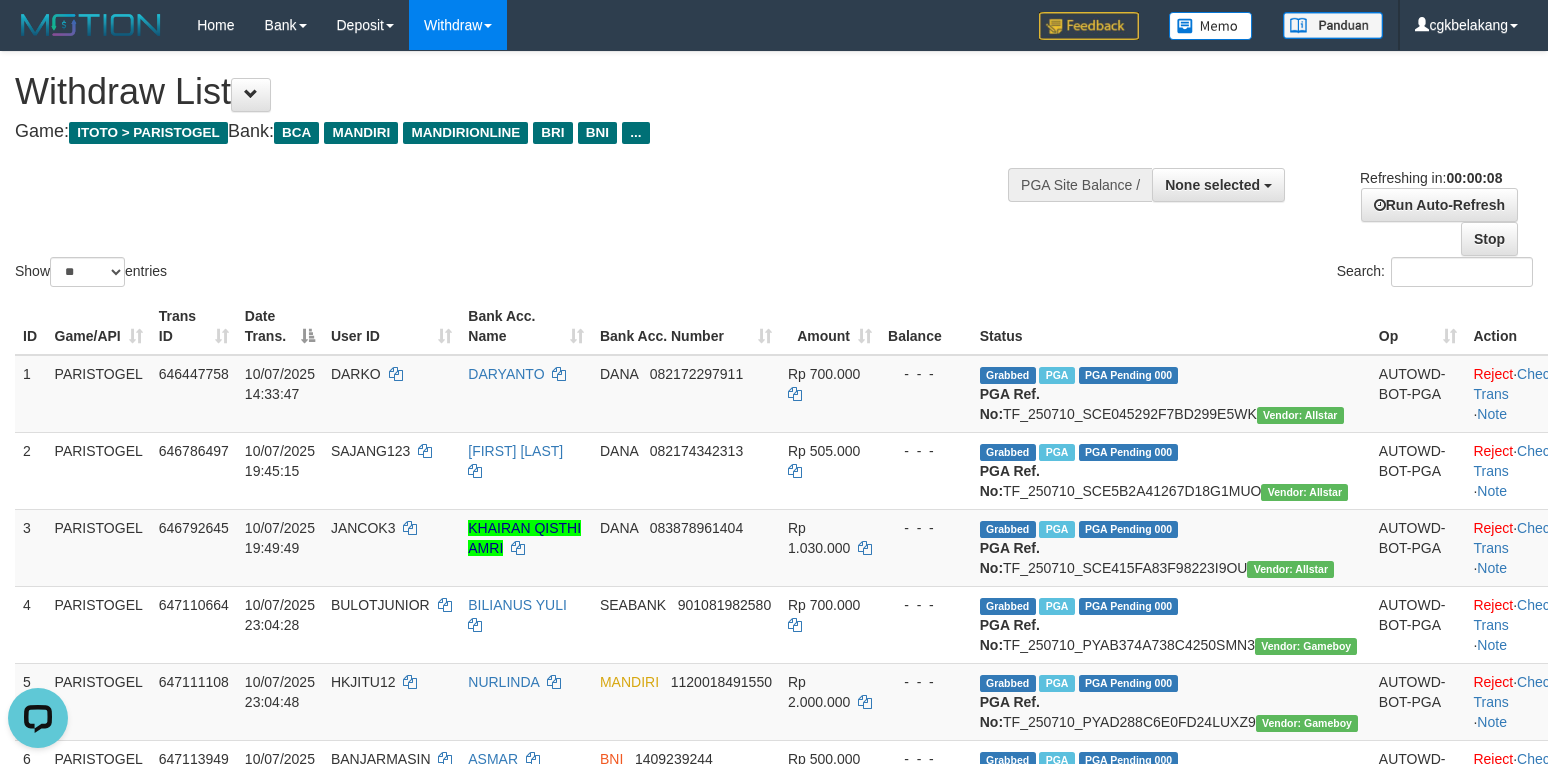 scroll, scrollTop: 0, scrollLeft: 0, axis: both 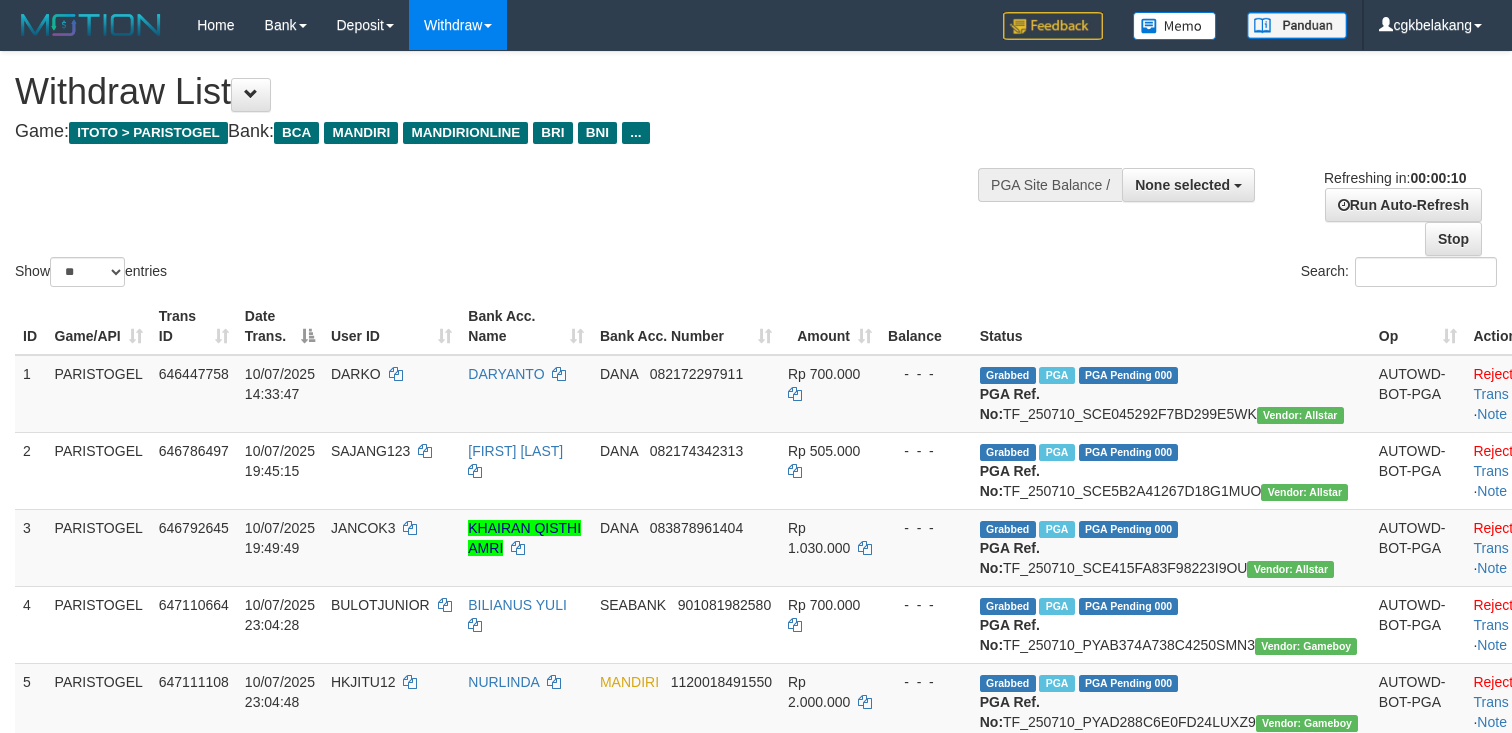 select 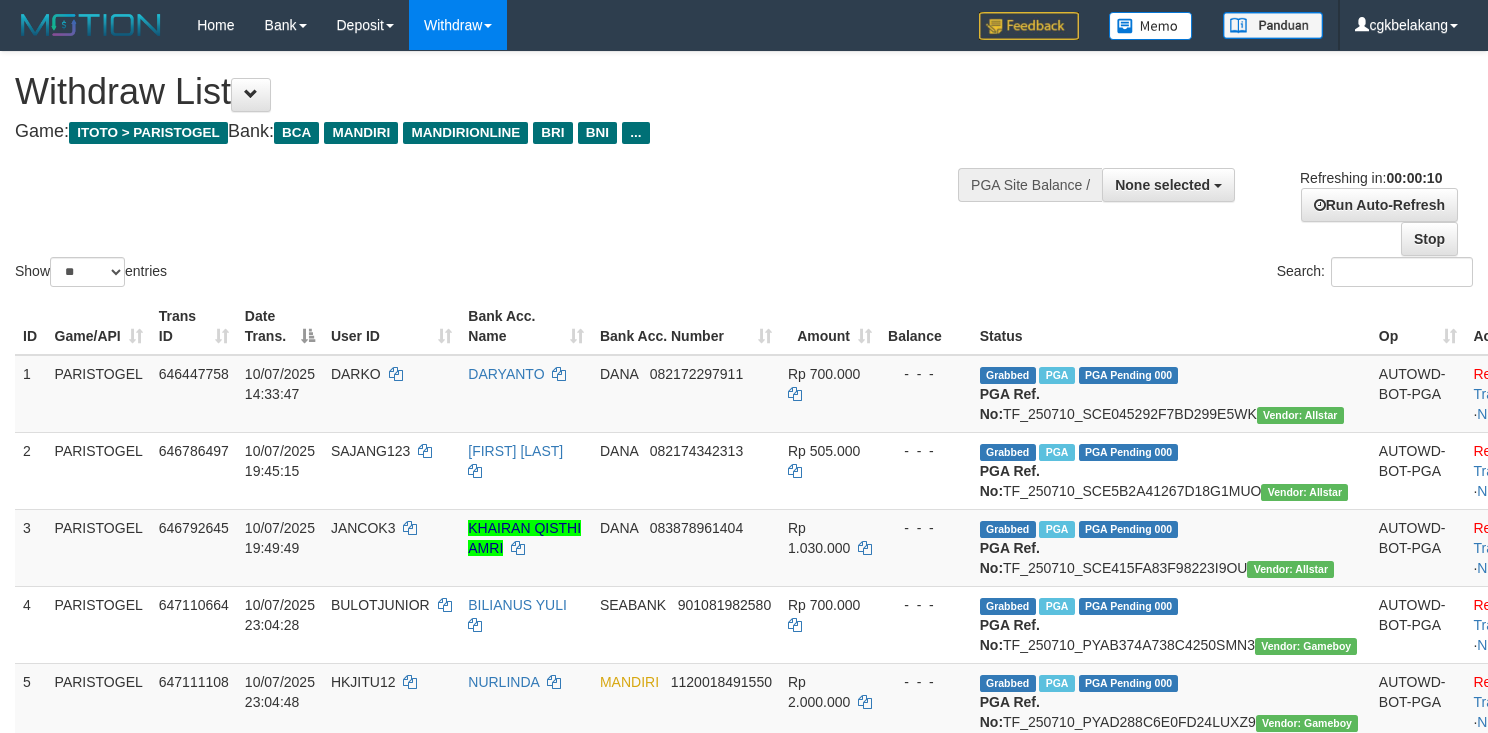 select 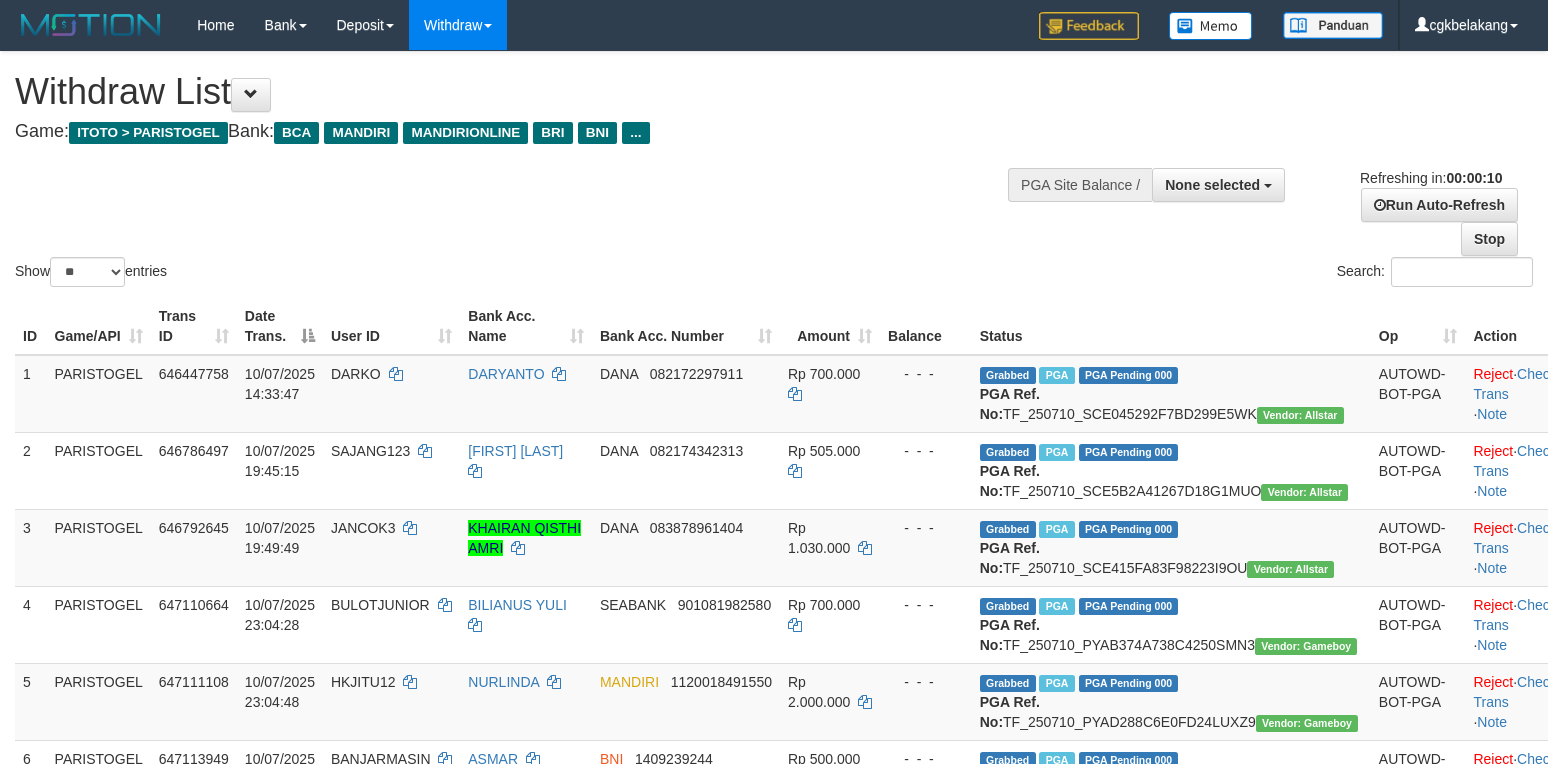 select 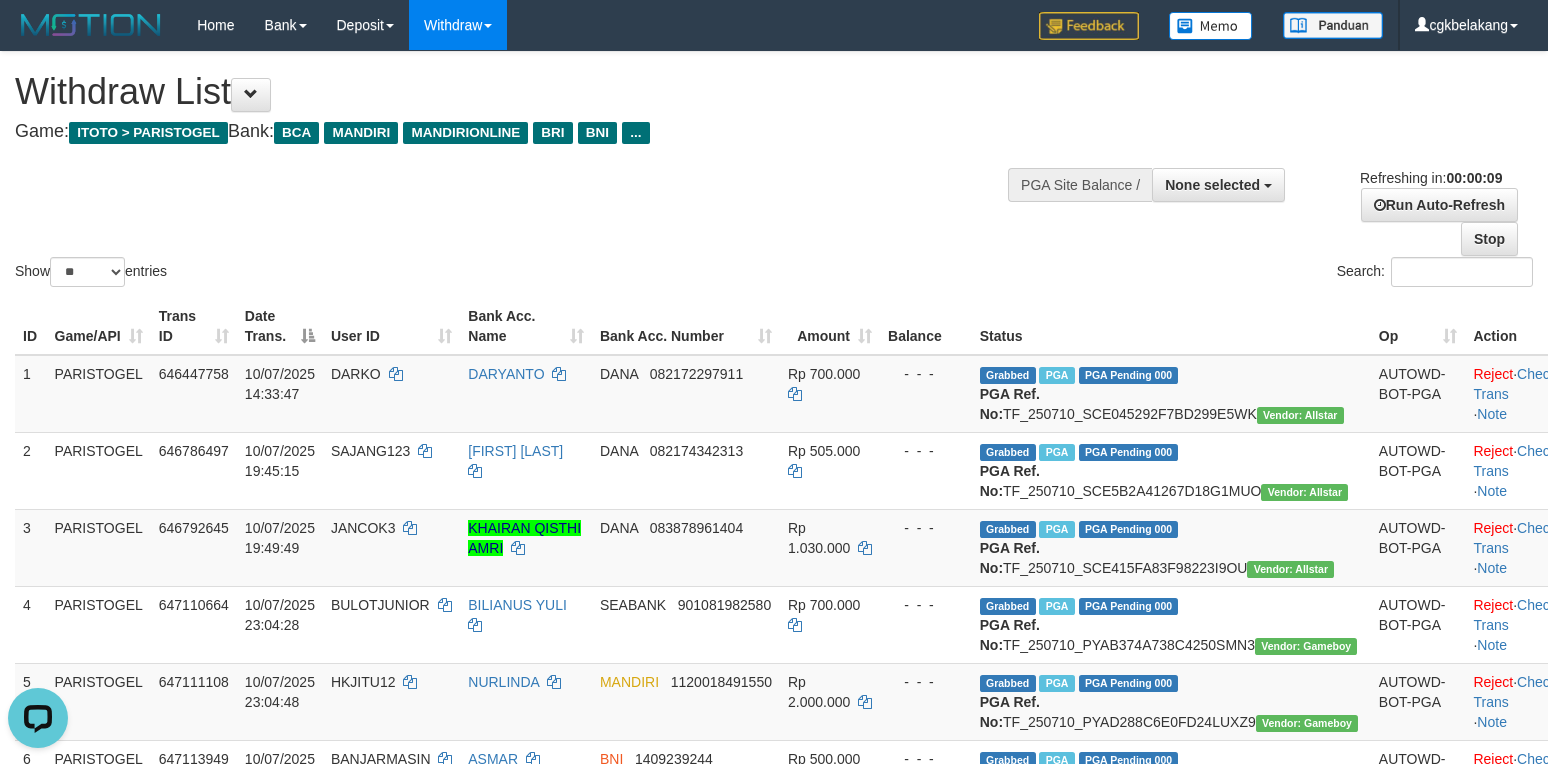 scroll, scrollTop: 0, scrollLeft: 0, axis: both 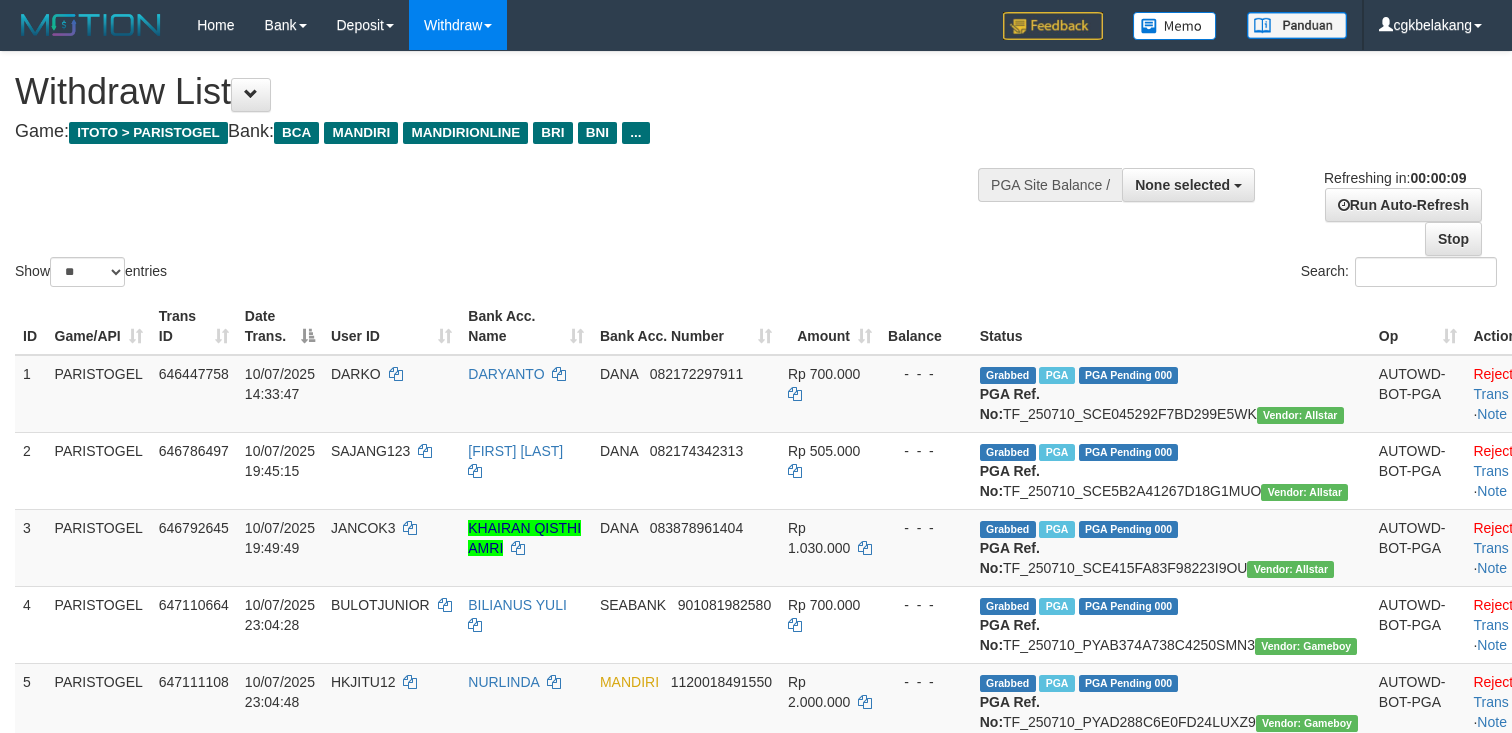 select 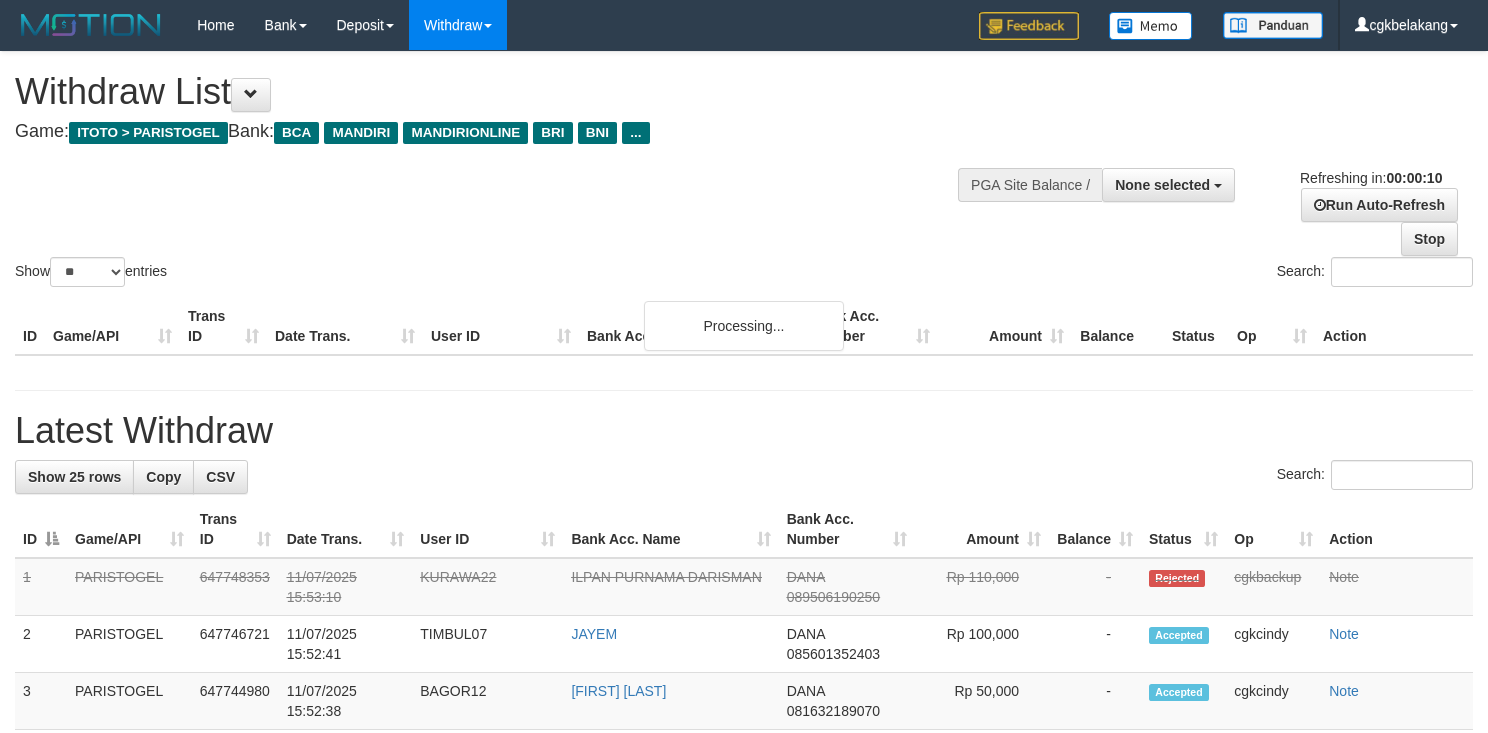 select 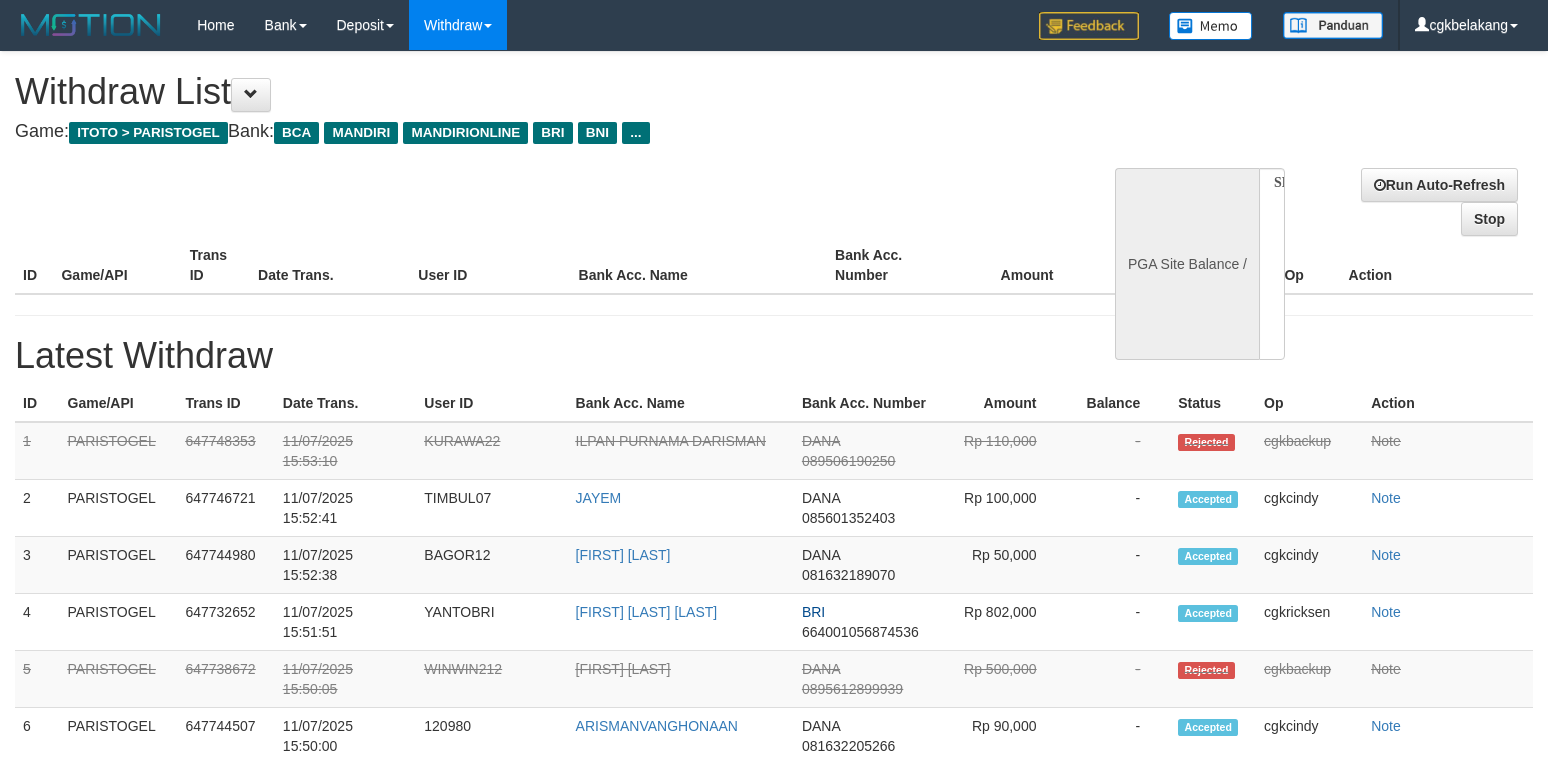 select 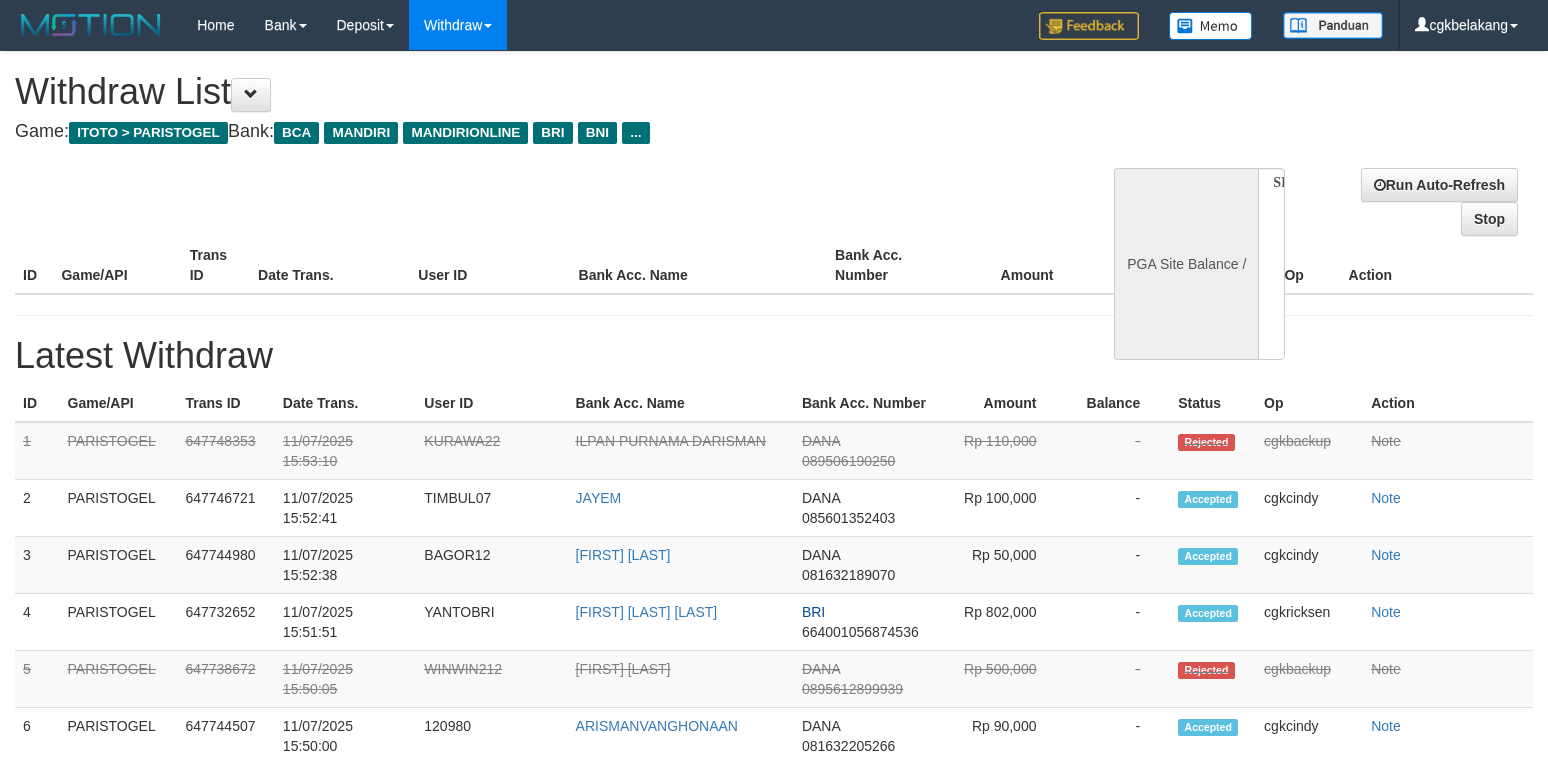 scroll, scrollTop: 0, scrollLeft: 0, axis: both 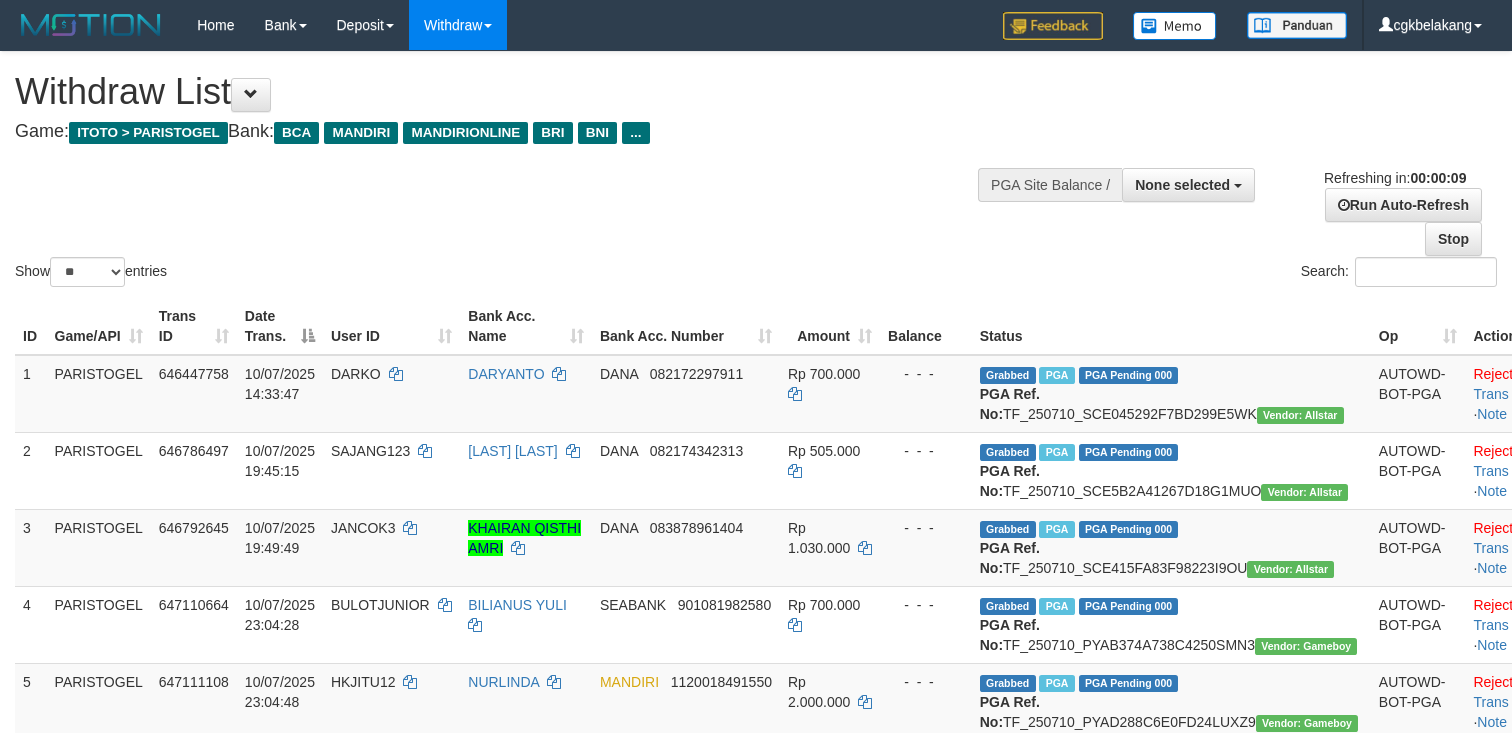 select 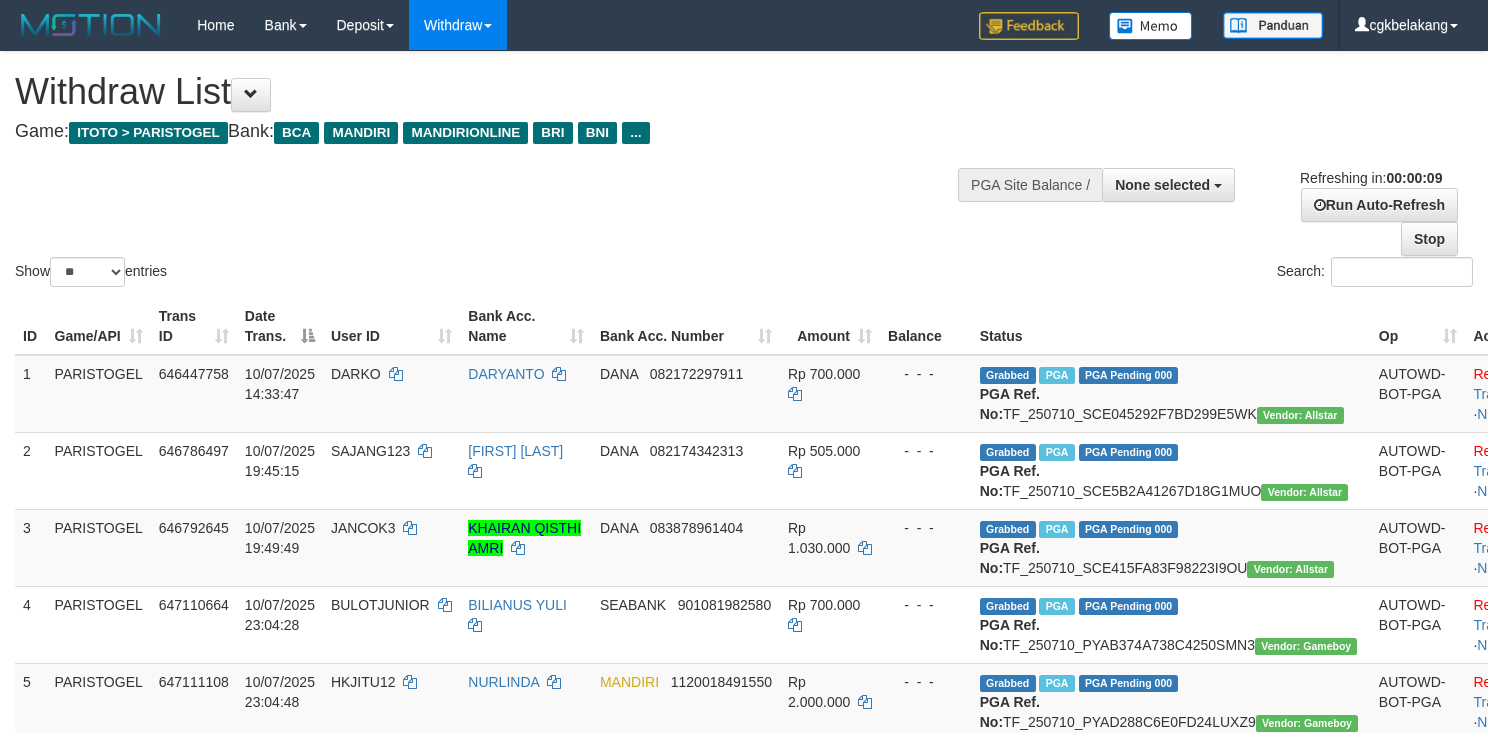 select 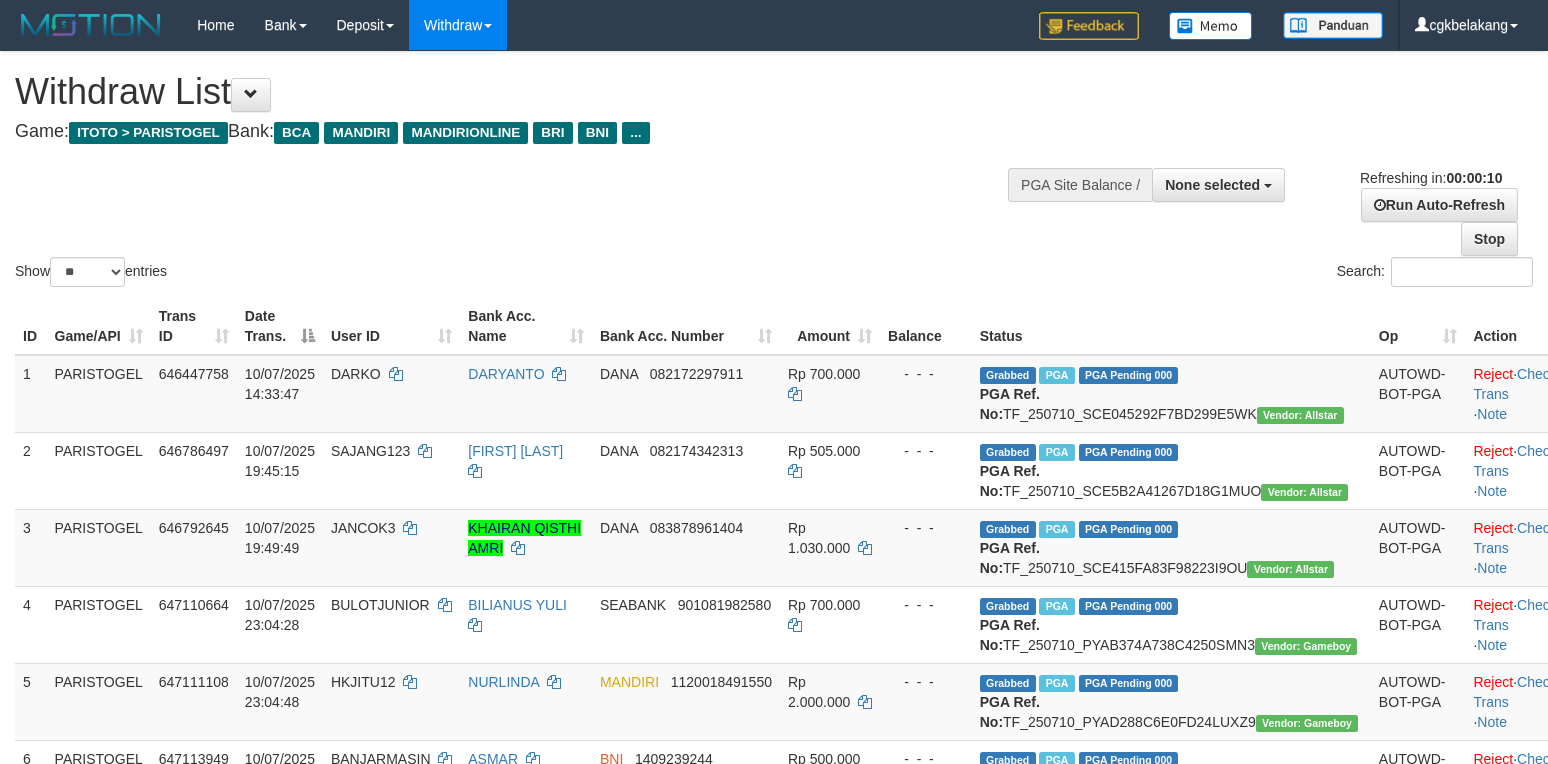 select 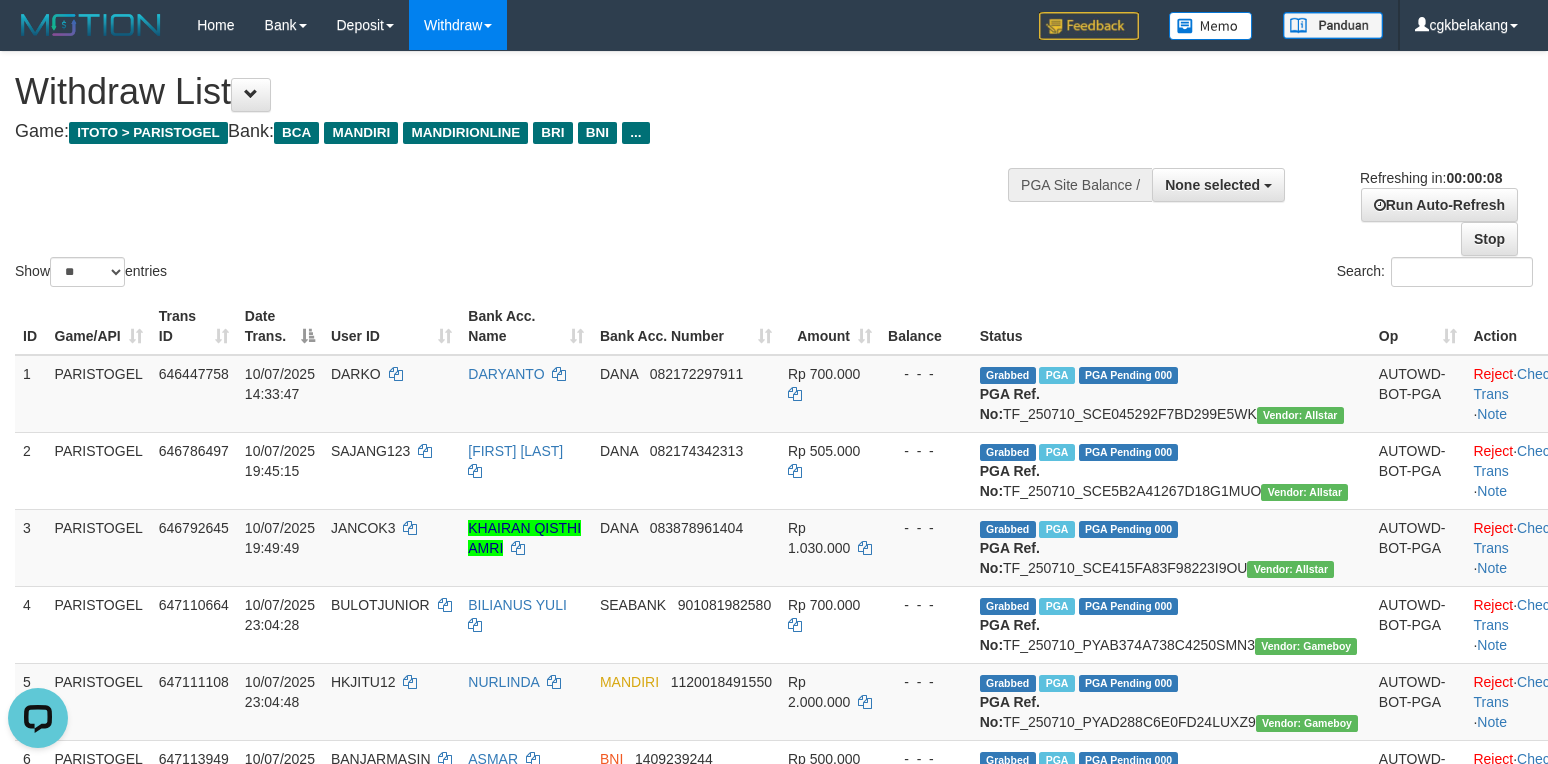 scroll, scrollTop: 0, scrollLeft: 0, axis: both 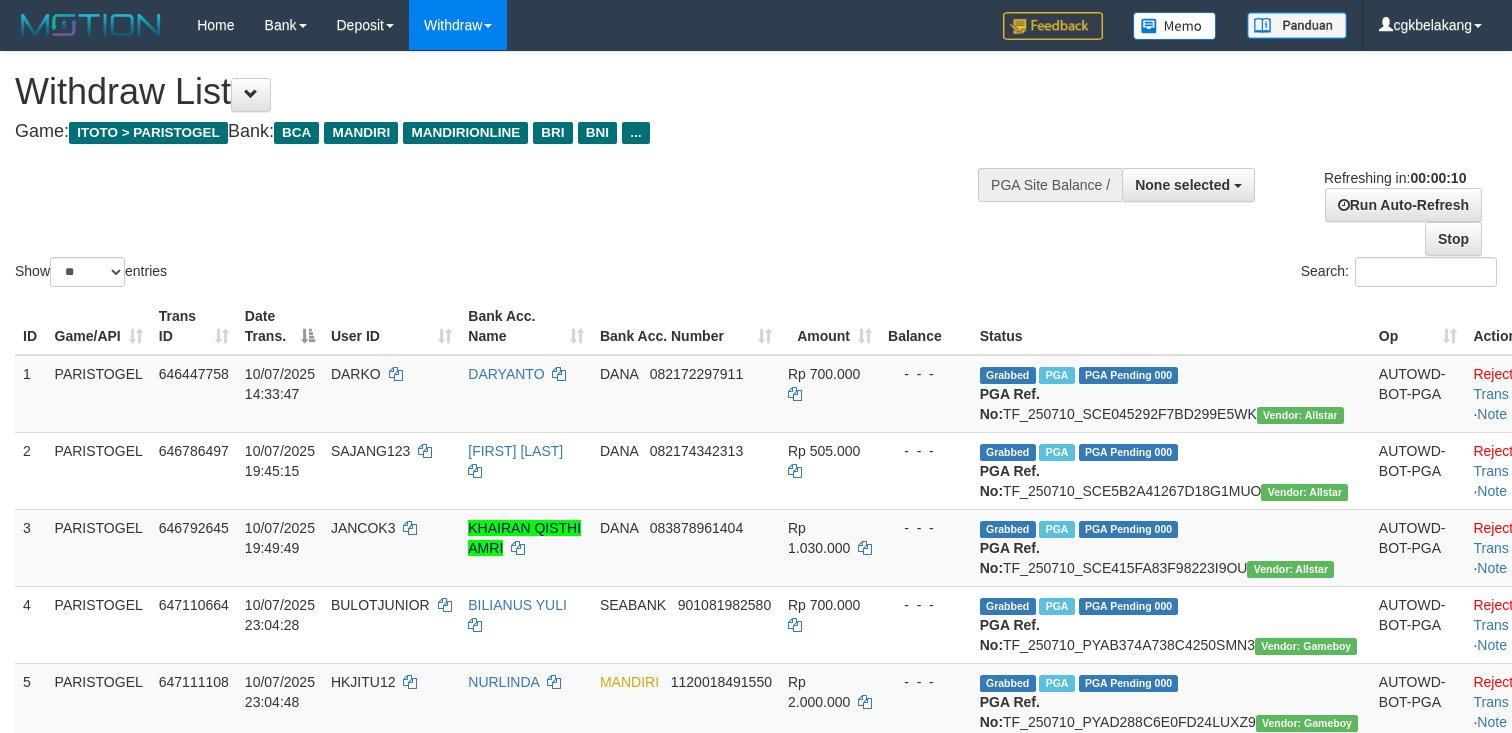 select 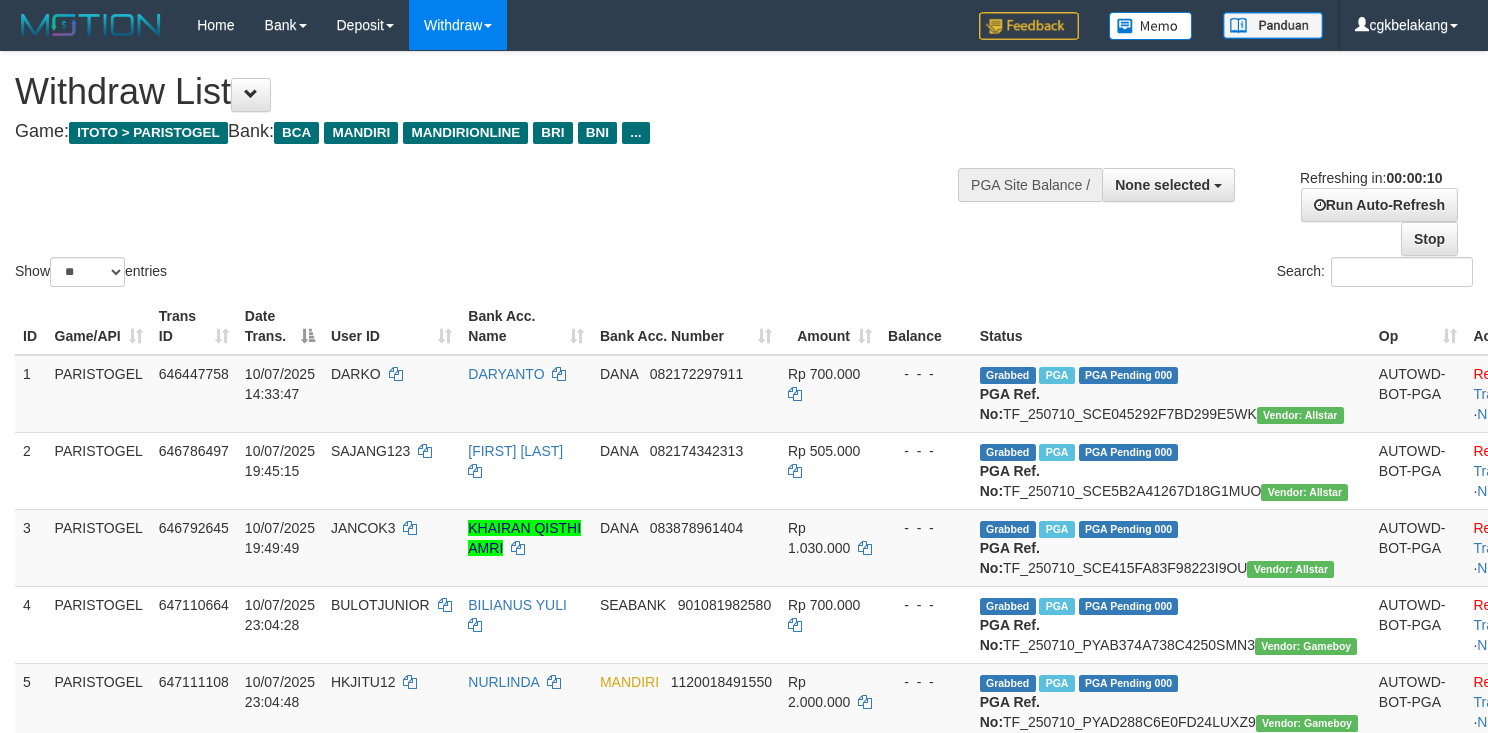 select 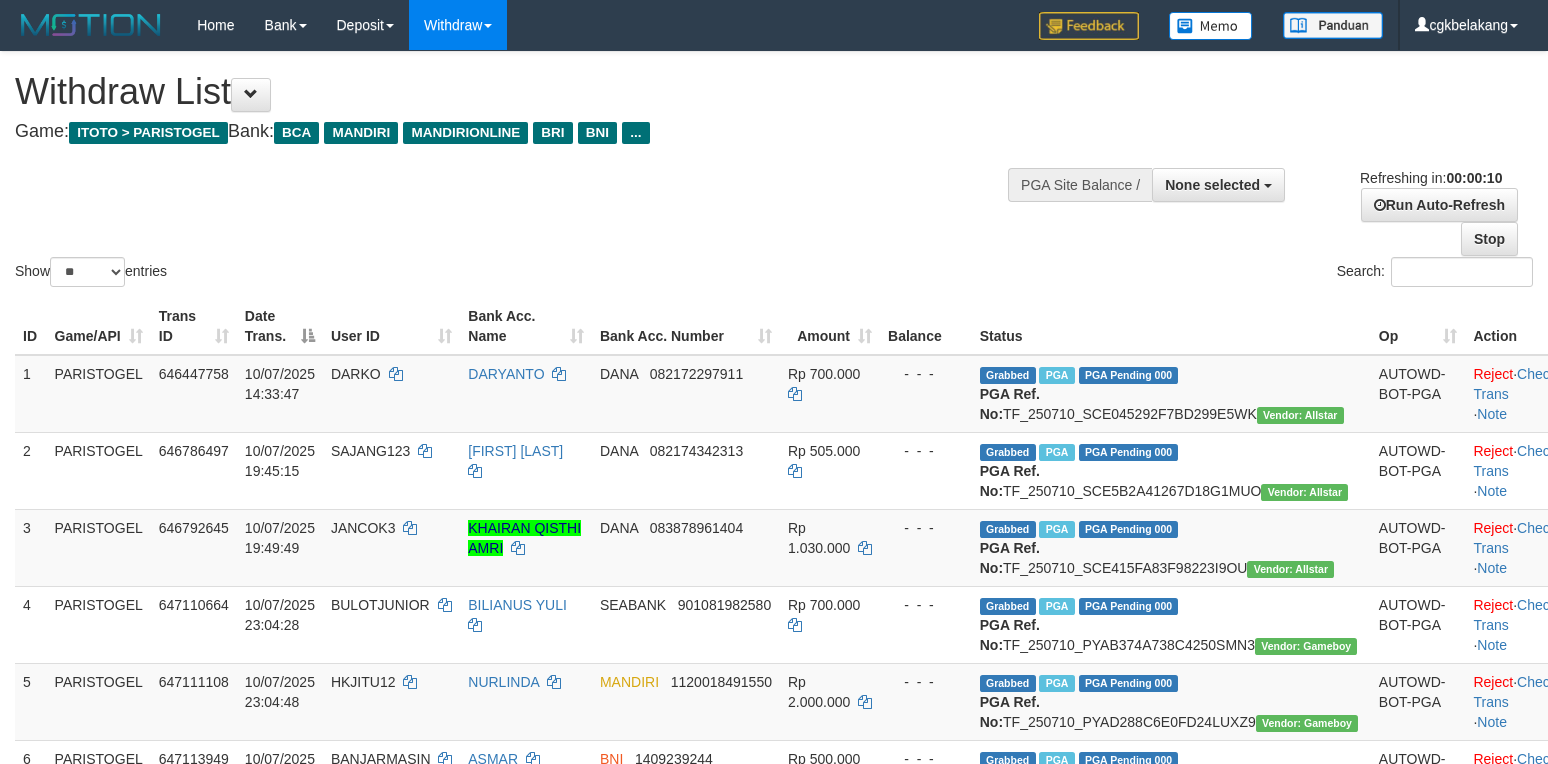select 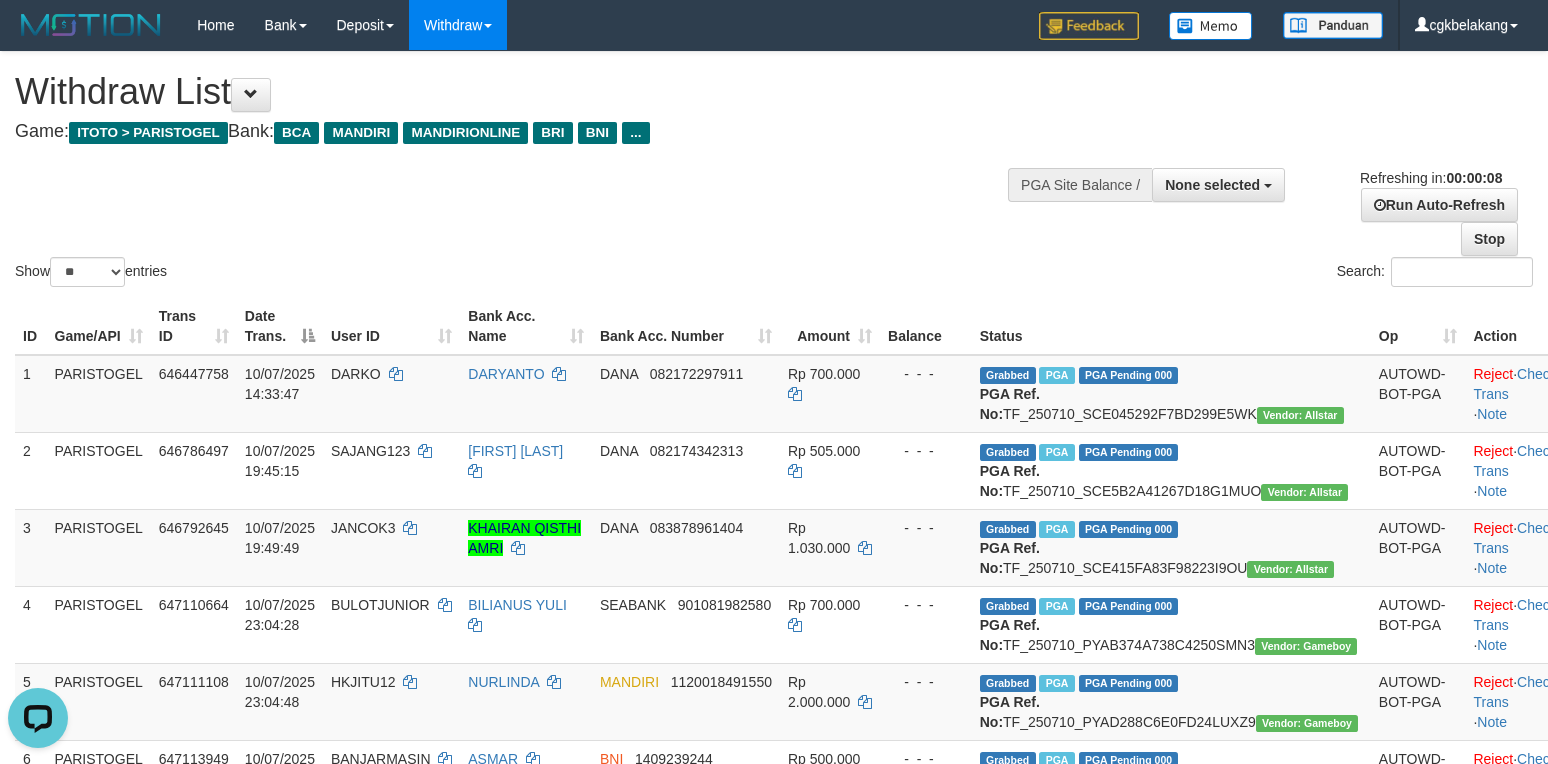 scroll, scrollTop: 0, scrollLeft: 0, axis: both 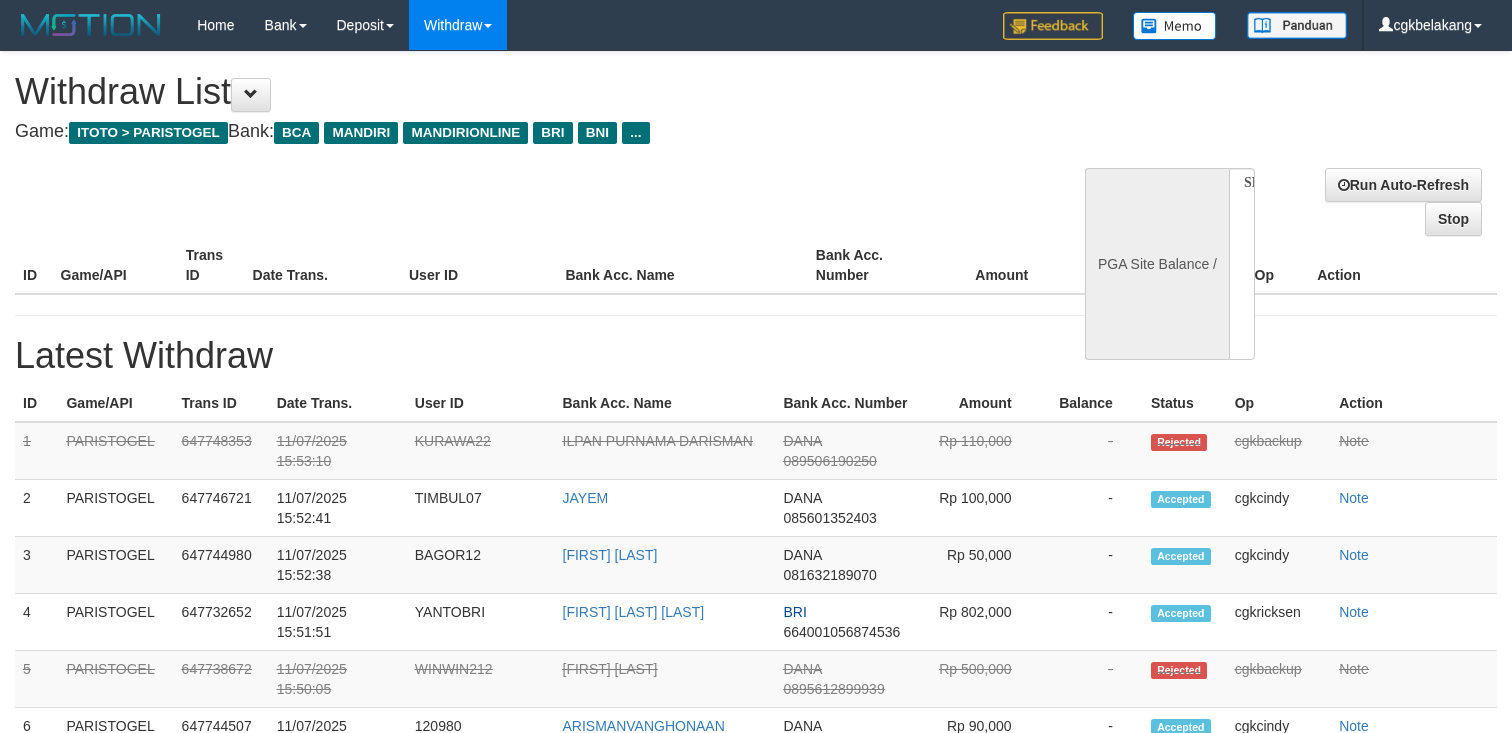 select 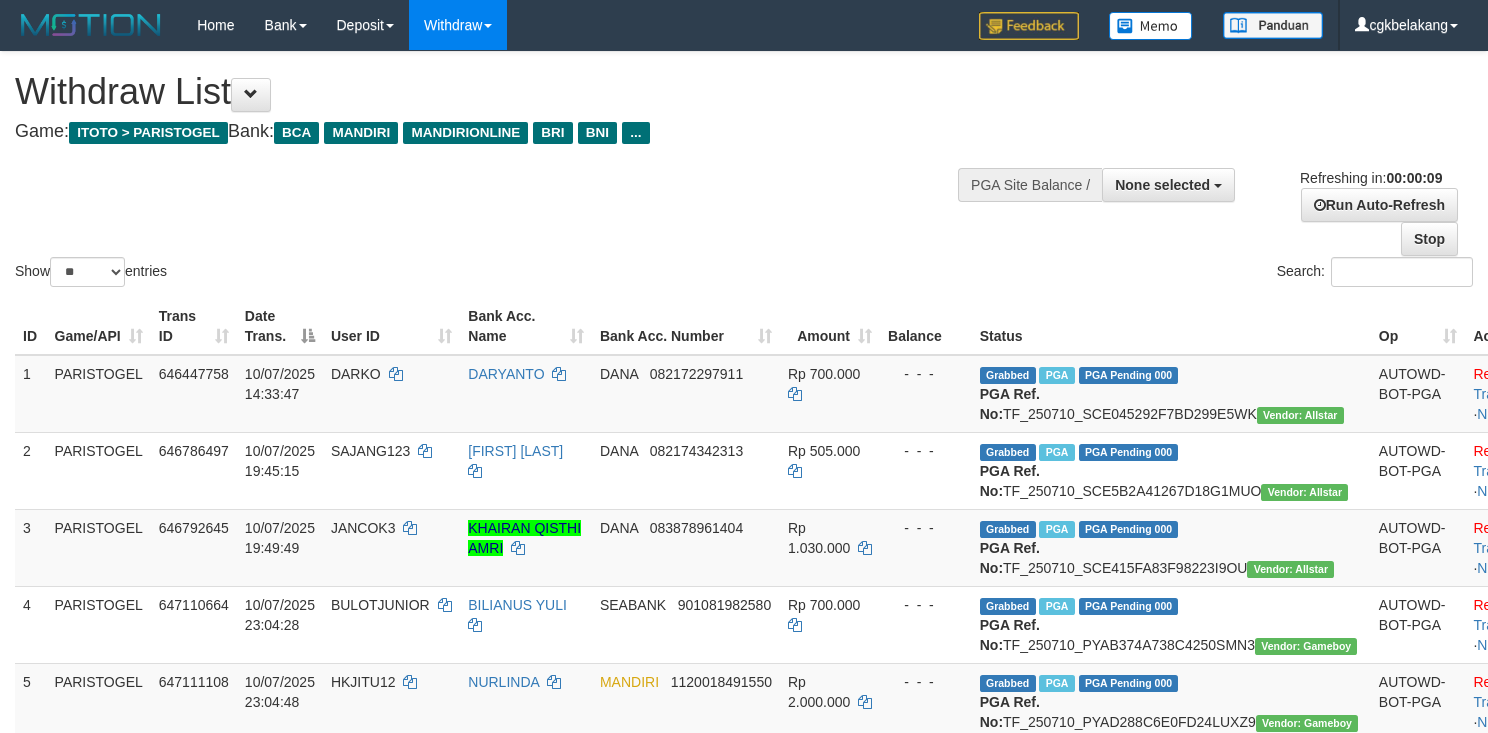 select 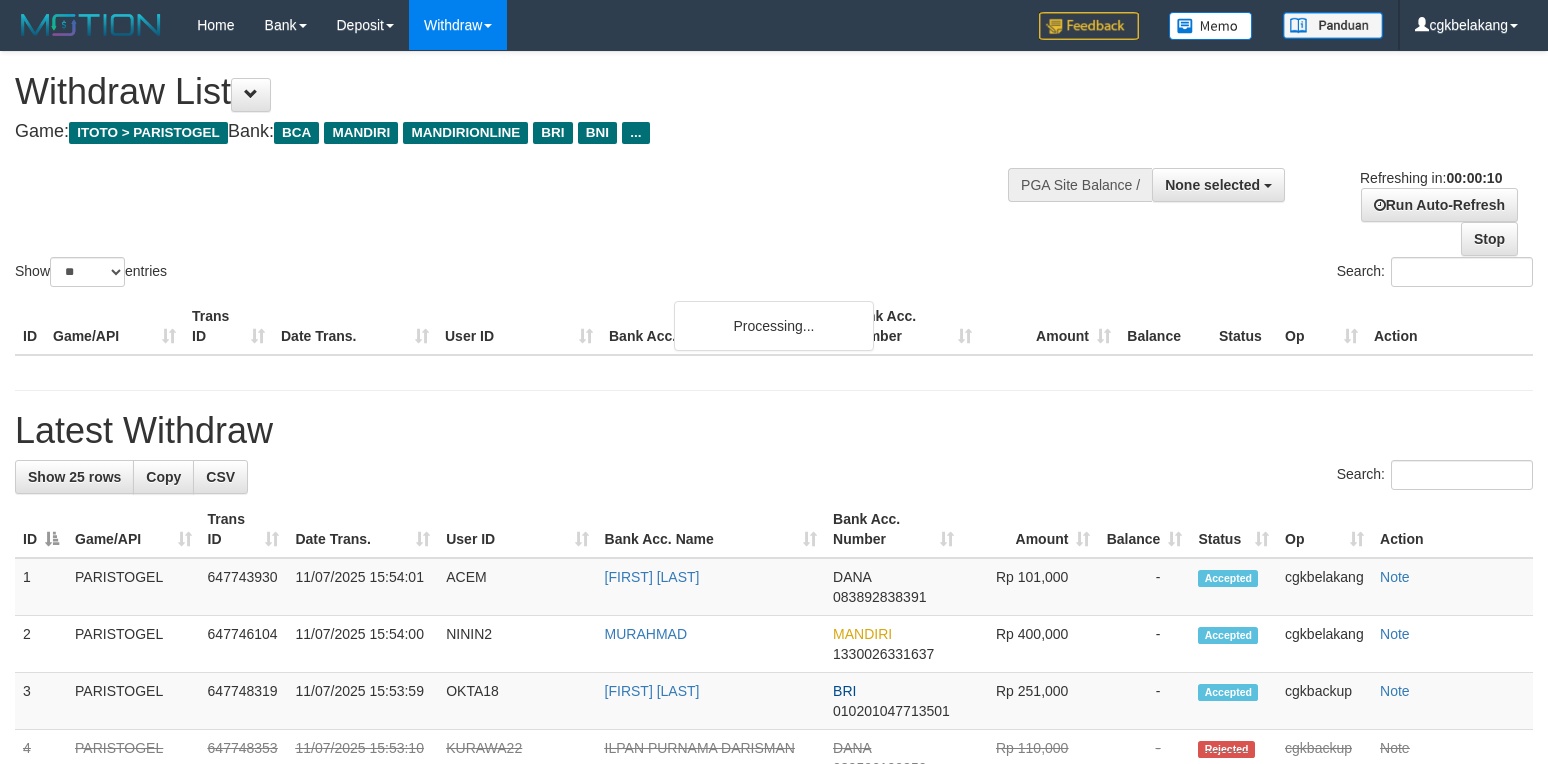 select 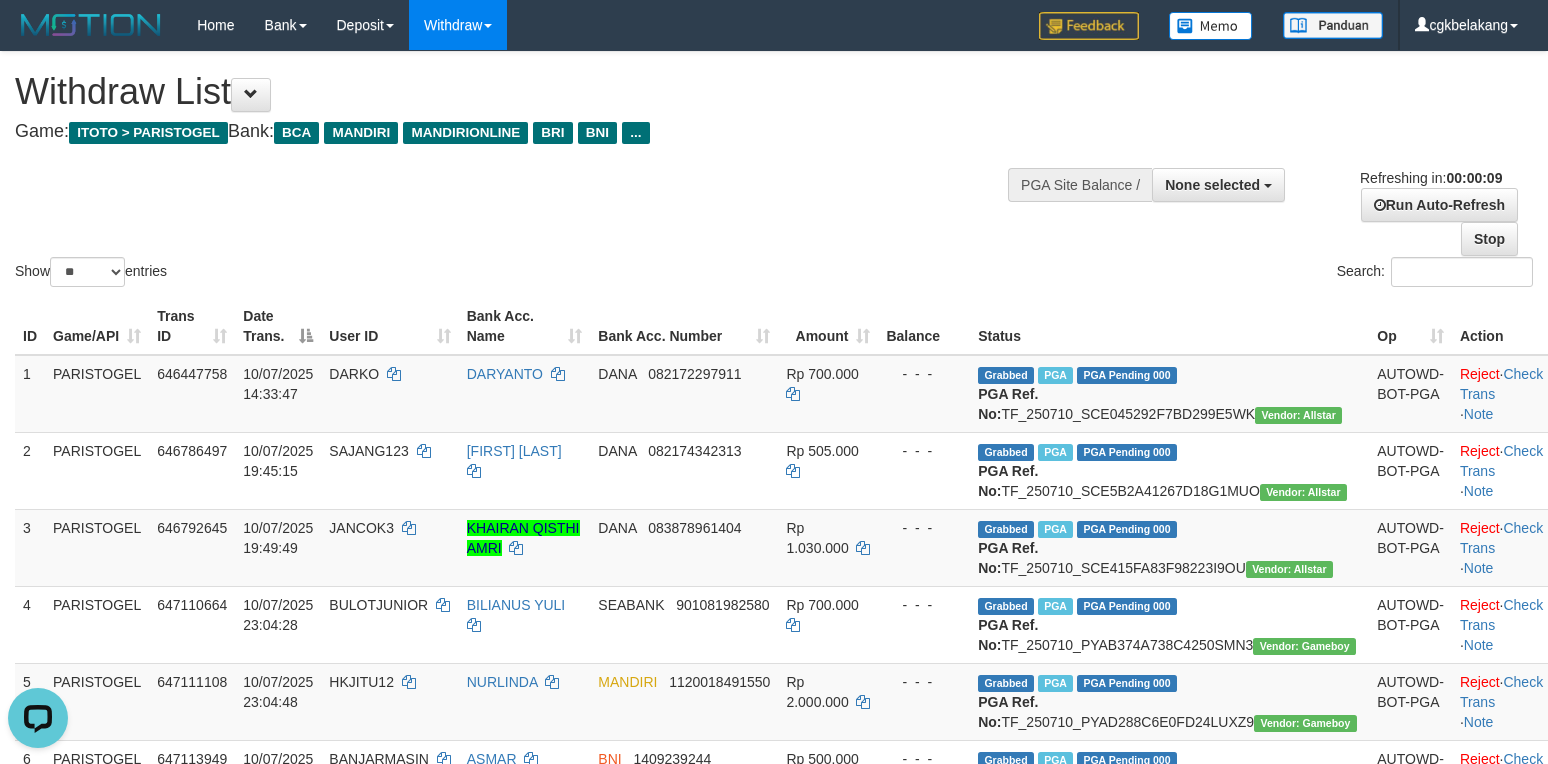 scroll, scrollTop: 0, scrollLeft: 0, axis: both 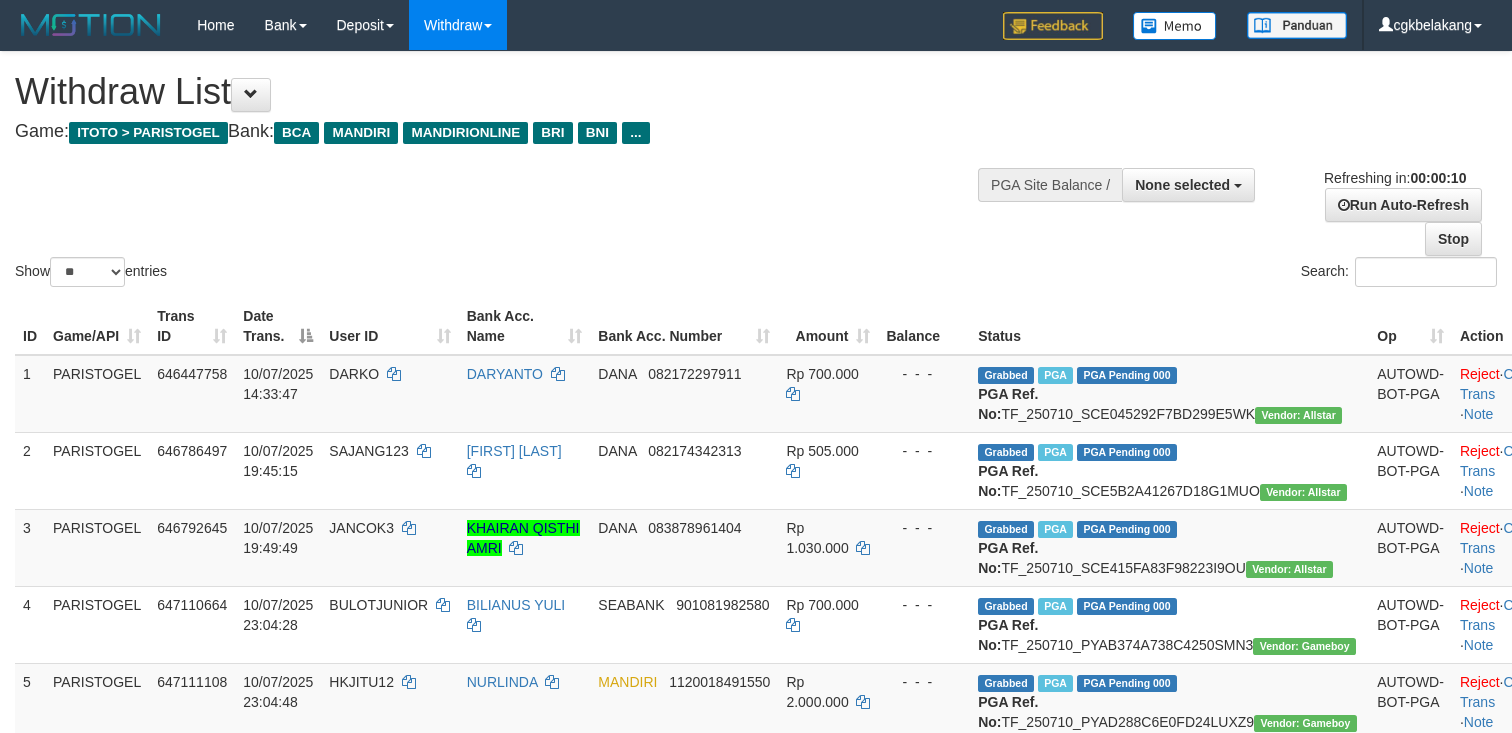 select 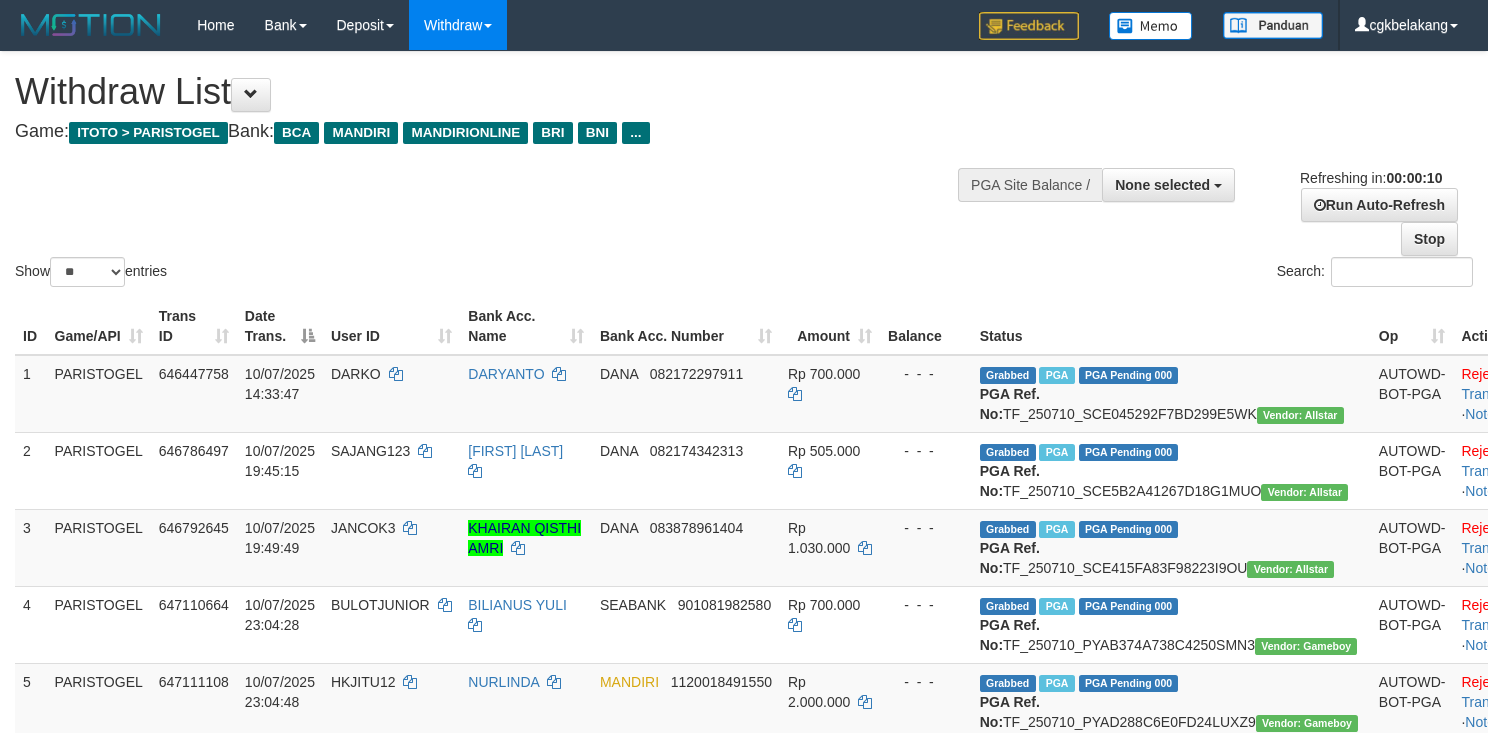 select 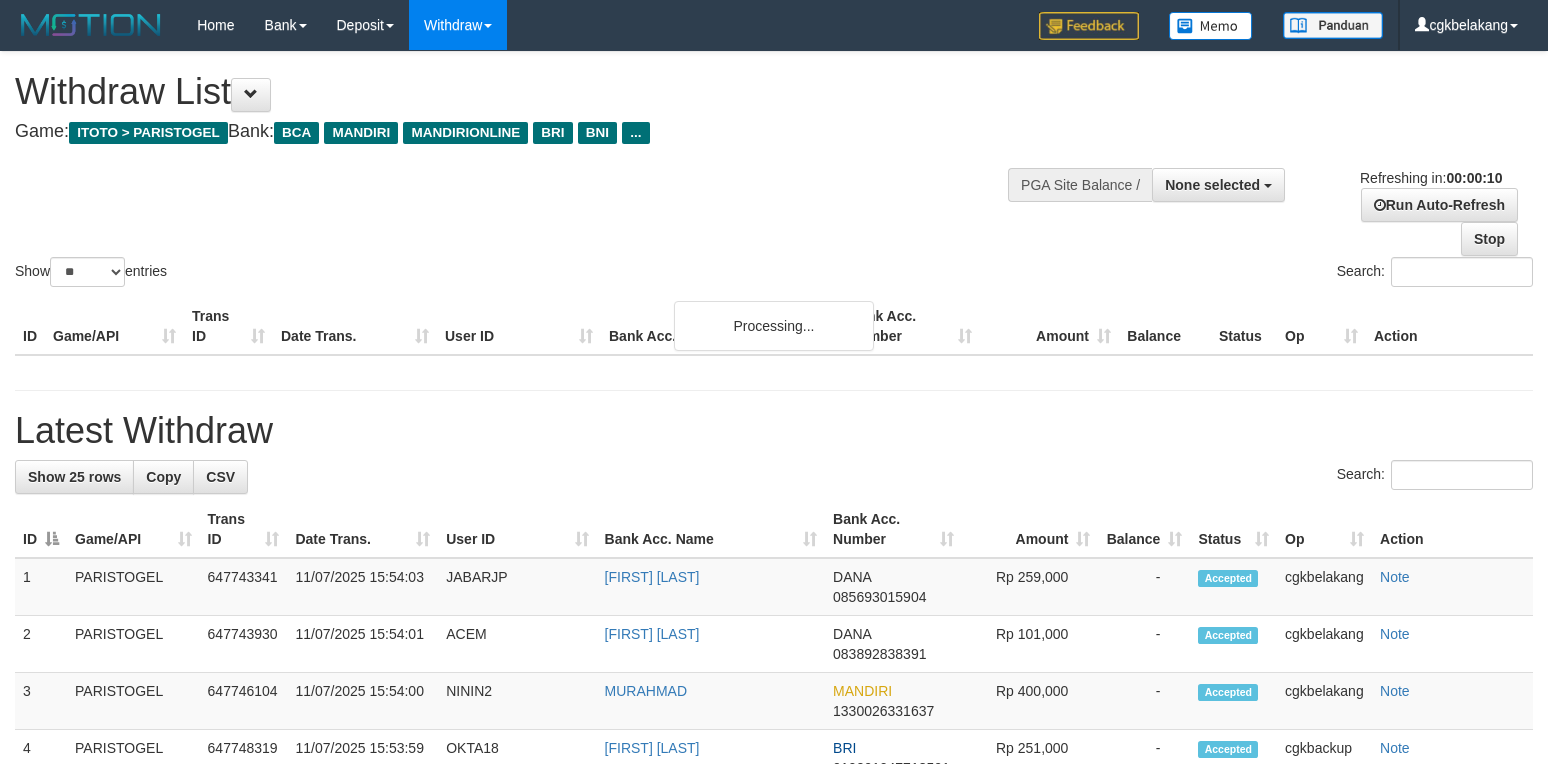 select 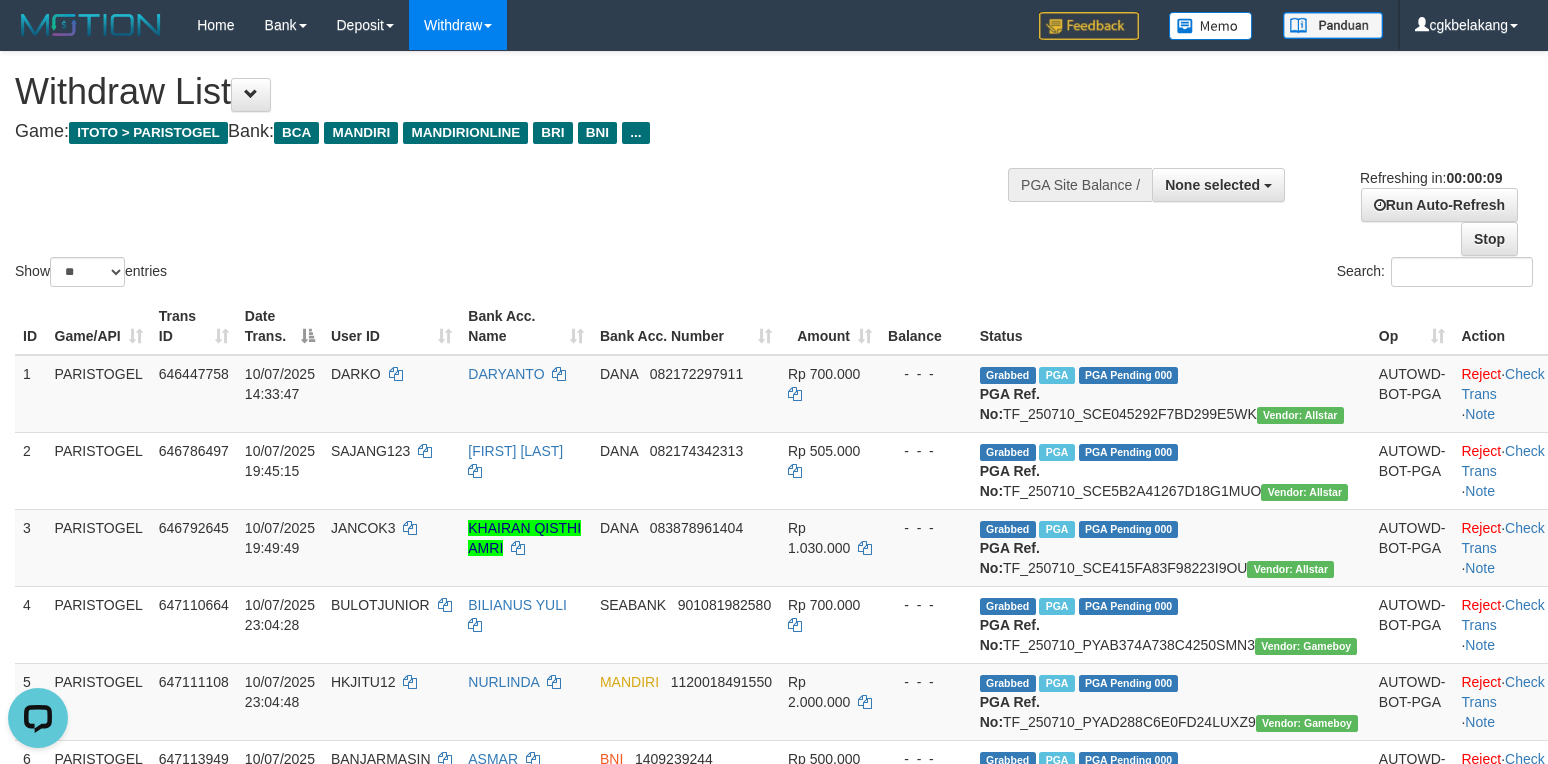 scroll, scrollTop: 0, scrollLeft: 0, axis: both 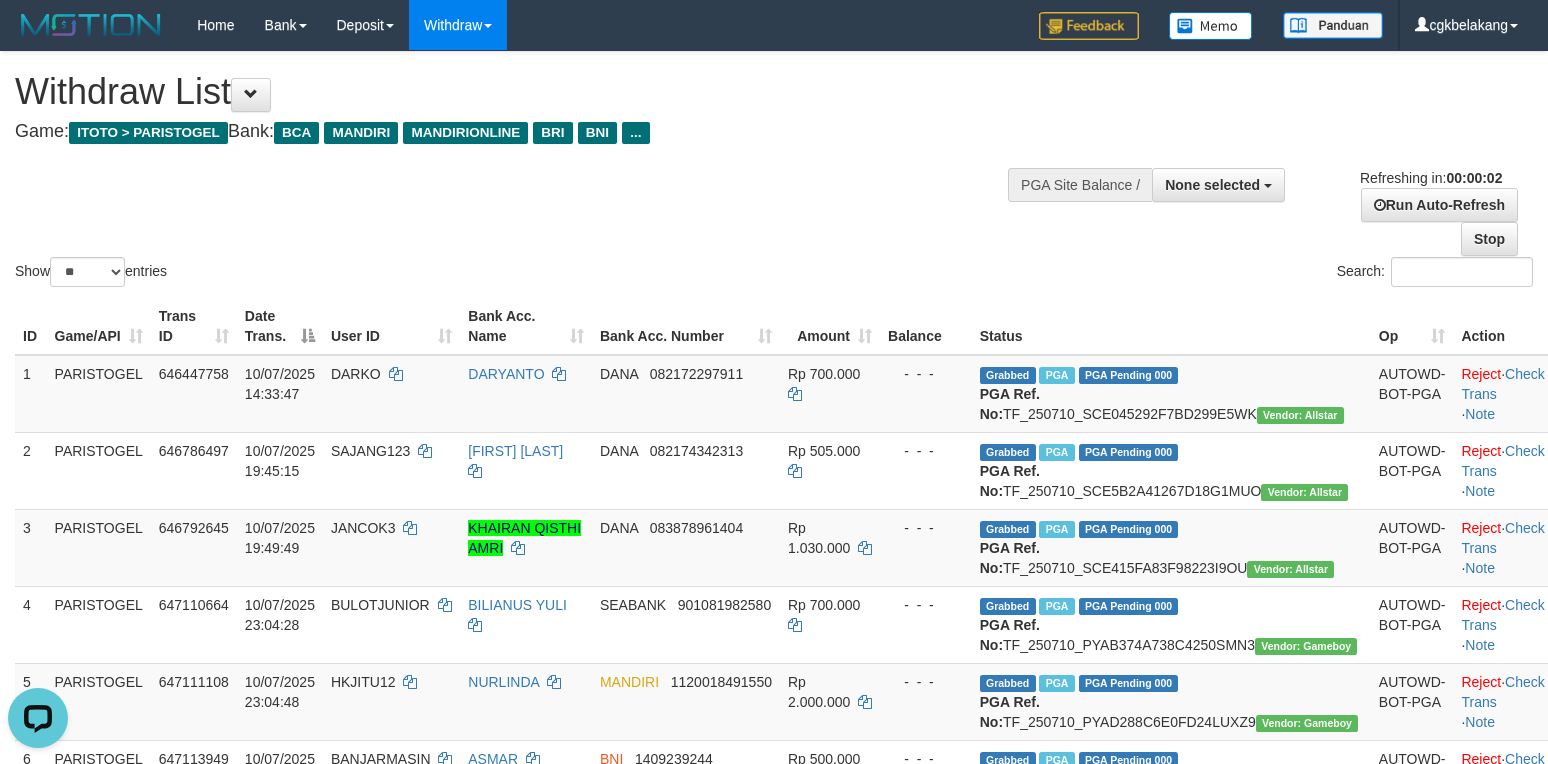 click on "Bank Acc. Number" at bounding box center [686, 326] 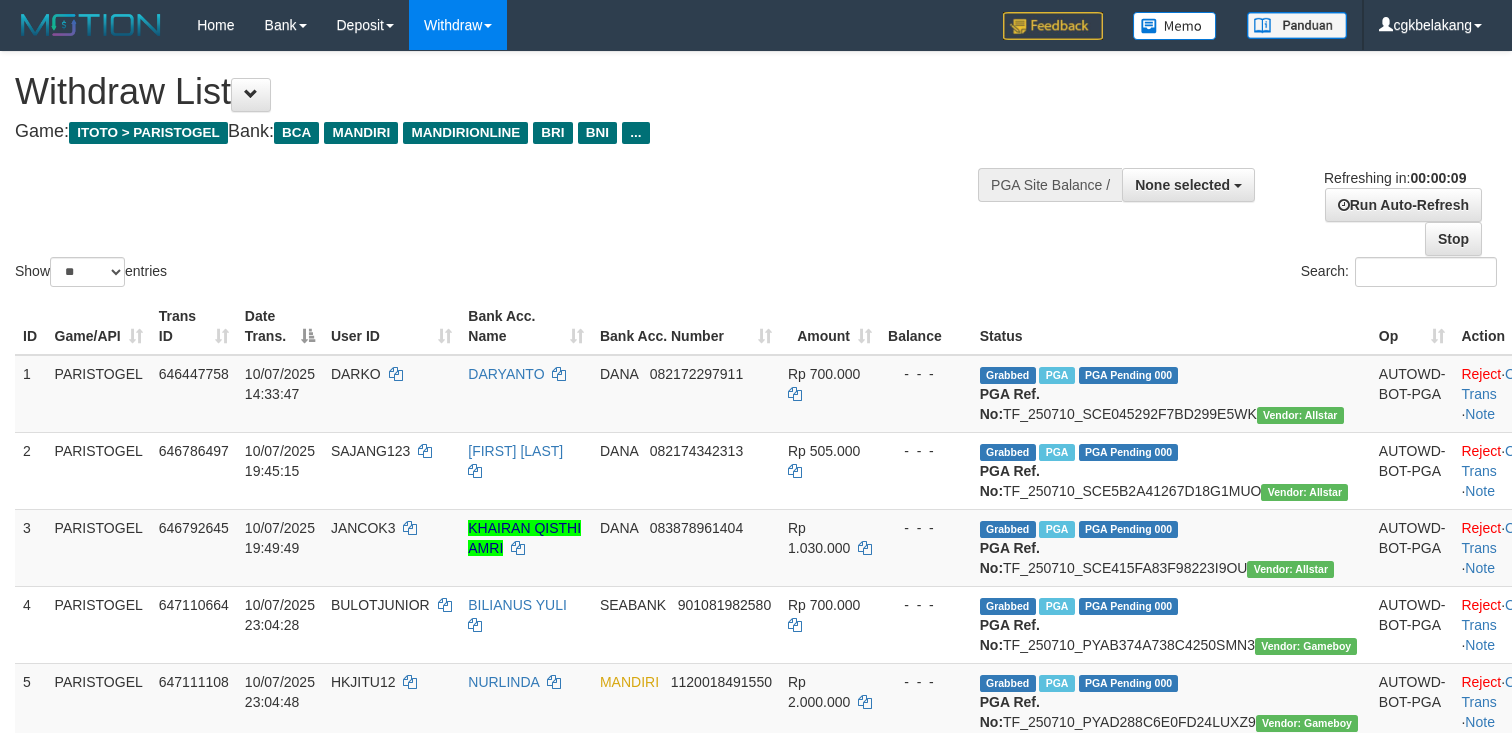 select 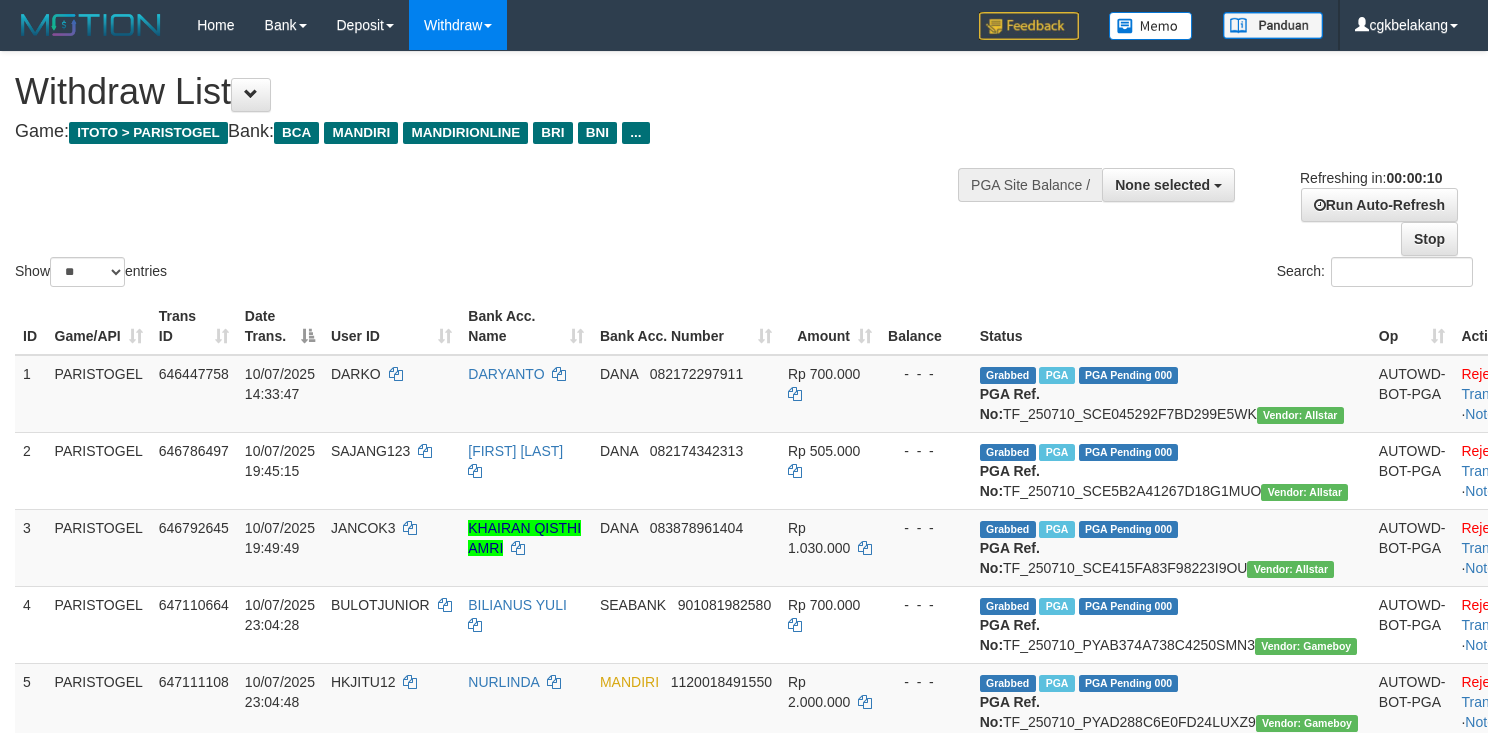 select 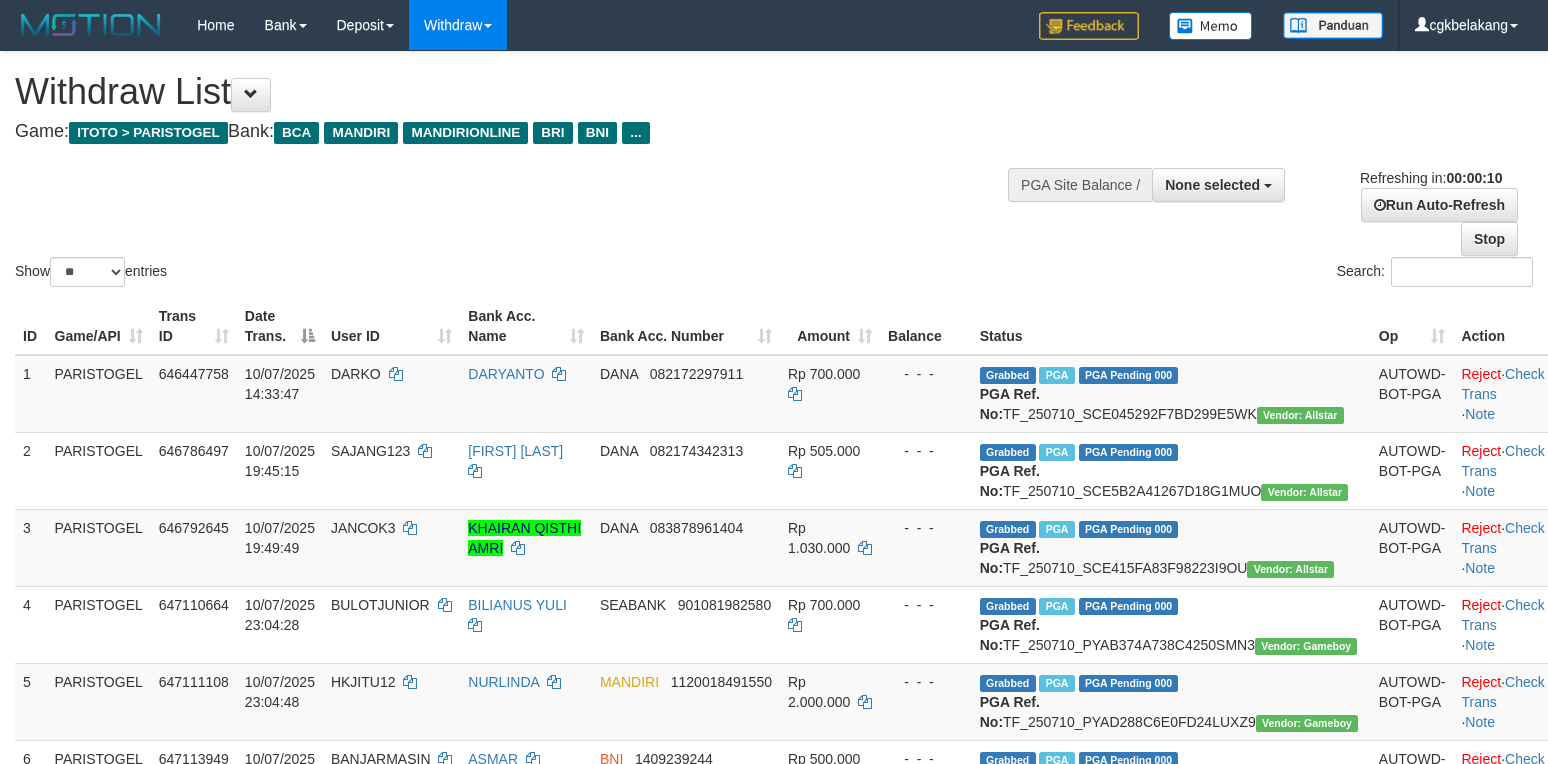select 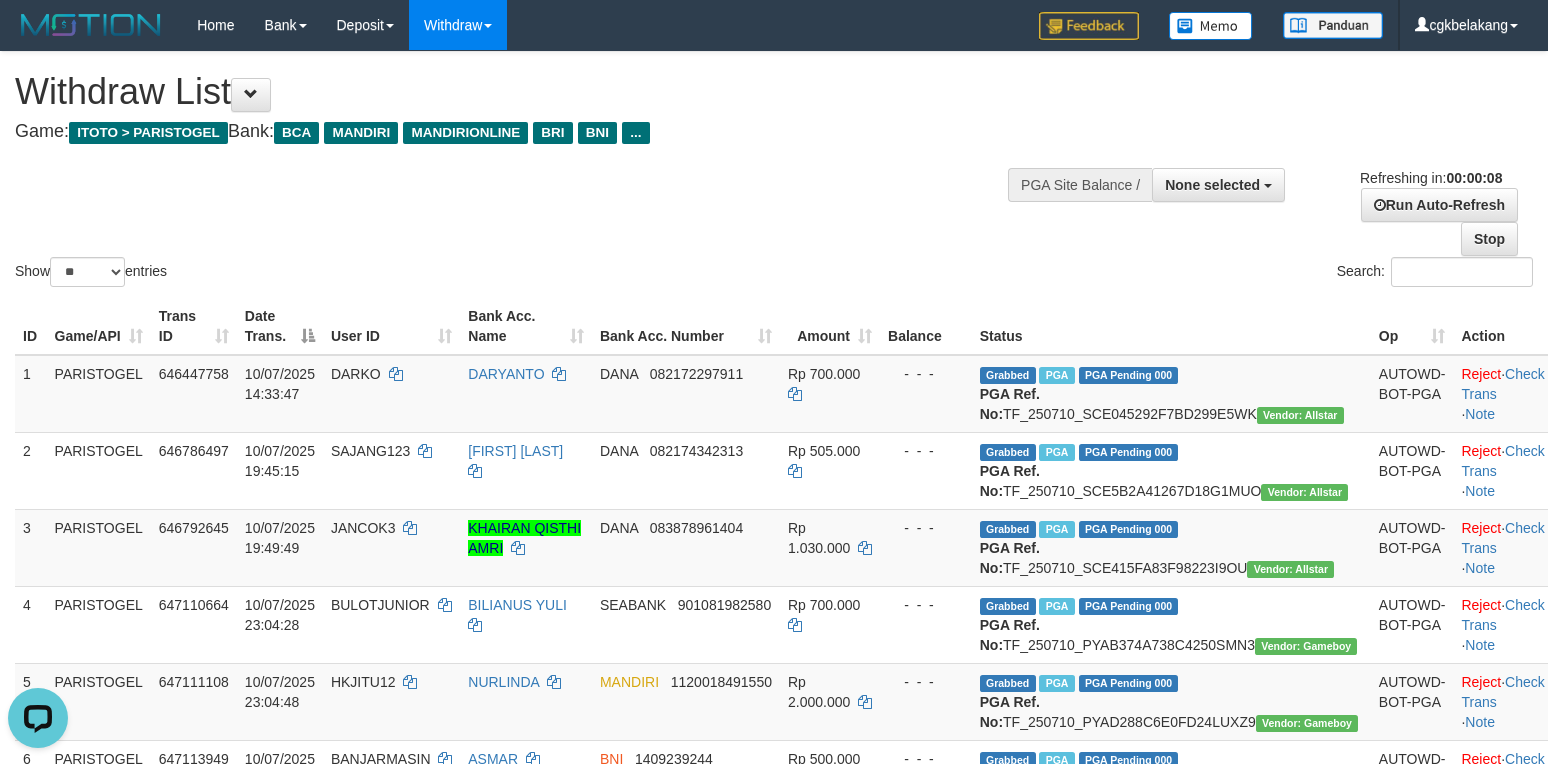 scroll, scrollTop: 0, scrollLeft: 0, axis: both 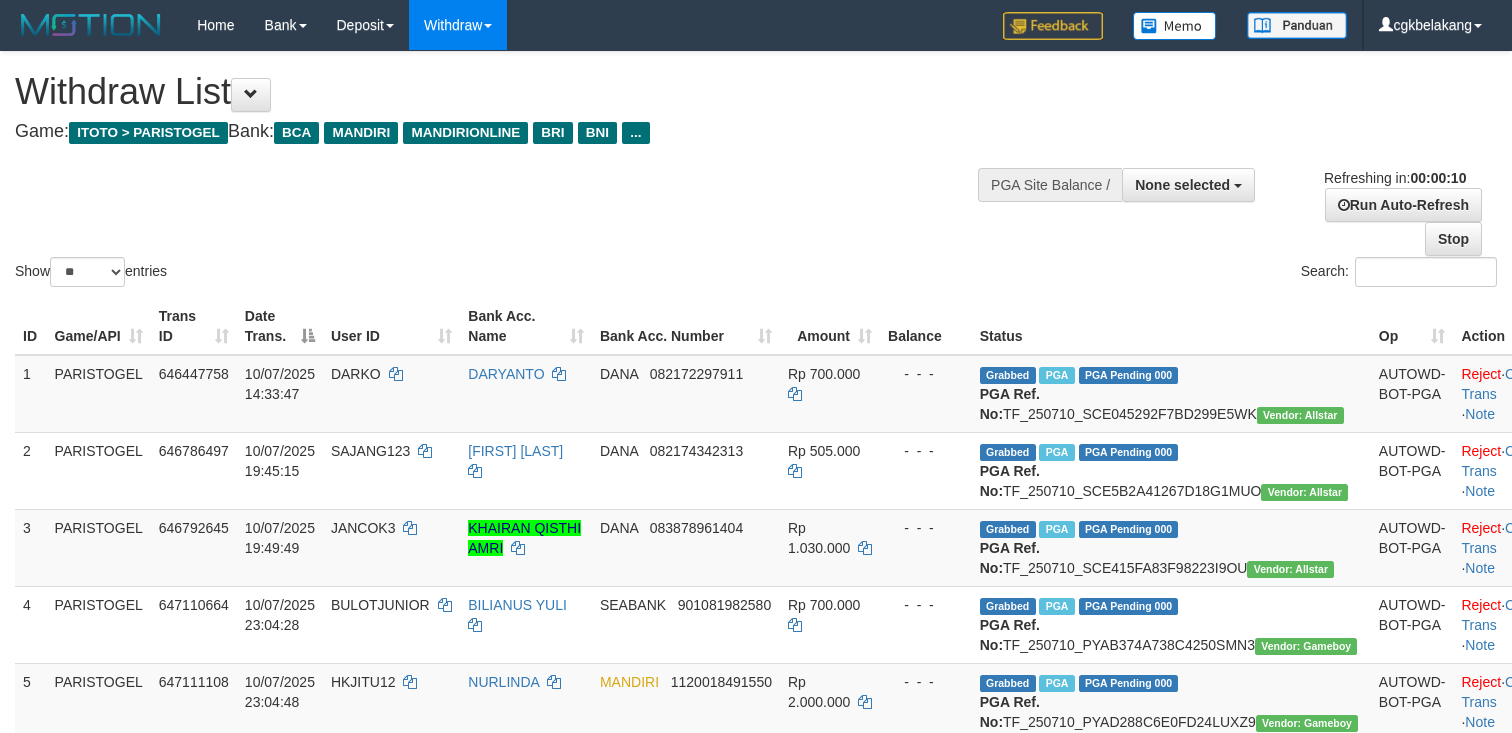 select 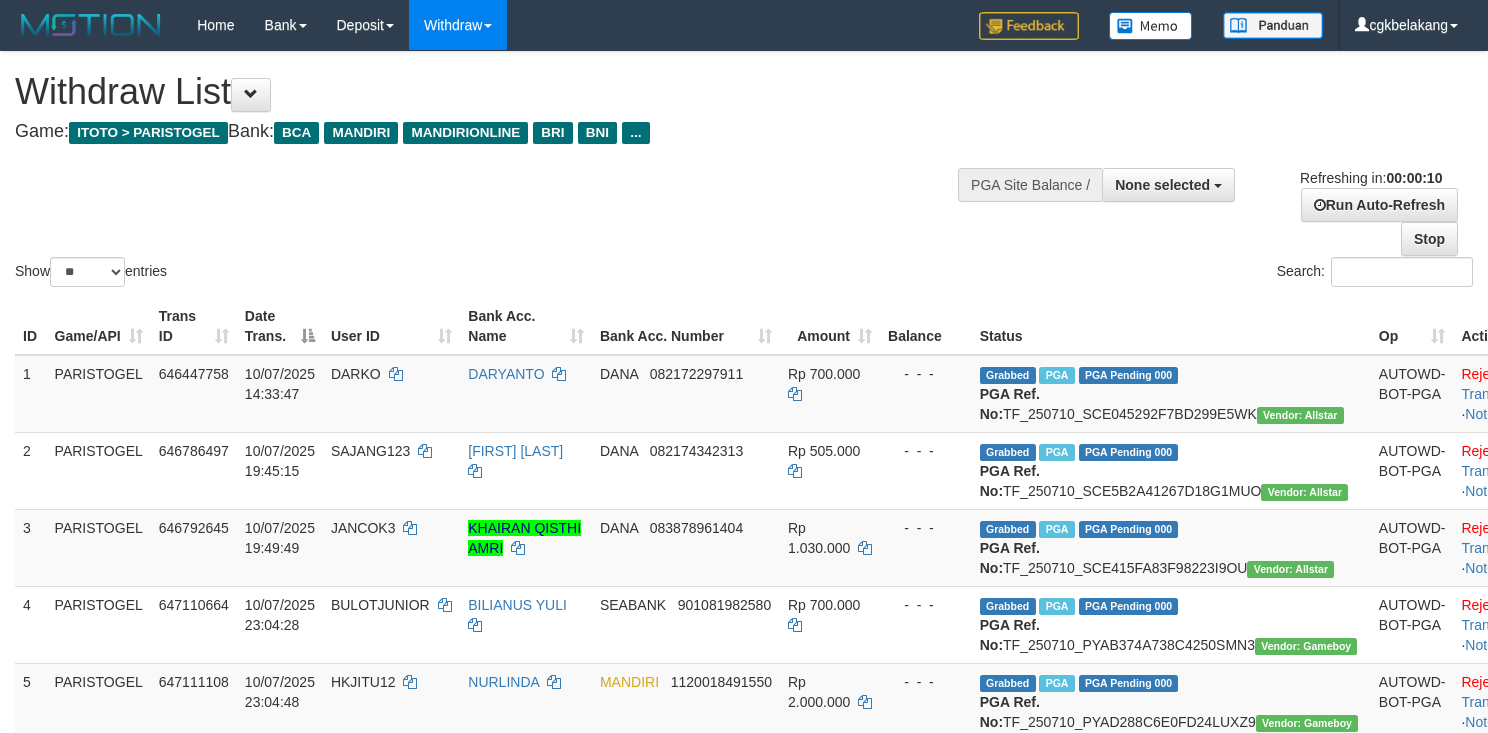 select 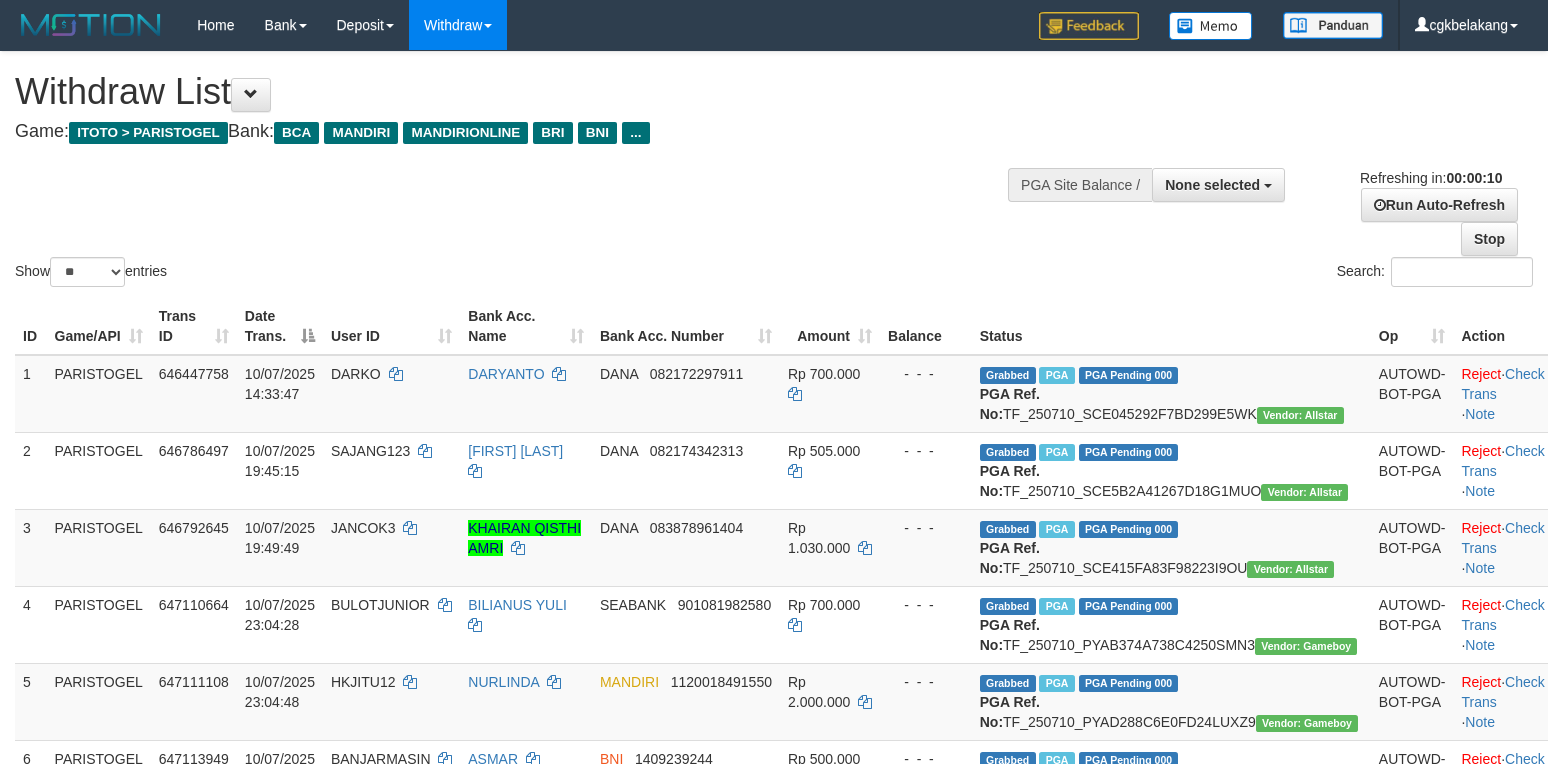 select 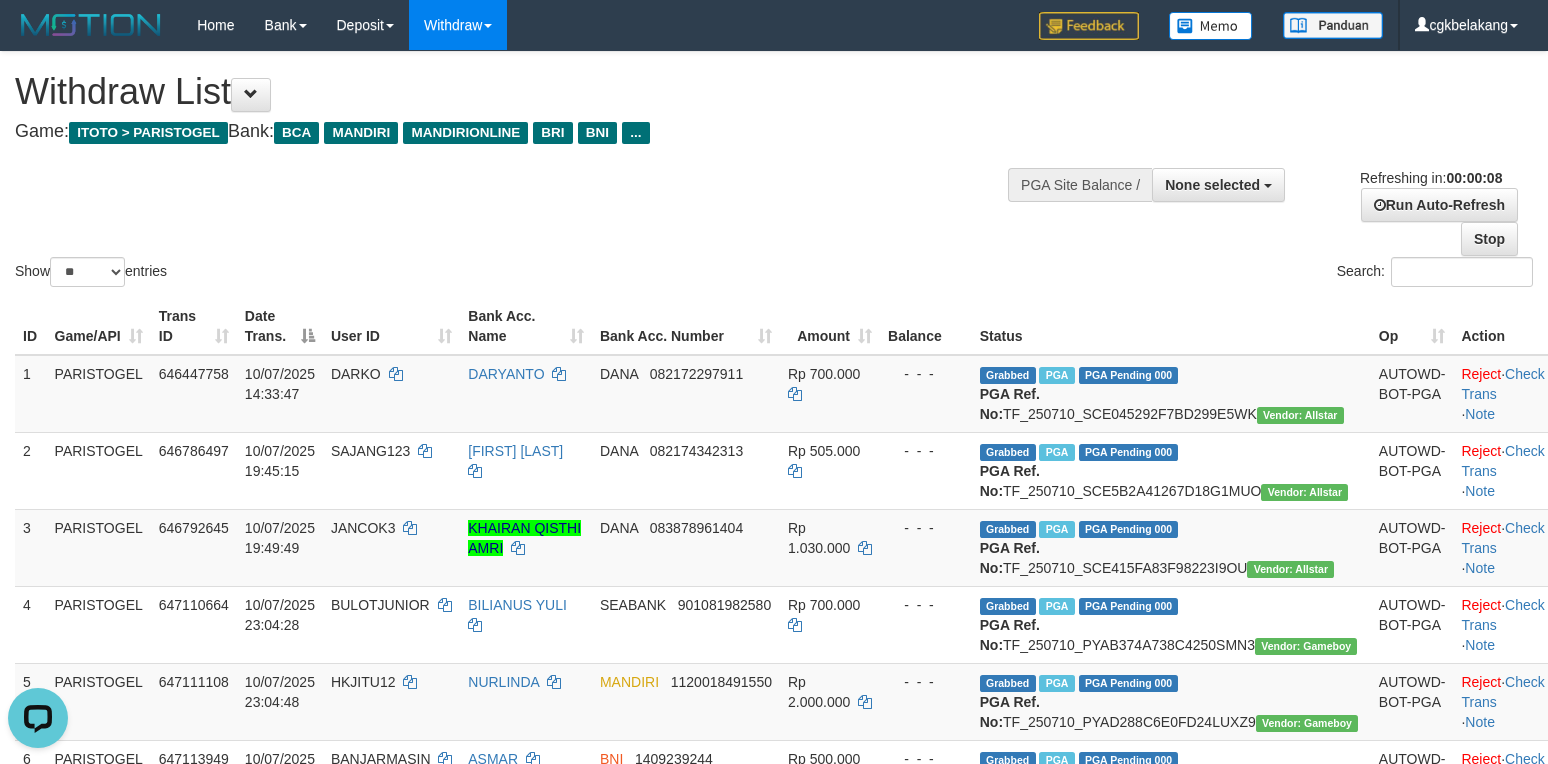 scroll, scrollTop: 0, scrollLeft: 0, axis: both 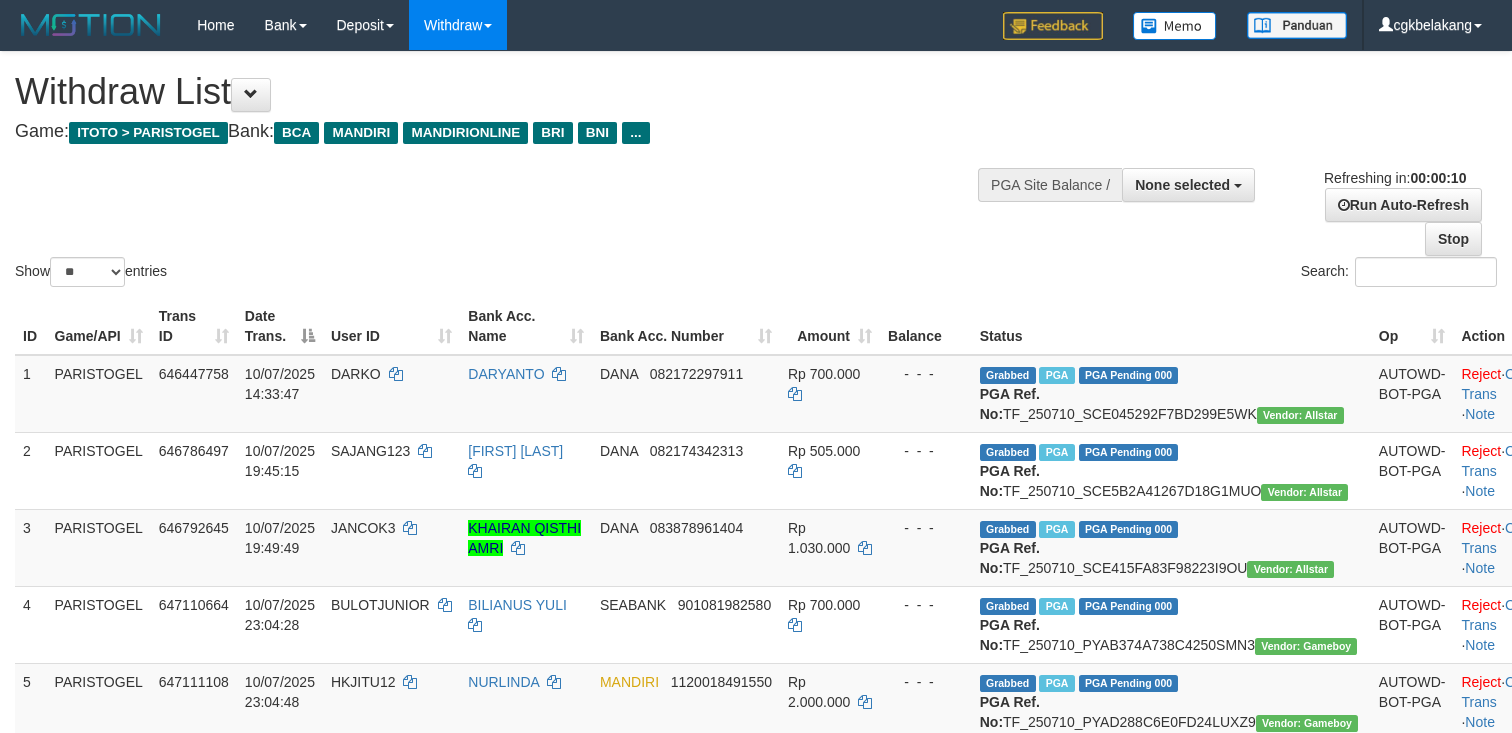 select 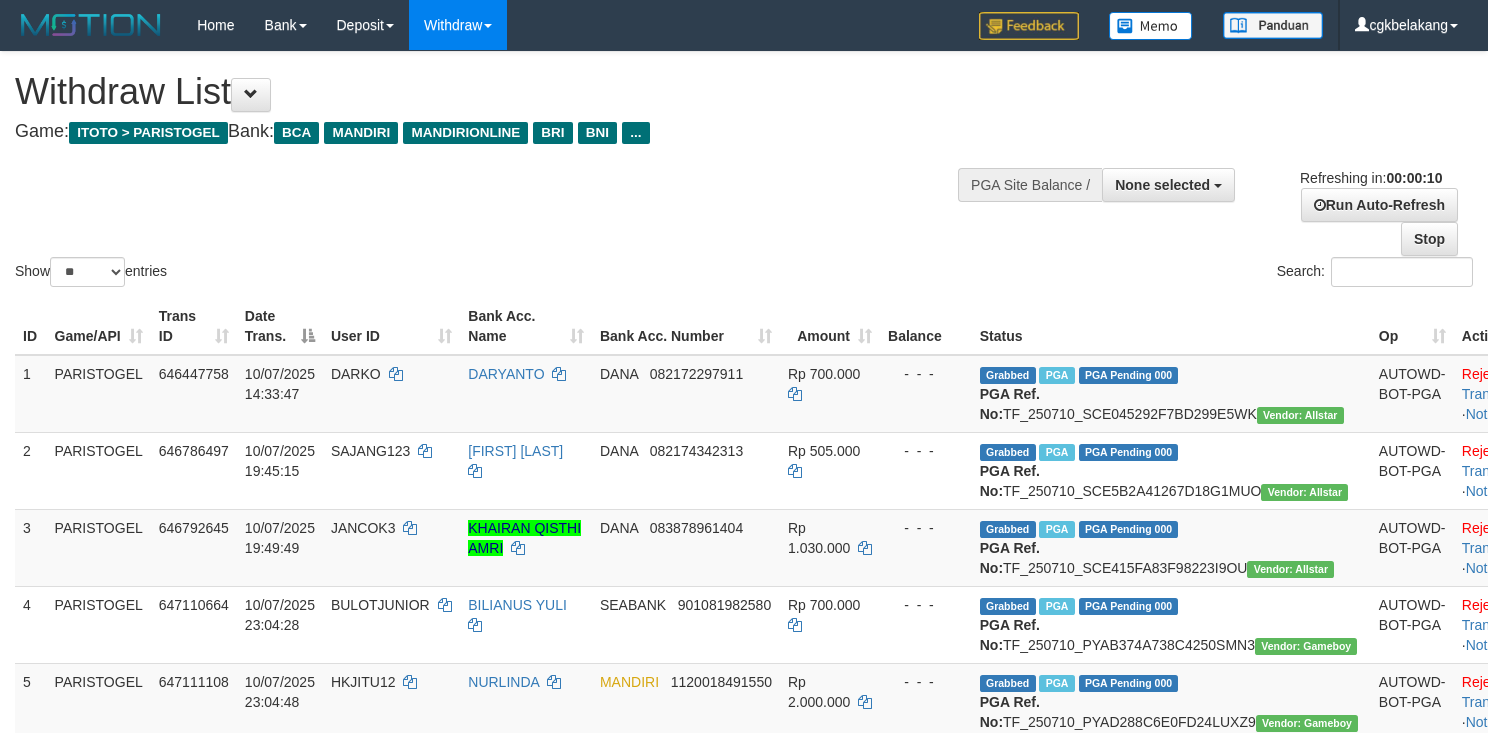 select 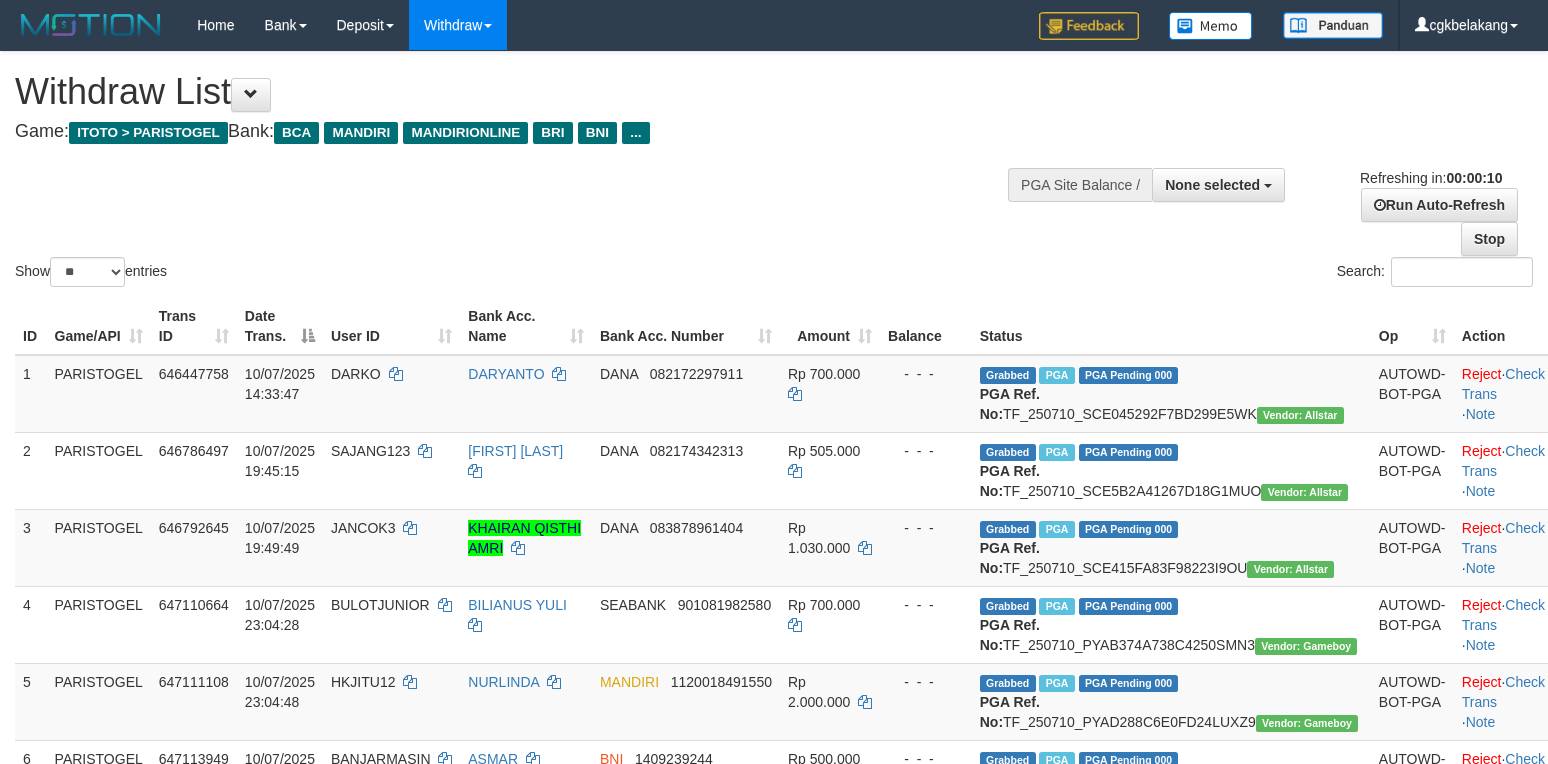 select 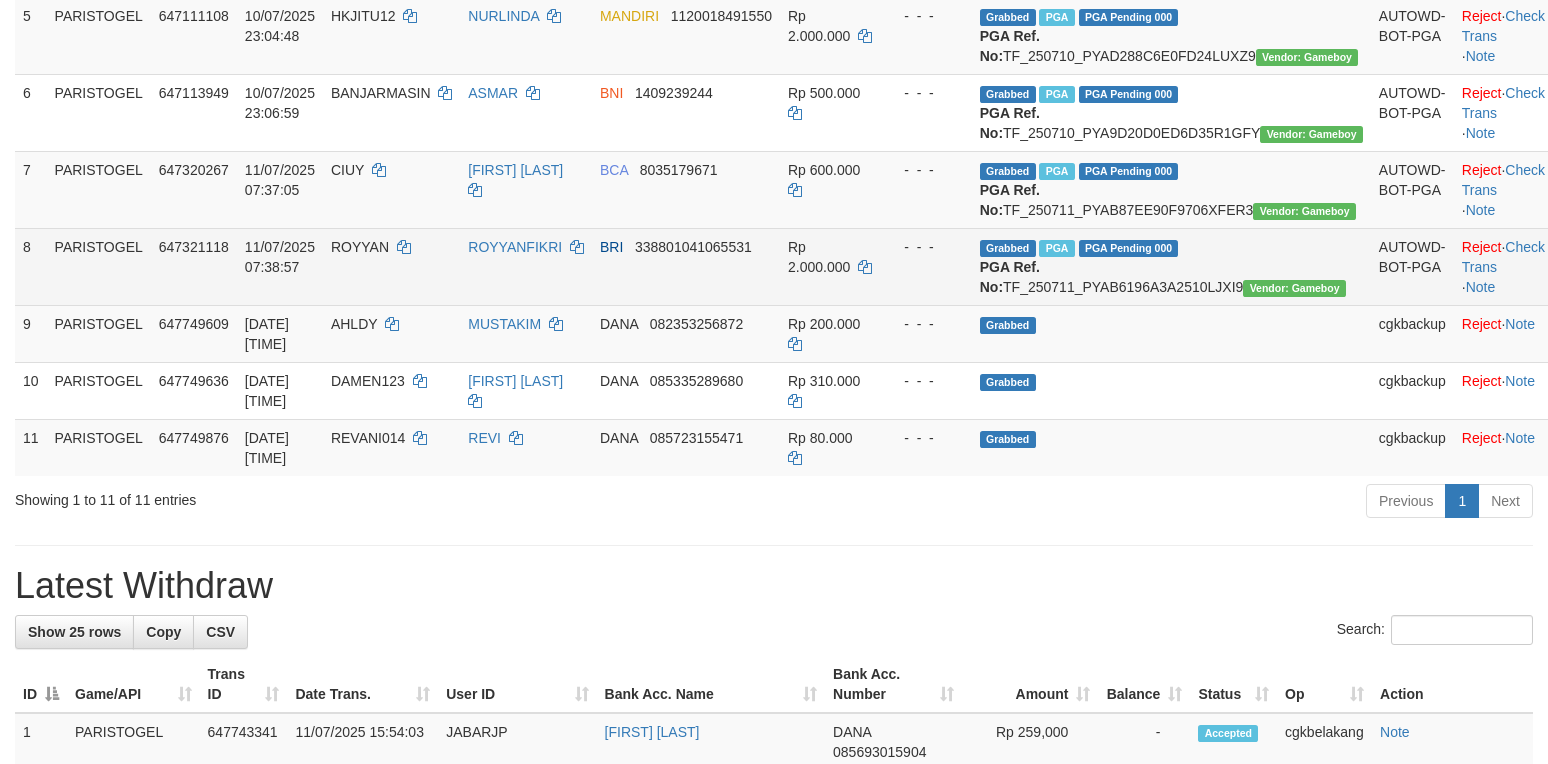 scroll, scrollTop: 933, scrollLeft: 0, axis: vertical 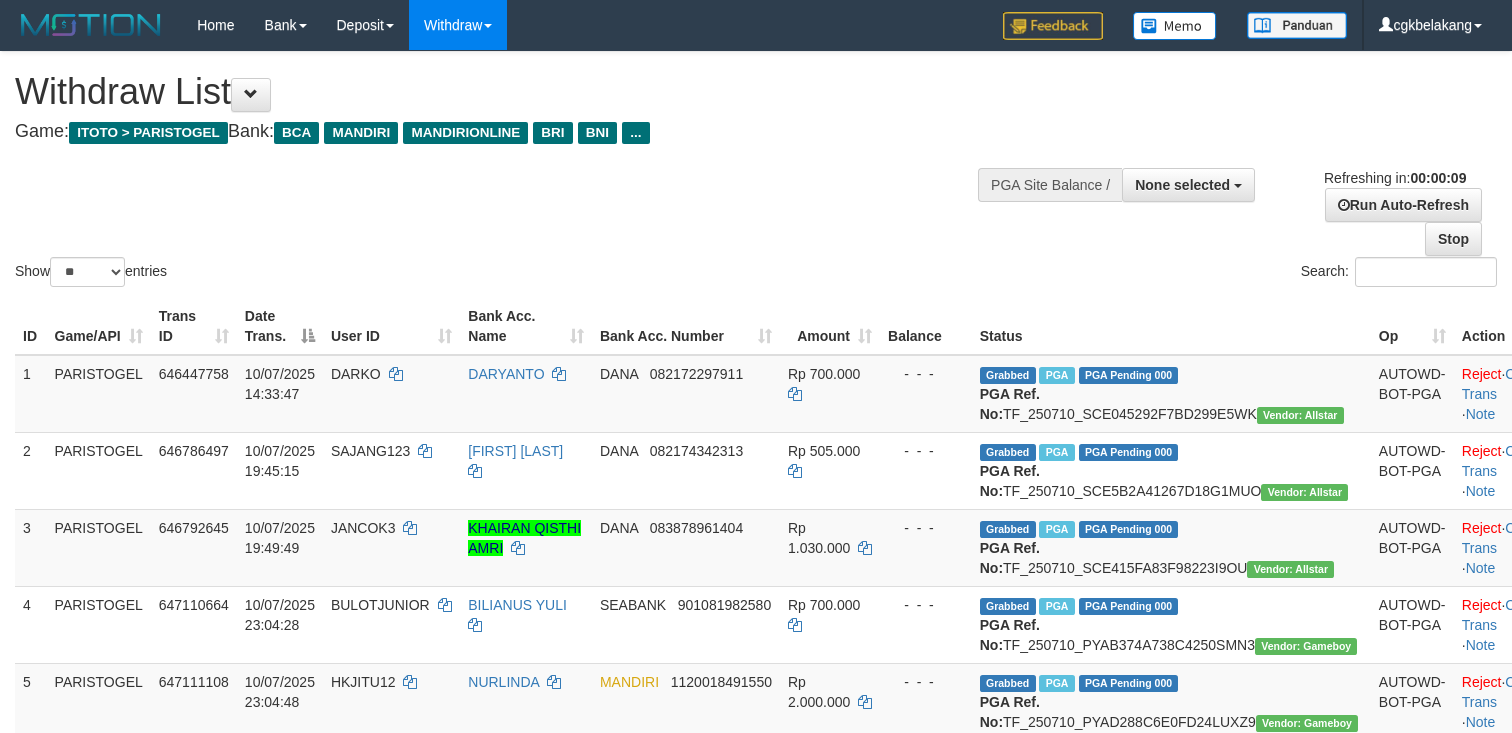 select 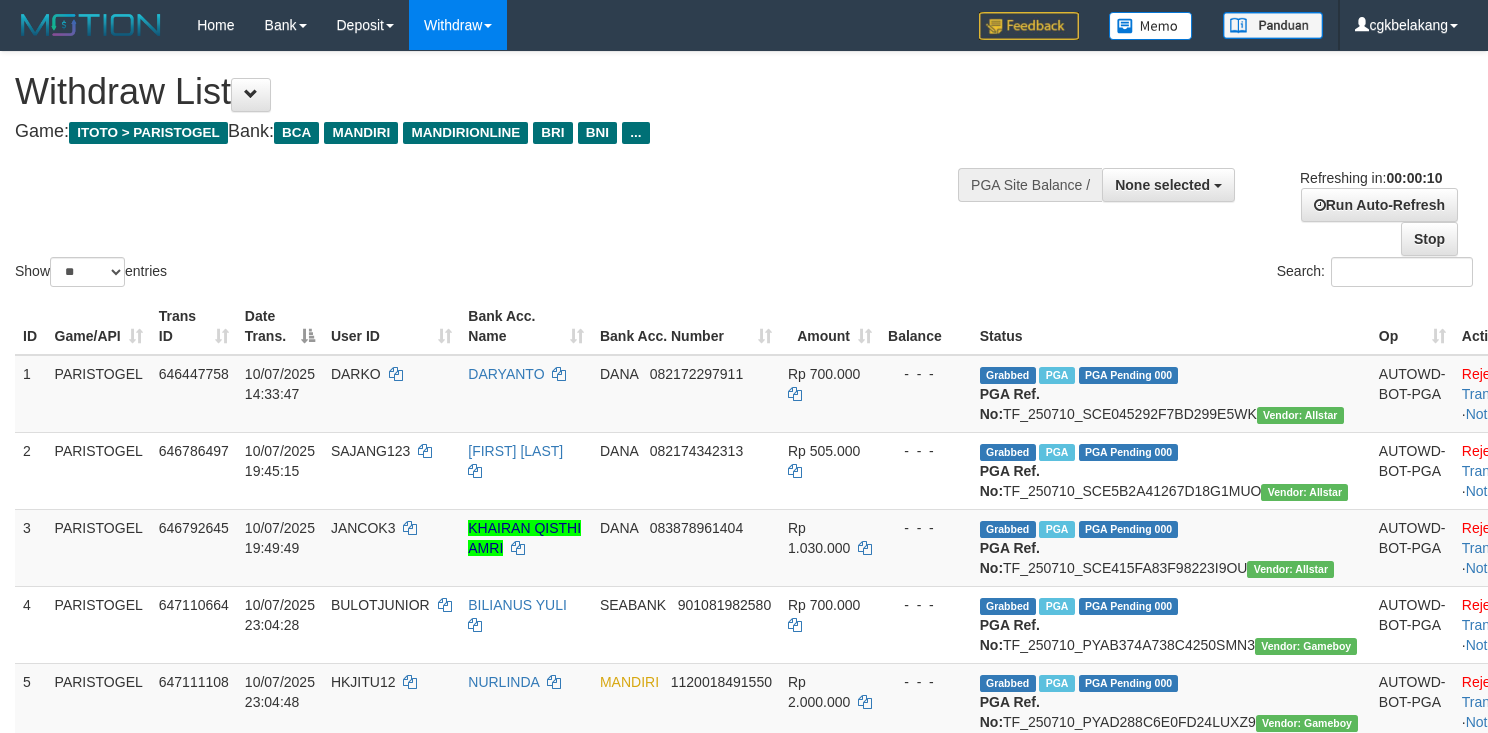 select 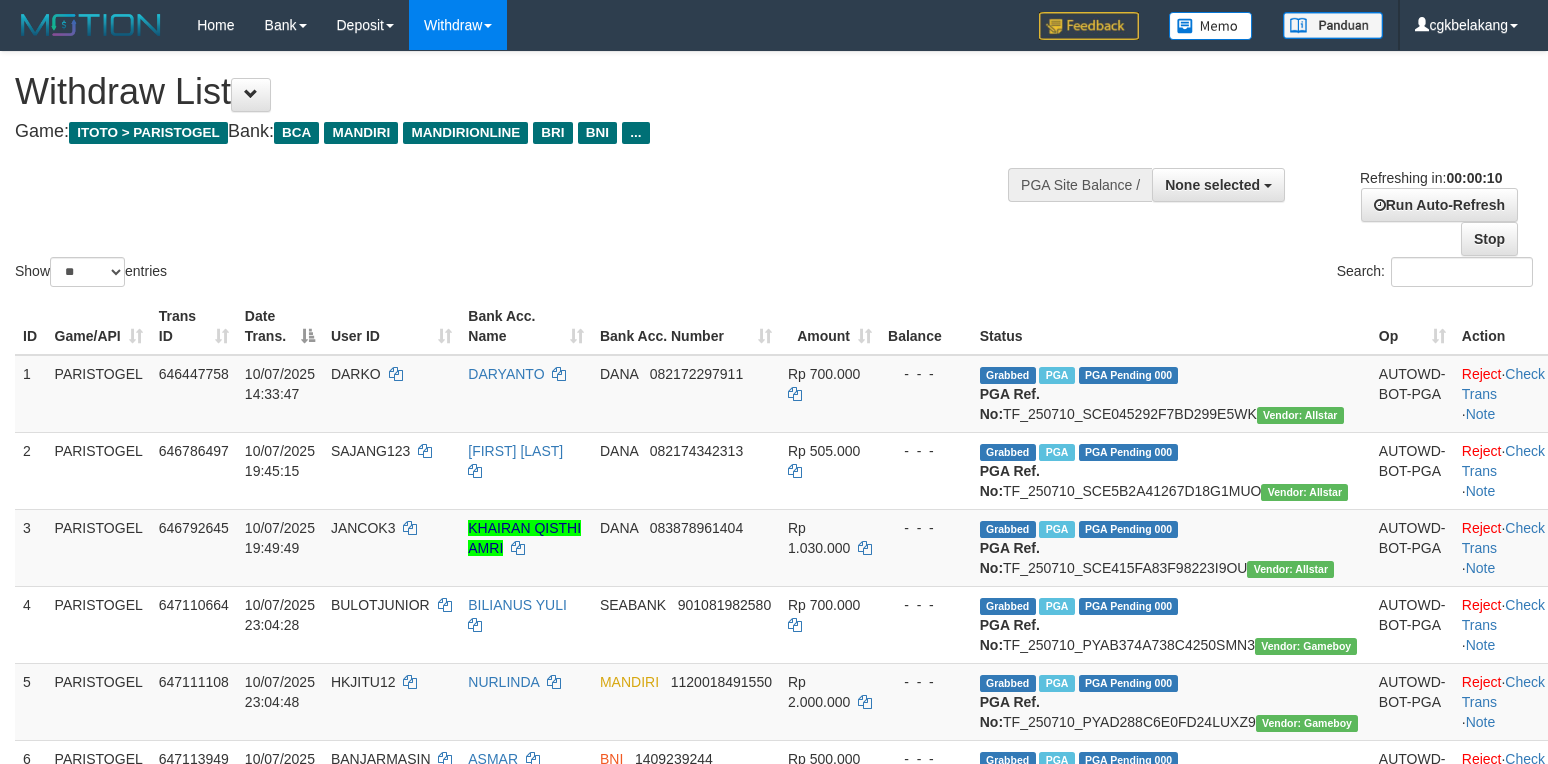 select 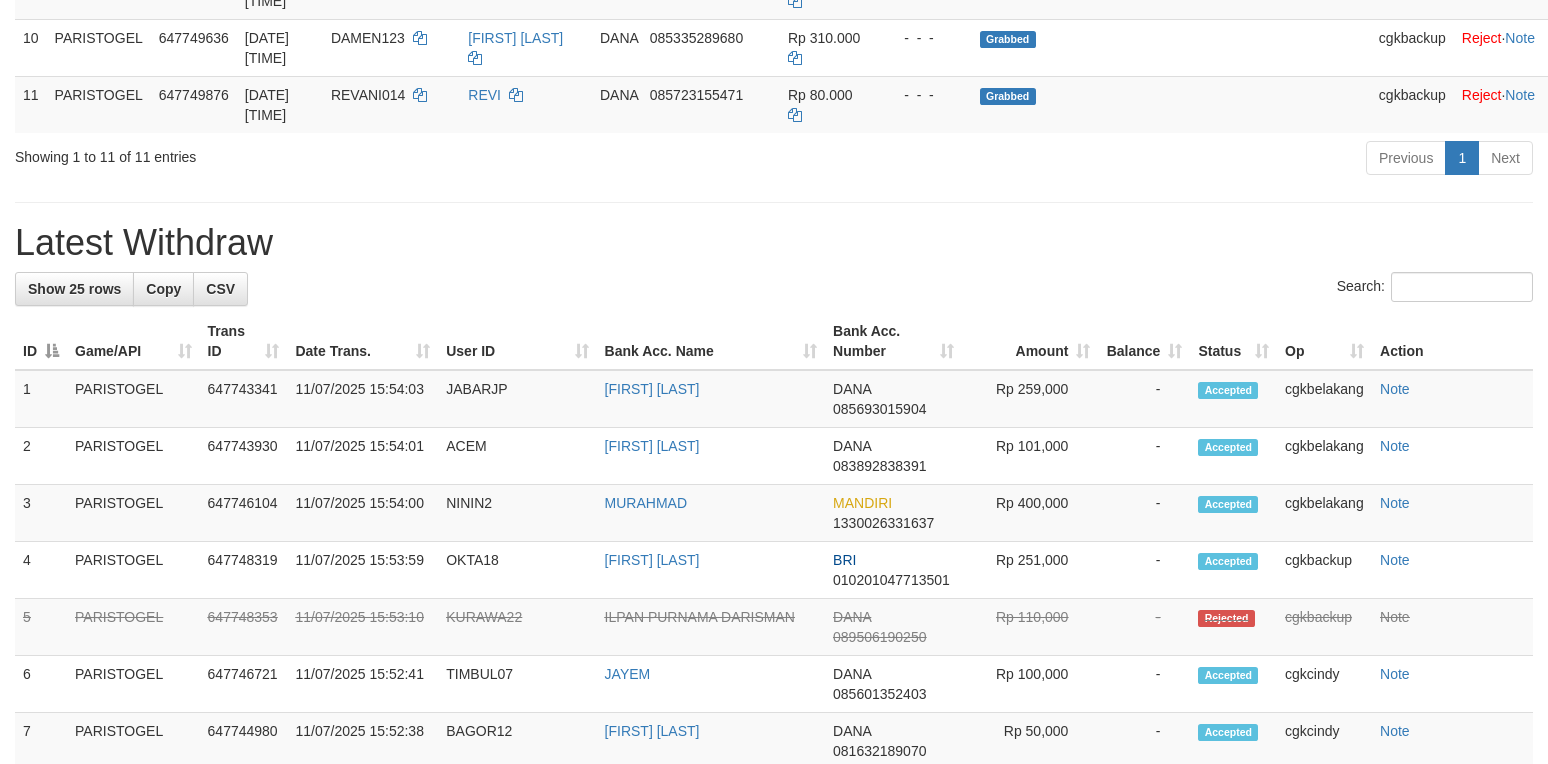 scroll, scrollTop: 933, scrollLeft: 0, axis: vertical 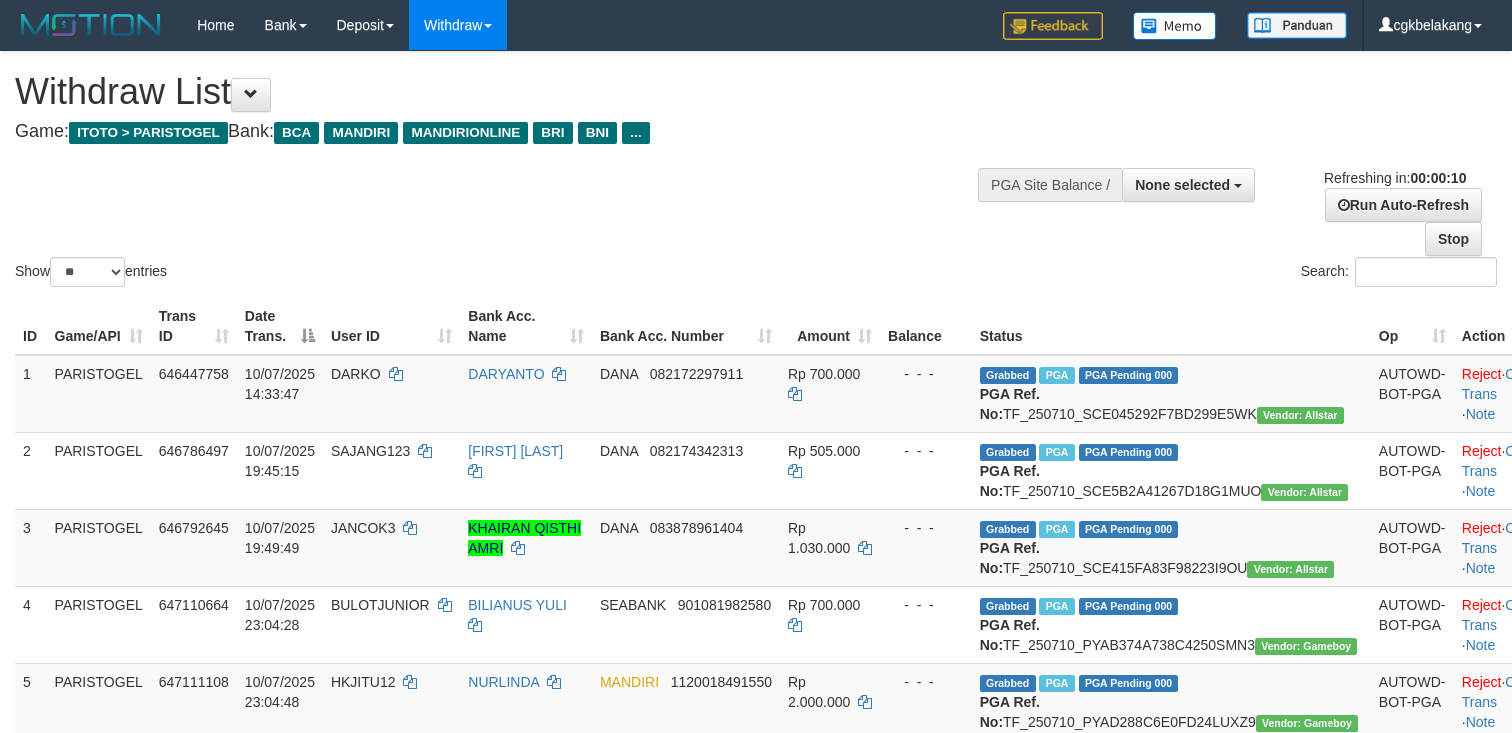select 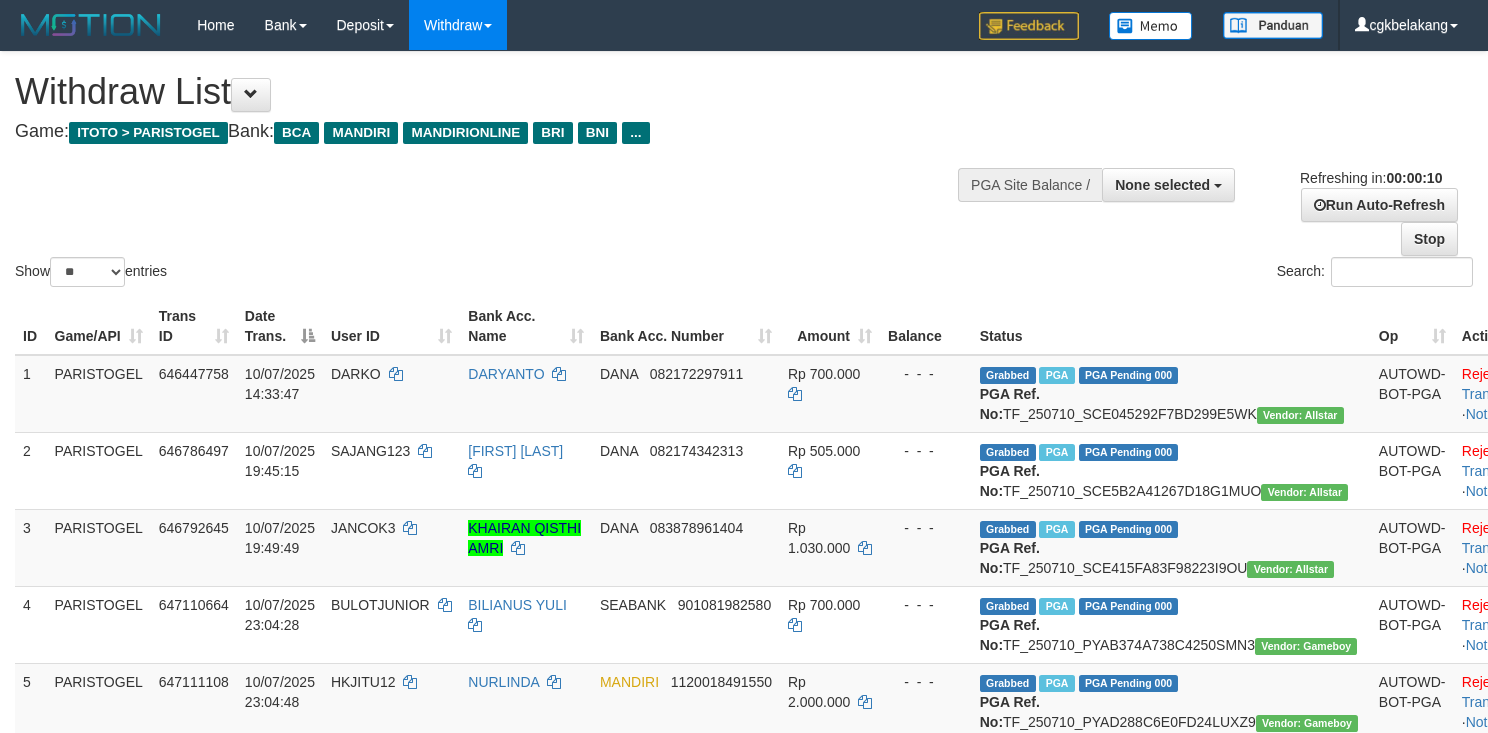 select 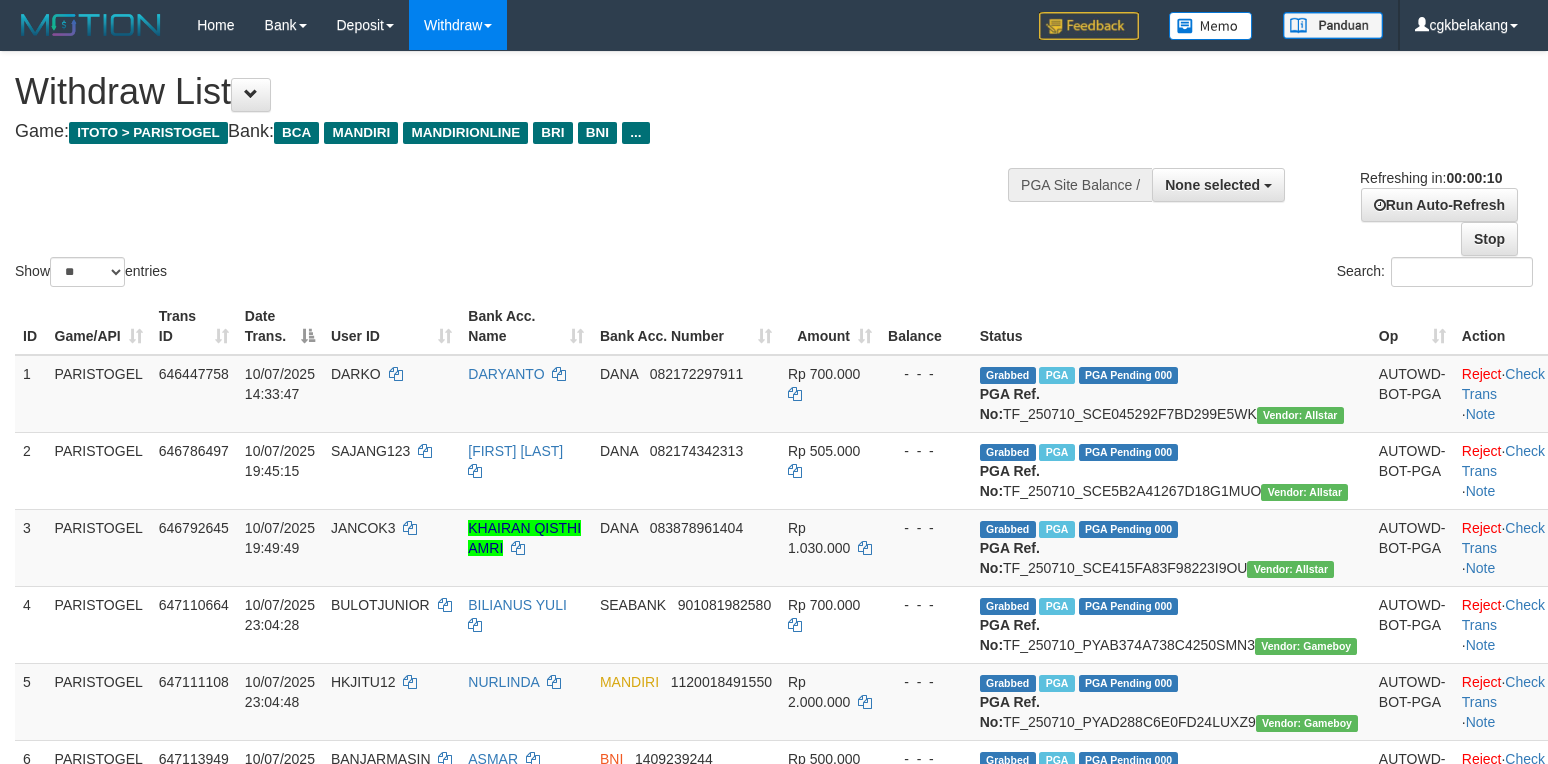 select 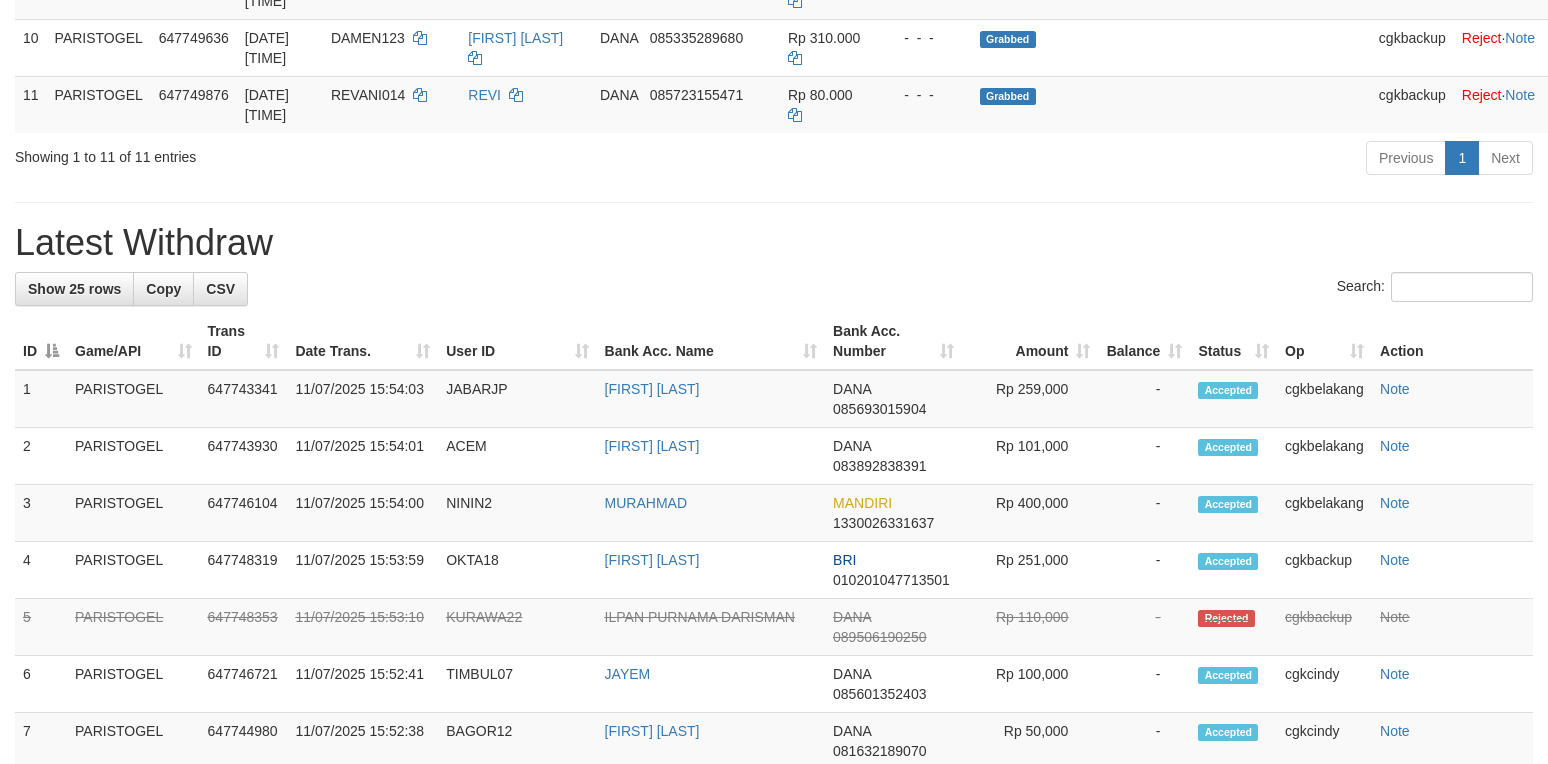 scroll, scrollTop: 933, scrollLeft: 0, axis: vertical 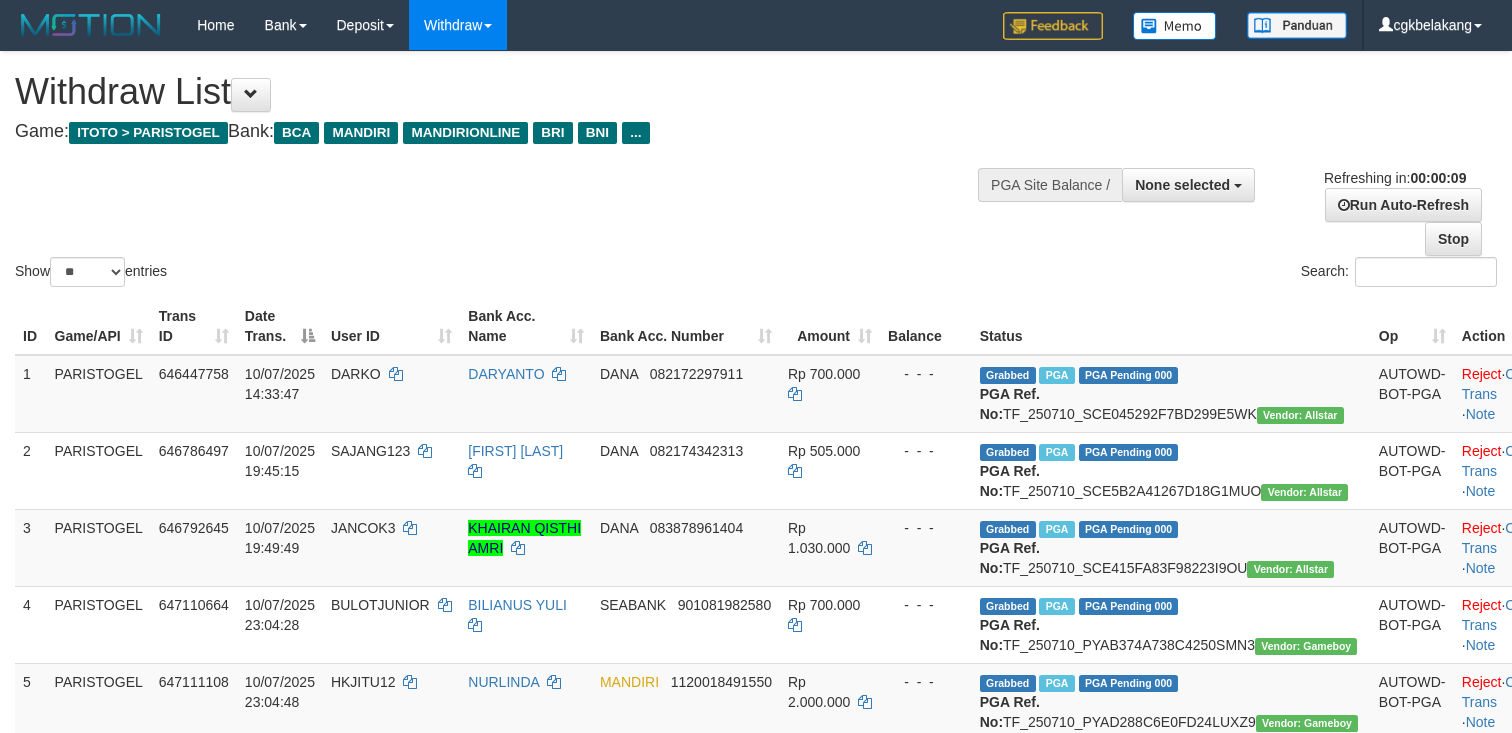select 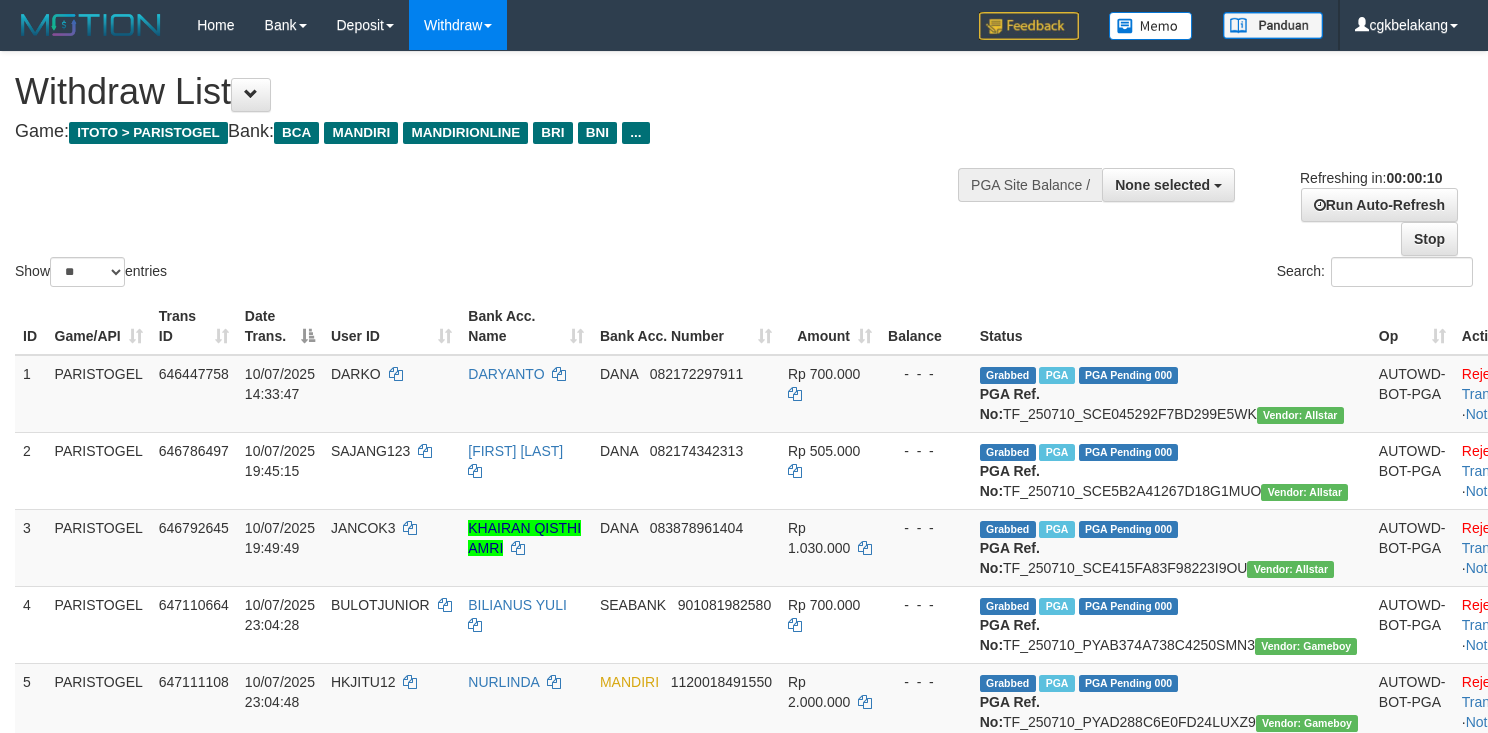 select 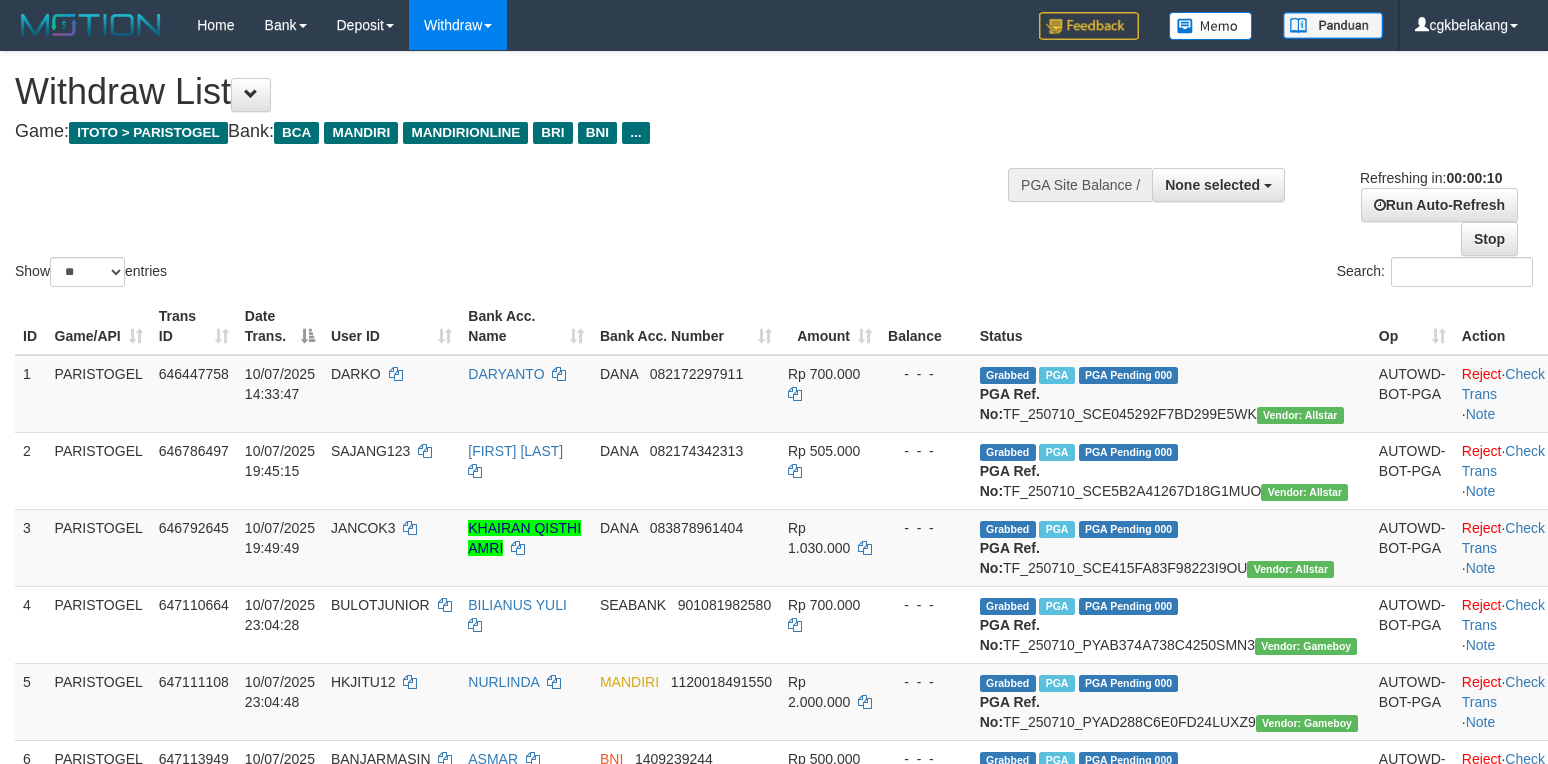 select 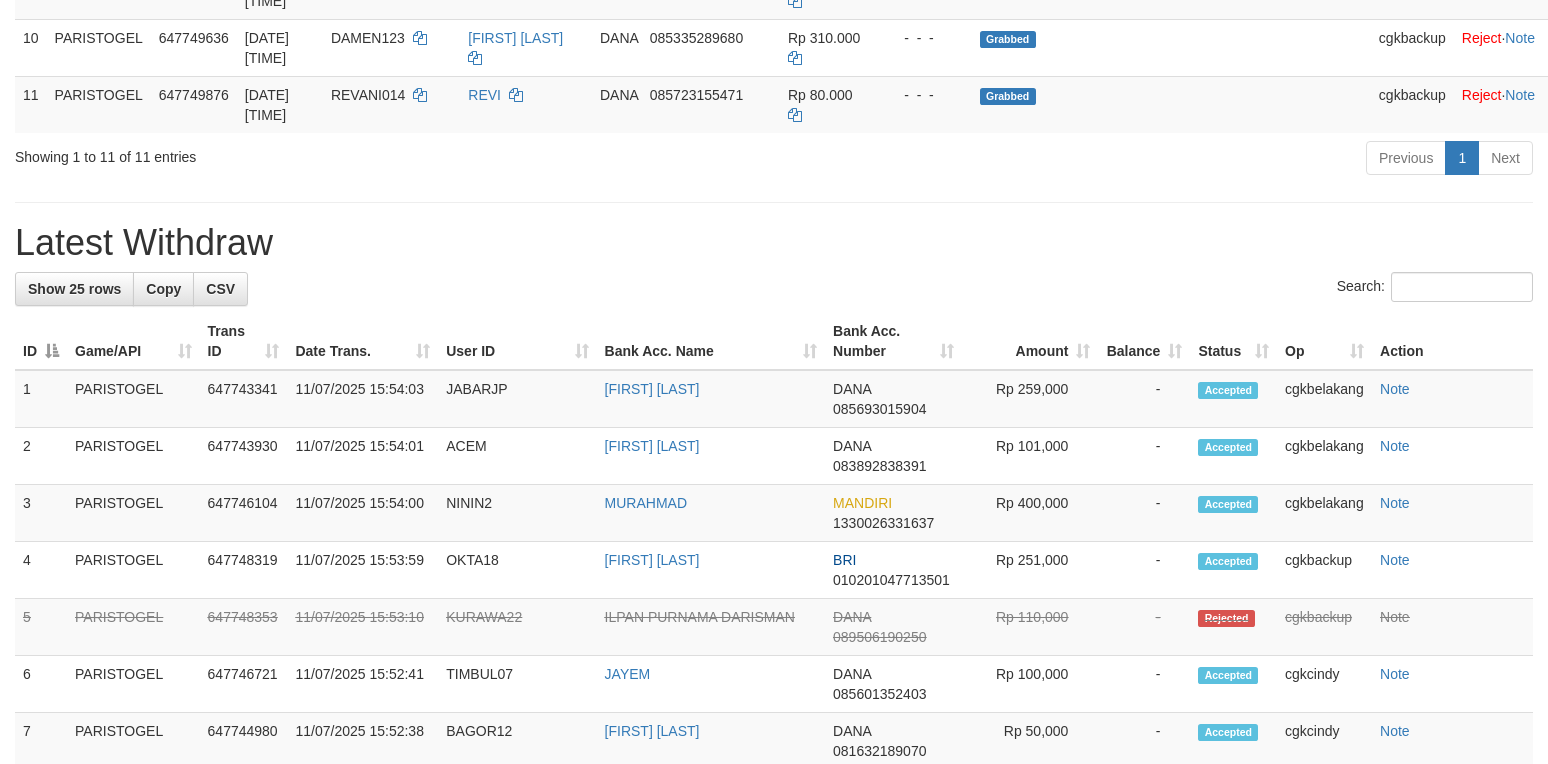 scroll, scrollTop: 933, scrollLeft: 0, axis: vertical 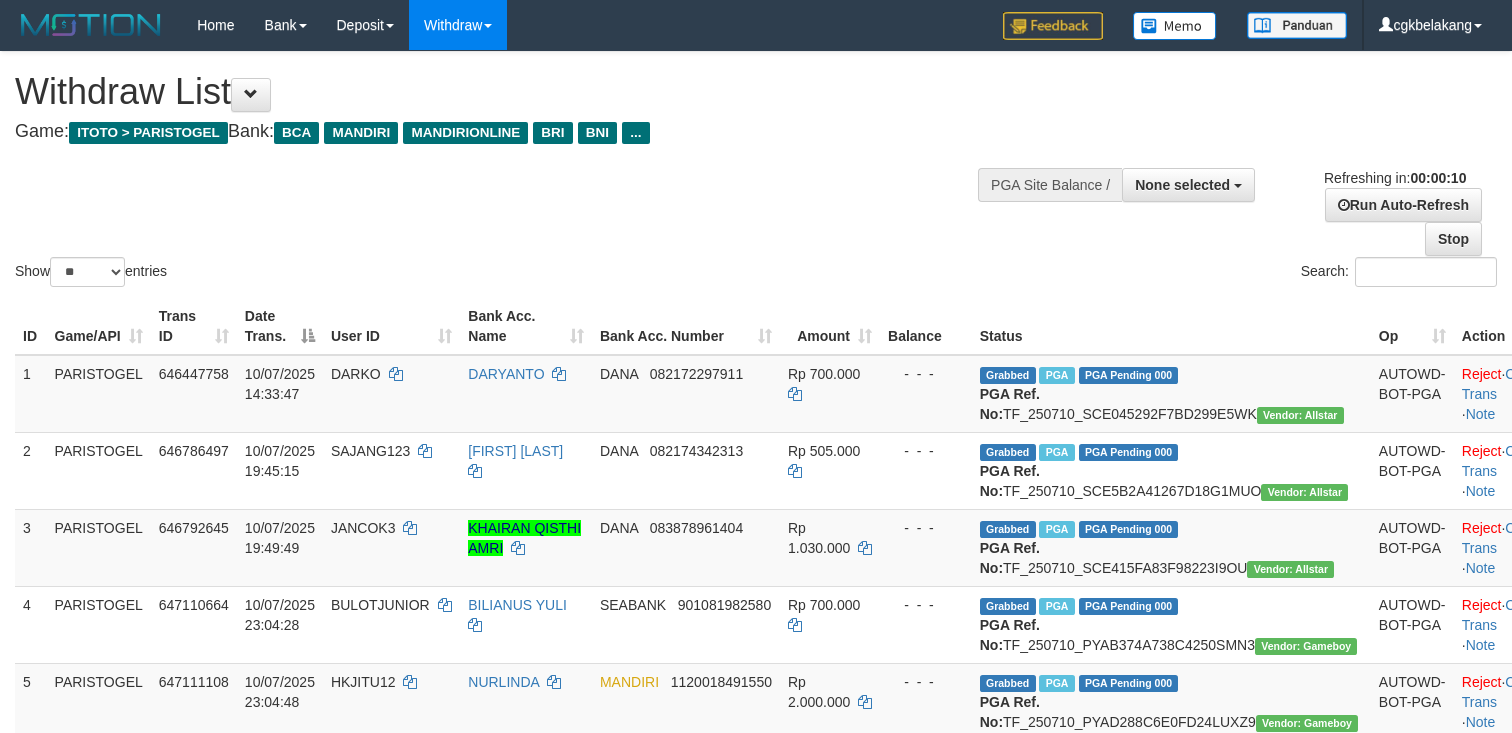 select 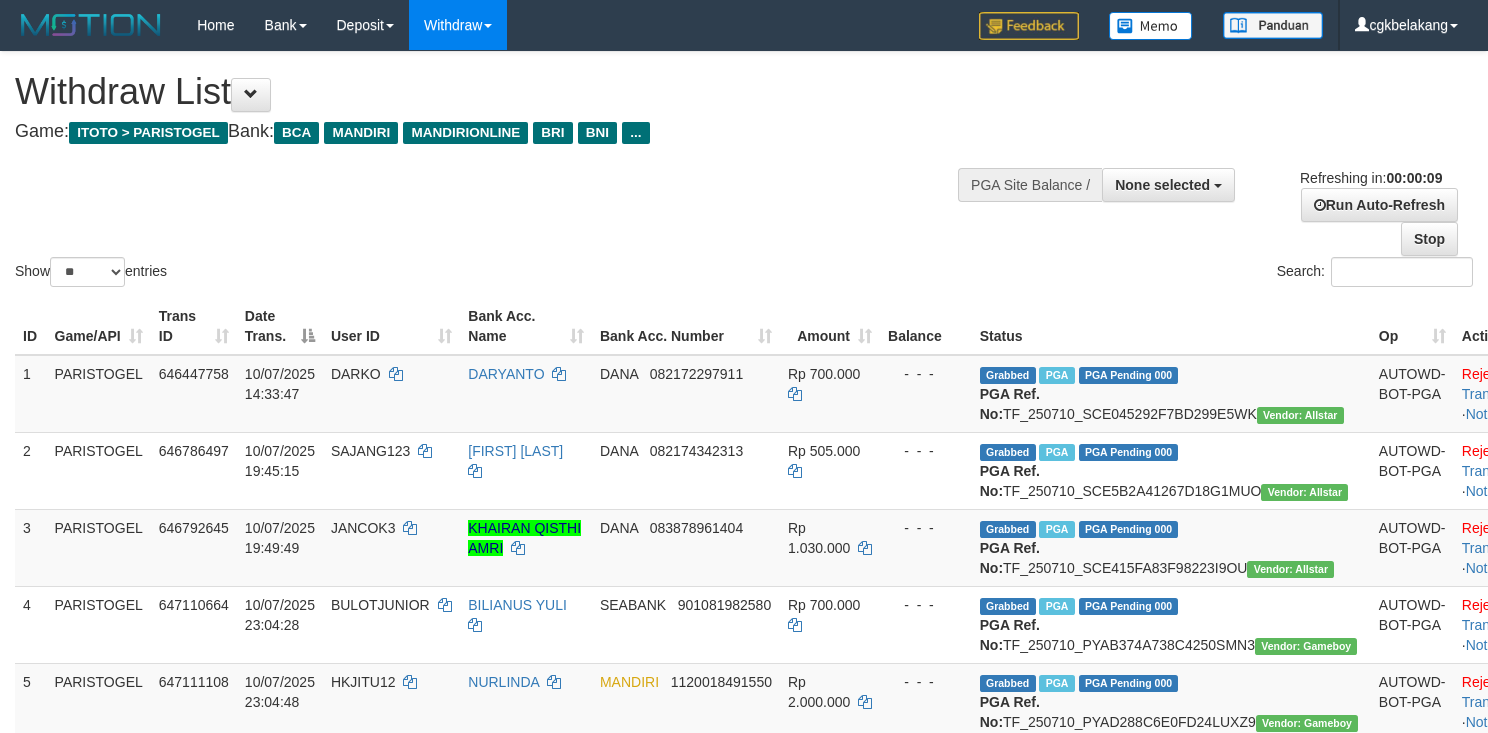 select 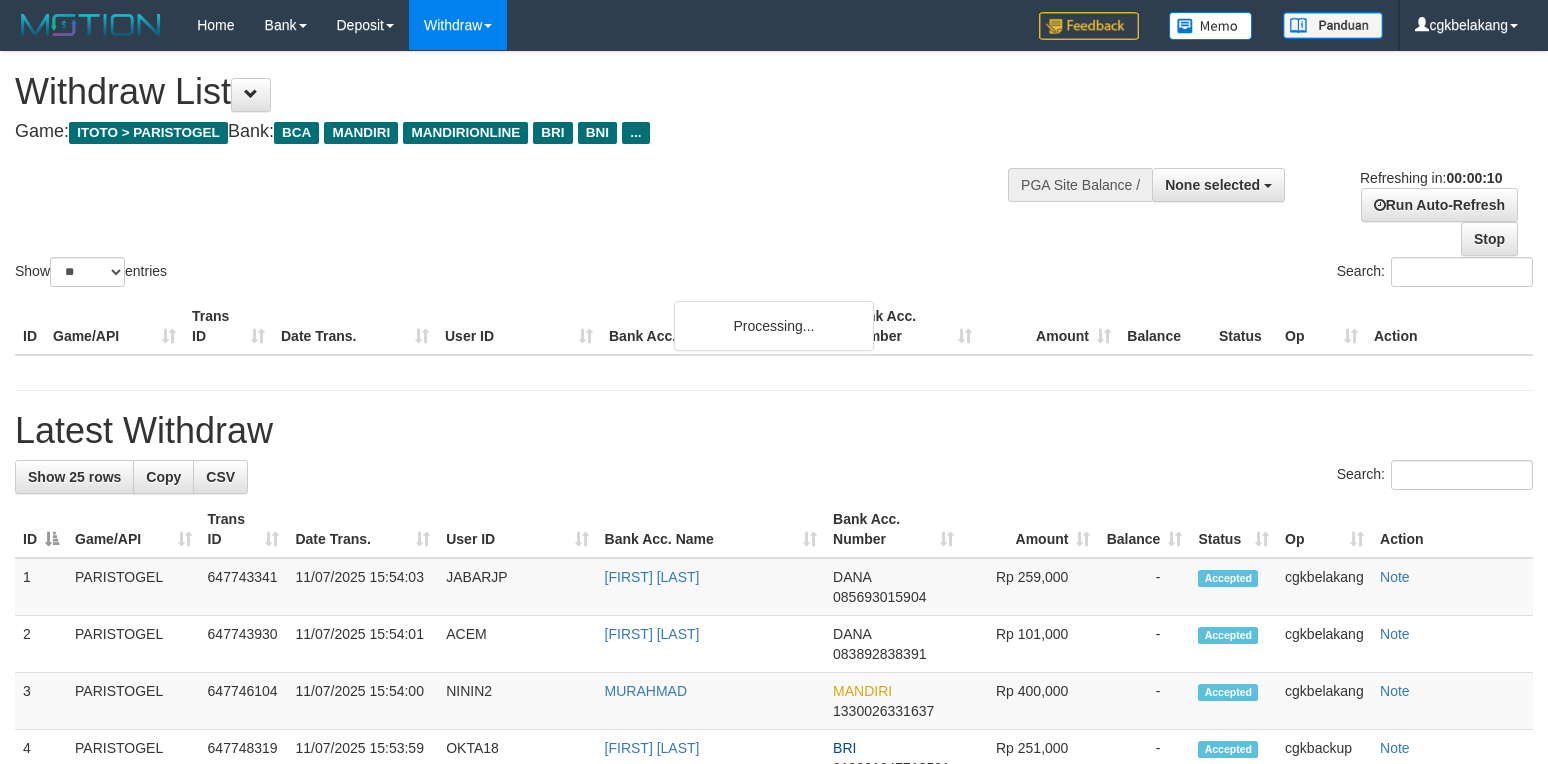 select 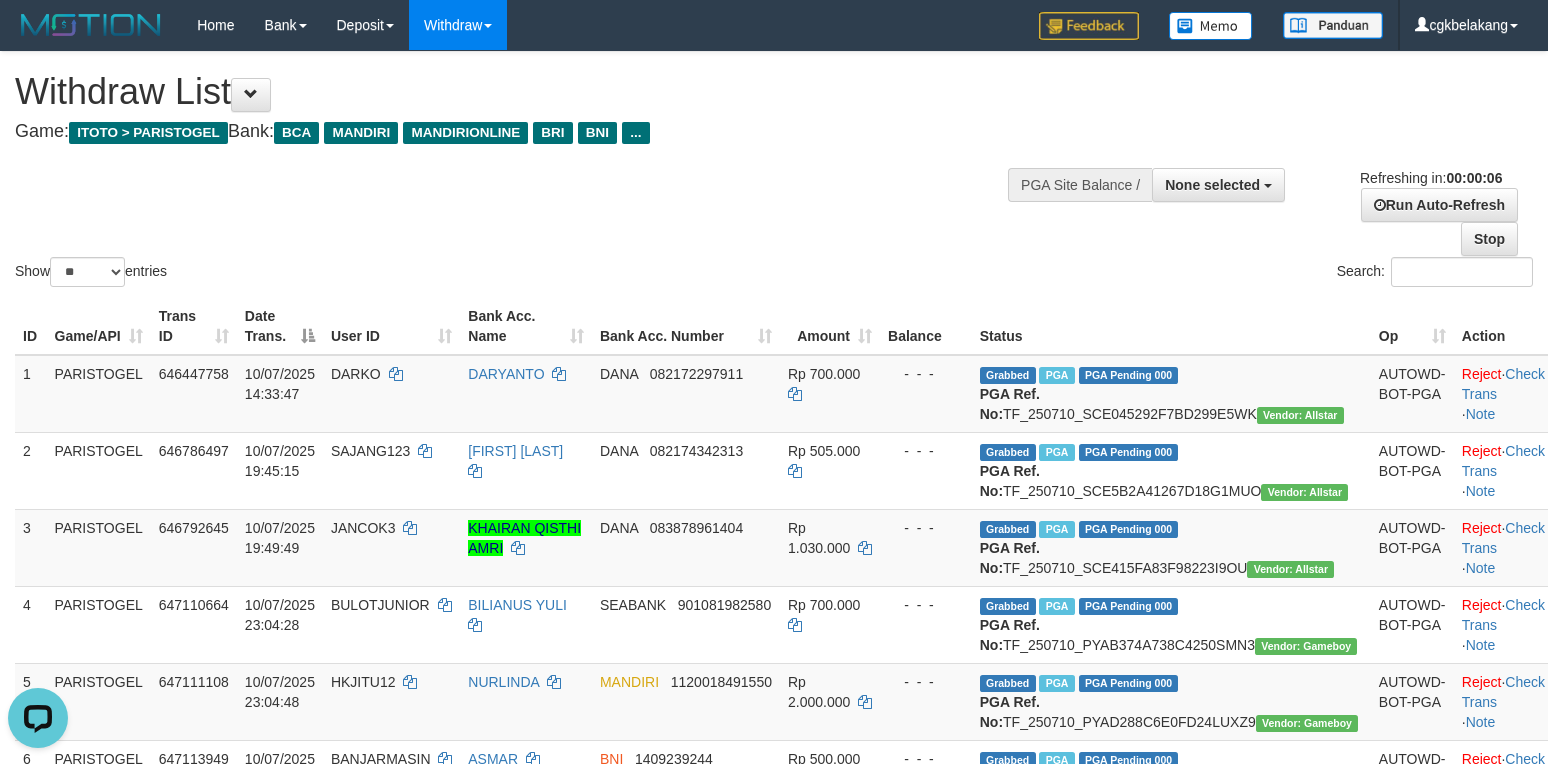 scroll, scrollTop: 0, scrollLeft: 0, axis: both 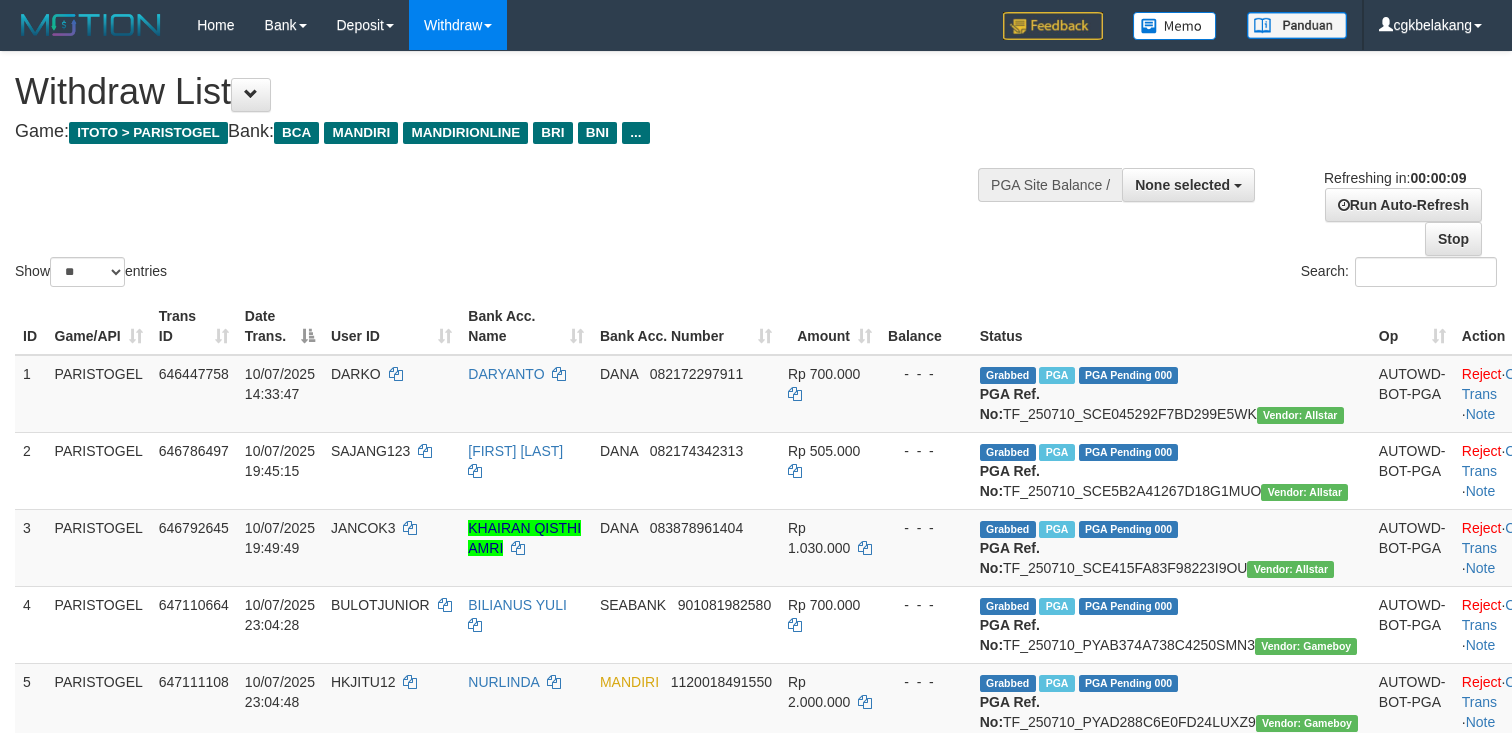 select 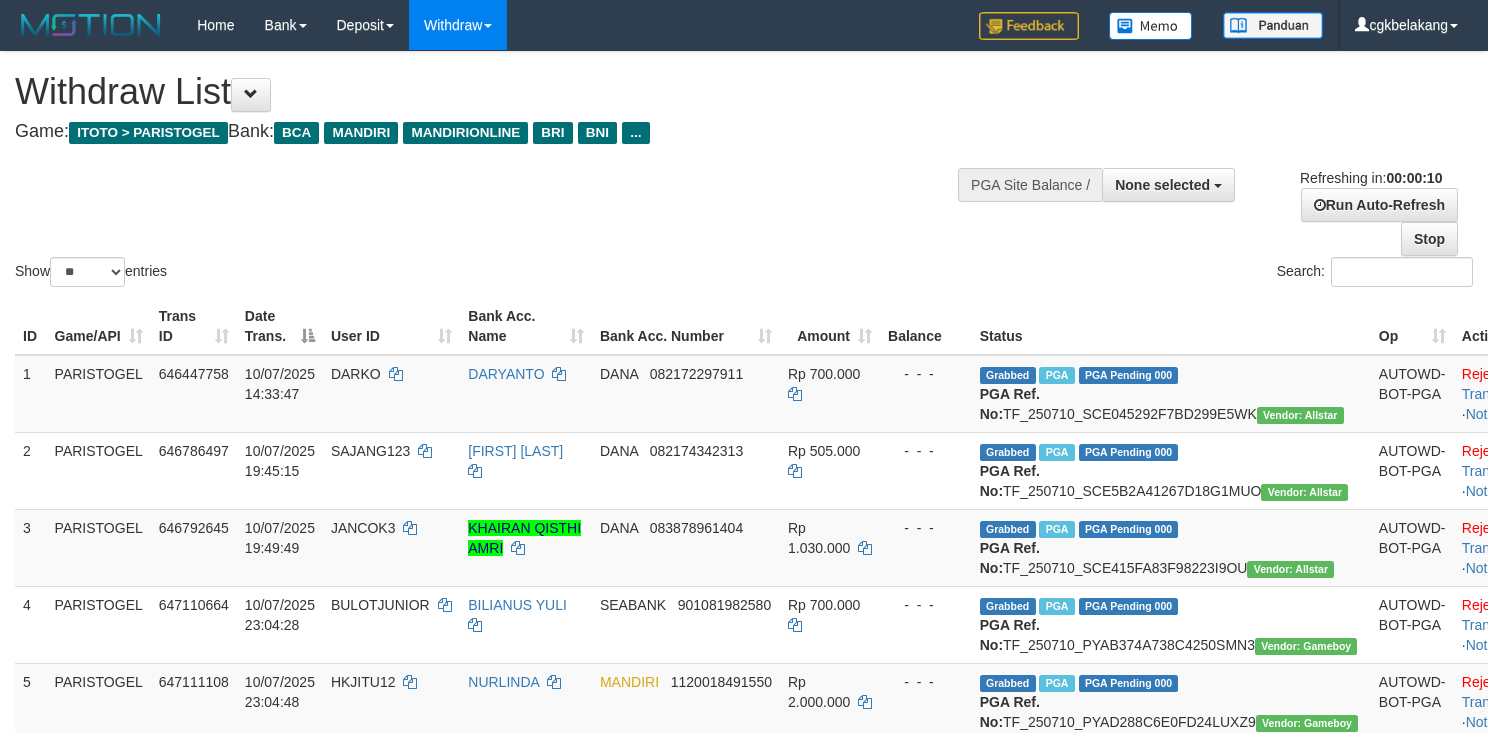 select 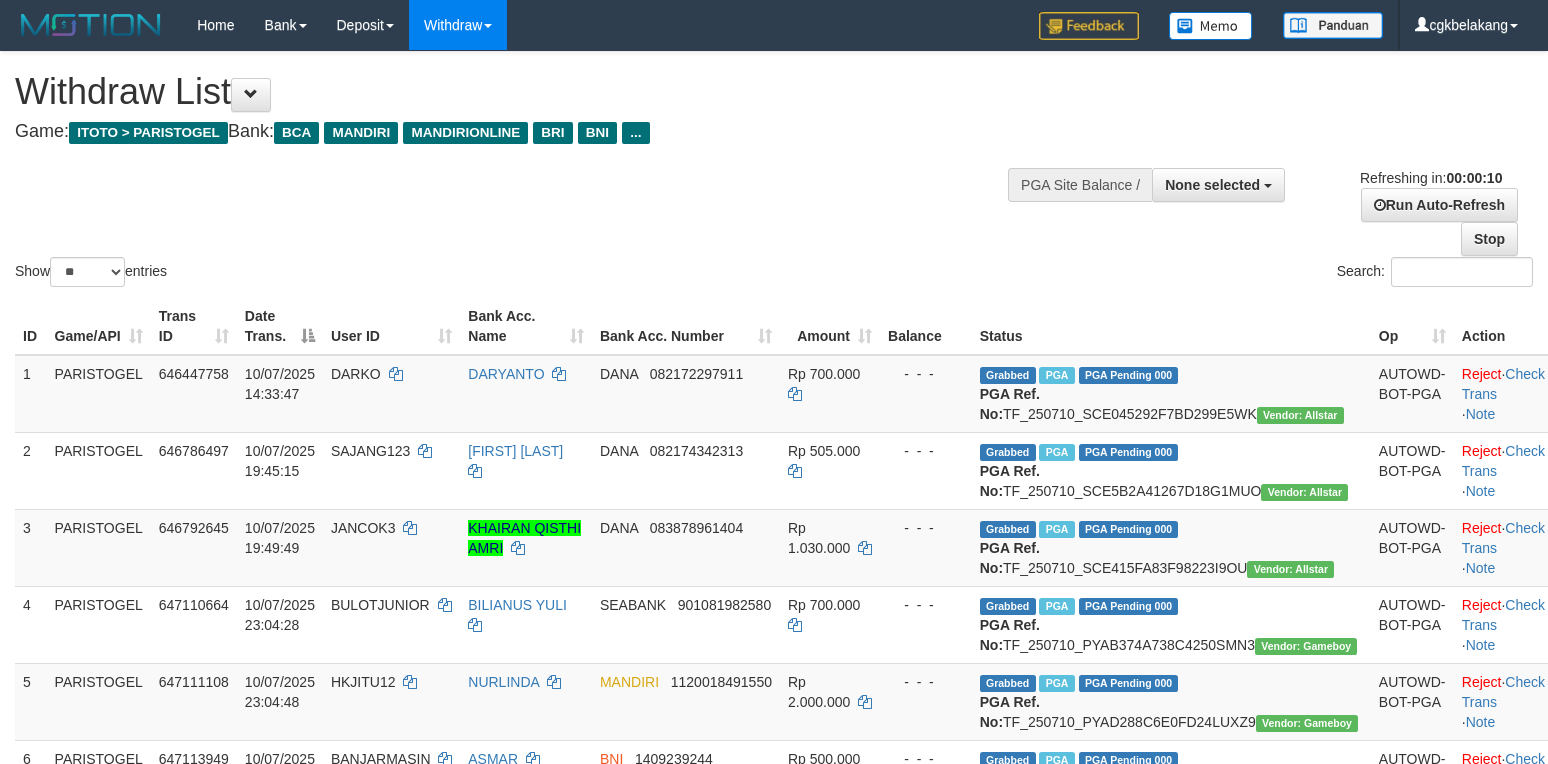 select 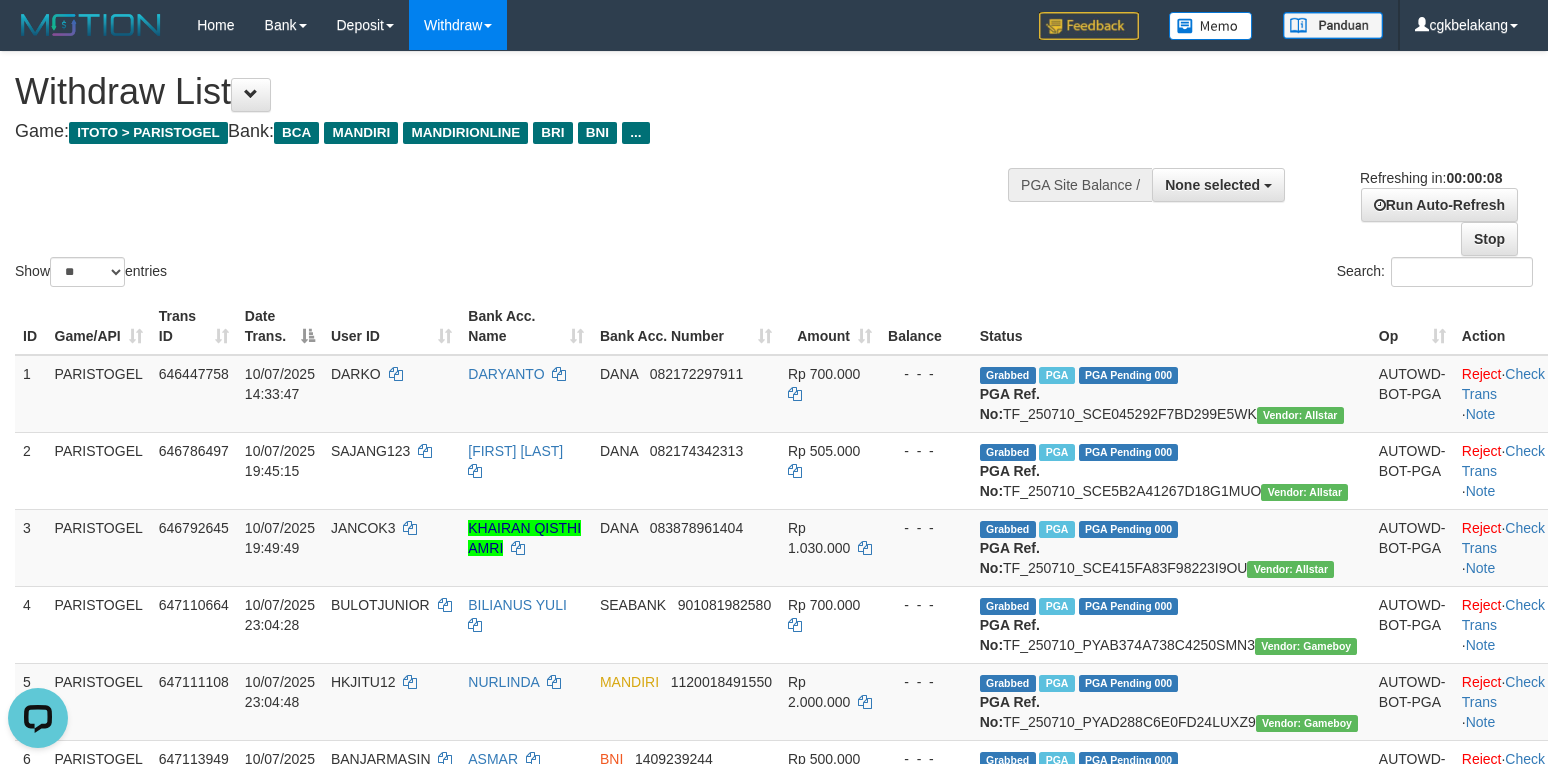 scroll, scrollTop: 0, scrollLeft: 0, axis: both 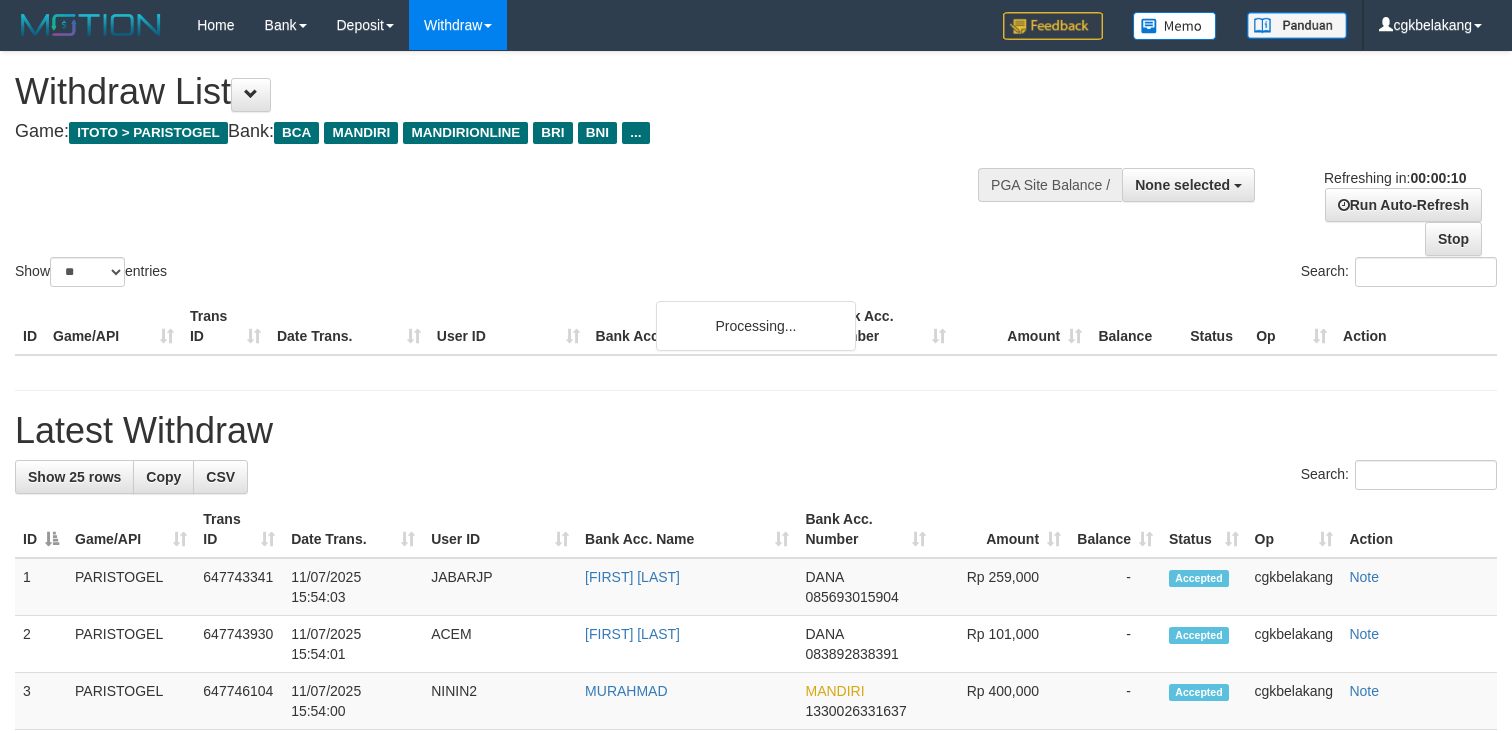 select 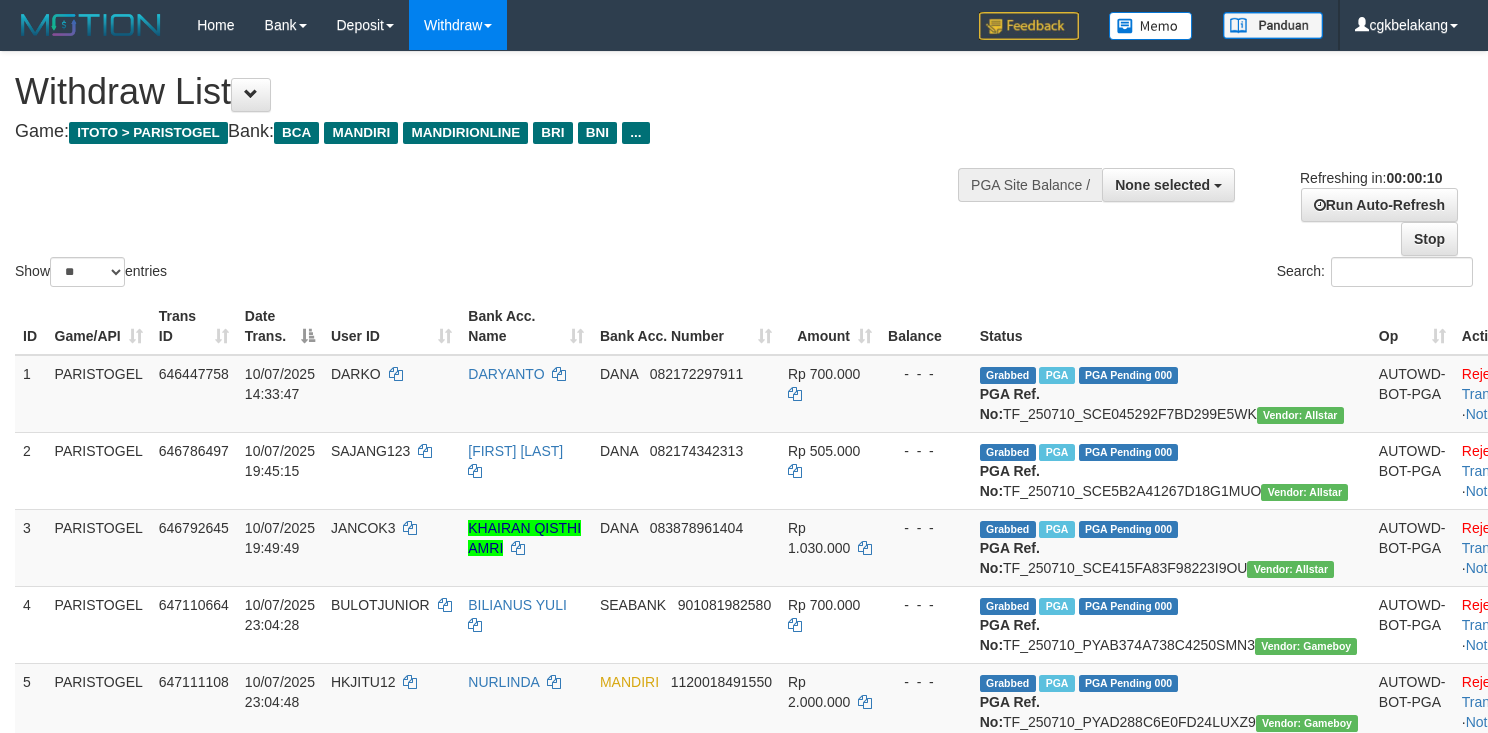 select 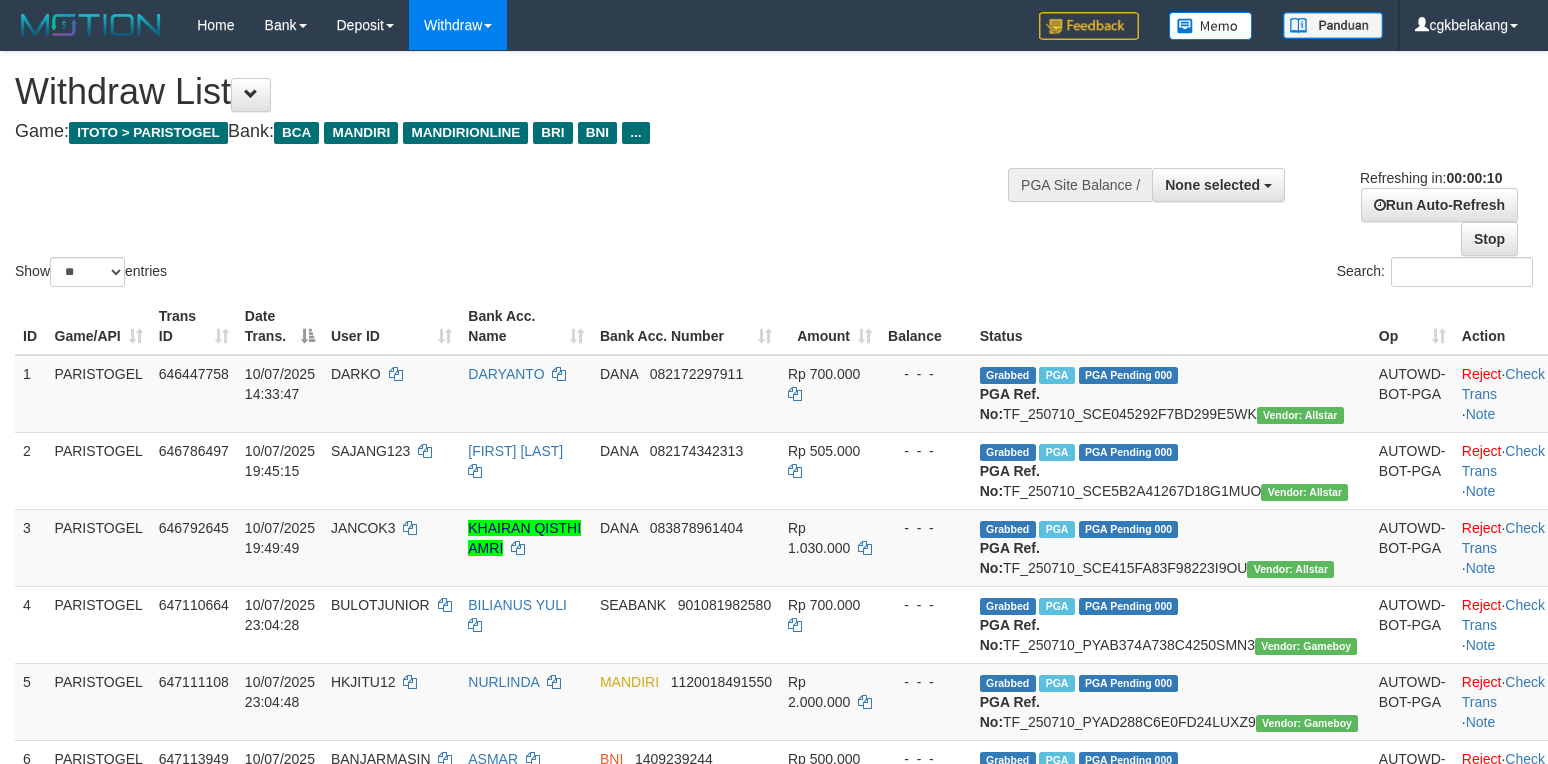 select 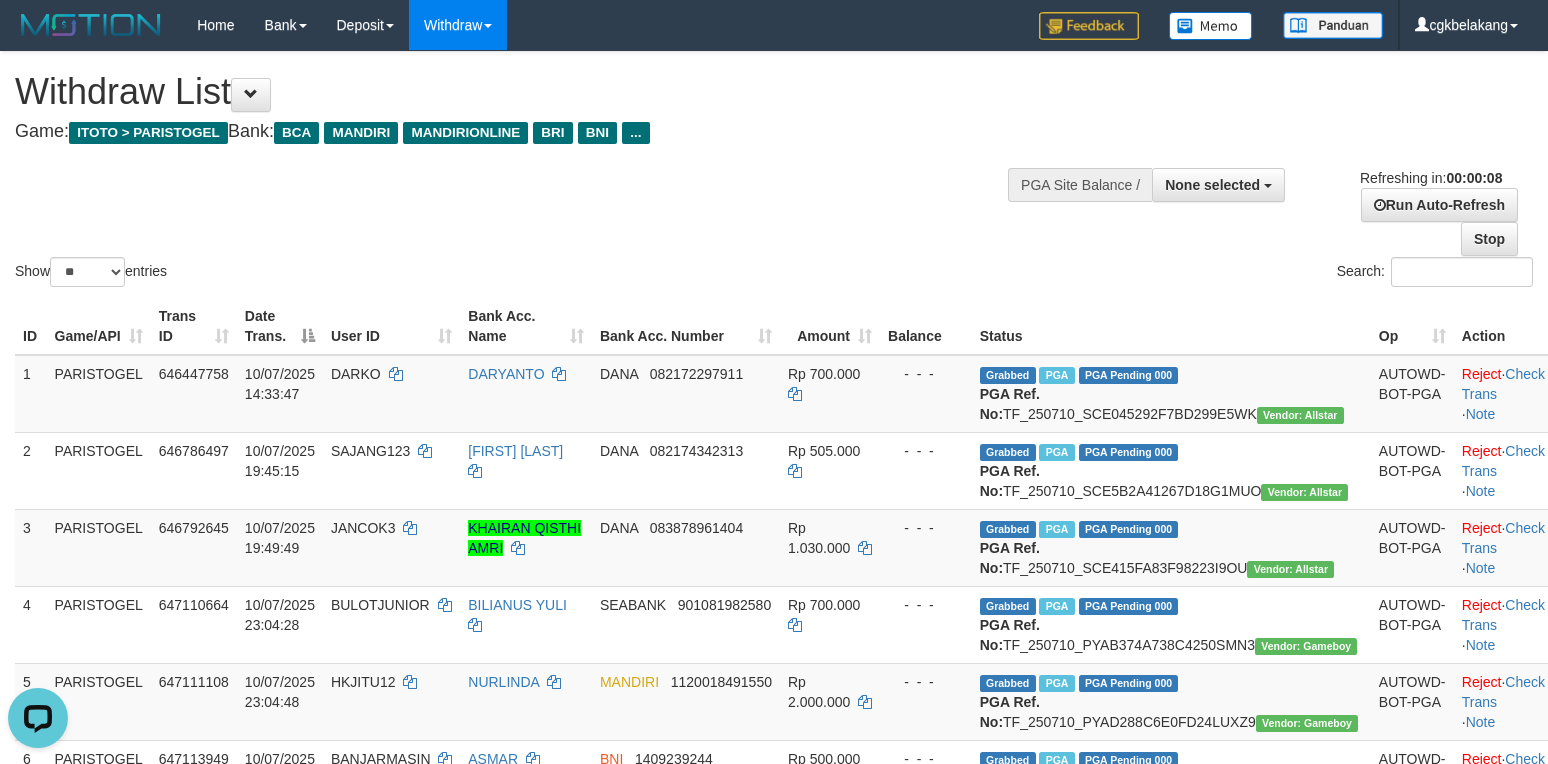 scroll, scrollTop: 0, scrollLeft: 0, axis: both 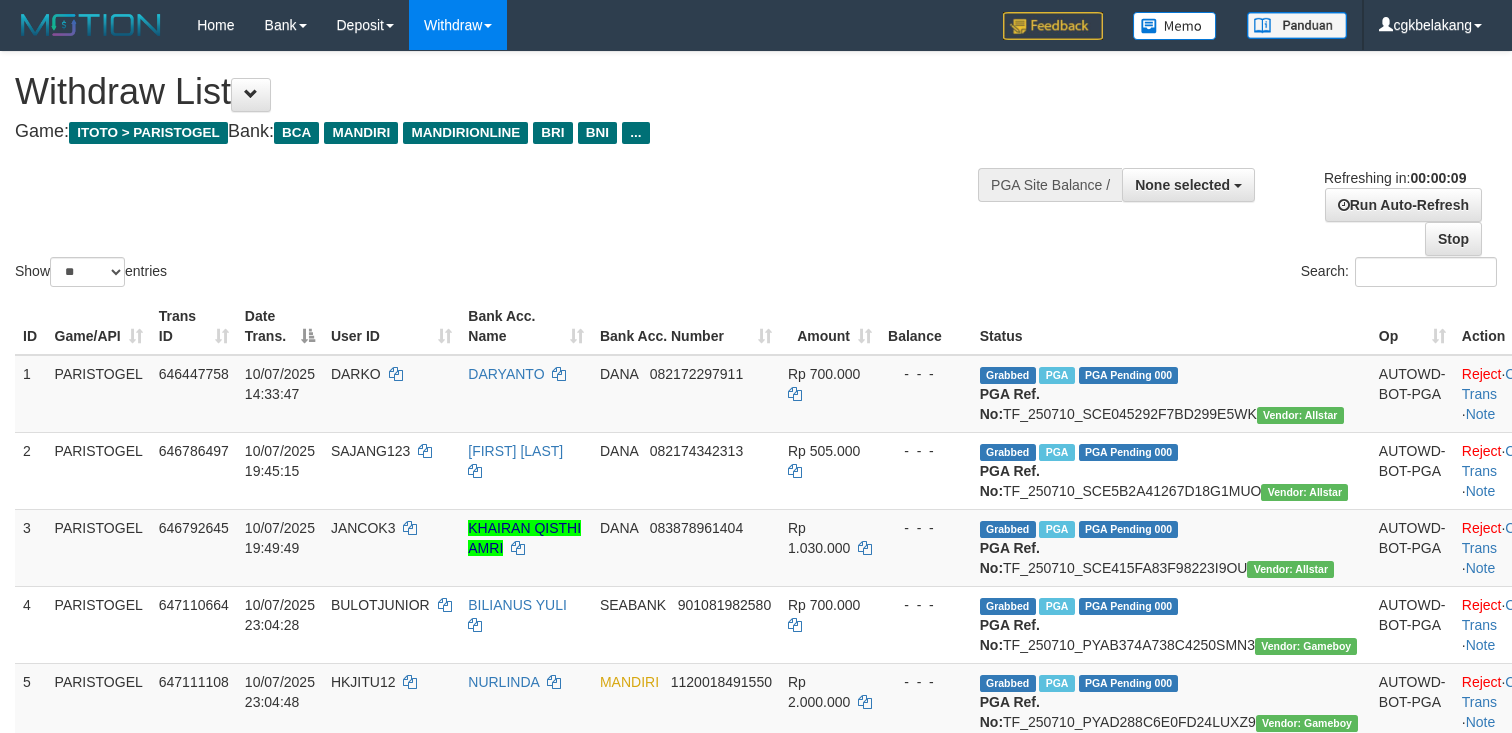 select 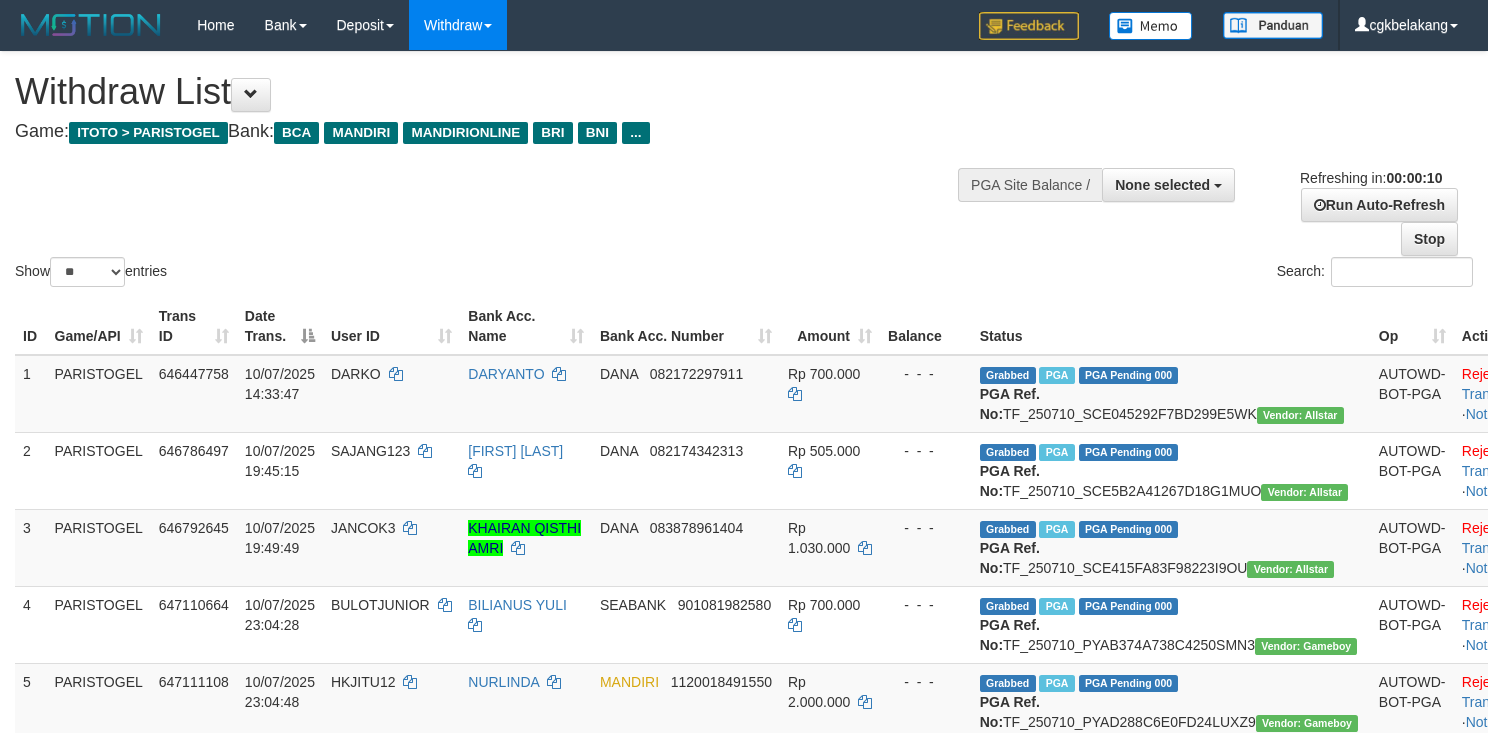 select 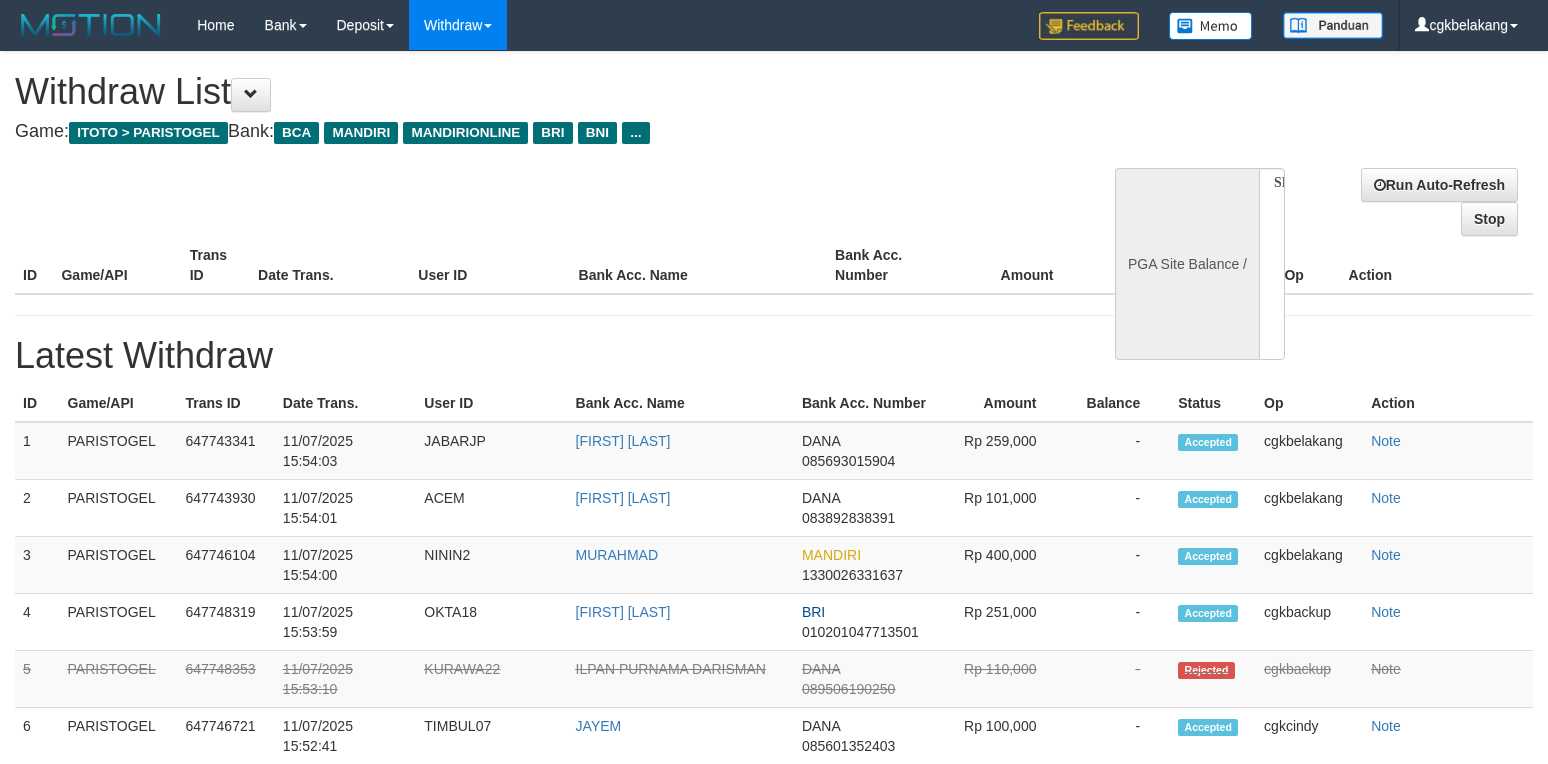 select 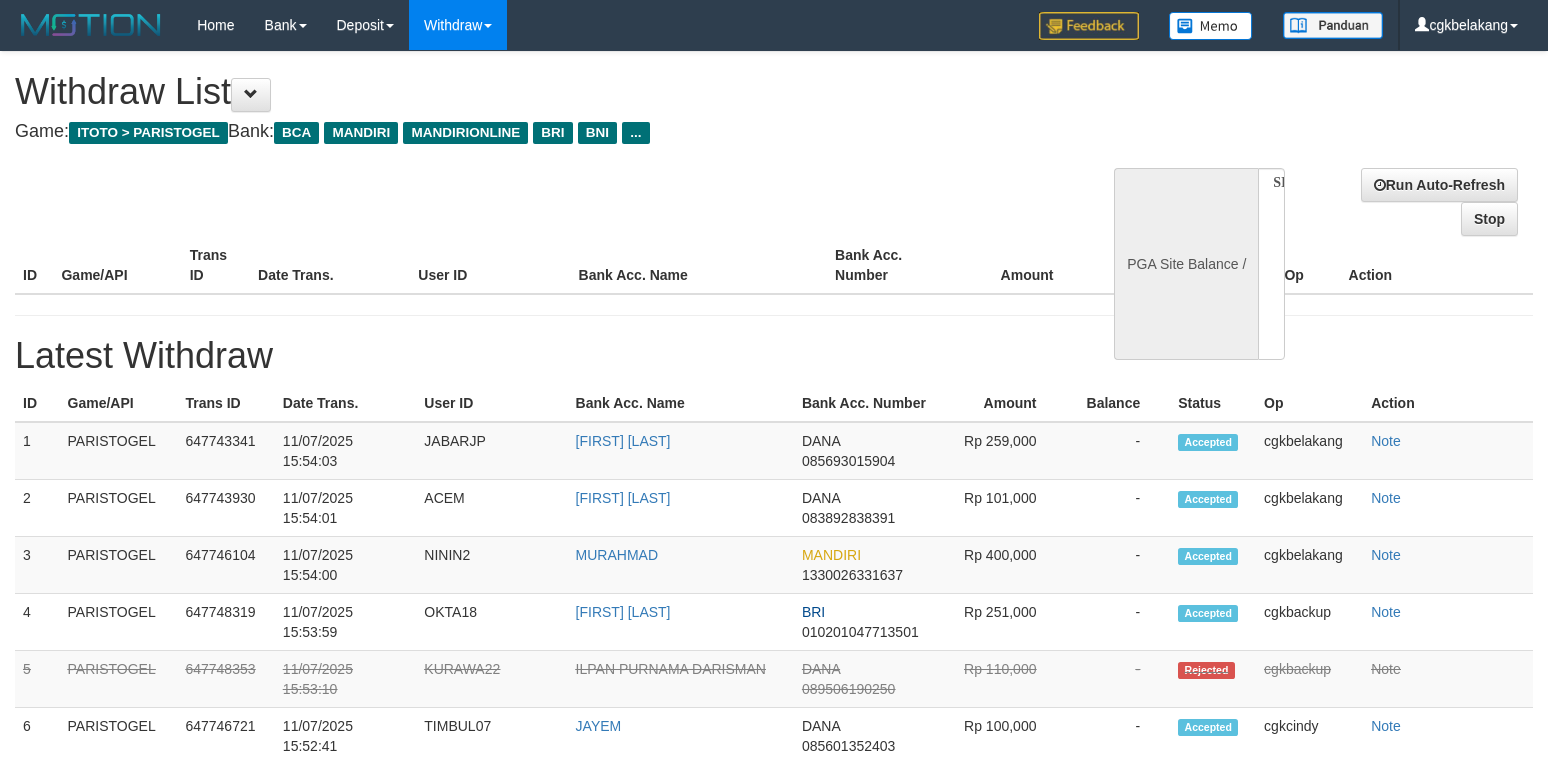 scroll, scrollTop: 0, scrollLeft: 0, axis: both 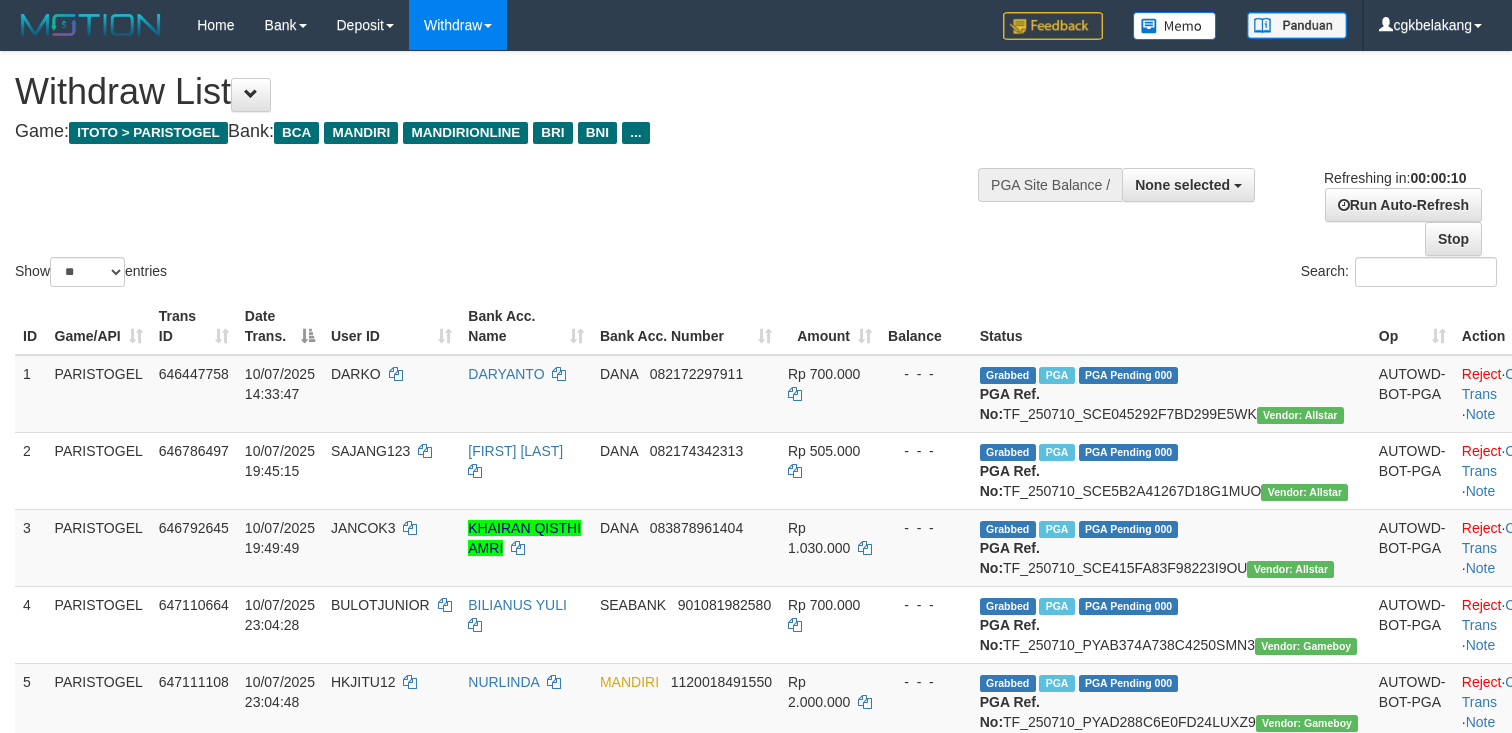 select 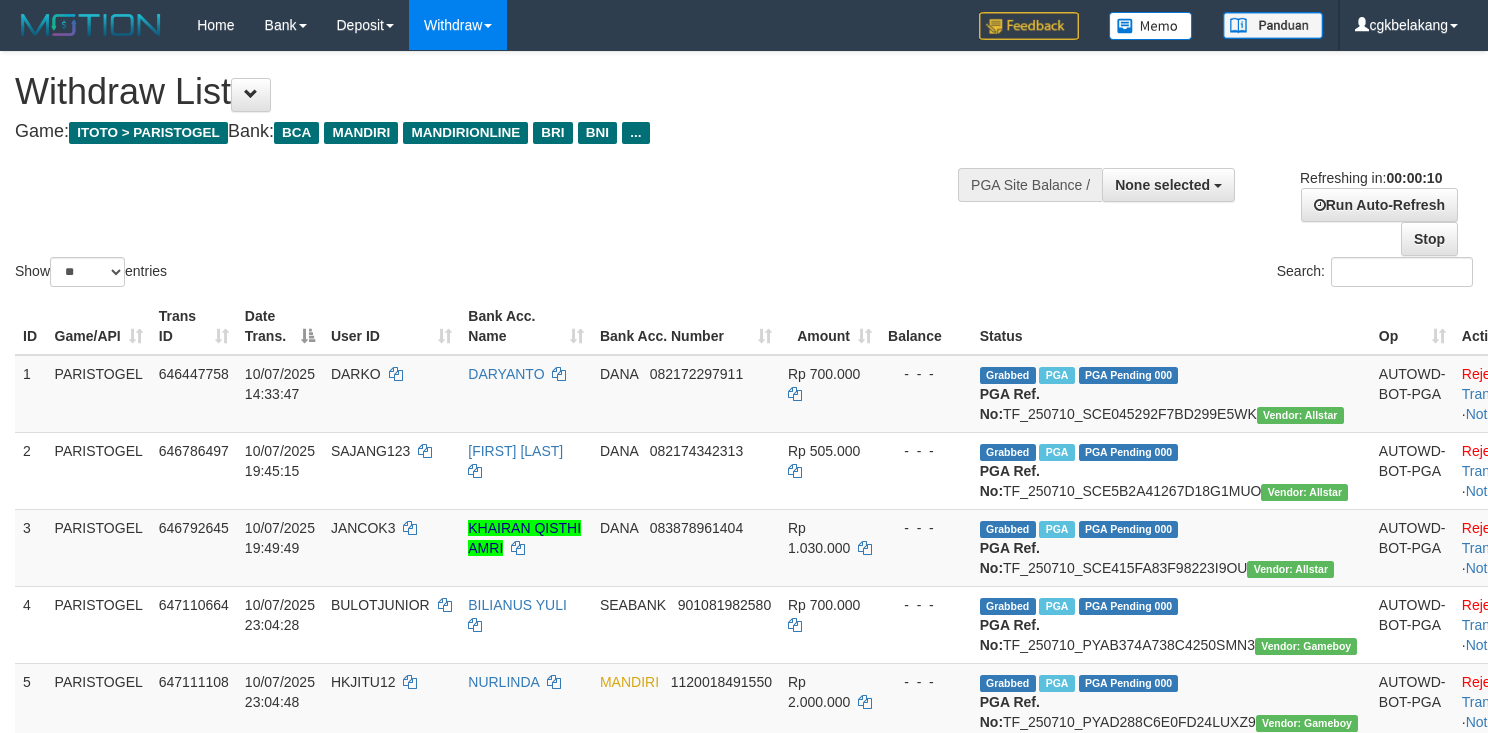 select 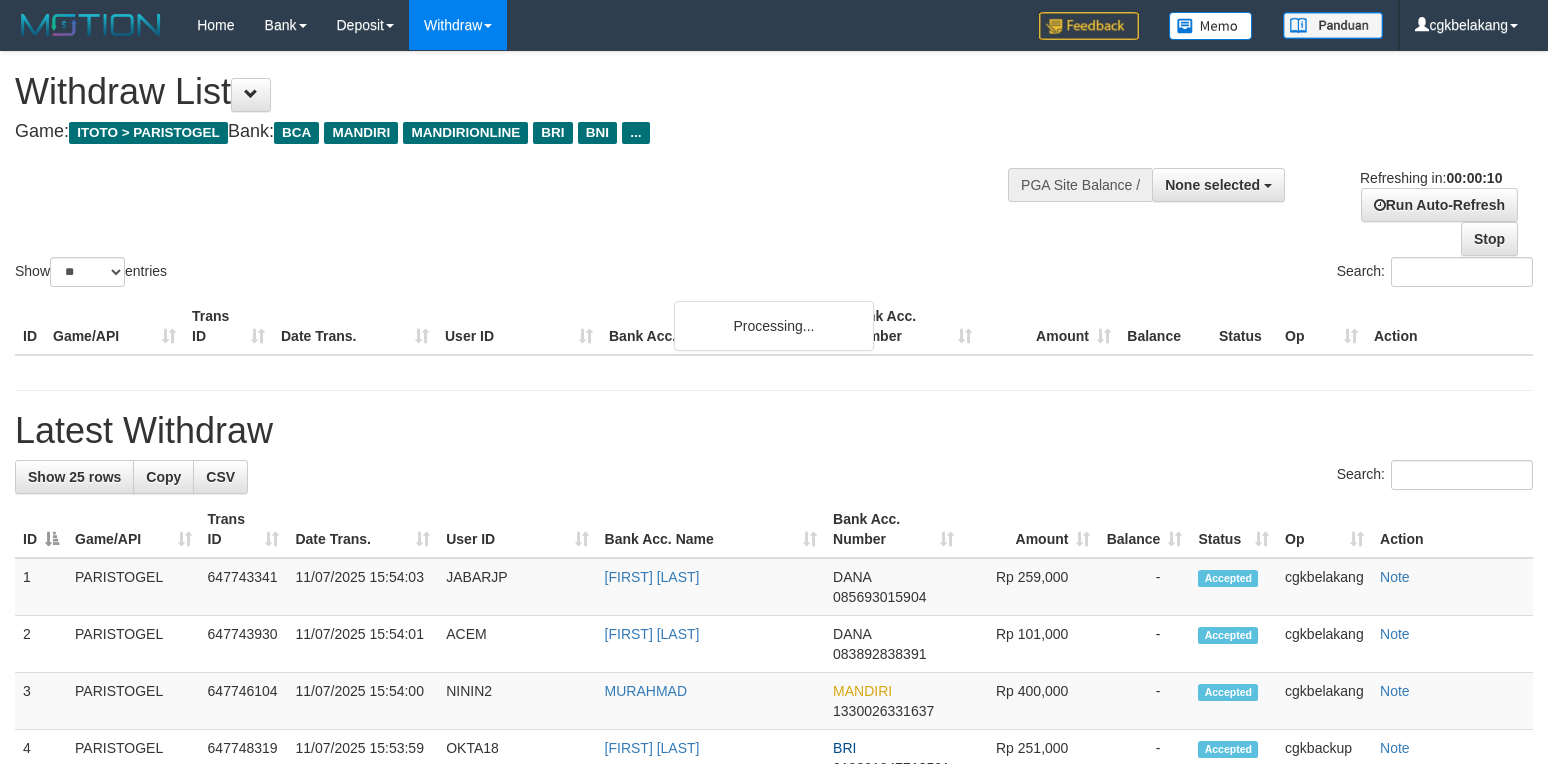 select 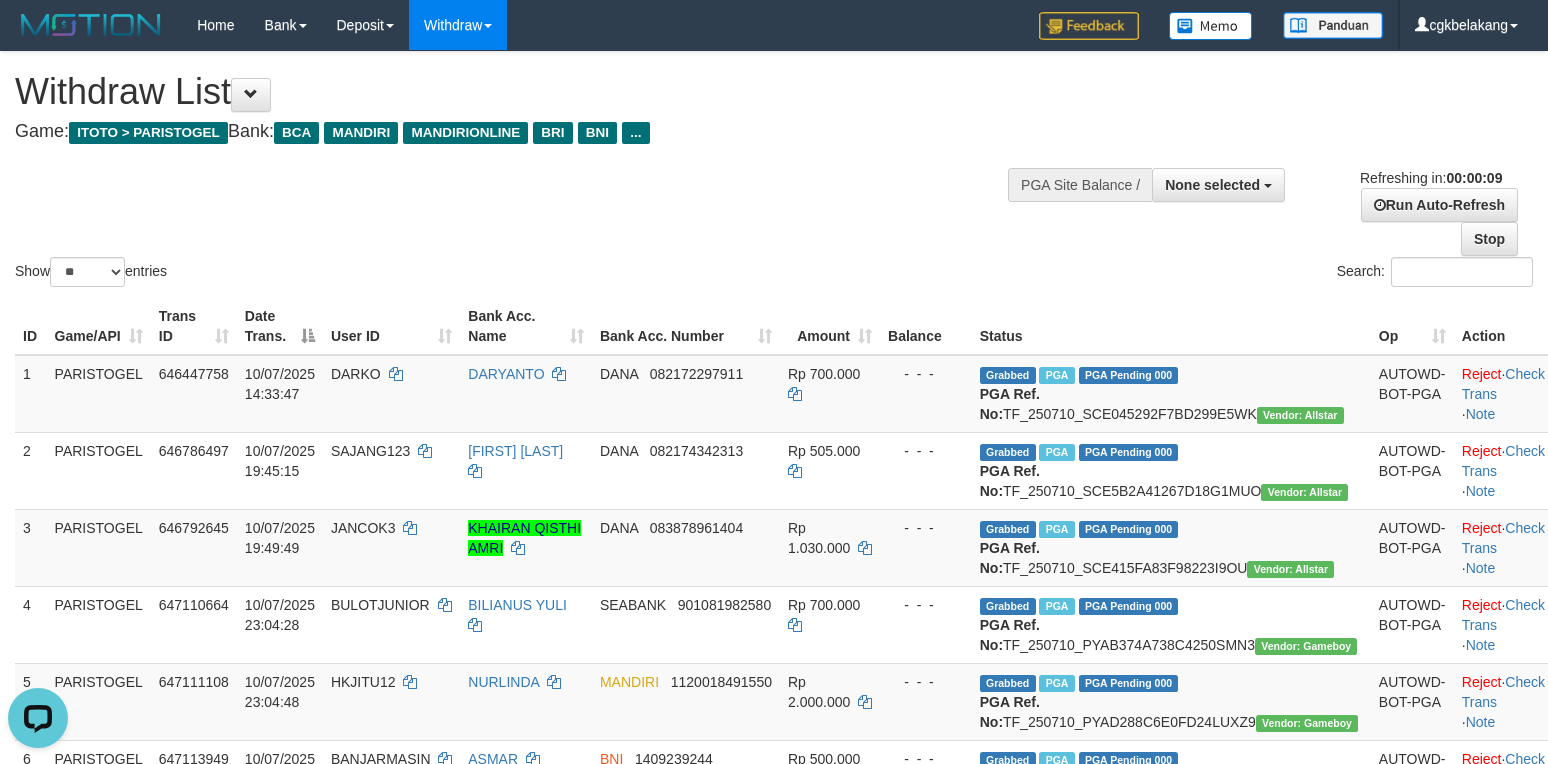 scroll, scrollTop: 0, scrollLeft: 0, axis: both 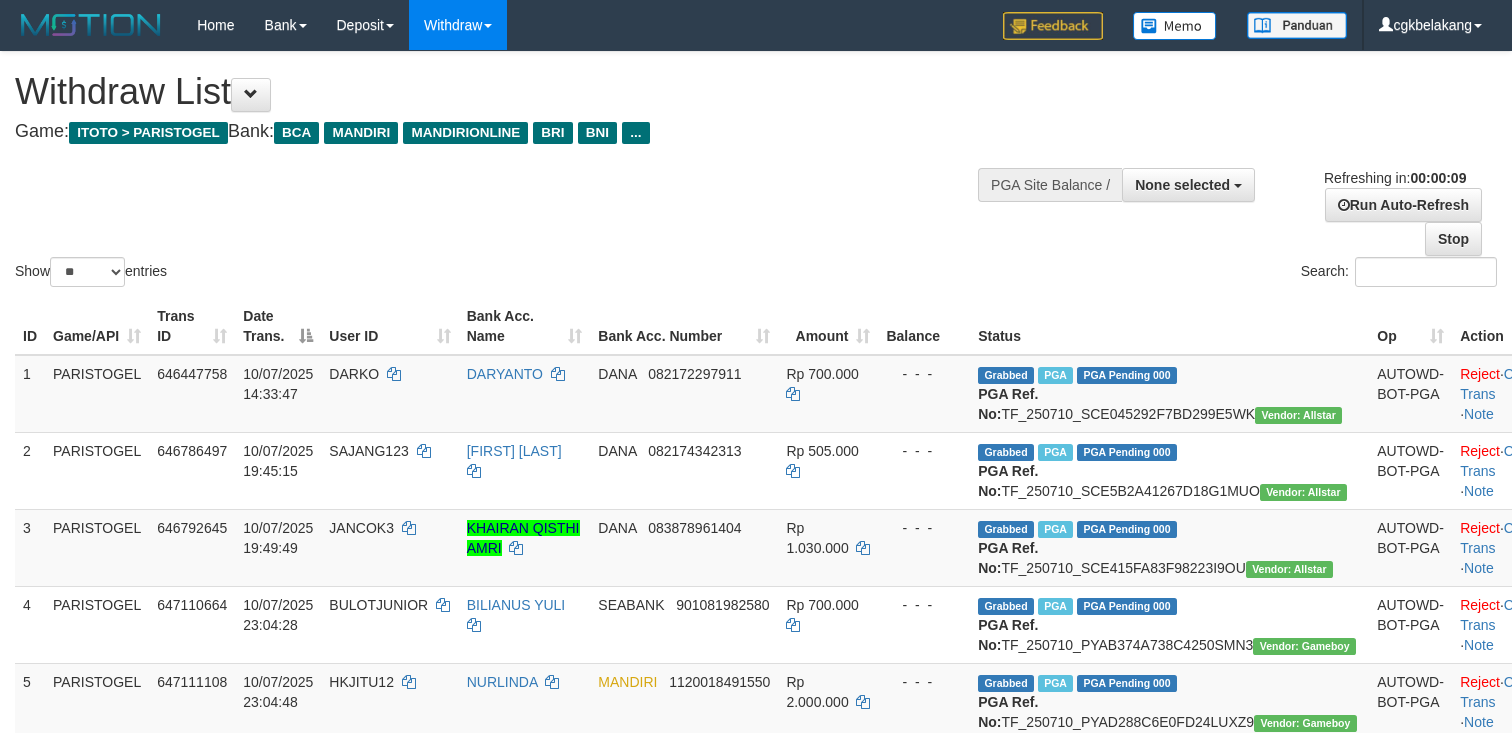 select 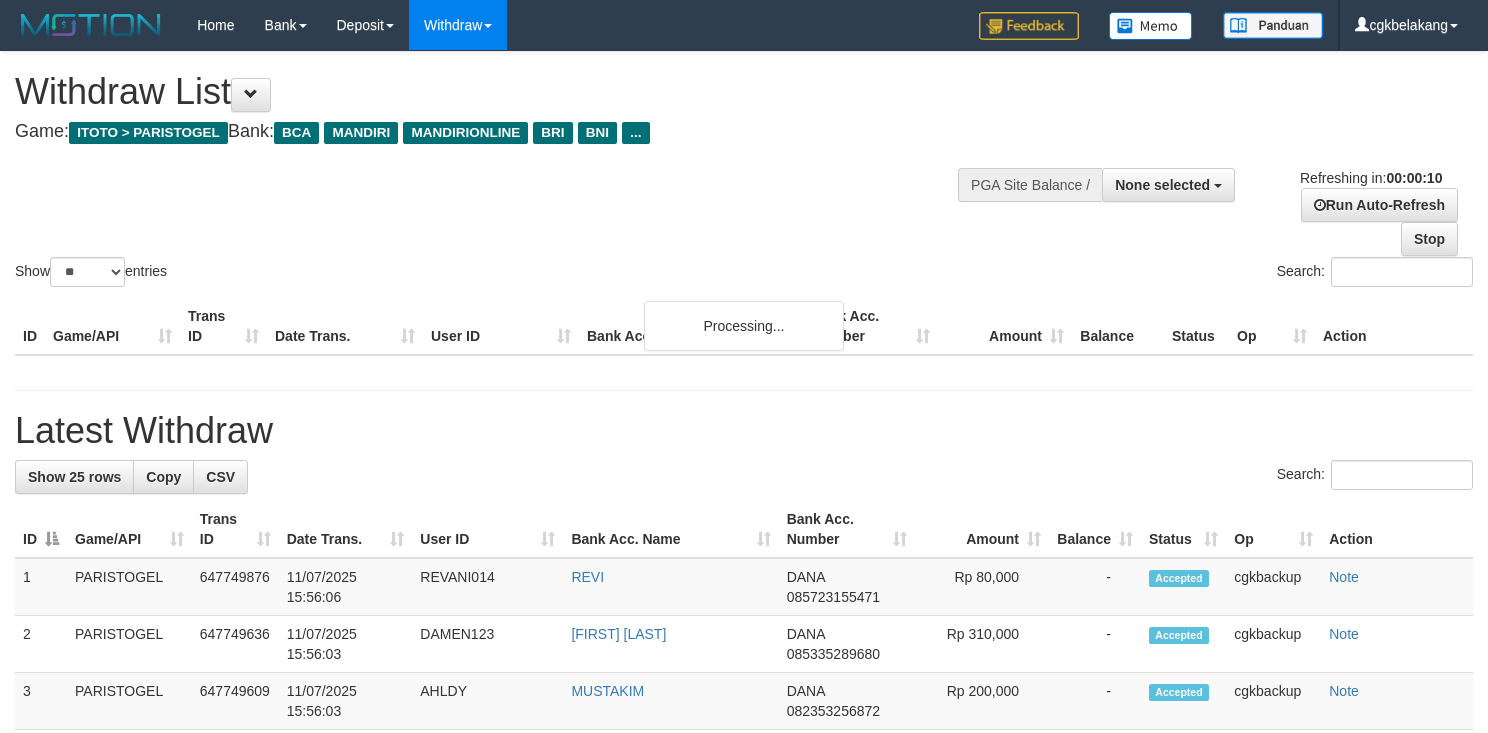 select 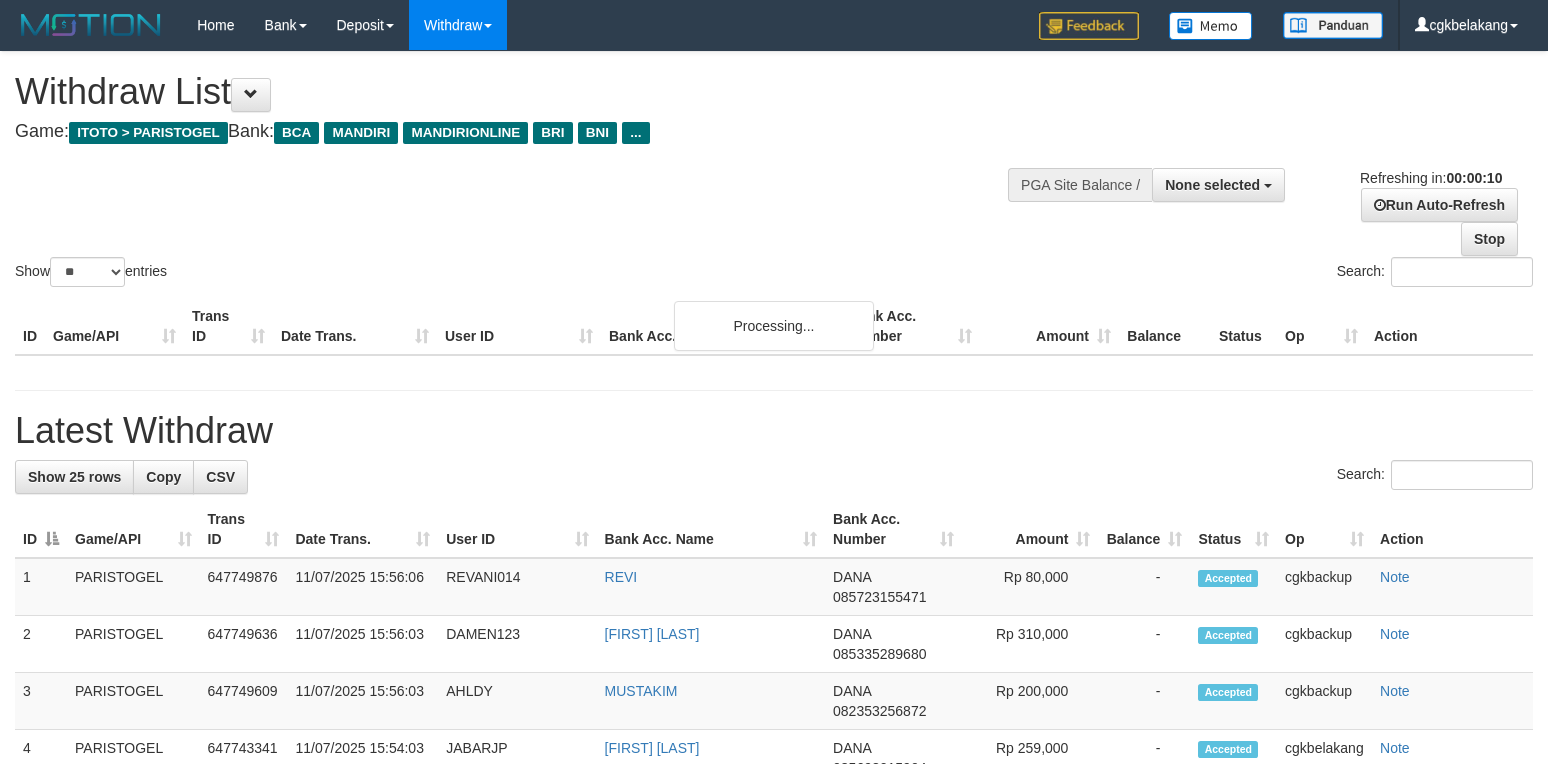 select 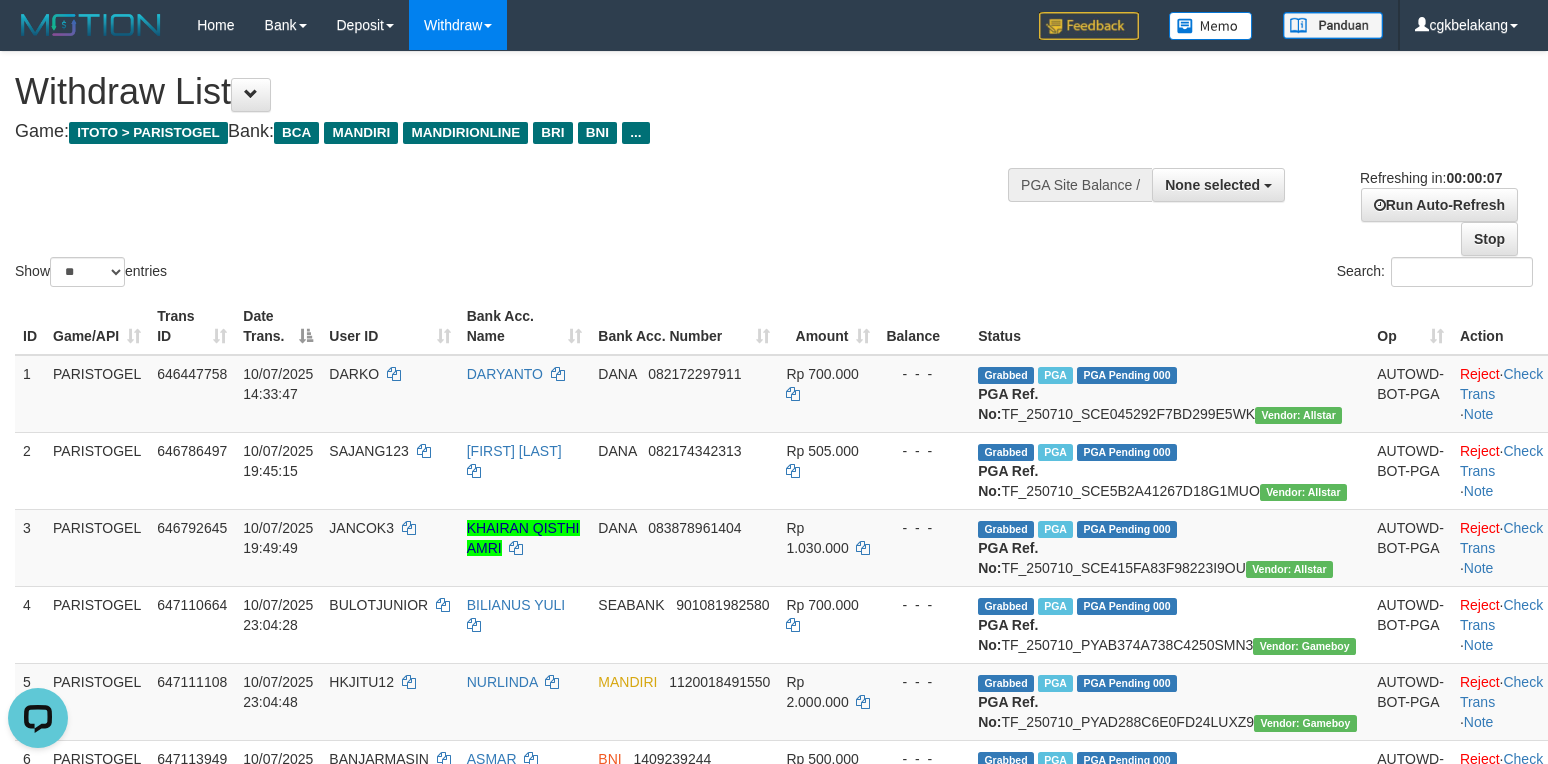 scroll, scrollTop: 0, scrollLeft: 0, axis: both 